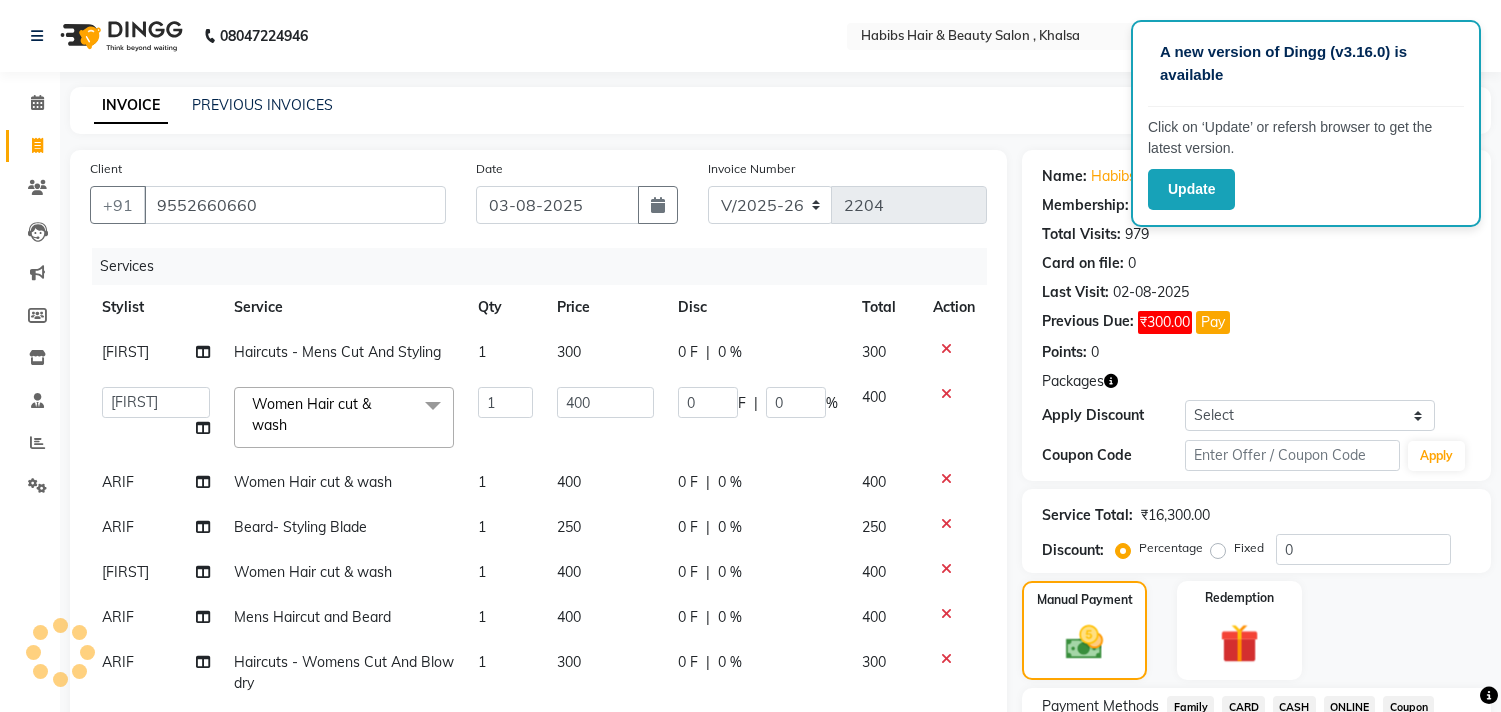 select on "4838" 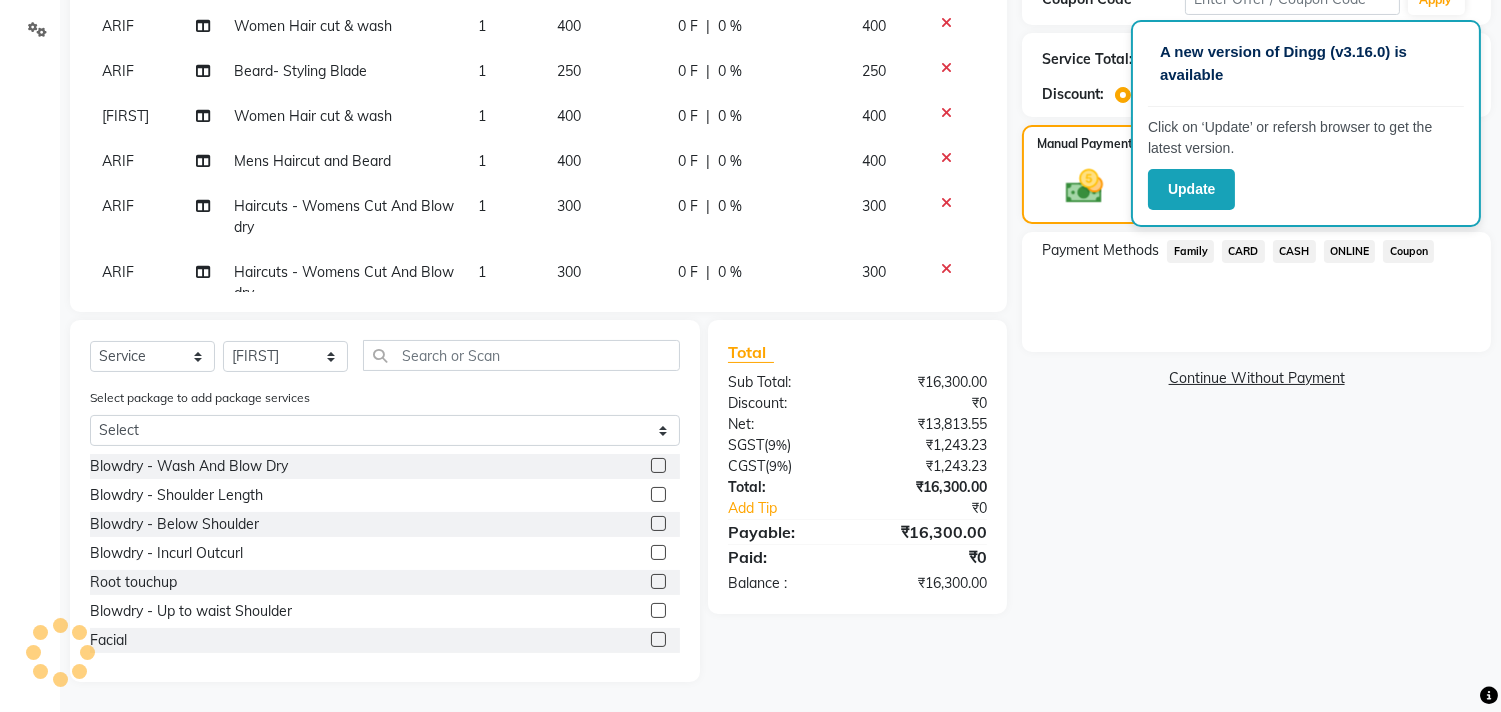 scroll, scrollTop: 456, scrollLeft: 0, axis: vertical 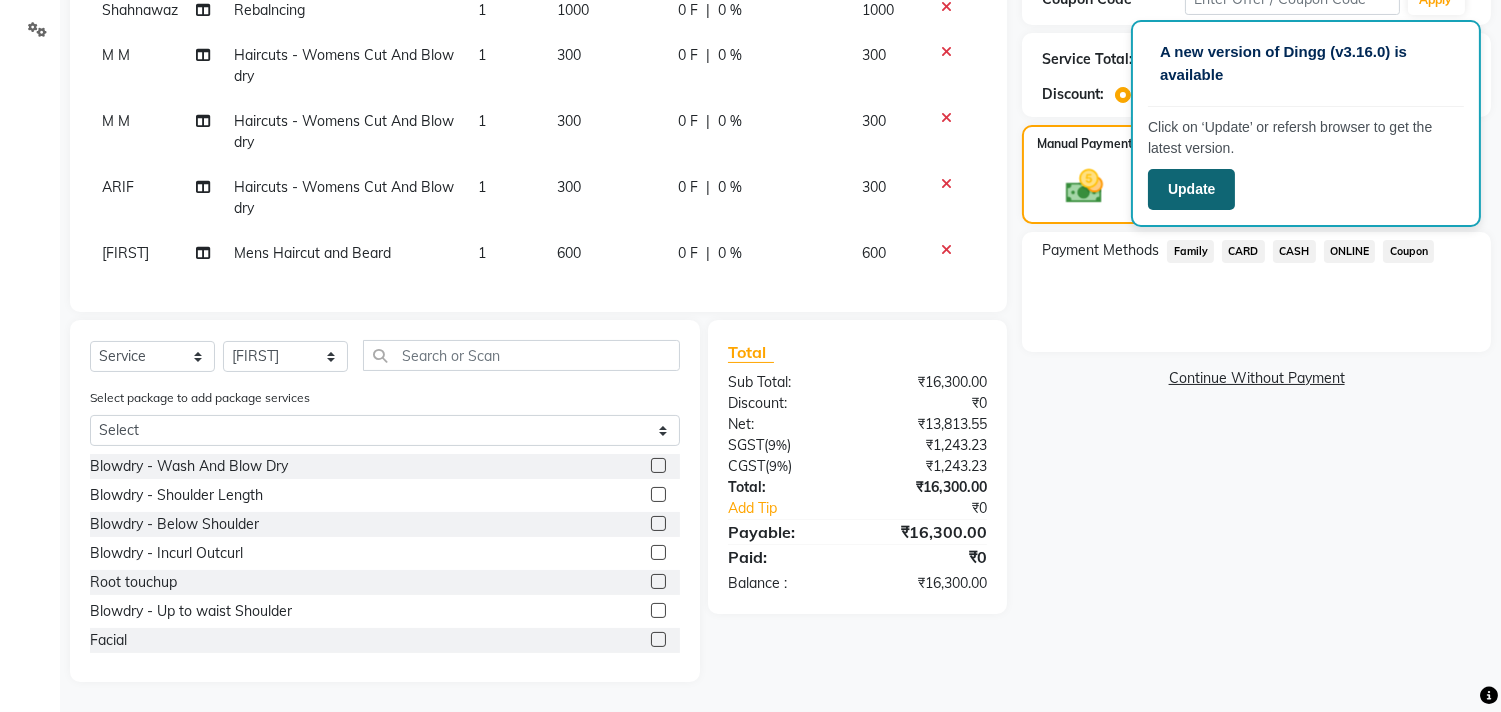 click on "Update" 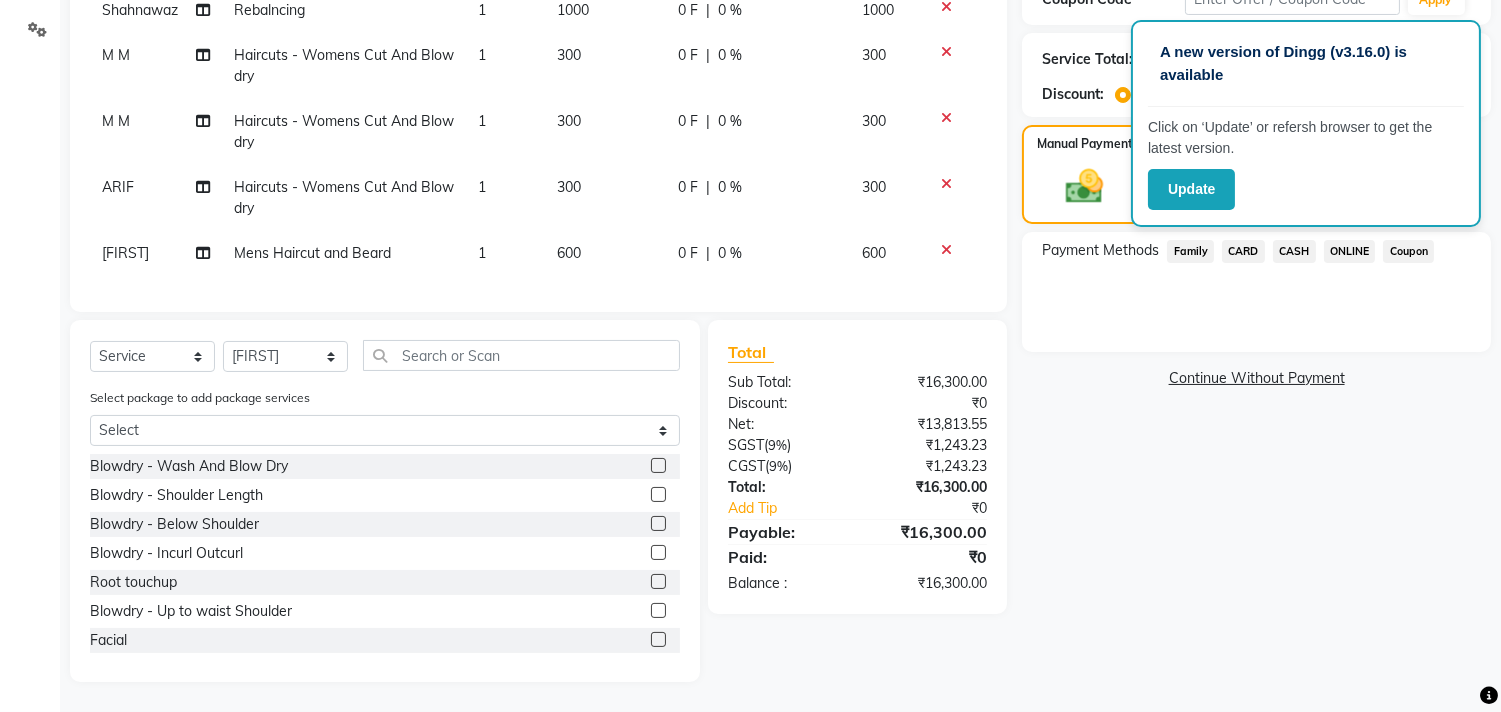 click on "Name: Habibs  Membership: end on 02-10-2025 Total Visits:  979 Card on file:  0 Last Visit:   02-08-2025 Previous Due:  ₹300.00 Pay Points:   0  Packages Apply Discount Select Membership → MEMBERSHIP CARD Coupon Code Apply Service Total:  ₹16,300.00  Discount:  Percentage   Fixed  0 Manual Payment Redemption Payment Methods  Family   CARD   CASH   ONLINE   Coupon   Continue Without Payment" 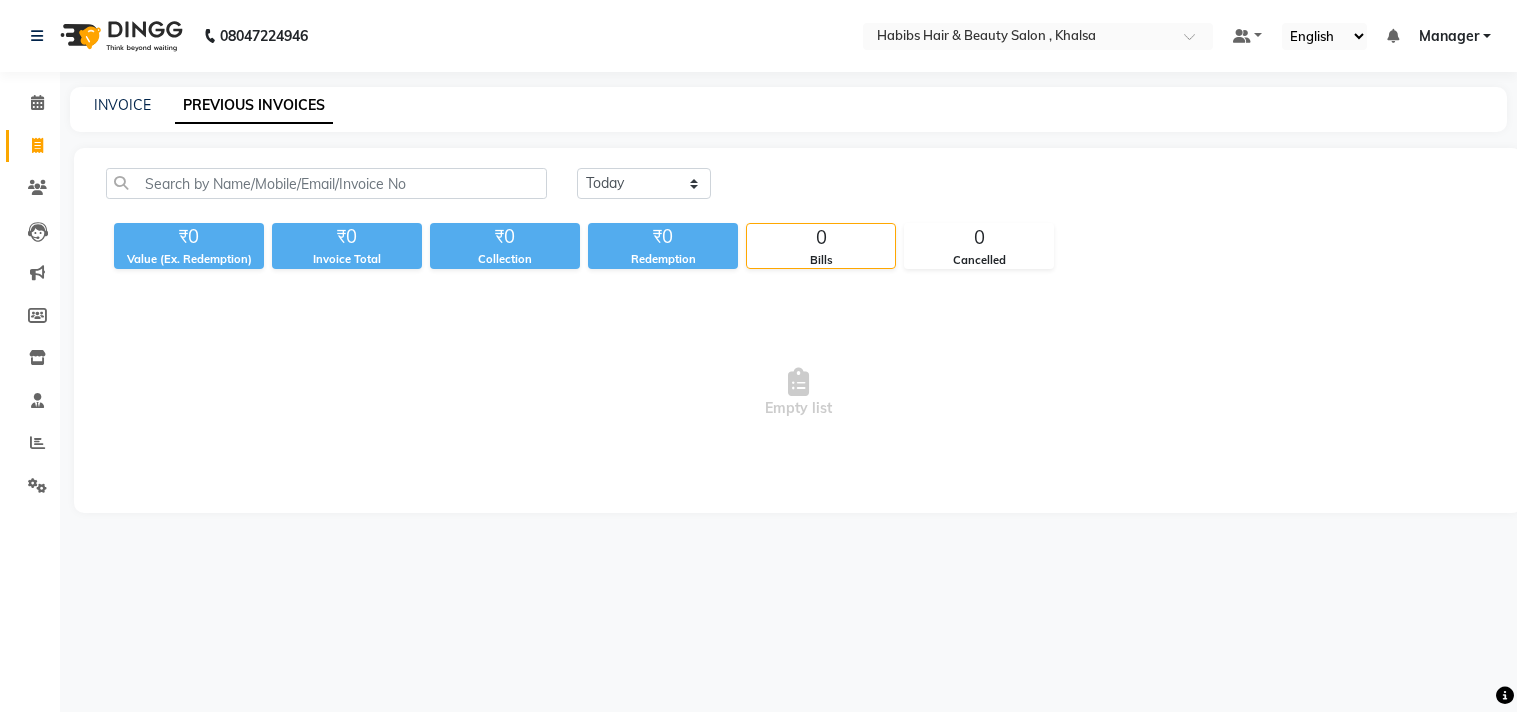 scroll, scrollTop: 0, scrollLeft: 0, axis: both 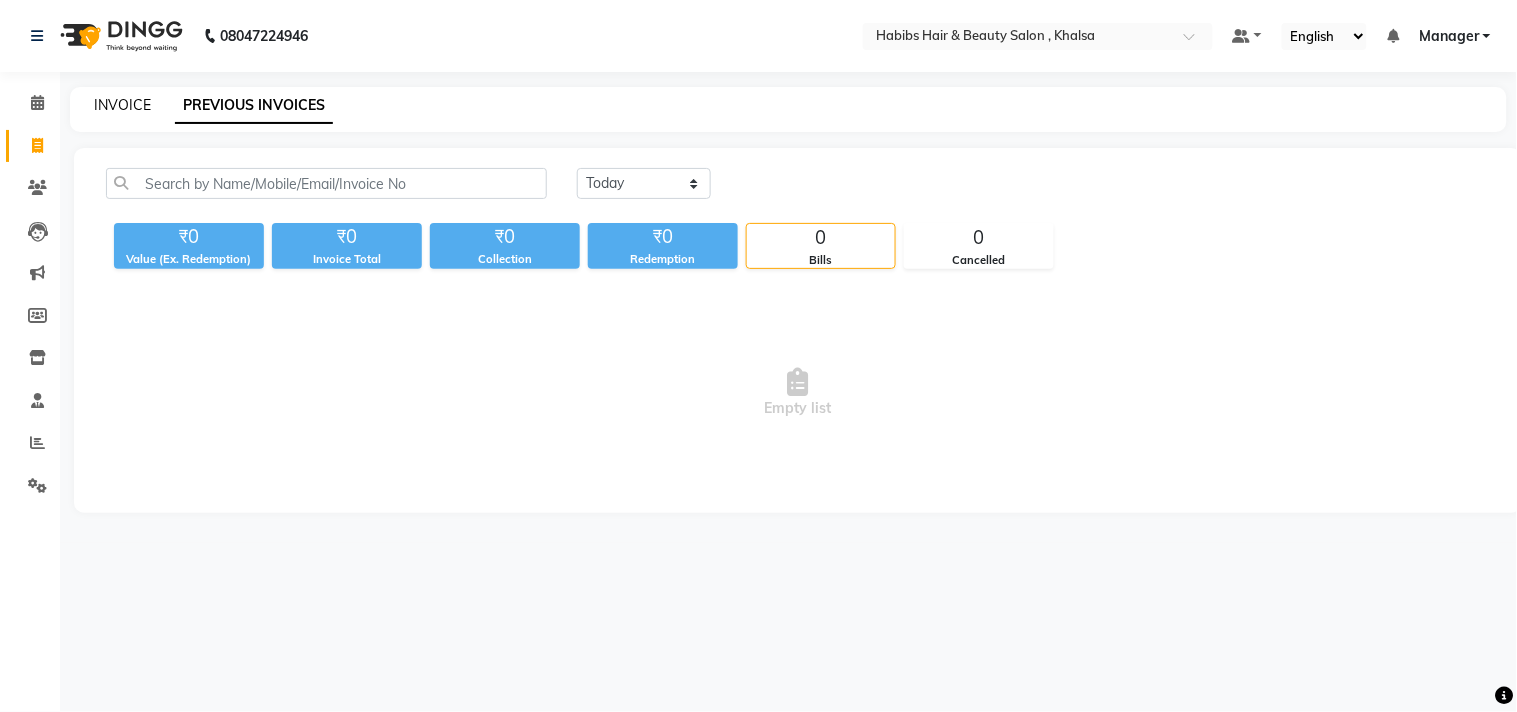 click on "INVOICE" 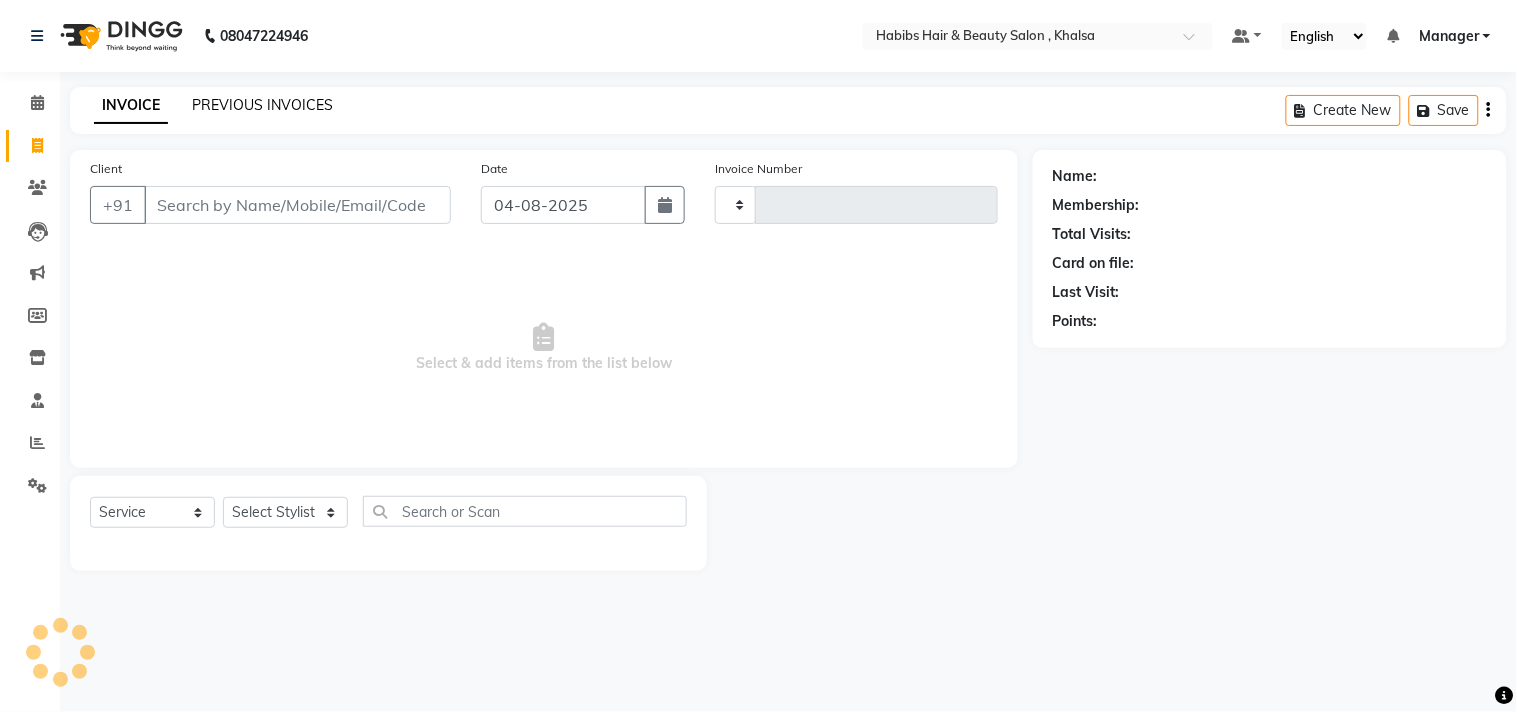type on "2204" 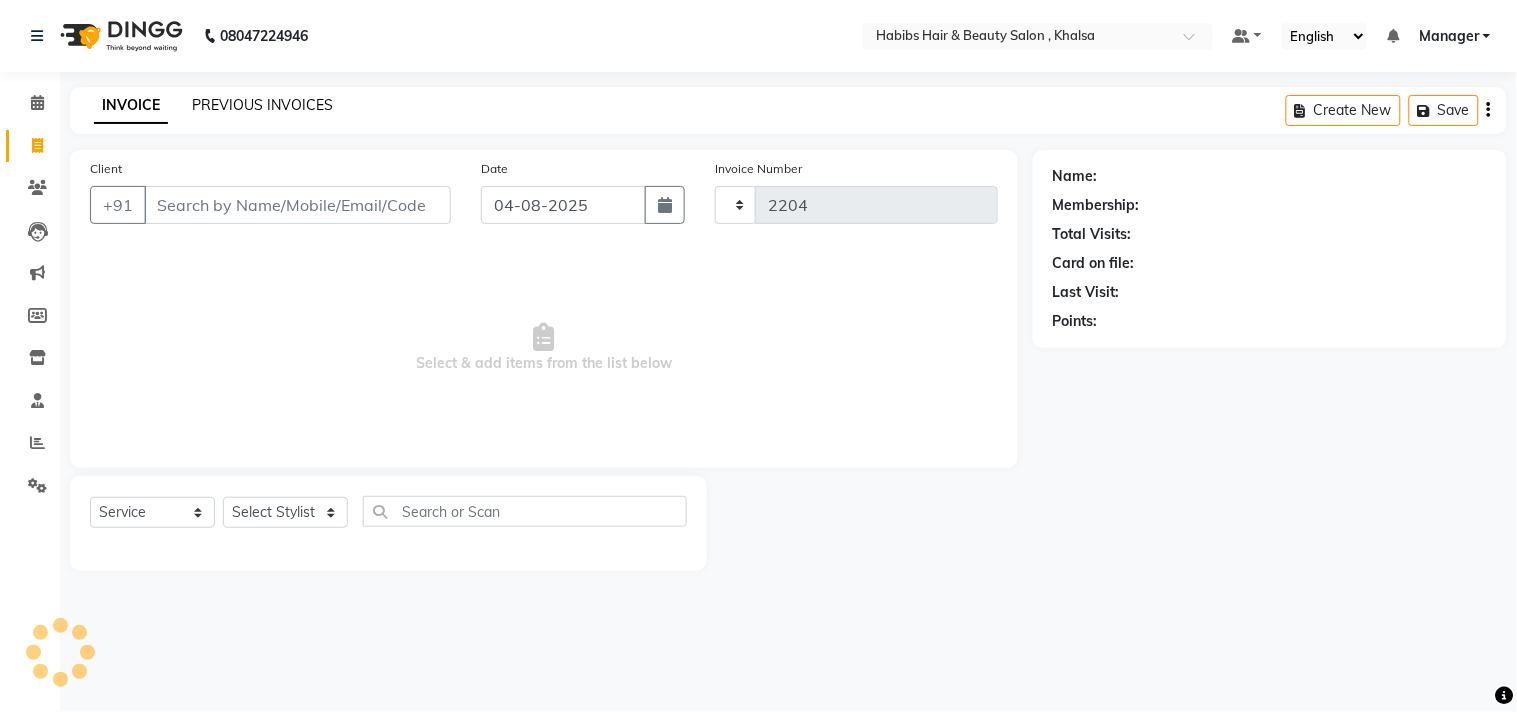 select on "4838" 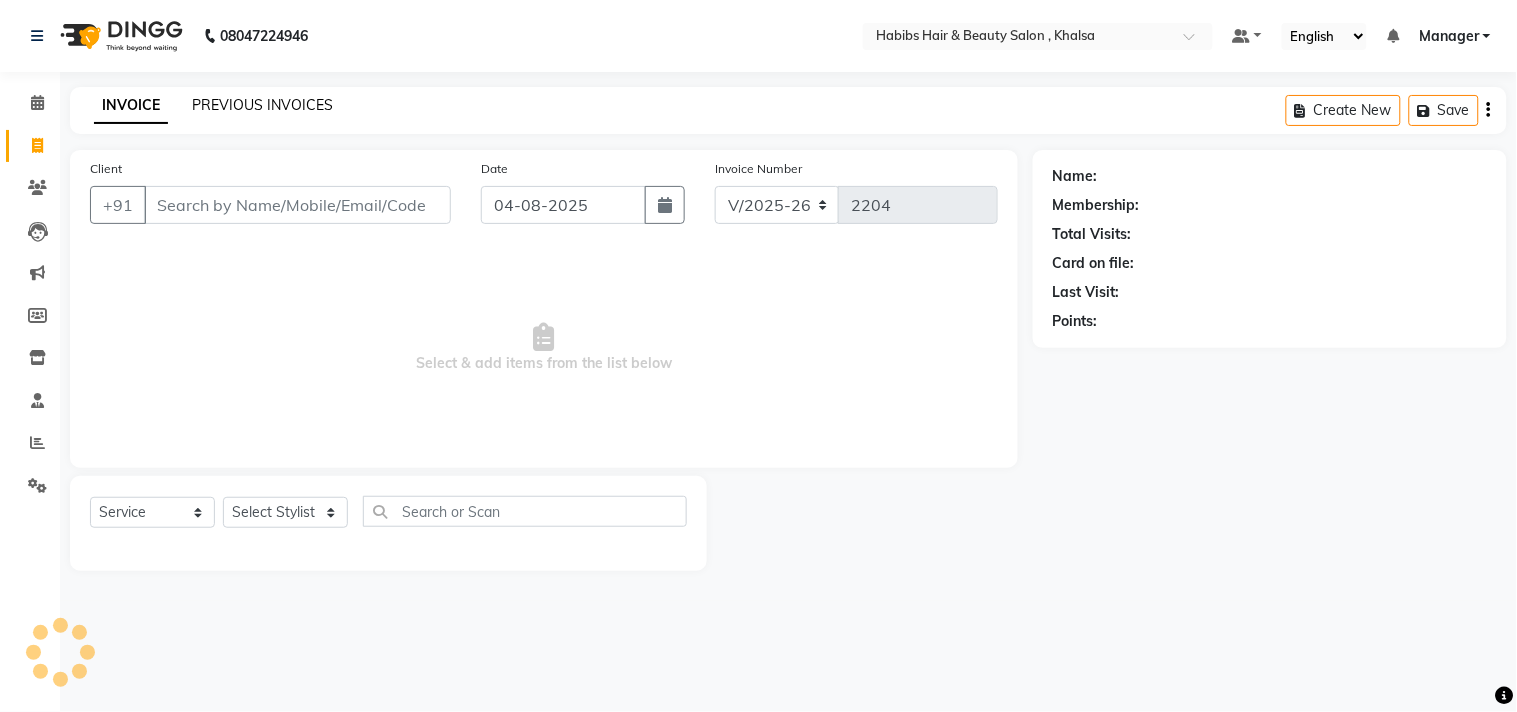 click on "PREVIOUS INVOICES" 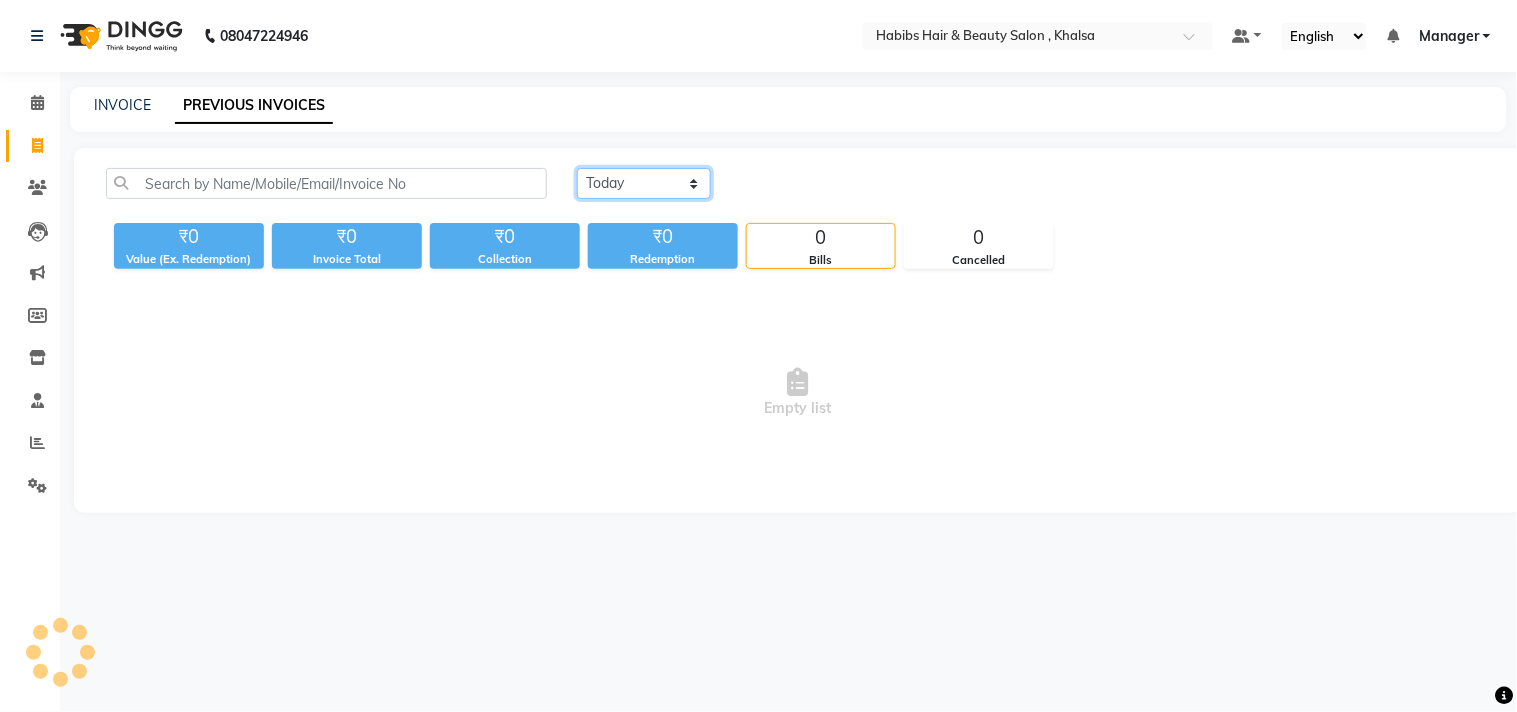 click on "Today Yesterday Custom Range" 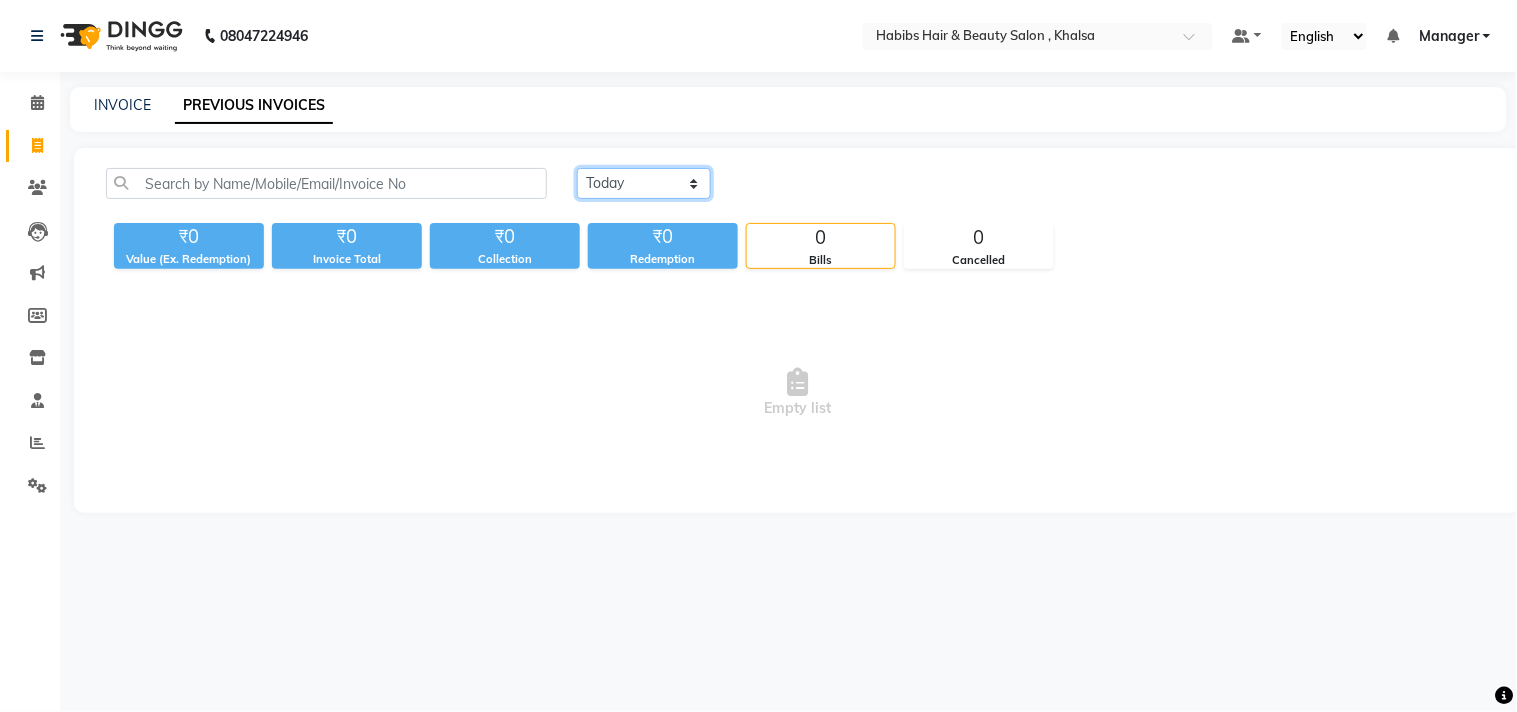 select on "yesterday" 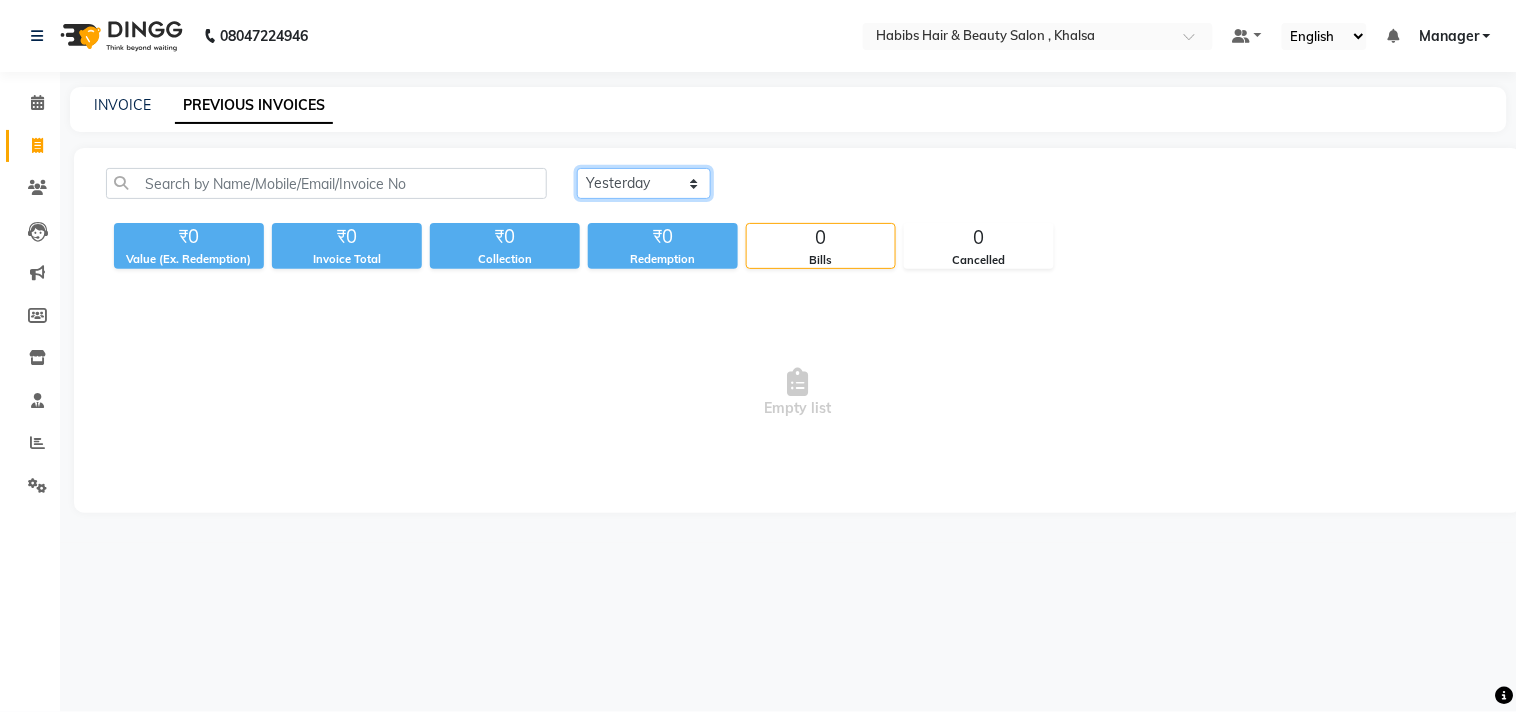 click on "Today Yesterday Custom Range" 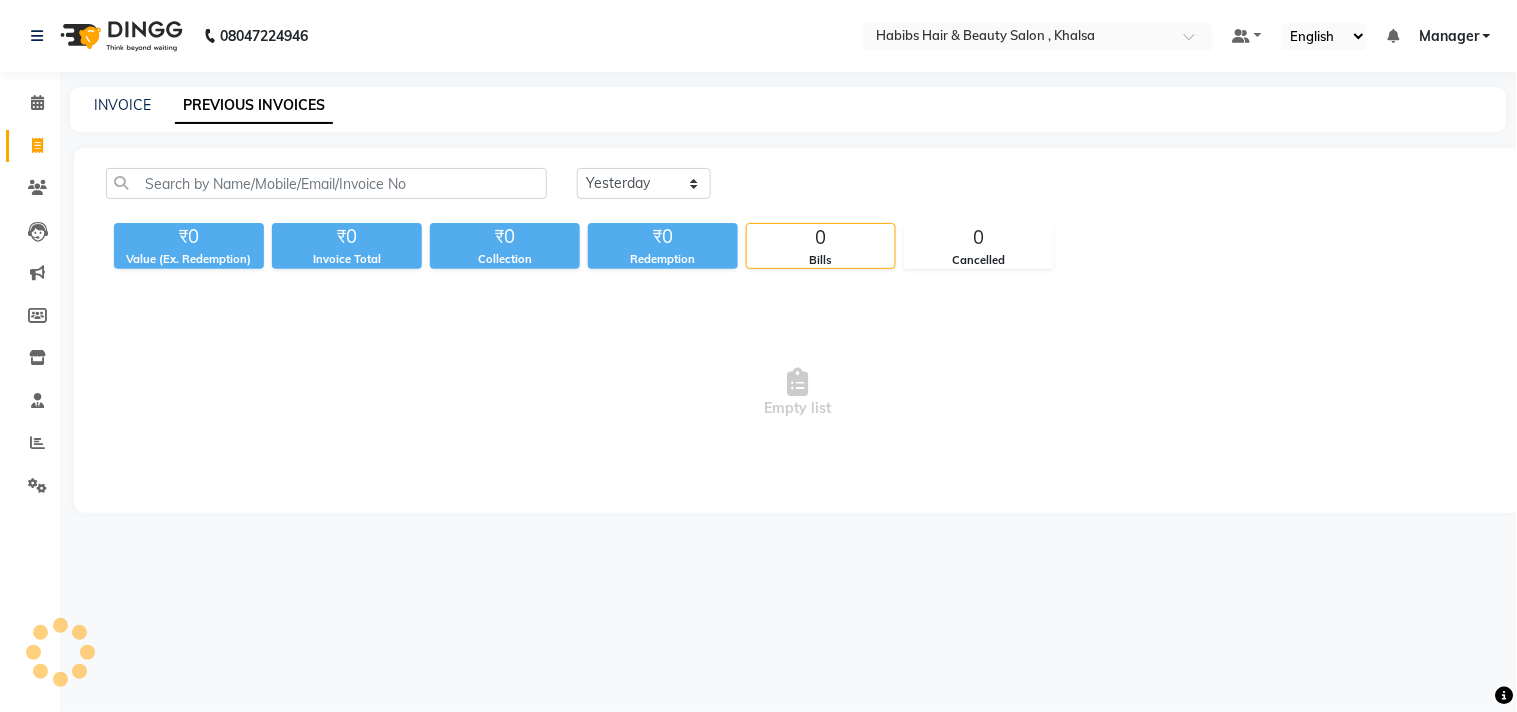 click on "Today Yesterday Custom Range ₹0 Value (Ex. Redemption) ₹0 Invoice Total  ₹0 Collection ₹0 Redemption 0 Bills 0 Cancelled  Empty list" 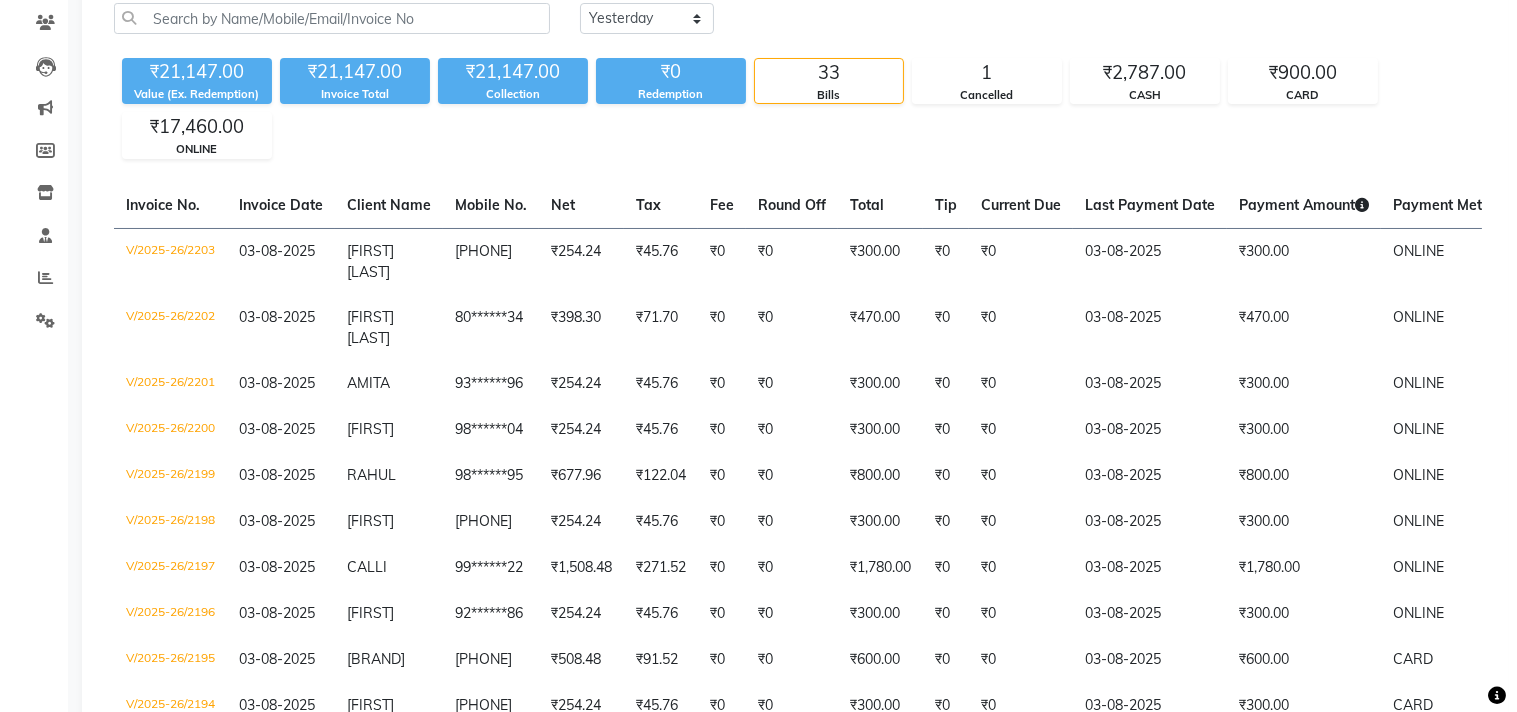 scroll, scrollTop: 0, scrollLeft: 0, axis: both 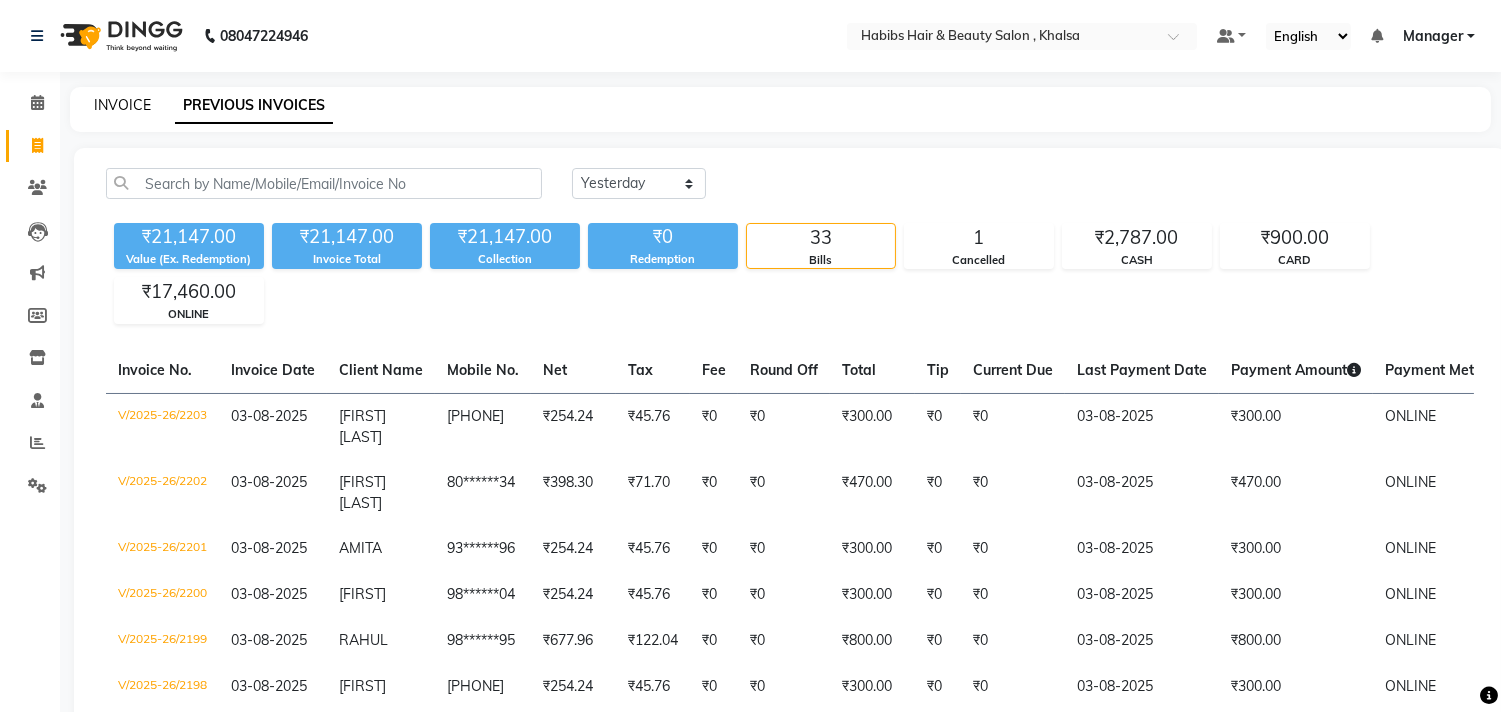 click on "INVOICE" 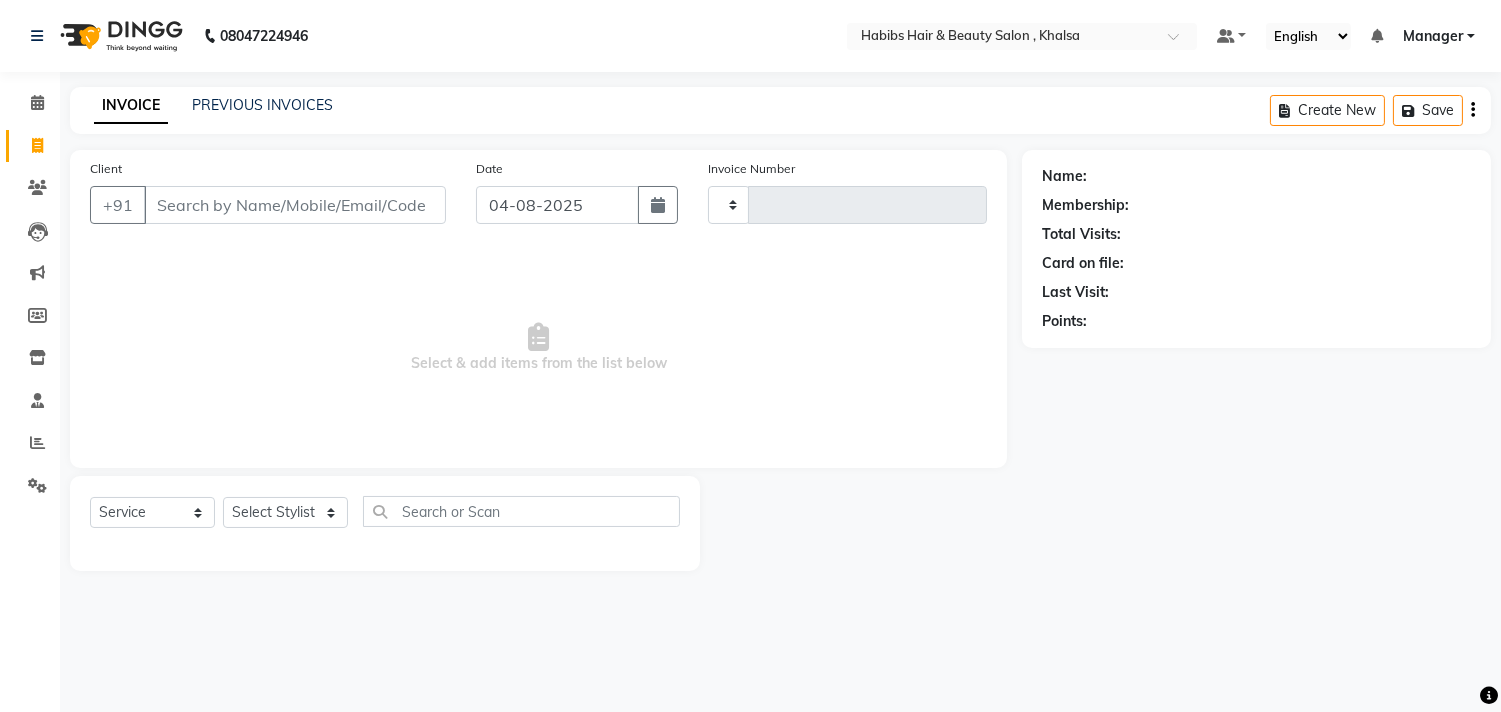 type on "2204" 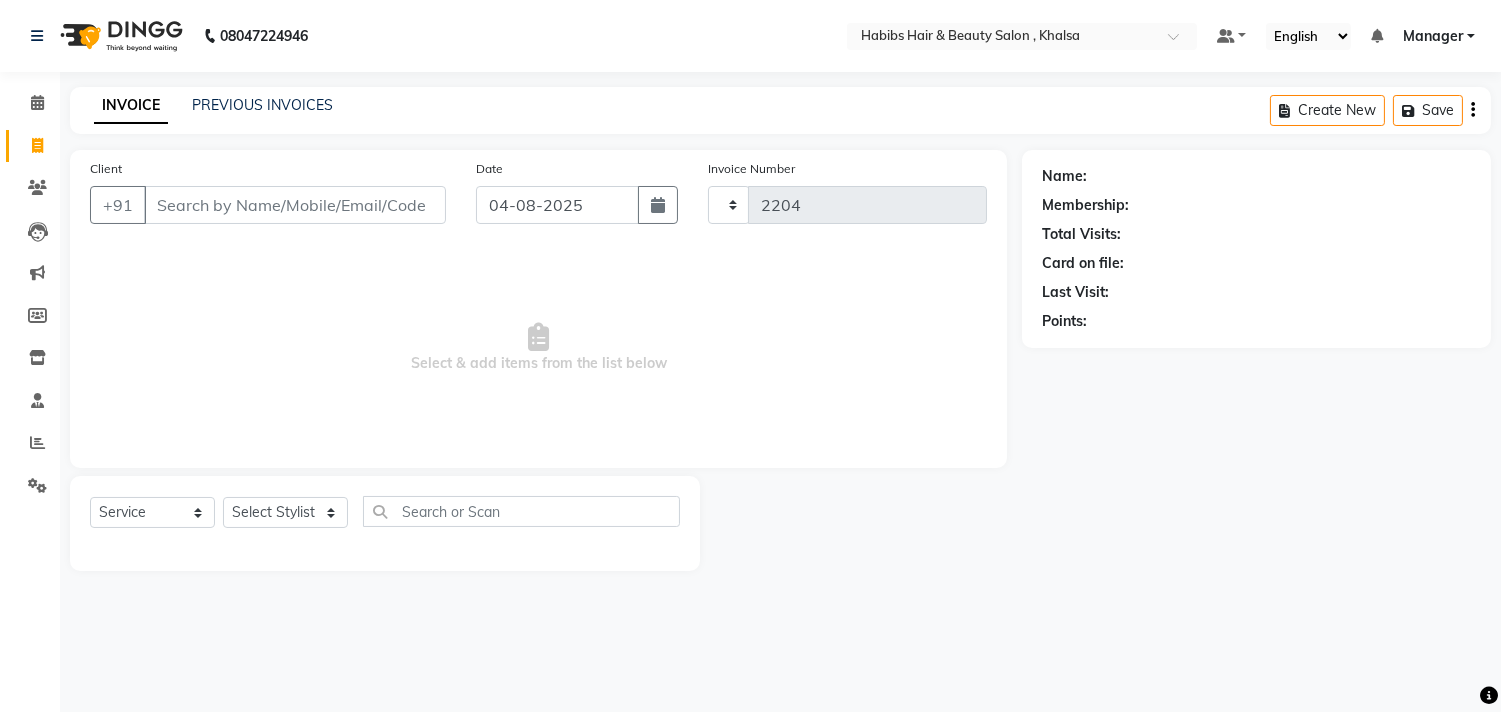 select on "4838" 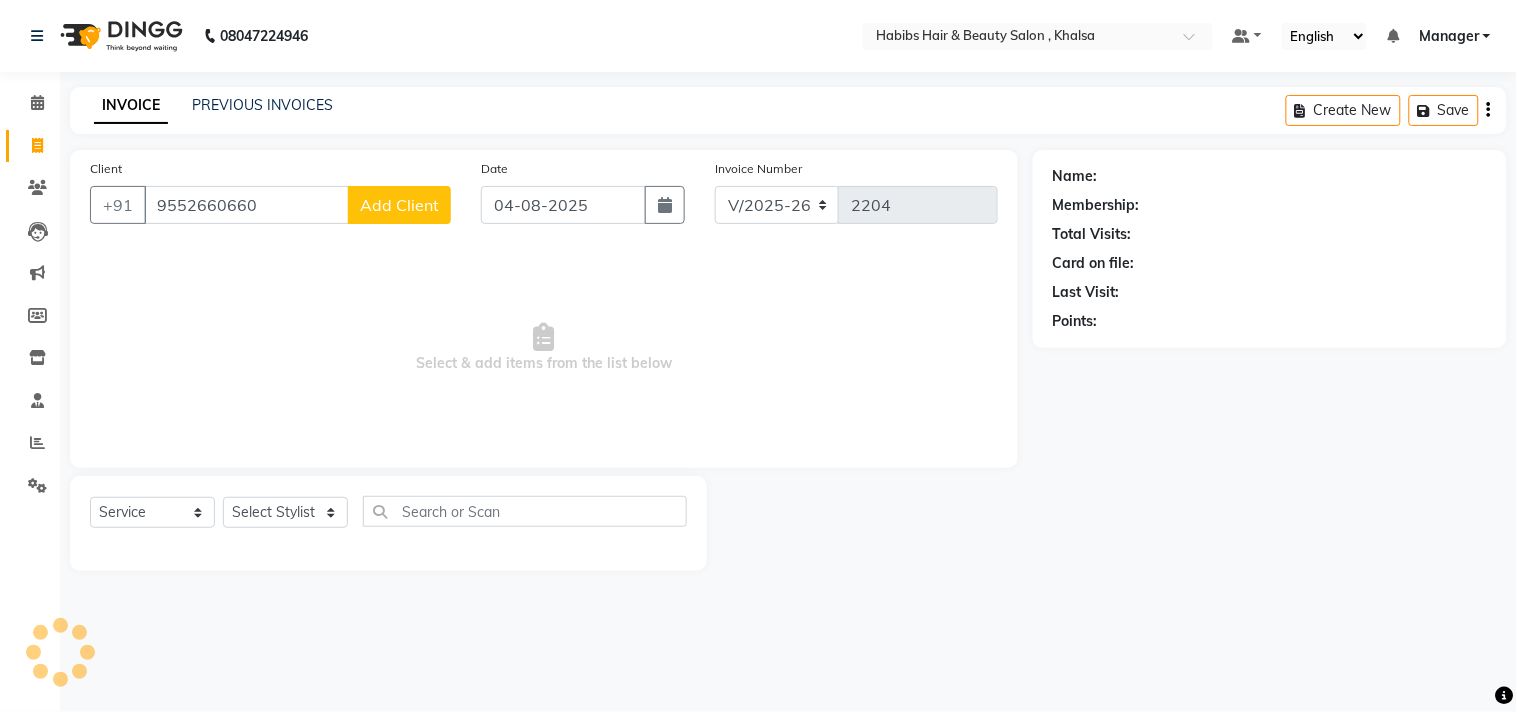 type on "9552660660" 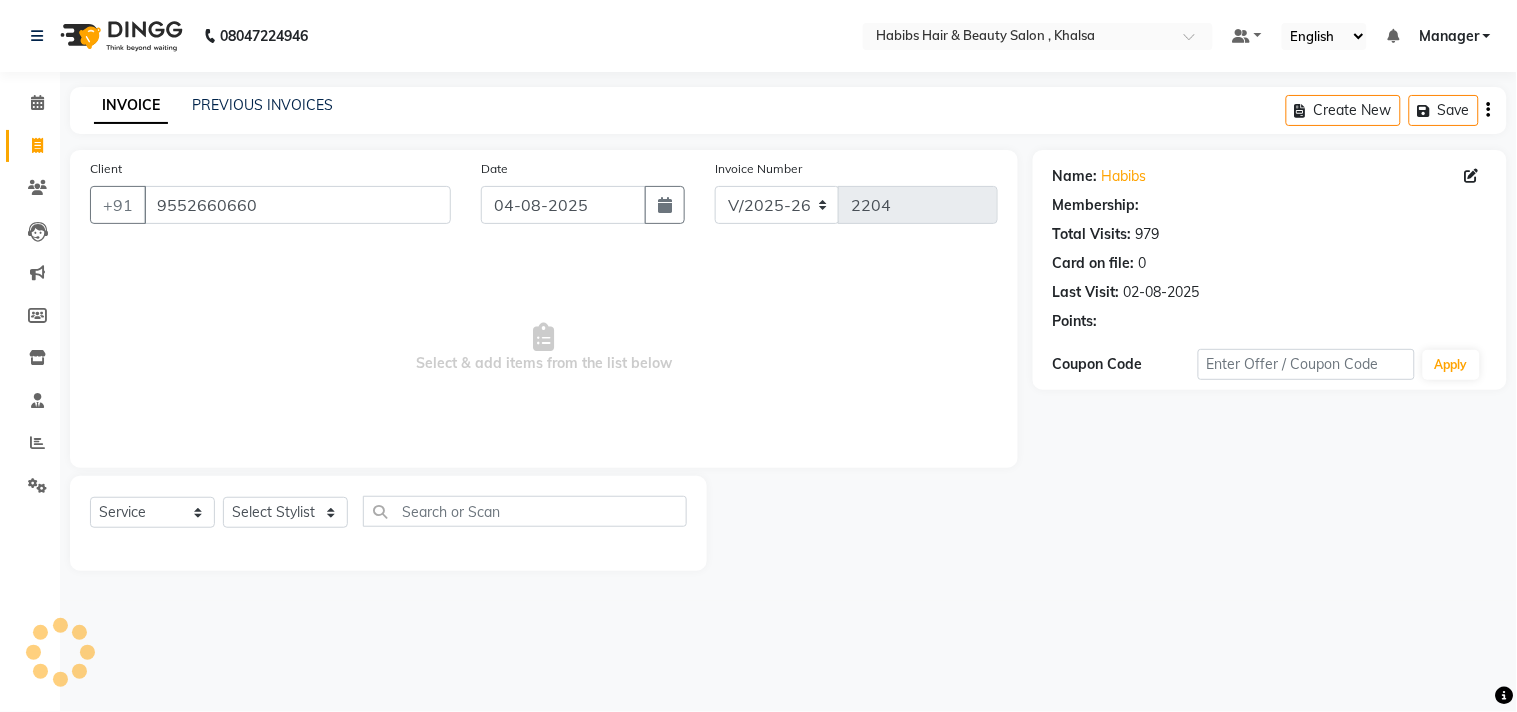 select on "1: Object" 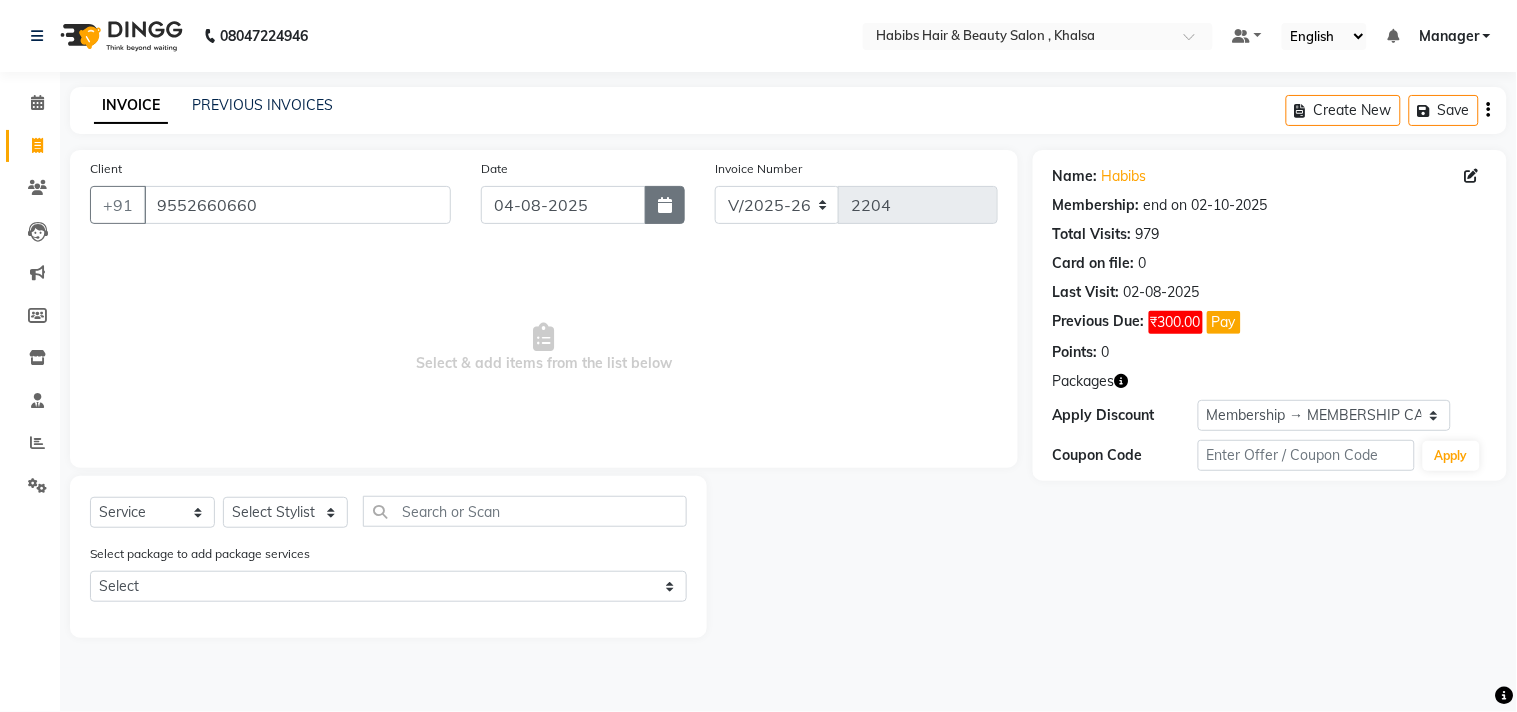 click 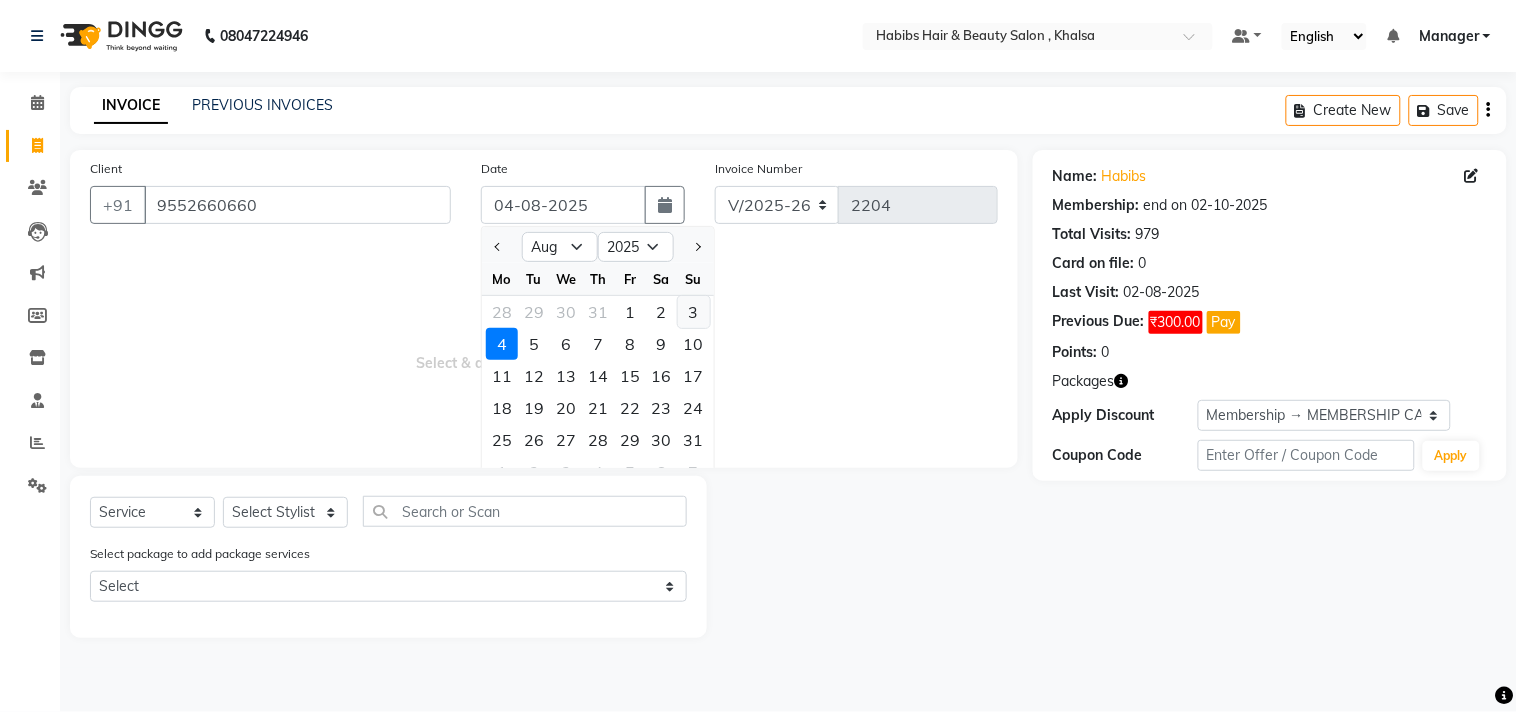 click on "3" 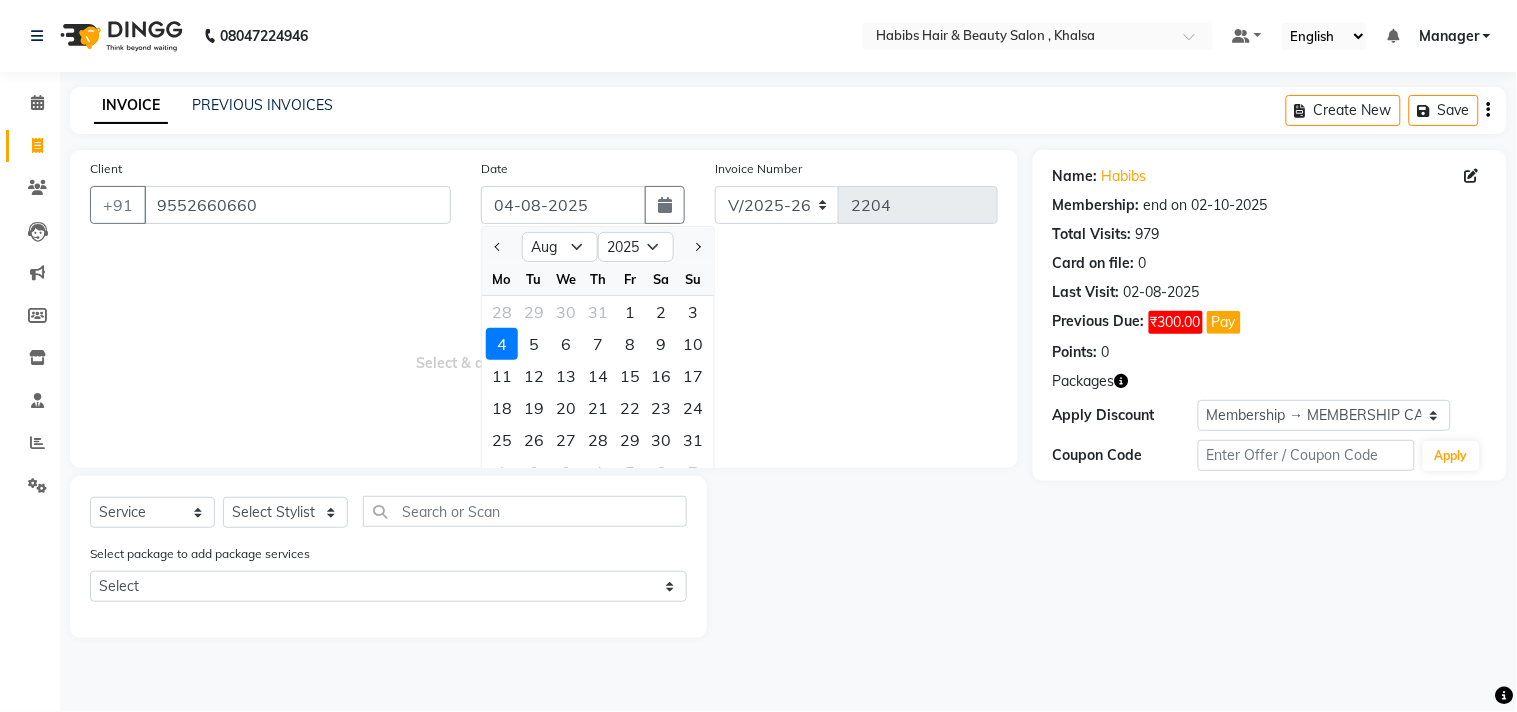 type on "03-08-2025" 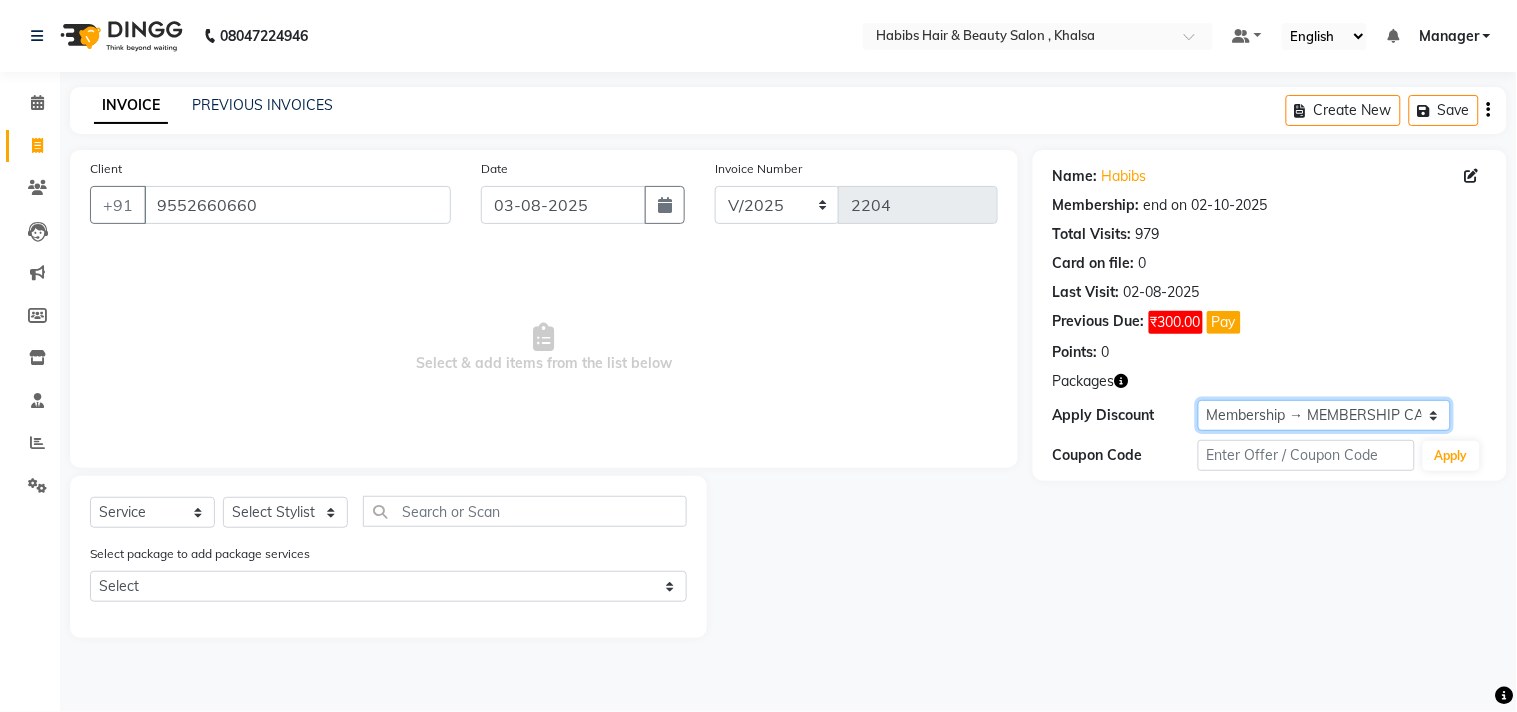 click on "Select Membership → MEMBERSHIP CARD" 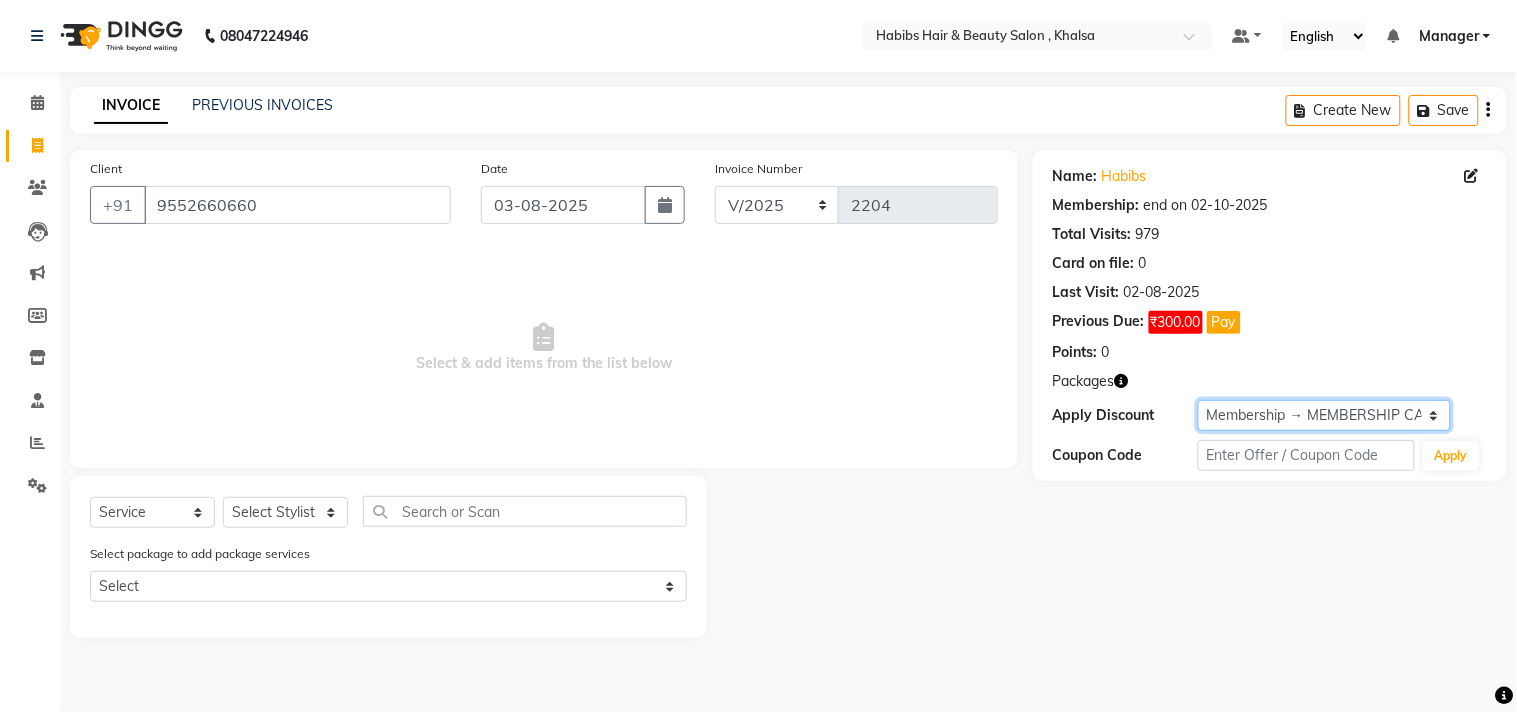 select on "0:" 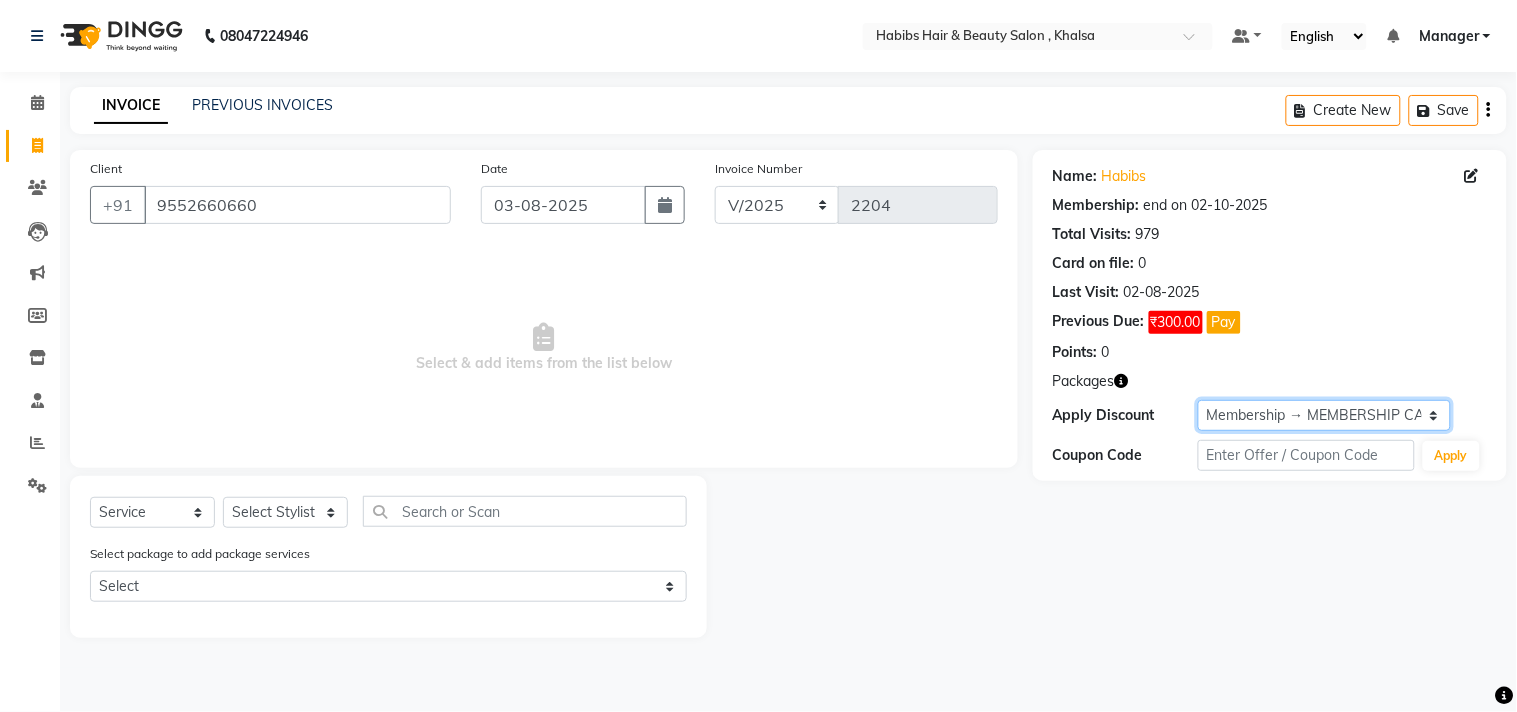 click on "Select Membership → MEMBERSHIP CARD" 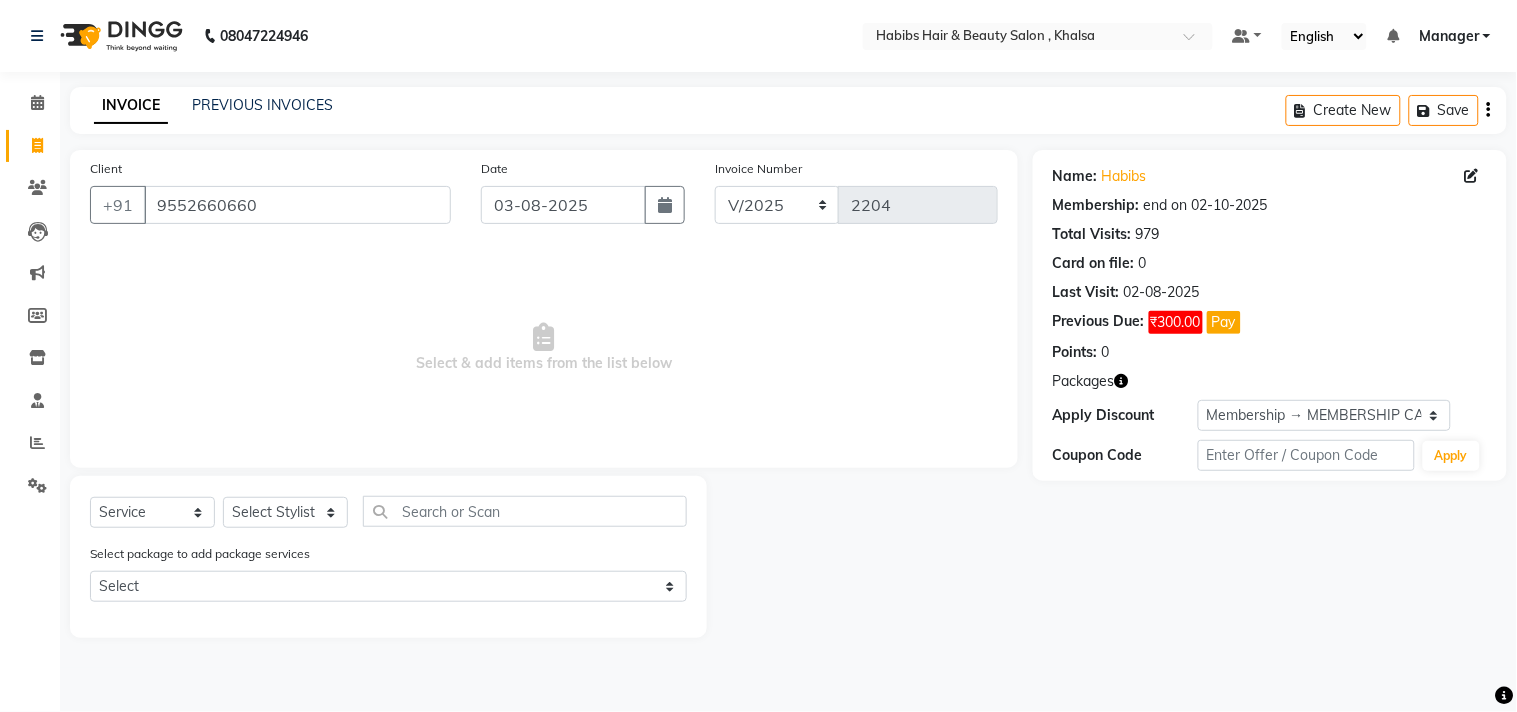 click on "Select & add items from the list below" at bounding box center (544, 348) 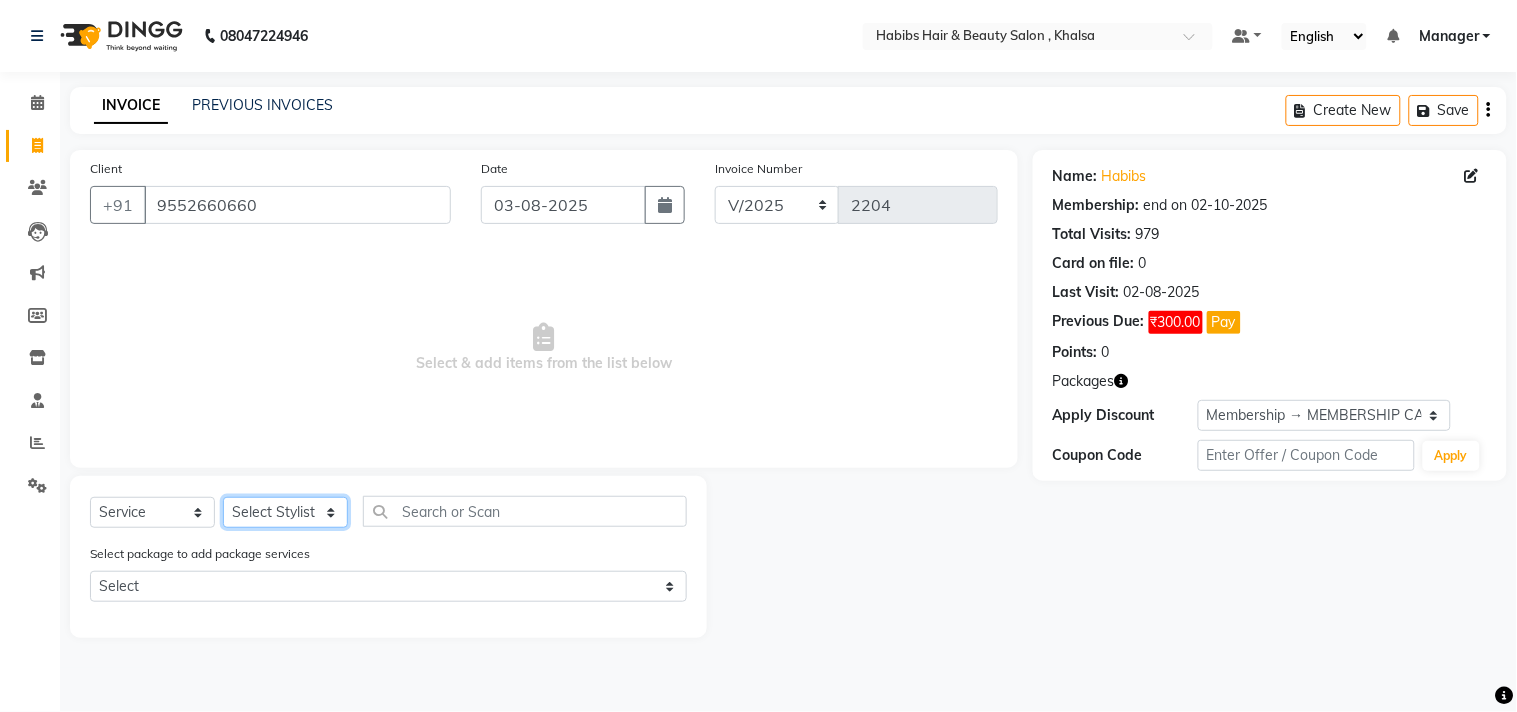 click on "Select Stylist Ajam ARIF Asif Manager M M Neelam Niyaz Salman Sameer Sayali Shahid Shahnawaz Vidya Zubair" 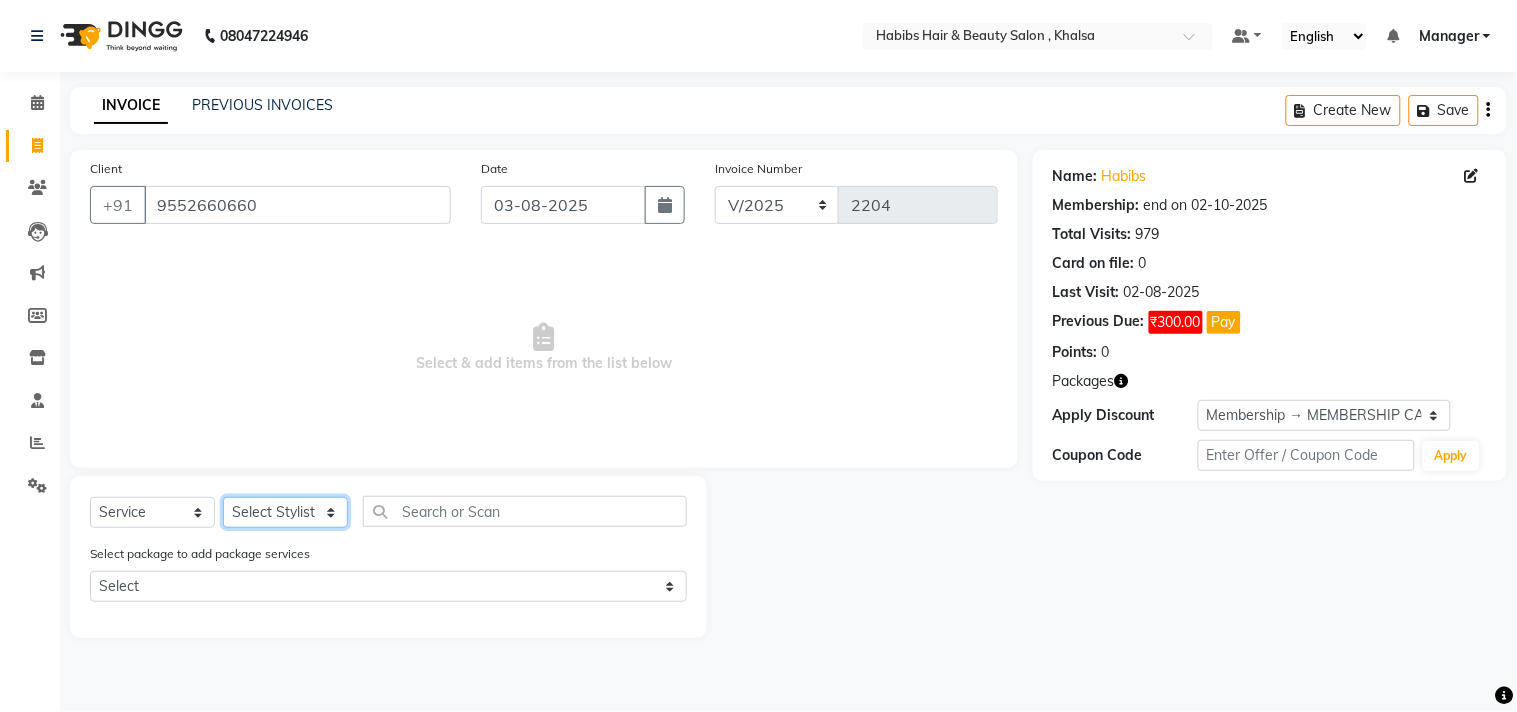 select on "75550" 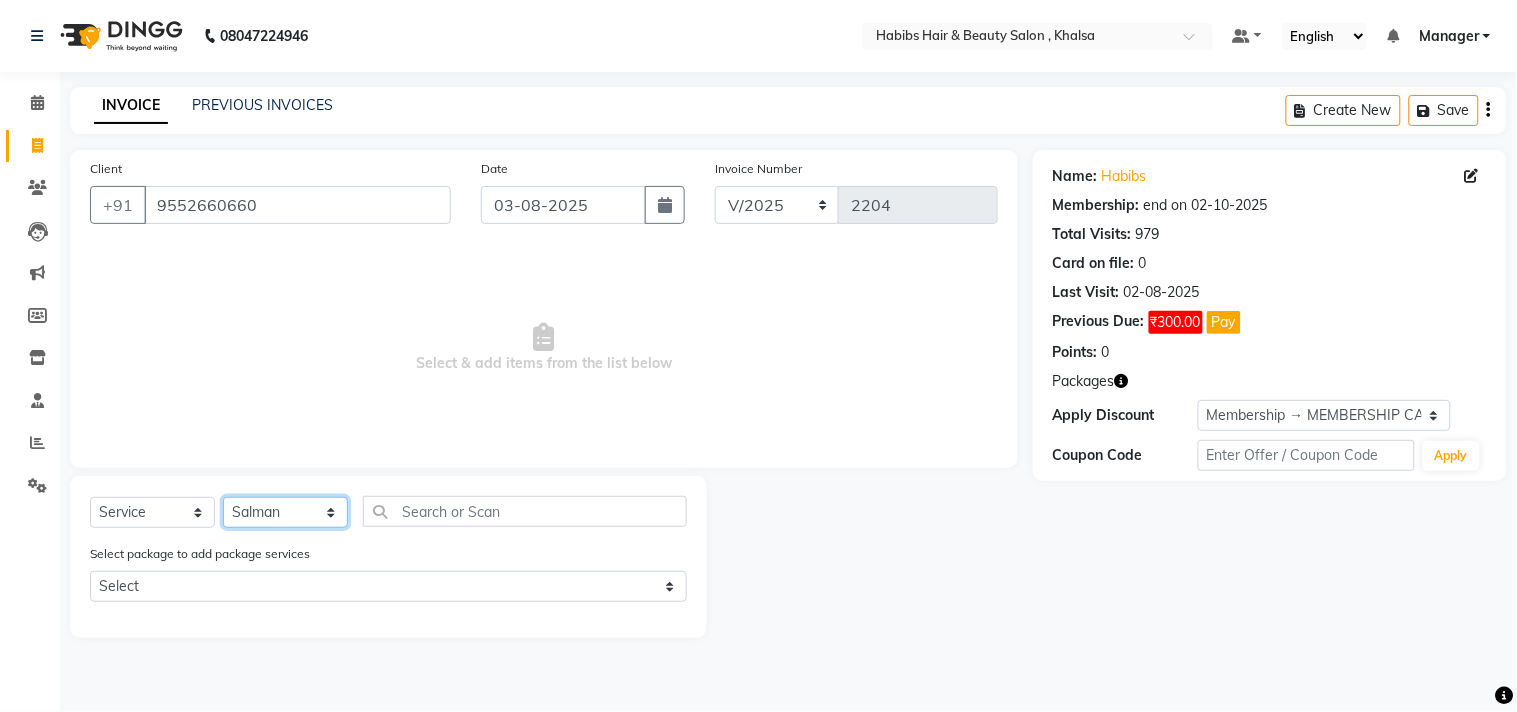 click on "Select Stylist Ajam ARIF Asif Manager M M Neelam Niyaz Salman Sameer Sayali Shahid Shahnawaz Vidya Zubair" 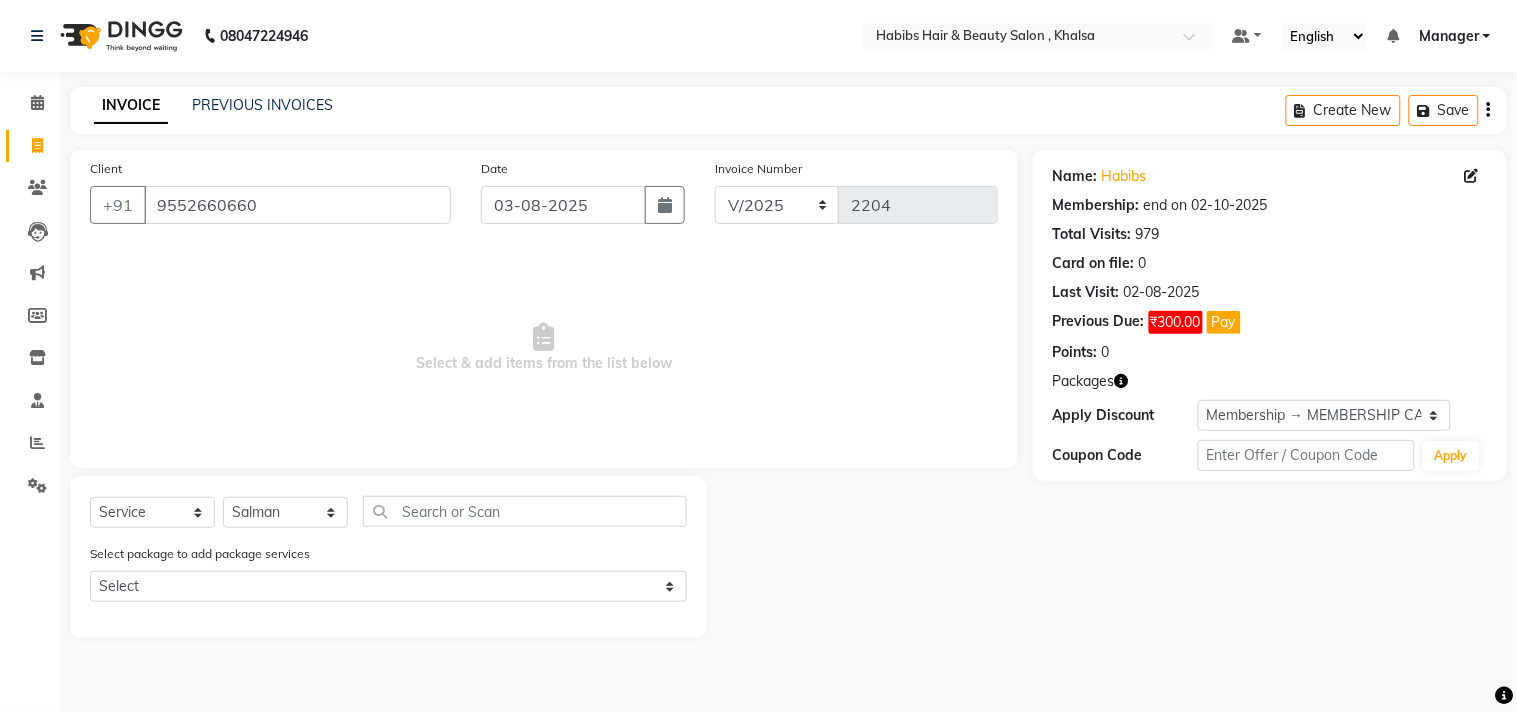 click on "Select & add items from the list below" at bounding box center (544, 348) 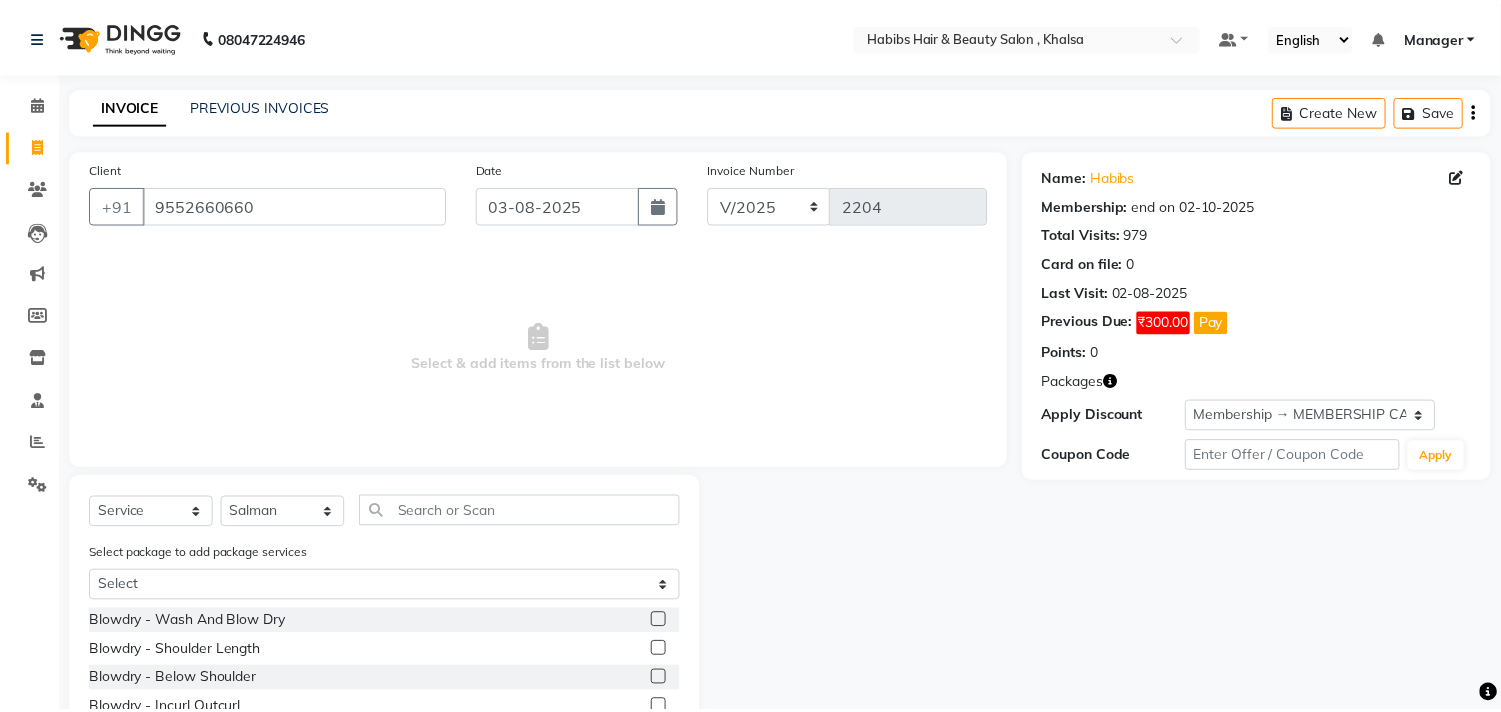 scroll, scrollTop: 156, scrollLeft: 0, axis: vertical 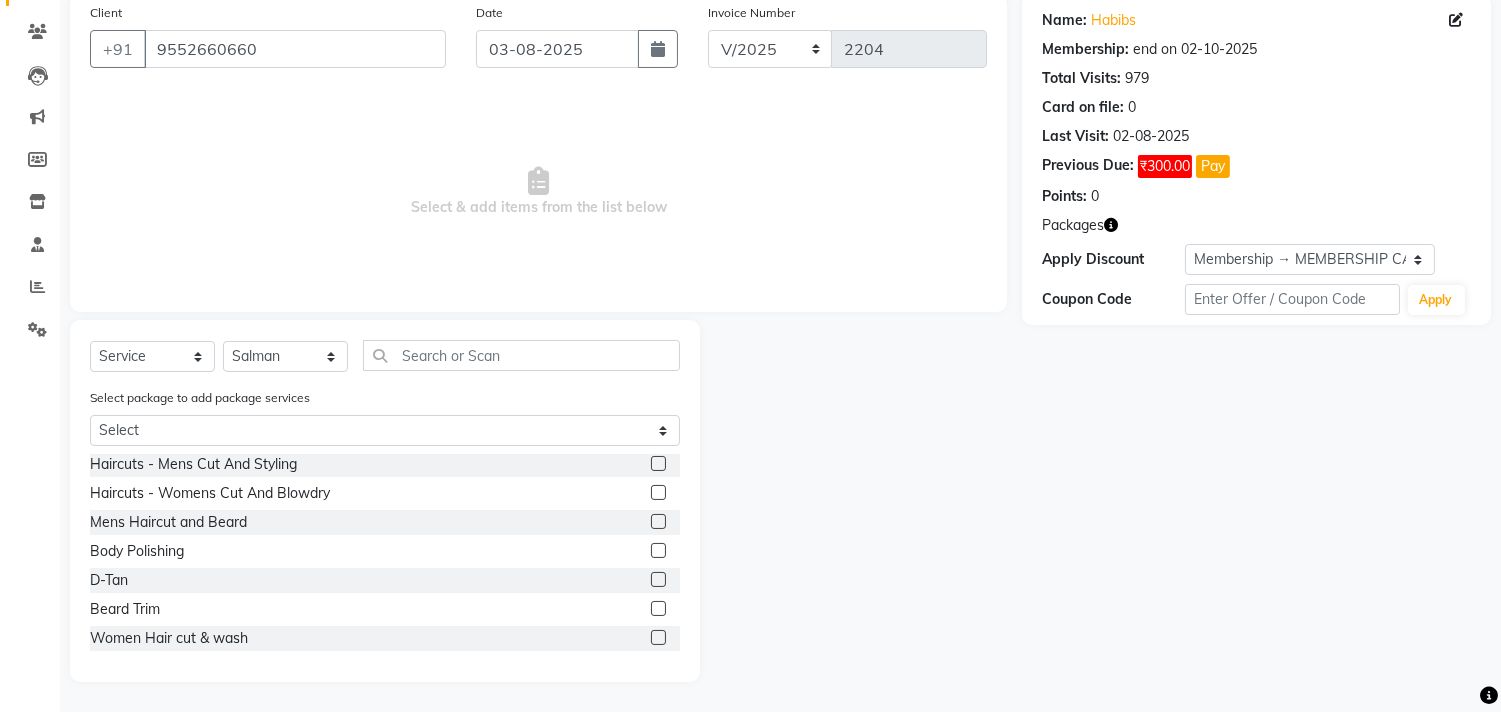 click 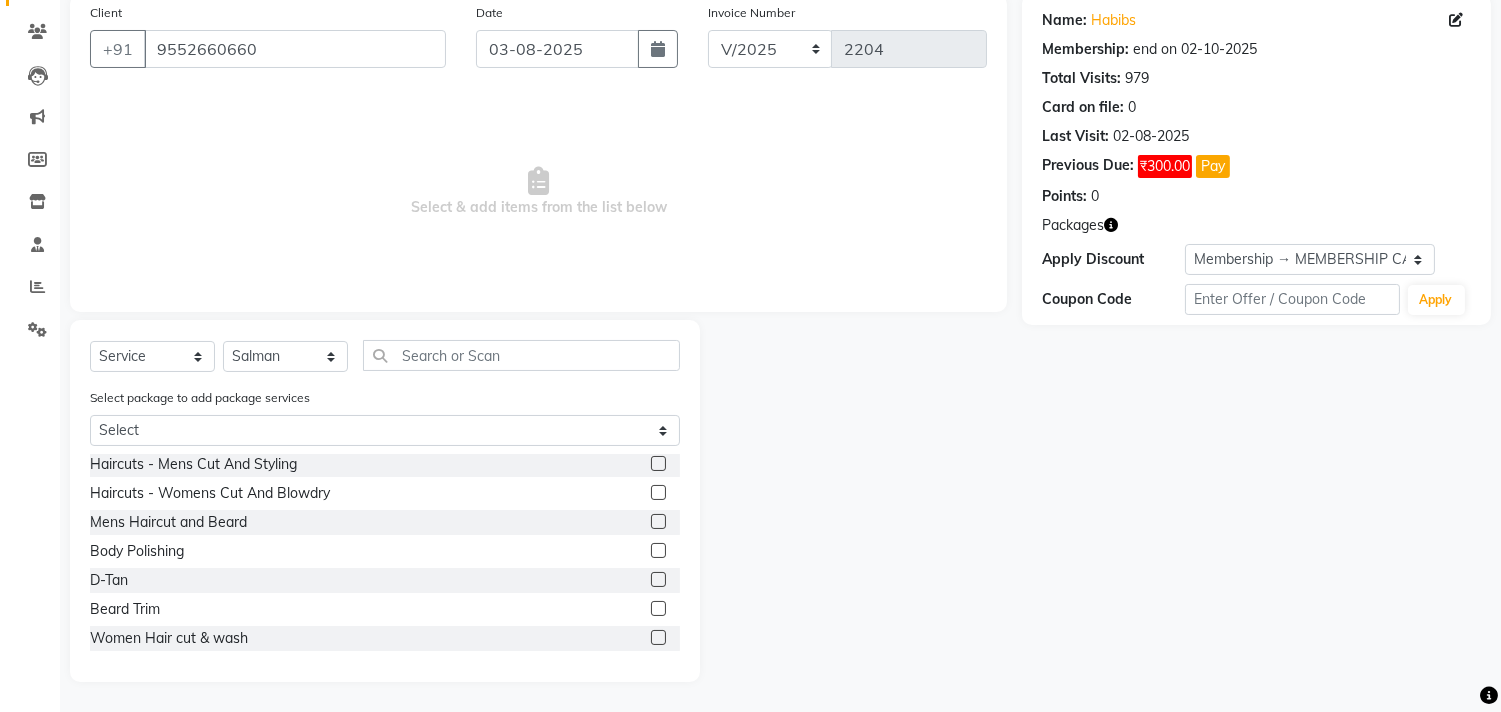 click at bounding box center (657, 464) 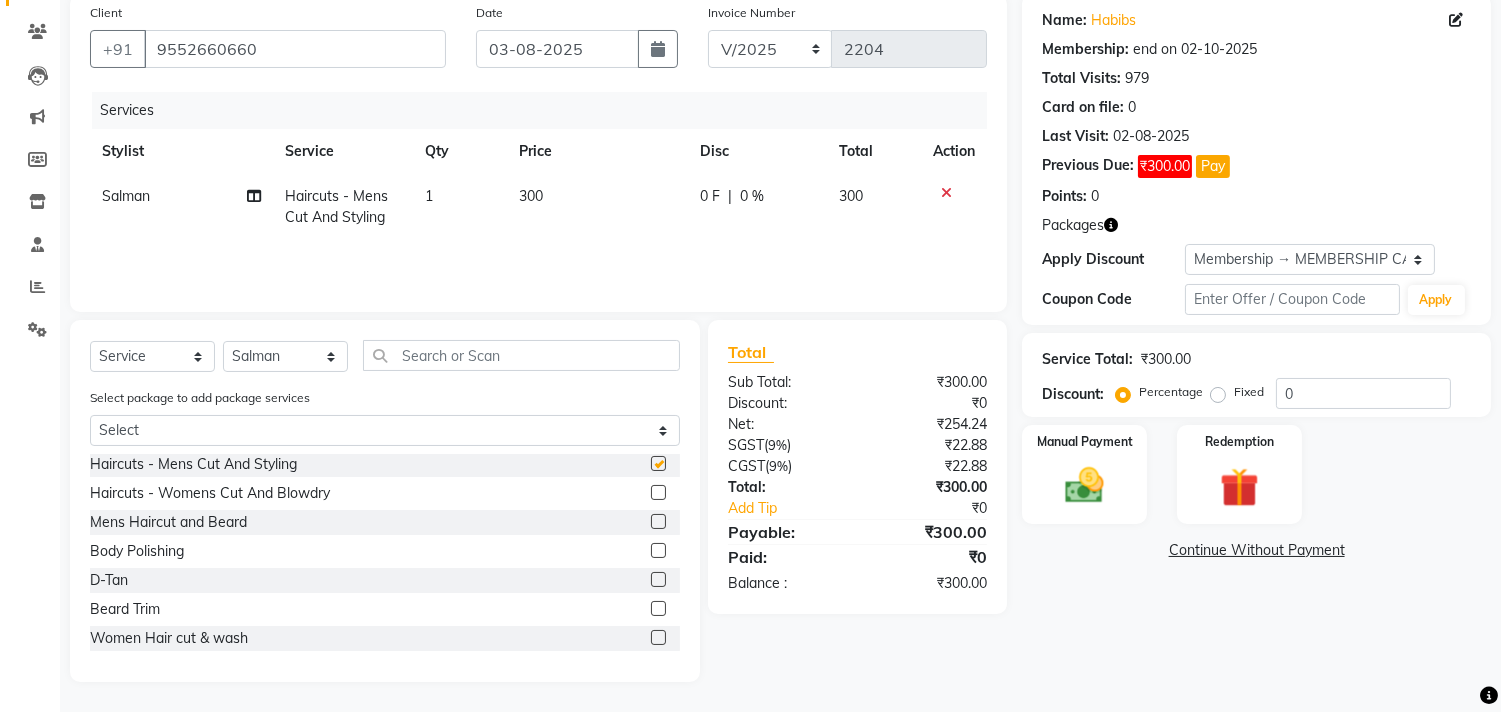 checkbox on "false" 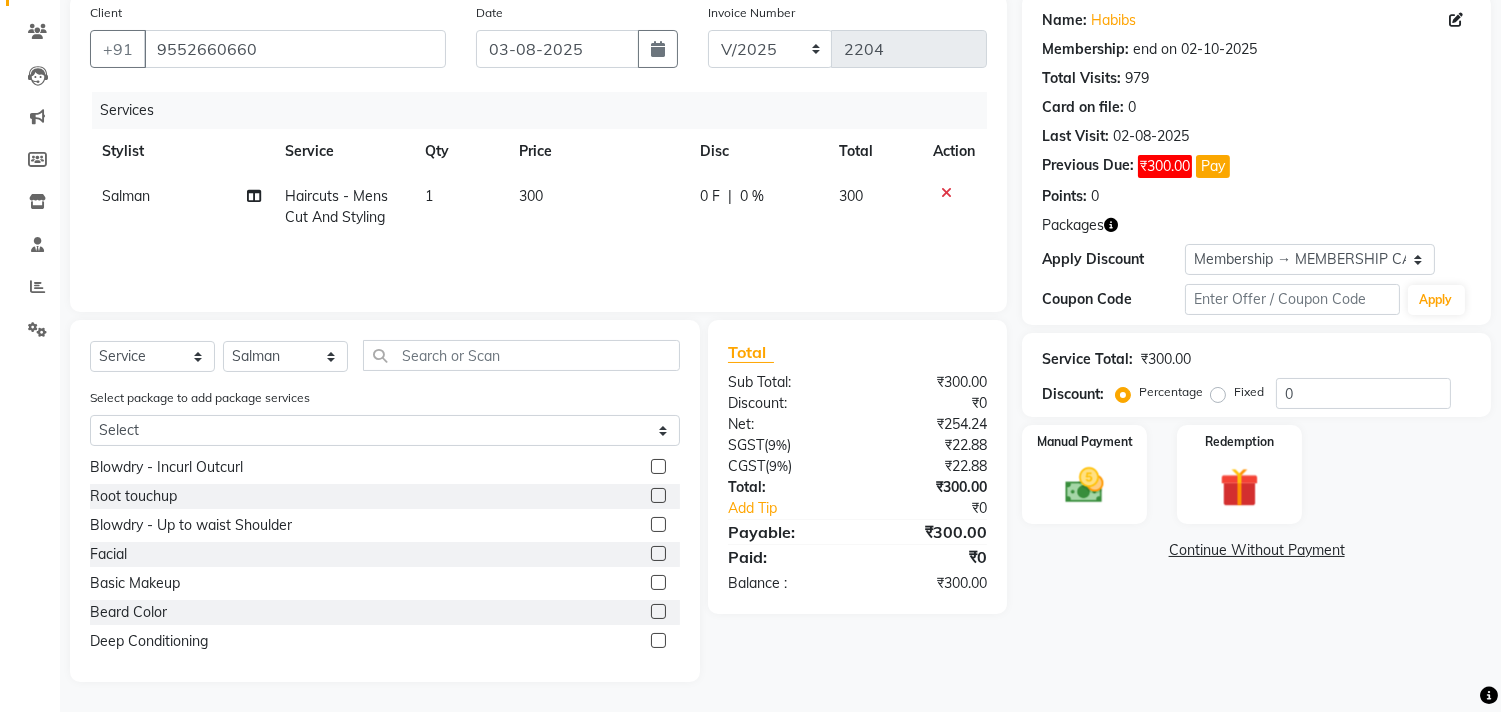 scroll, scrollTop: 0, scrollLeft: 0, axis: both 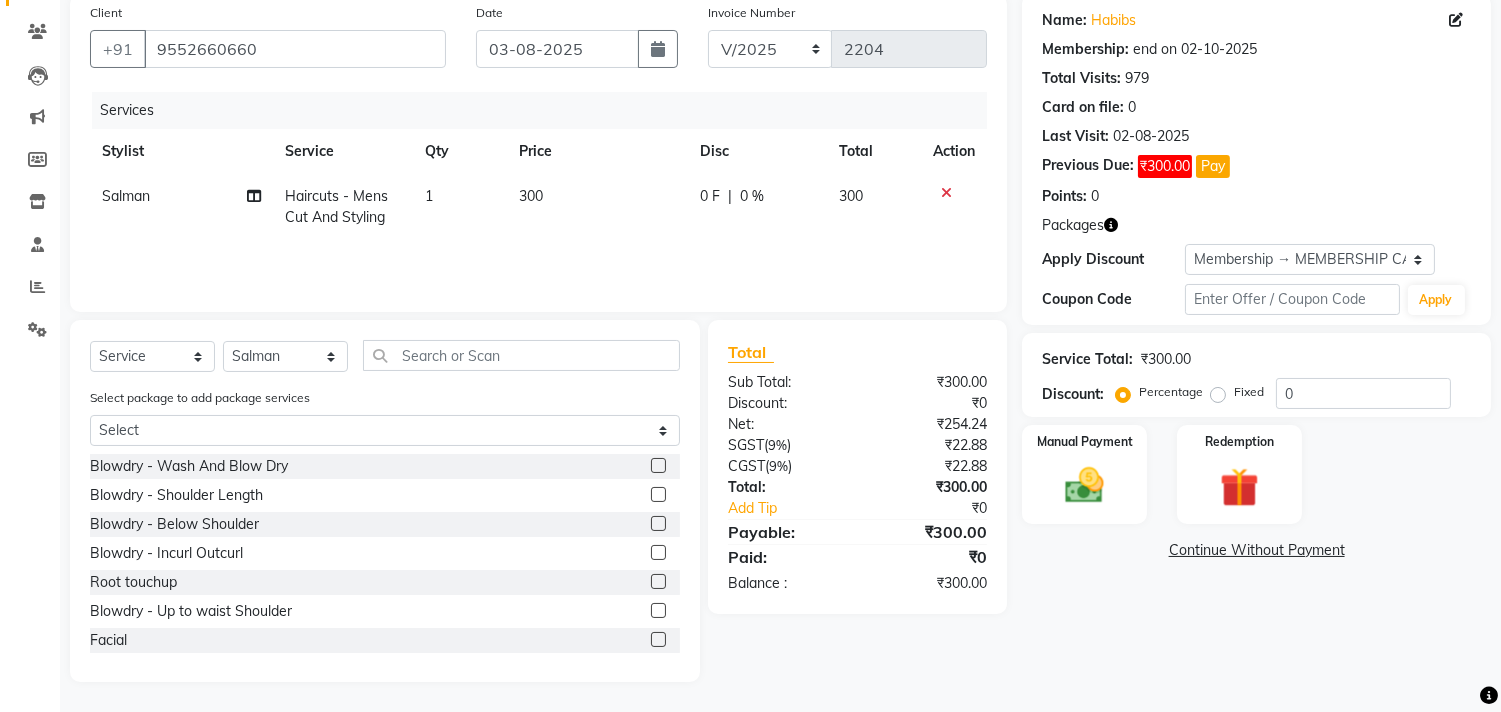 click 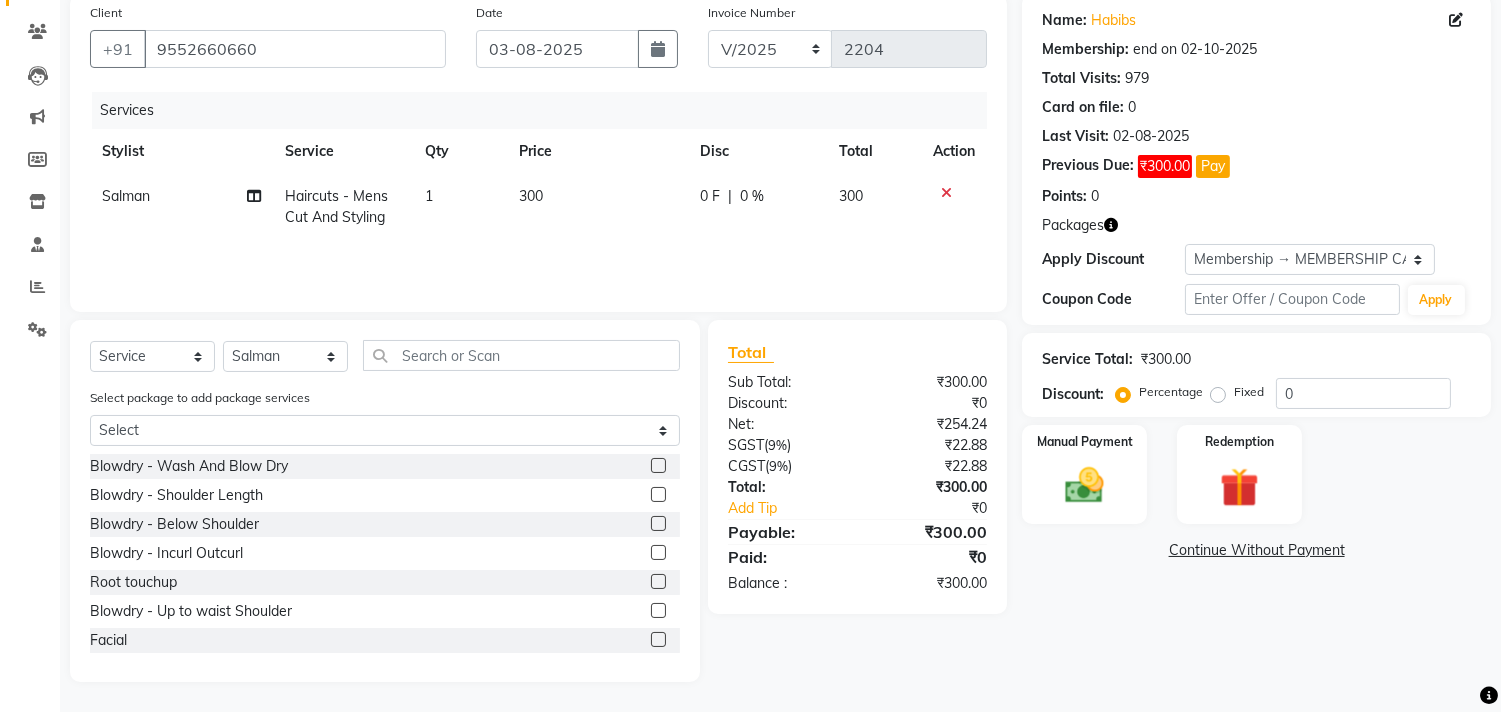 click at bounding box center [657, 466] 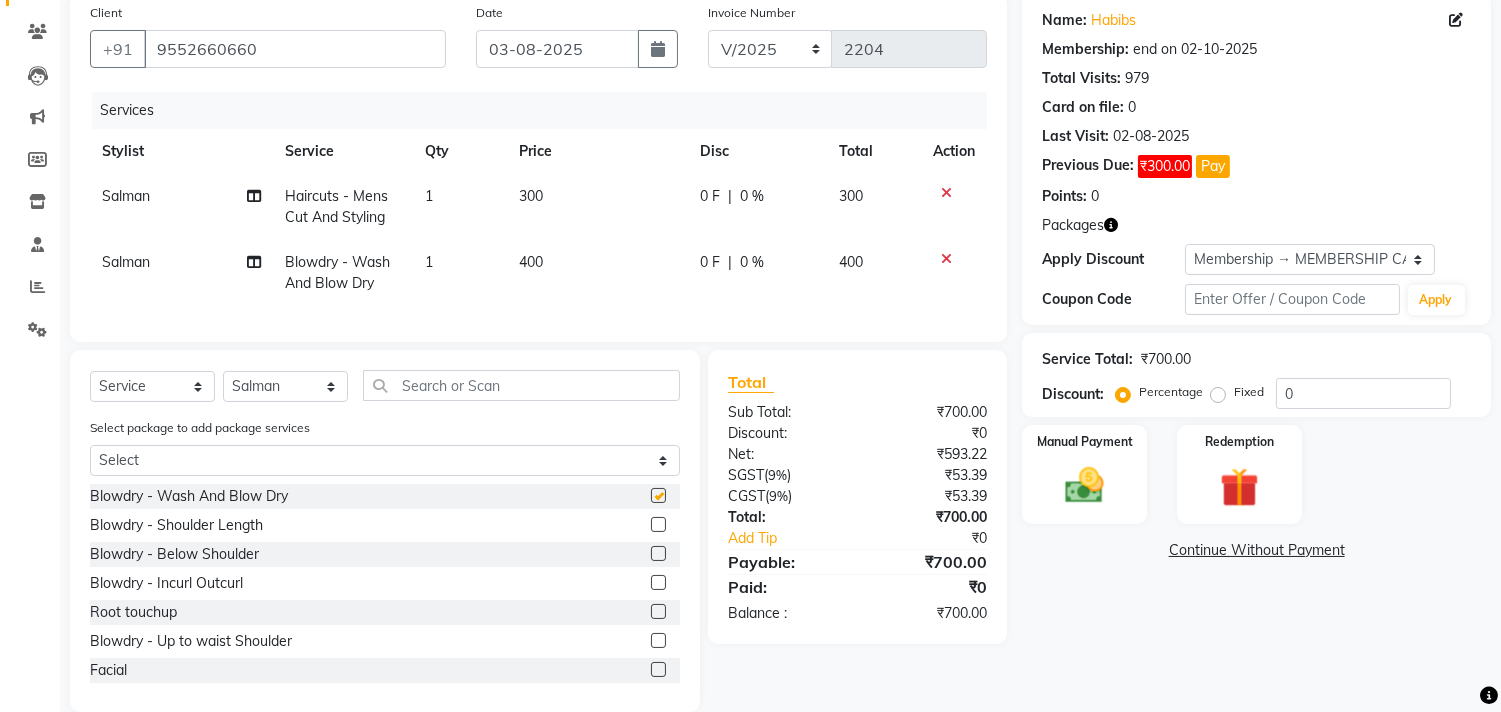 checkbox on "false" 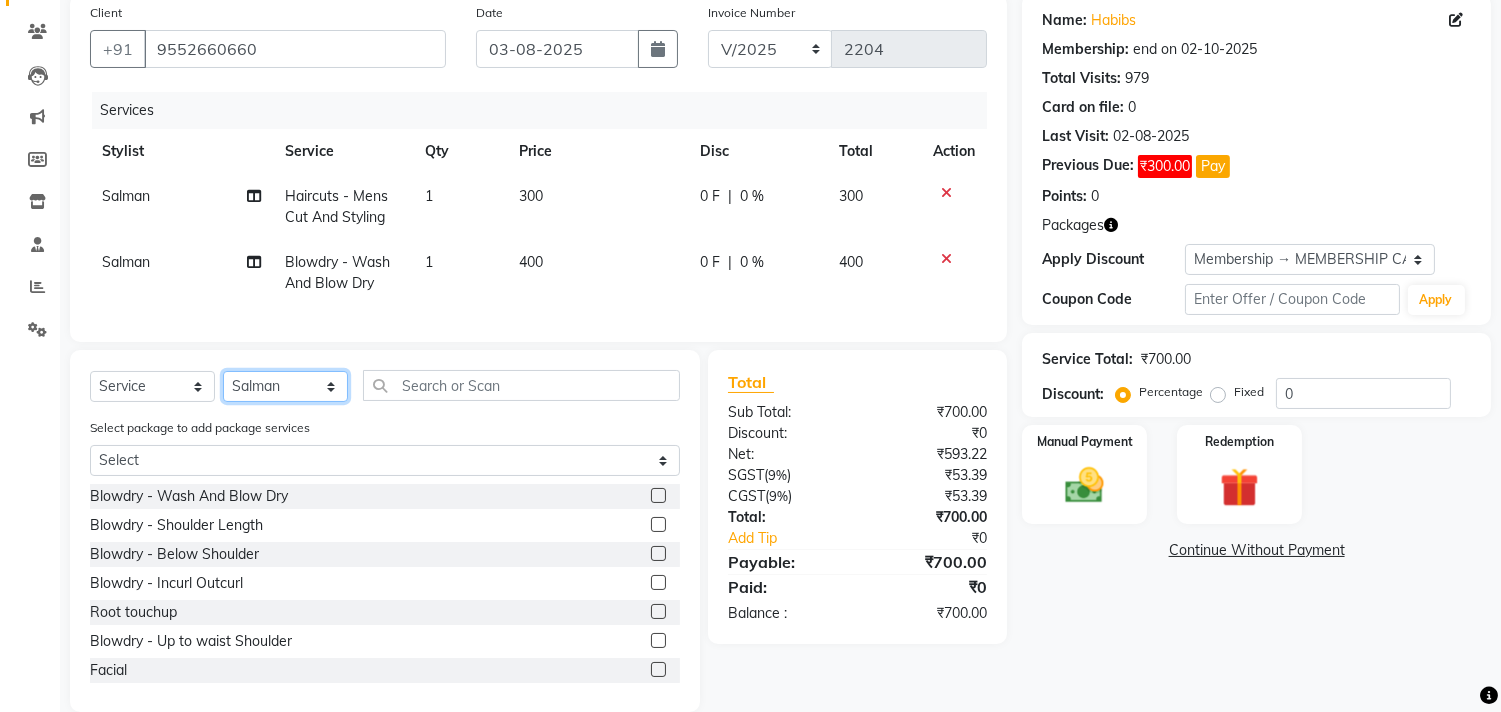 click on "Select Stylist Ajam ARIF Asif Manager M M Neelam Niyaz Salman Sameer Sayali Shahid Shahnawaz Vidya Zubair" 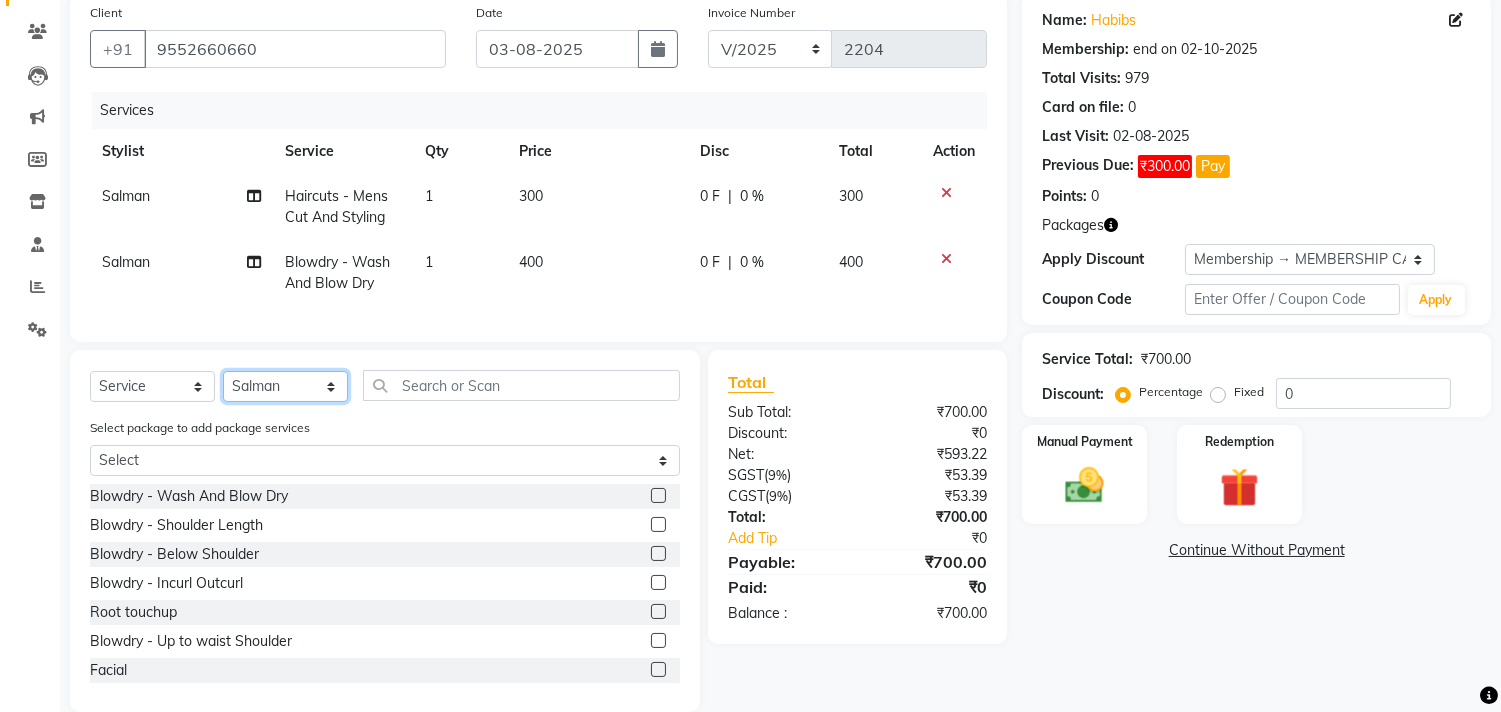 select on "35506" 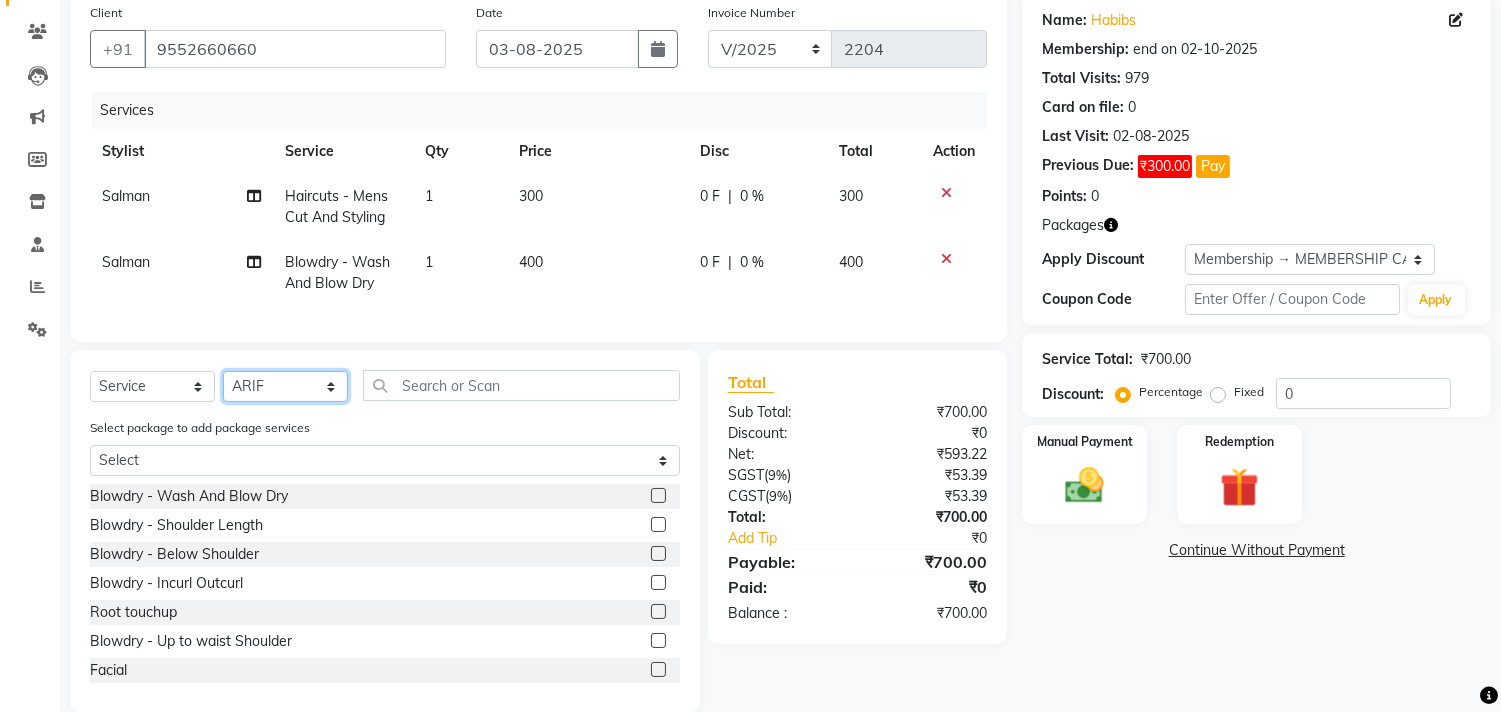 click on "Select Stylist Ajam ARIF Asif Manager M M Neelam Niyaz Salman Sameer Sayali Shahid Shahnawaz Vidya Zubair" 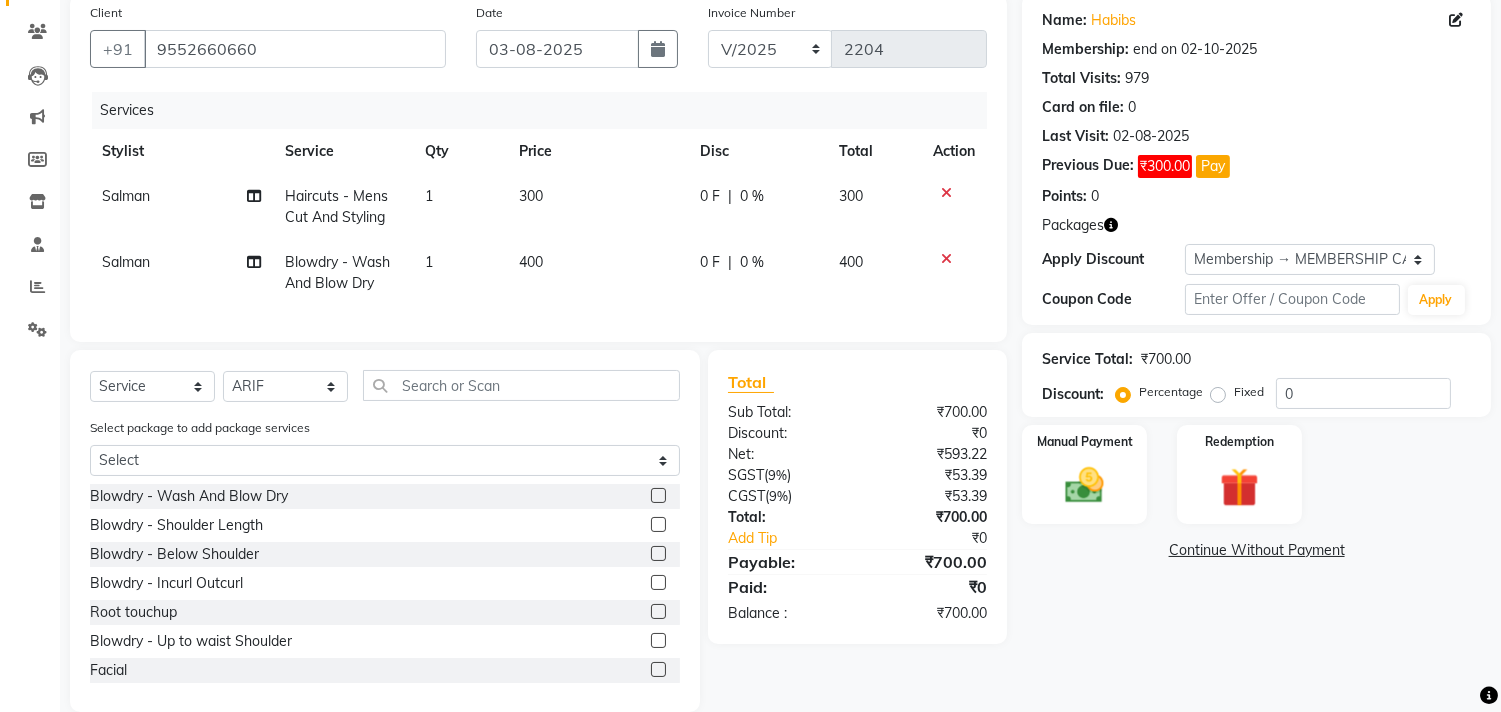 click on "Client +91 [PHONE] Date 03-08-2025 Invoice Number V/2025 V/2025-26 2204 Services Stylist Service Qty Price Disc Total Action Salman Haircuts -  Mens Cut And Styling 1 300 0 F | 0 % 300 Salman Blowdry  -  Wash And Blow Dry 1 400 0 F | 0 % 400" 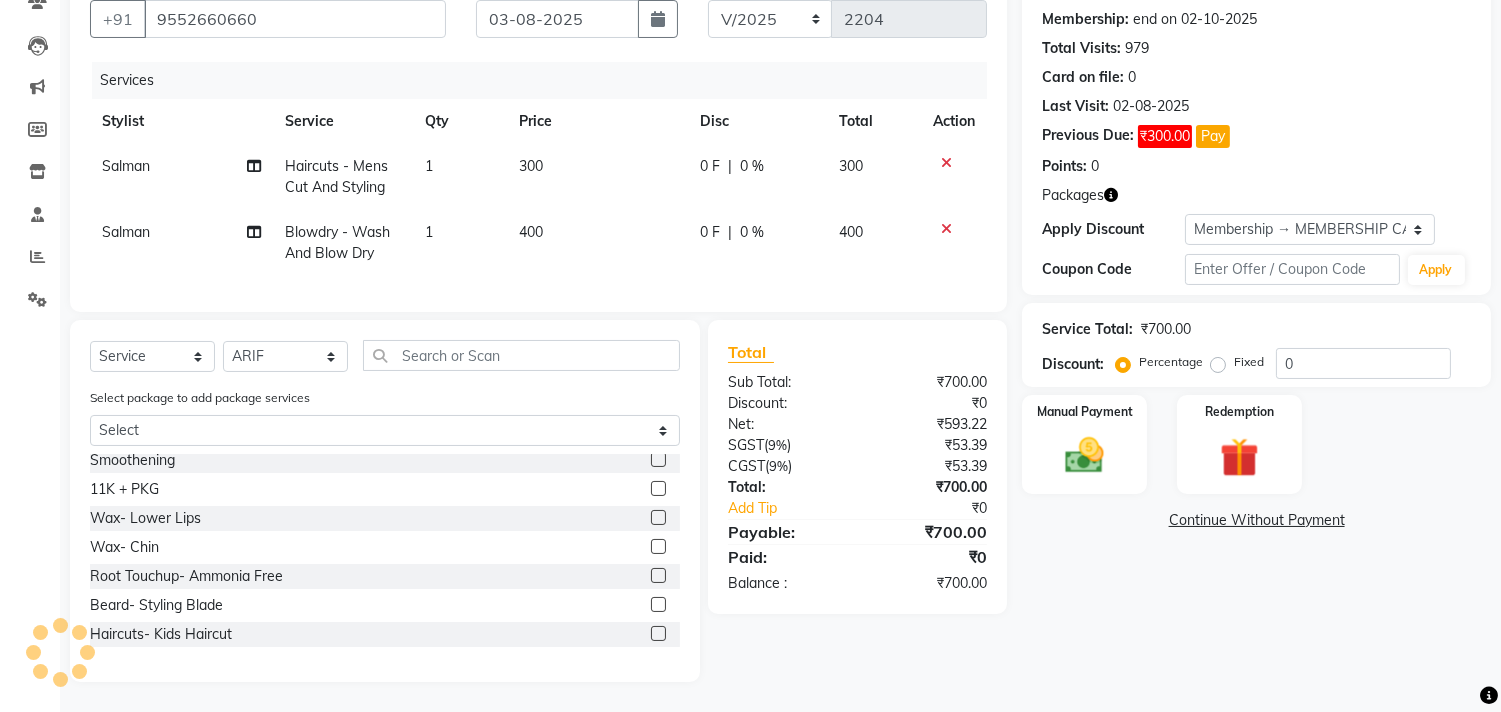scroll, scrollTop: 872, scrollLeft: 0, axis: vertical 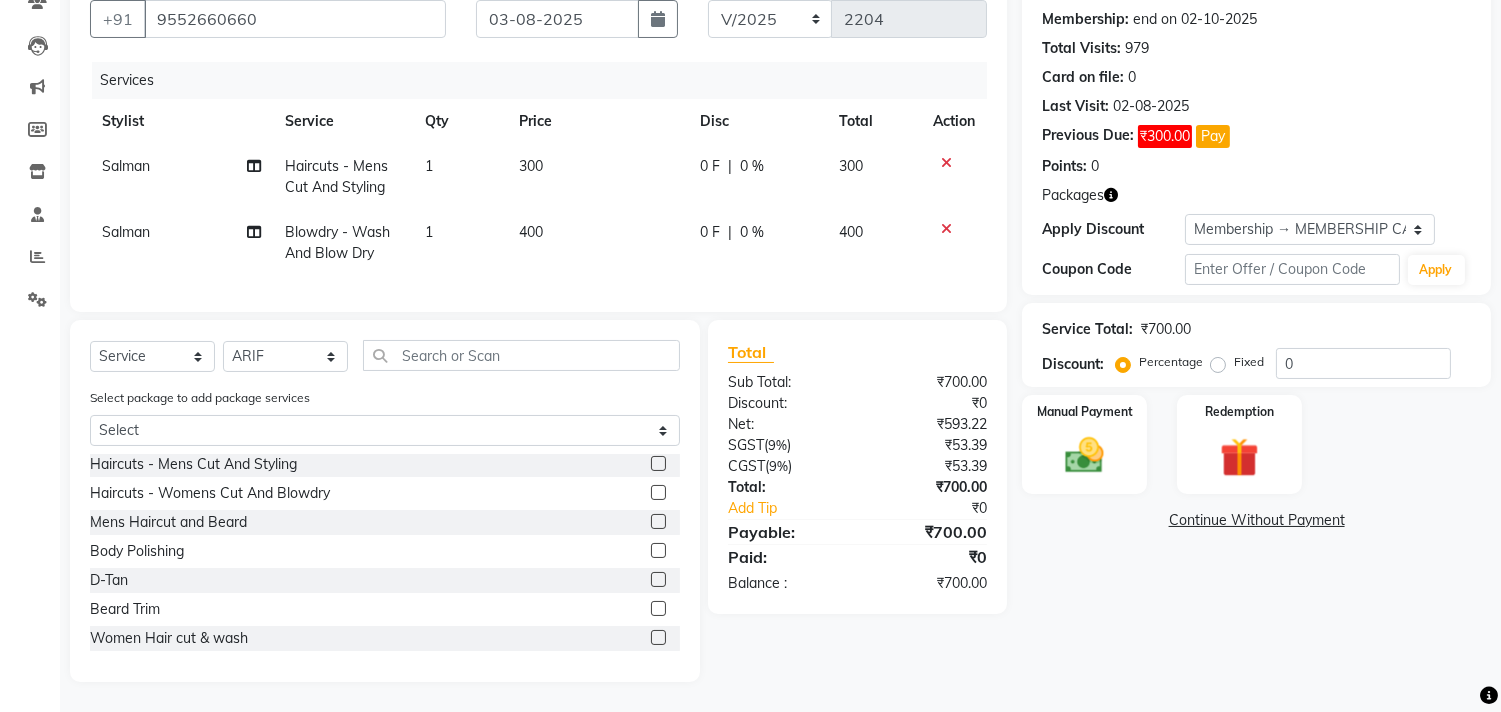 click 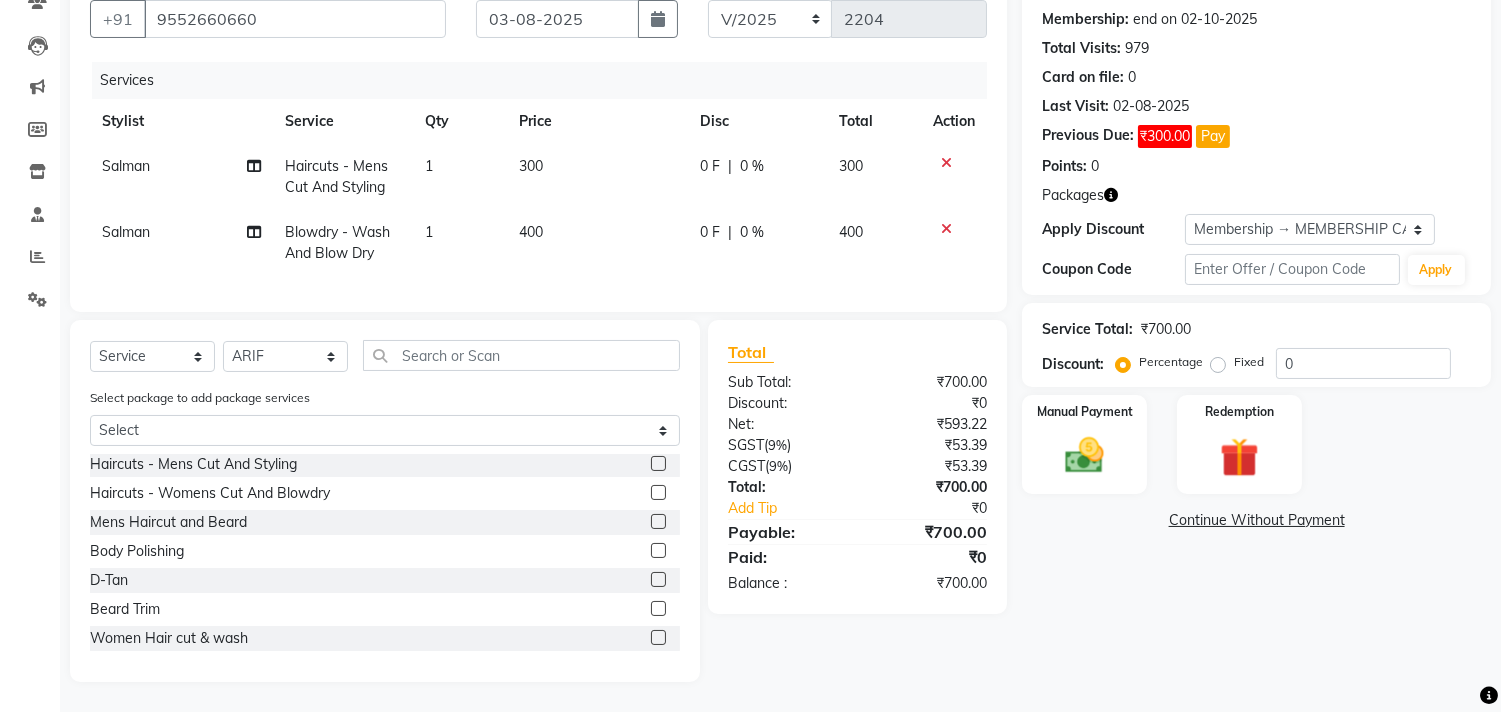 click at bounding box center [657, 522] 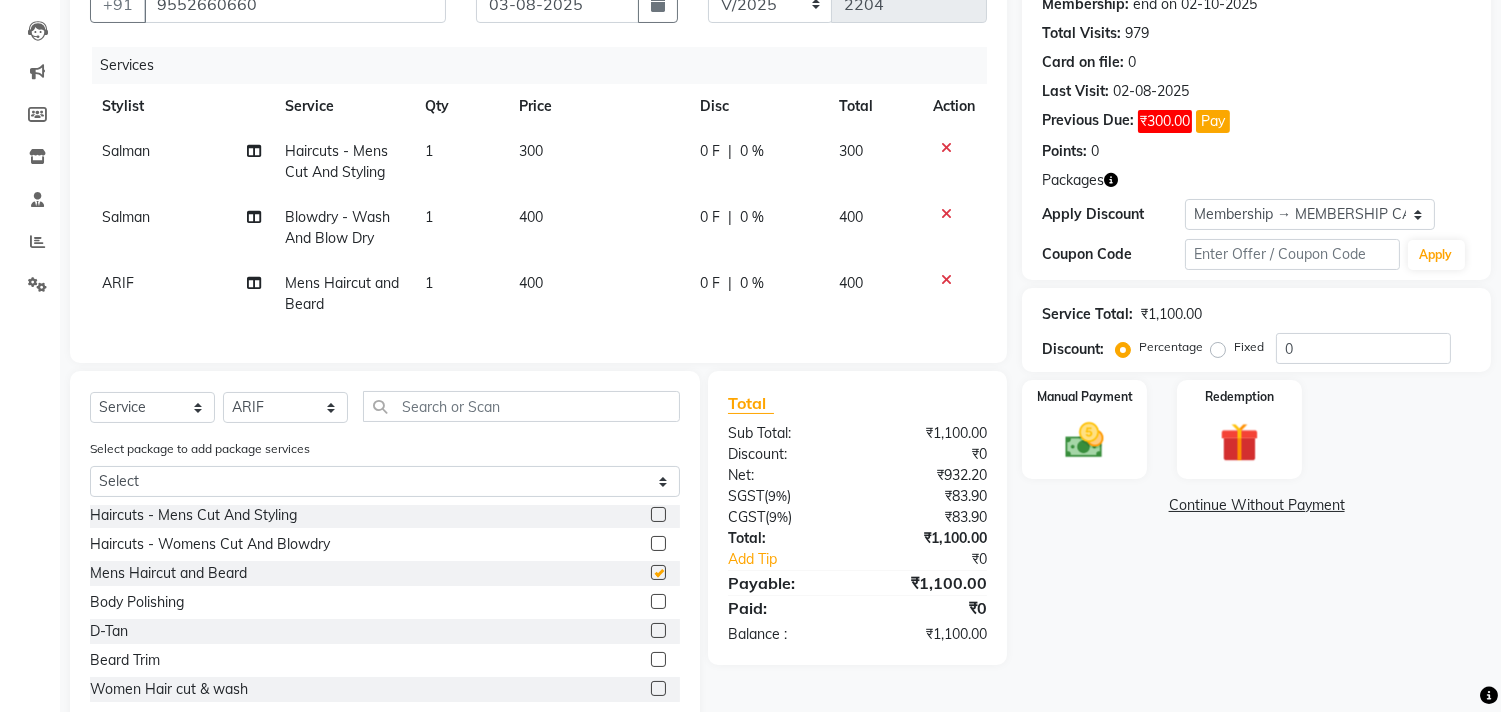checkbox on "false" 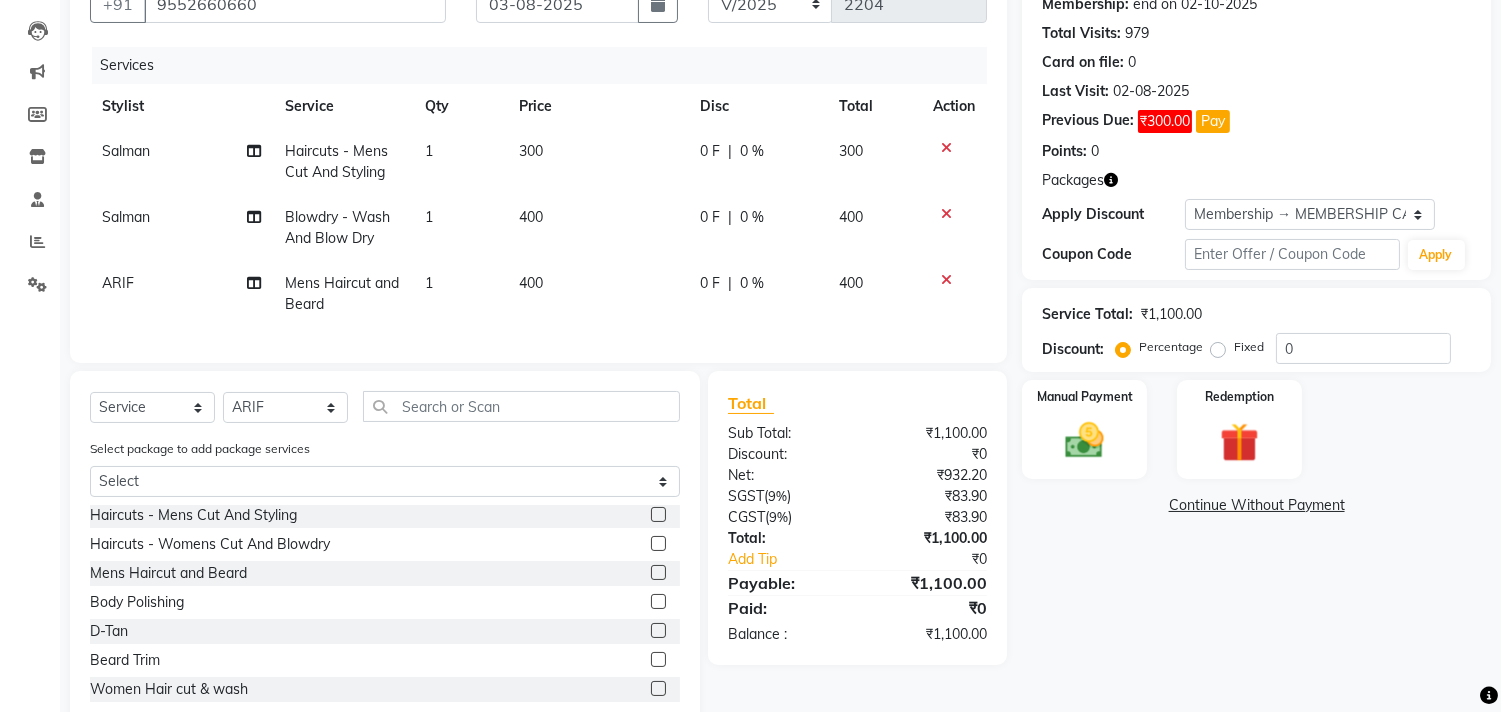 click 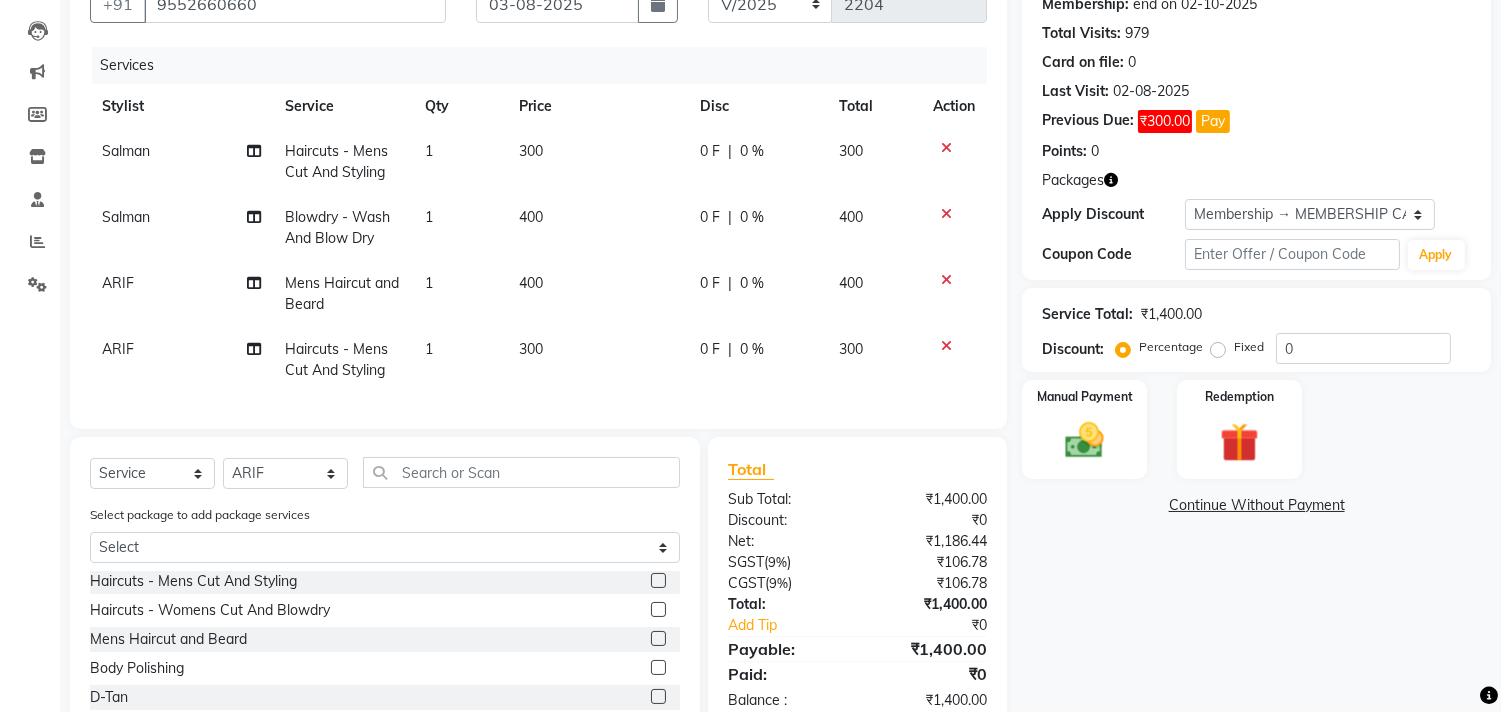 click 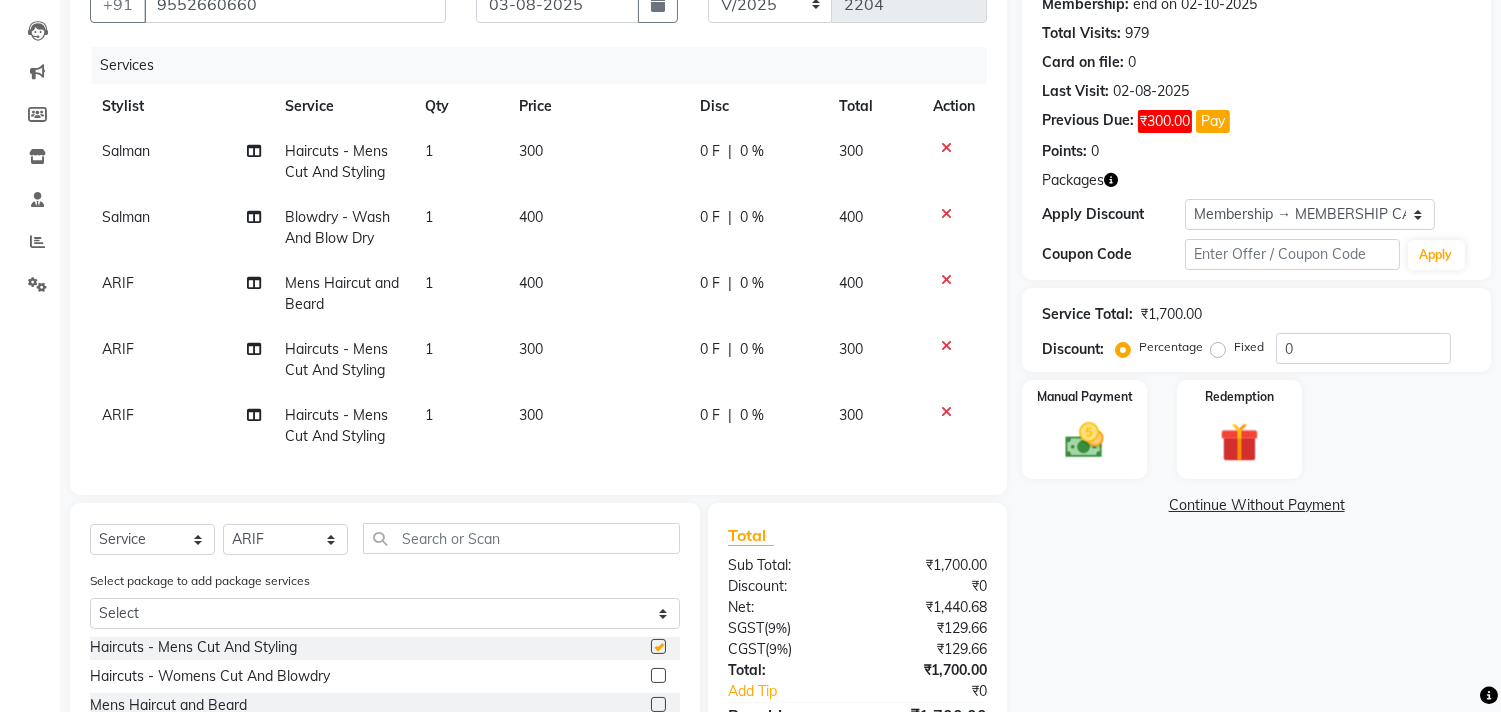 checkbox on "false" 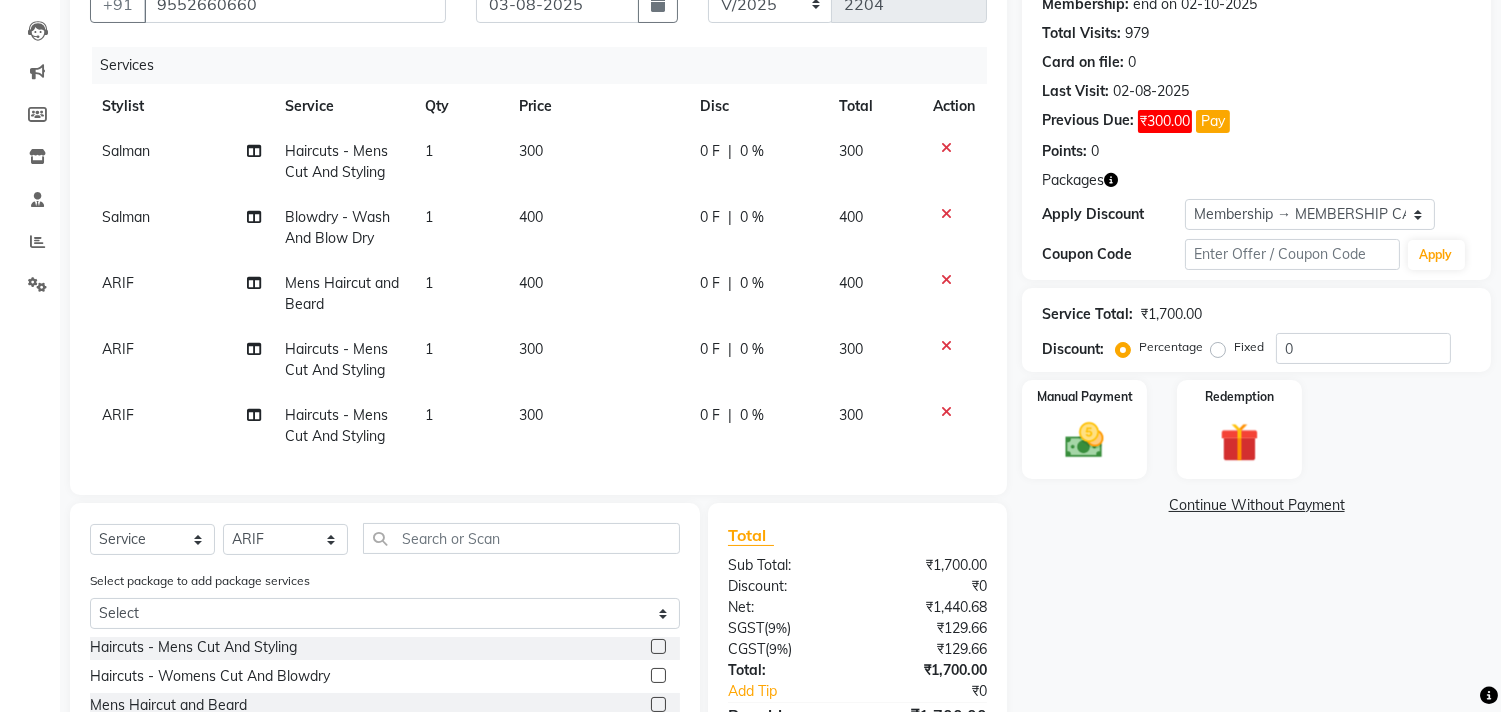 click on "Total Sub Total: ₹1,700.00 Discount: ₹0 Net: ₹1,440.68 SGST  ( 9% ) ₹129.66 CGST  ( 9% ) ₹129.66 Total: ₹1,700.00 Add Tip ₹0 Payable: ₹1,700.00 Paid: ₹0 Balance   : ₹1,700.00" 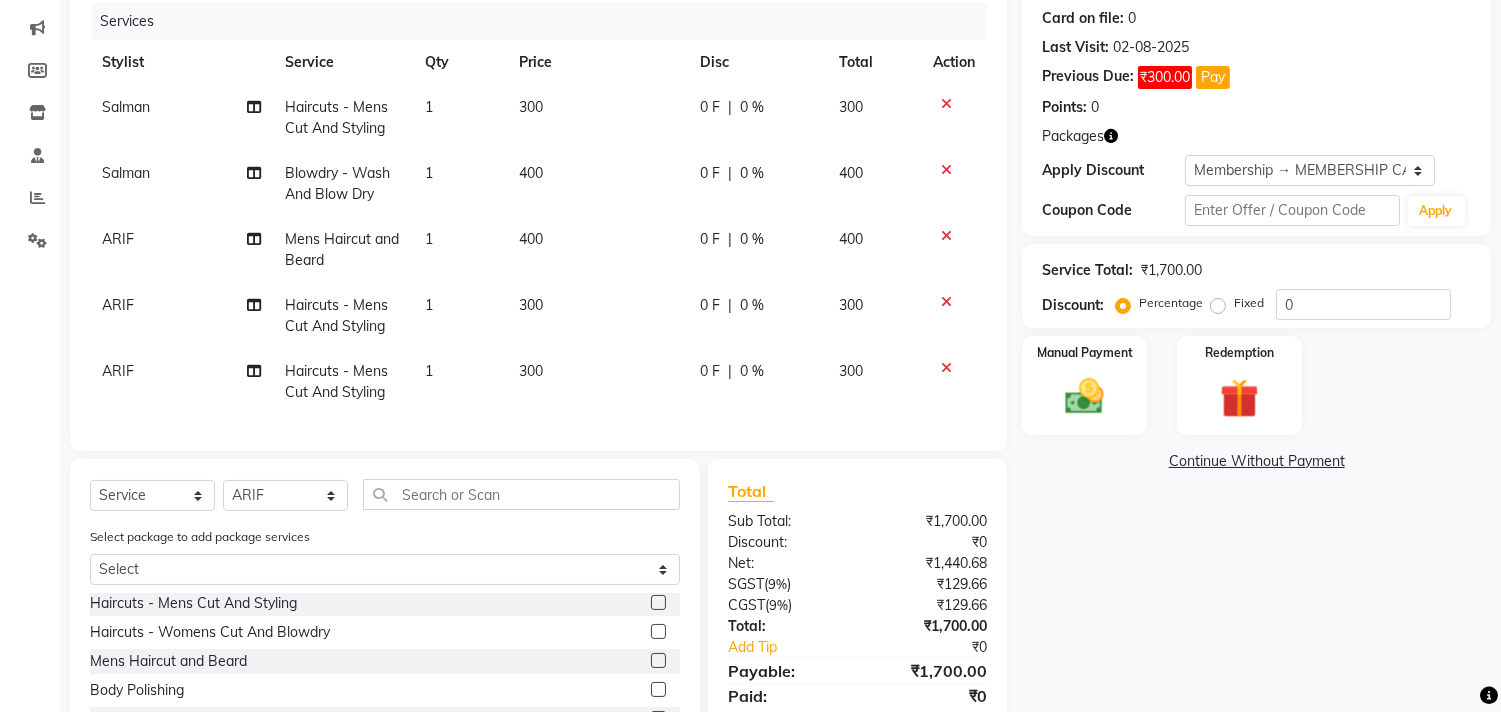 scroll, scrollTop: 401, scrollLeft: 0, axis: vertical 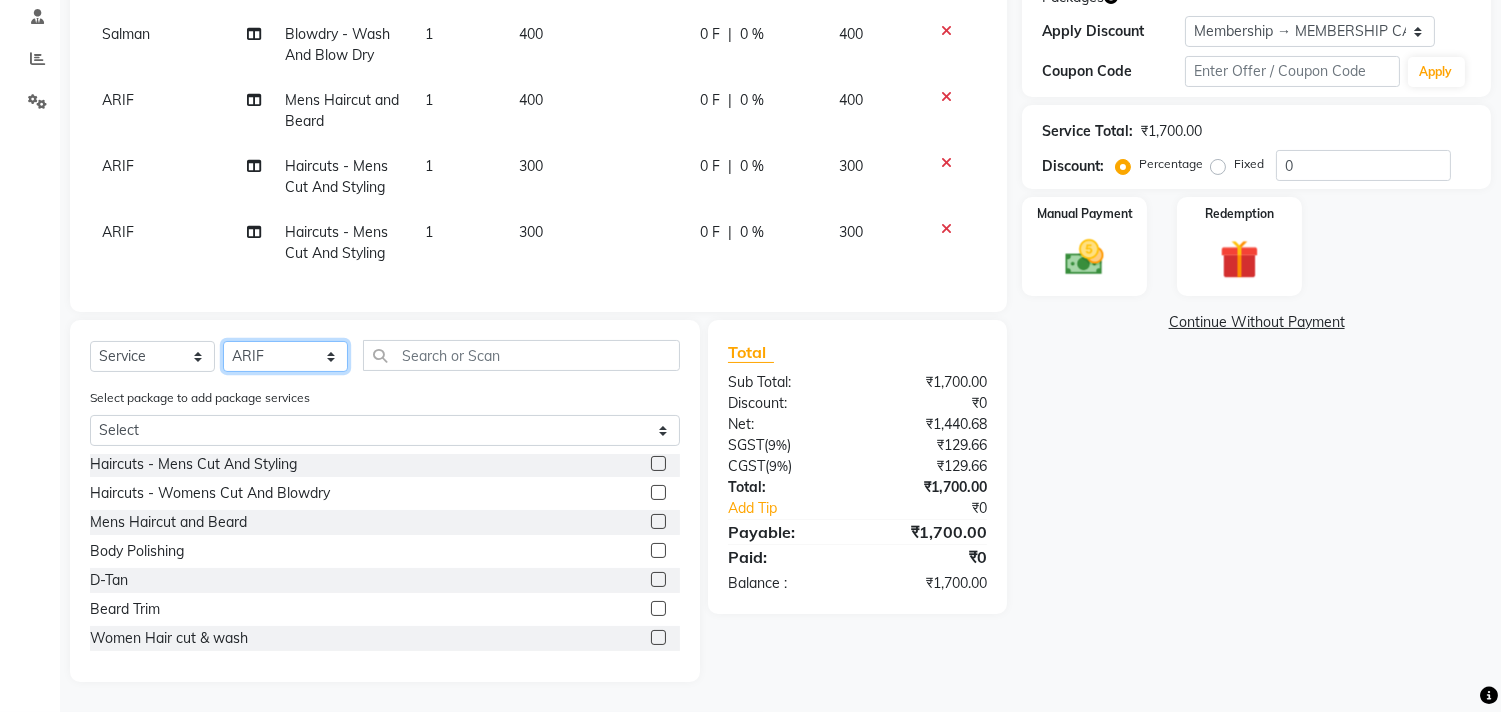 click on "Select Stylist Ajam ARIF Asif Manager M M Neelam Niyaz Salman Sameer Sayali Shahid Shahnawaz Vidya Zubair" 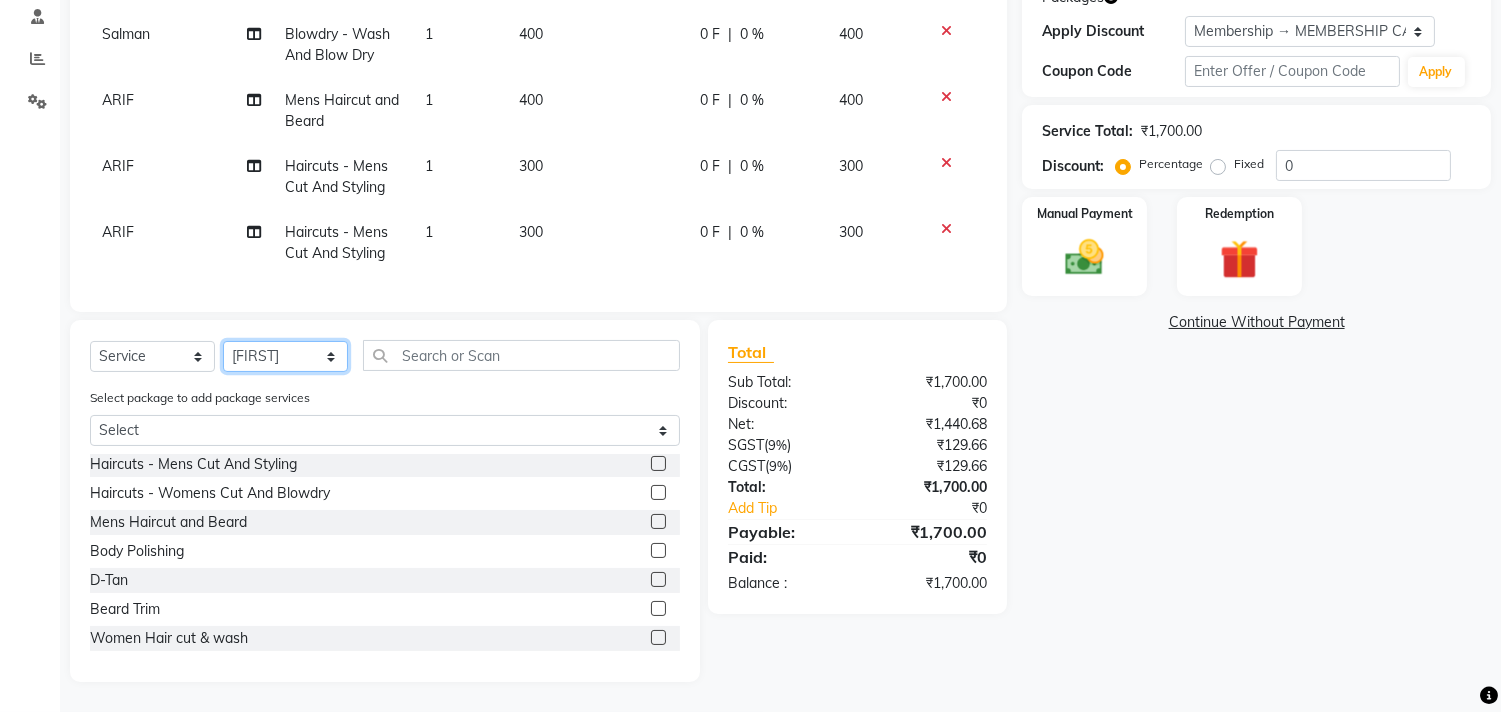 click on "Select Stylist Ajam ARIF Asif Manager M M Neelam Niyaz Salman Sameer Sayali Shahid Shahnawaz Vidya Zubair" 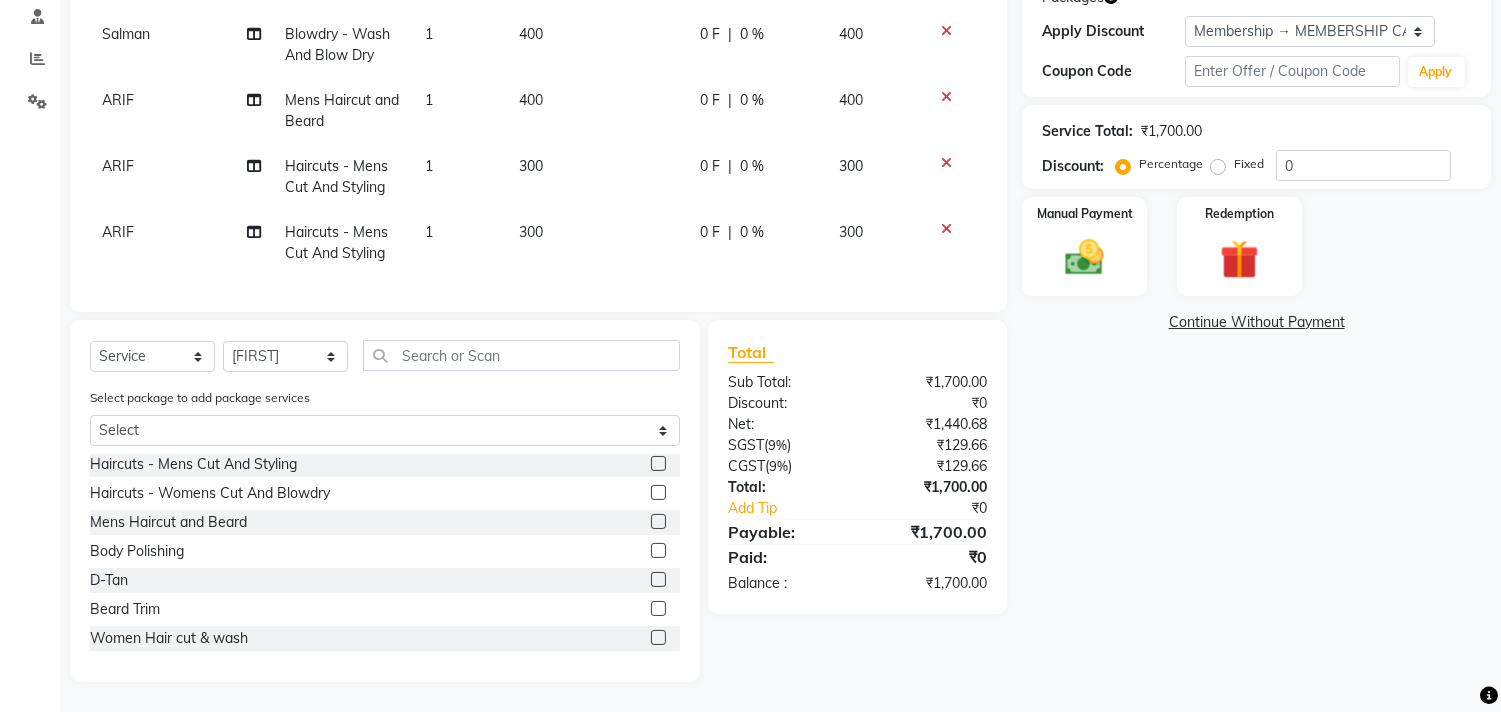 click on "Select  Service  Product  Membership  Package Voucher Prepaid Gift Card  Select Stylist Ajam ARIF Asif Manager M M Neelam Niyaz Salman Sameer Sayali Shahid Shahnawaz Vidya Zubair Select package to add package services Select Ornab Mukhrjee Blowdry  -  Wash And Blow Dry  Blowdry  -  Shoulder Length  Blowdry  -  Below Shoulder  Blowdry  -  Incurl Outcurl  Root touchup  Blowdry  -  Up to waist Shoulder  Facial  Basic Makeup  Beard Color  Deep Conditioning  Nail Paint  All Hair Shave  Wax (Upperlips)  Pore Cleanup   Head Massage- Habibs Oil  Package Facial  Pakage  Whitening Mask  Women- Global Funky Color  Wax (Rica)- Ear   12K + PKG  10K + PKG  Smoothening  11K + PKG  Wax- Lower Lips  Wax- Chin  Root Touchup- Ammonia Free  Beard- Styling Blade  Haircuts- Kids Haircut  O3 SeaWood Facial  Haircuts -  Mens Cut And Styling  Haircuts -  Womens Cut And Blowdry  Mens Haircut and Beard  Body Polishing  D-Tan  Beard Trim  Women Hair cut & wash  Face Wax  Pro Longer Treatment  Pro Longer Treatment  Molecular Treatment" 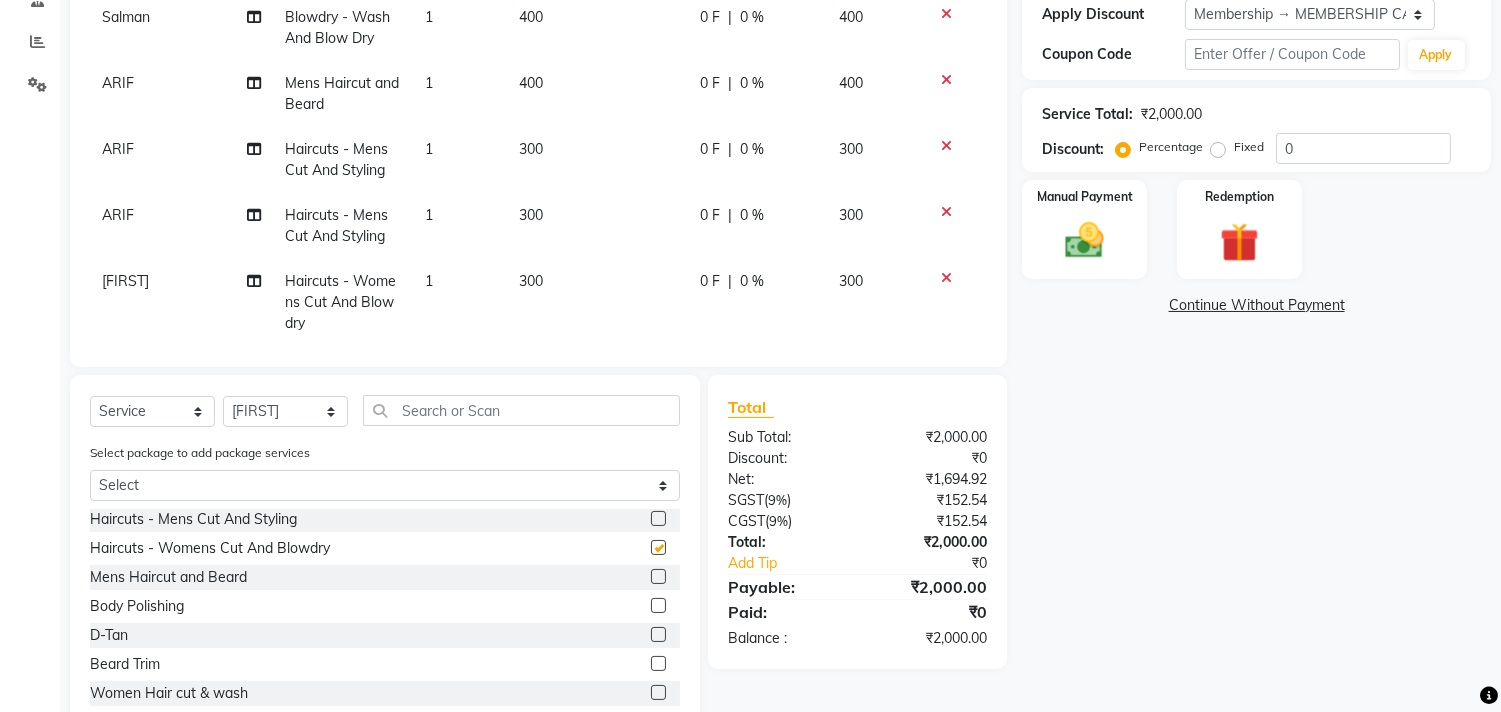 checkbox on "false" 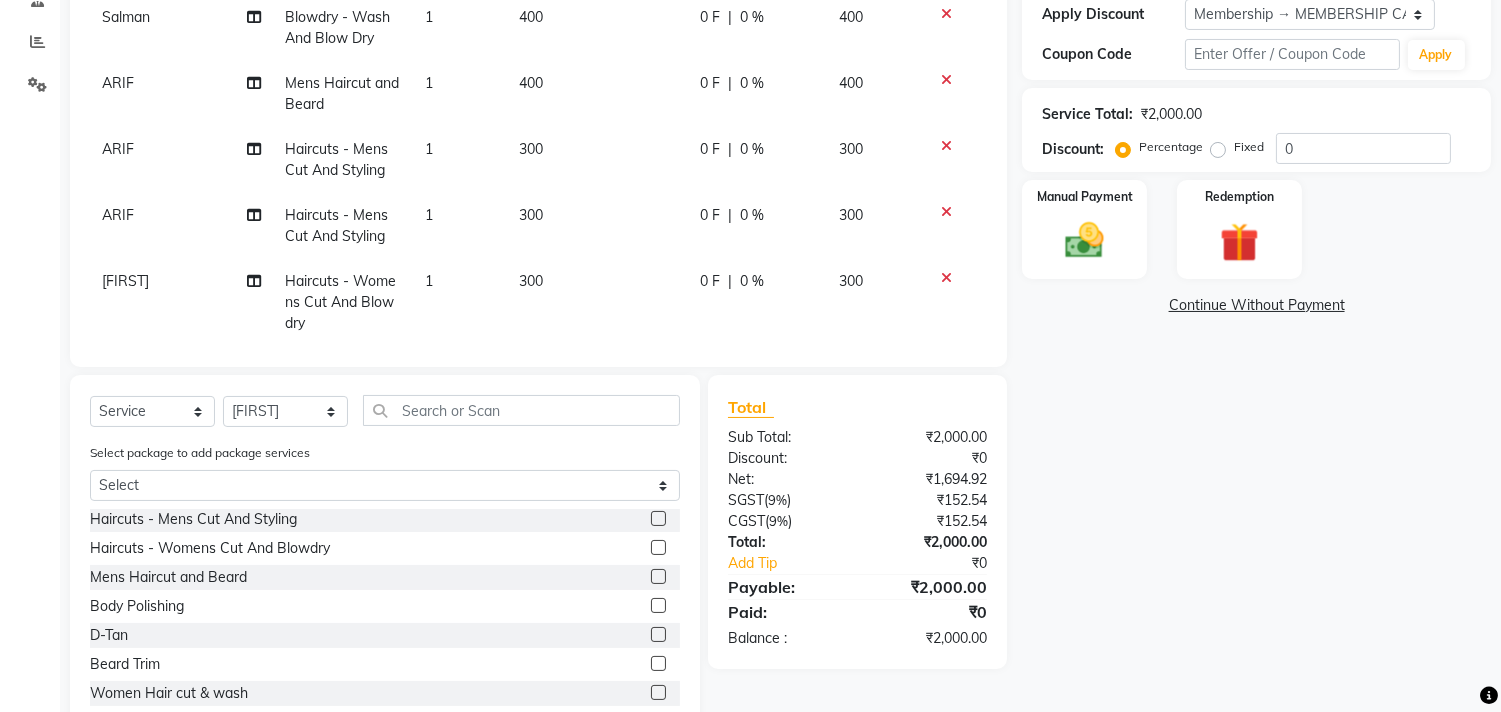 click on "Select package to add package services Select Ornab Mukhrjee" 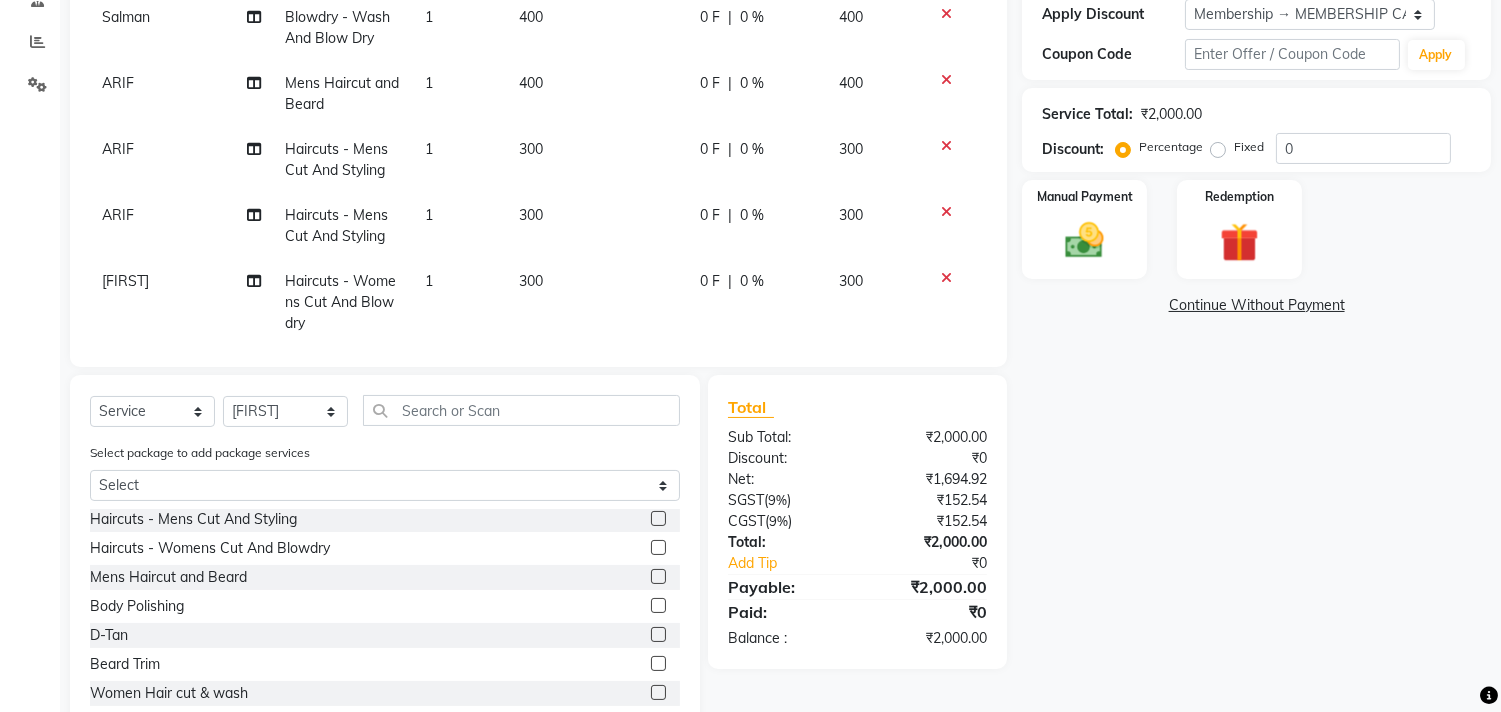 scroll, scrollTop: 738, scrollLeft: 0, axis: vertical 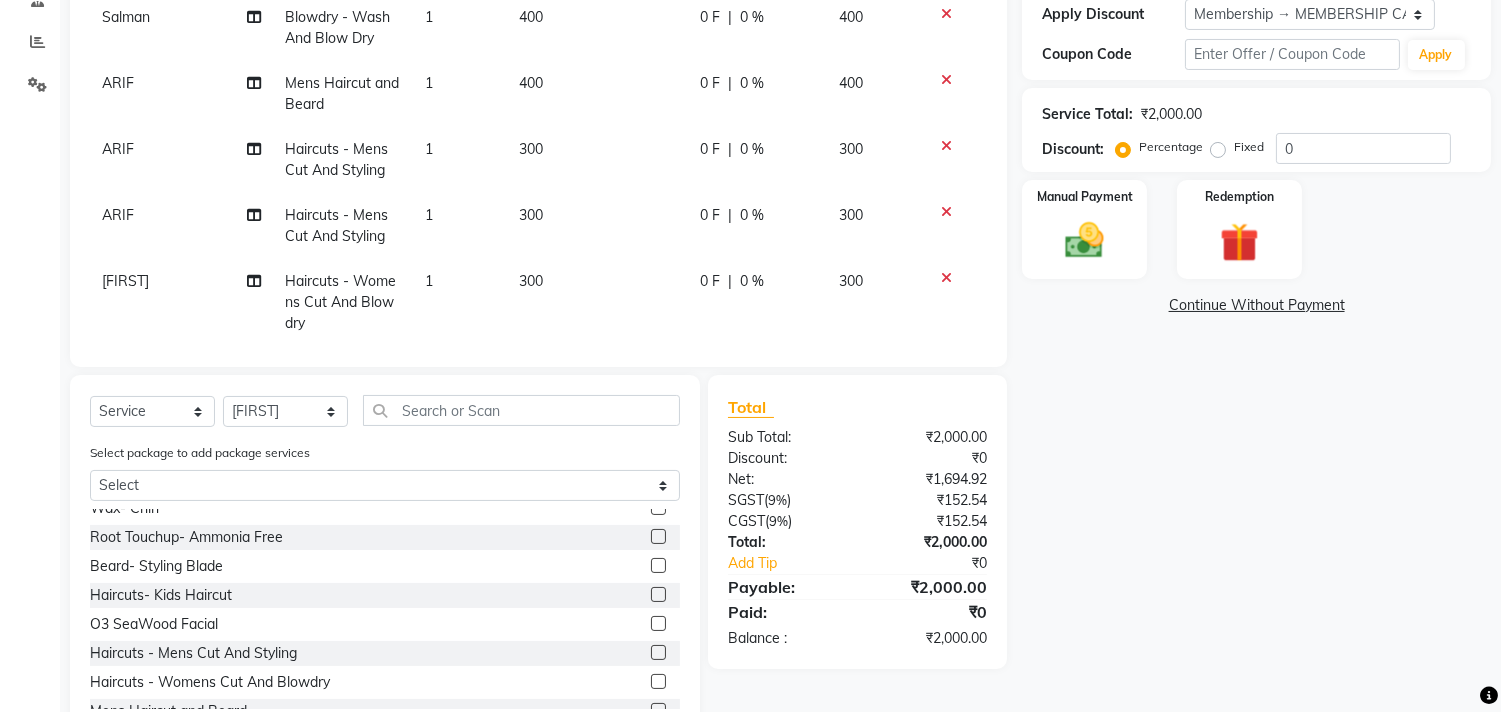 click 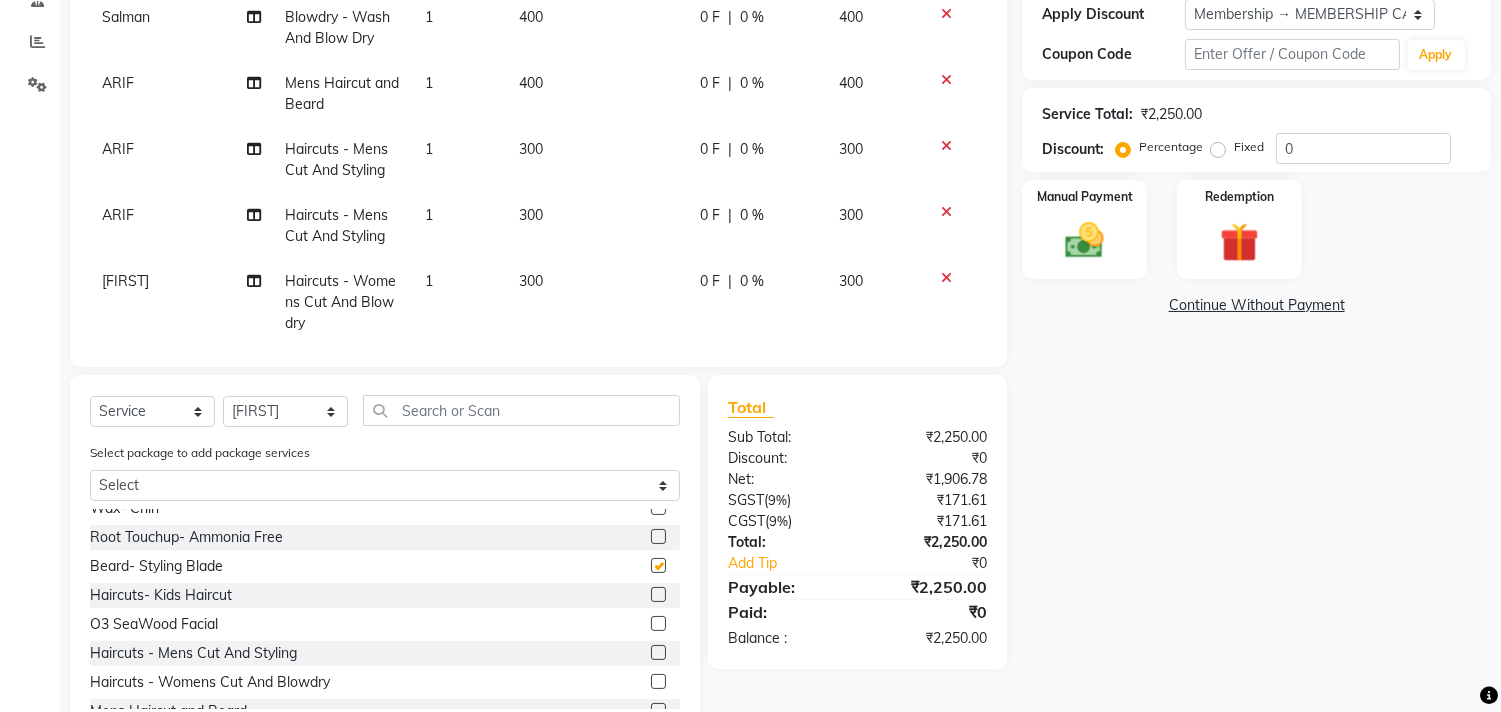 checkbox on "false" 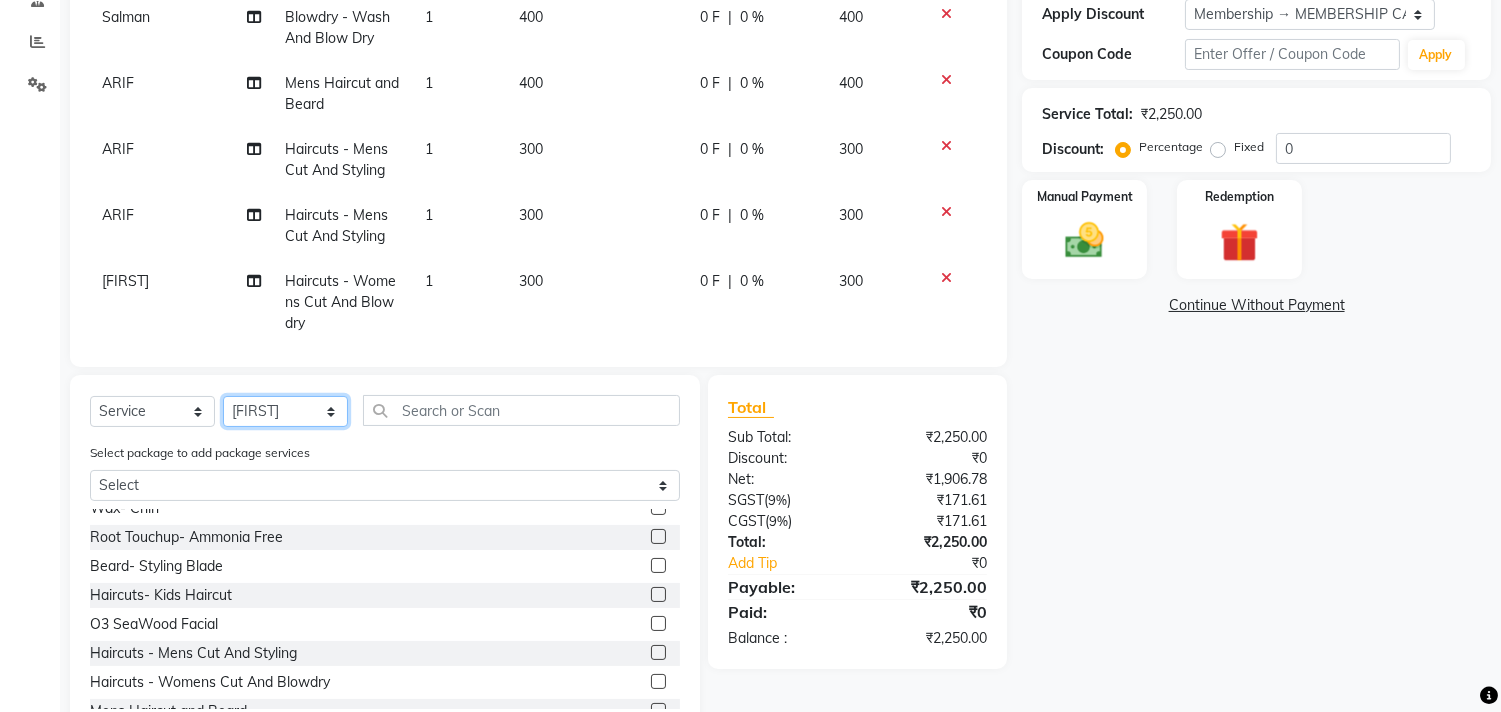 click on "Select Stylist Ajam ARIF Asif Manager M M Neelam Niyaz Salman Sameer Sayali Shahid Shahnawaz Vidya Zubair" 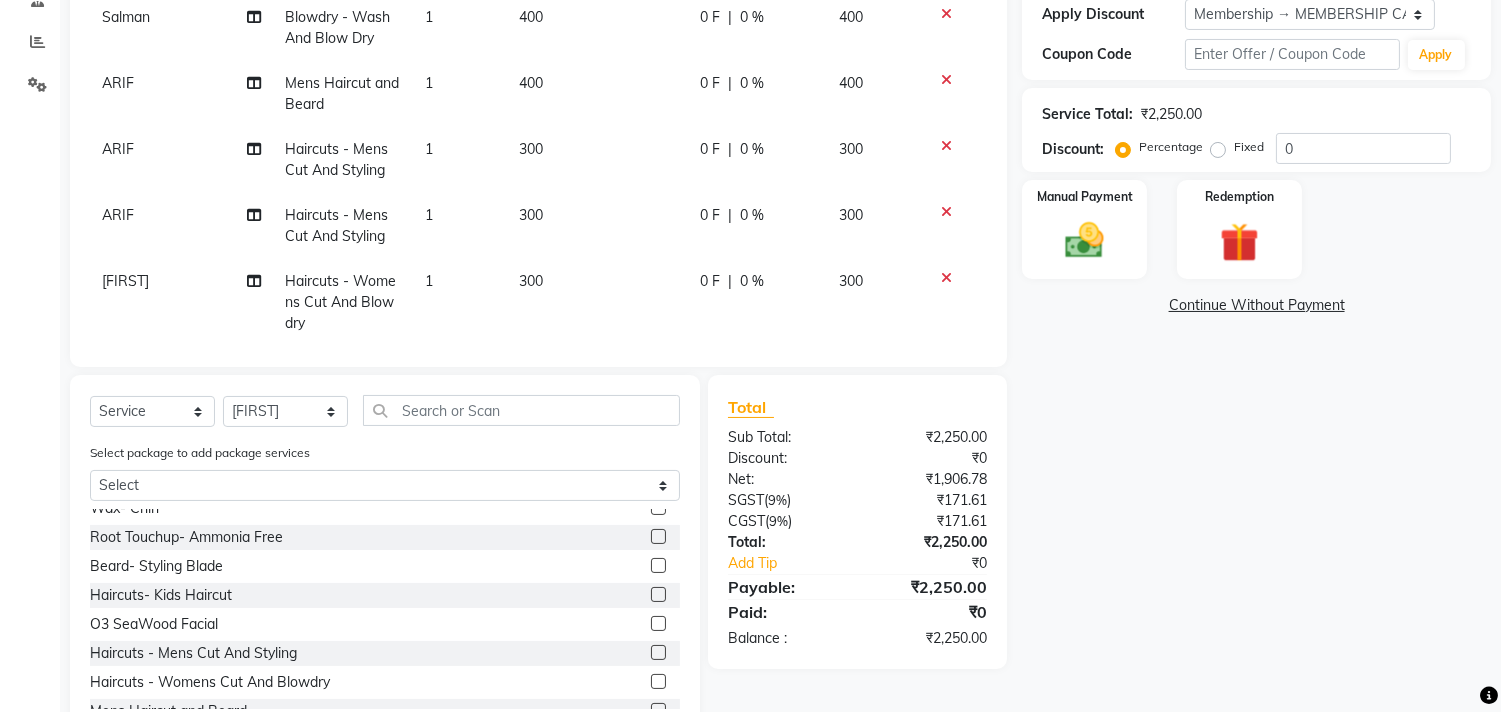 click on "Client +91 [PHONE] Date 03-08-2025 Invoice Number V/2025 V/2025-26 2204 Services Stylist Service Qty Price Disc Total Action Salman Haircuts -  Mens Cut And Styling 1 300 0 F | 0 % 300 Salman Blowdry  -  Wash And Blow Dry 1 400 0 F | 0 % 400 ARIF Mens Haircut and Beard 1 400 0 F | 0 % 400 ARIF Haircuts -  Mens Cut And Styling 1 300 0 F | 0 % 300 ARIF Haircuts -  Mens Cut And Styling 1 300 0 F | 0 % 300 Niyaz Haircuts -  Womens Cut And Blowdry 1 300 0 F | 0 % 300 Niyaz Beard- Styling Blade 1 250 0 F | 0 % 250 Select  Service  Product  Membership  Package Voucher Prepaid Gift Card  Select Stylist Ajam ARIF Asif Manager M M Neelam Niyaz Salman Sameer Sayali Shahid Shahnawaz Vidya Zubair Select package to add package services Select Ornab Mukhrjee Blowdry  -  Wash And Blow Dry  Blowdry  -  Shoulder Length  Blowdry  -  Below Shoulder  Blowdry  -  Incurl Outcurl  Root touchup  Facial  Basic Makeup  Beard Color  Deep Conditioning  Nail Paint  All Hair Shave  Wax (Upperlips)  ₹0" 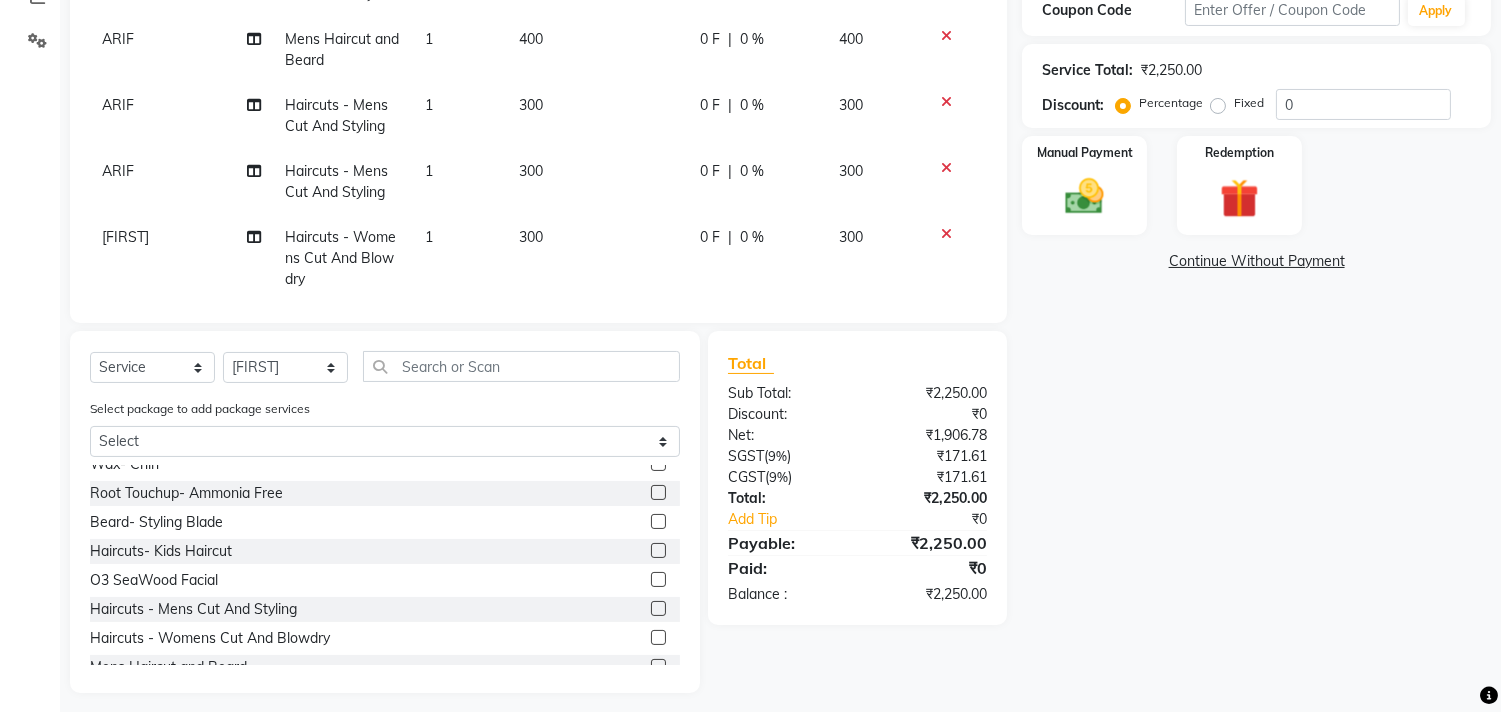 scroll, scrollTop: 456, scrollLeft: 0, axis: vertical 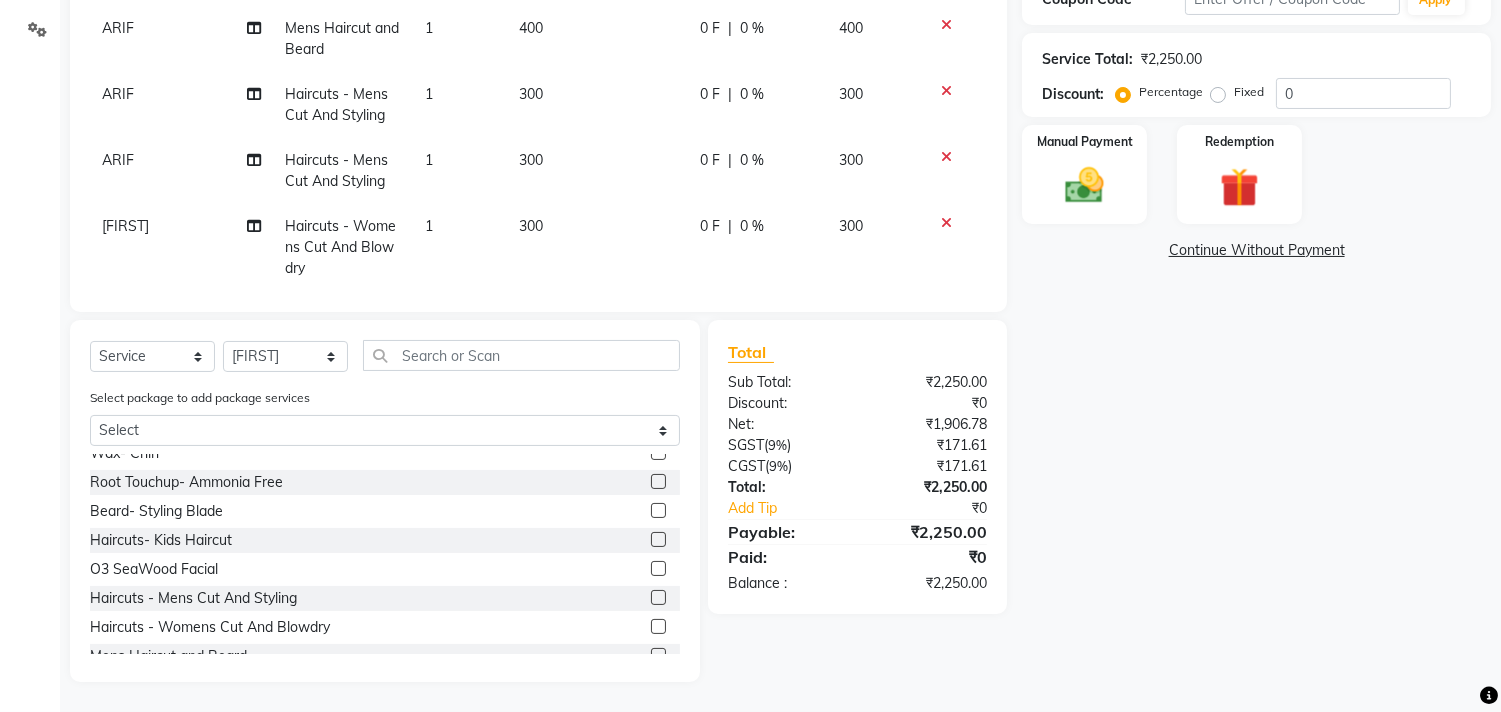 click 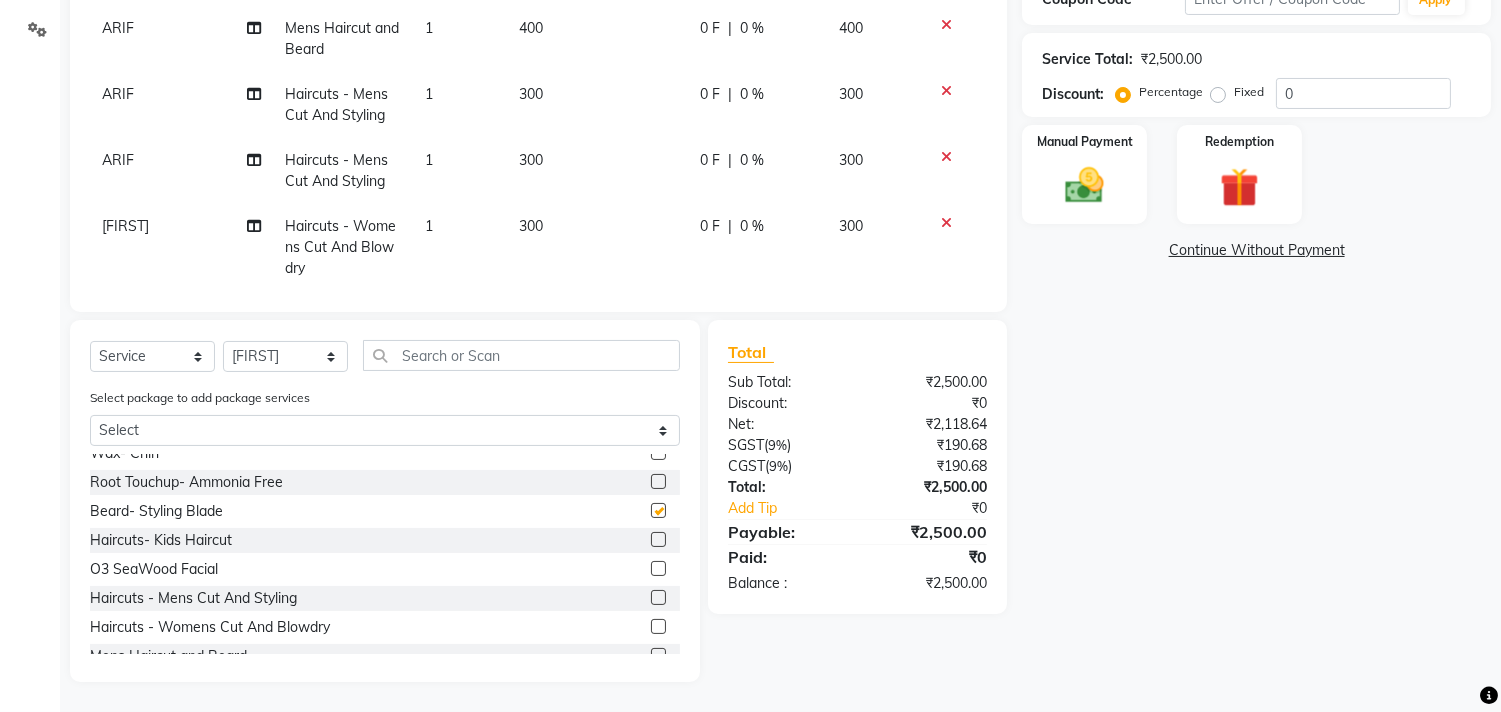 checkbox on "false" 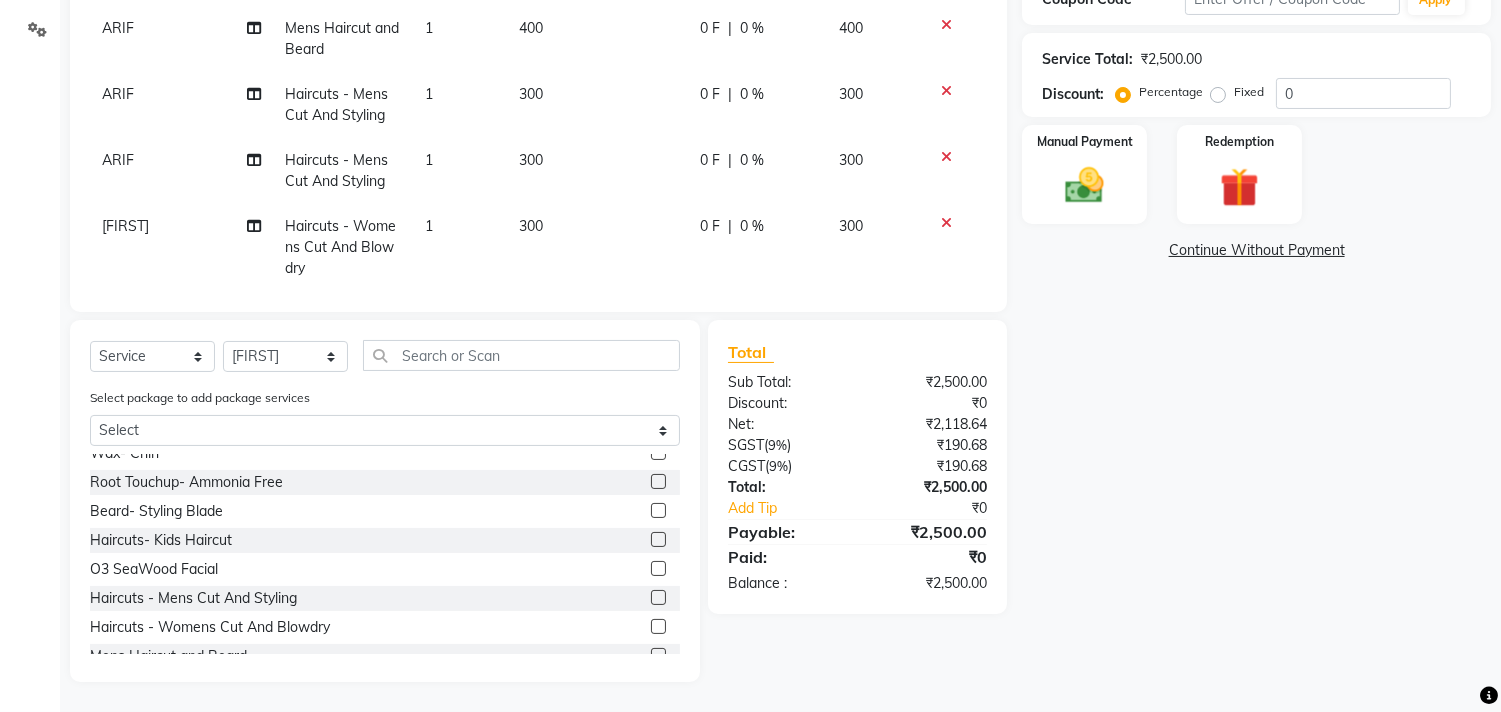 click 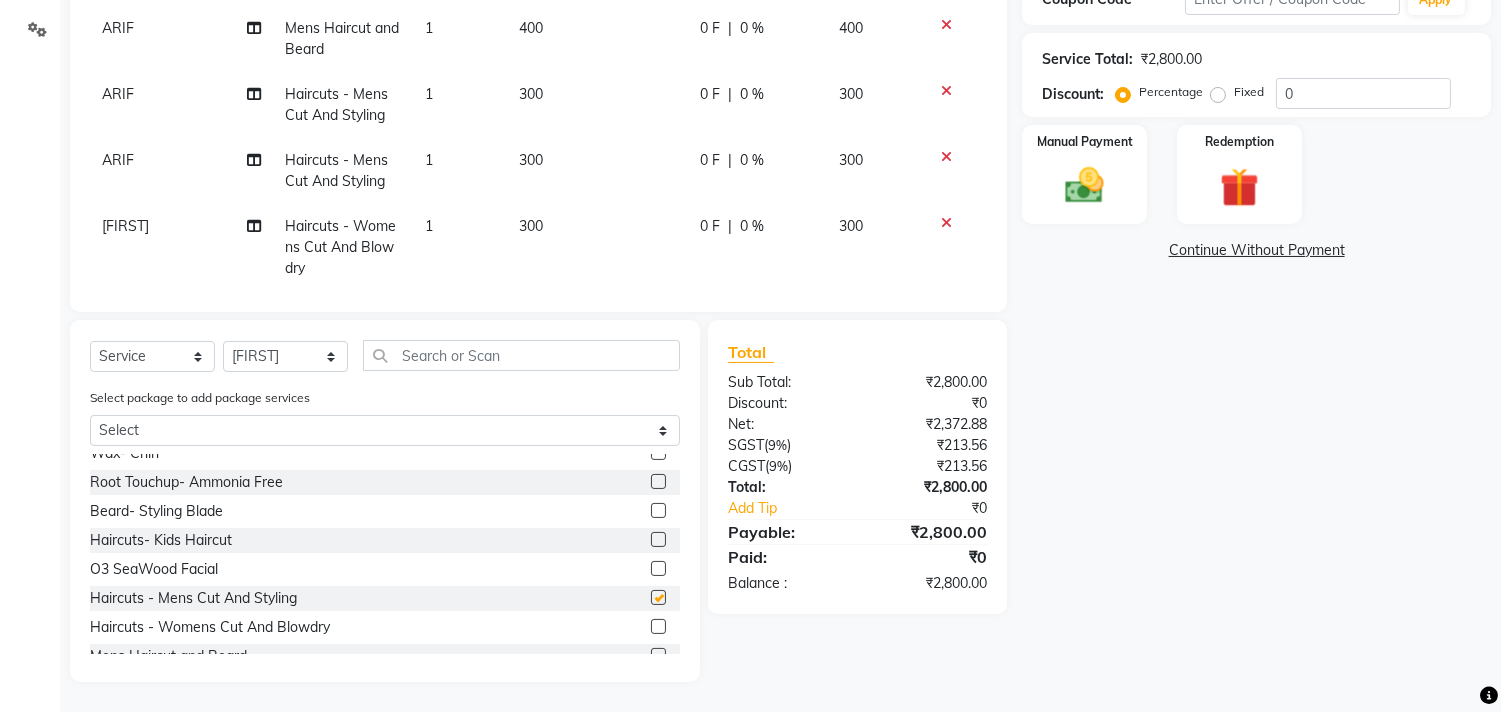 checkbox on "false" 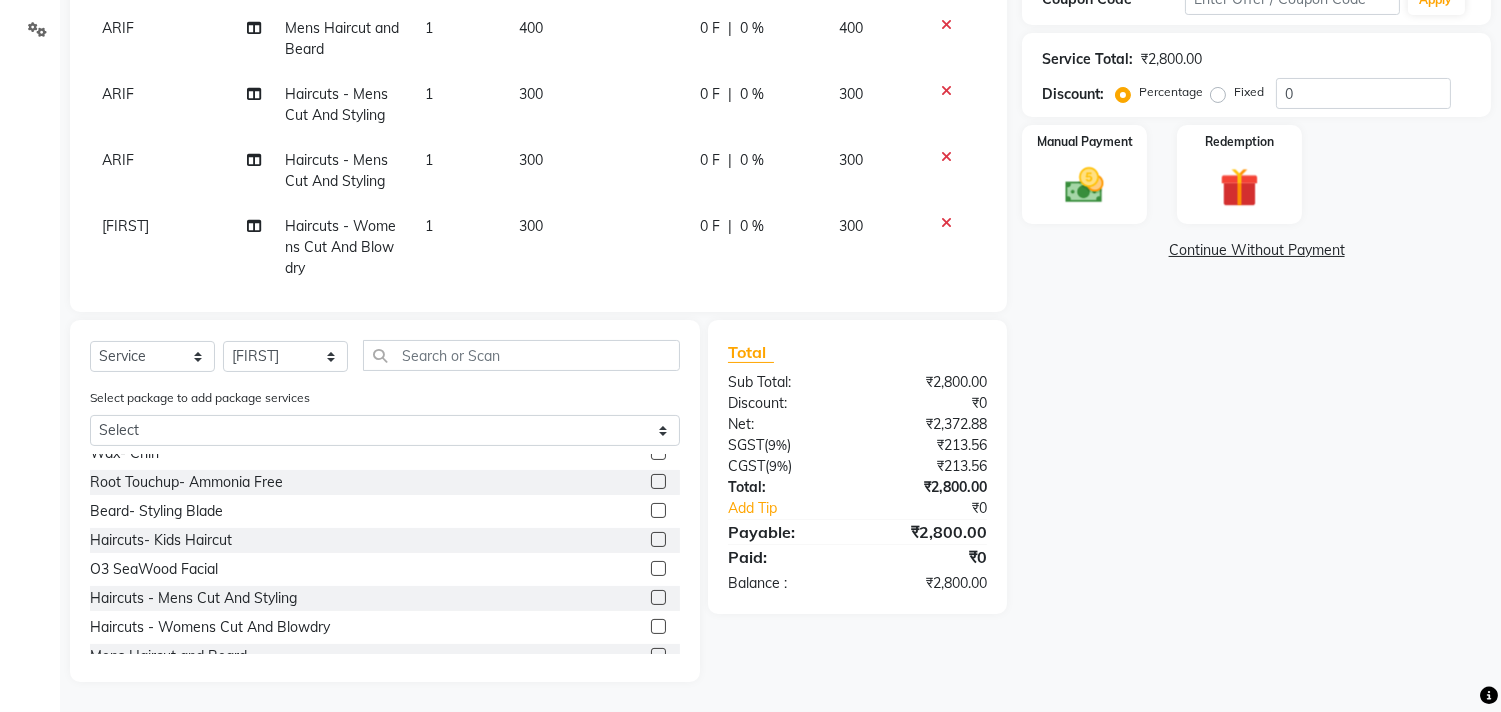 scroll, scrollTop: 228, scrollLeft: 0, axis: vertical 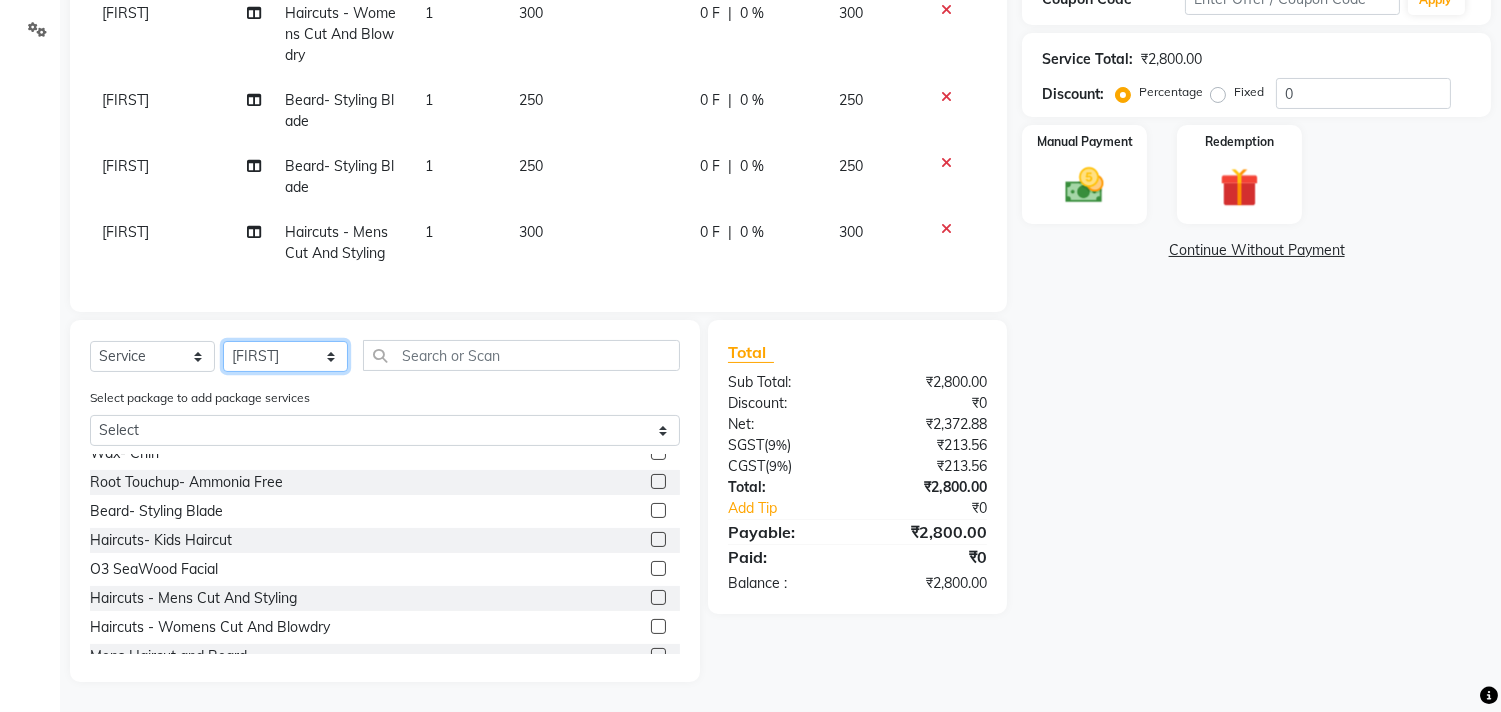 click on "Select Stylist Ajam ARIF Asif Manager M M Neelam Niyaz Salman Sameer Sayali Shahid Shahnawaz Vidya Zubair" 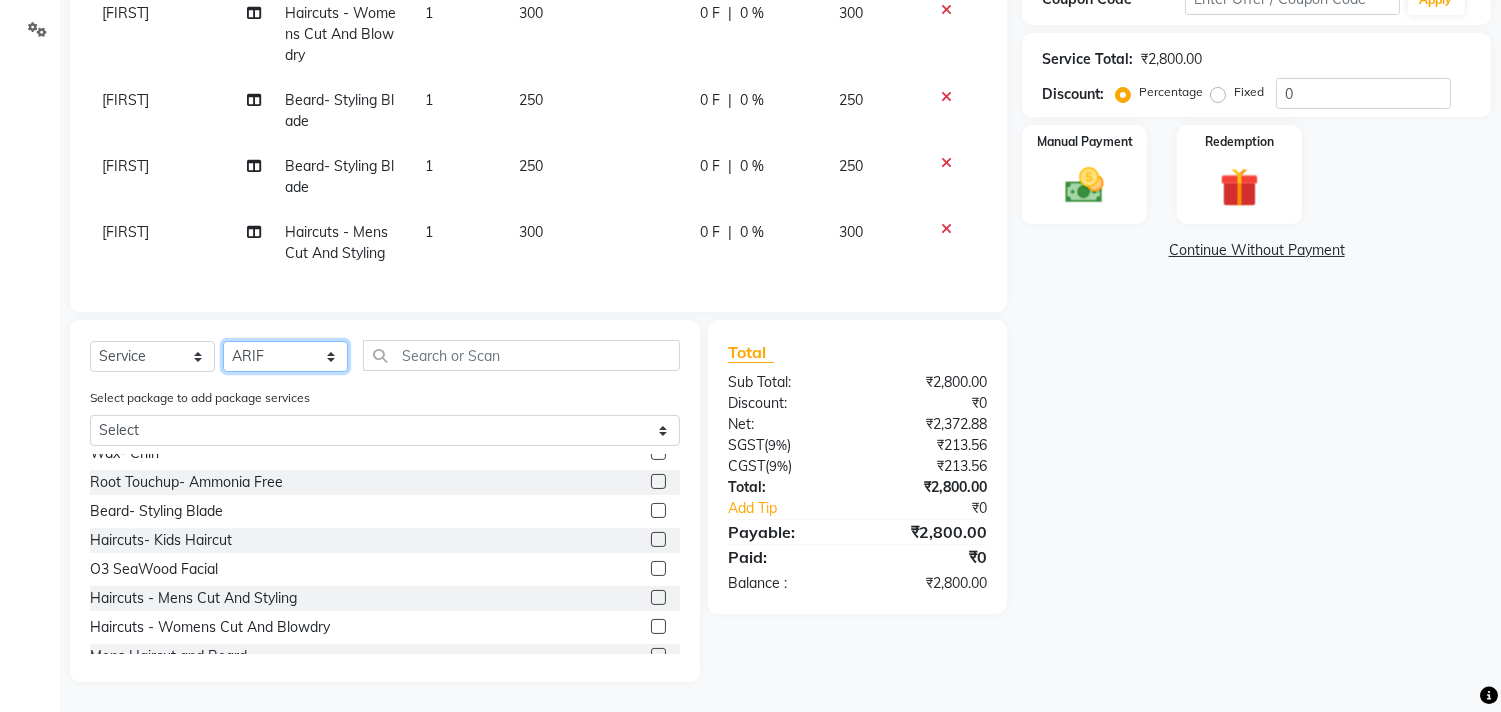 click on "Select Stylist Ajam ARIF Asif Manager M M Neelam Niyaz Salman Sameer Sayali Shahid Shahnawaz Vidya Zubair" 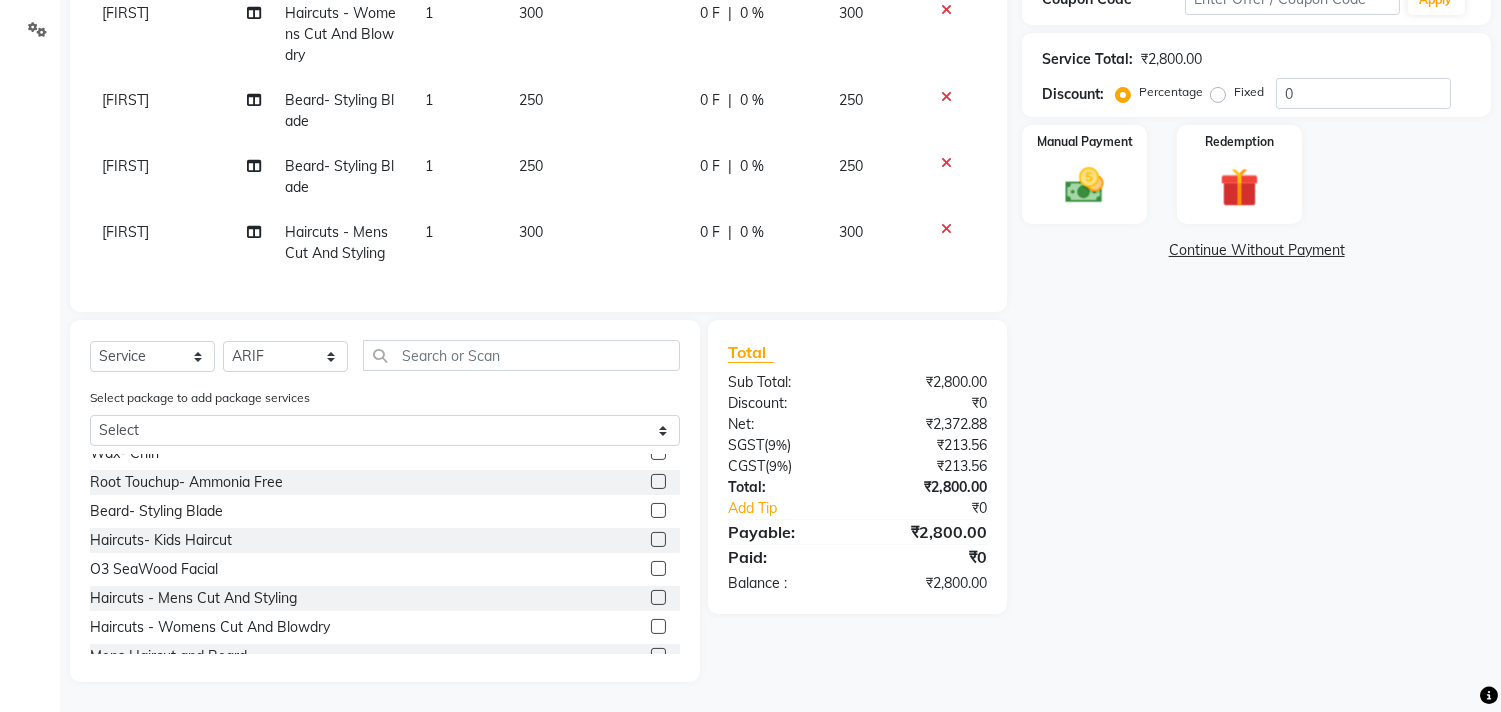 click on "Client +91 [PHONE] Date 03-08-2025 Invoice Number V/2025 V/2025-26 2204 Services Stylist Service Qty Price Disc Total Action Salman Haircuts -  Mens Cut And Styling 1 300 0 F | 0 % 300 Salman Blowdry  -  Wash And Blow Dry 1 400 0 F | 0 % 400 ARIF Mens Haircut and Beard 1 400 0 F | 0 % 400 ARIF Haircuts -  Mens Cut And Styling 1 300 0 F | 0 % 300 ARIF Haircuts -  Mens Cut And Styling 1 300 0 F | 0 % 300 Niyaz Haircuts -  Womens Cut And Blowdry 1 300 0 F | 0 % 300 Niyaz Beard- Styling Blade 1 250 0 F | 0 % 250 Sameer Beard- Styling Blade 1 250 0 F | 0 % 250 Sameer Haircuts -  Mens Cut And Styling 1 300 0 F | 0 % 300 Select  Service  Product  Membership  Package Voucher Prepaid Gift Card  Select Stylist Ajam ARIF Asif Manager M M Neelam Niyaz Salman Sameer Sayali Shahid Shahnawaz Vidya Zubair Select package to add package services Select Ornab Mukhrjee Blowdry  -  Wash And Blow Dry  Blowdry  -  Shoulder Length  Blowdry  -  Below Shoulder  Blowdry  -  Incurl Outcurl  Root touchup  Facial  Basic Makeup  Pakage" 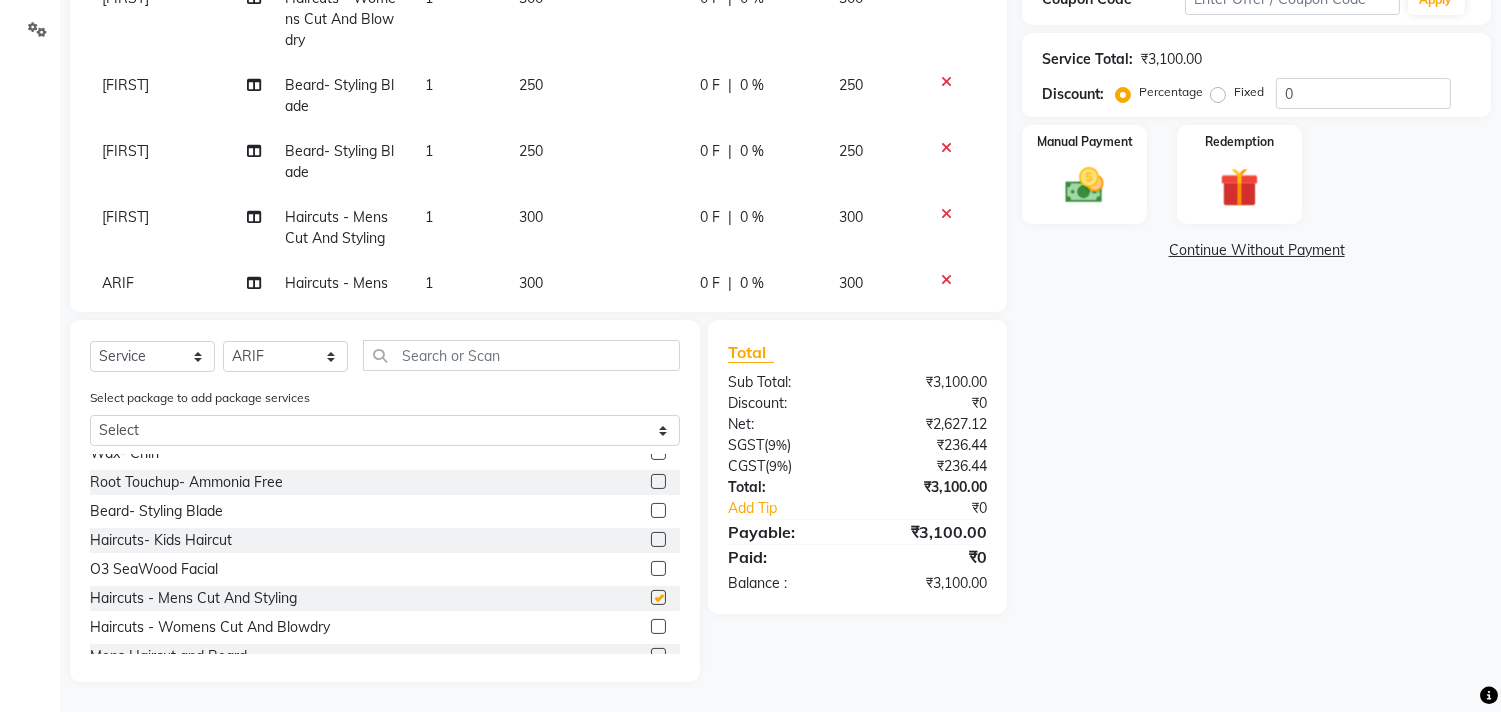 checkbox on "false" 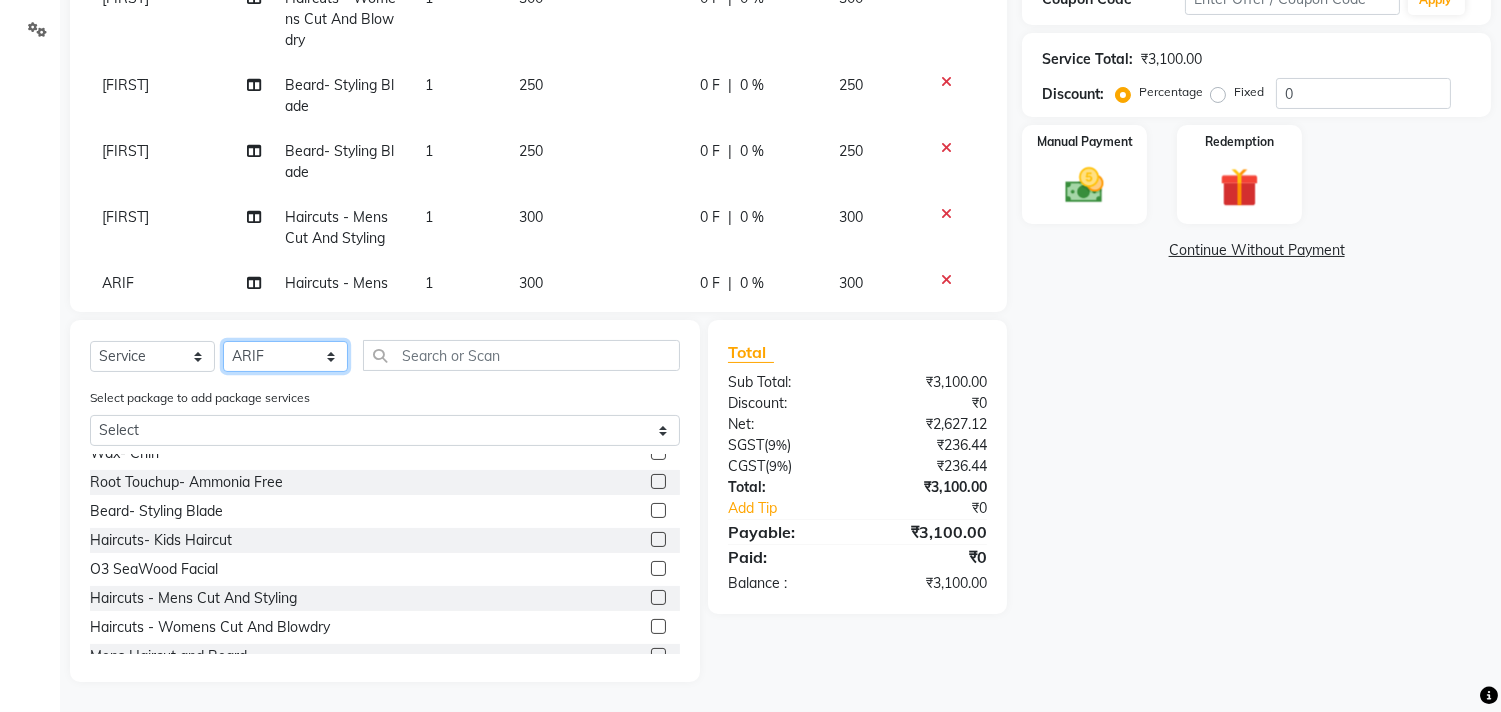 click on "Select Stylist Ajam ARIF Asif Manager M M Neelam Niyaz Salman Sameer Sayali Shahid Shahnawaz Vidya Zubair" 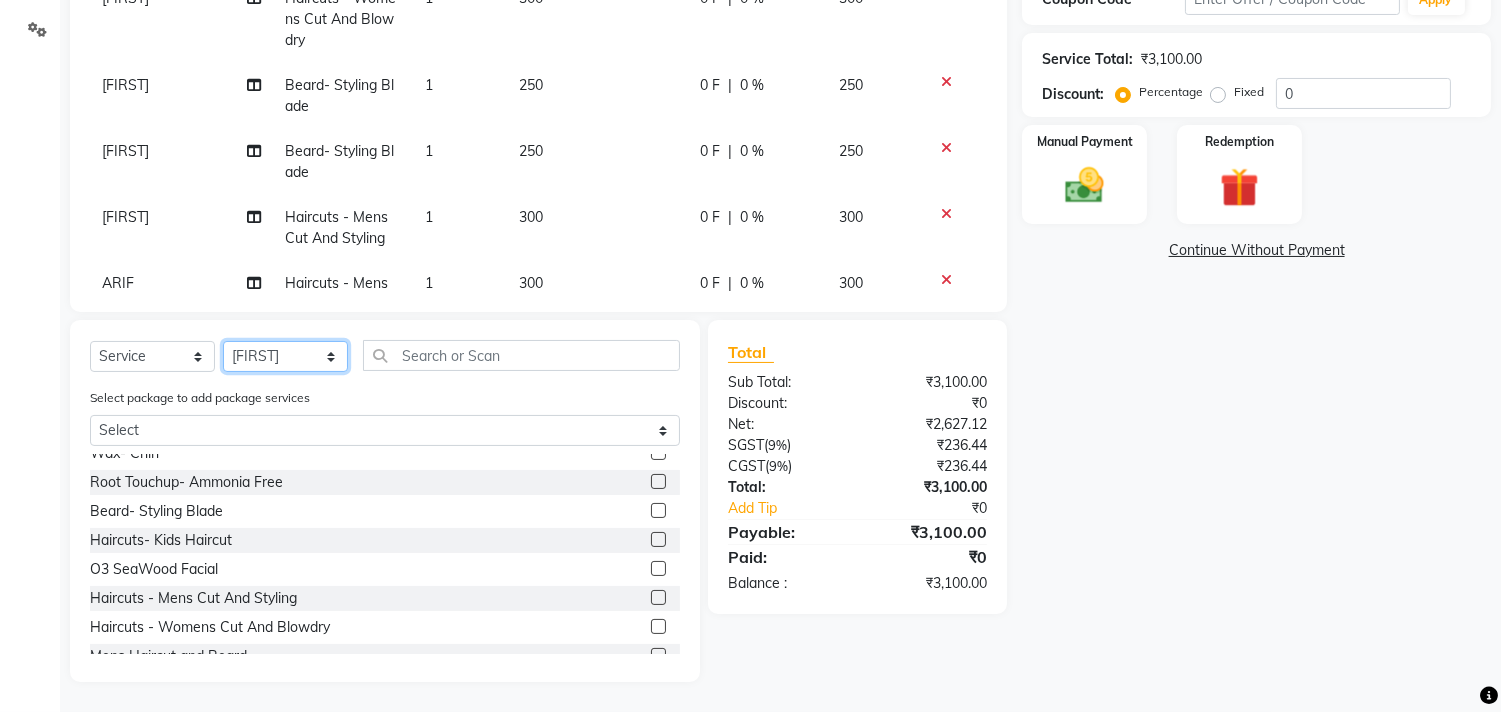 click on "Select Stylist Ajam ARIF Asif Manager M M Neelam Niyaz Salman Sameer Sayali Shahid Shahnawaz Vidya Zubair" 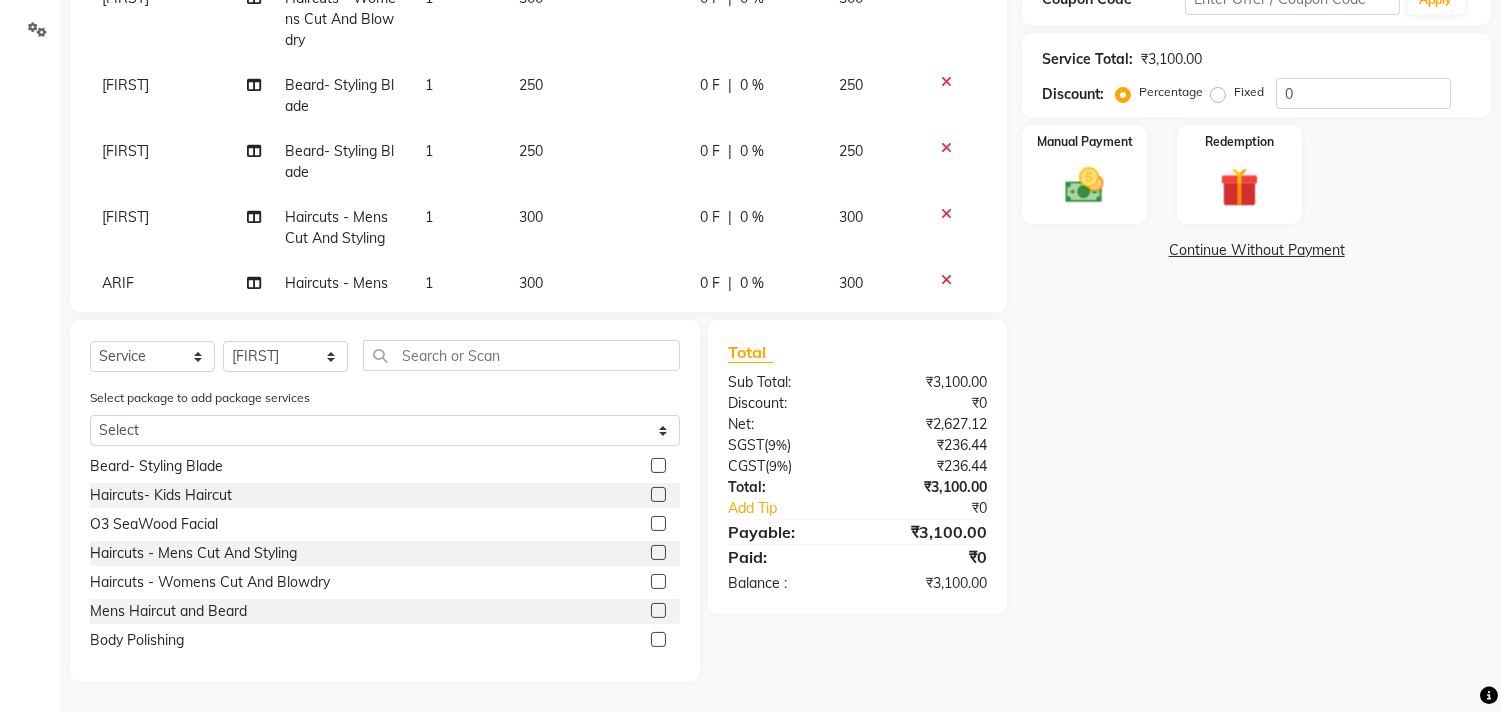 click 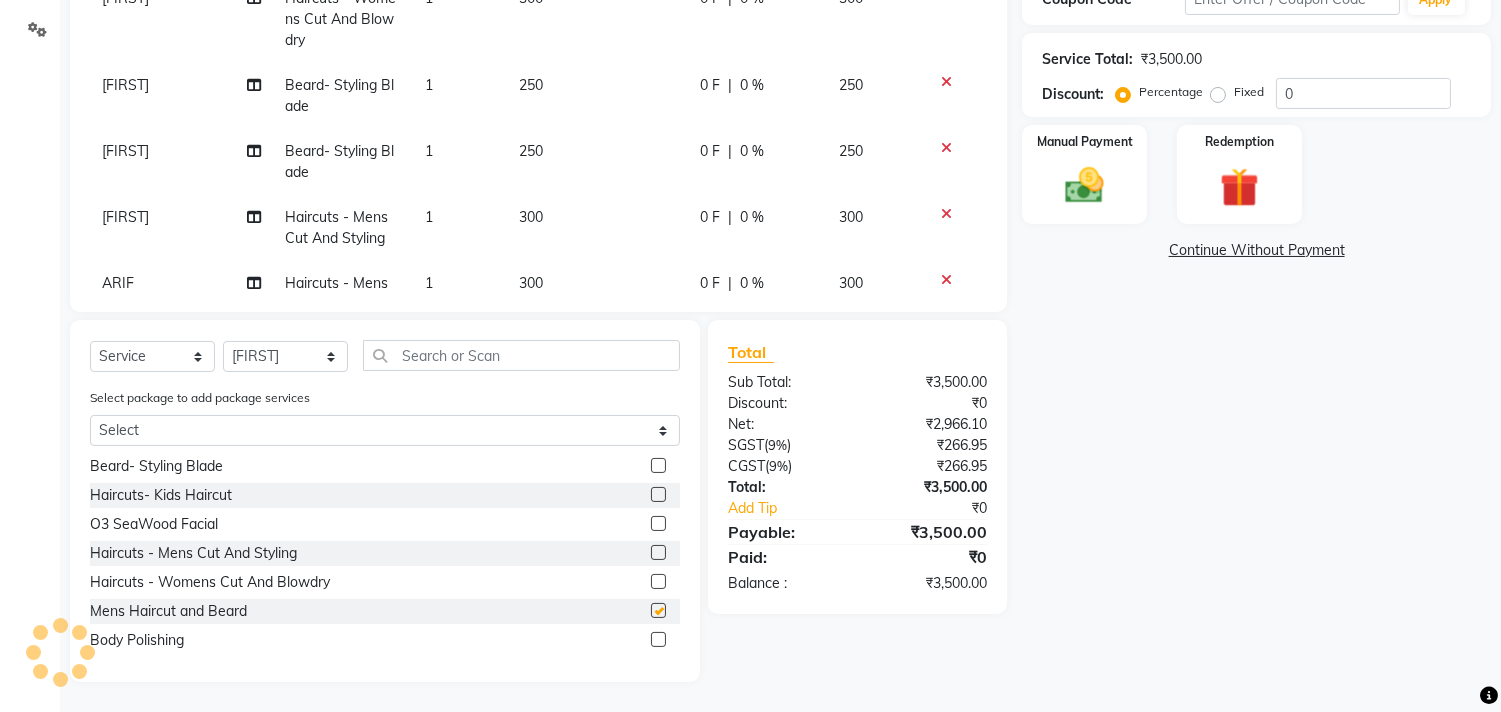 checkbox on "false" 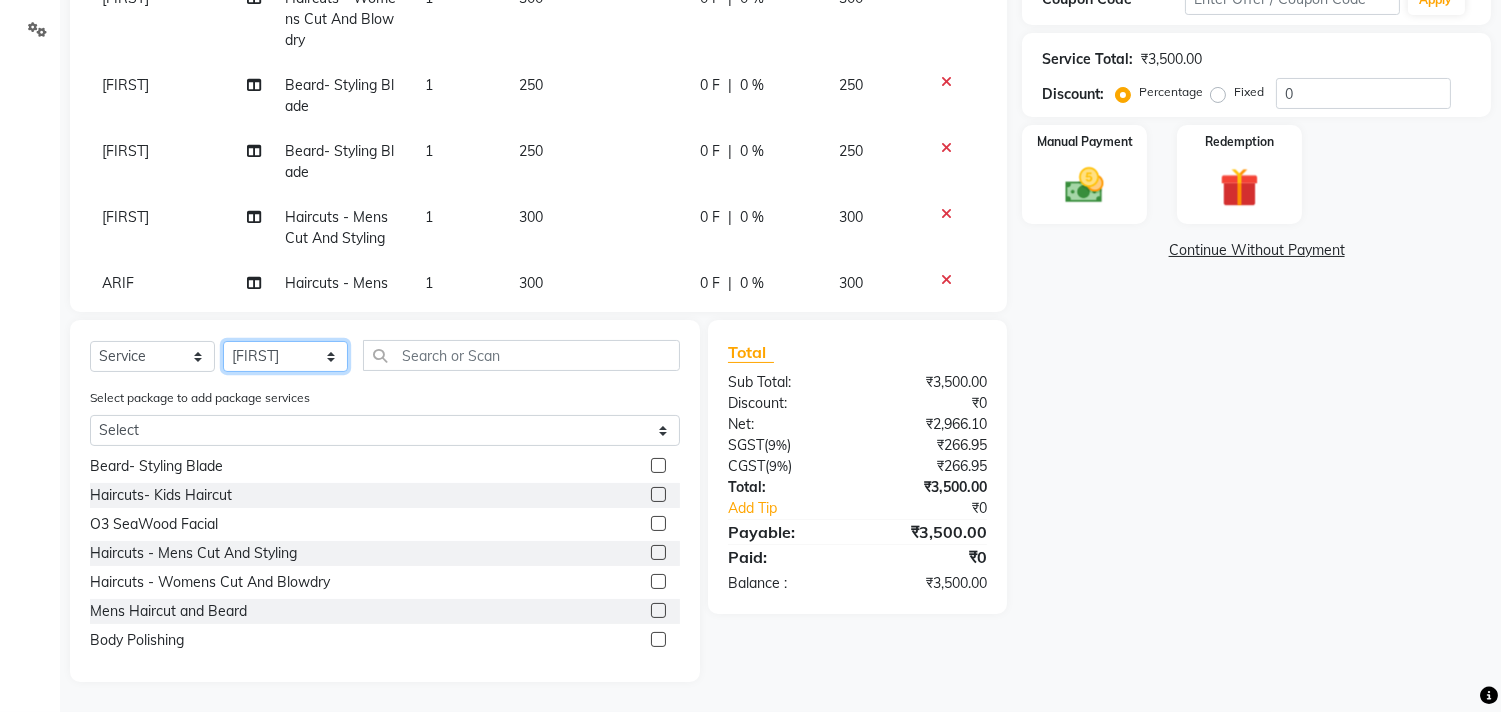 click on "Select Stylist Ajam ARIF Asif Manager M M Neelam Niyaz Salman Sameer Sayali Shahid Shahnawaz Vidya Zubair" 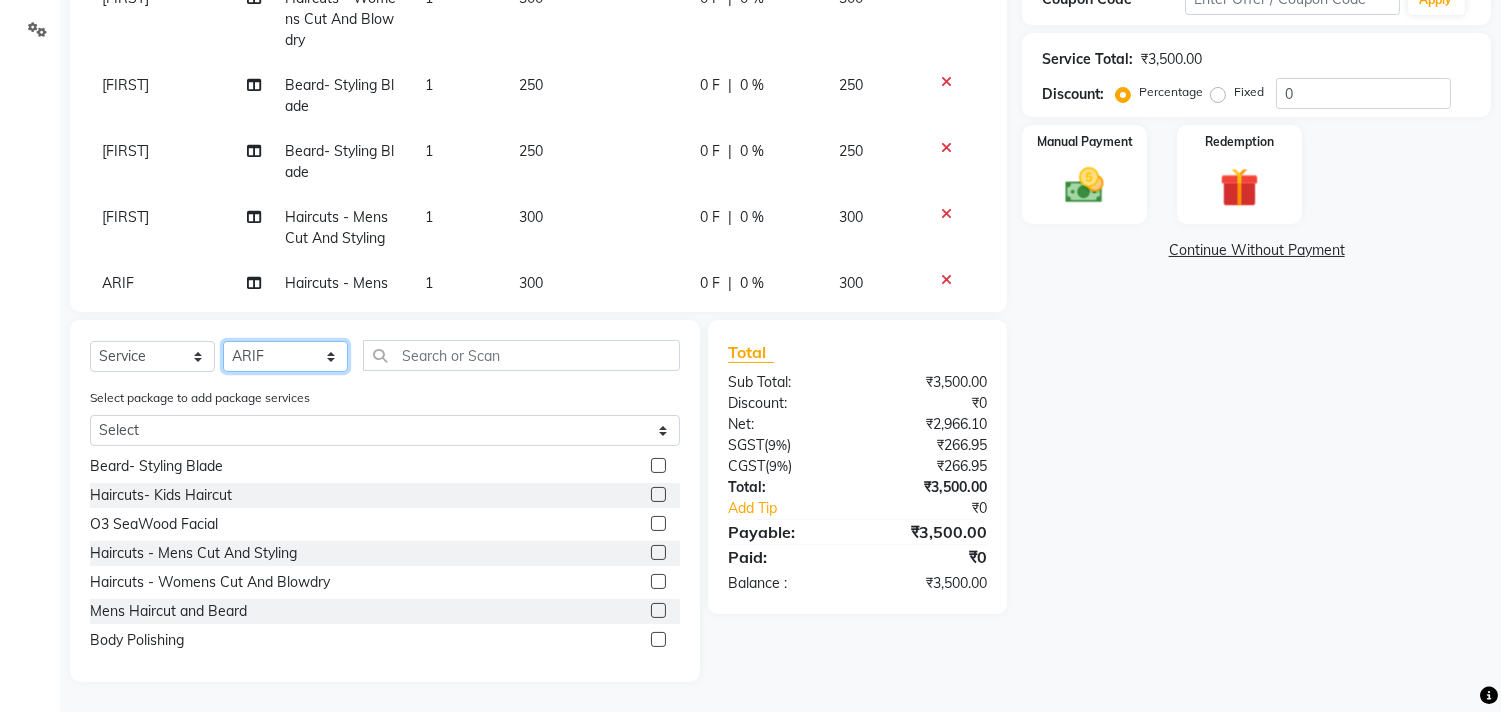click on "Select Stylist Ajam ARIF Asif Manager M M Neelam Niyaz Salman Sameer Sayali Shahid Shahnawaz Vidya Zubair" 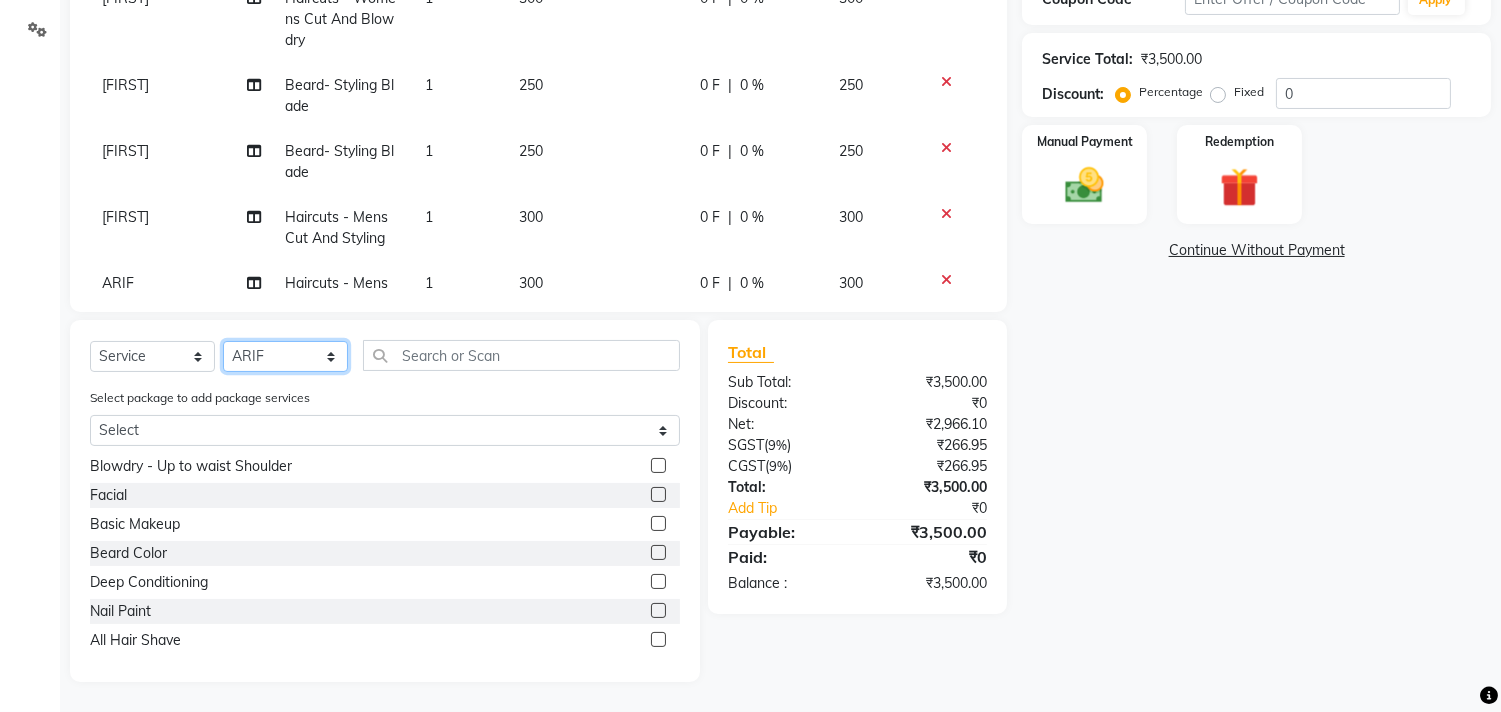 scroll, scrollTop: 0, scrollLeft: 0, axis: both 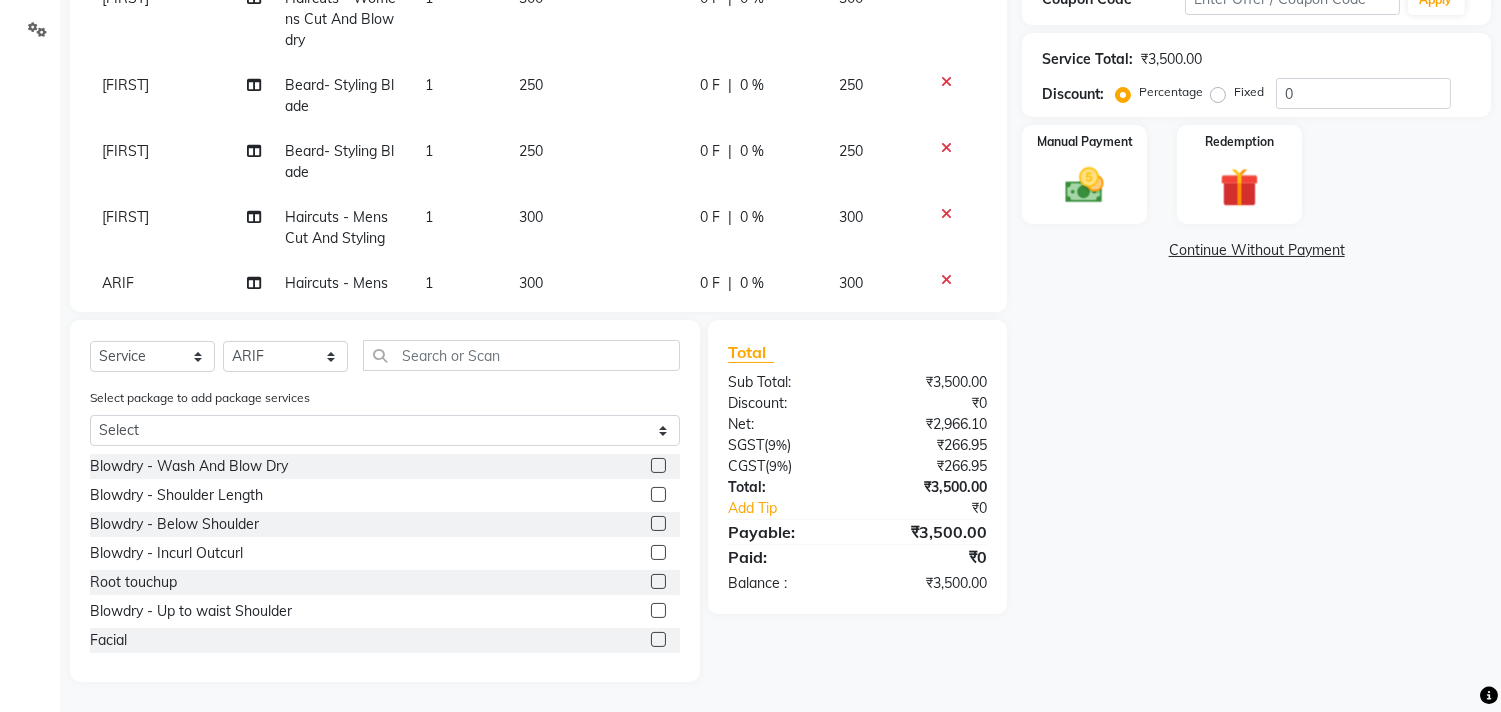 click 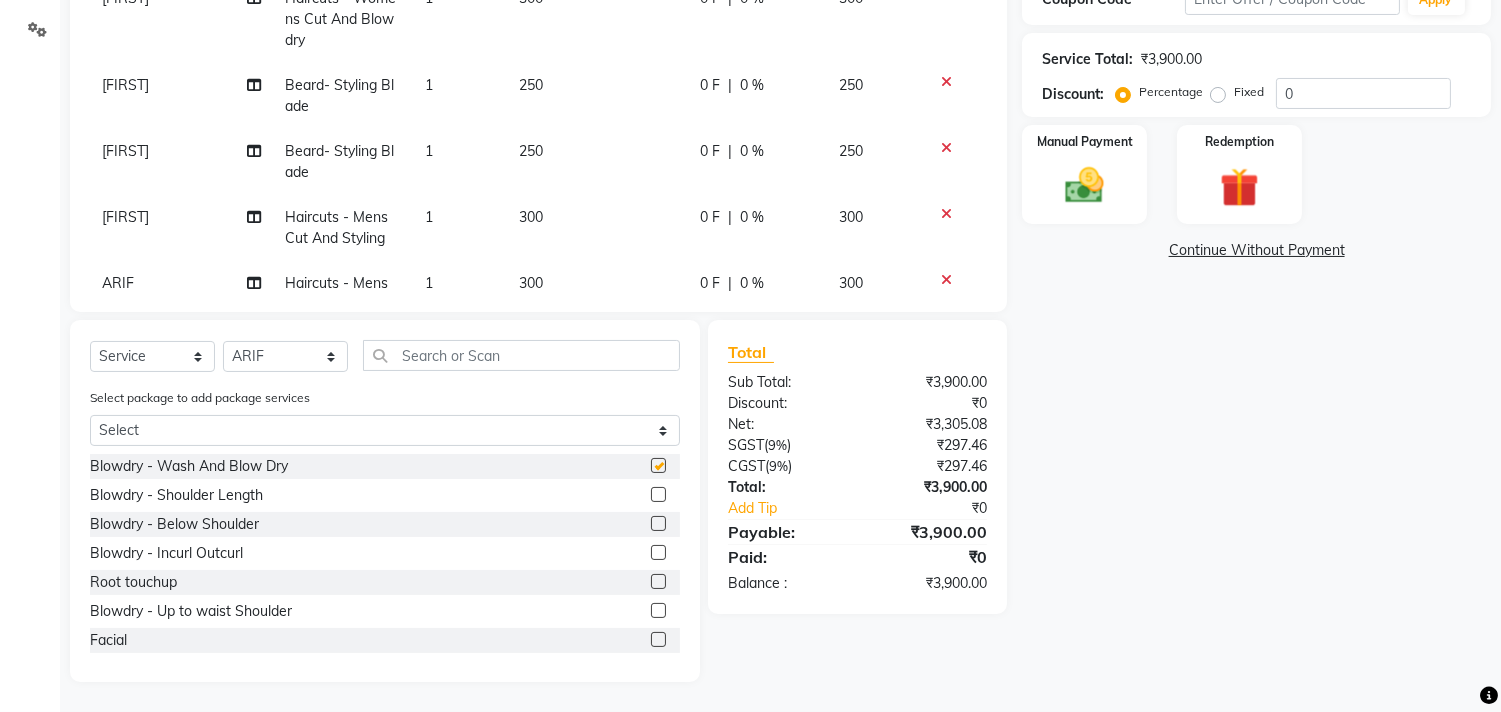 checkbox on "false" 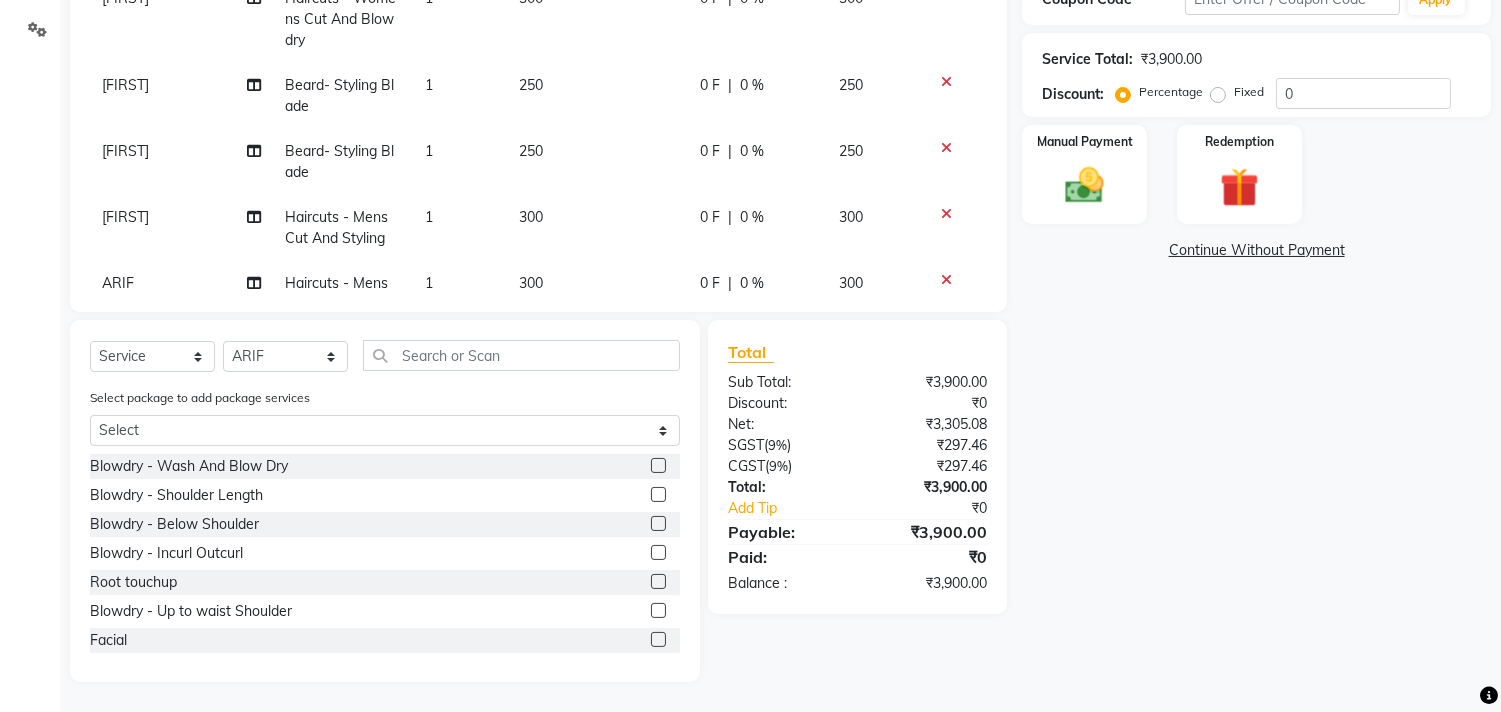 scroll, scrollTop: 427, scrollLeft: 0, axis: vertical 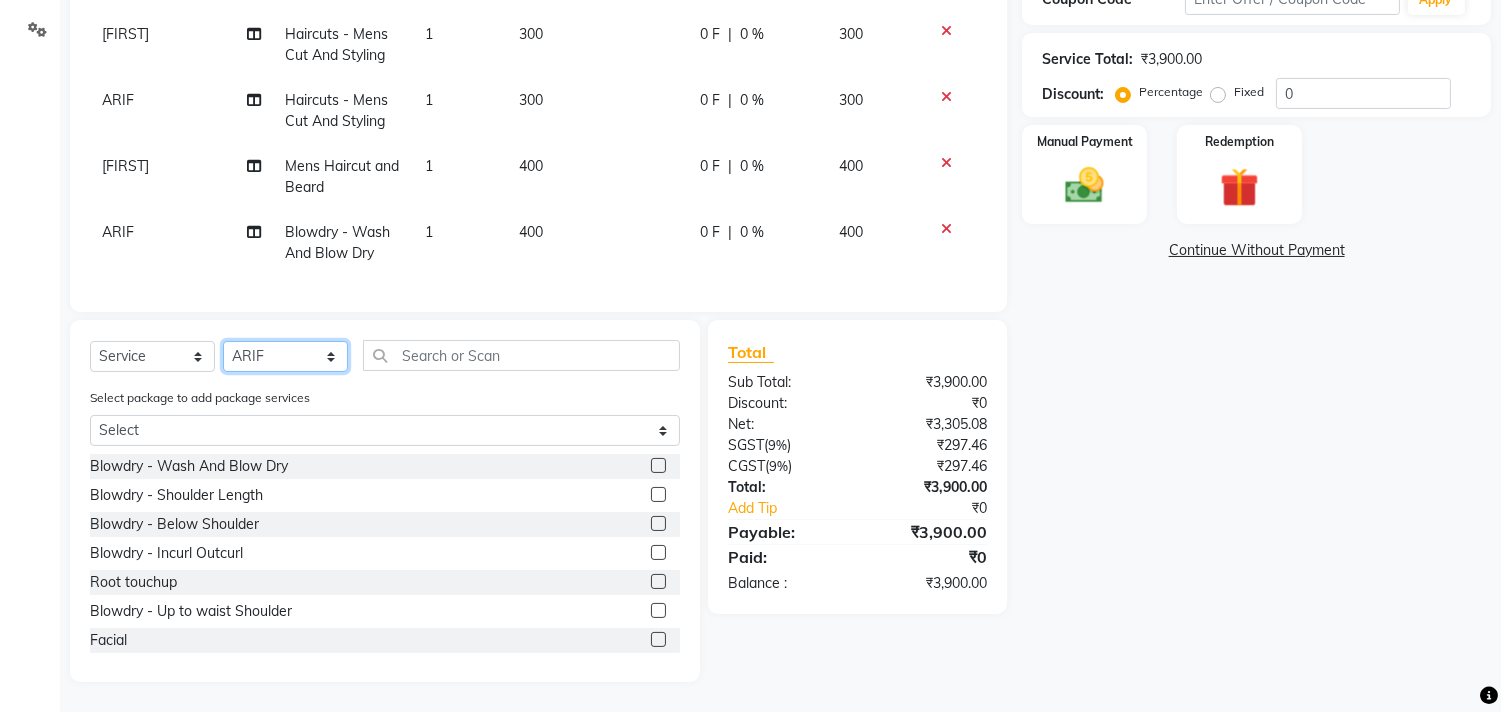 click on "Select Stylist Ajam ARIF Asif Manager M M Neelam Niyaz Salman Sameer Sayali Shahid Shahnawaz Vidya Zubair" 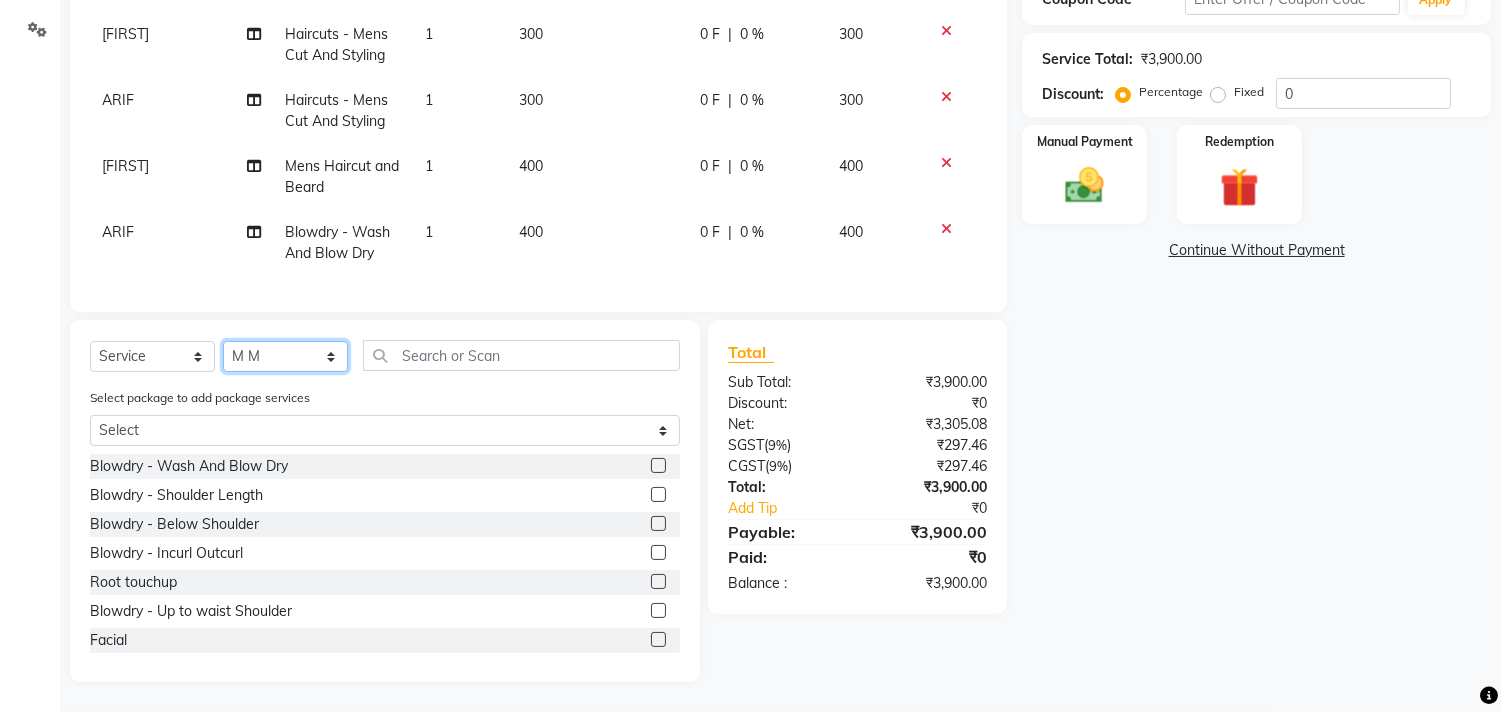 click on "Select Stylist Ajam ARIF Asif Manager M M Neelam Niyaz Salman Sameer Sayali Shahid Shahnawaz Vidya Zubair" 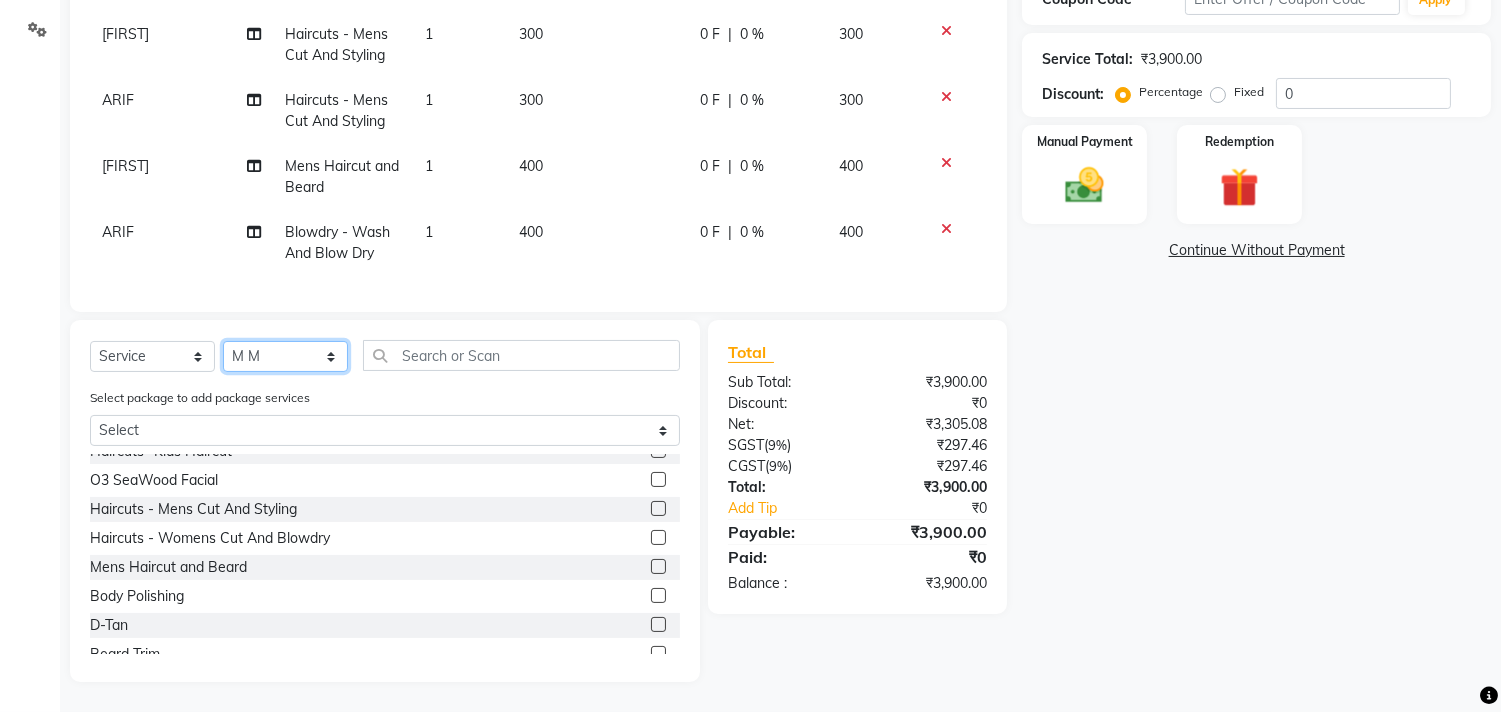 scroll, scrollTop: 872, scrollLeft: 0, axis: vertical 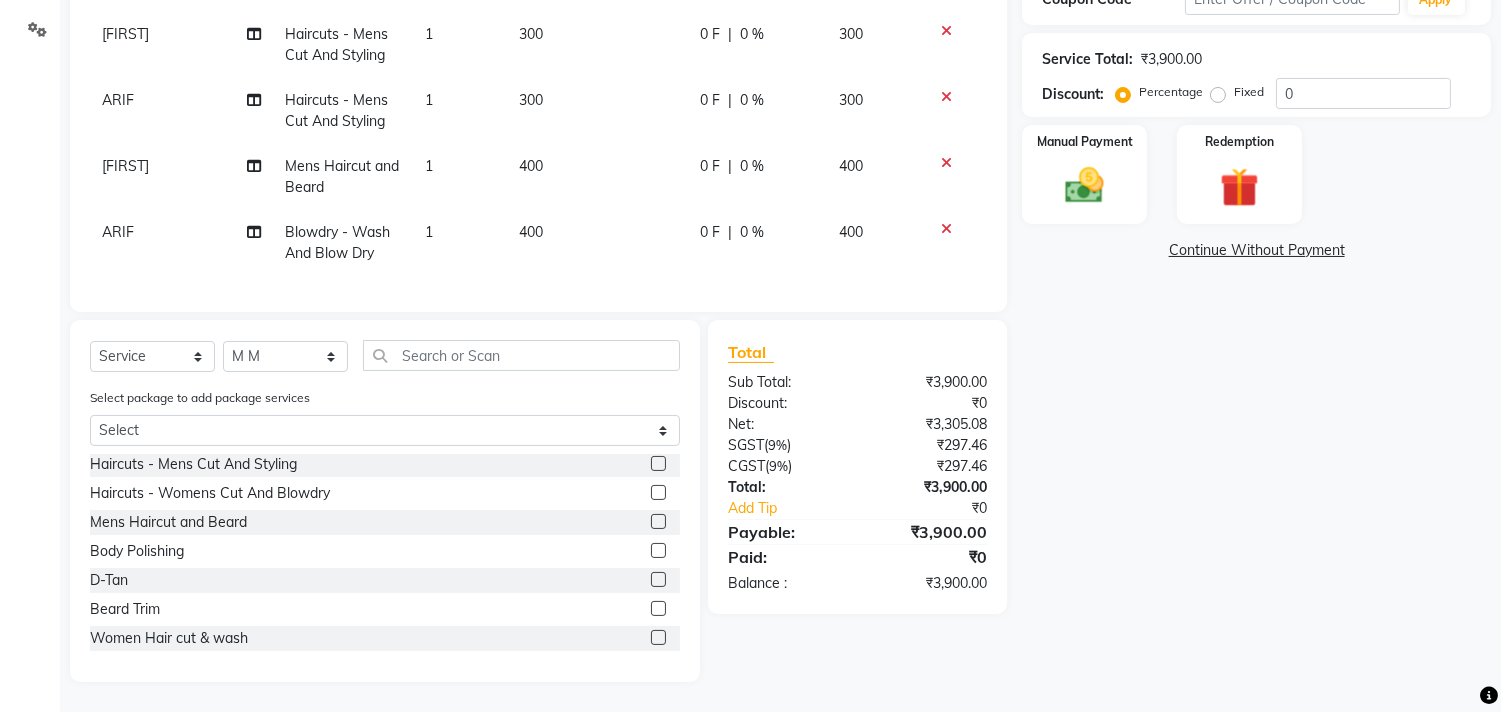 click 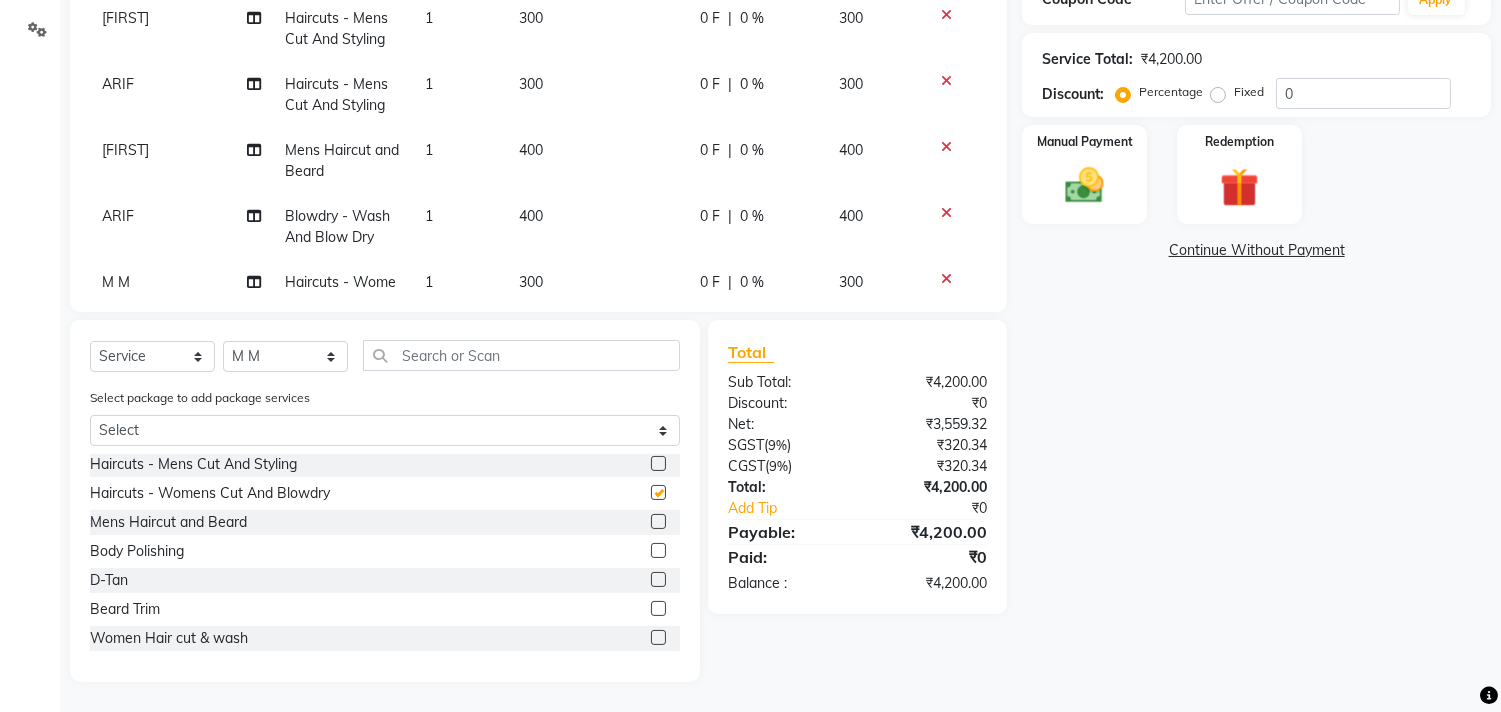checkbox on "false" 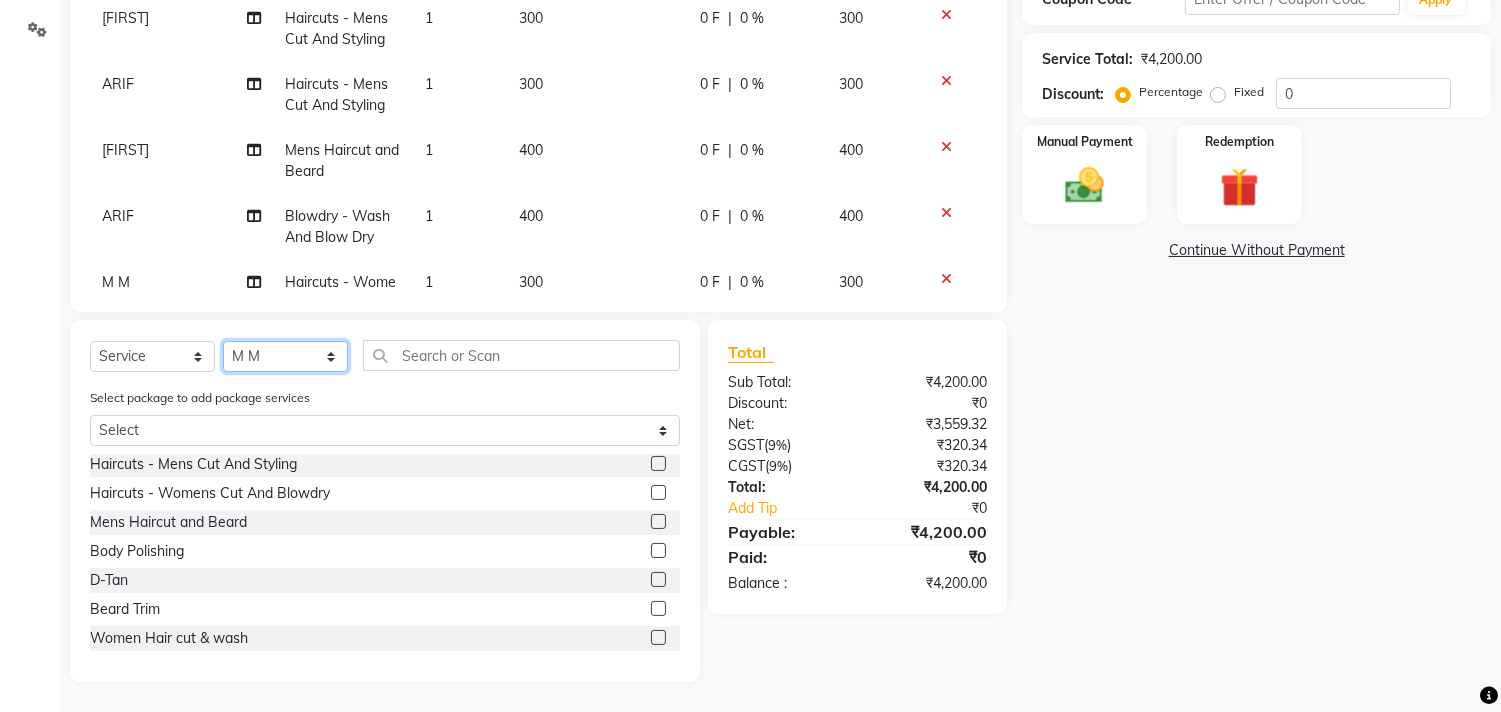 click on "Select Stylist Ajam ARIF Asif Manager M M Neelam Niyaz Salman Sameer Sayali Shahid Shahnawaz Vidya Zubair" 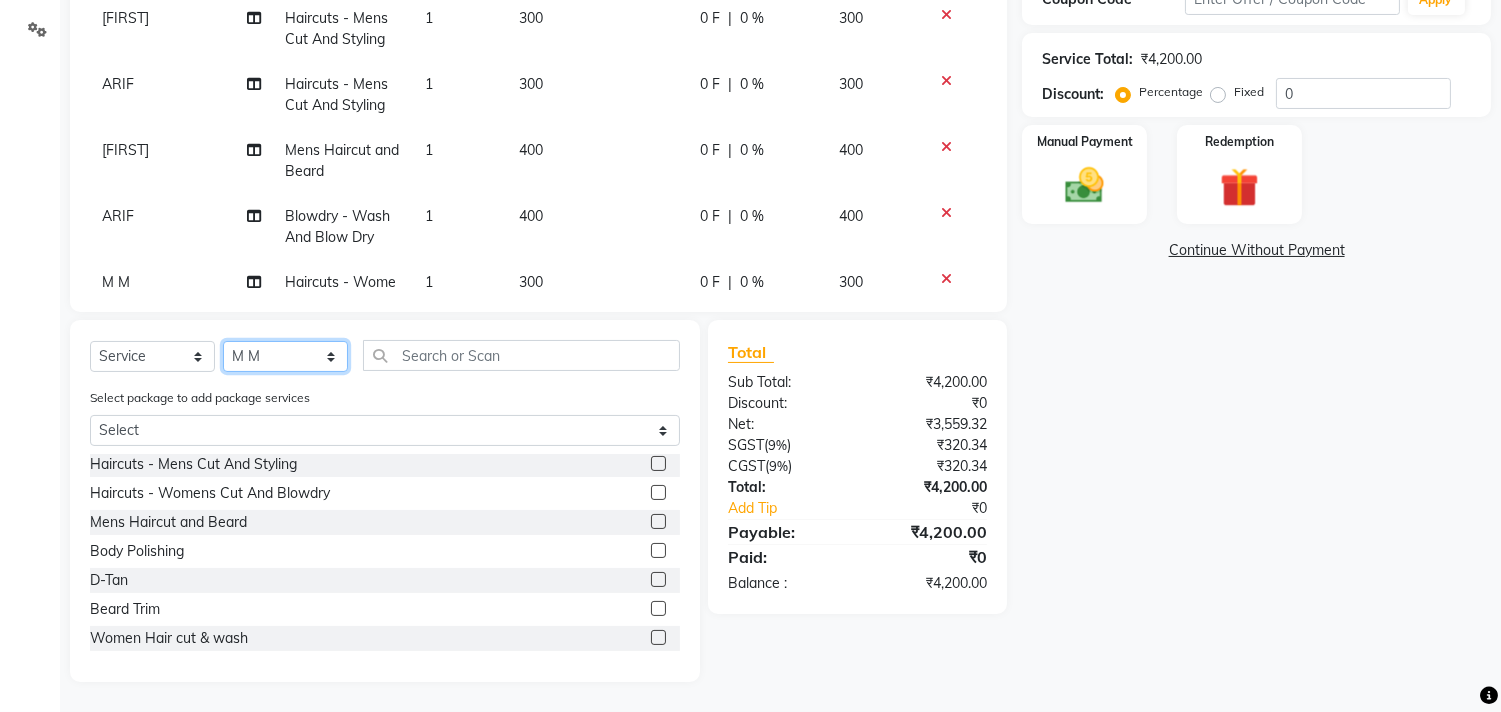 select on "36968" 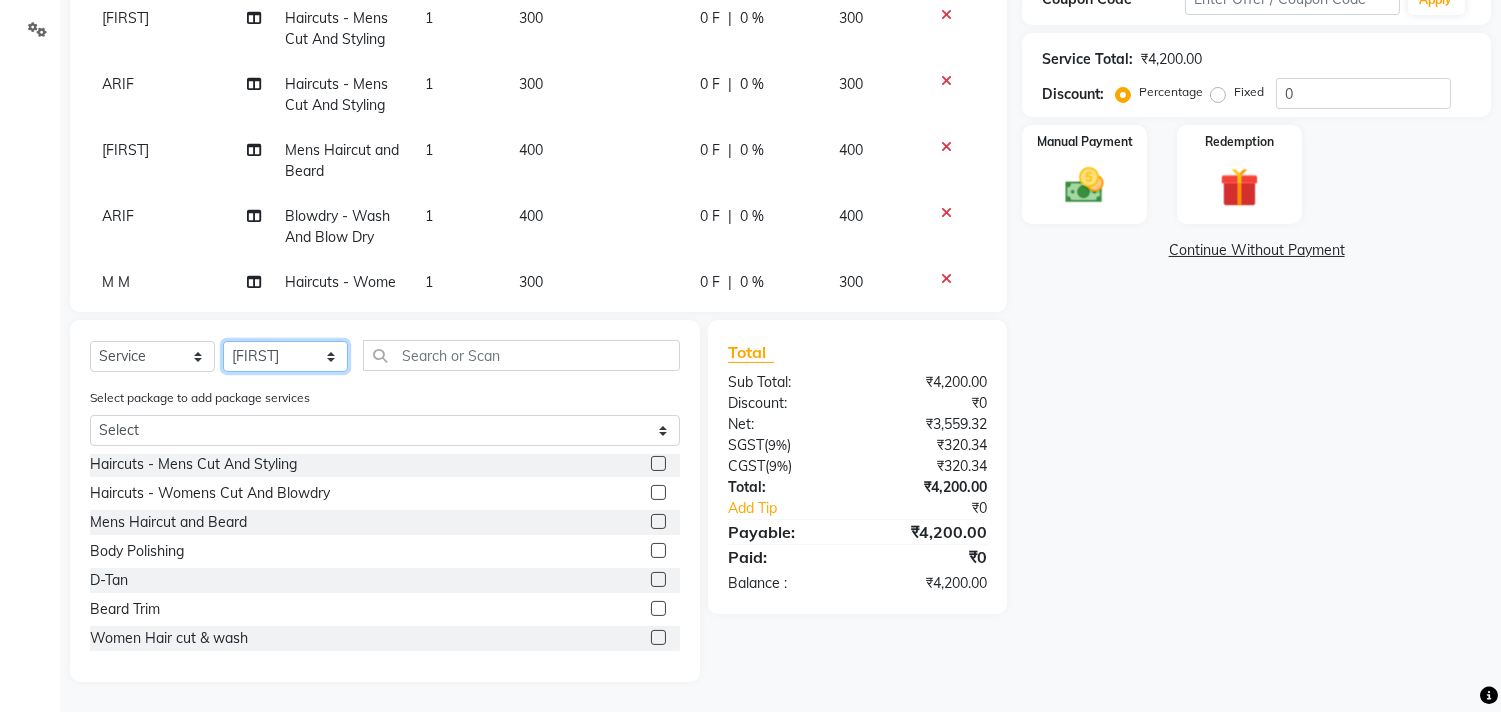 click on "Select Stylist Ajam ARIF Asif Manager M M Neelam Niyaz Salman Sameer Sayali Shahid Shahnawaz Vidya Zubair" 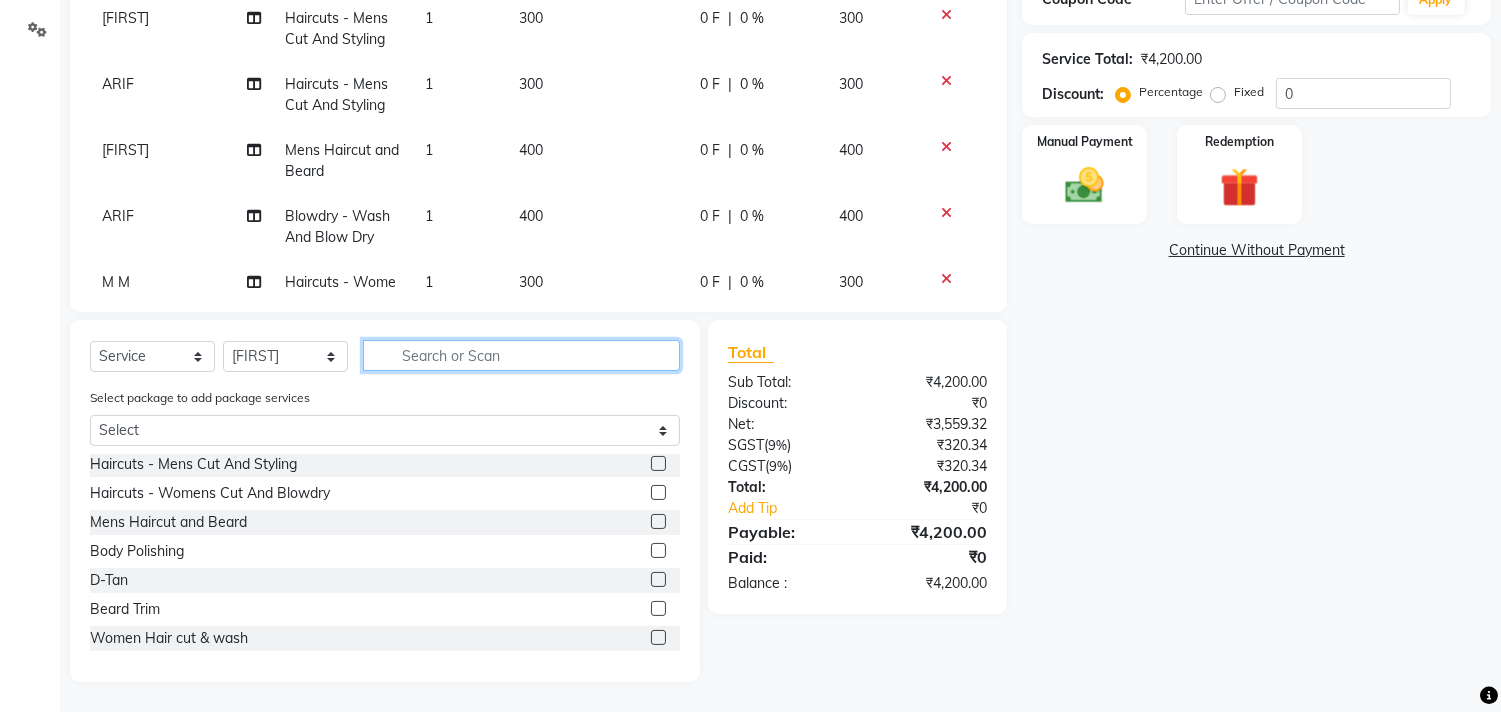 click 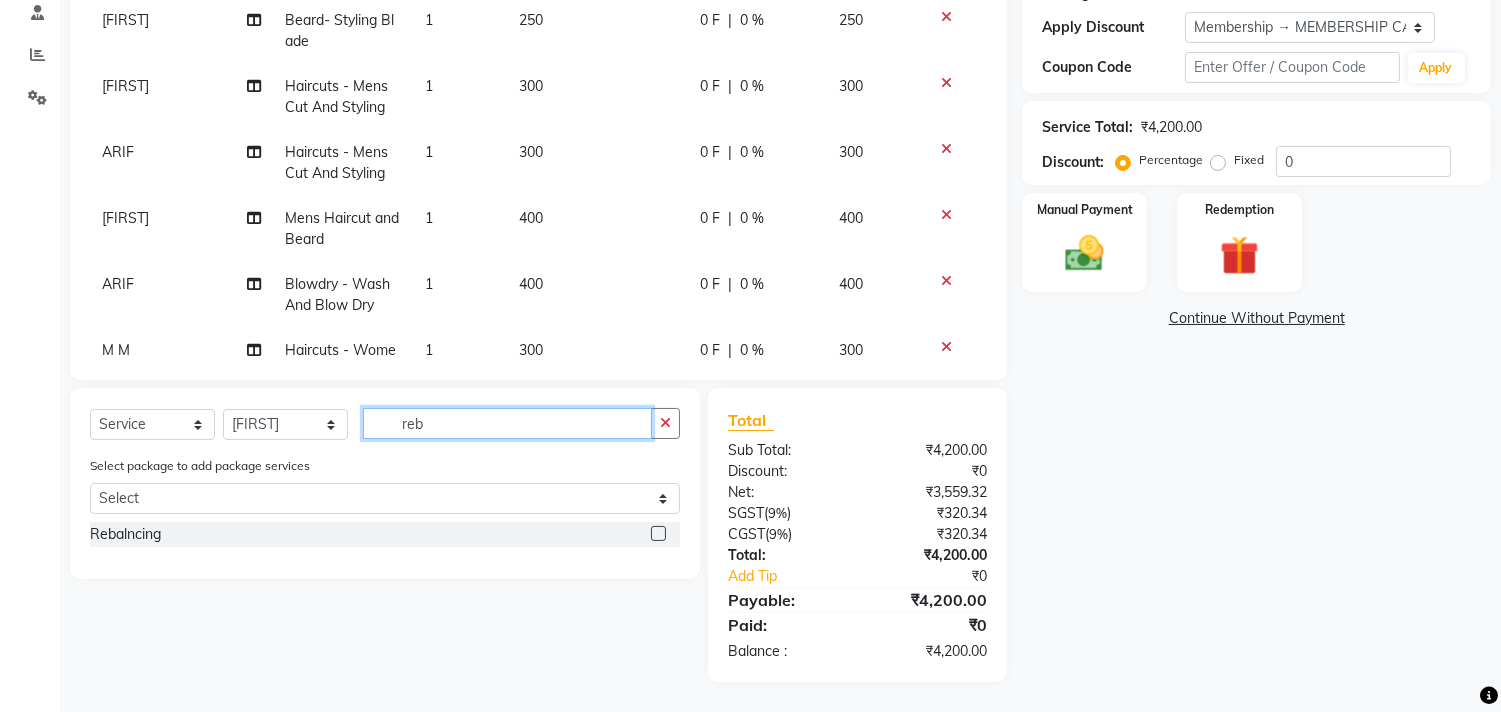 scroll, scrollTop: 387, scrollLeft: 0, axis: vertical 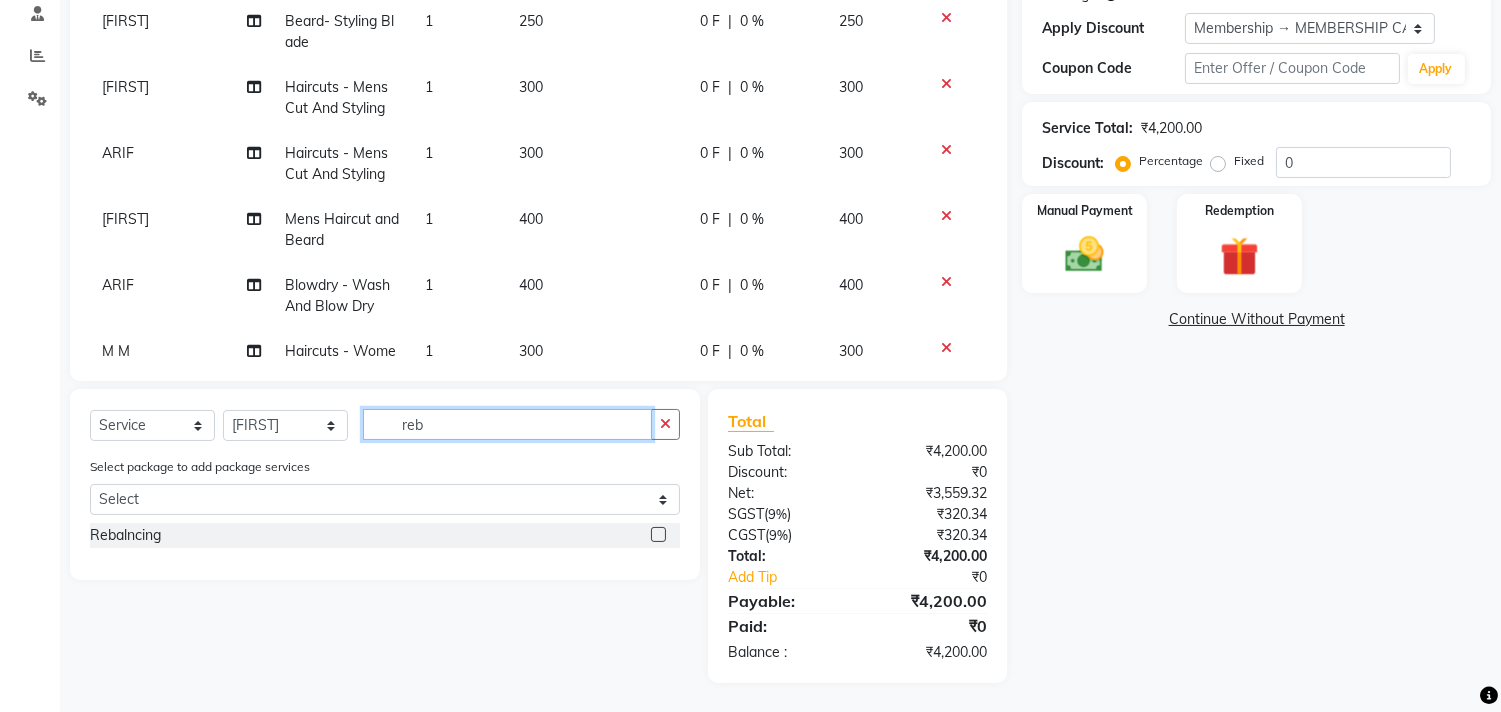 type on "reb" 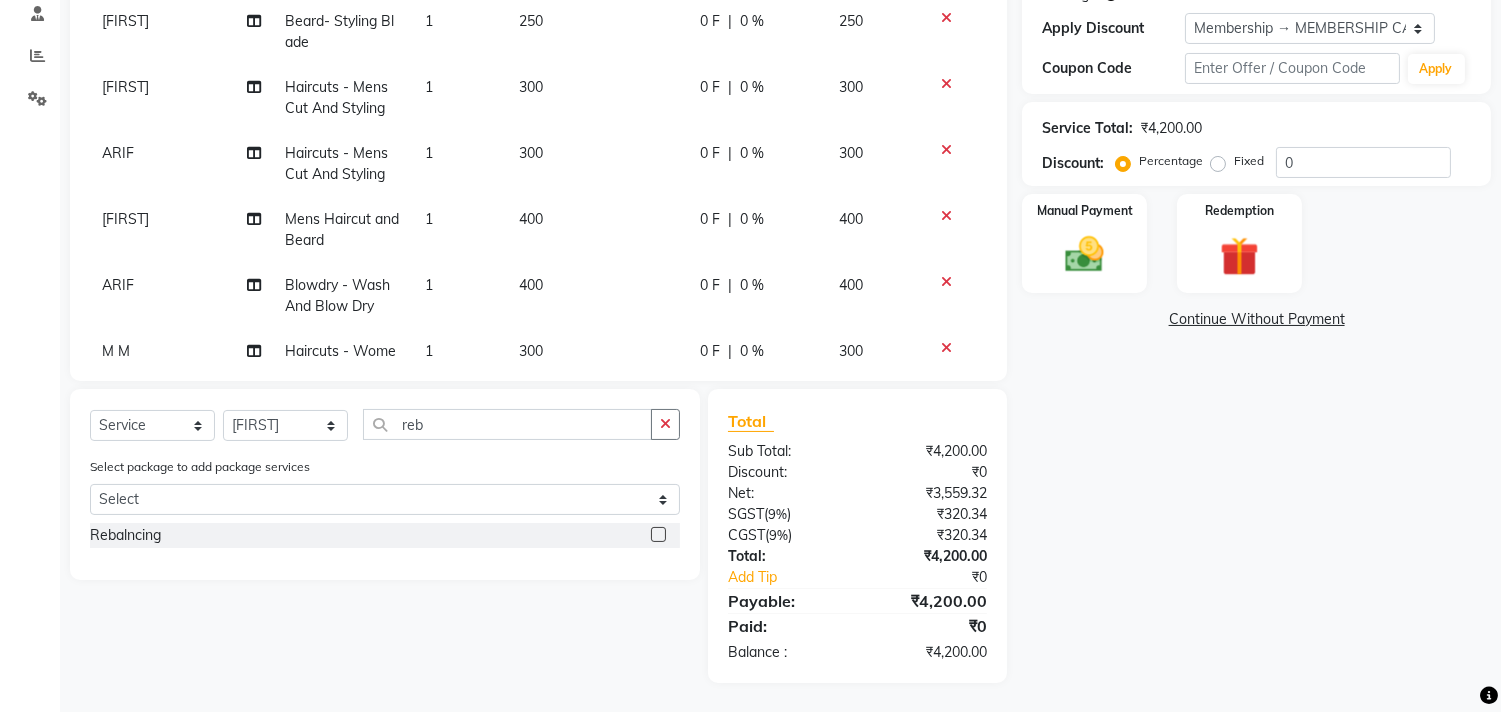 click 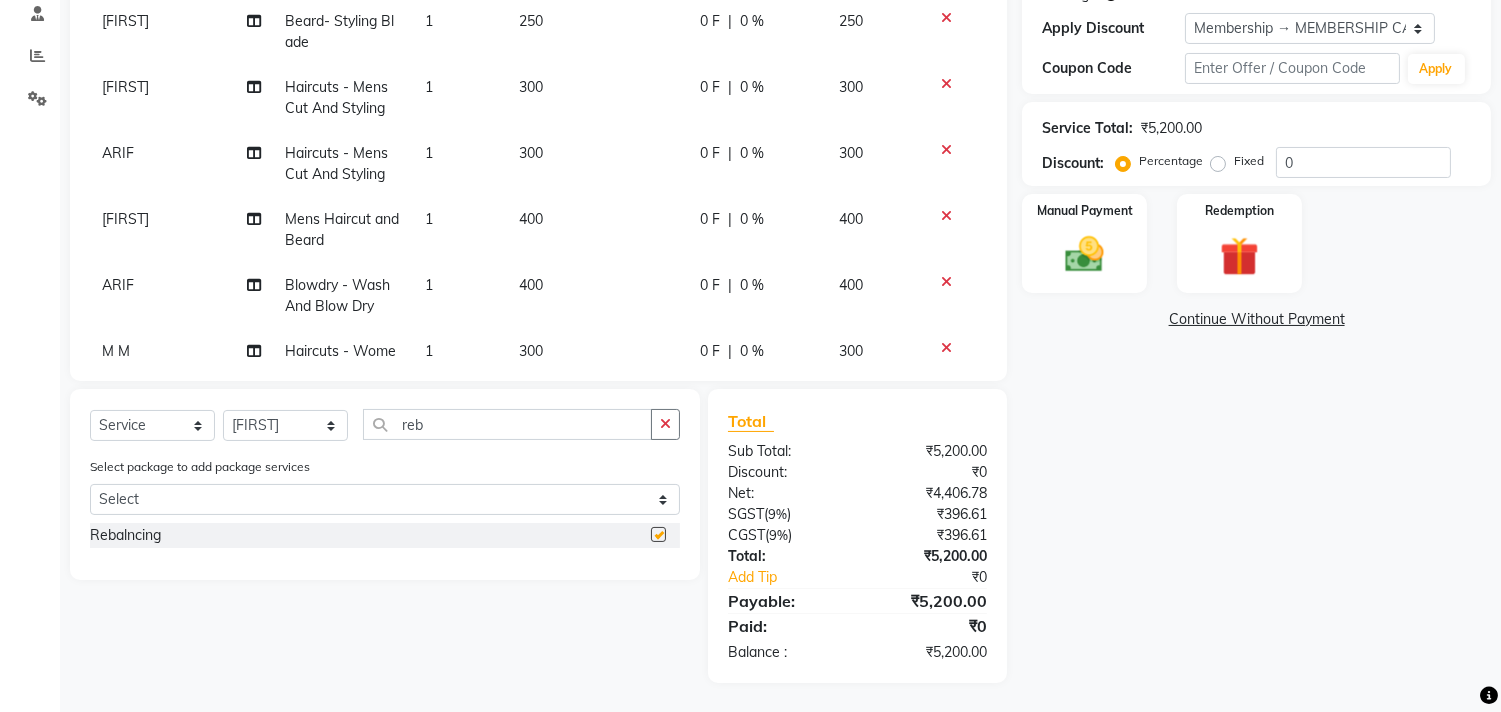checkbox on "false" 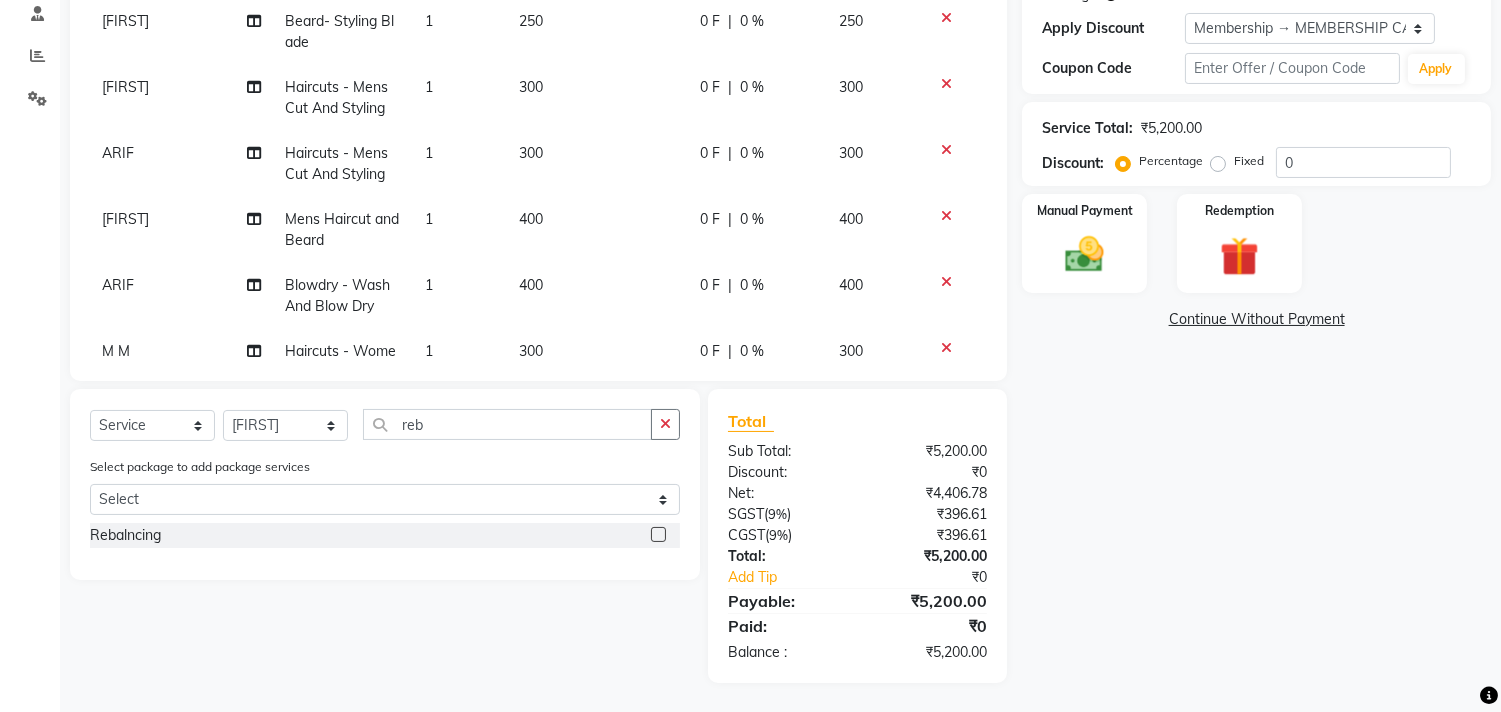 scroll, scrollTop: 558, scrollLeft: 0, axis: vertical 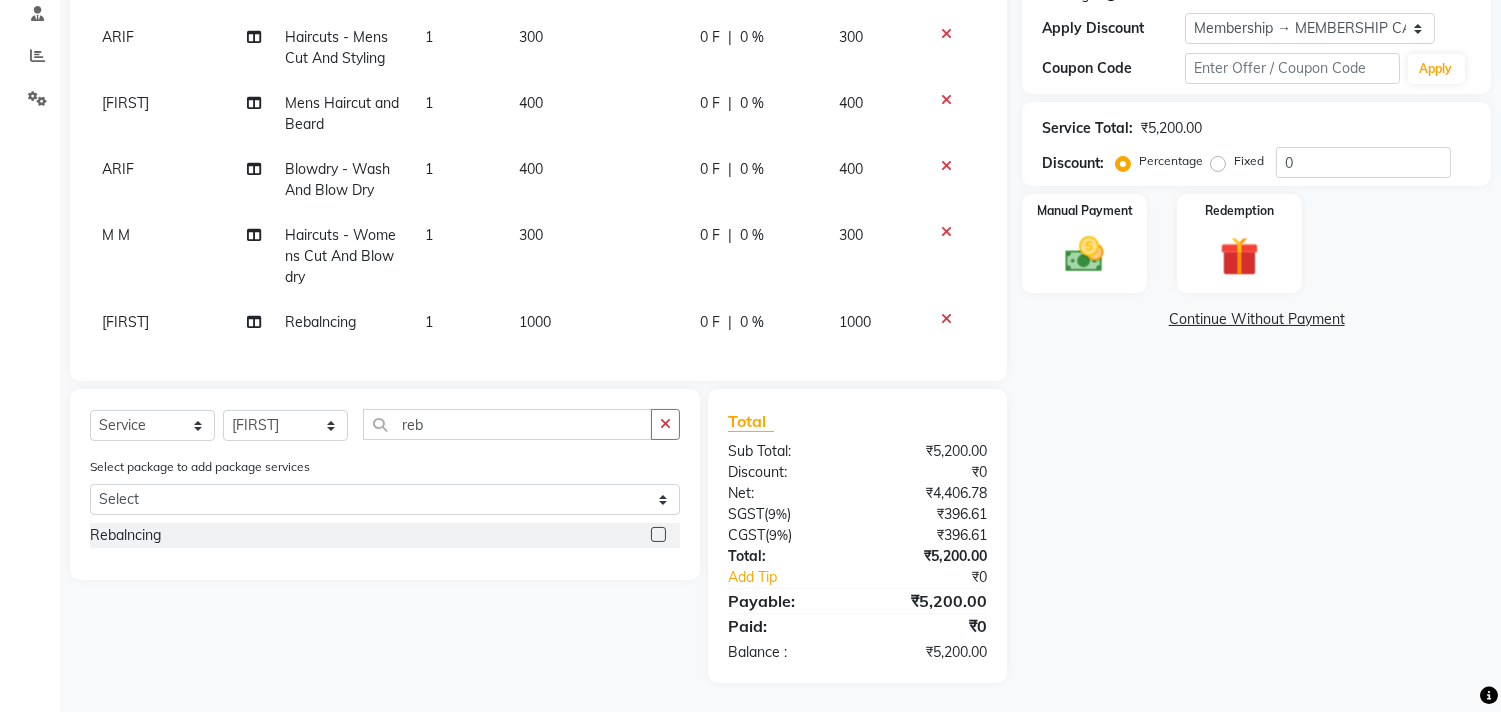 click on "1000" 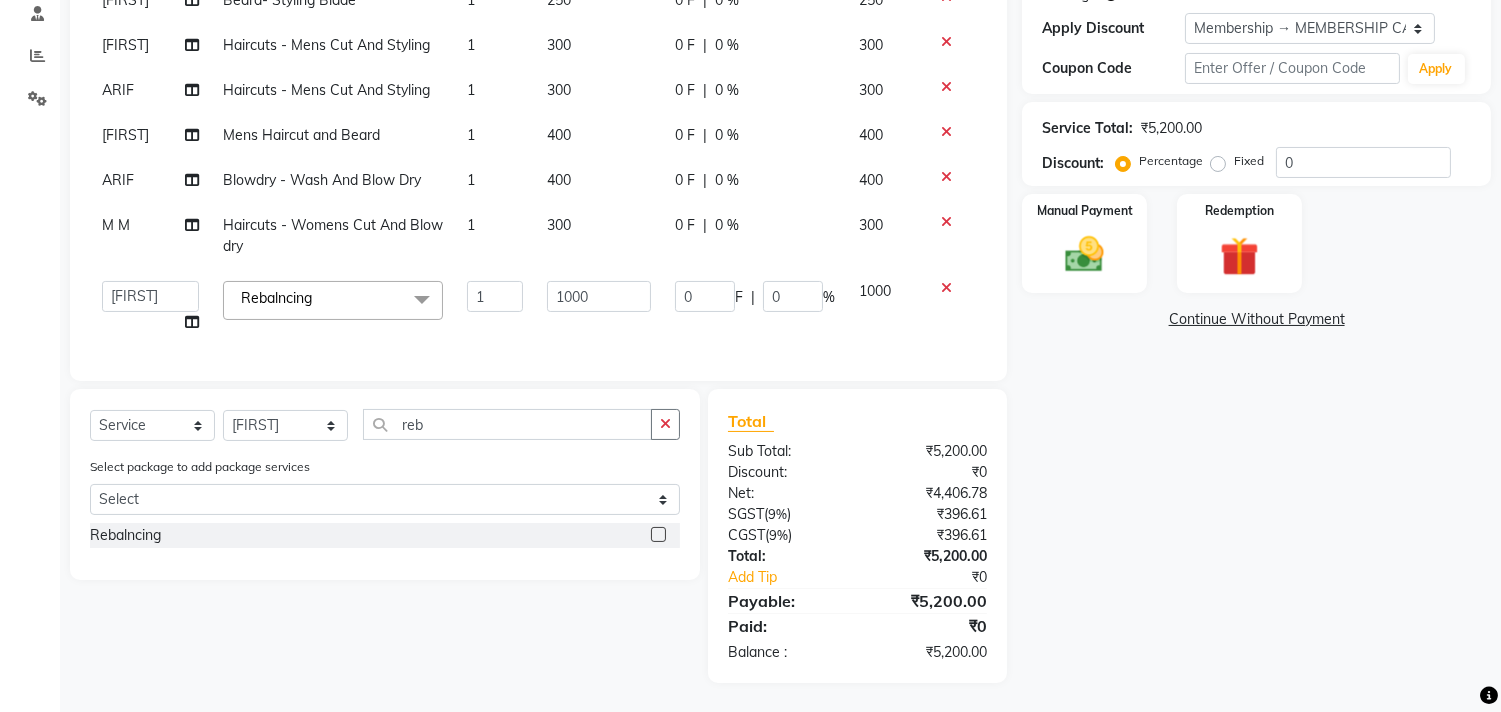 scroll, scrollTop: 317, scrollLeft: 0, axis: vertical 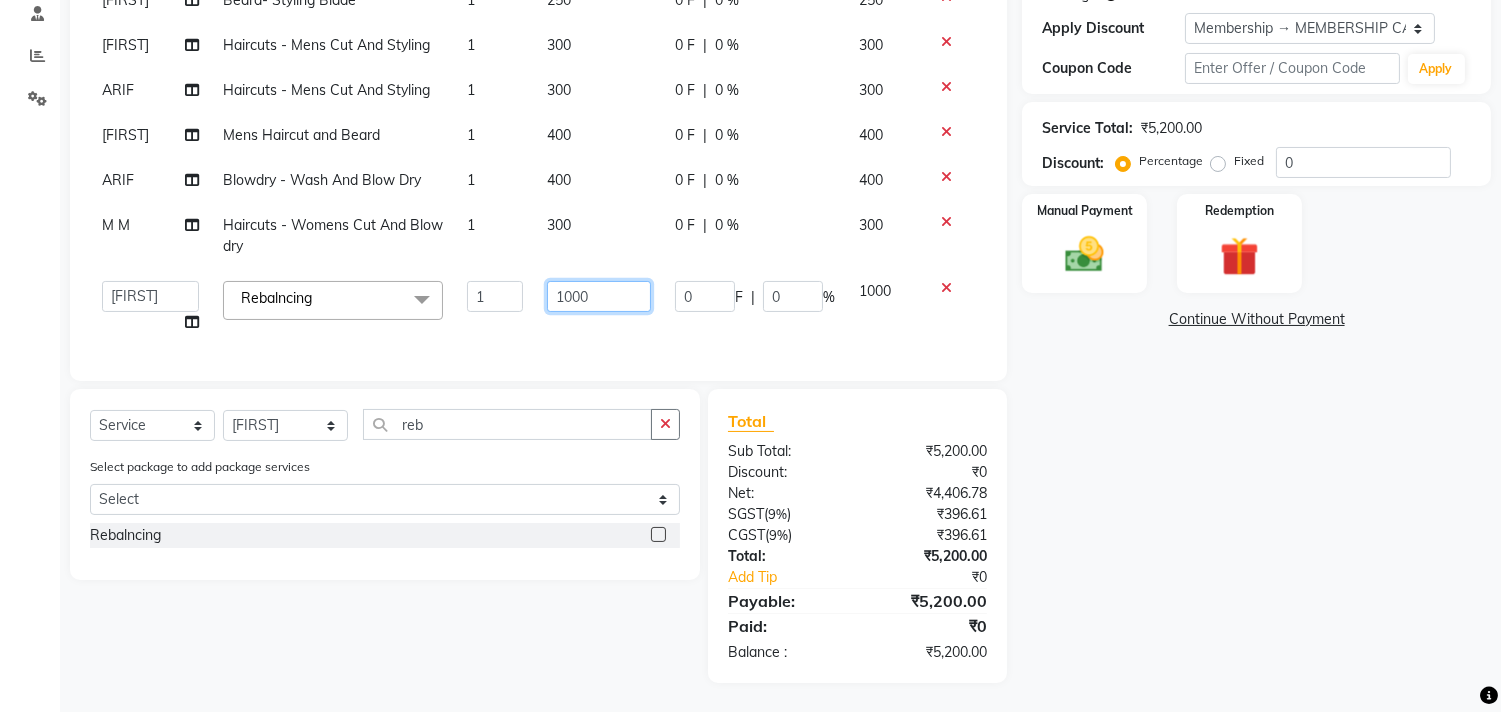 click on "1000" 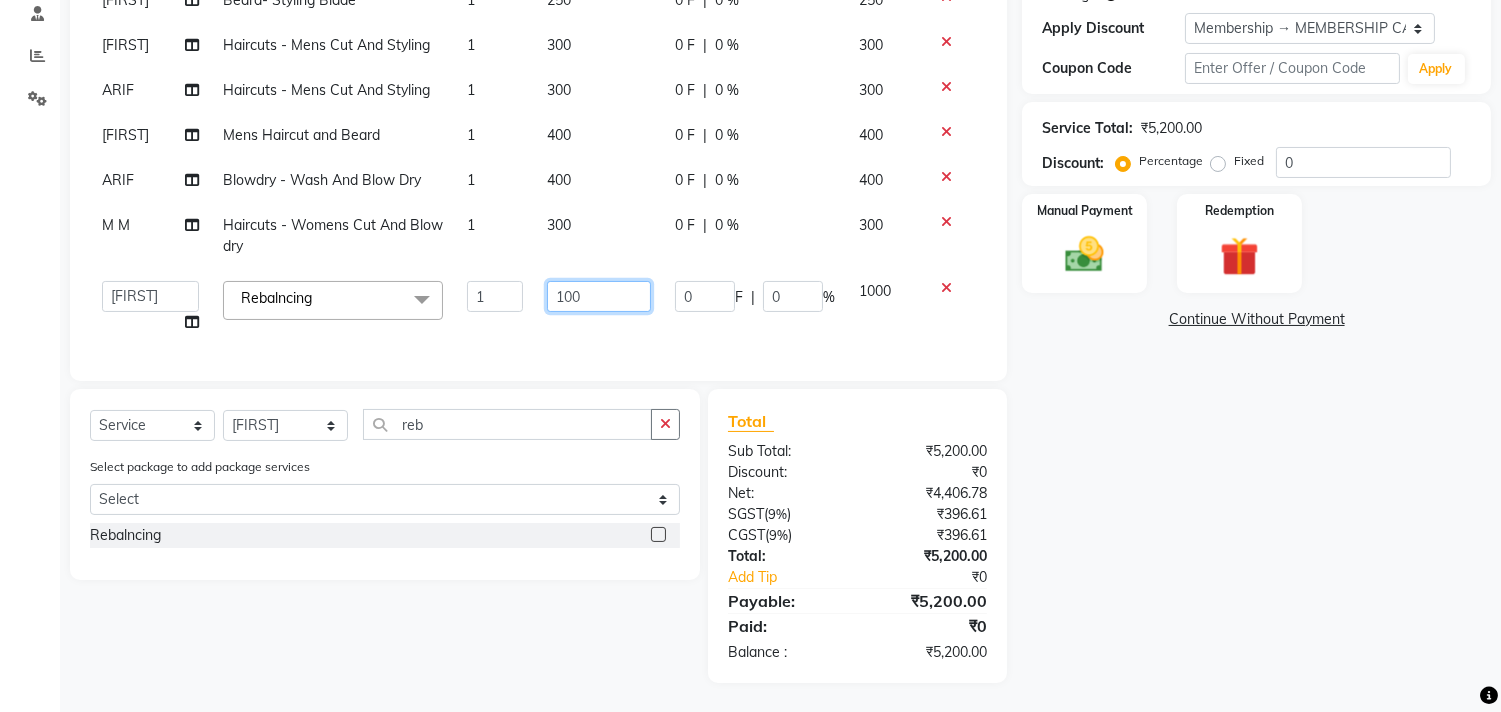 type on "1100" 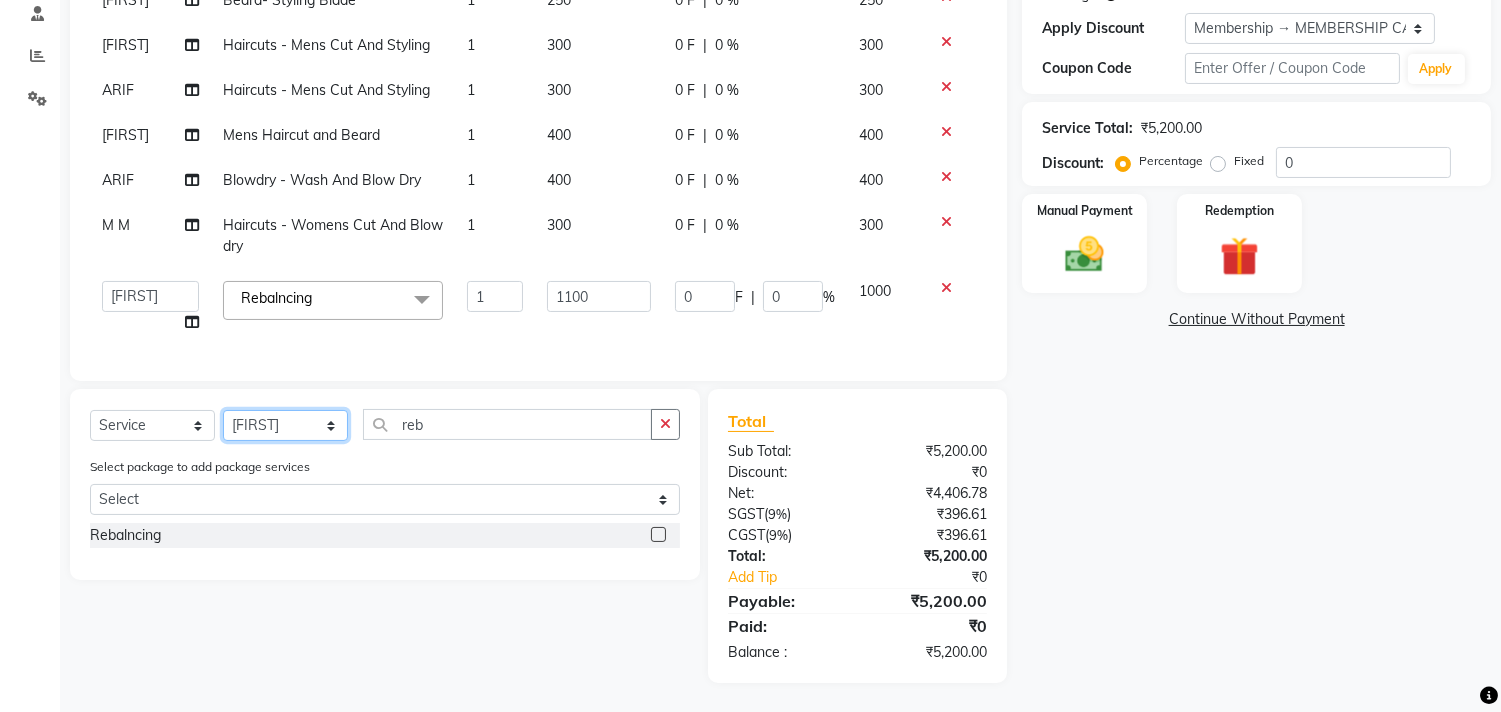 click on "Select Stylist Ajam ARIF Asif Manager M M Neelam Niyaz Salman Sameer Sayali Shahid Shahnawaz Vidya Zubair" 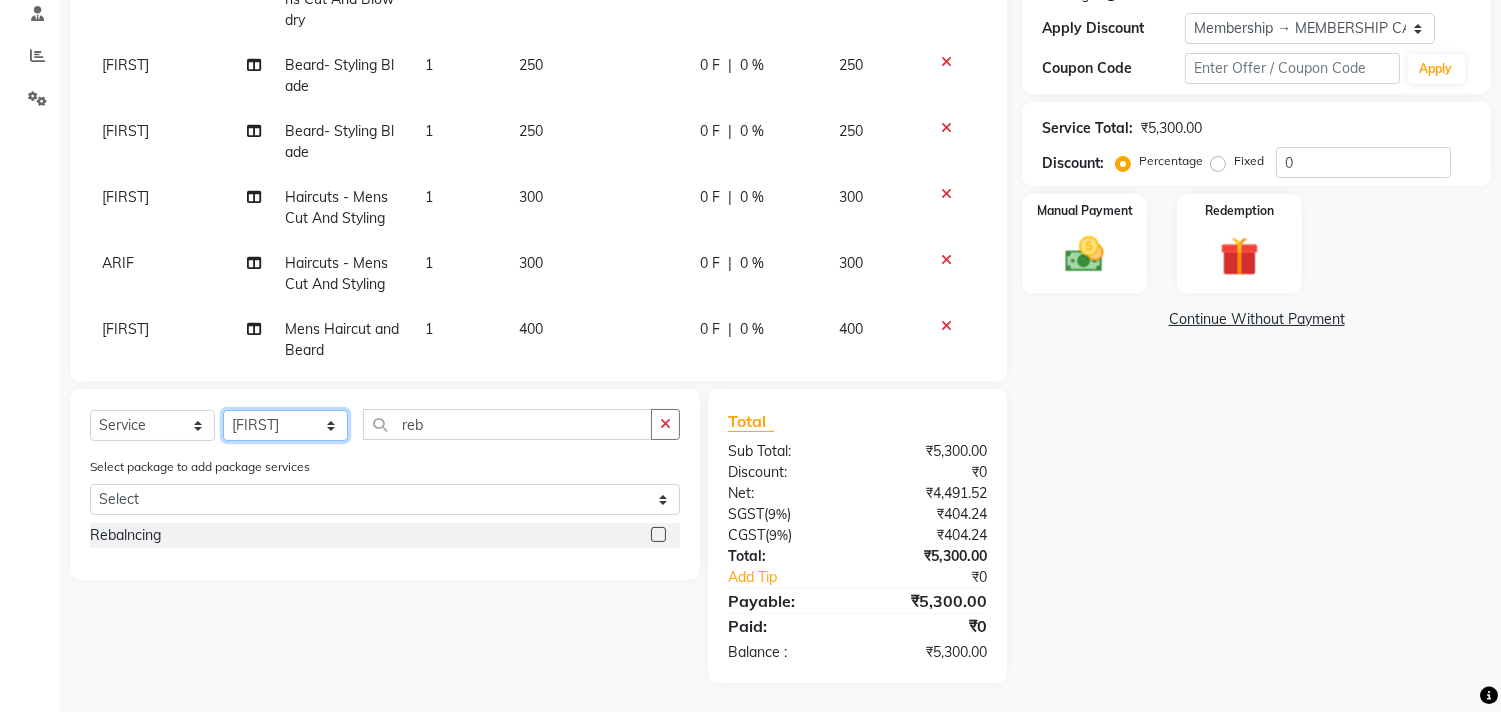 scroll, scrollTop: 422, scrollLeft: 0, axis: vertical 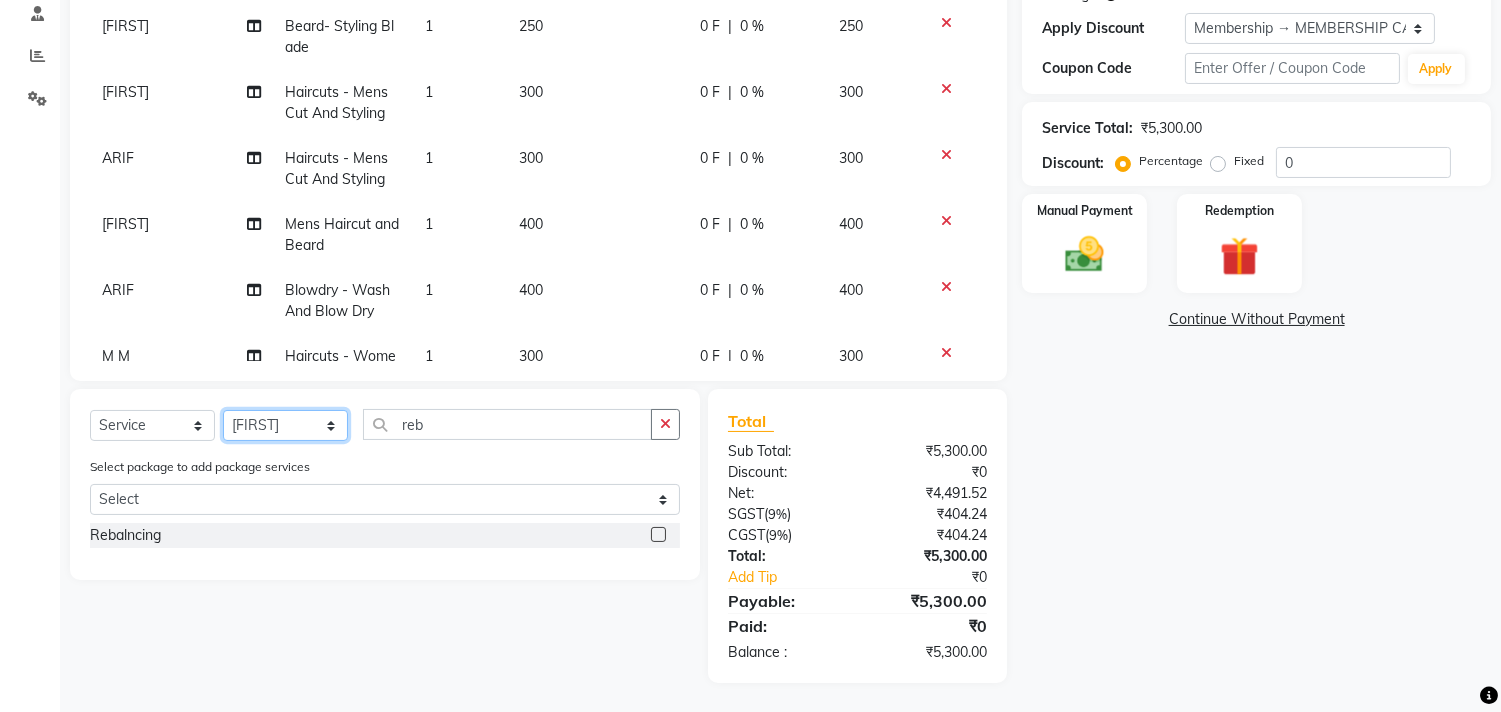 select on "29957" 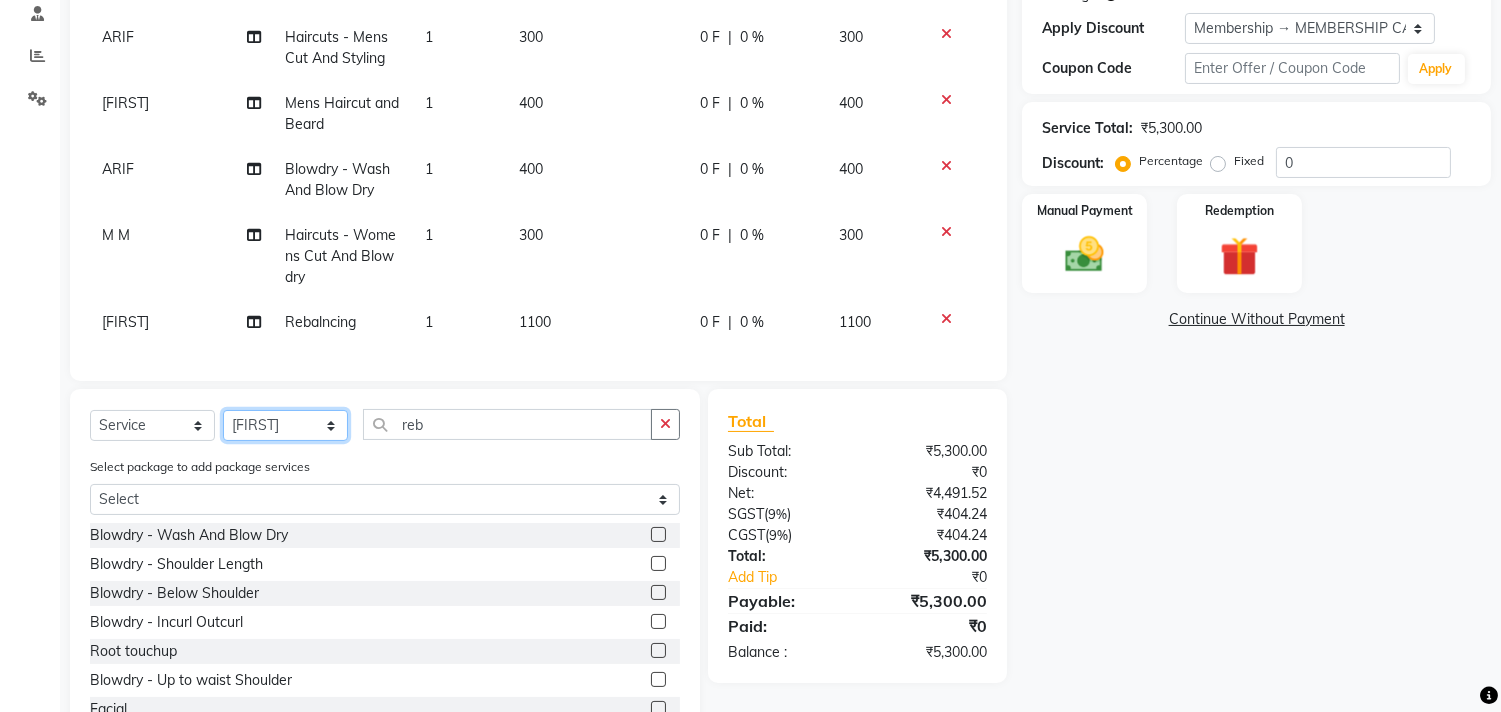 scroll, scrollTop: 558, scrollLeft: 0, axis: vertical 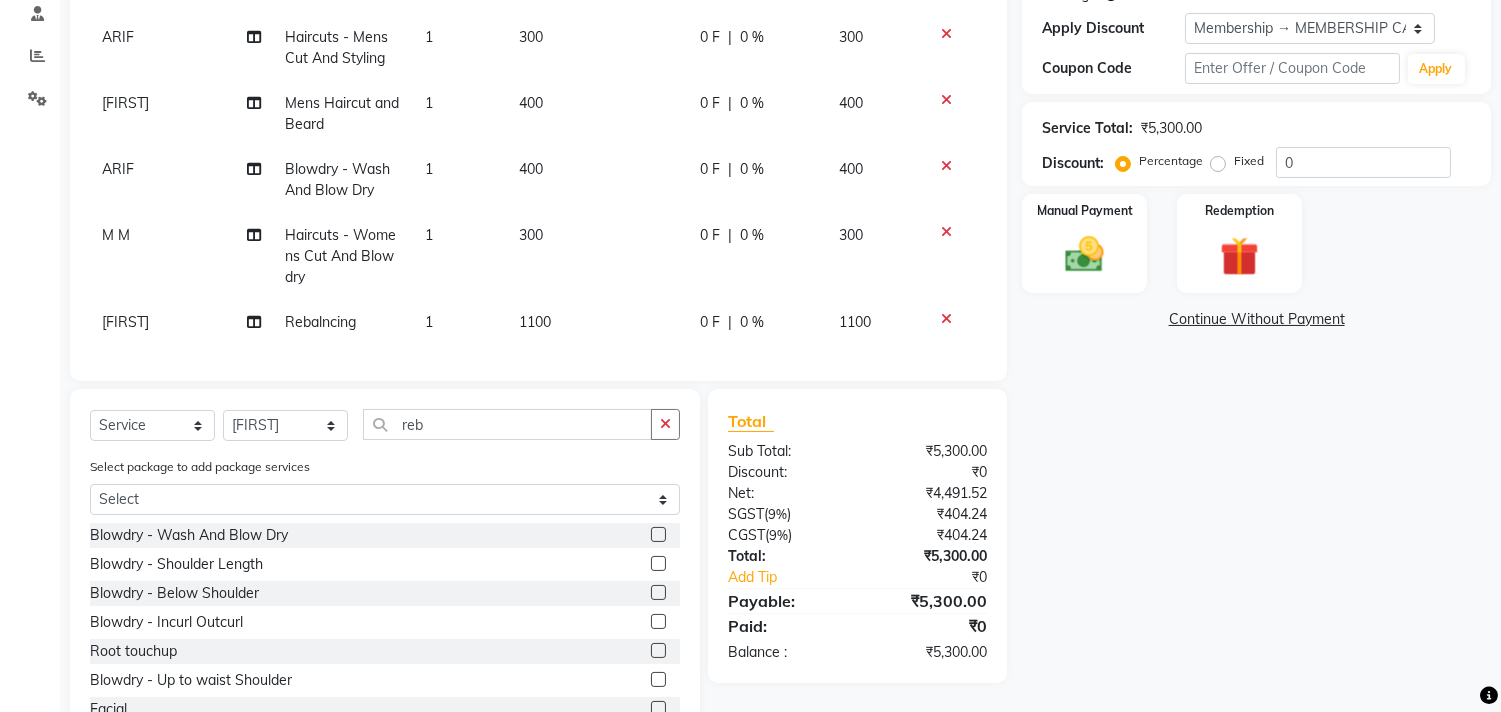 click on "Sub Total:" 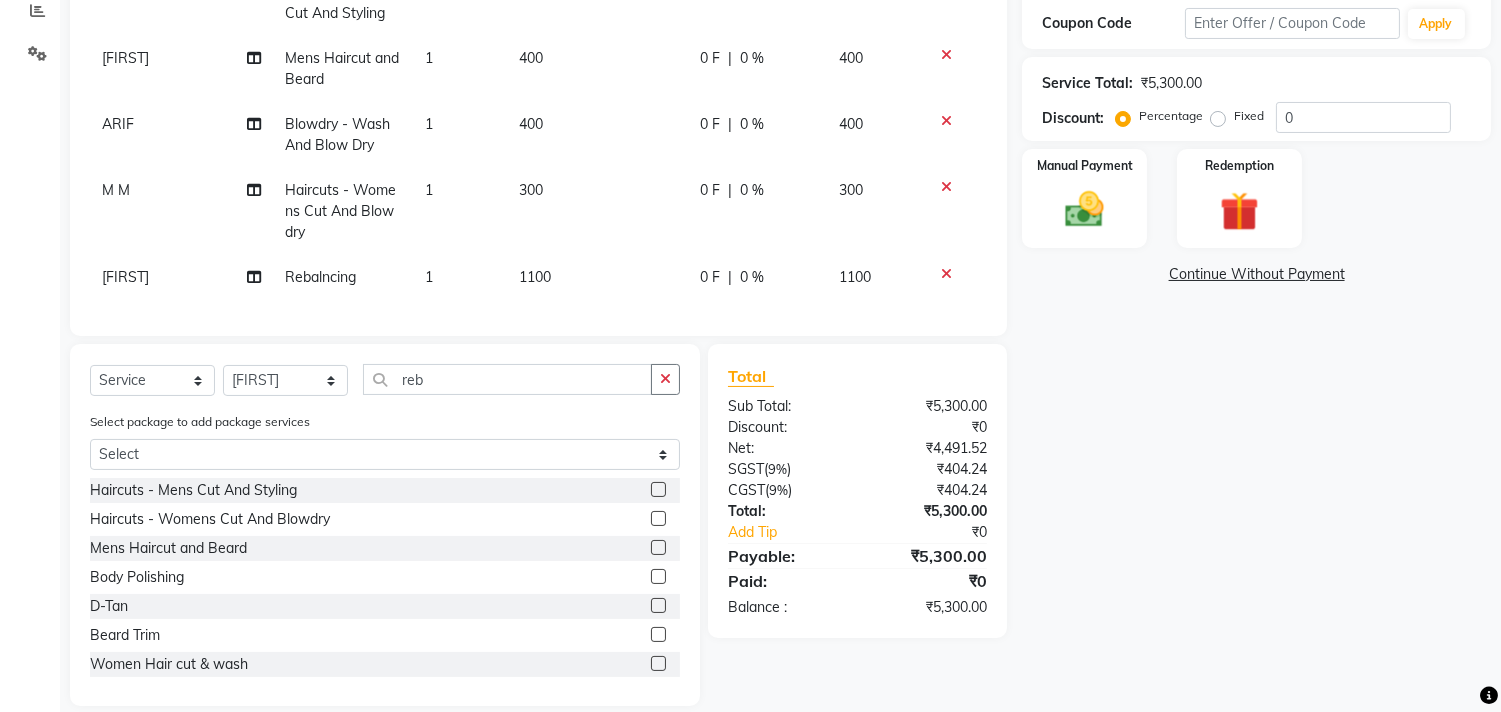 scroll, scrollTop: 872, scrollLeft: 0, axis: vertical 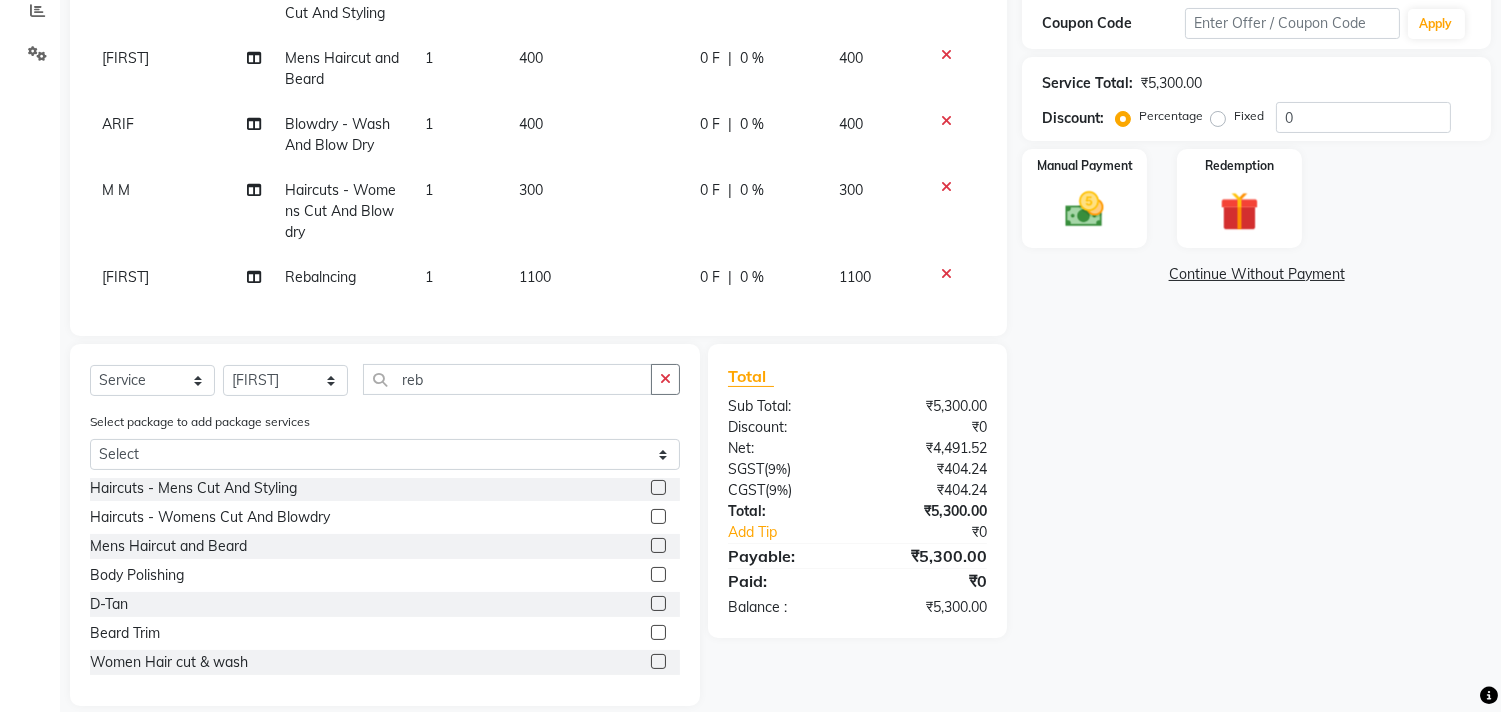 click 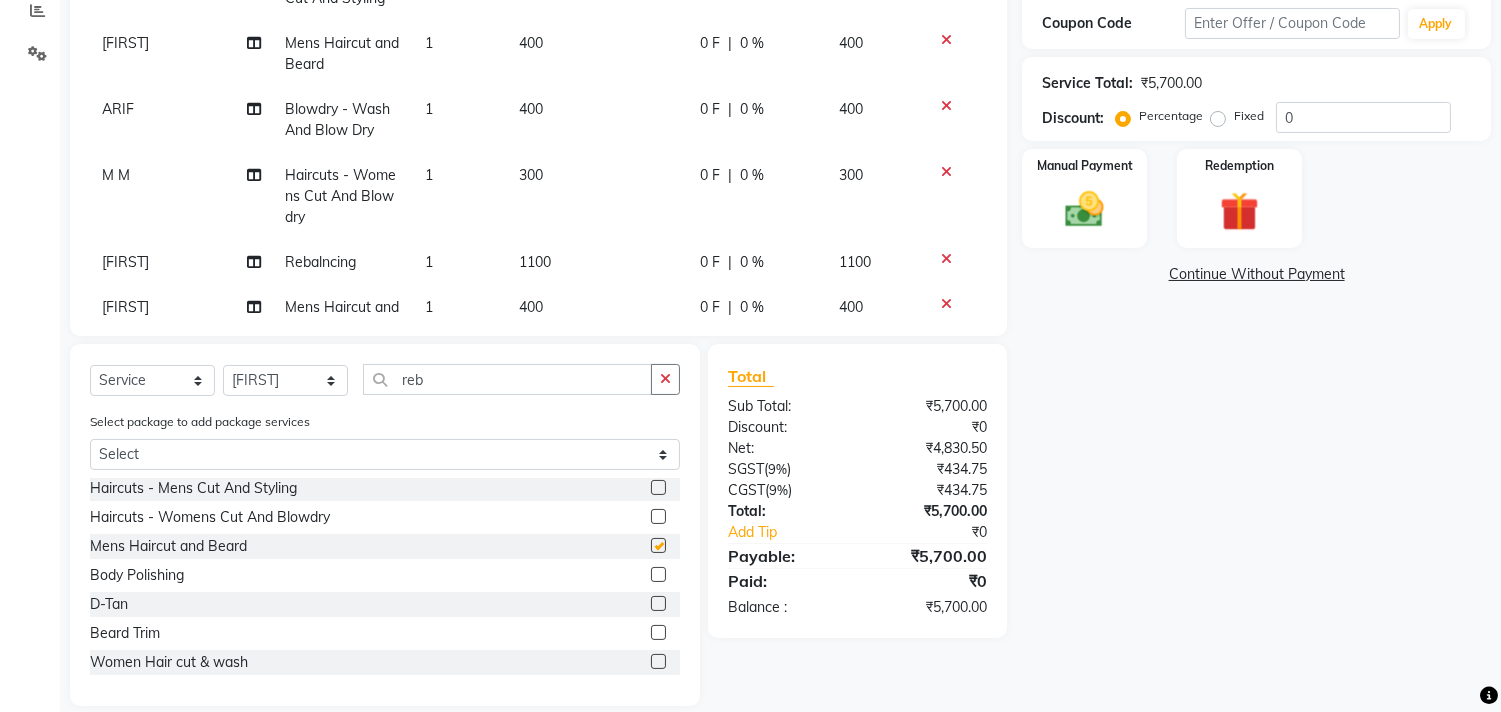 checkbox on "false" 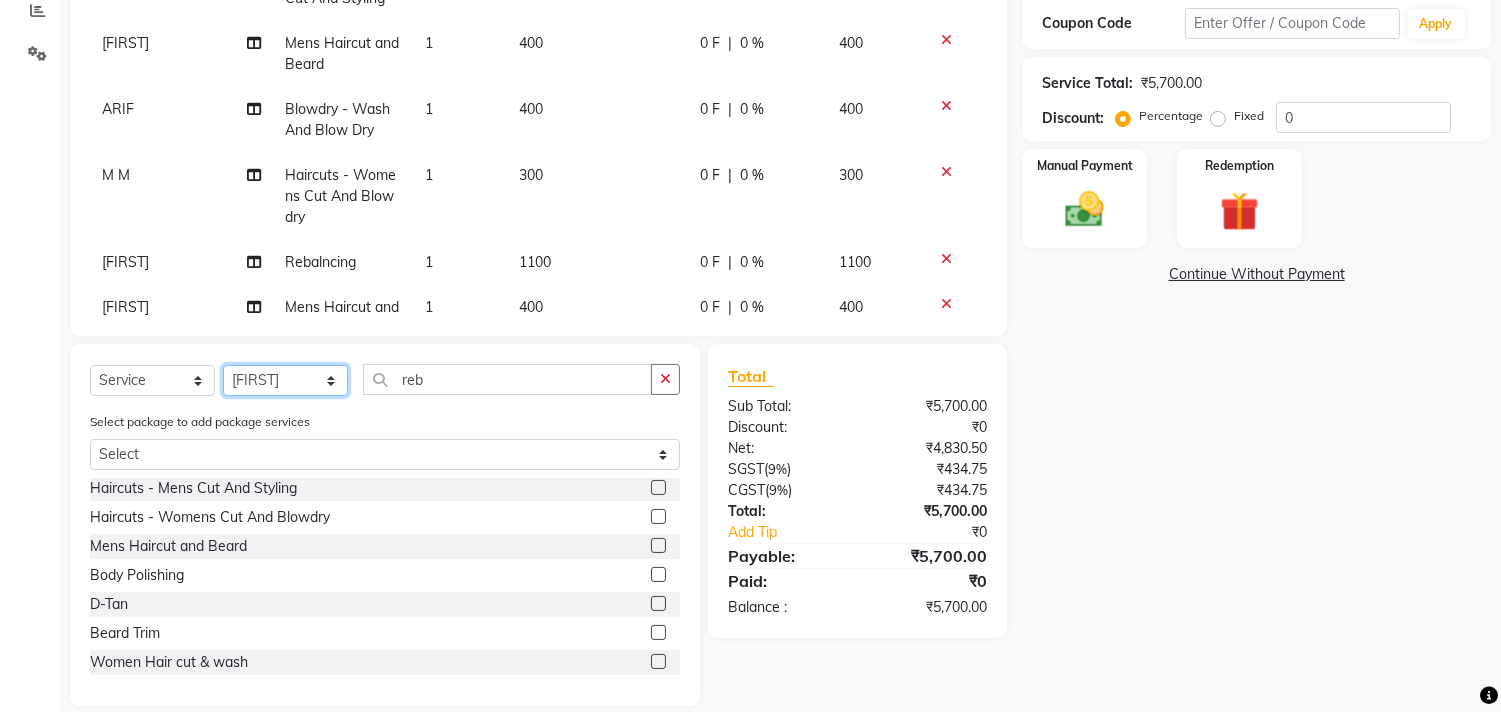 click on "Select Stylist Ajam ARIF Asif Manager M M Neelam Niyaz Salman Sameer Sayali Shahid Shahnawaz Vidya Zubair" 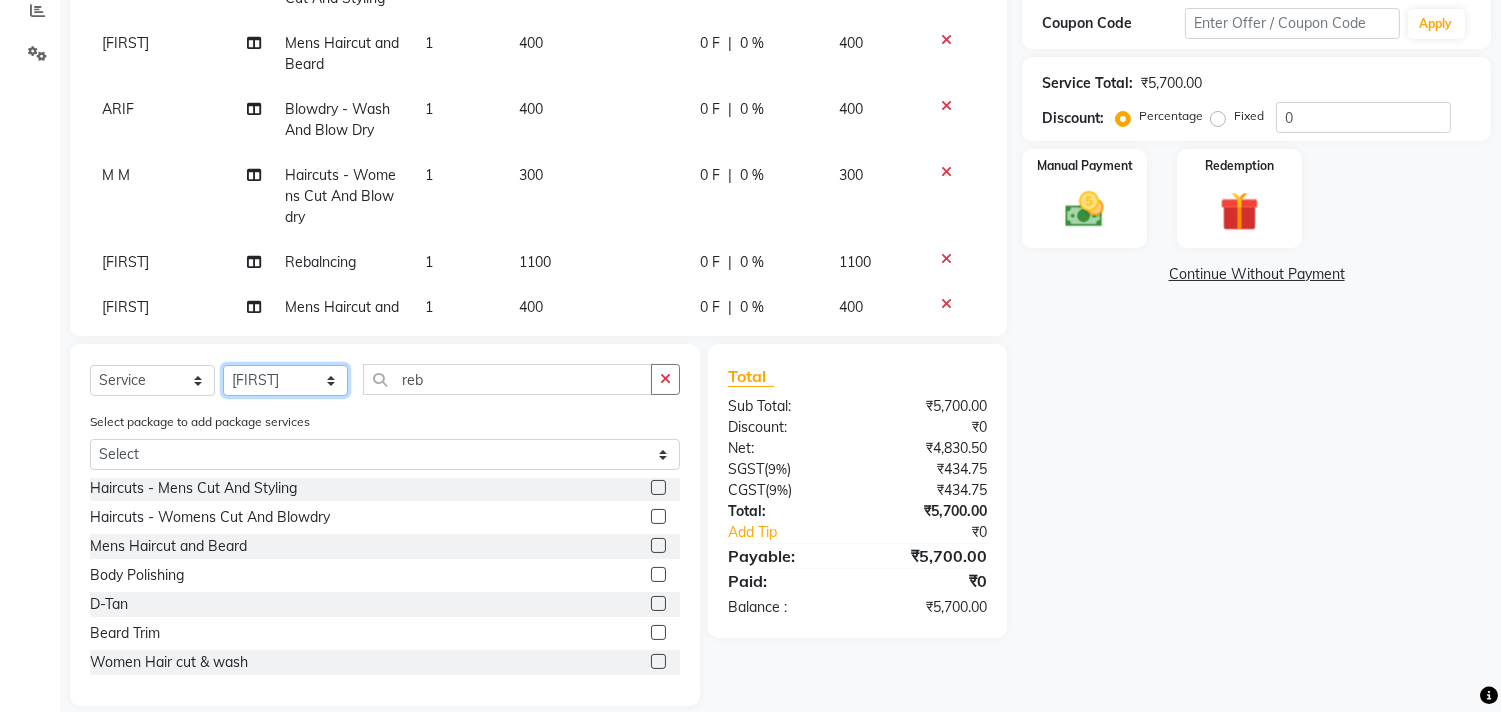 select on "87459" 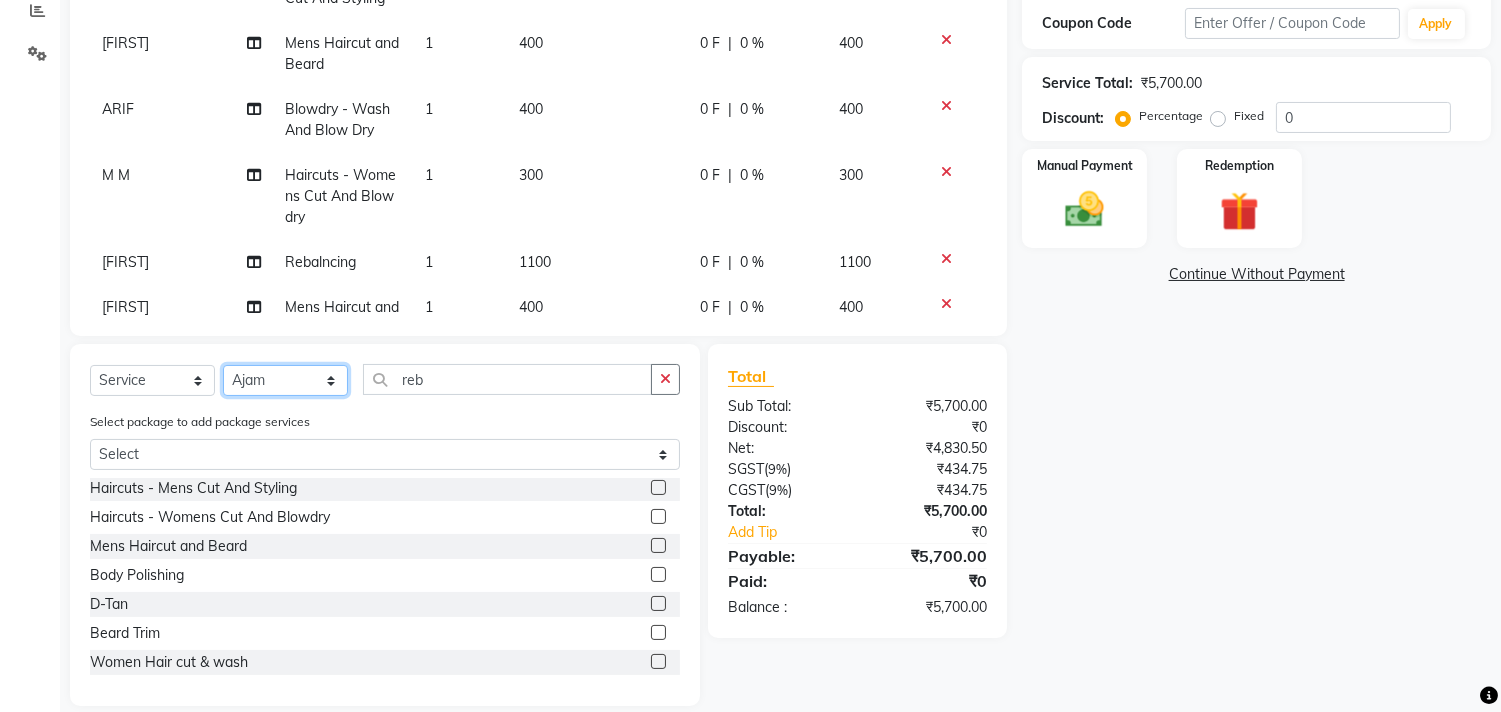 click on "Select Stylist Ajam ARIF Asif Manager M M Neelam Niyaz Salman Sameer Sayali Shahid Shahnawaz Vidya Zubair" 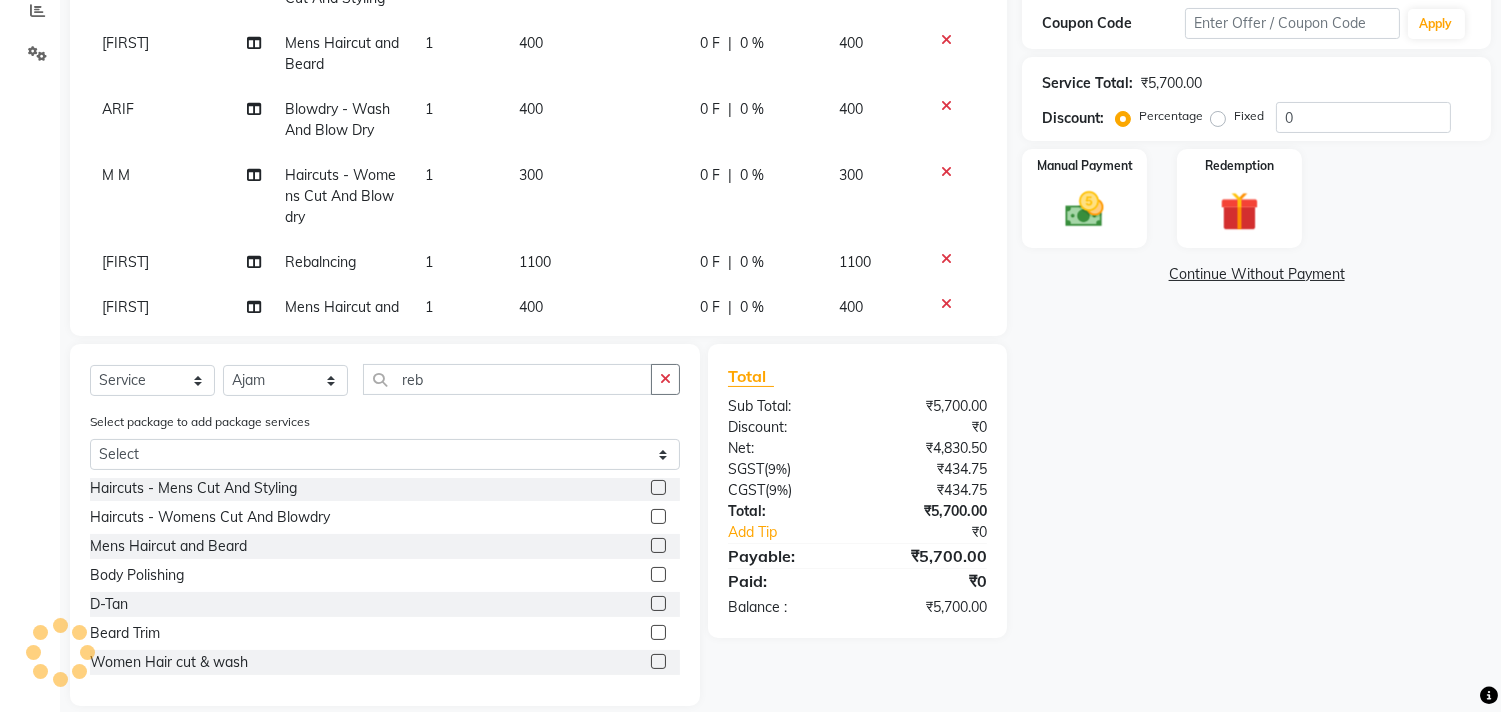 click 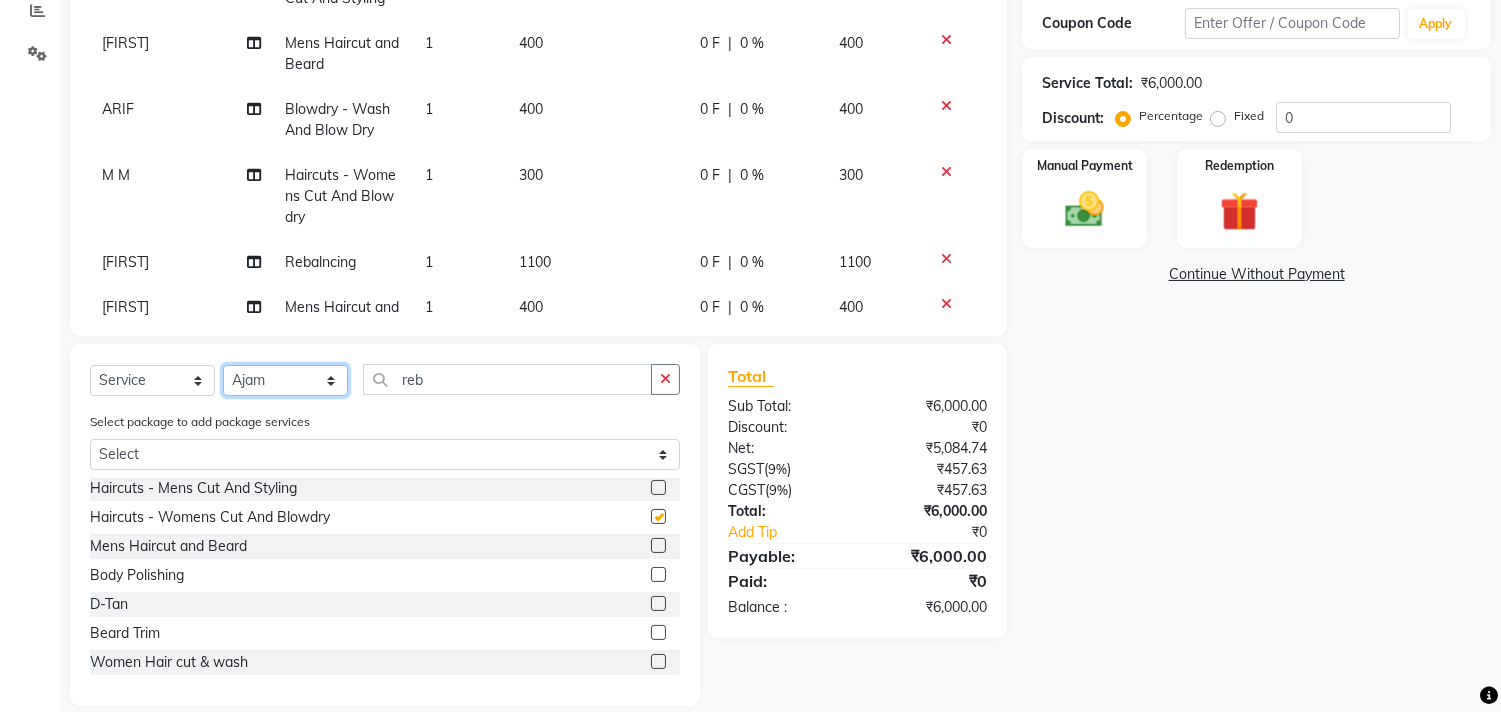 click on "Select Stylist Ajam ARIF Asif Manager M M Neelam Niyaz Salman Sameer Sayali Shahid Shahnawaz Vidya Zubair" 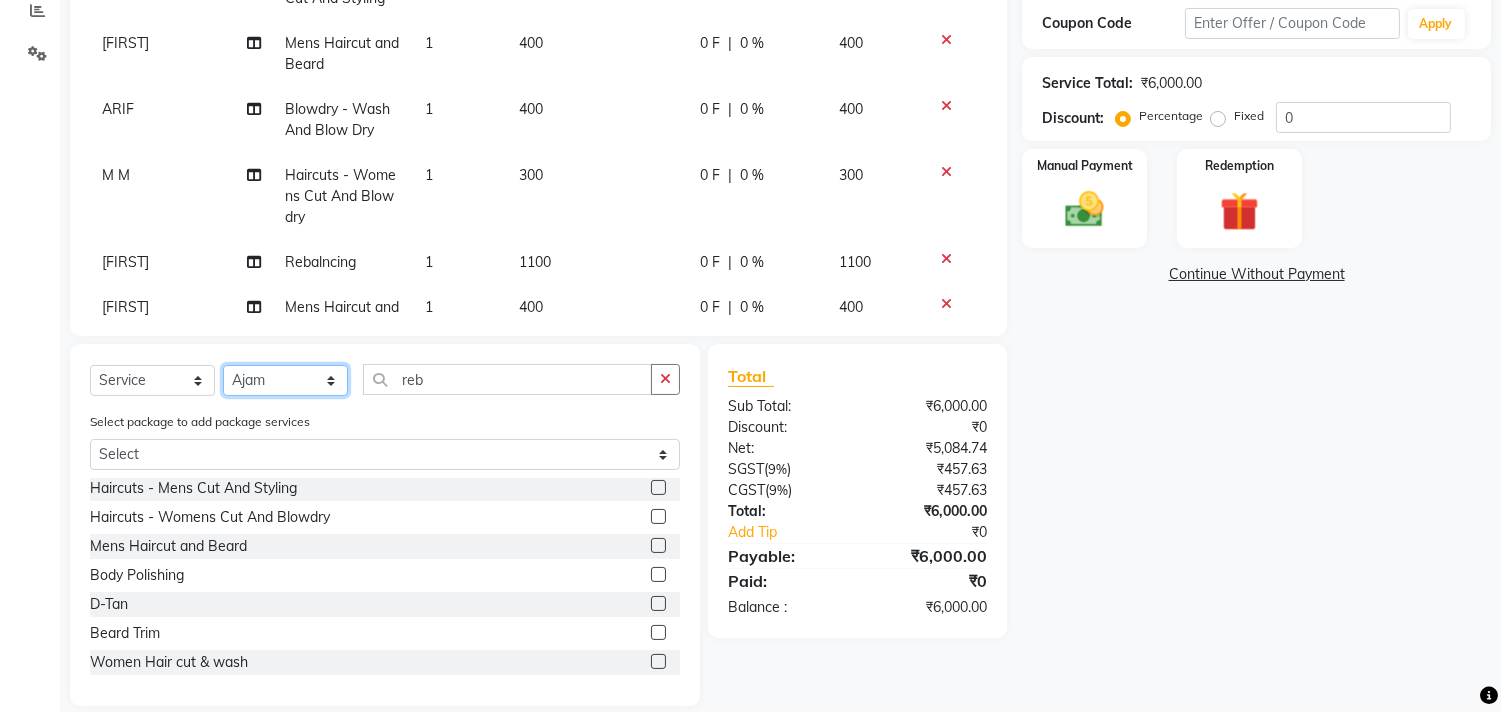 select on "68759" 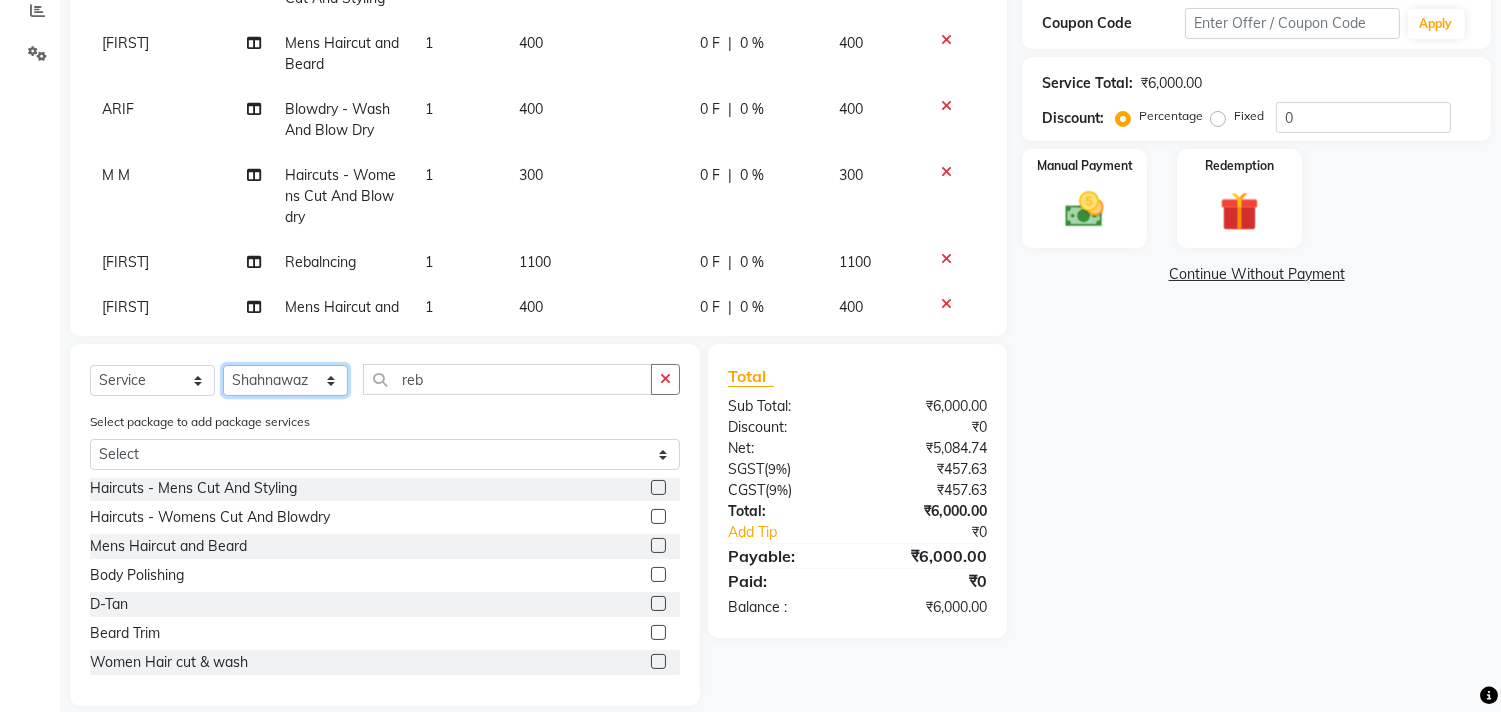 click on "Select Stylist Ajam ARIF Asif Manager M M Neelam Niyaz Salman Sameer Sayali Shahid Shahnawaz Vidya Zubair" 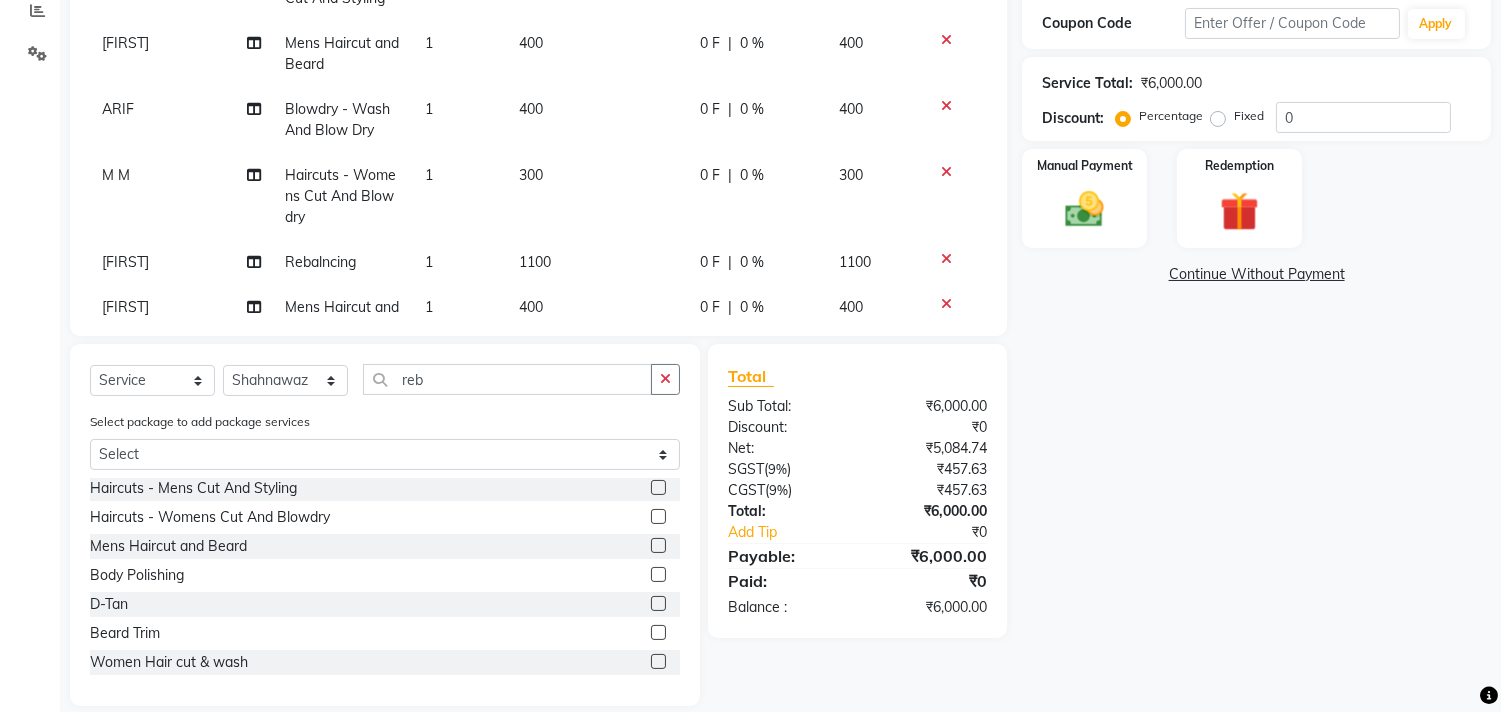 click 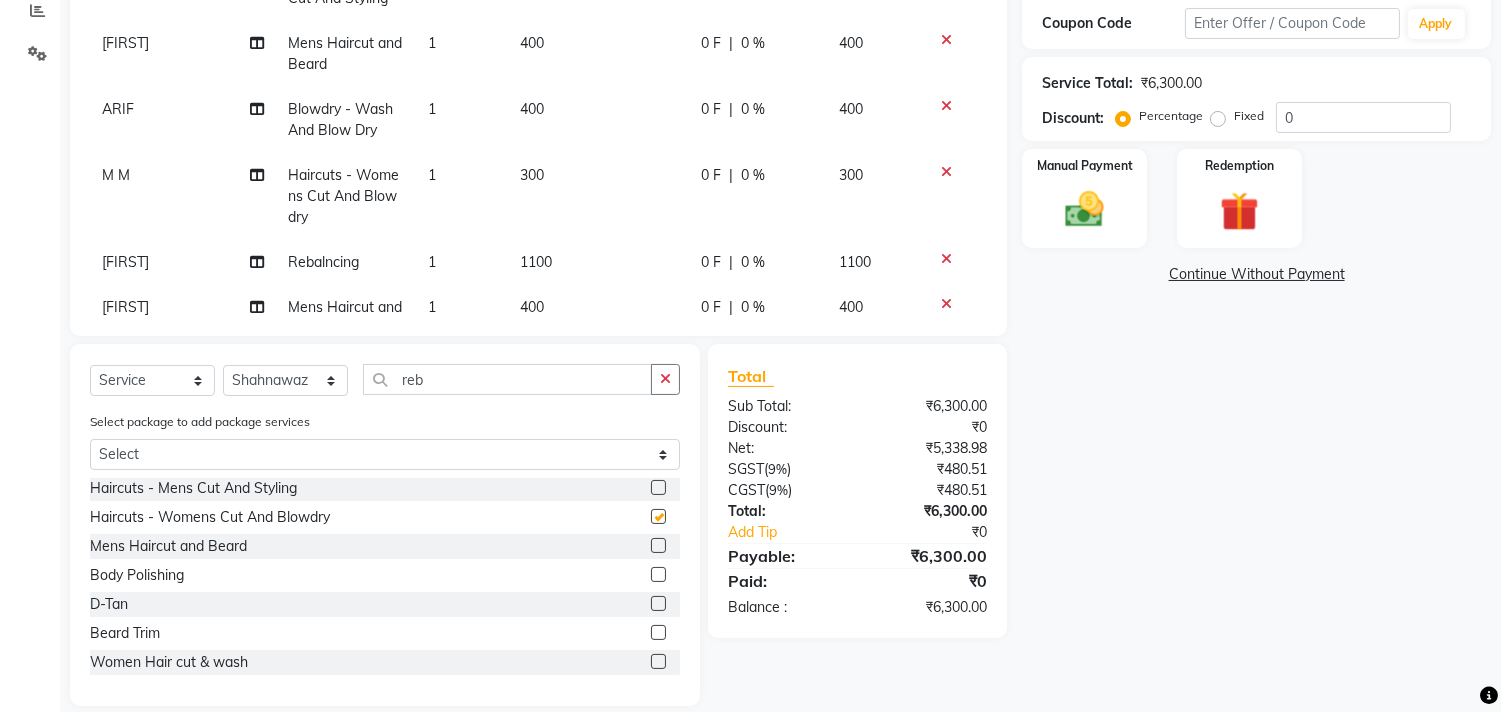 checkbox on "false" 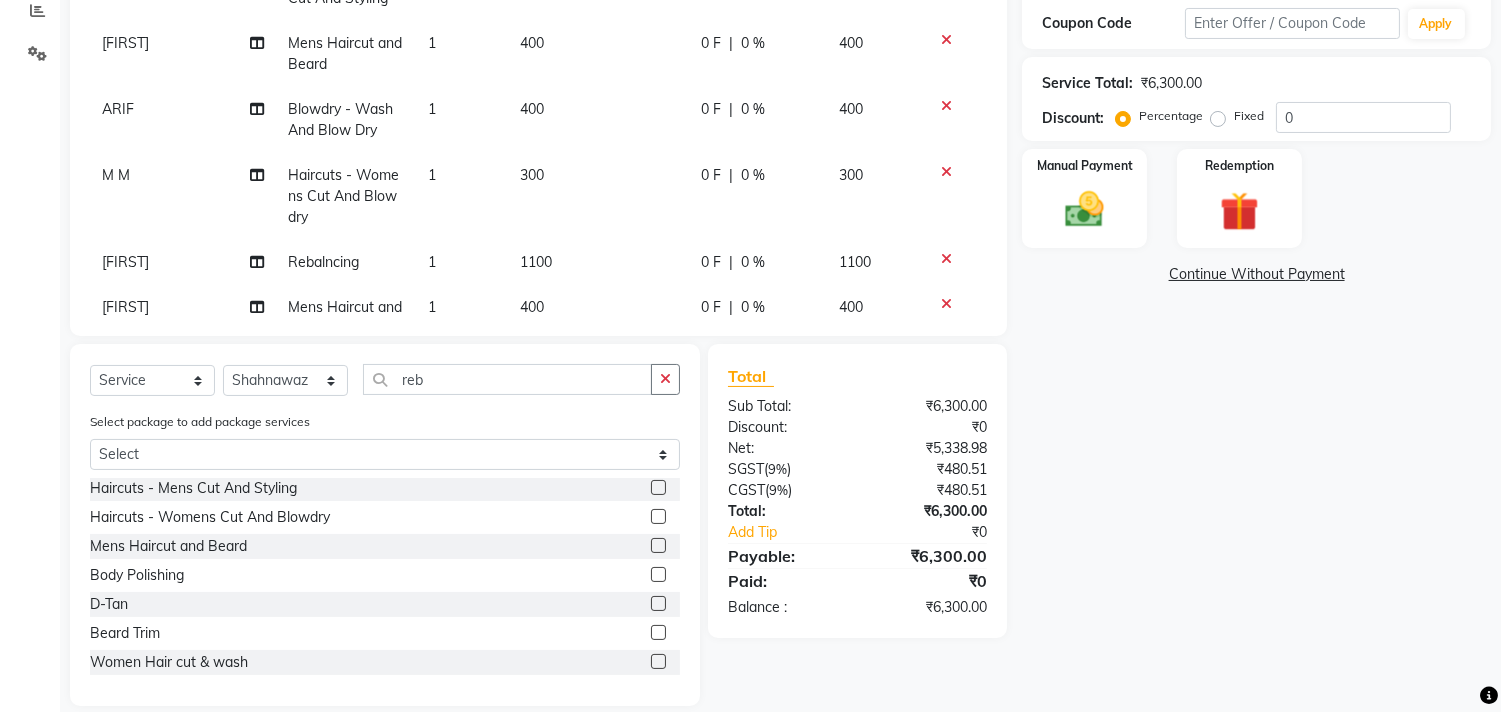 scroll, scrollTop: 798, scrollLeft: 0, axis: vertical 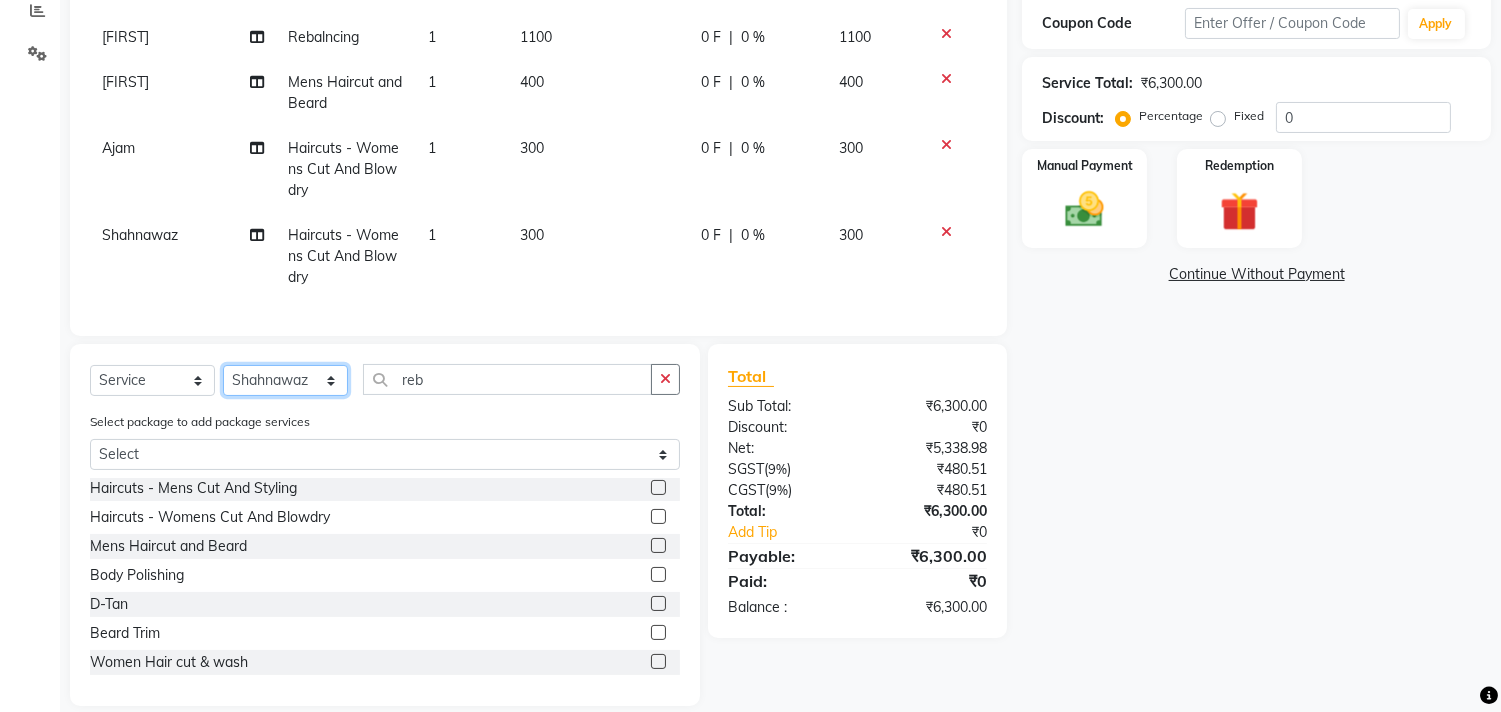 click on "Select Stylist Ajam ARIF Asif Manager M M Neelam Niyaz Salman Sameer Sayali Shahid Shahnawaz Vidya Zubair" 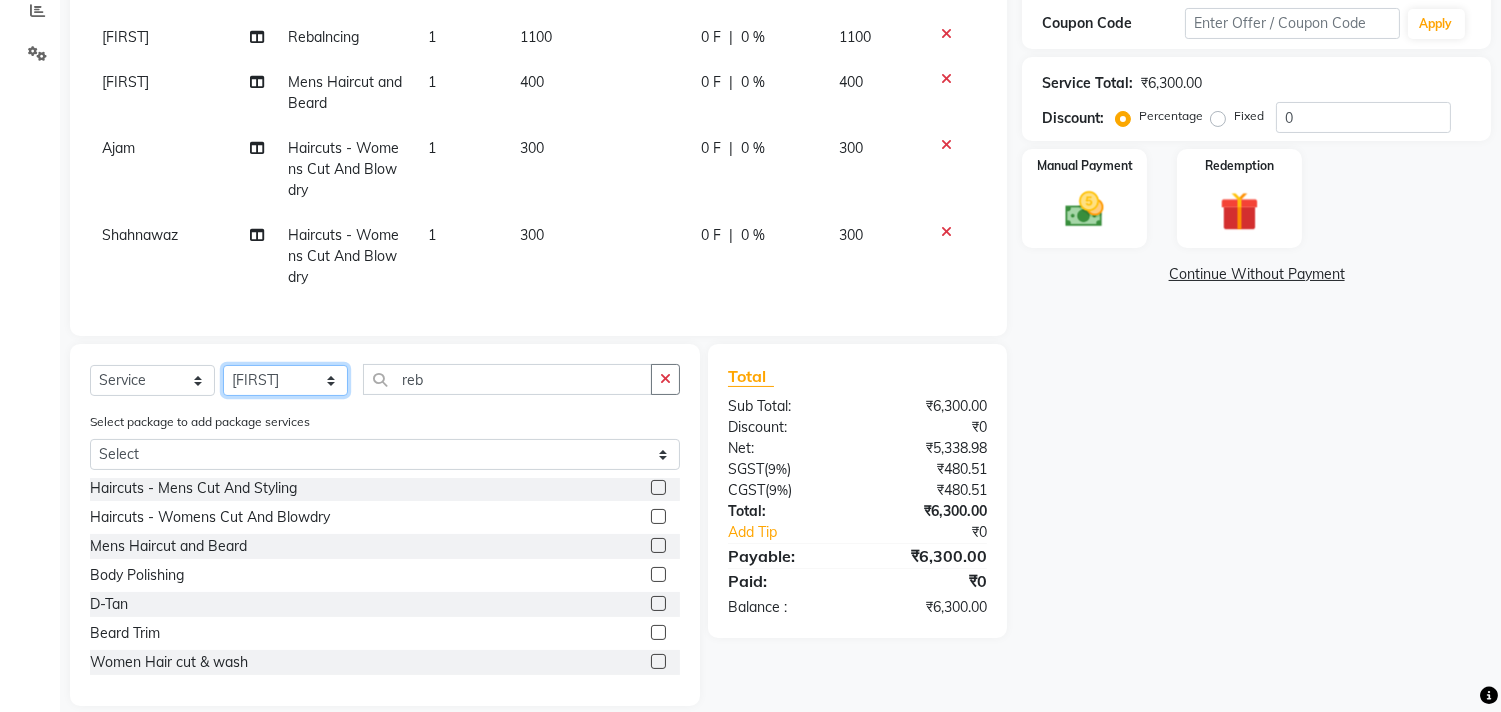 click on "Select Stylist Ajam ARIF Asif Manager M M Neelam Niyaz Salman Sameer Sayali Shahid Shahnawaz Vidya Zubair" 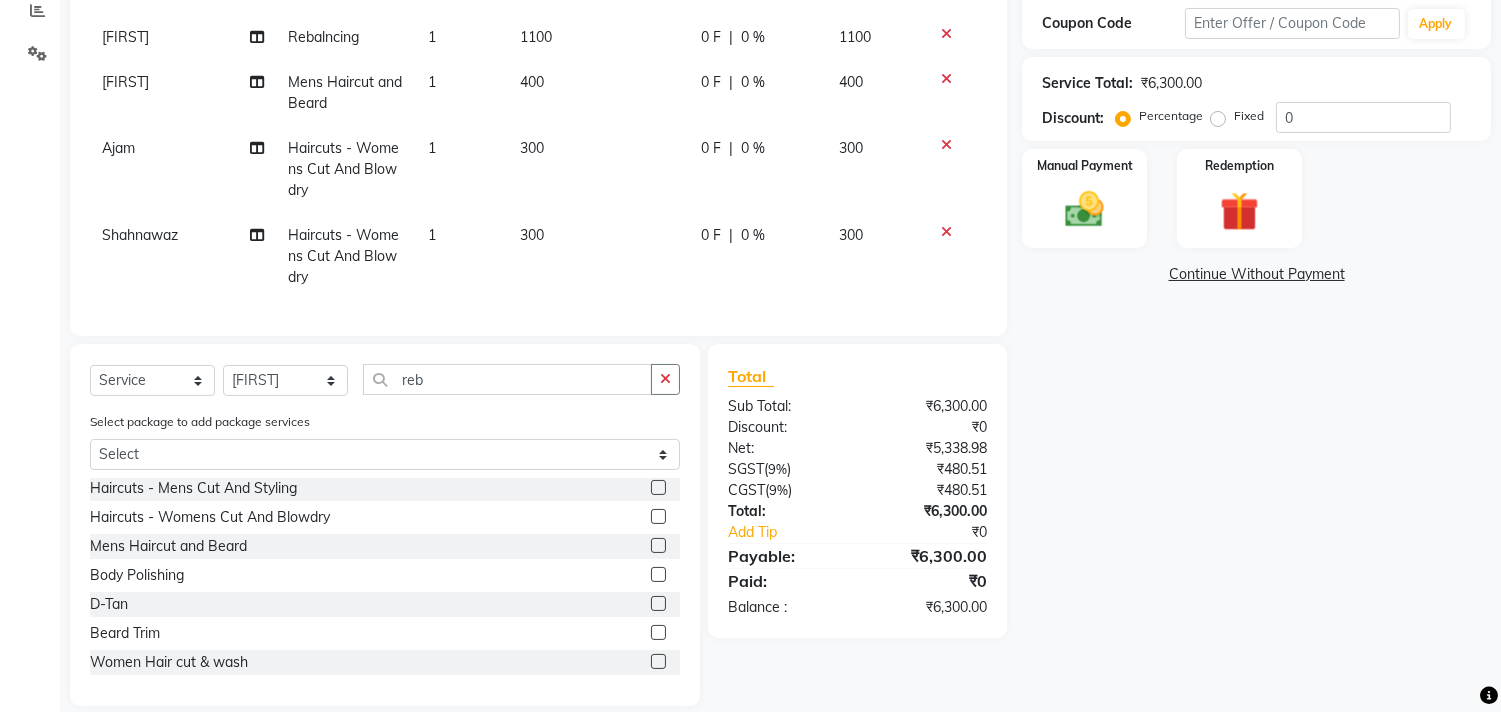 click on "Select  Service  Product  Membership  Package Voucher Prepaid Gift Card  Select Stylist Ajam ARIF Asif Manager M M Neelam Niyaz Salman Sameer Sayali Shahid Shahnawaz Vidya Zubair reb Select package to add package services Select Ornab Mukhrjee Blowdry  -  Wash And Blow Dry  Blowdry  -  Shoulder Length  Blowdry  -  Below Shoulder  Blowdry  -  Incurl Outcurl  Root touchup  Blowdry  -  Up to waist Shoulder  Facial  Basic Makeup  Beard Color  Deep Conditioning  Nail Paint  All Hair Shave  Wax (Upperlips)  Pore Cleanup   Head Massage- Habibs Oil  Package Facial  Pakage  Whitening Mask  Women- Global Funky Color  Wax (Rica)- Ear   12K + PKG  10K + PKG  Smoothening  11K + PKG  Wax- Lower Lips  Wax- Chin  Root Touchup- Ammonia Free  Beard- Styling Blade  Haircuts- Kids Haircut  O3 SeaWood Facial  Haircuts -  Mens Cut And Styling  Haircuts -  Womens Cut And Blowdry  Mens Haircut and Beard  Body Polishing  D-Tan  Beard Trim  Women Hair cut & wash  Face Wax  Pro Longer Treatment  Pro Longer Treatment  Rebalncing" 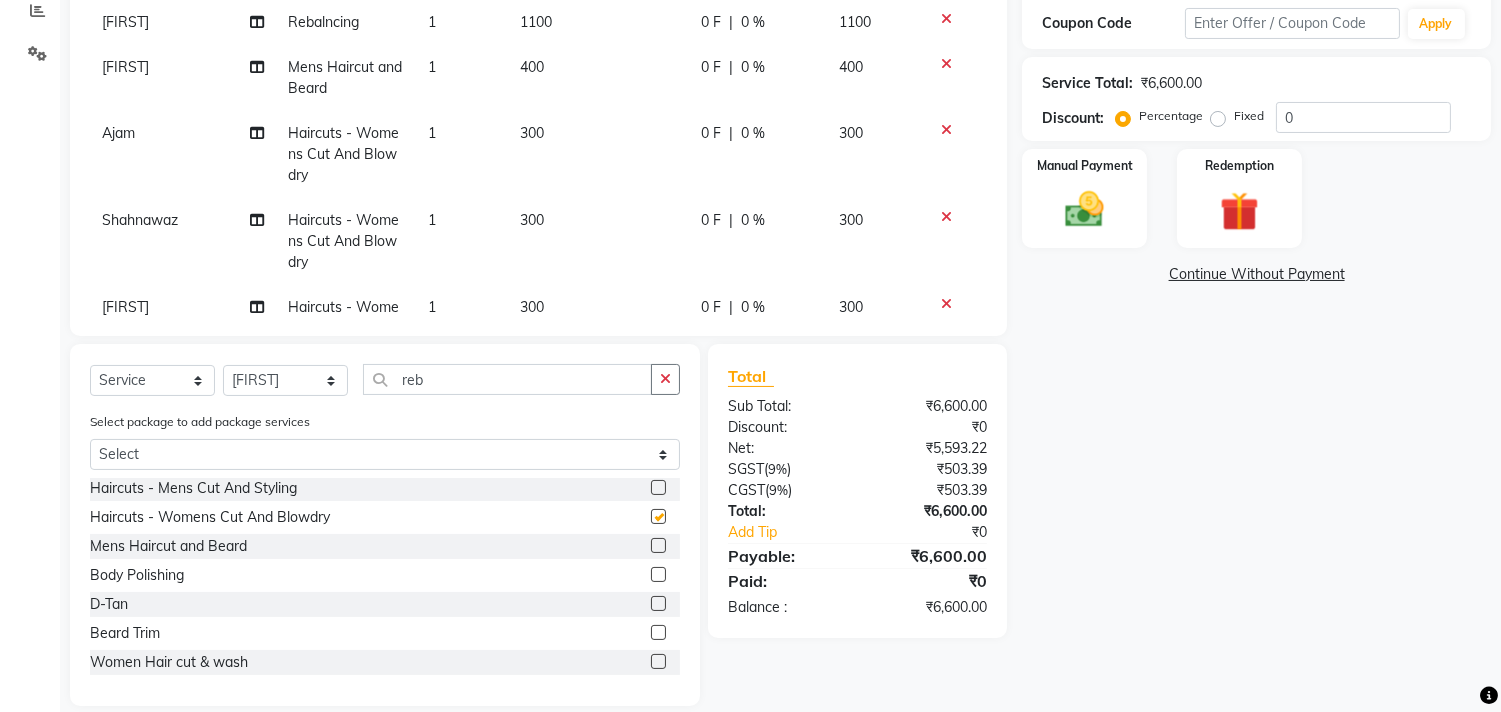 checkbox on "false" 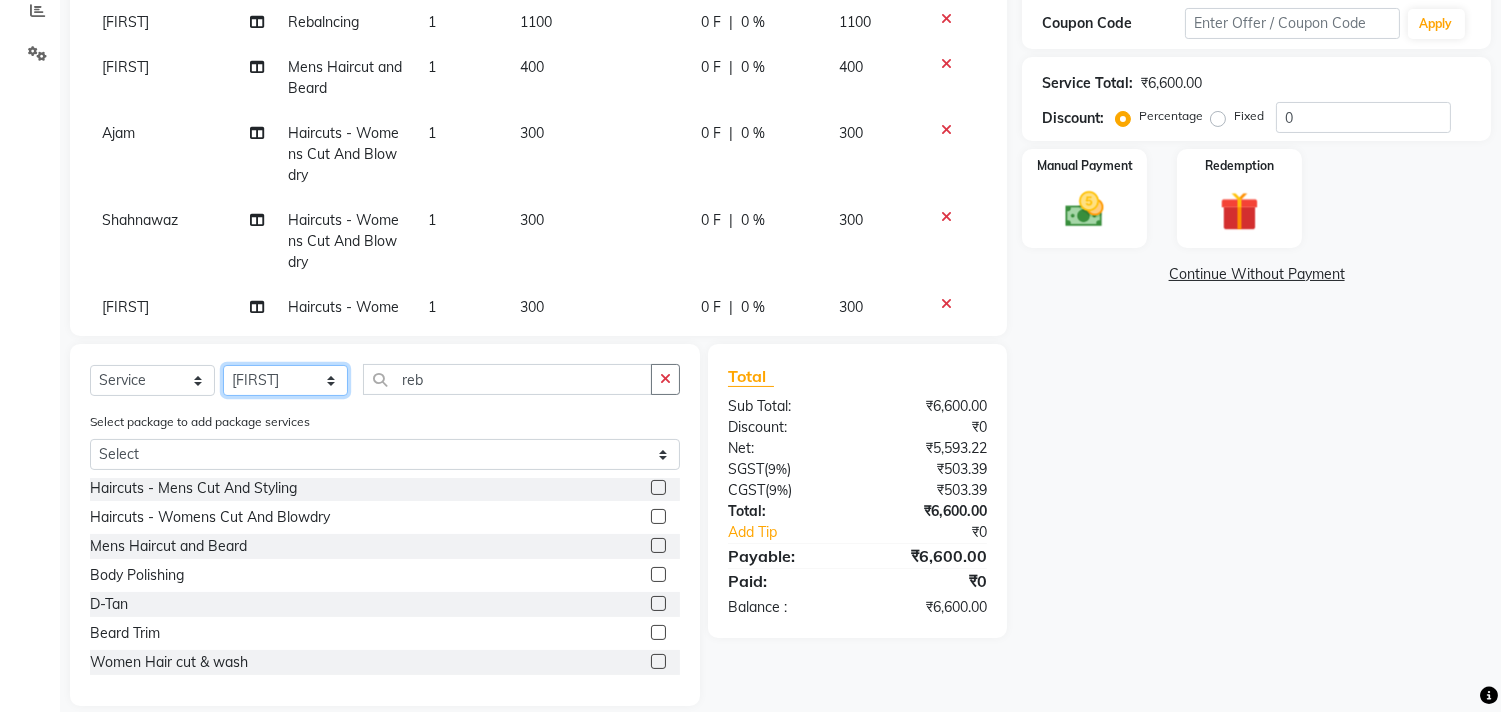 click on "Select Stylist Ajam ARIF Asif Manager M M Neelam Niyaz Salman Sameer Sayali Shahid Shahnawaz Vidya Zubair" 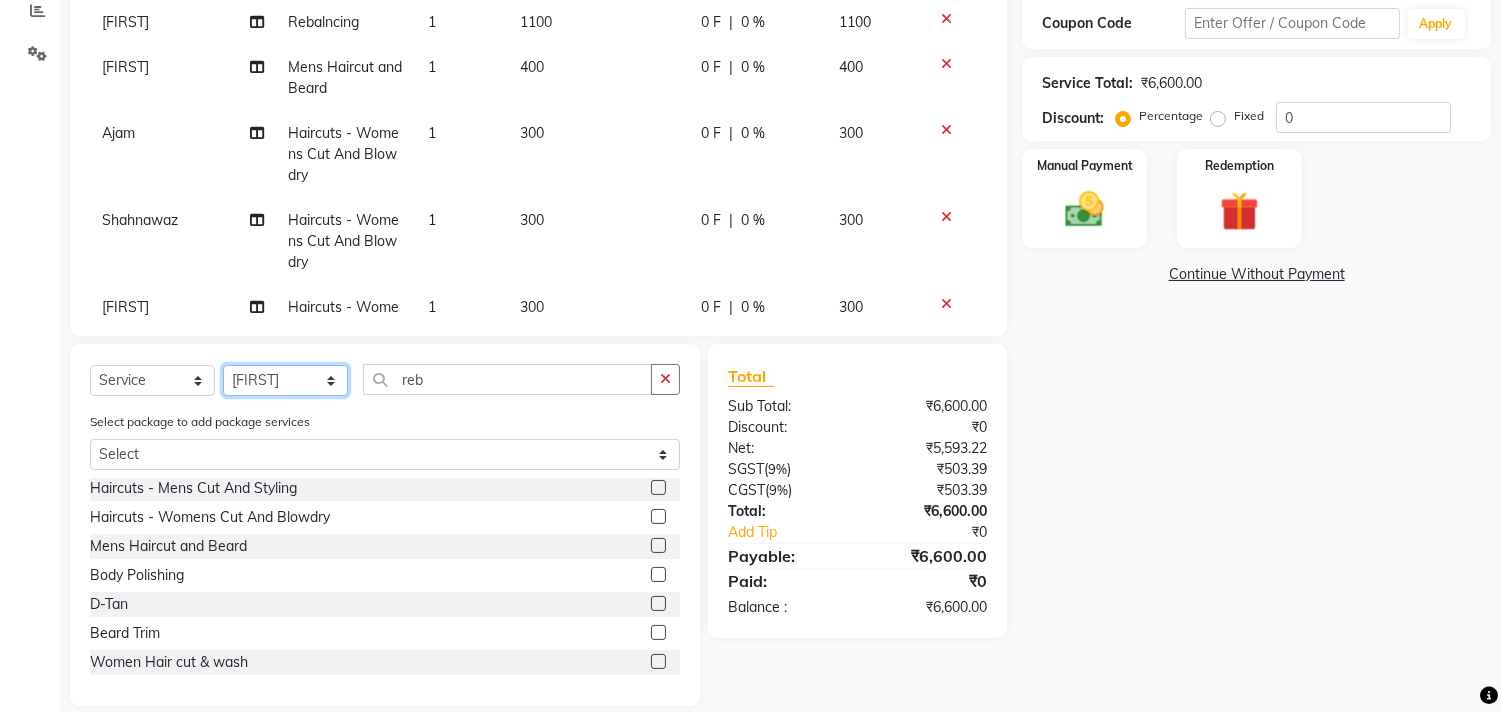 select on "29954" 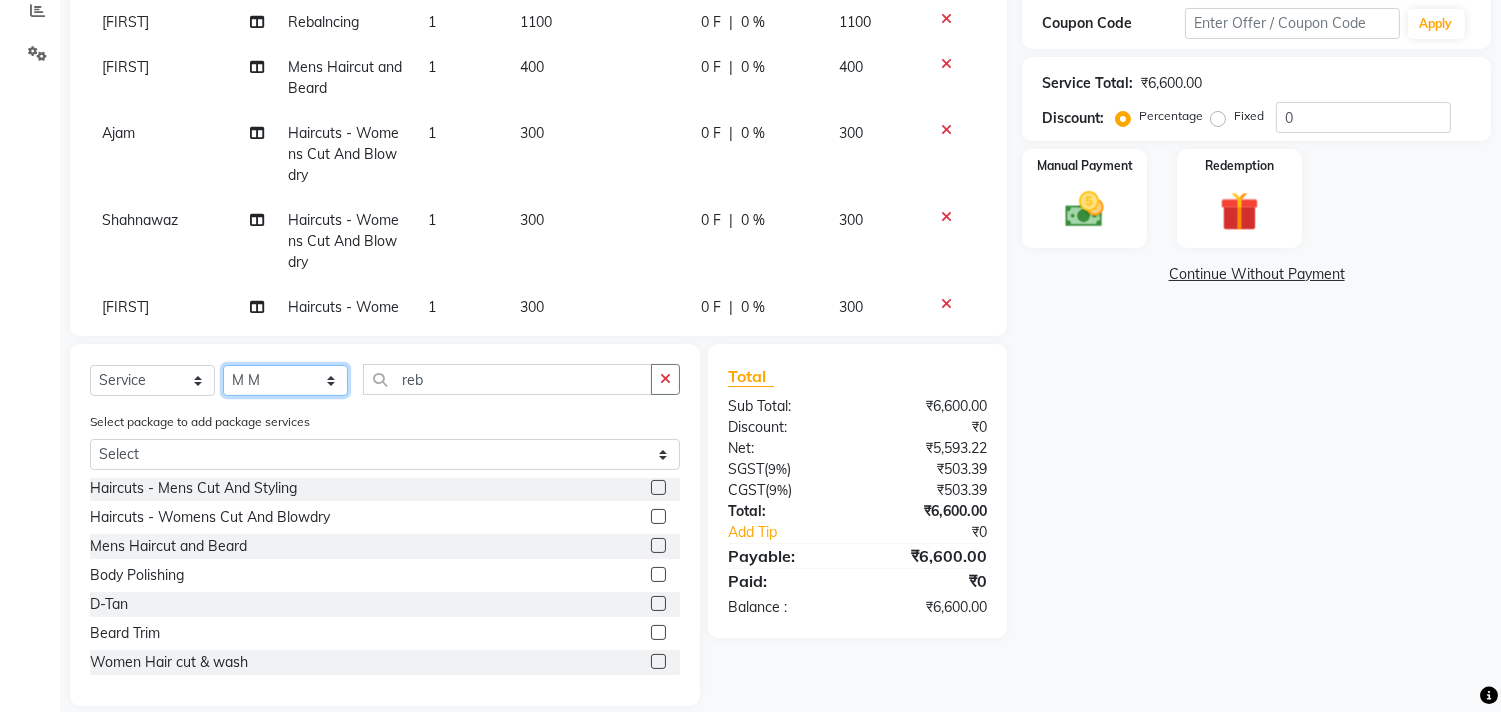 click on "Select Stylist Ajam ARIF Asif Manager M M Neelam Niyaz Salman Sameer Sayali Shahid Shahnawaz Vidya Zubair" 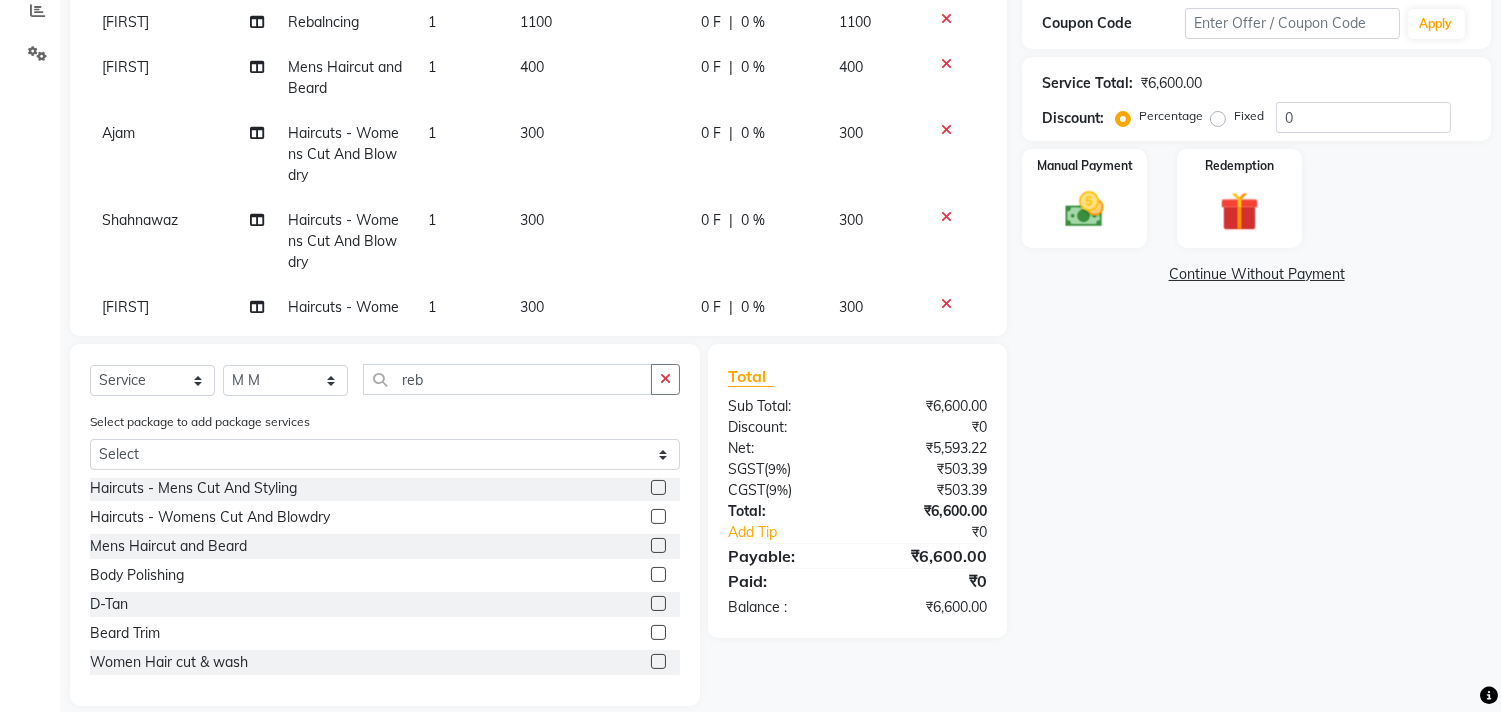 click 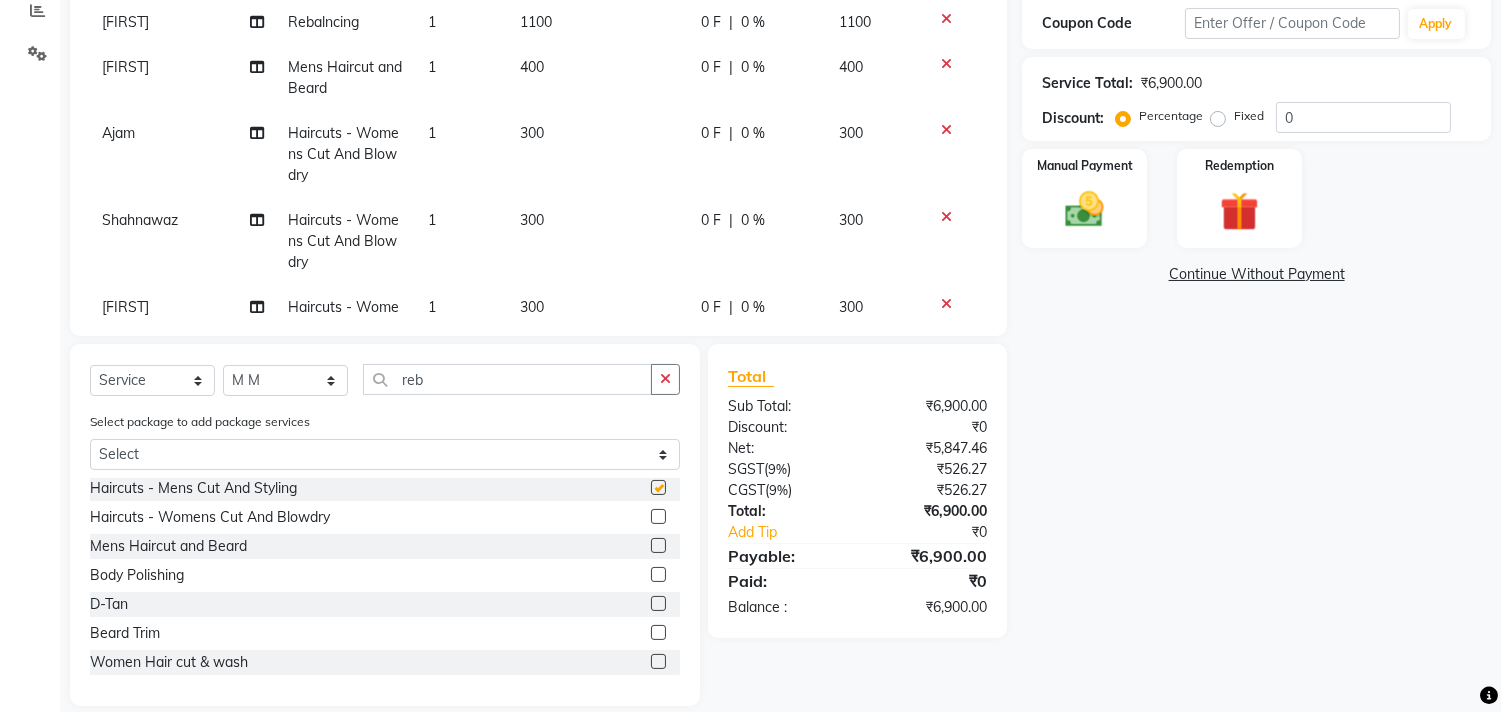 checkbox on "false" 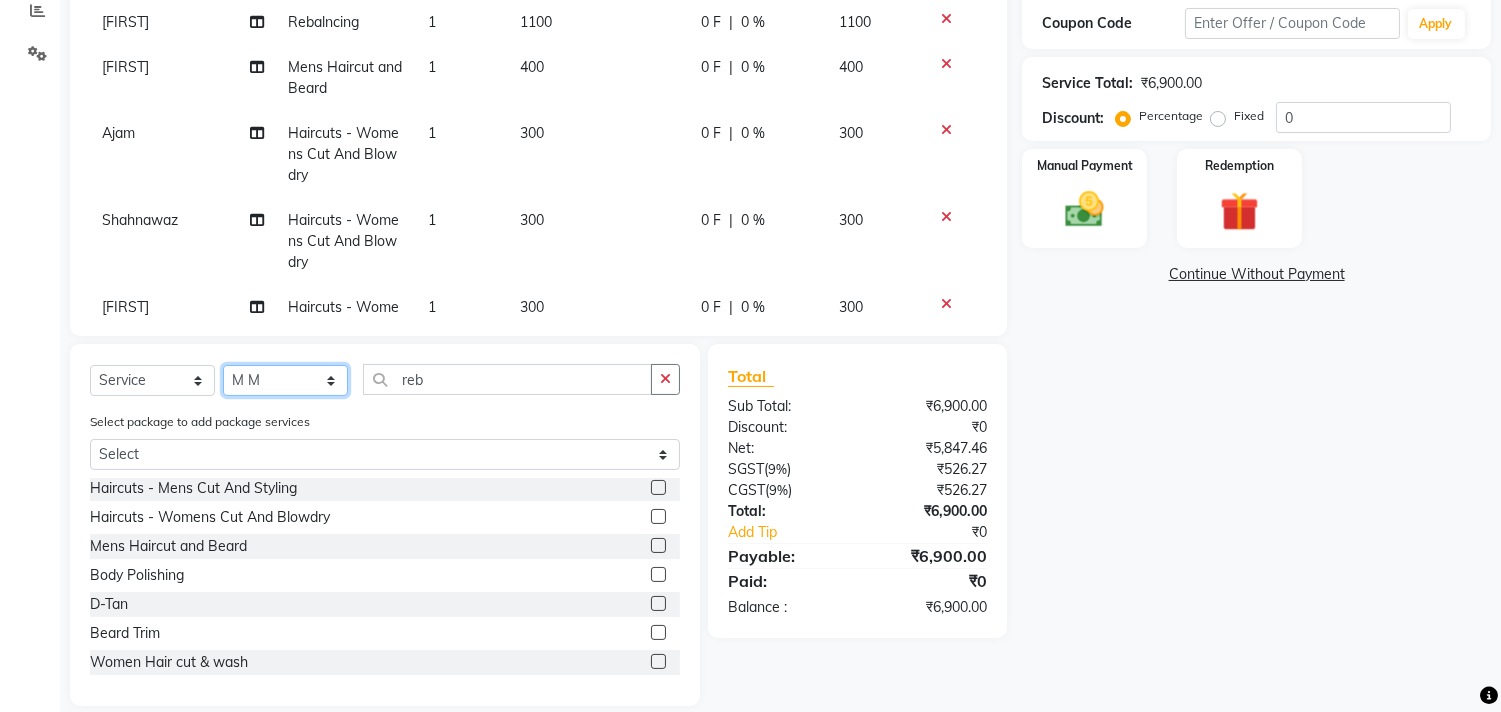click on "Select Stylist Ajam ARIF Asif Manager M M Neelam Niyaz Salman Sameer Sayali Shahid Shahnawaz Vidya Zubair" 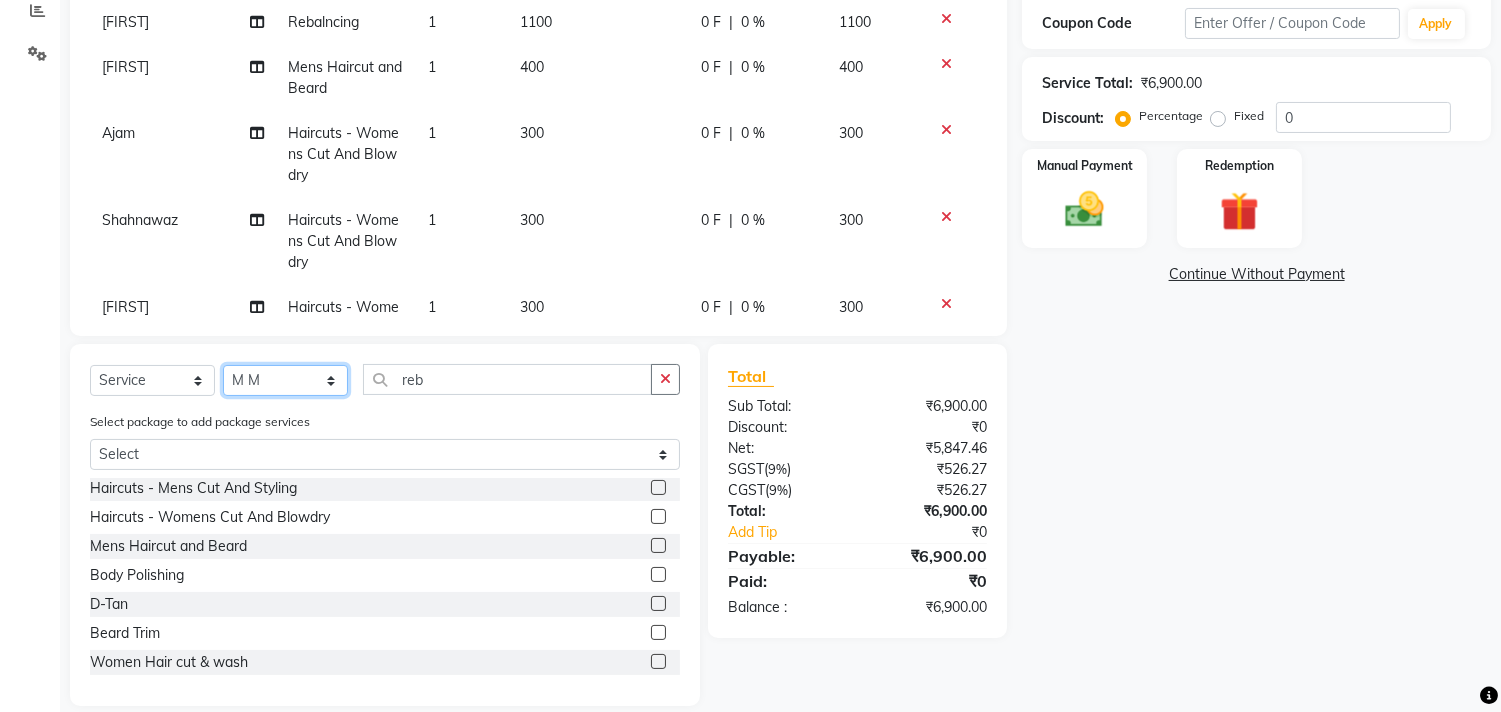 select on "29957" 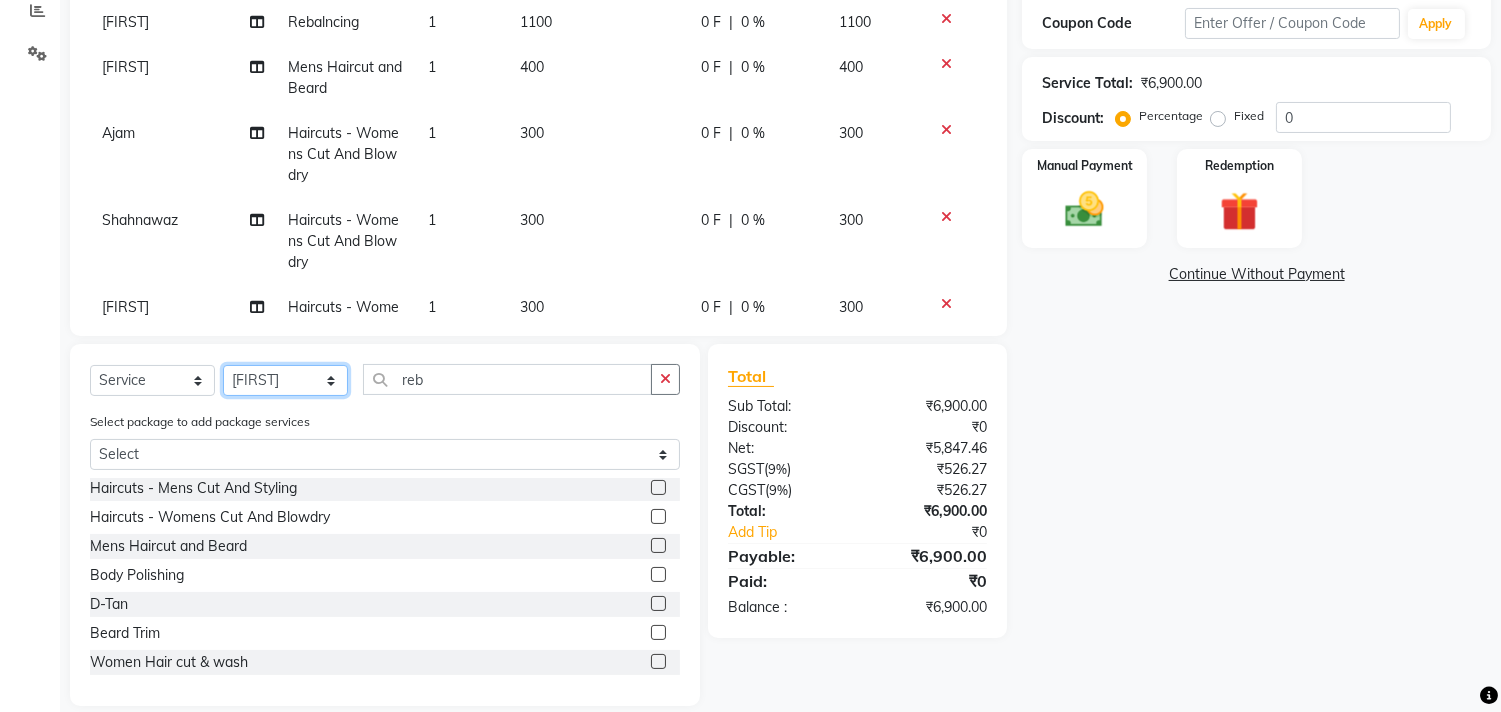 click on "Select Stylist Ajam ARIF Asif Manager M M Neelam Niyaz Salman Sameer Sayali Shahid Shahnawaz Vidya Zubair" 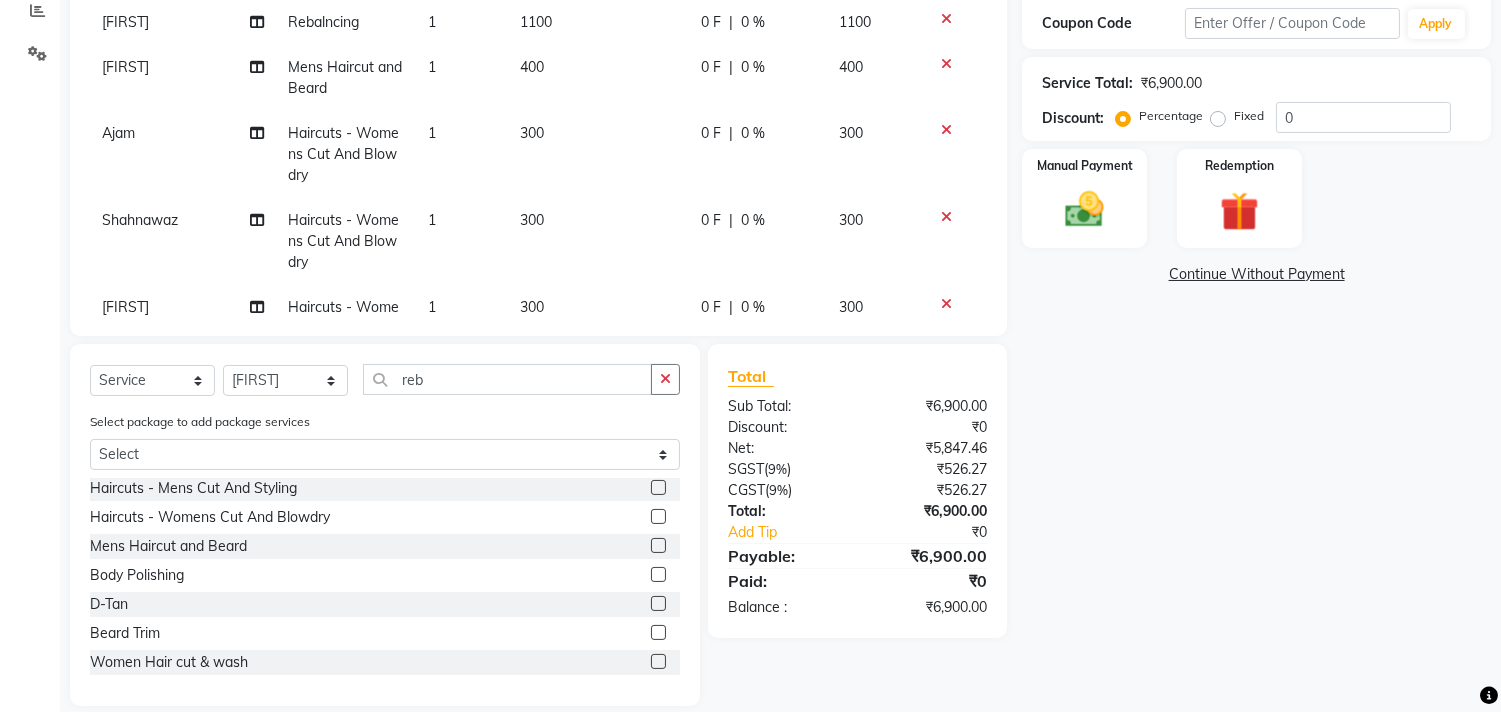click 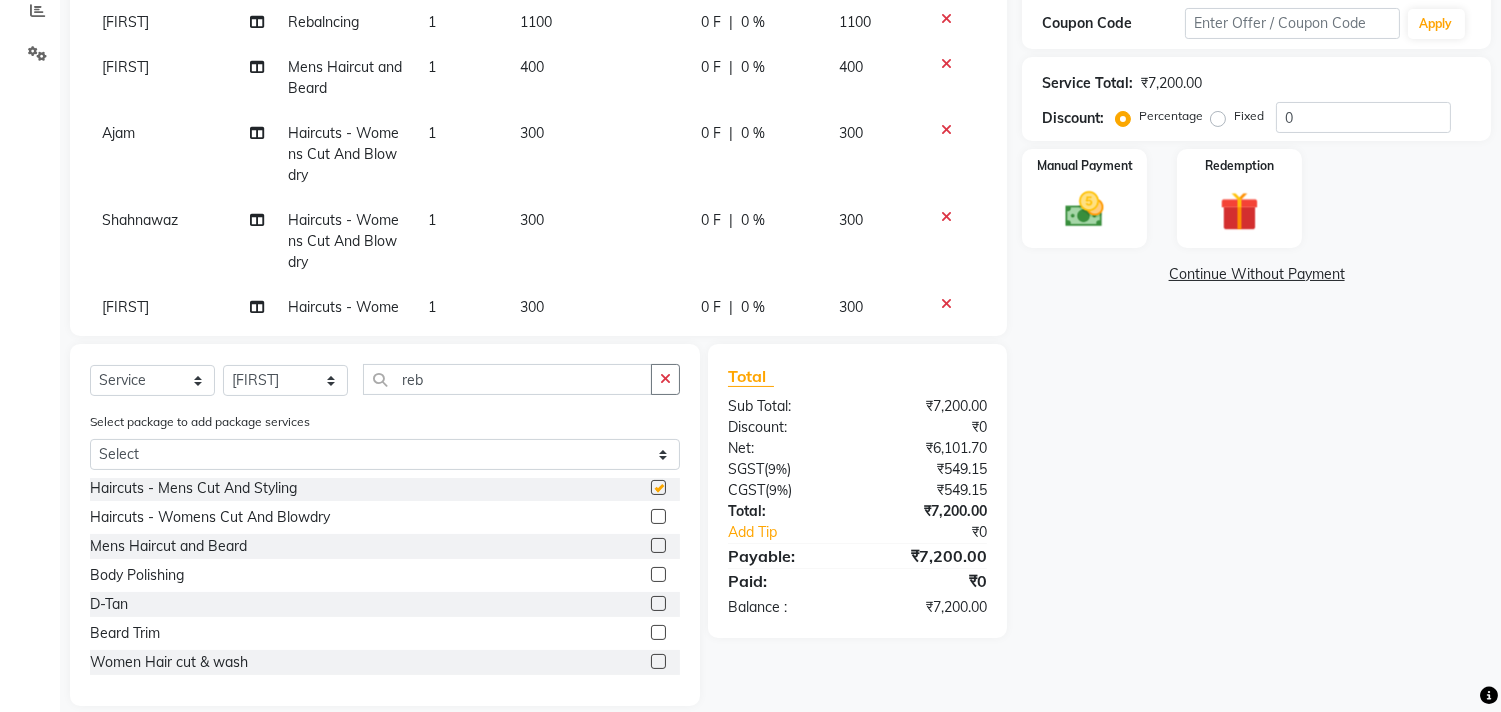 checkbox on "false" 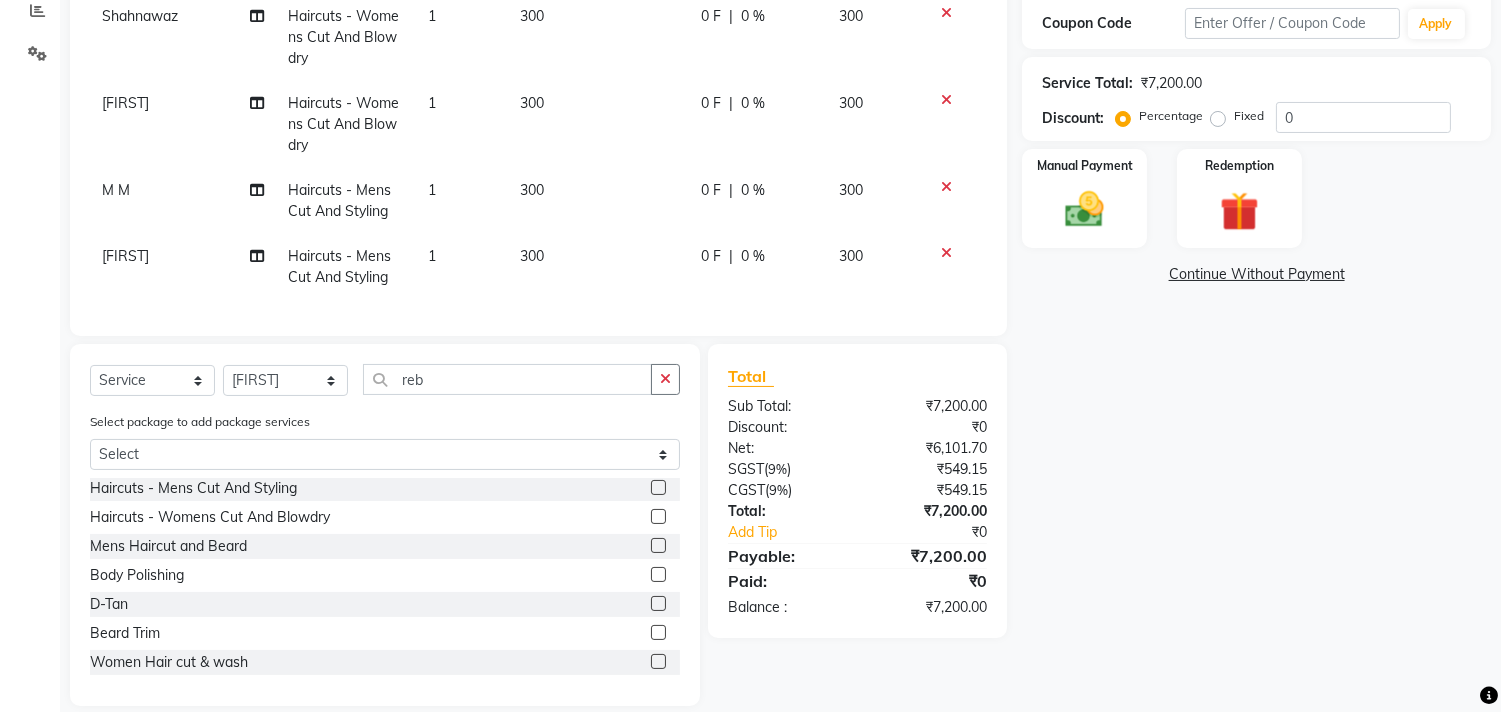 scroll, scrollTop: 1017, scrollLeft: 0, axis: vertical 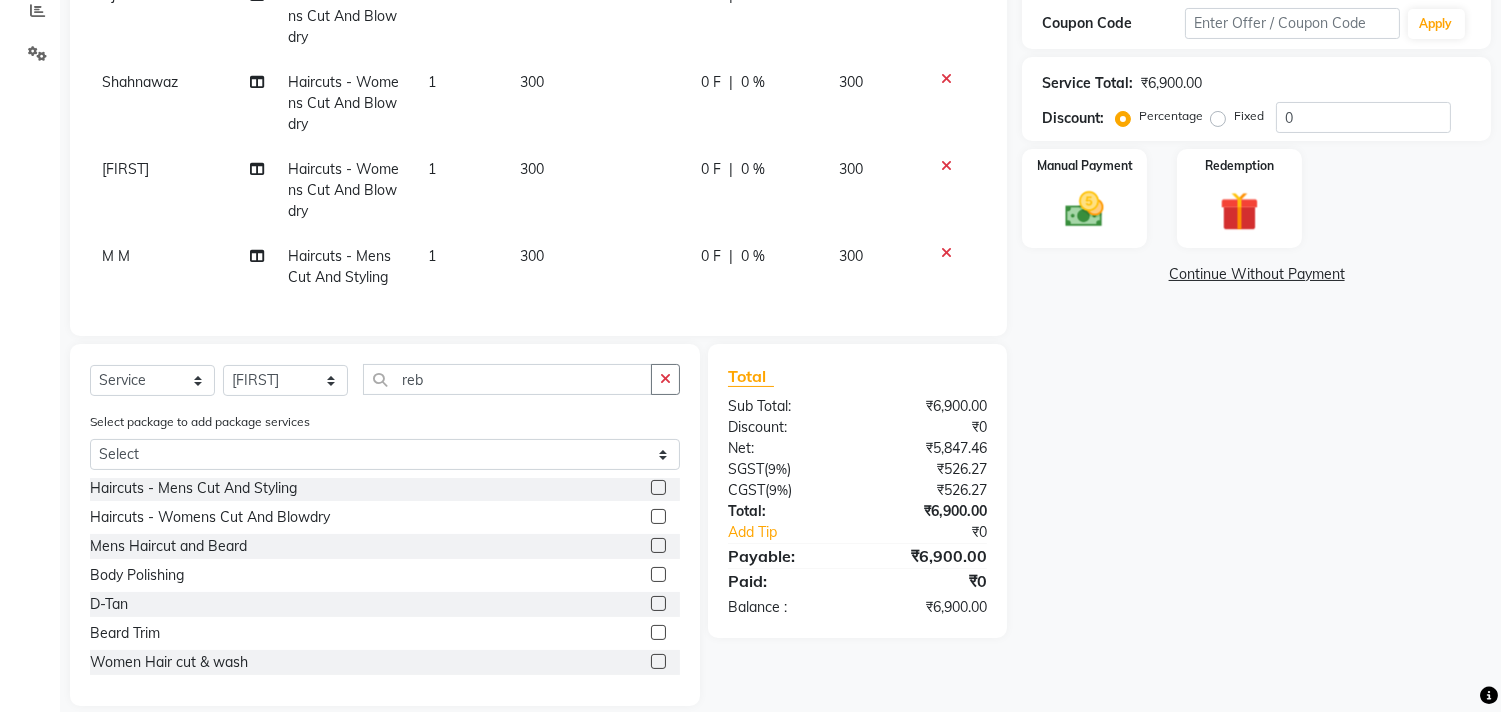click 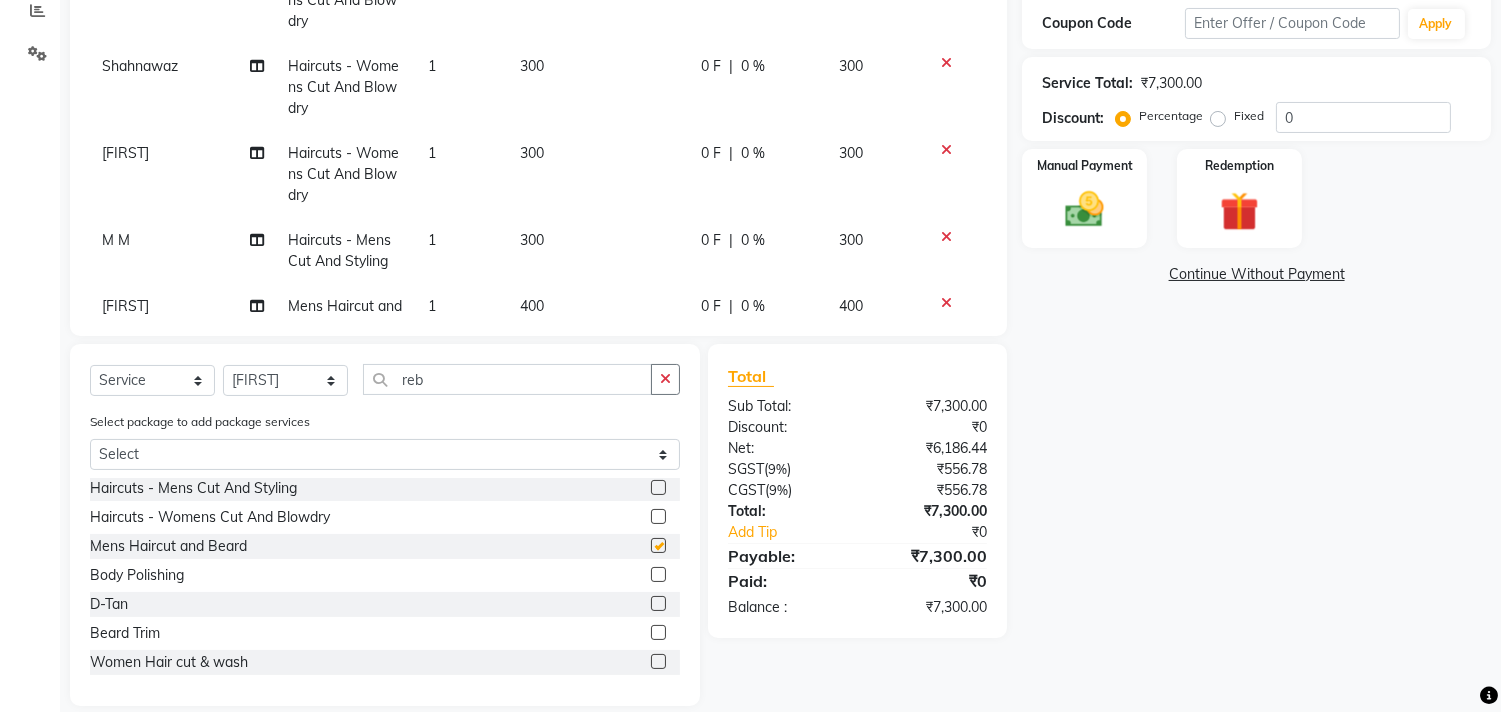 scroll, scrollTop: 1017, scrollLeft: 0, axis: vertical 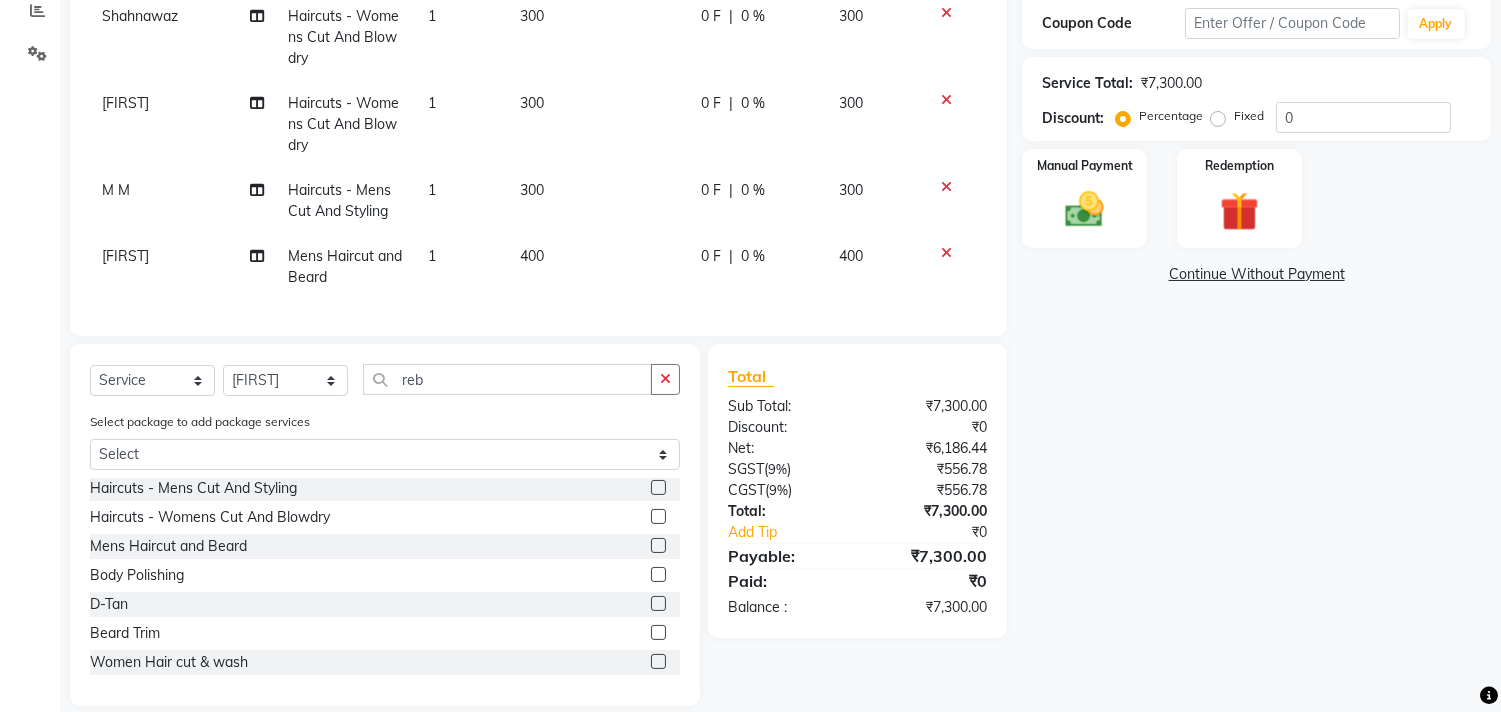checkbox on "false" 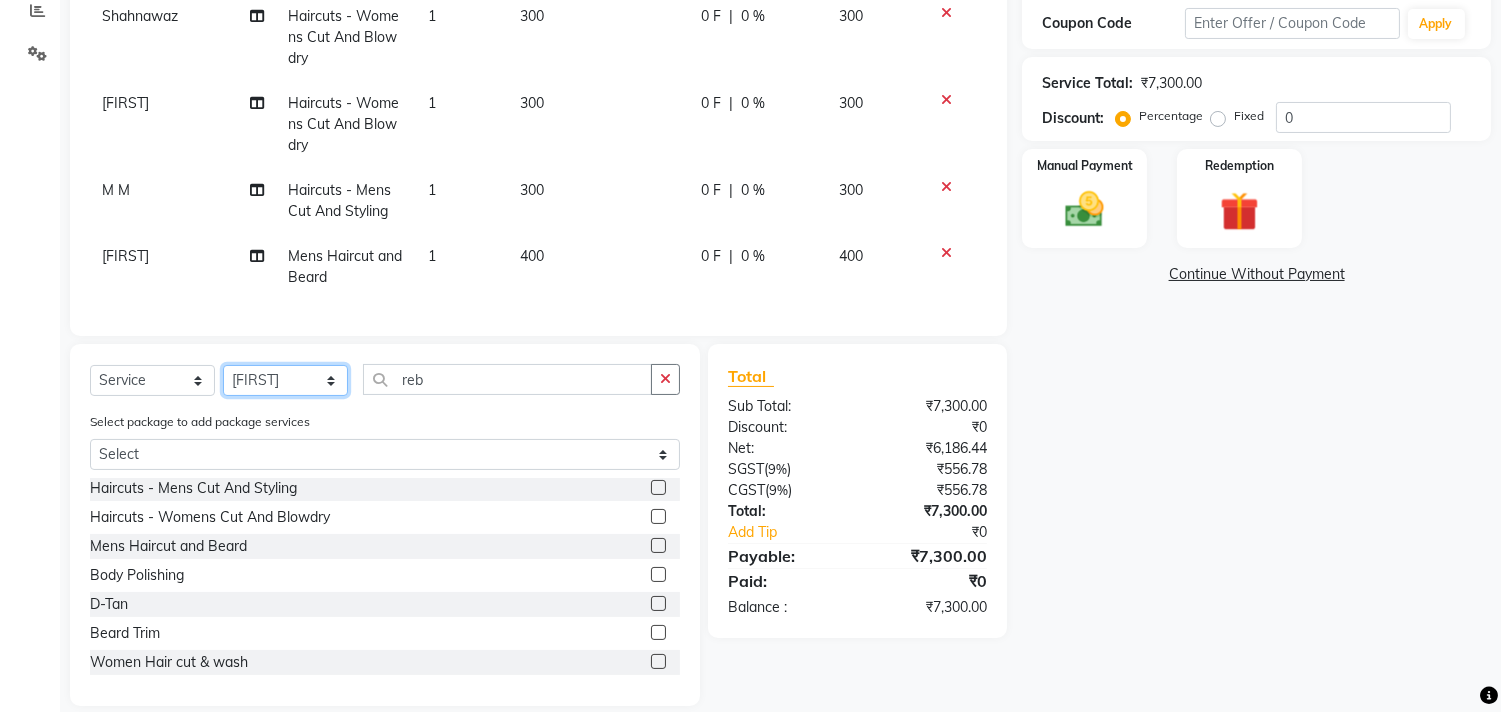 click on "Select Stylist Ajam ARIF Asif Manager M M Neelam Niyaz Salman Sameer Sayali Shahid Shahnawaz Vidya Zubair" 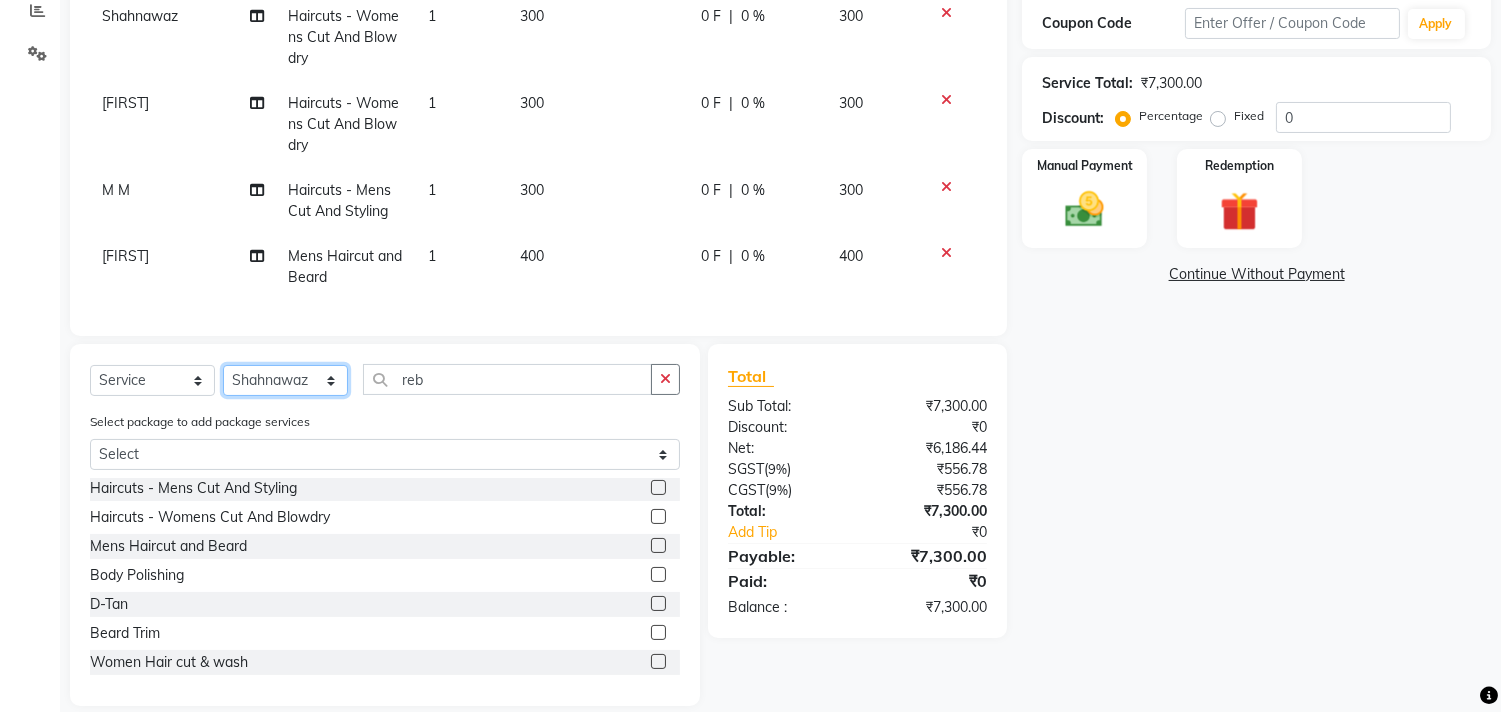 click on "Select Stylist Ajam ARIF Asif Manager M M Neelam Niyaz Salman Sameer Sayali Shahid Shahnawaz Vidya Zubair" 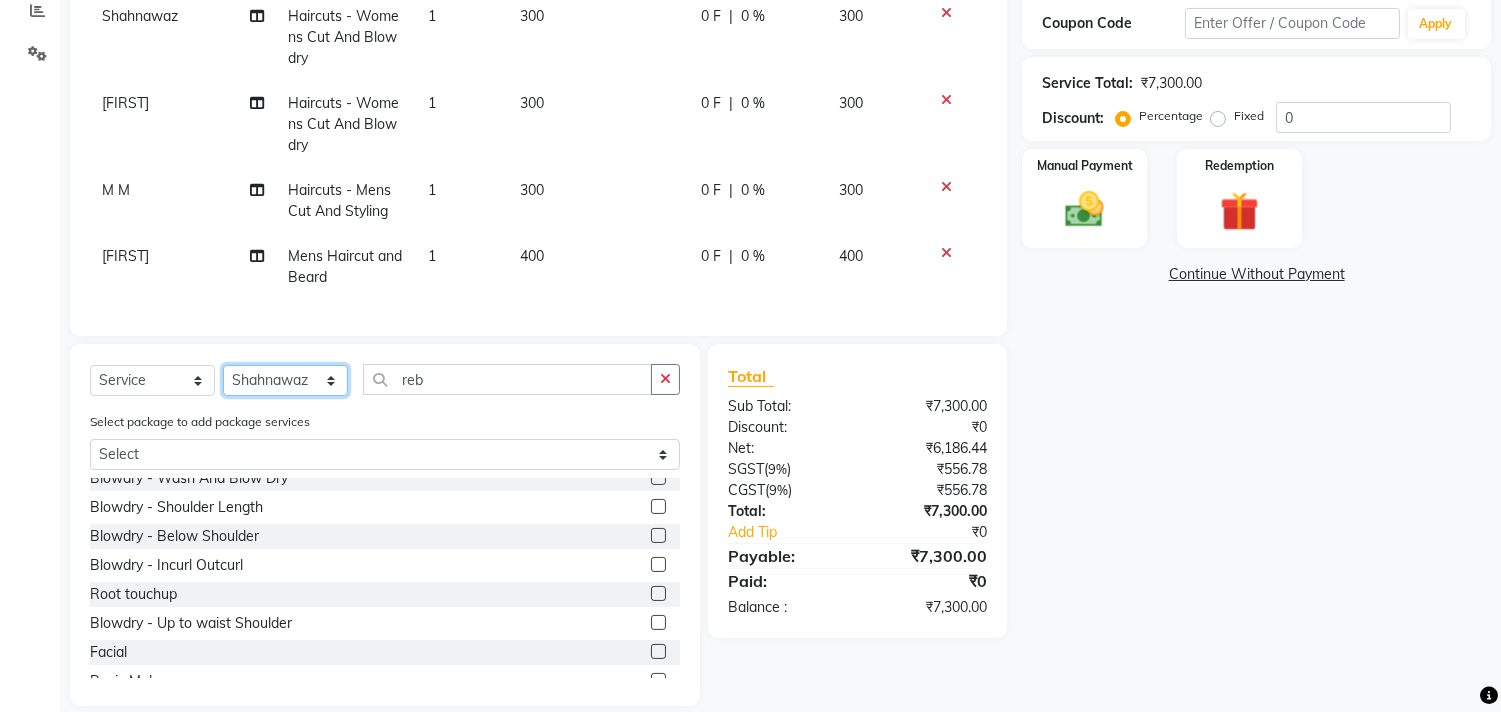 scroll, scrollTop: 0, scrollLeft: 0, axis: both 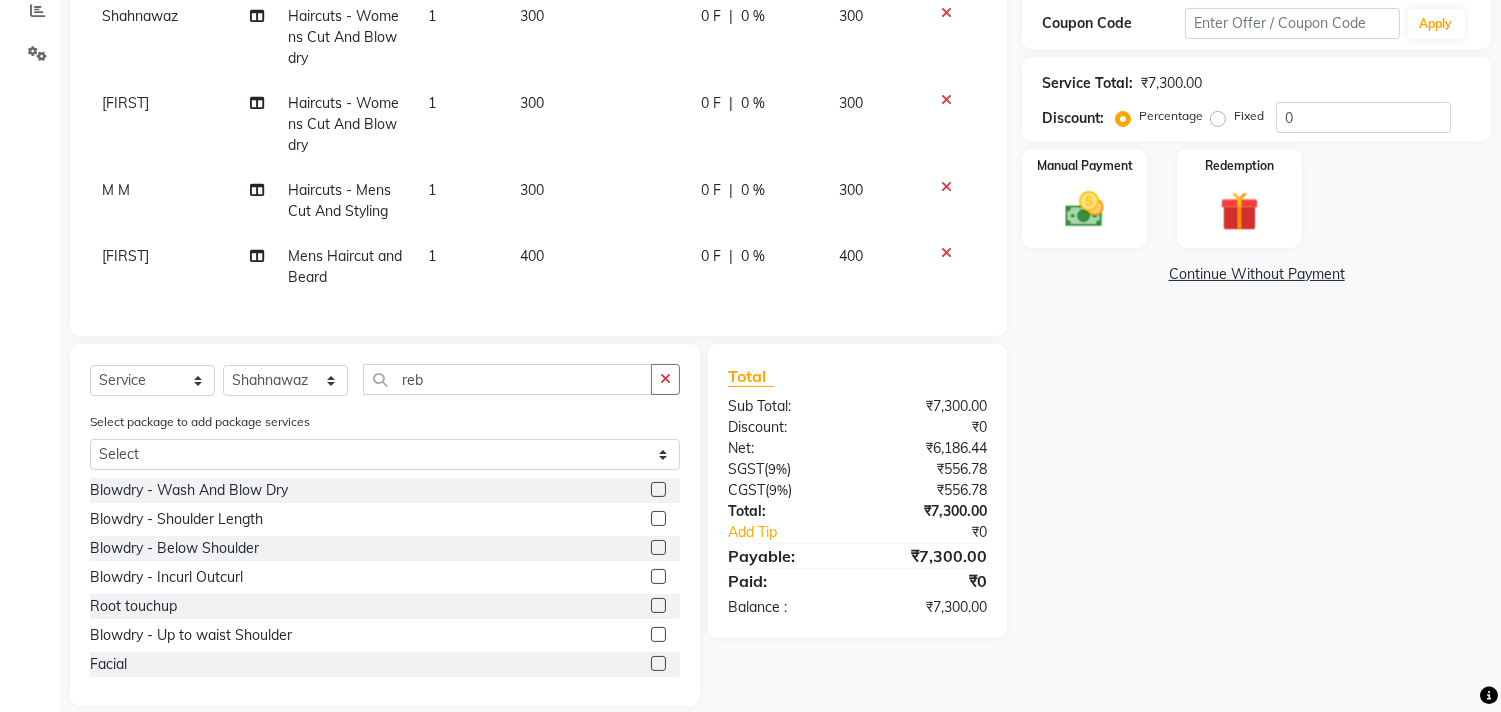 click 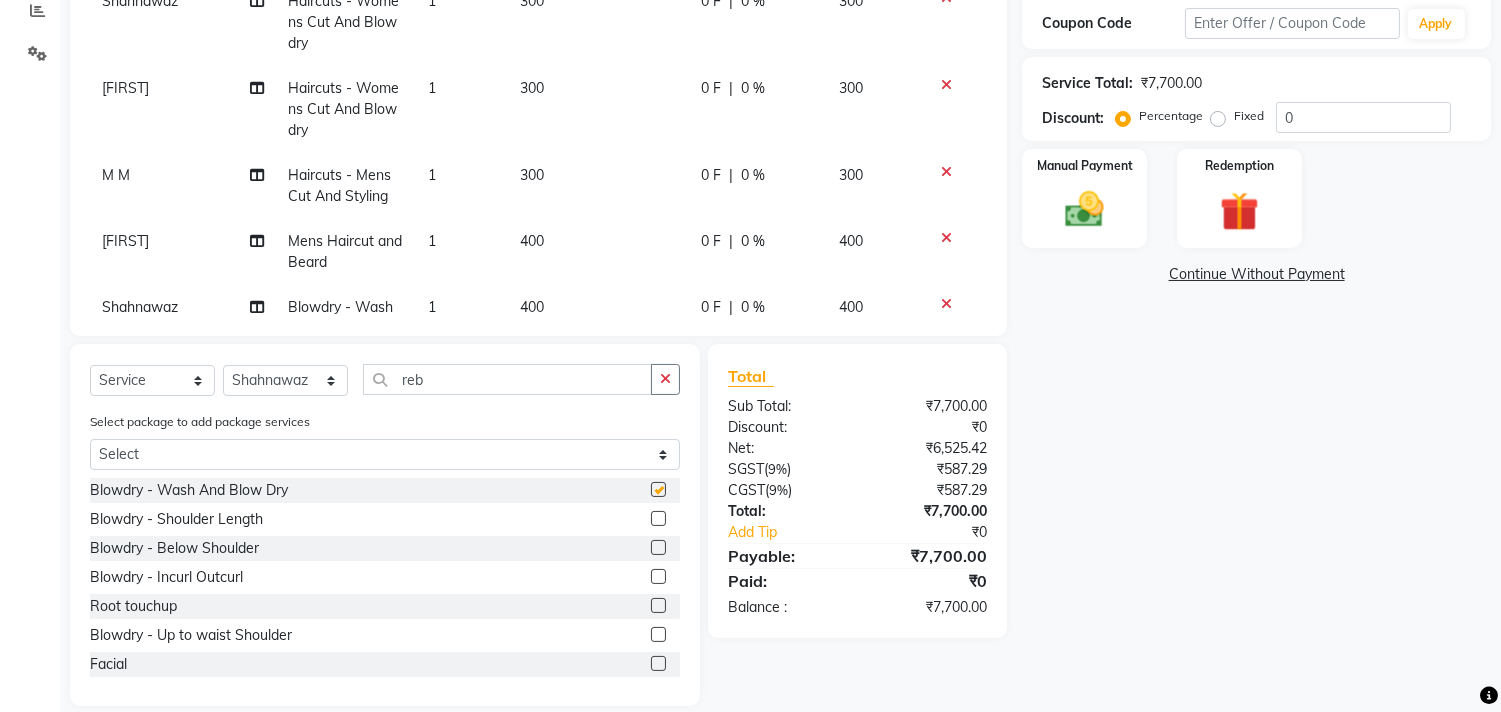 checkbox on "false" 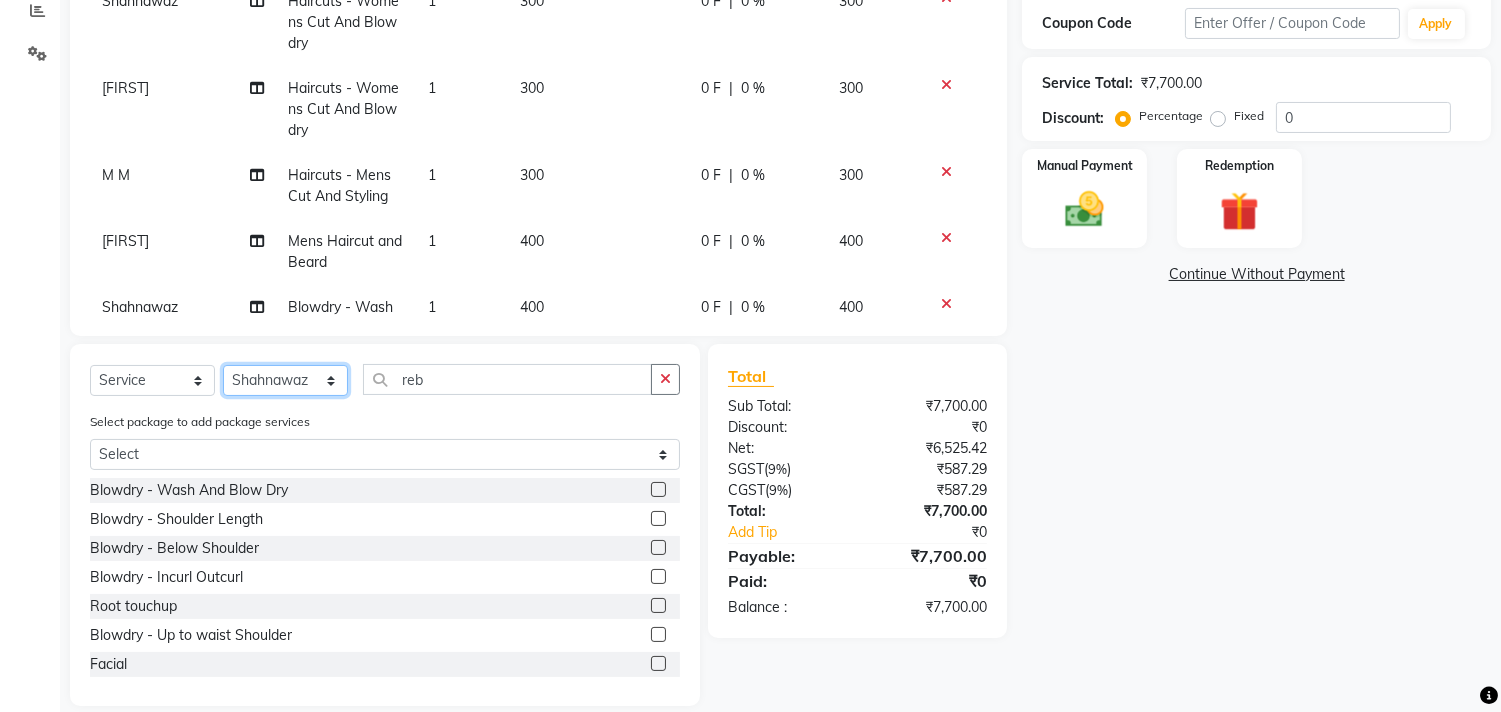 click on "Select Stylist Ajam ARIF Asif Manager M M Neelam Niyaz Salman Sameer Sayali Shahid Shahnawaz Vidya Zubair" 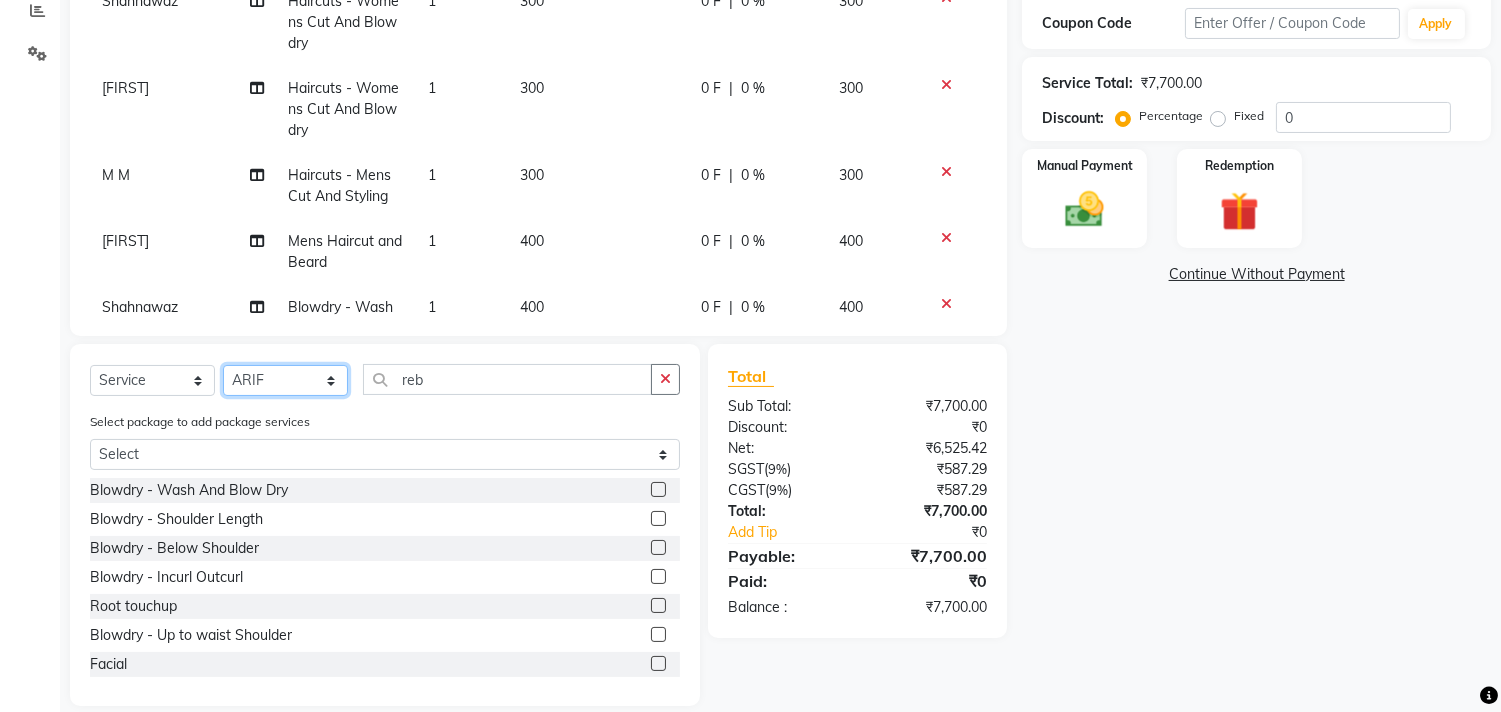 click on "Select Stylist Ajam ARIF Asif Manager M M Neelam Niyaz Salman Sameer Sayali Shahid Shahnawaz Vidya Zubair" 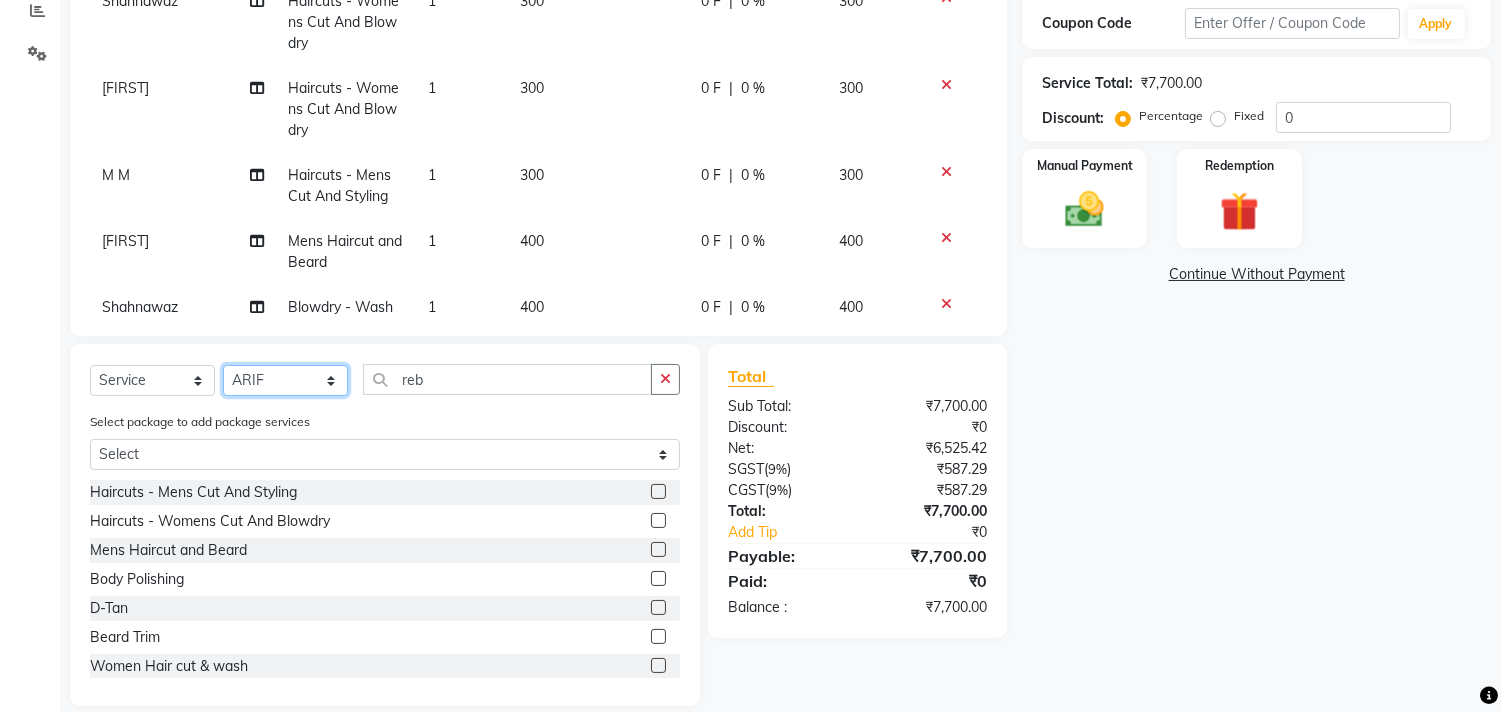 scroll, scrollTop: 872, scrollLeft: 0, axis: vertical 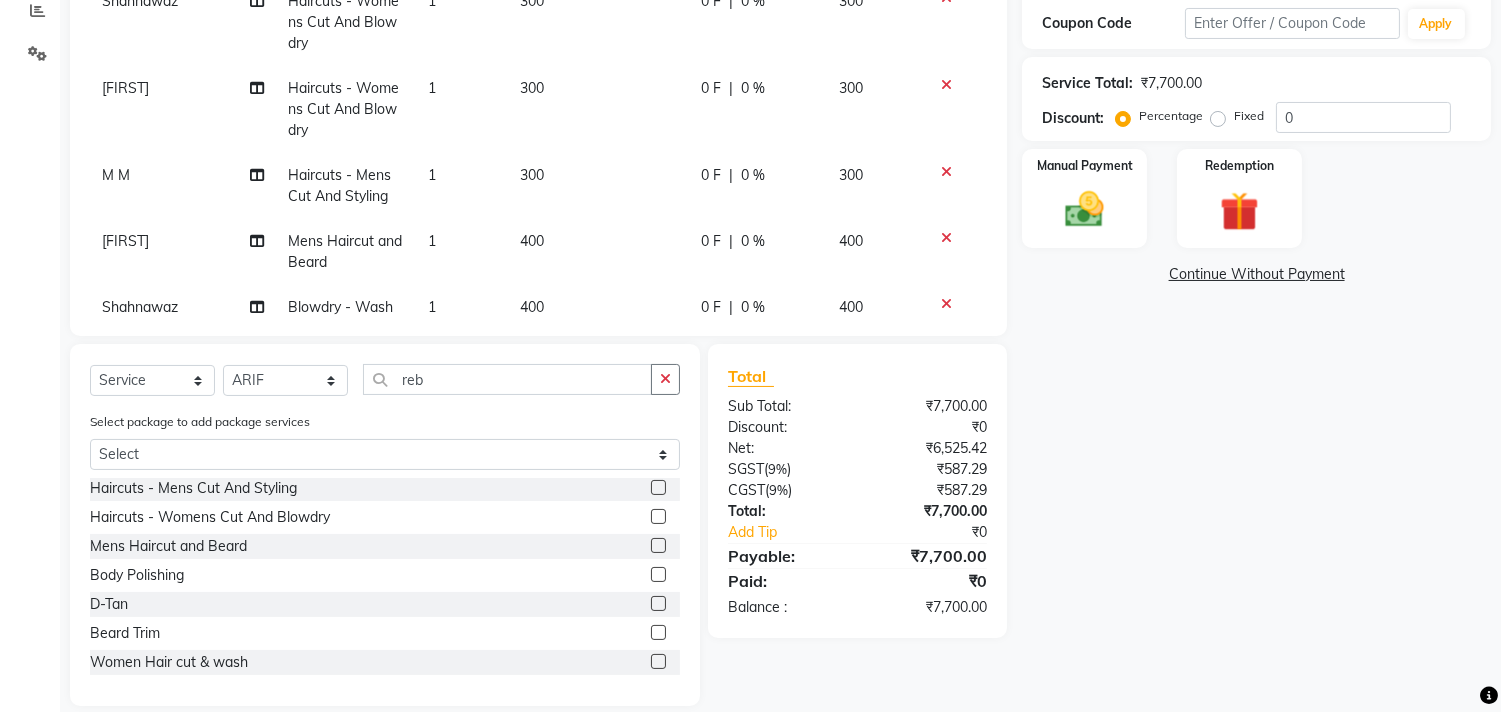 click 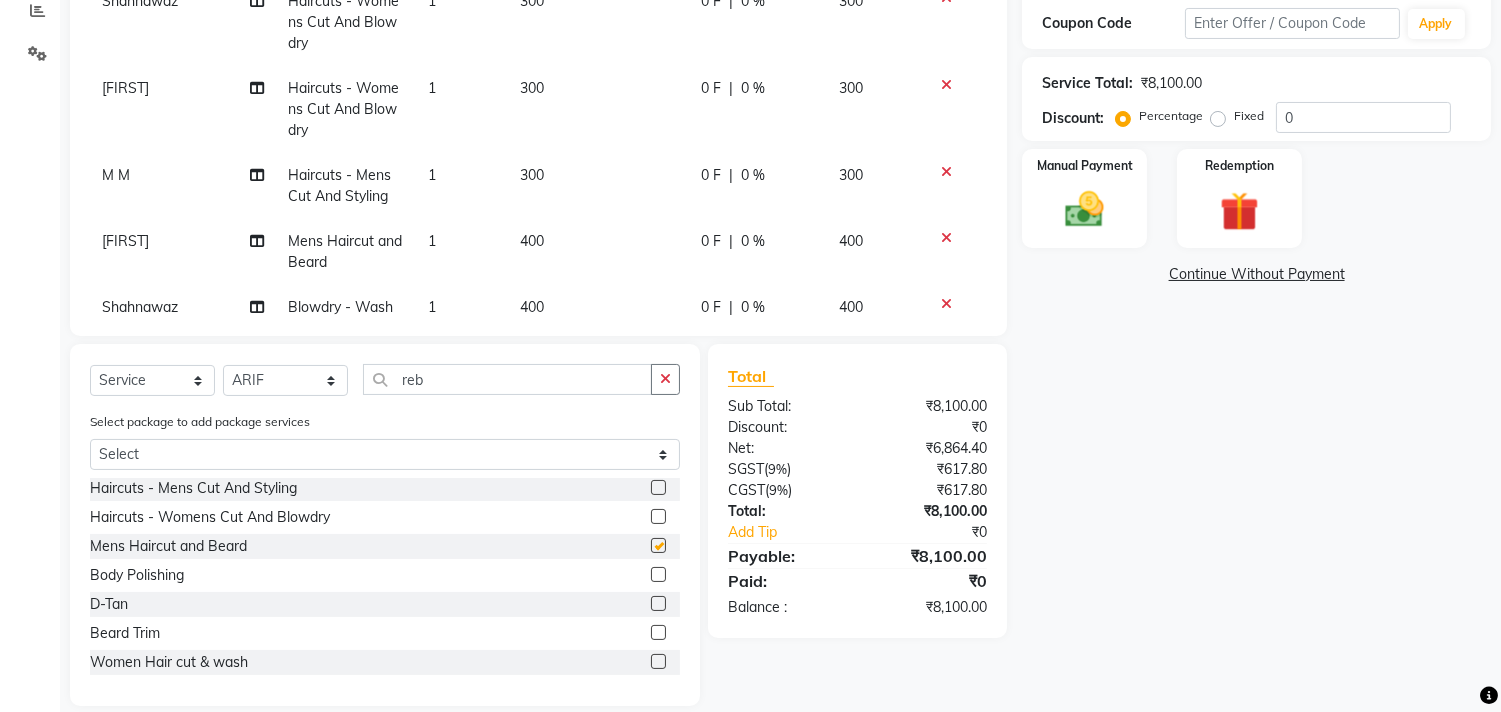 checkbox on "false" 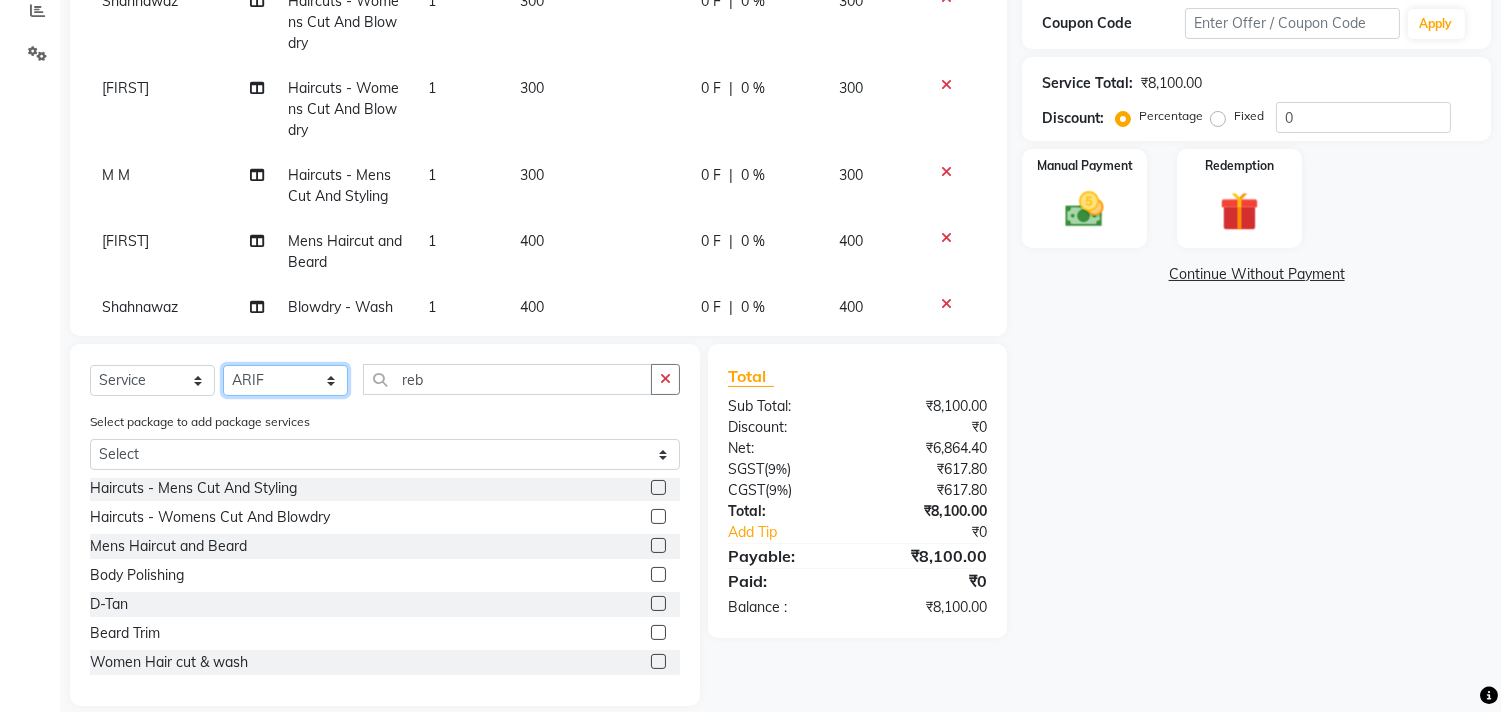 click on "Select Stylist Ajam ARIF Asif Manager M M Neelam Niyaz Salman Sameer Sayali Shahid Shahnawaz Vidya Zubair" 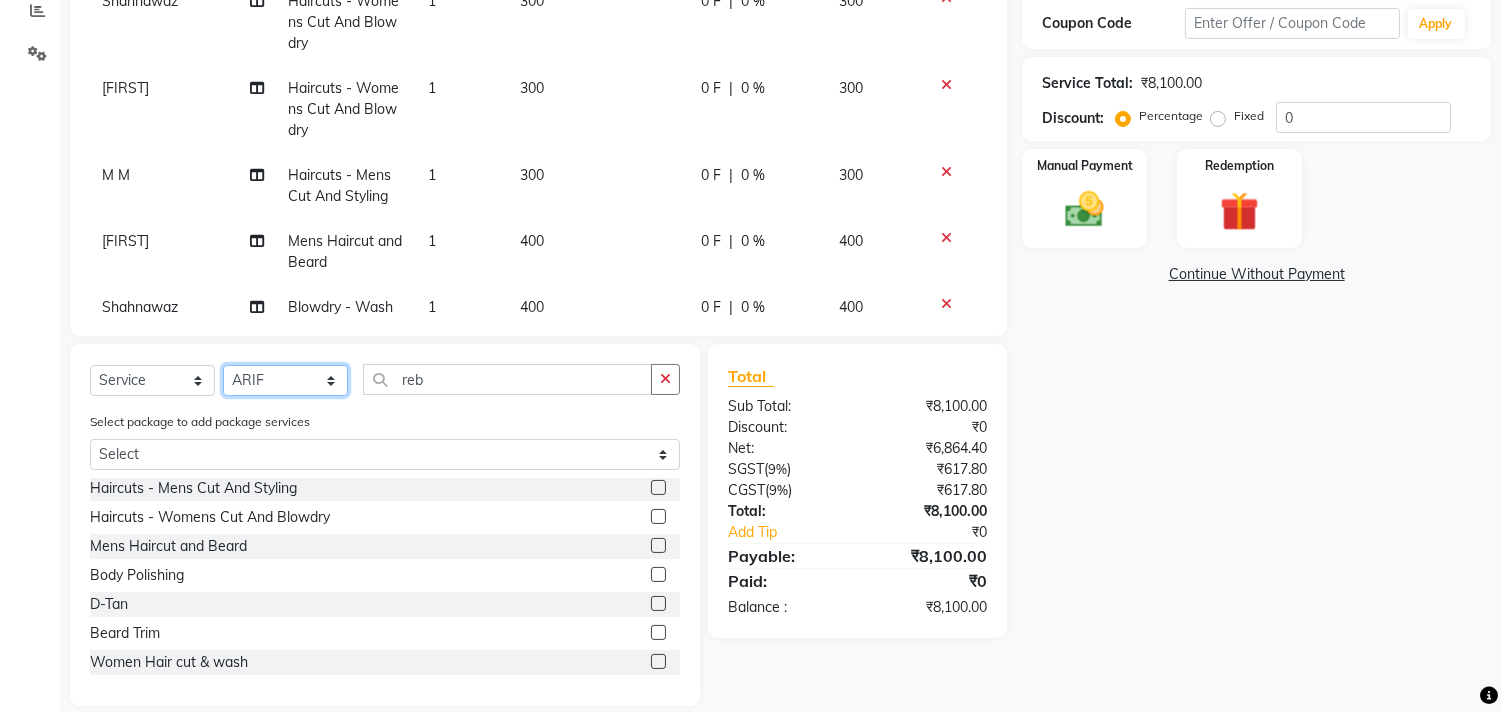 select on "29955" 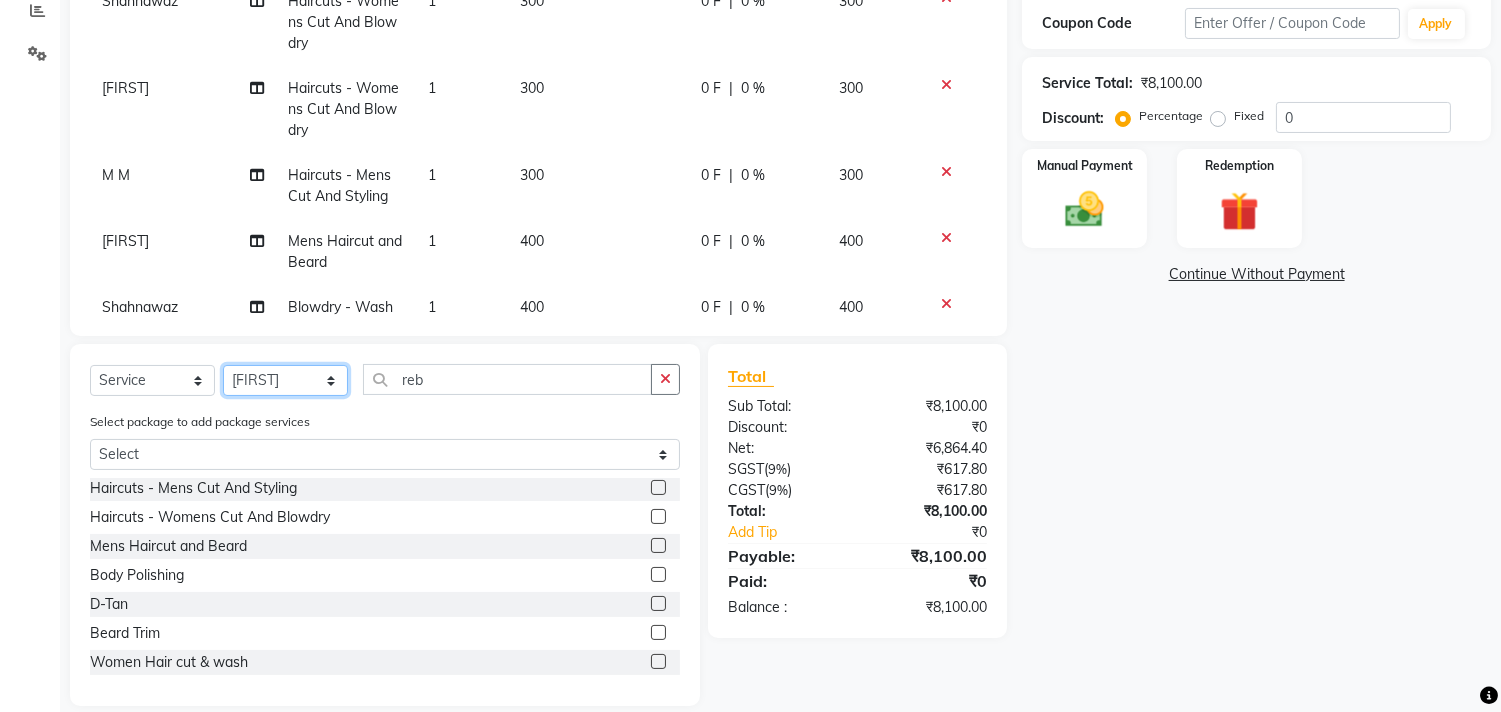 click on "Select Stylist Ajam ARIF Asif Manager M M Neelam Niyaz Salman Sameer Sayali Shahid Shahnawaz Vidya Zubair" 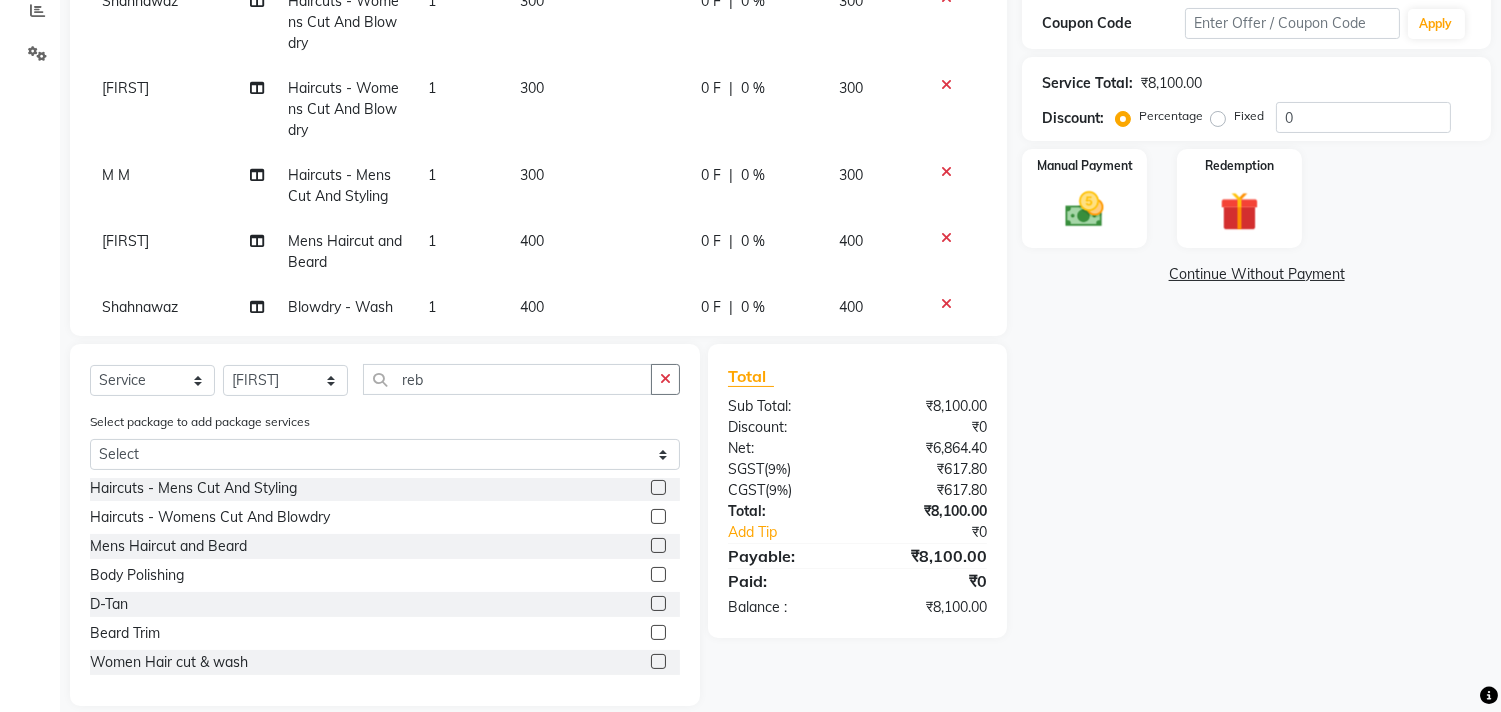 click 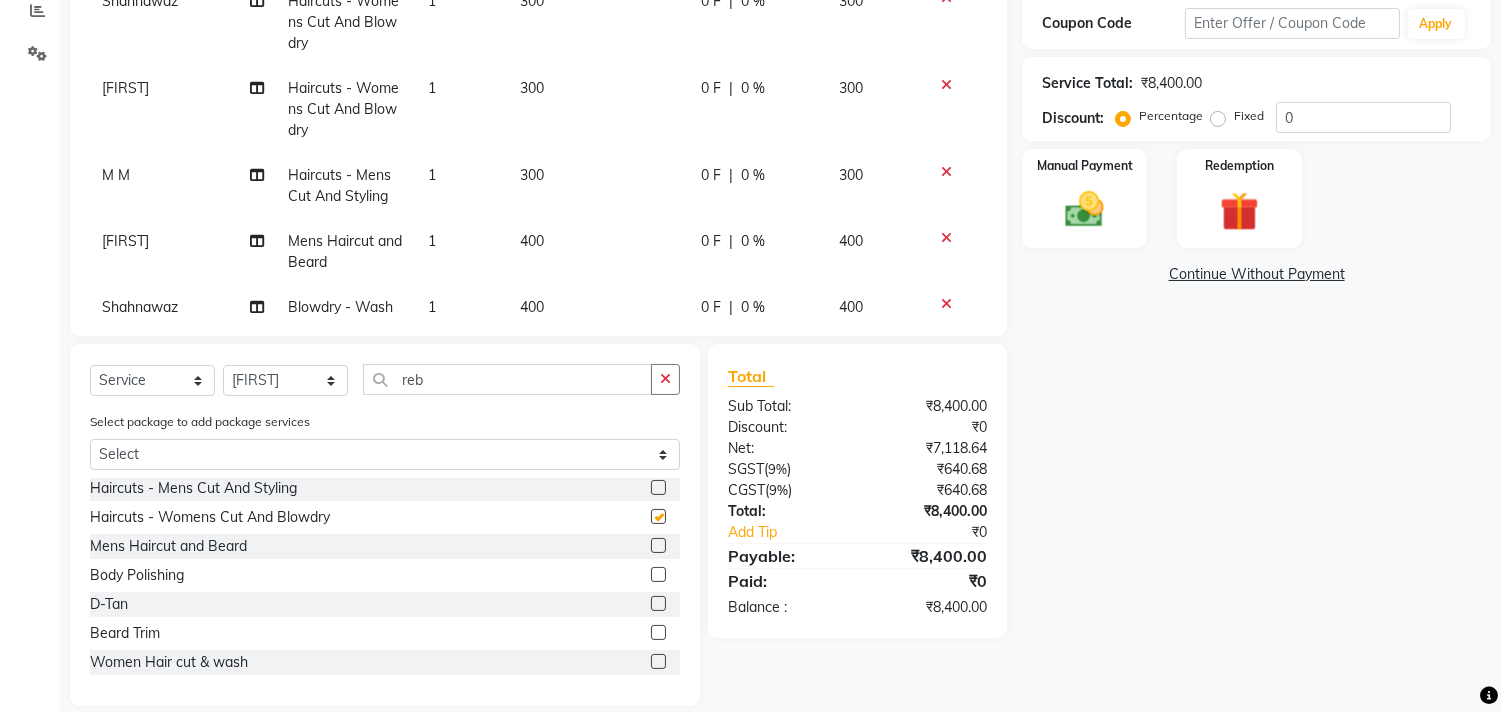 checkbox on "false" 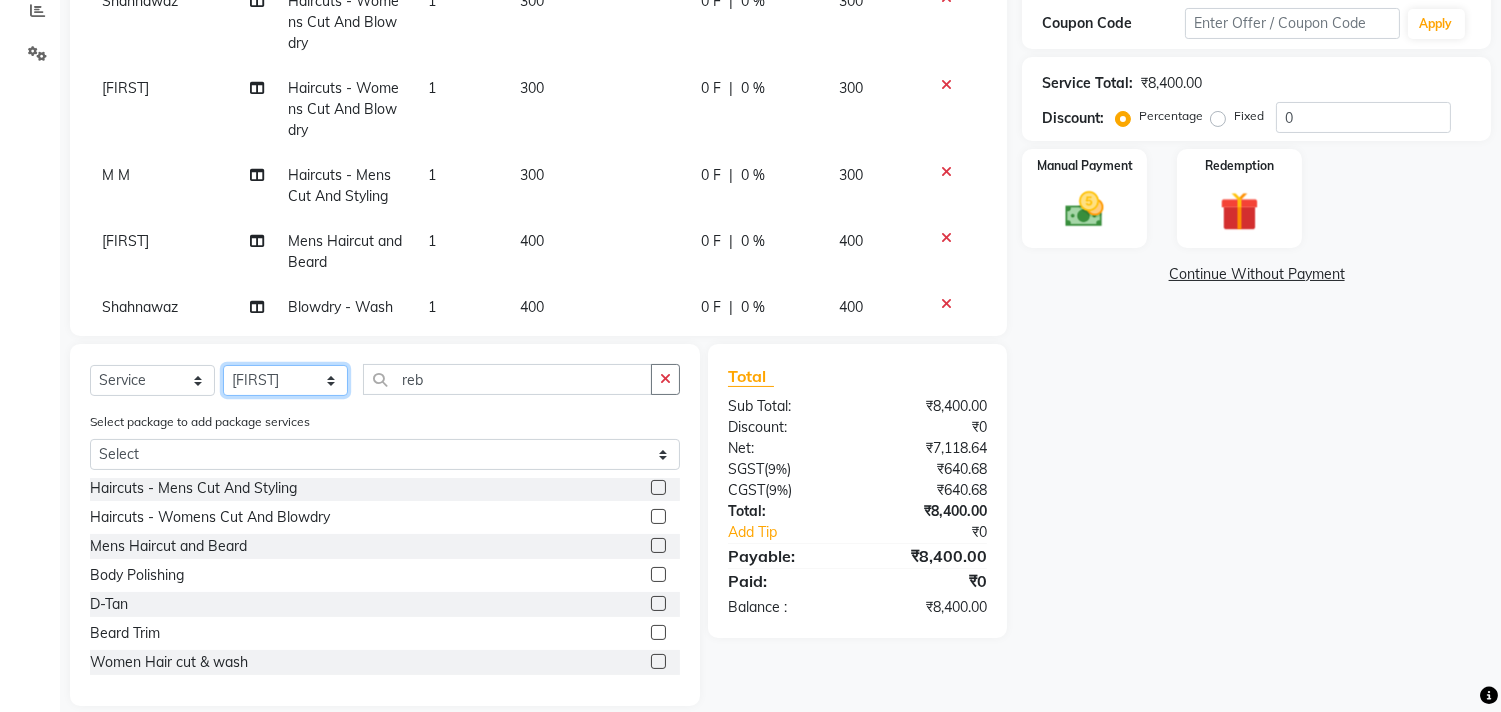 click on "Select Stylist Ajam ARIF Asif Manager M M Neelam Niyaz Salman Sameer Sayali Shahid Shahnawaz Vidya Zubair" 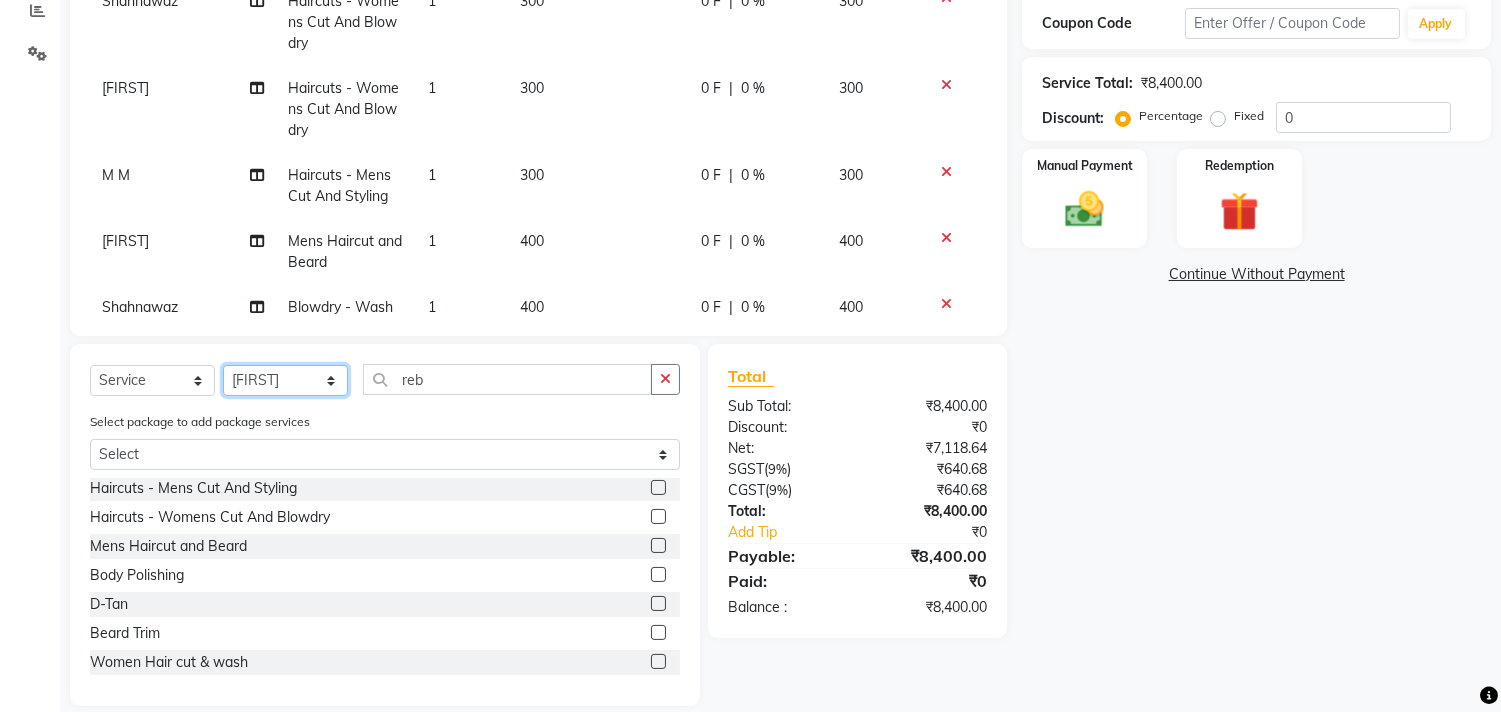 select on "68759" 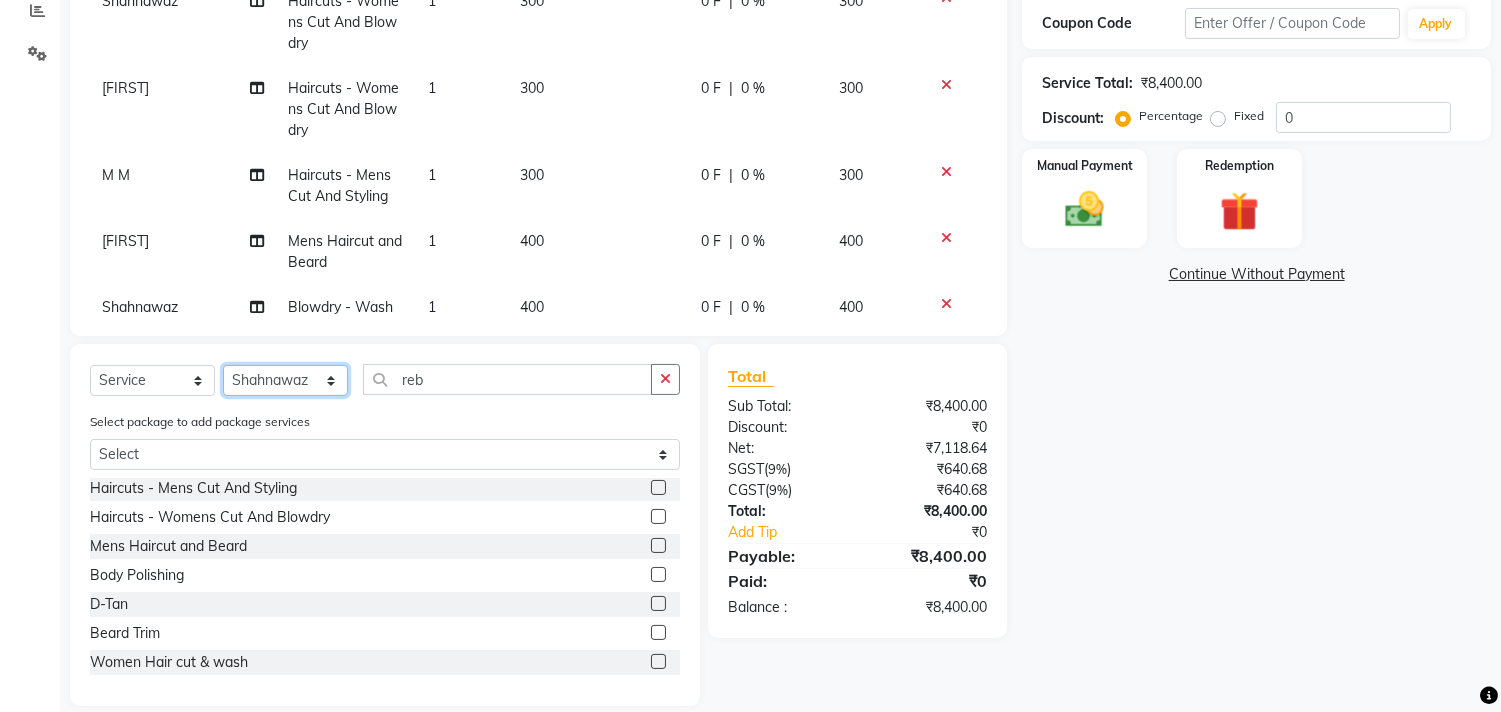 click on "Select Stylist Ajam ARIF Asif Manager M M Neelam Niyaz Salman Sameer Sayali Shahid Shahnawaz Vidya Zubair" 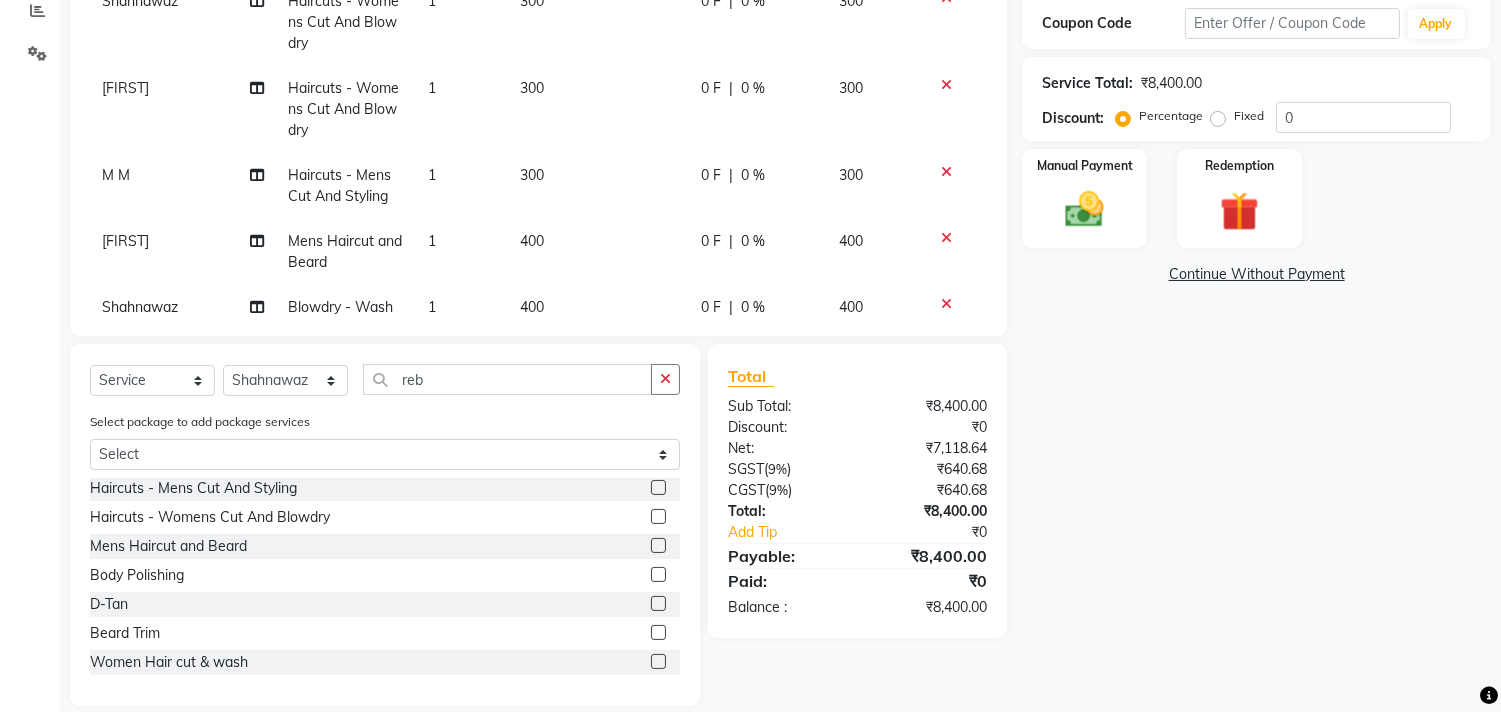 click 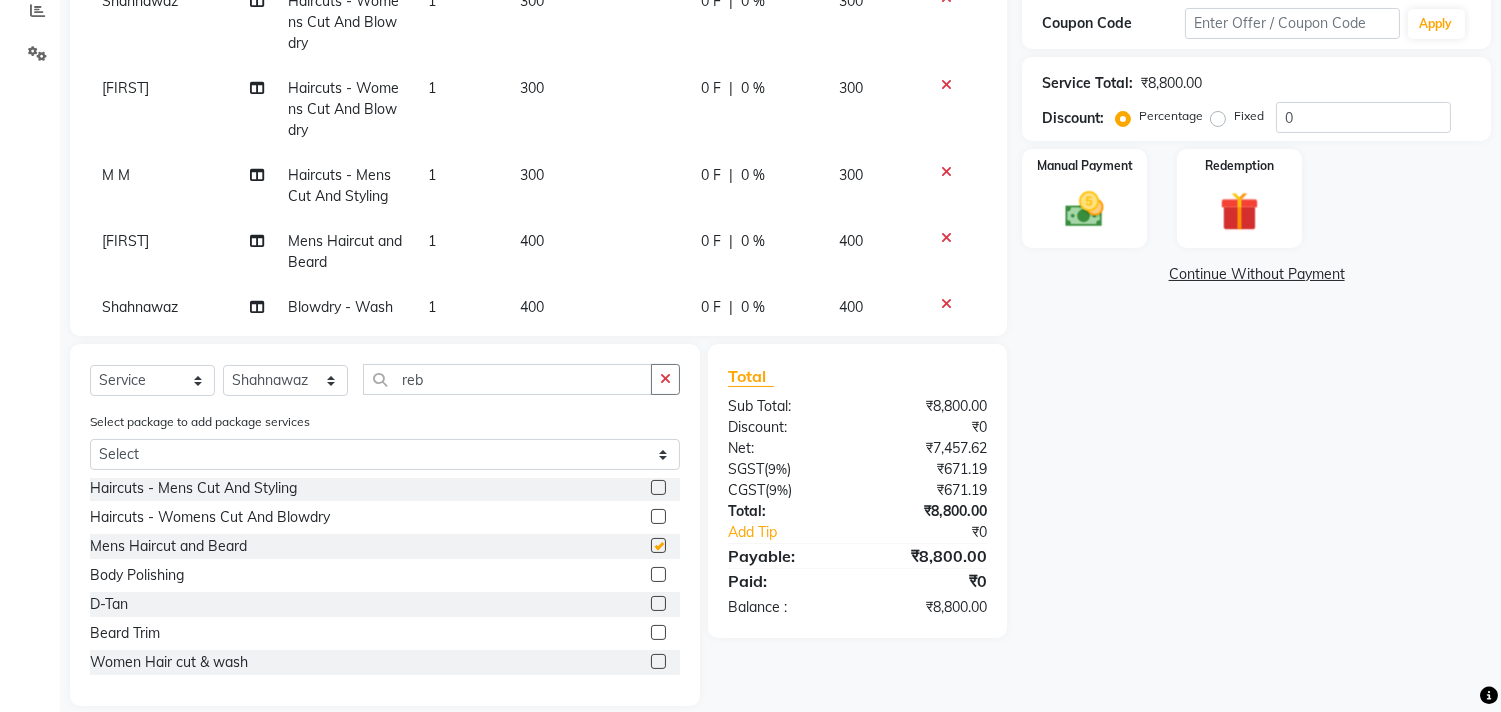 checkbox on "false" 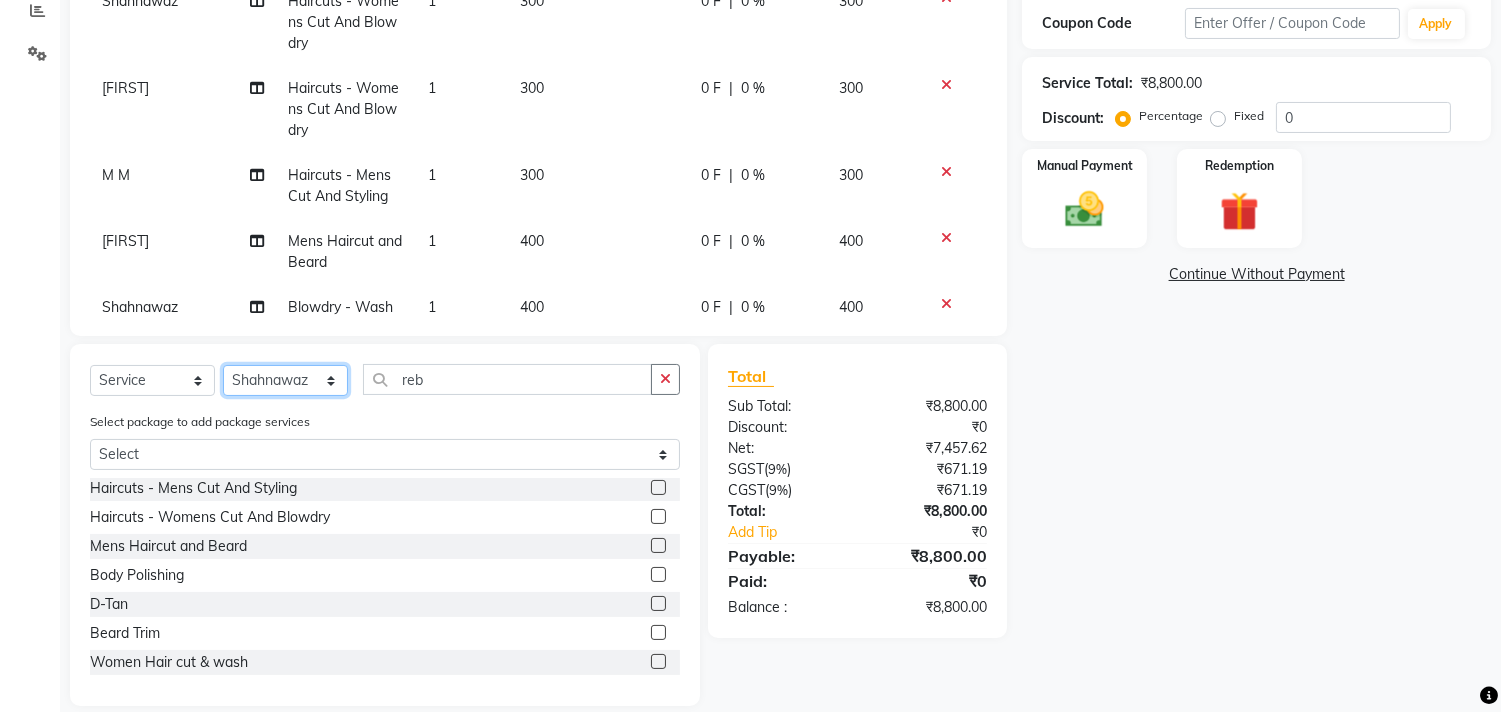 click on "Select Stylist Ajam ARIF Asif Manager M M Neelam Niyaz Salman Sameer Sayali Shahid Shahnawaz Vidya Zubair" 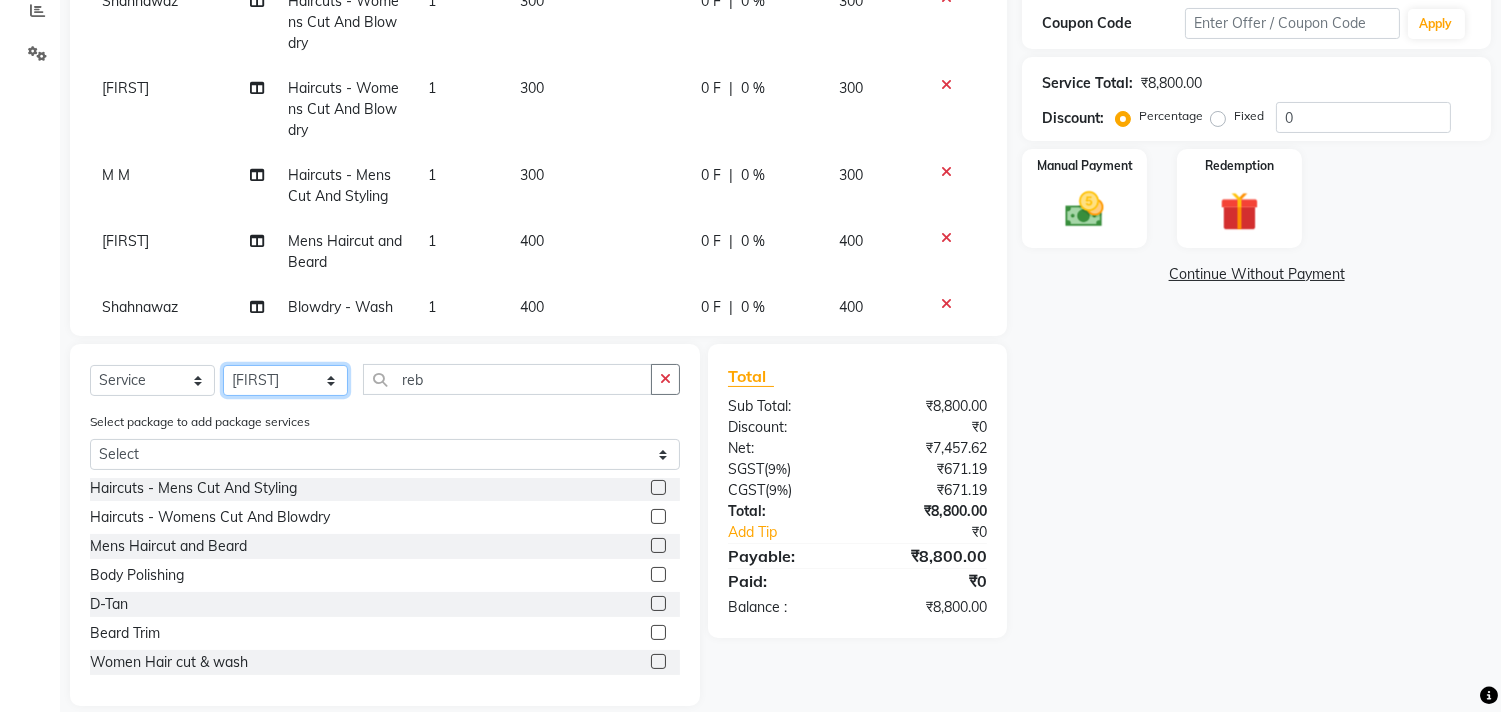 click on "Select Stylist Ajam ARIF Asif Manager M M Neelam Niyaz Salman Sameer Sayali Shahid Shahnawaz Vidya Zubair" 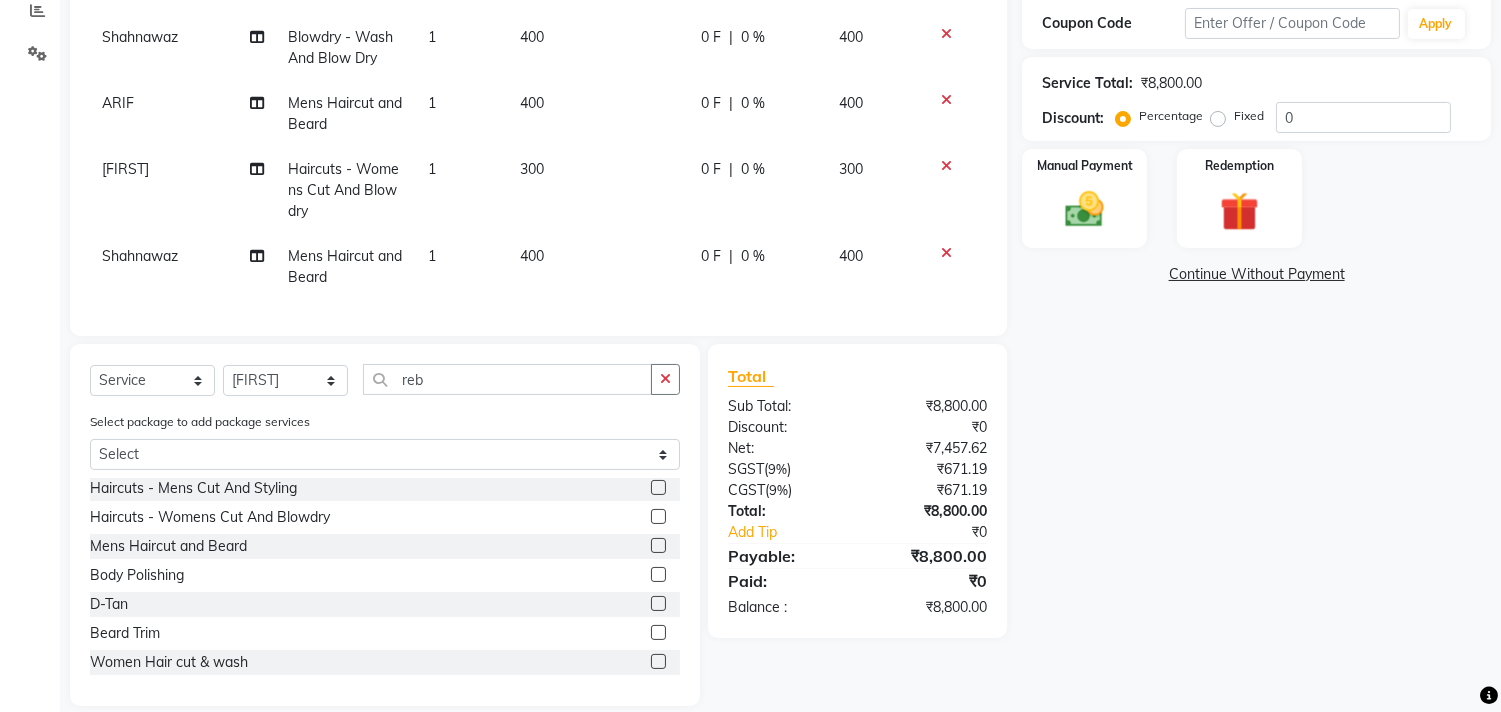 click on "Client +91 [PHONE] Date 03-08-2025 Invoice Number V/2025 V/2025-26 2204 Services Stylist Service Qty Price Disc Total Action Salman Haircuts -  Mens Cut And Styling 1 300 0 F | 0 % 300 Salman Blowdry  -  Wash And Blow Dry 1 400 0 F | 0 % 400 ARIF Mens Haircut and Beard 1 400 0 F | 0 % 400 ARIF Haircuts -  Mens Cut And Styling 1 300 0 F | 0 % 300 ARIF Haircuts -  Mens Cut And Styling 1 300 0 F | 0 % 300 Niyaz Haircuts -  Womens Cut And Blowdry 1 300 0 F | 0 % 300 Niyaz Beard- Styling Blade 1 250 0 F | 0 % 250 Sameer Beard- Styling Blade 1 250 0 F | 0 % 250 Sameer Haircuts -  Mens Cut And Styling 1 300 0 F | 0 % 300 ARIF Haircuts -  Mens Cut And Styling 1 300 0 F | 0 % 300 Sameer Mens Haircut and Beard 1 400 0 F | 0 % 400 ARIF Blowdry  -  Wash And Blow Dry 1 400 0 F | 0 % 400 M M Haircuts -  Womens Cut And Blowdry 1 300 0 F | 0 % 300 Niyaz Rebalncing  1 1100 0 F | 0 % 1100 Sameer Mens Haircut and Beard 1 400 0 F | 0 % 400 Ajam Haircuts -  Womens Cut And Blowdry 1 300 0 F | 0 % 300 Shahnawaz 1 300 0 F | 0 % 1" 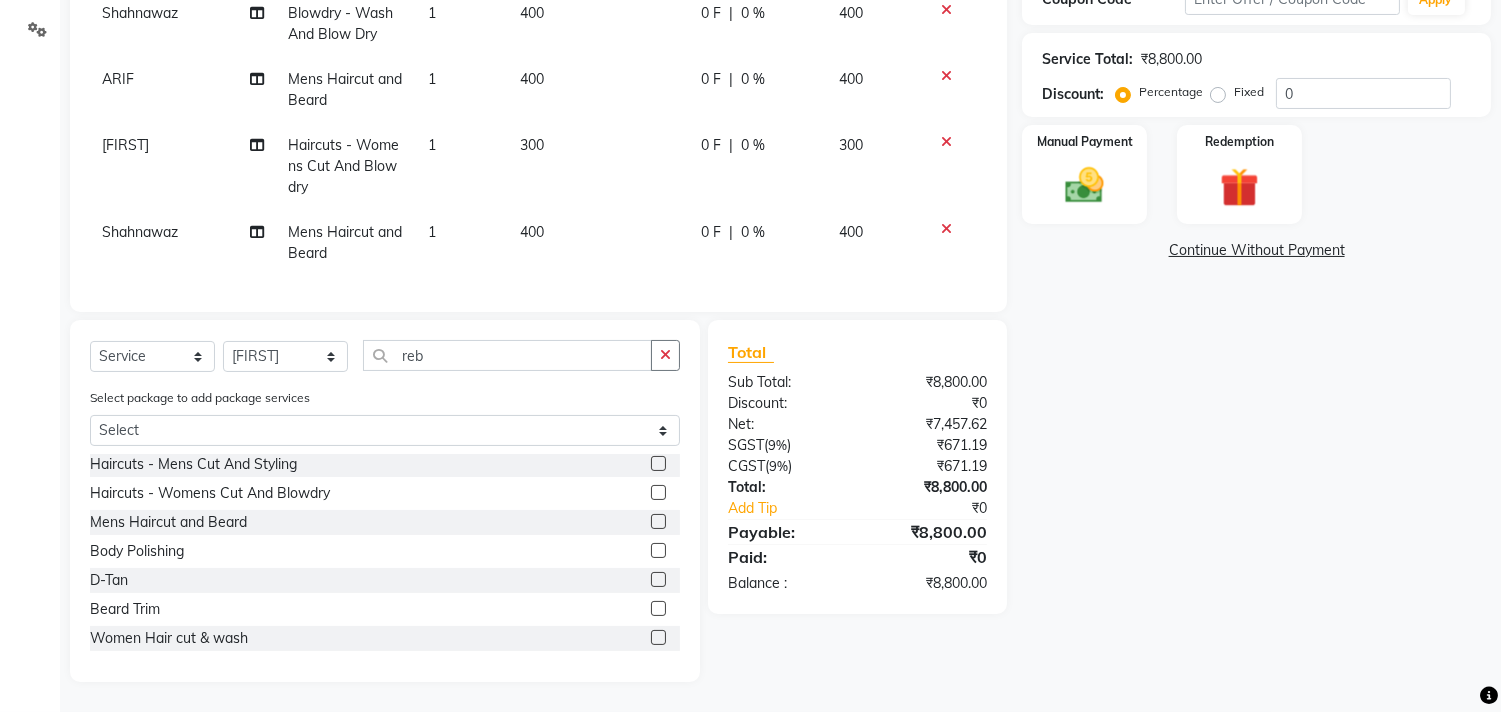 click 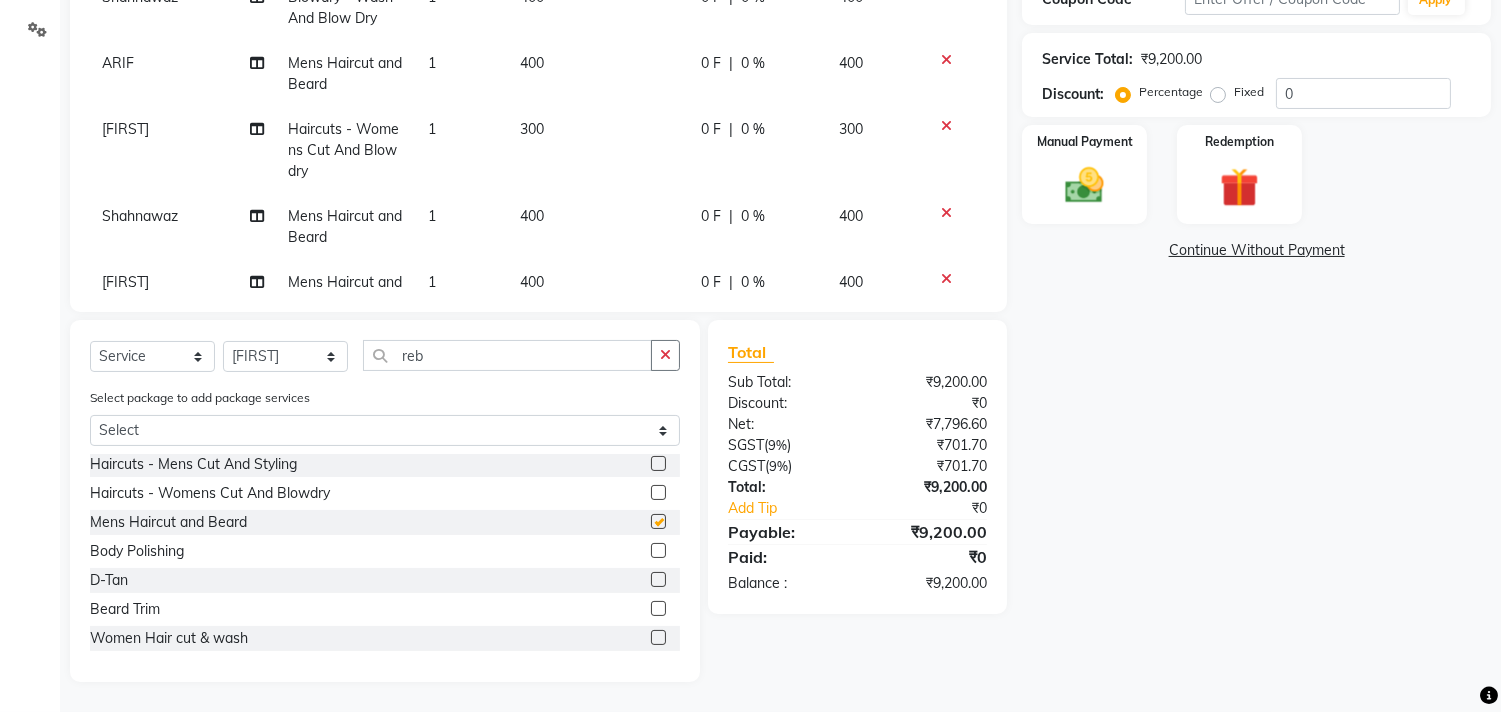 checkbox on "false" 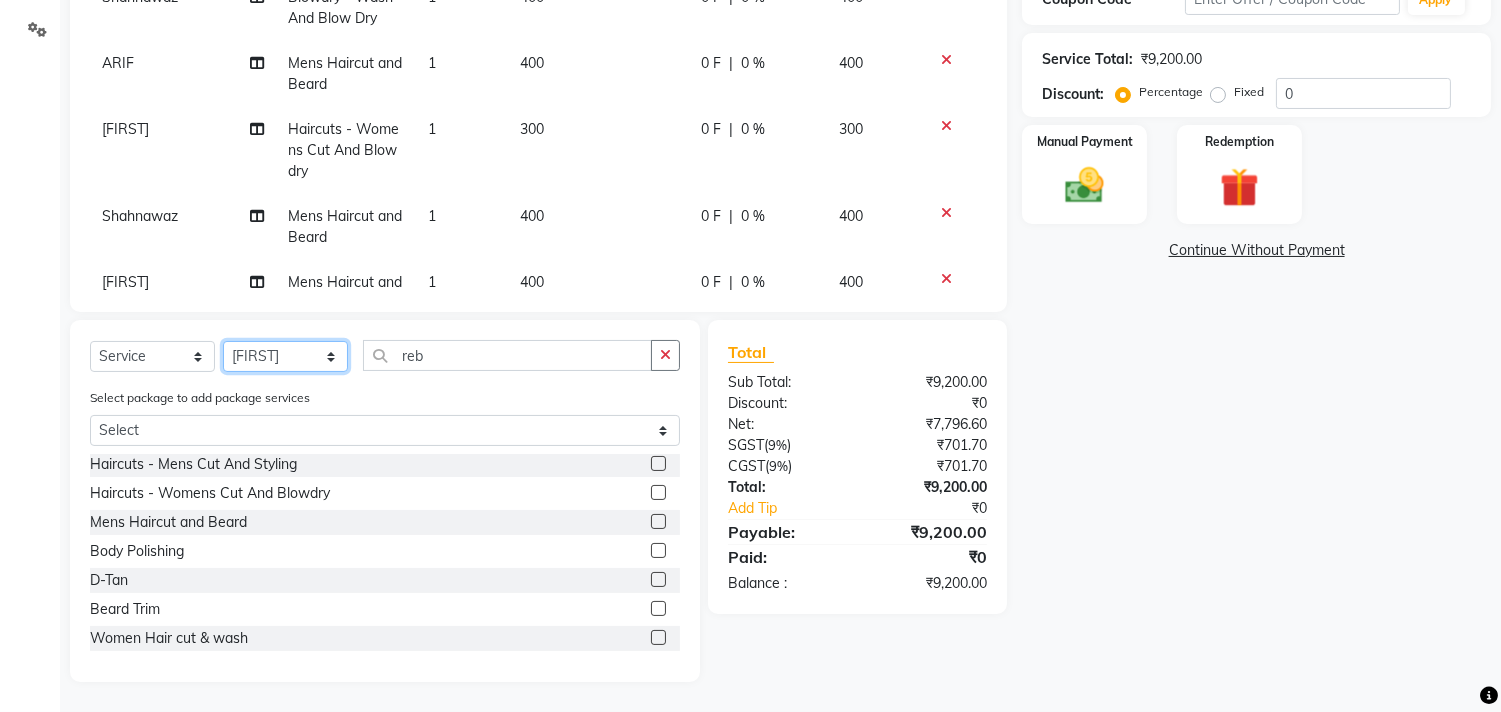 click on "Select Stylist Ajam ARIF Asif Manager M M Neelam Niyaz Salman Sameer Sayali Shahid Shahnawaz Vidya Zubair" 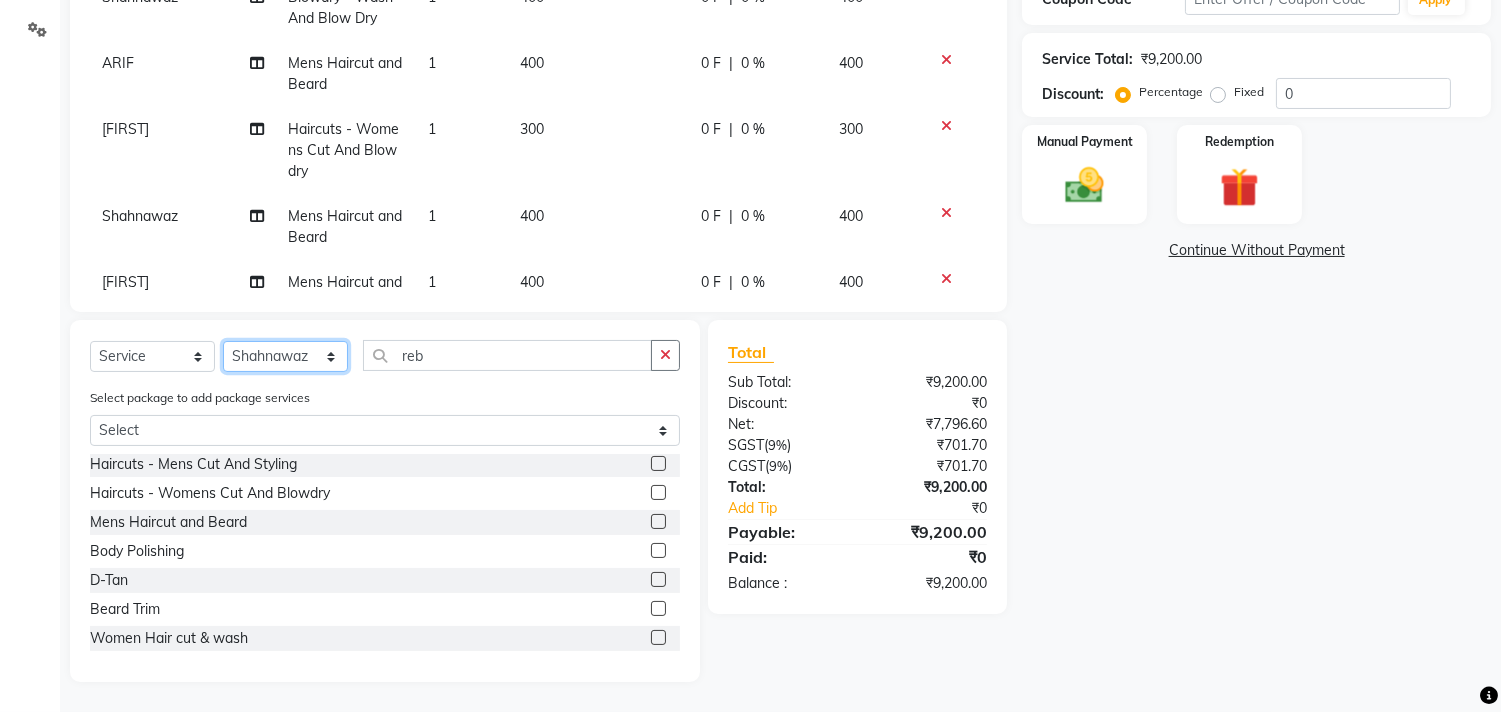 click on "Select Stylist Ajam ARIF Asif Manager M M Neelam Niyaz Salman Sameer Sayali Shahid Shahnawaz Vidya Zubair" 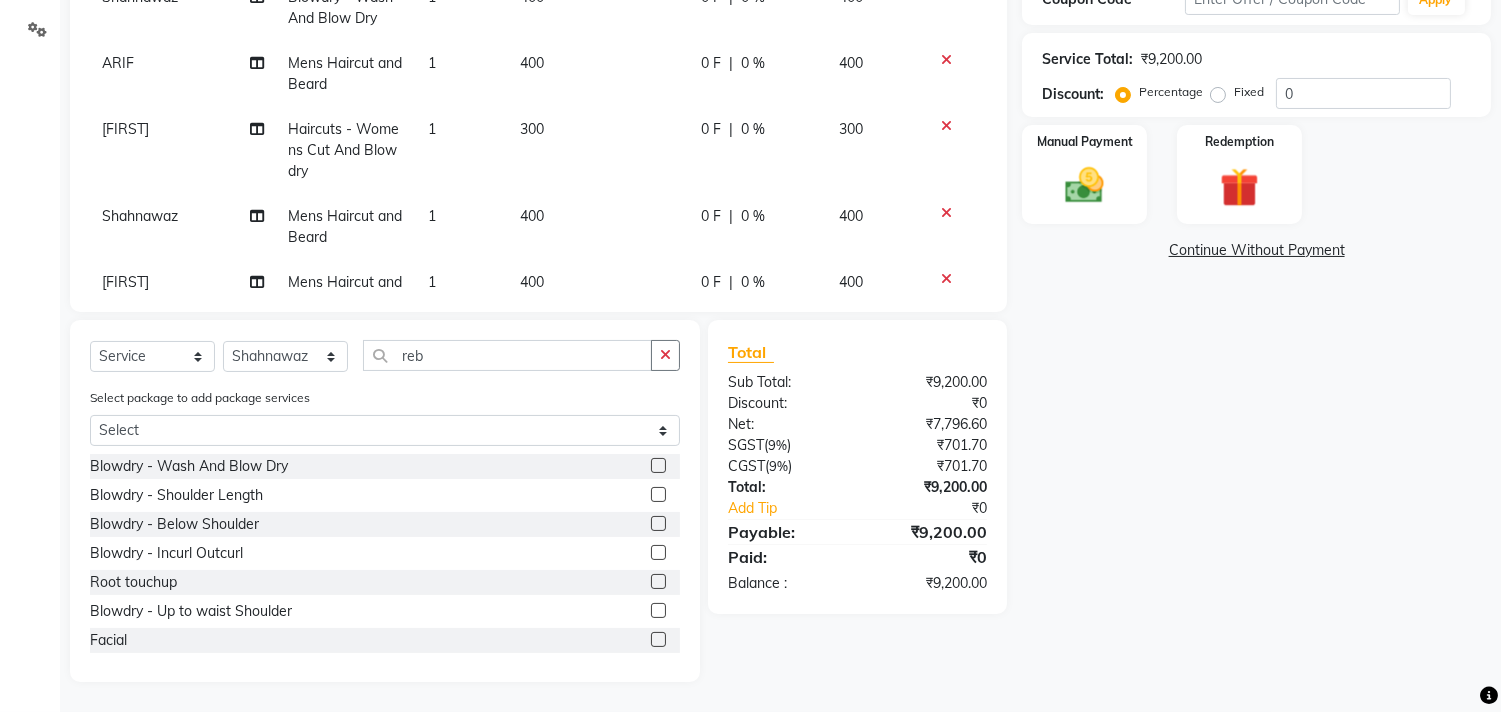 click 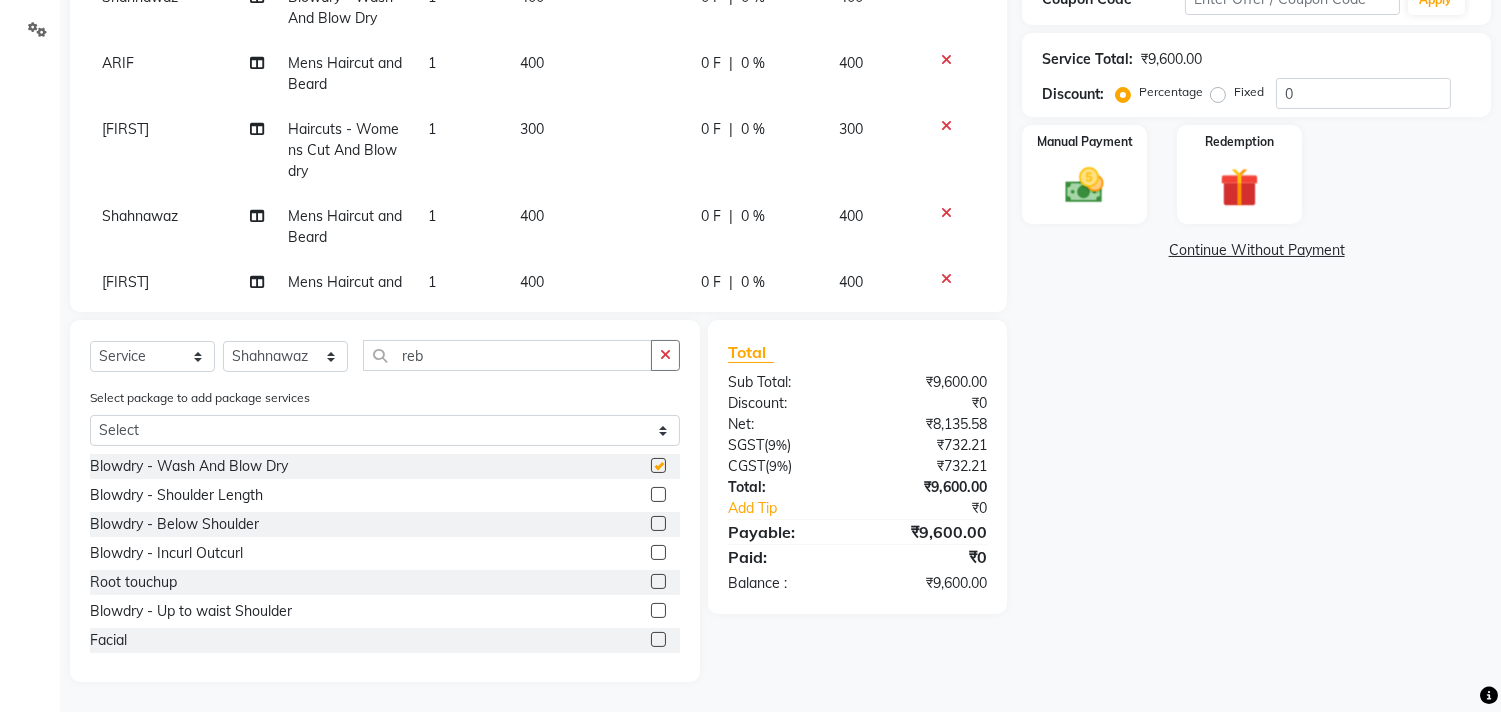 checkbox on "false" 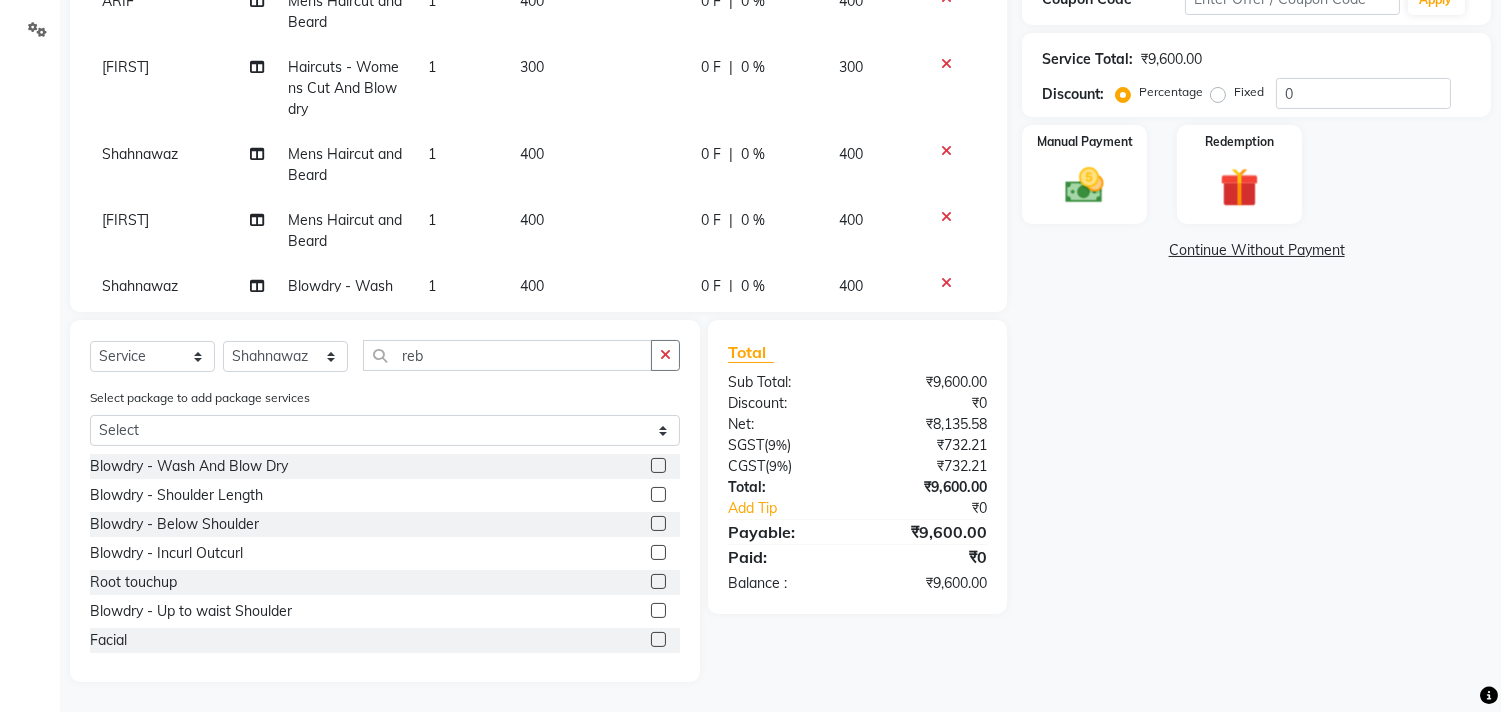 scroll, scrollTop: 1434, scrollLeft: 0, axis: vertical 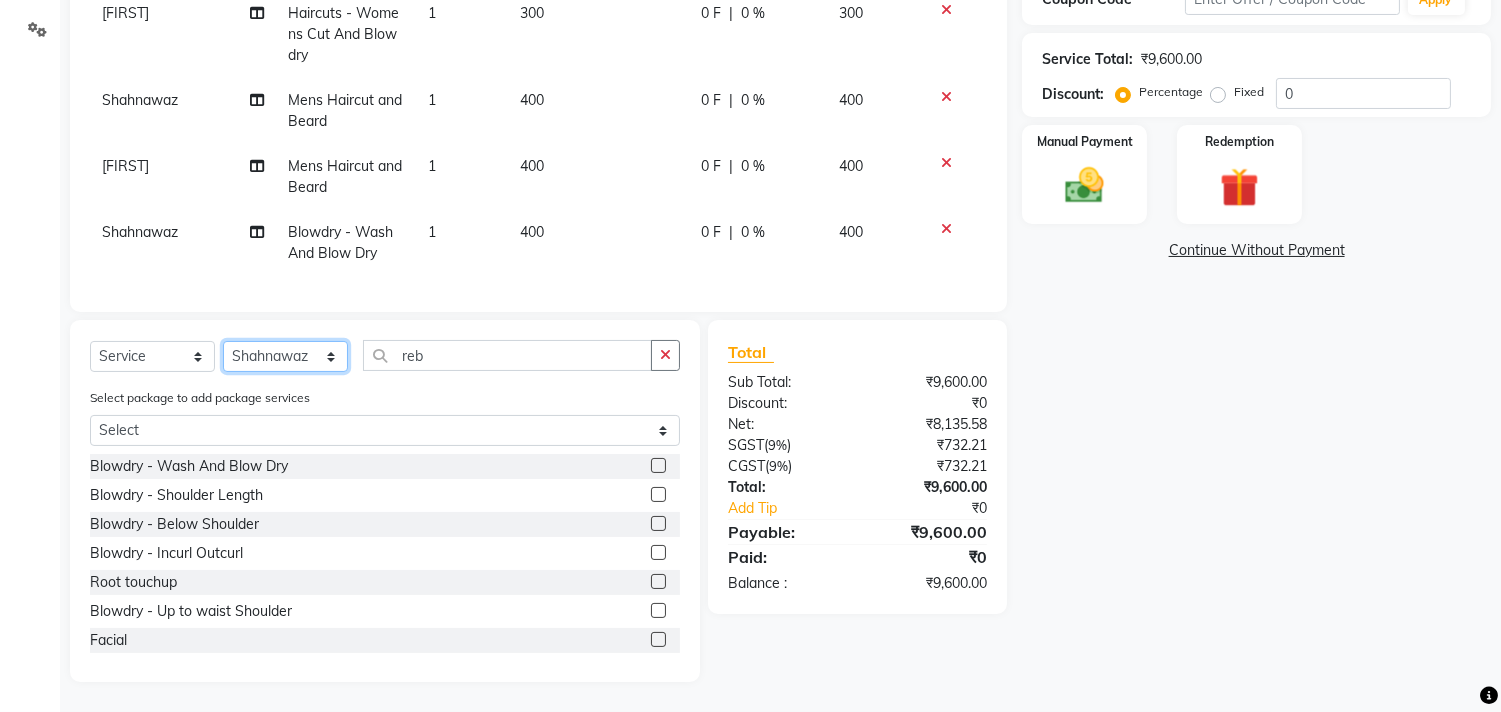 click on "Select Stylist Ajam ARIF Asif Manager M M Neelam Niyaz Salman Sameer Sayali Shahid Shahnawaz Vidya Zubair" 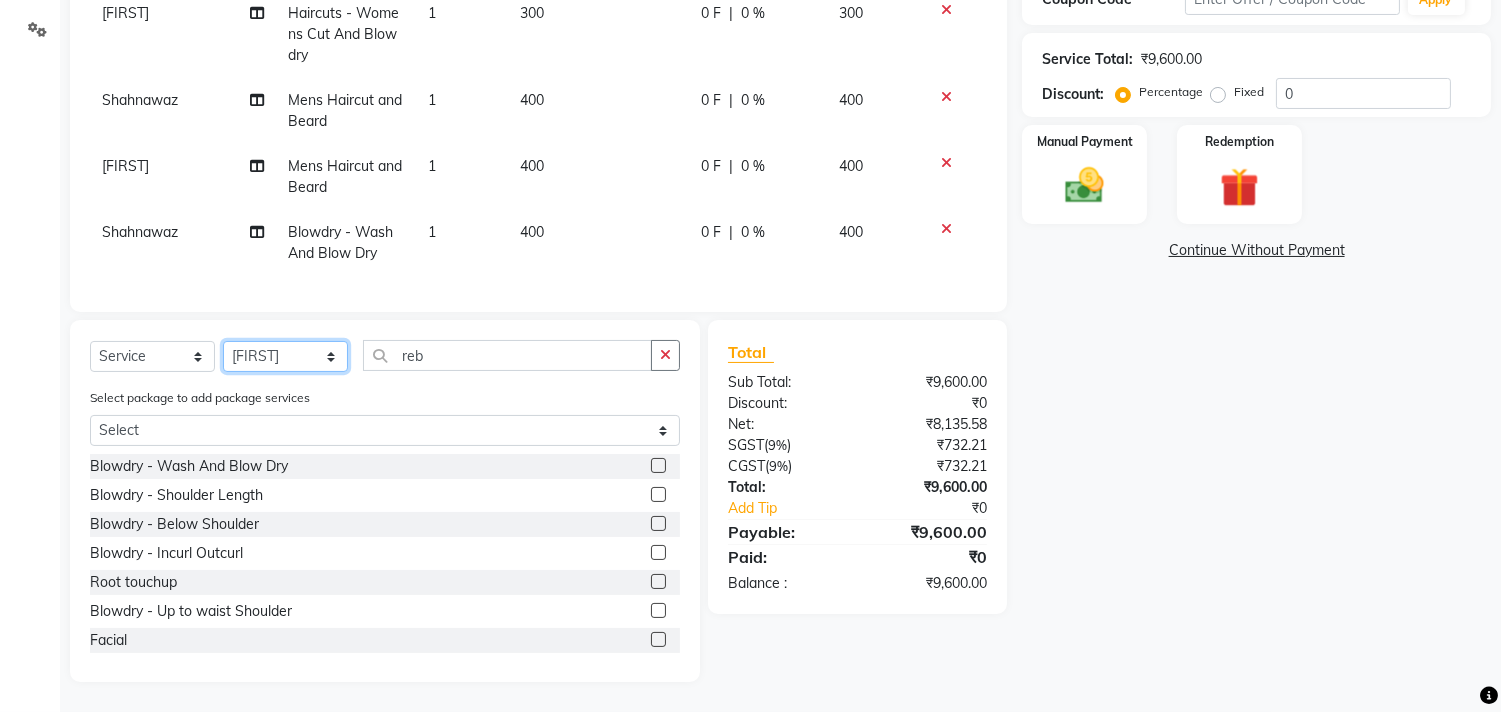 click on "Select Stylist Ajam ARIF Asif Manager M M Neelam Niyaz Salman Sameer Sayali Shahid Shahnawaz Vidya Zubair" 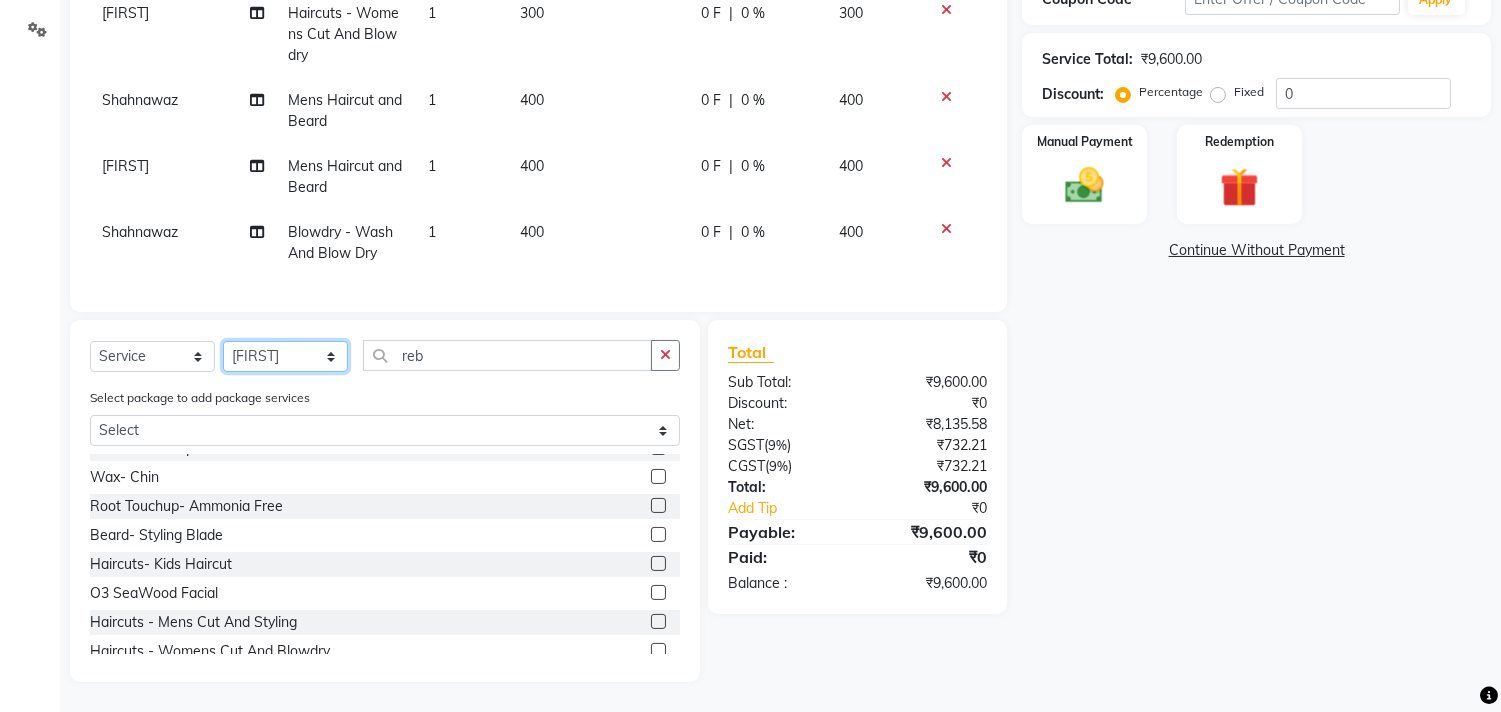 scroll, scrollTop: 872, scrollLeft: 0, axis: vertical 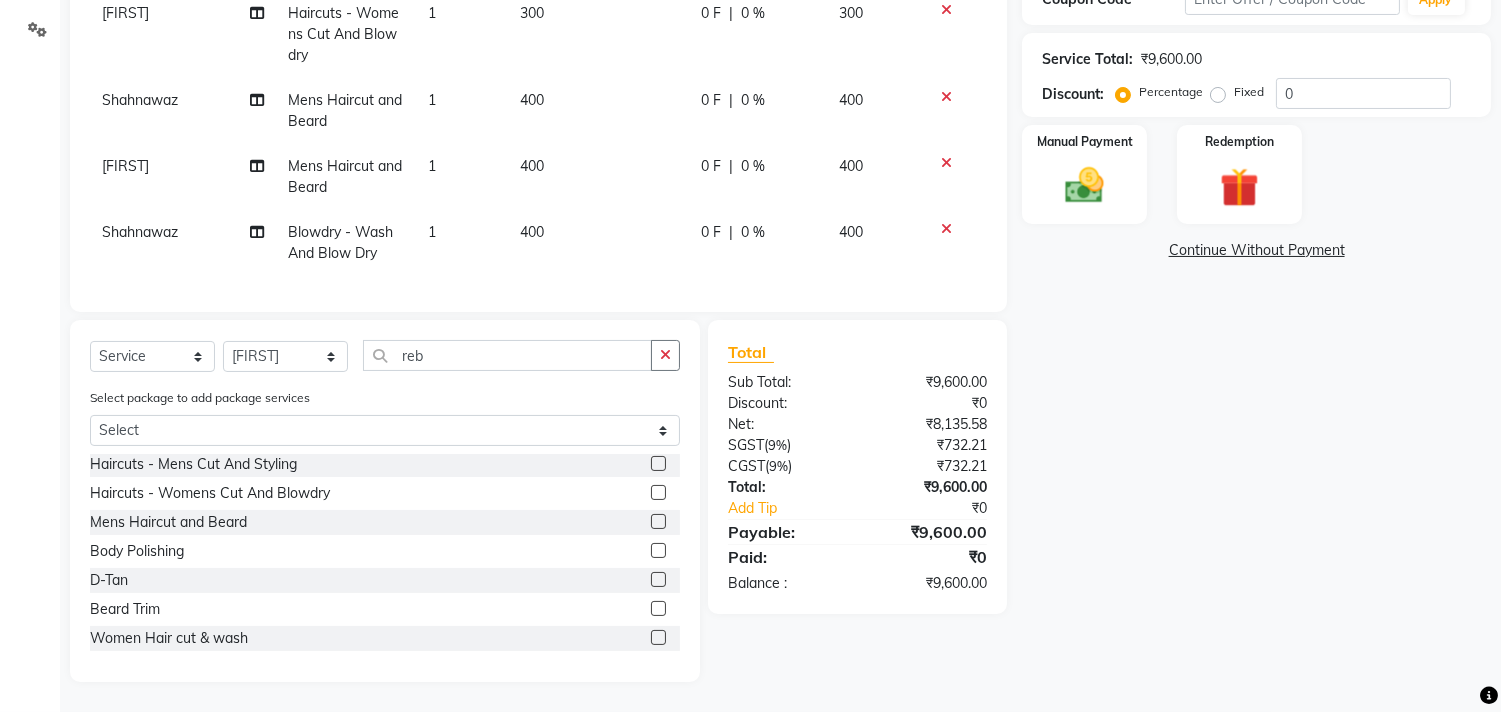 click 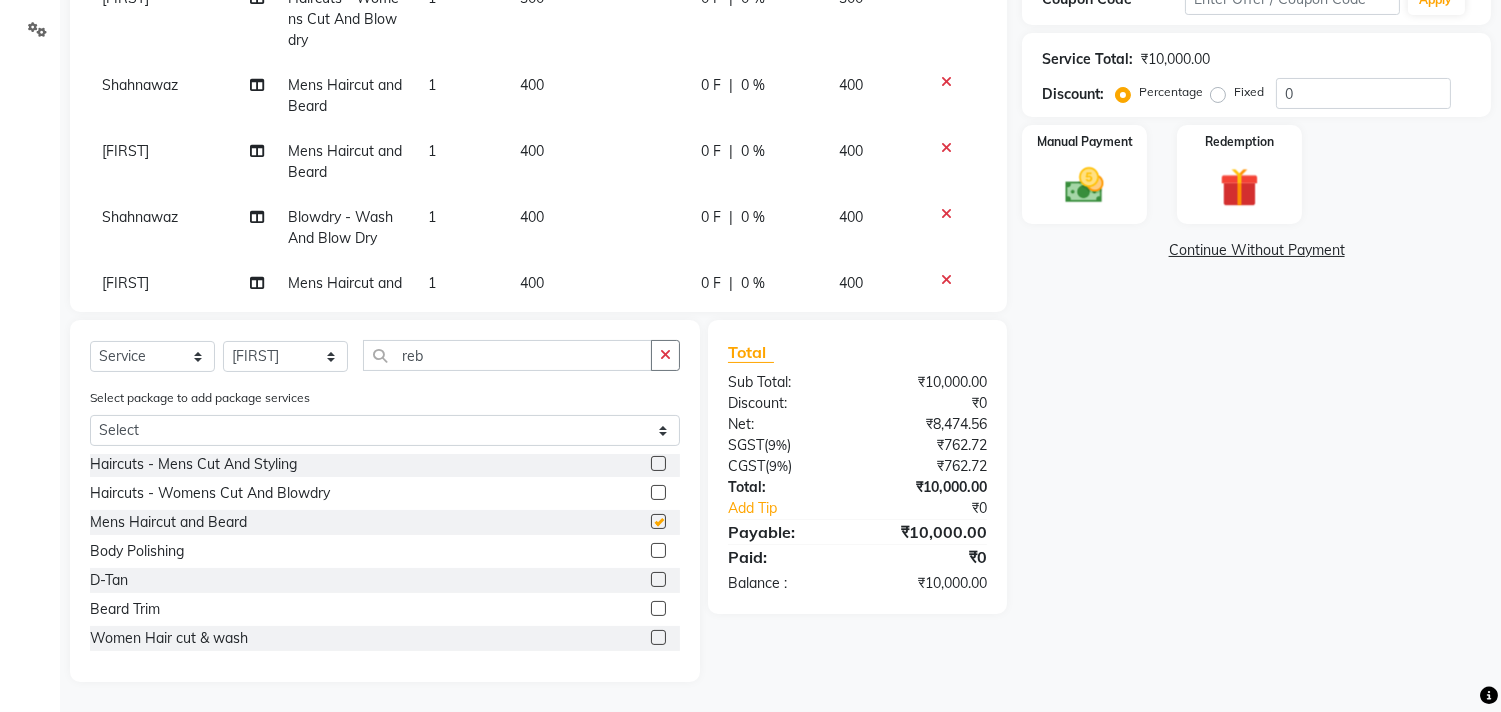 checkbox on "false" 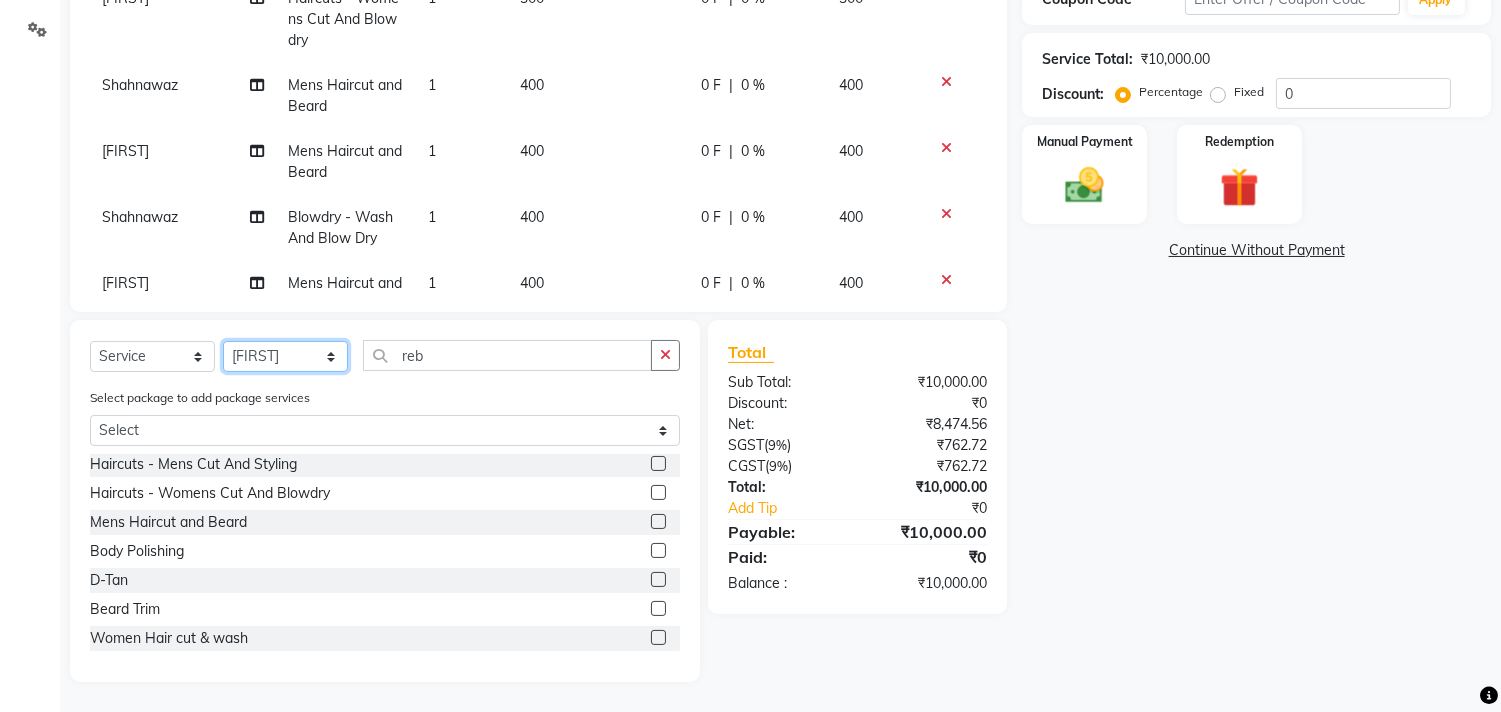 click on "Select Stylist Ajam ARIF Asif Manager M M Neelam Niyaz Salman Sameer Sayali Shahid Shahnawaz Vidya Zubair" 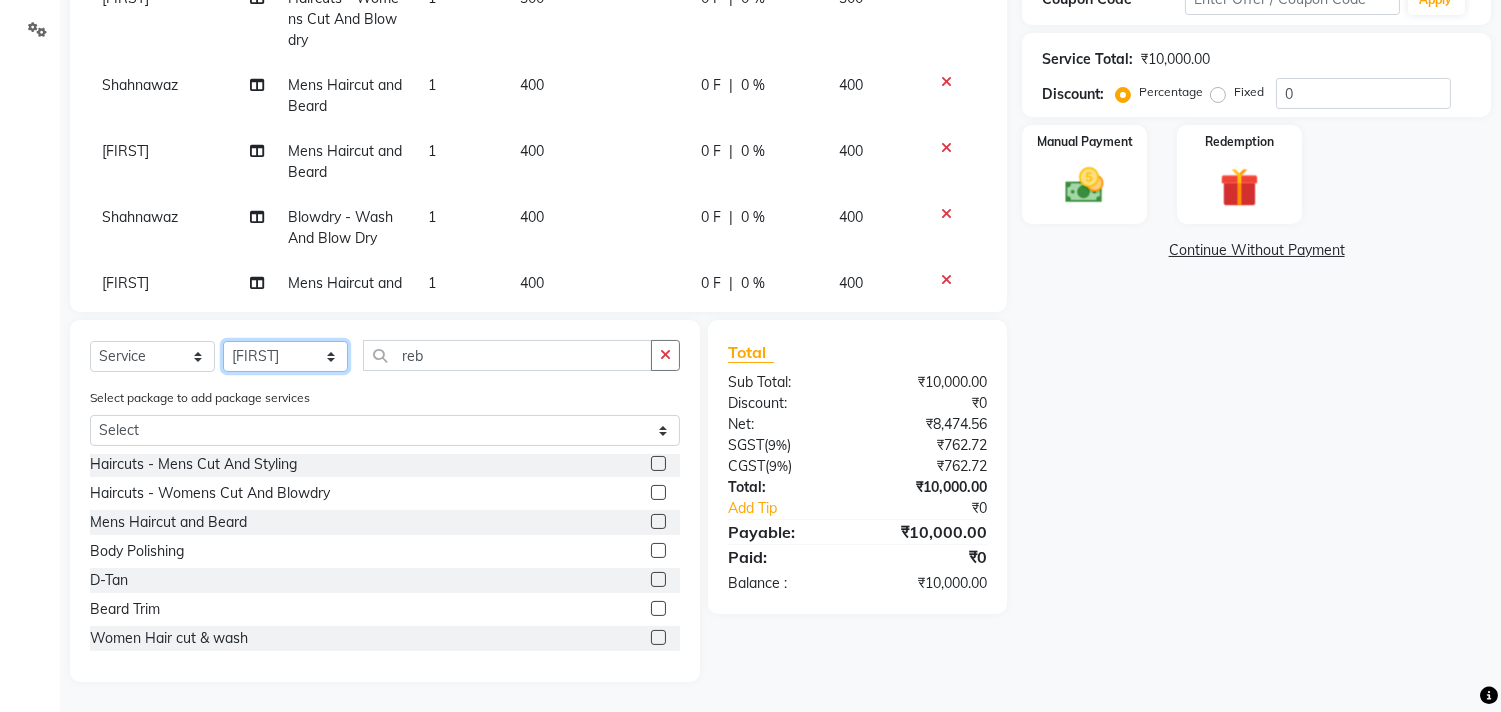 select on "68759" 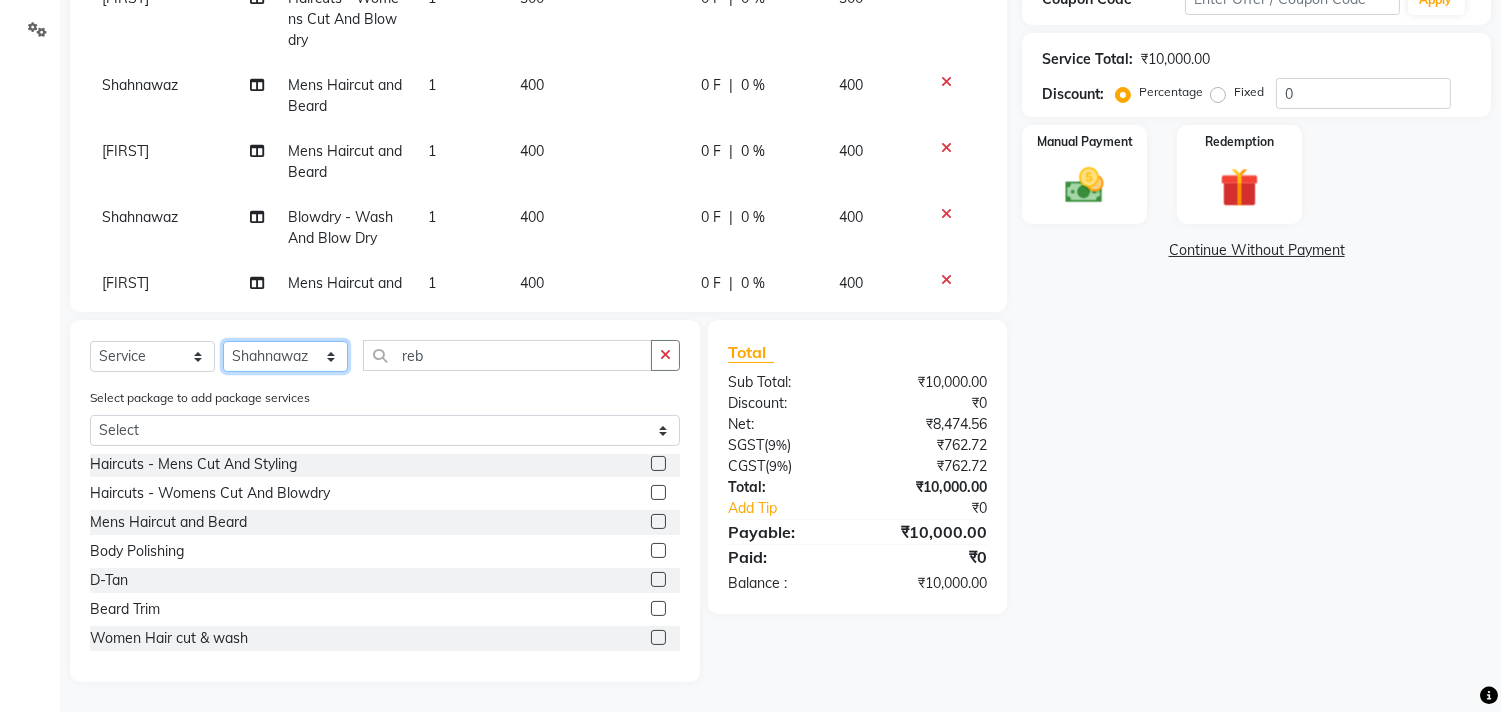 click on "Select Stylist Ajam ARIF Asif Manager M M Neelam Niyaz Salman Sameer Sayali Shahid Shahnawaz Vidya Zubair" 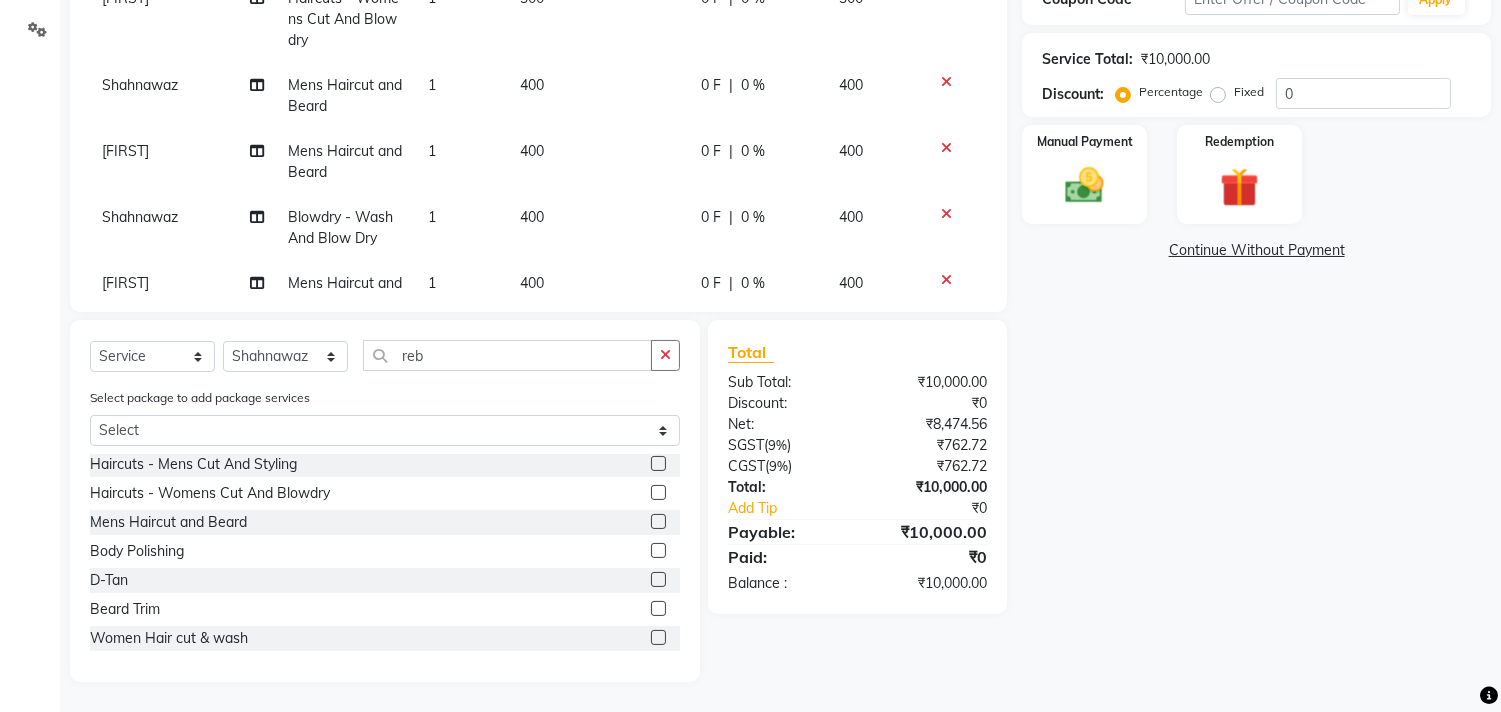 click 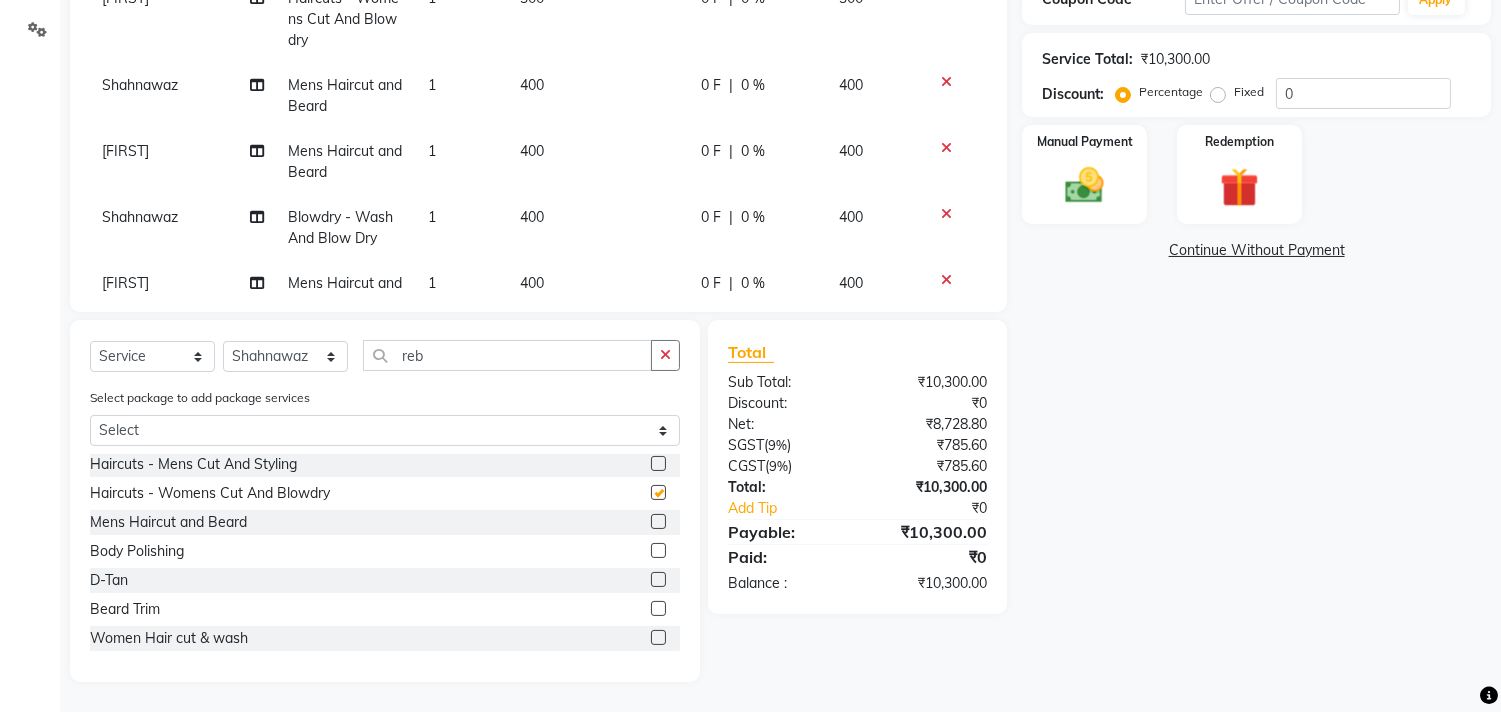 checkbox on "false" 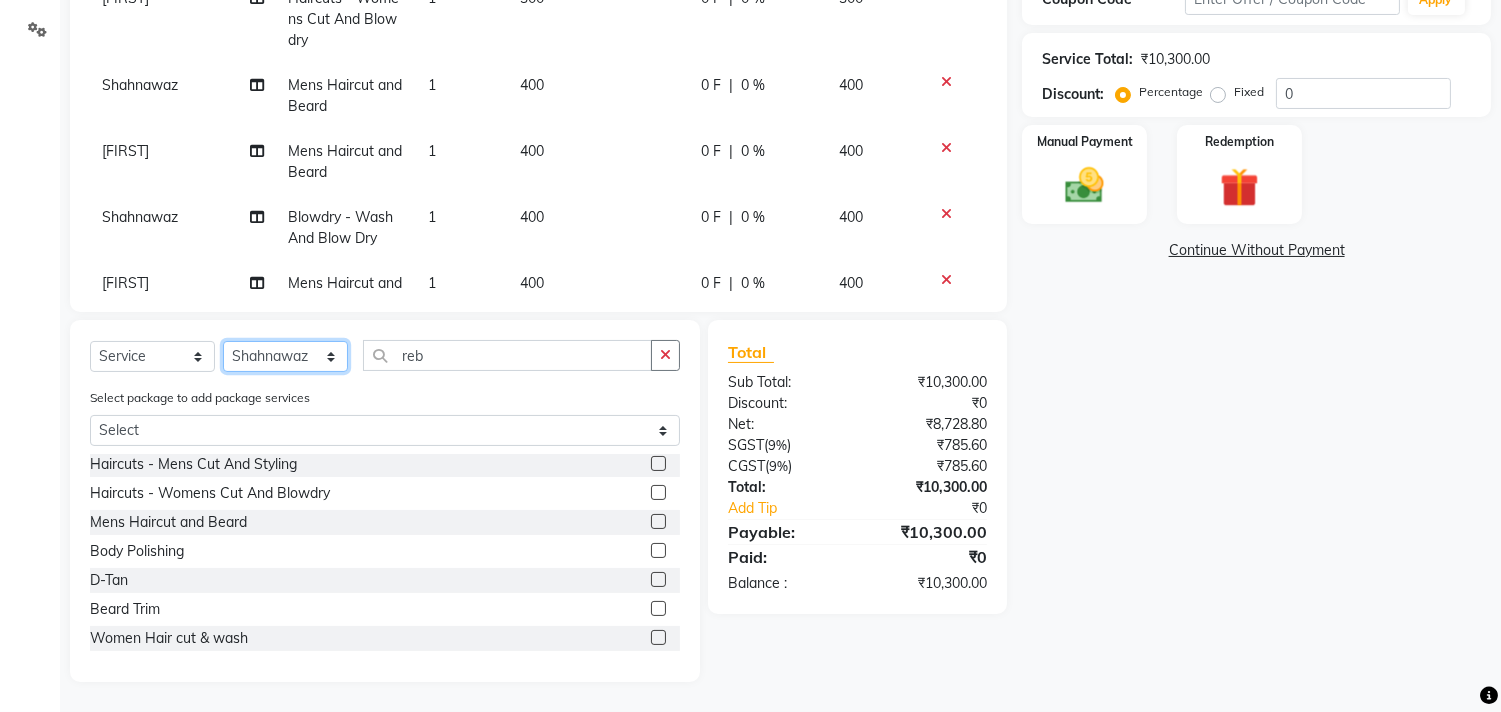 click on "Select Stylist Ajam ARIF Asif Manager M M Neelam Niyaz Salman Sameer Sayali Shahid Shahnawaz Vidya Zubair" 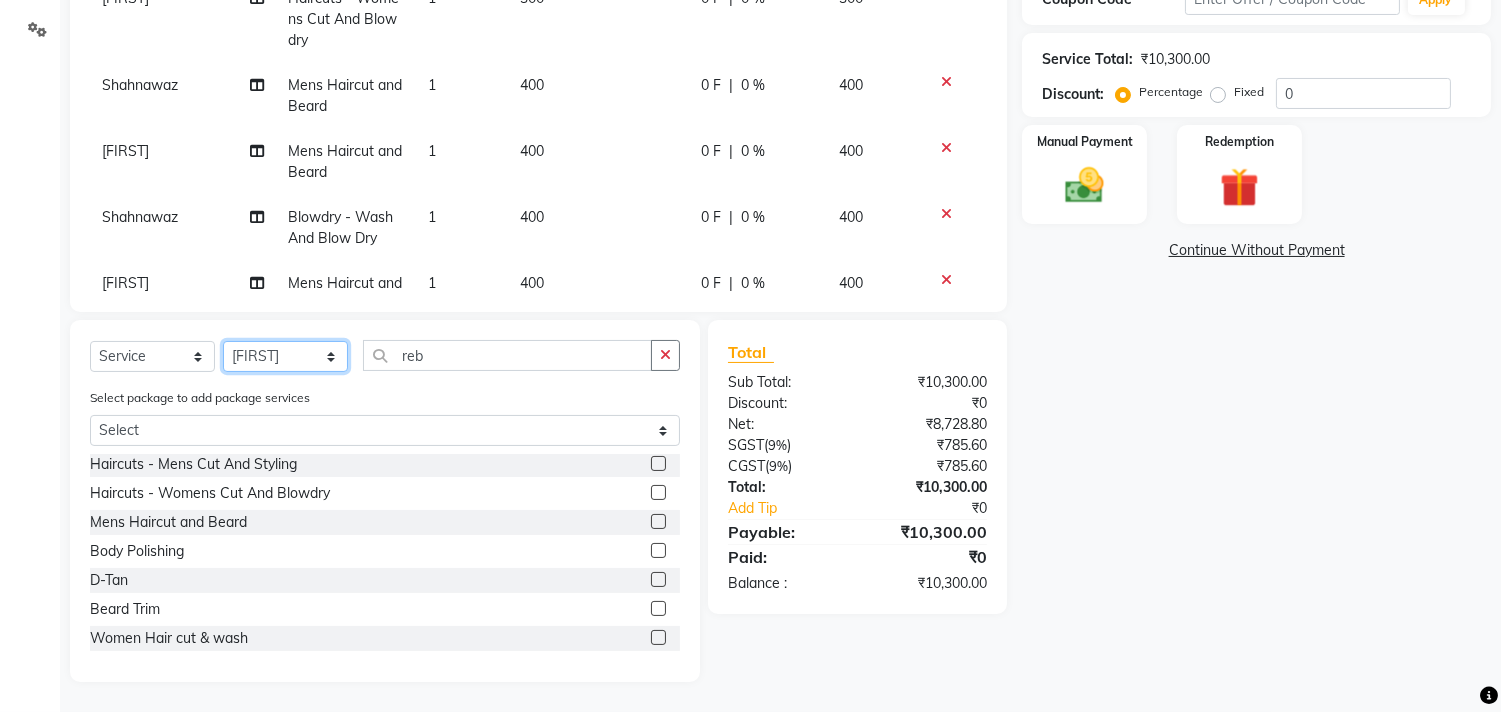 click on "Select Stylist Ajam ARIF Asif Manager M M Neelam Niyaz Salman Sameer Sayali Shahid Shahnawaz Vidya Zubair" 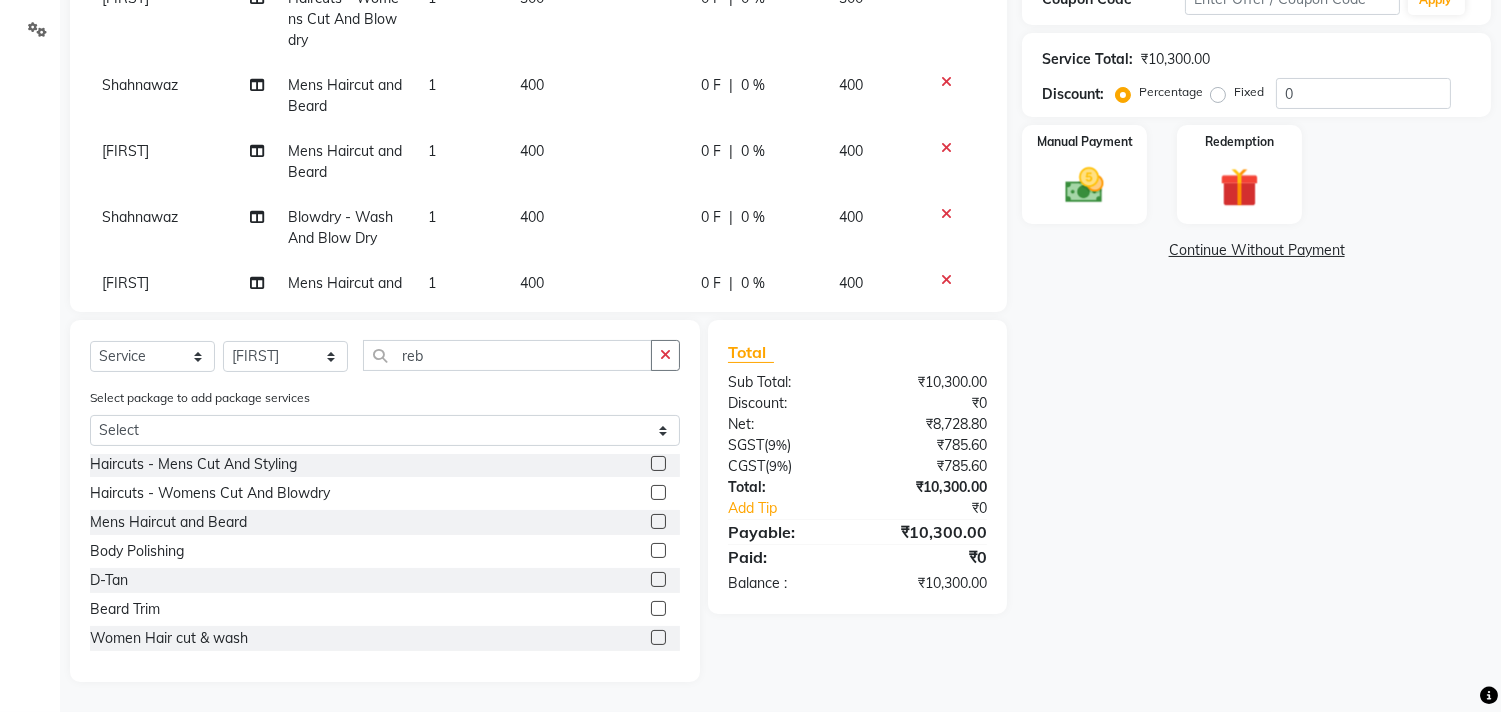 click 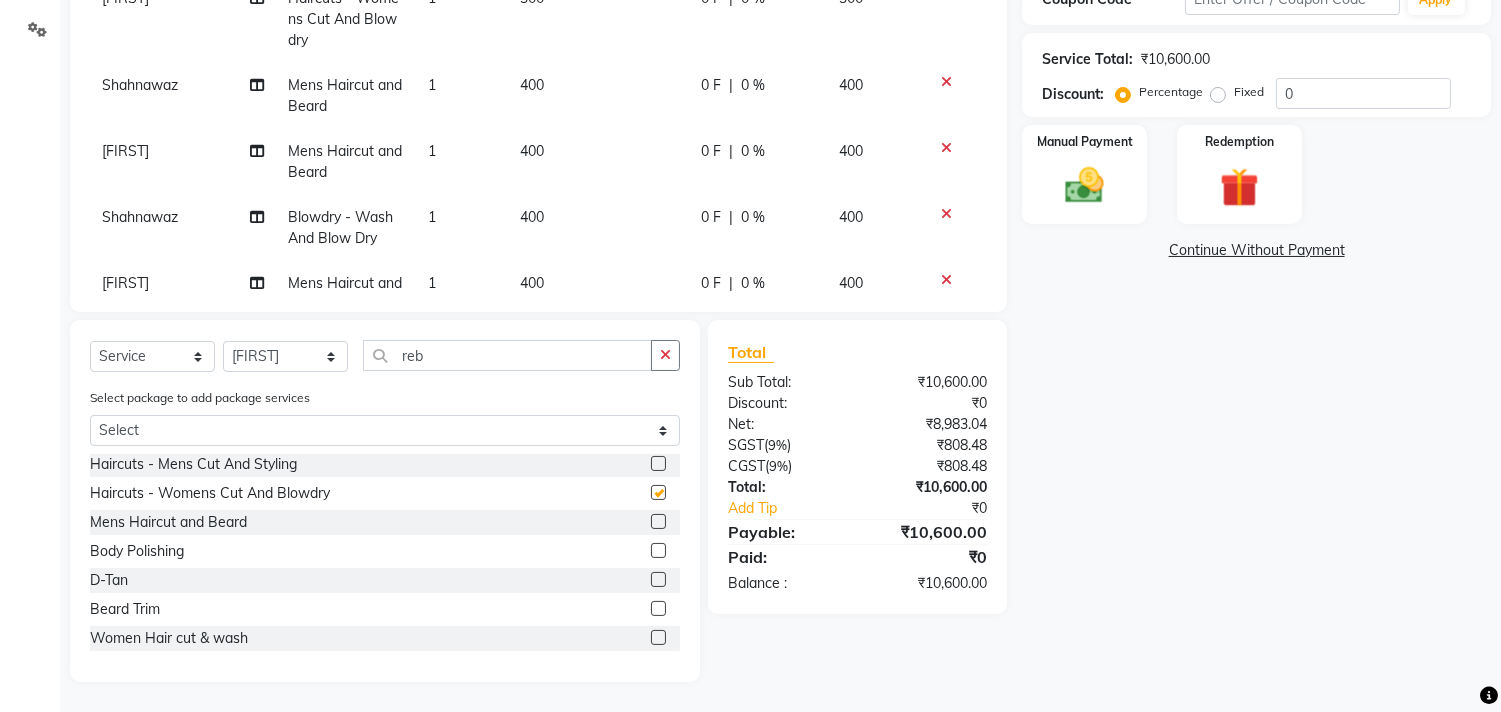 checkbox on "false" 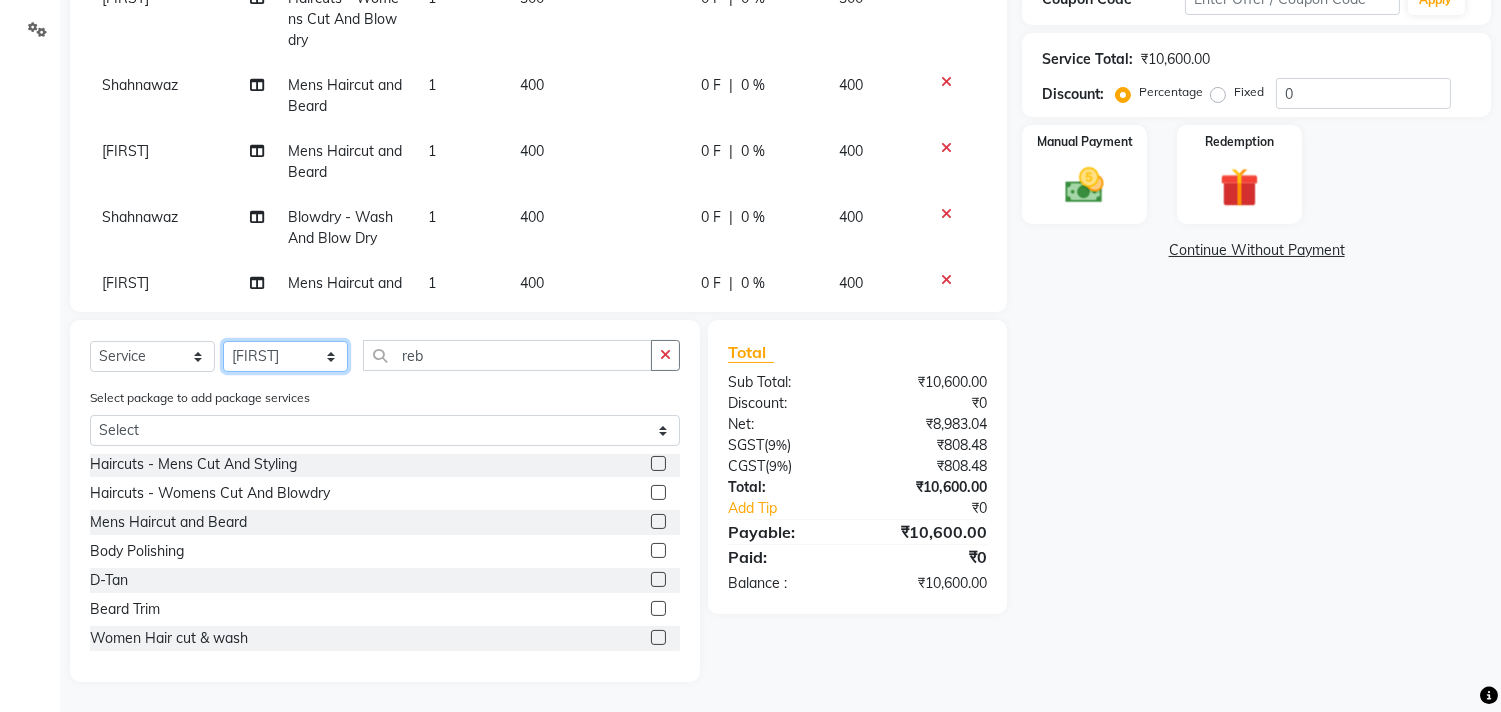 click on "Select Stylist Ajam ARIF Asif Manager M M Neelam Niyaz Salman Sameer Sayali Shahid Shahnawaz Vidya Zubair" 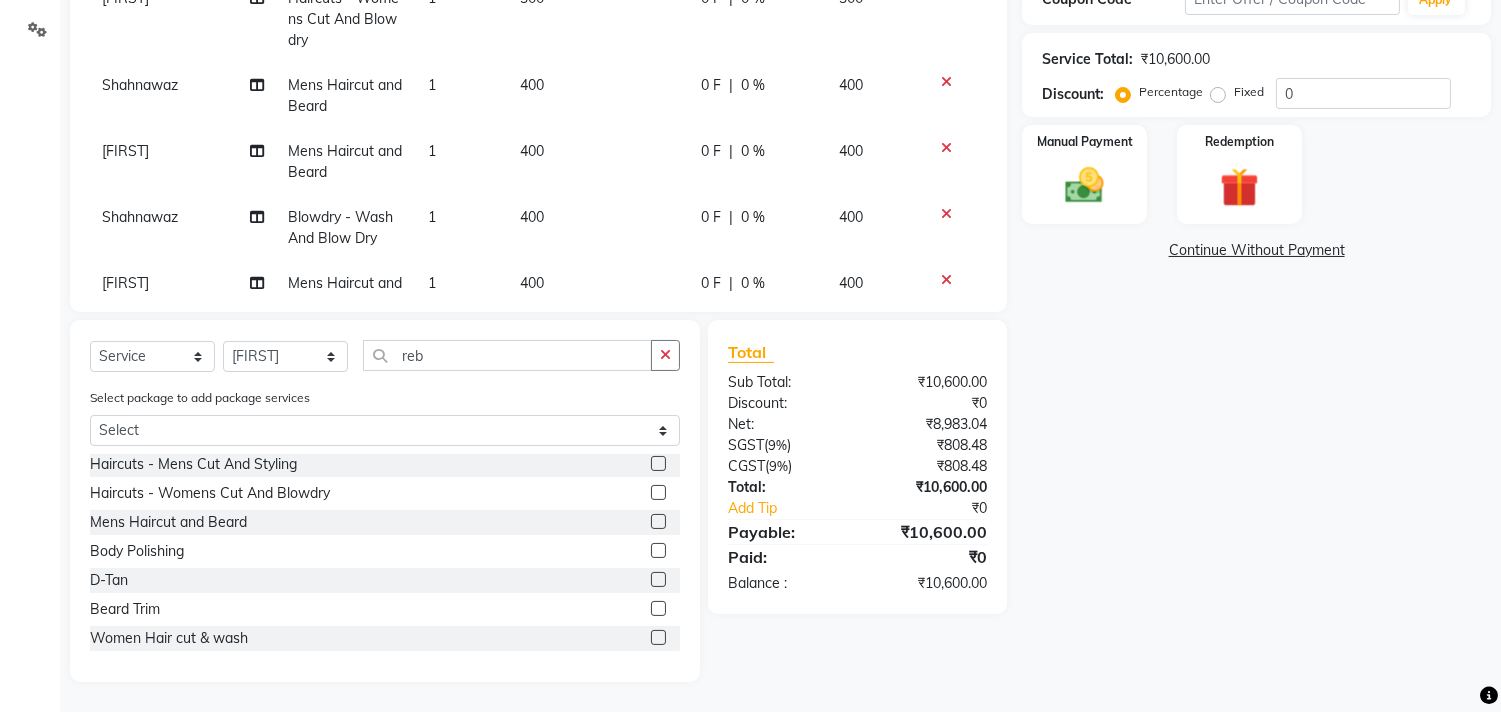 click on "Select  Service  Product  Membership  Package Voucher Prepaid Gift Card  Select Stylist Ajam ARIF Asif Manager M M Neelam Niyaz Salman Sameer Sayali Shahid Shahnawaz Vidya Zubair reb Select package to add package services Select Ornab Mukhrjee Blowdry  -  Wash And Blow Dry  Blowdry  -  Shoulder Length  Blowdry  -  Below Shoulder  Blowdry  -  Incurl Outcurl  Root touchup  Blowdry  -  Up to waist Shoulder  Facial  Basic Makeup  Beard Color  Deep Conditioning  Nail Paint  All Hair Shave  Wax (Upperlips)  Pore Cleanup   Head Massage- Habibs Oil  Package Facial  Pakage  Whitening Mask  Women- Global Funky Color  Wax (Rica)- Ear   12K + PKG  10K + PKG  Smoothening  11K + PKG  Wax- Lower Lips  Wax- Chin  Root Touchup- Ammonia Free  Beard- Styling Blade  Haircuts- Kids Haircut  O3 SeaWood Facial  Haircuts -  Mens Cut And Styling  Haircuts -  Womens Cut And Blowdry  Mens Haircut and Beard  Body Polishing  D-Tan  Beard Trim  Women Hair cut & wash  Face Wax  Pro Longer Treatment  Pro Longer Treatment  Rebalncing" 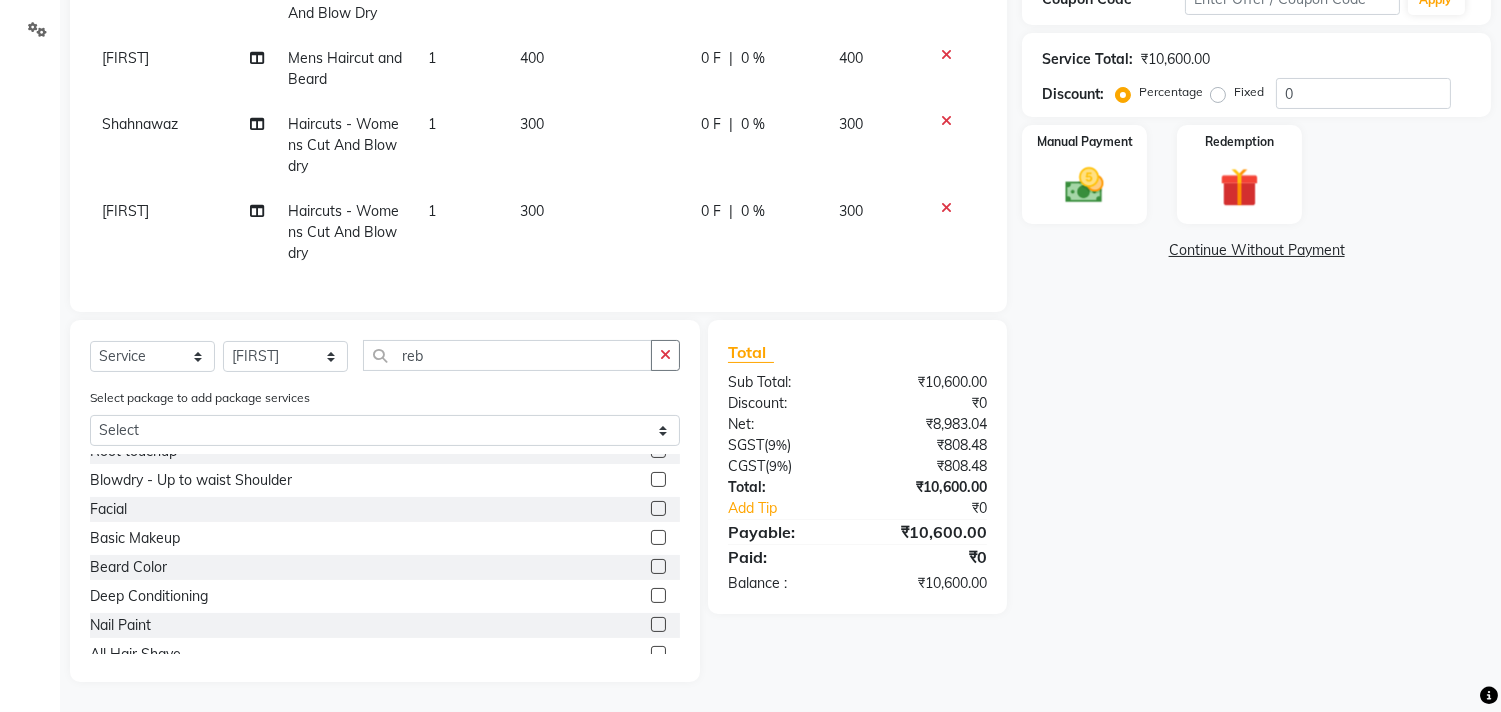 scroll, scrollTop: 0, scrollLeft: 0, axis: both 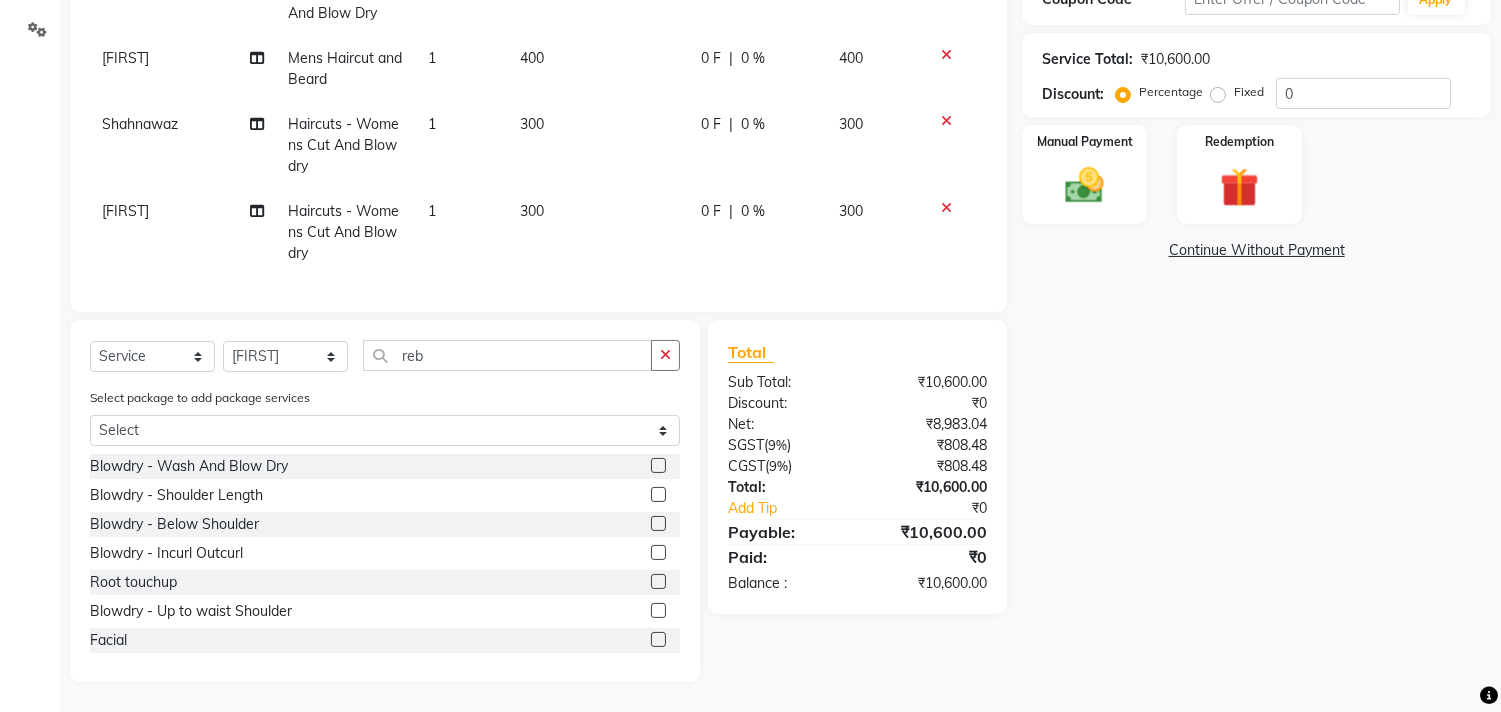 click 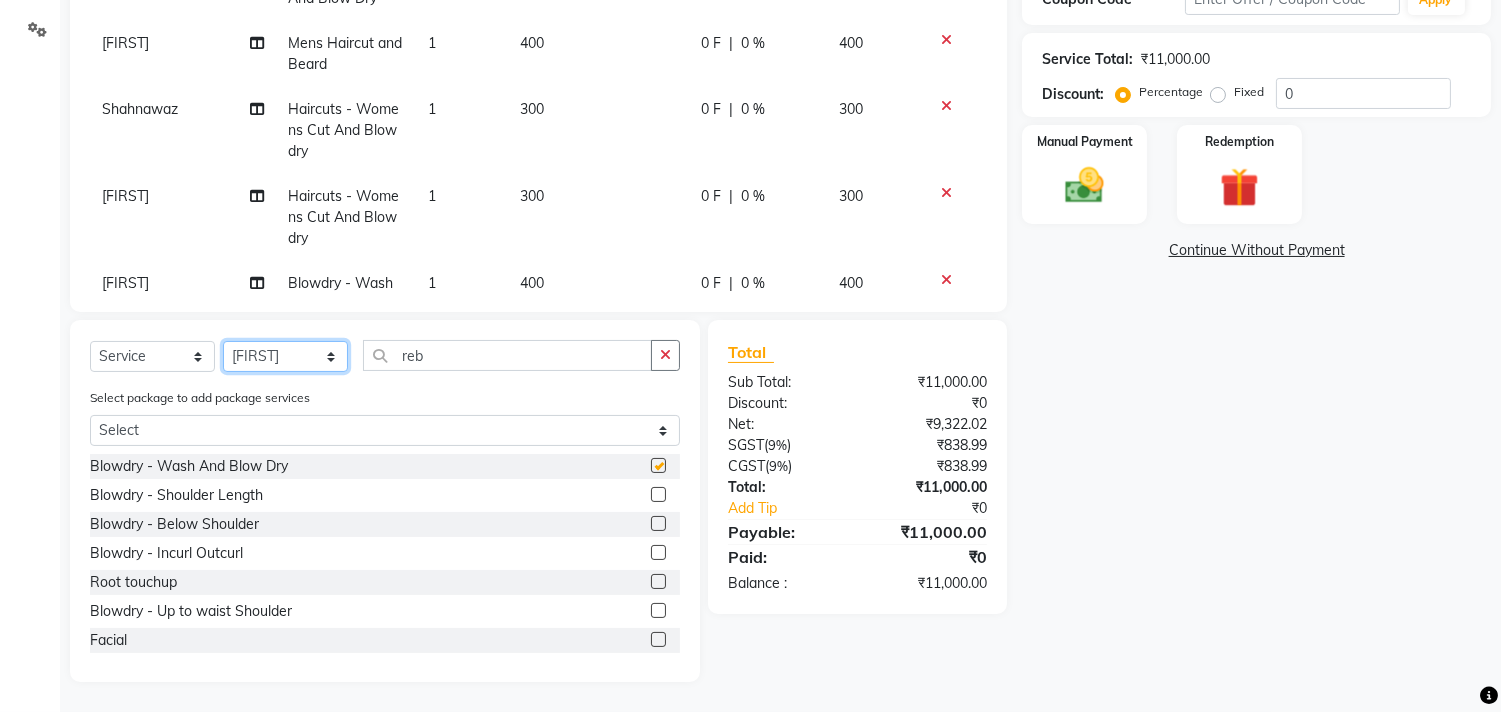 click on "Select Stylist Ajam ARIF Asif Manager M M Neelam Niyaz Salman Sameer Sayali Shahid Shahnawaz Vidya Zubair" 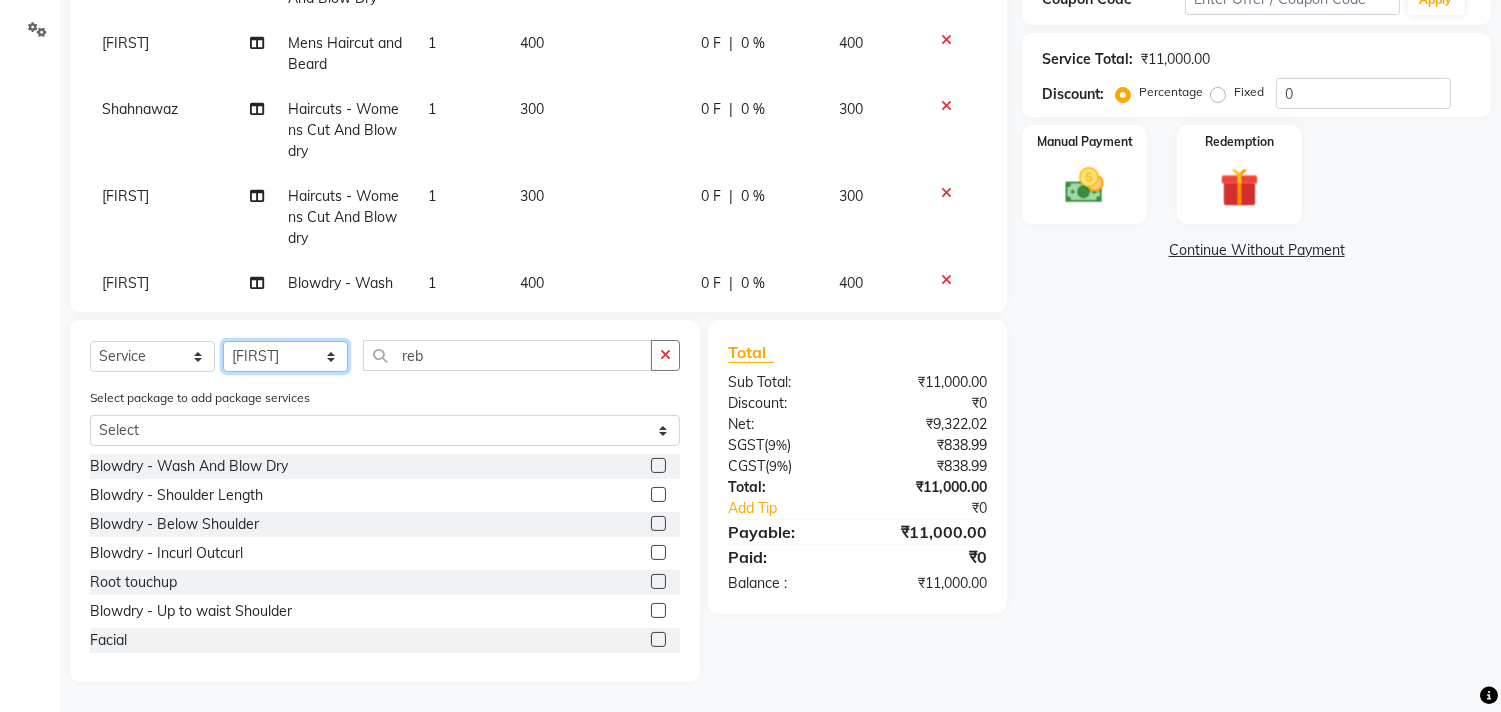 click on "Select Stylist Ajam ARIF Asif Manager M M Neelam Niyaz Salman Sameer Sayali Shahid Shahnawaz Vidya Zubair" 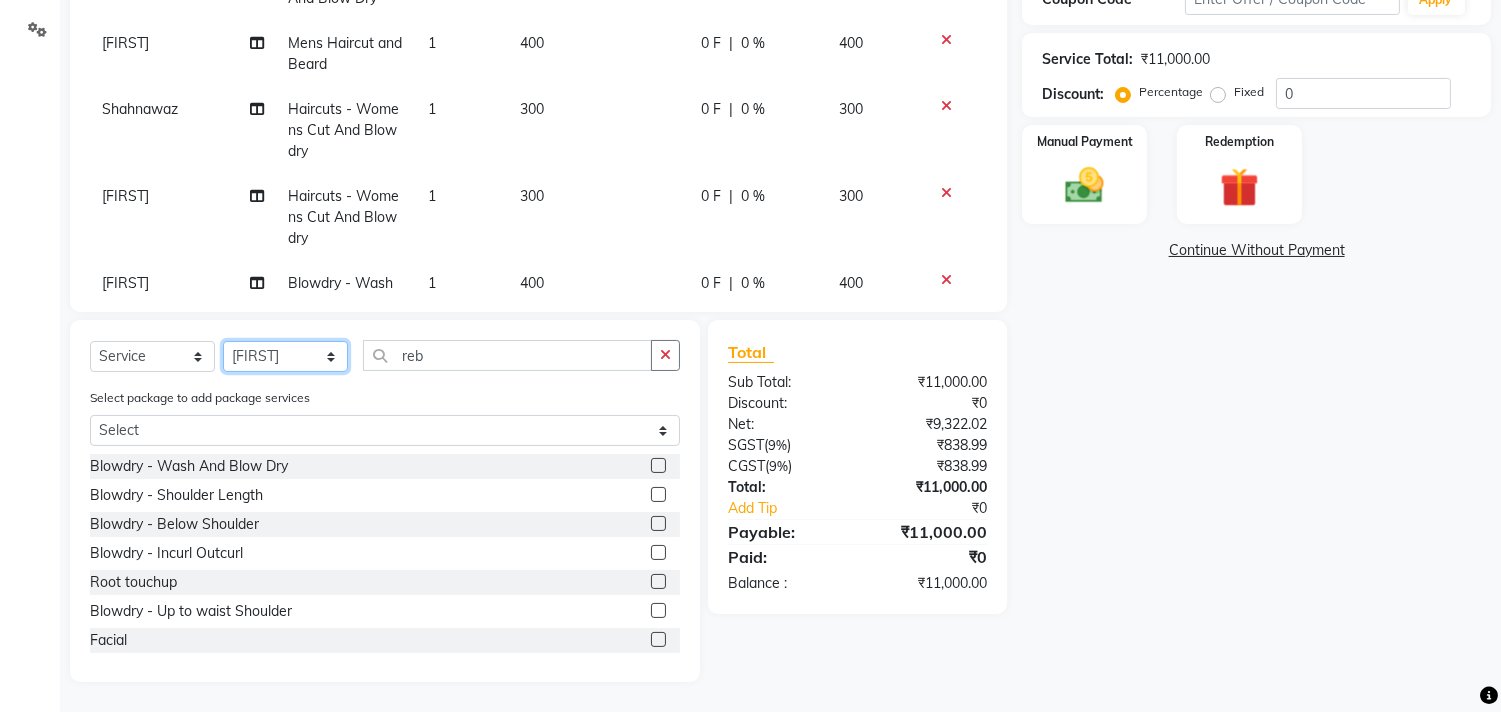 select on "68759" 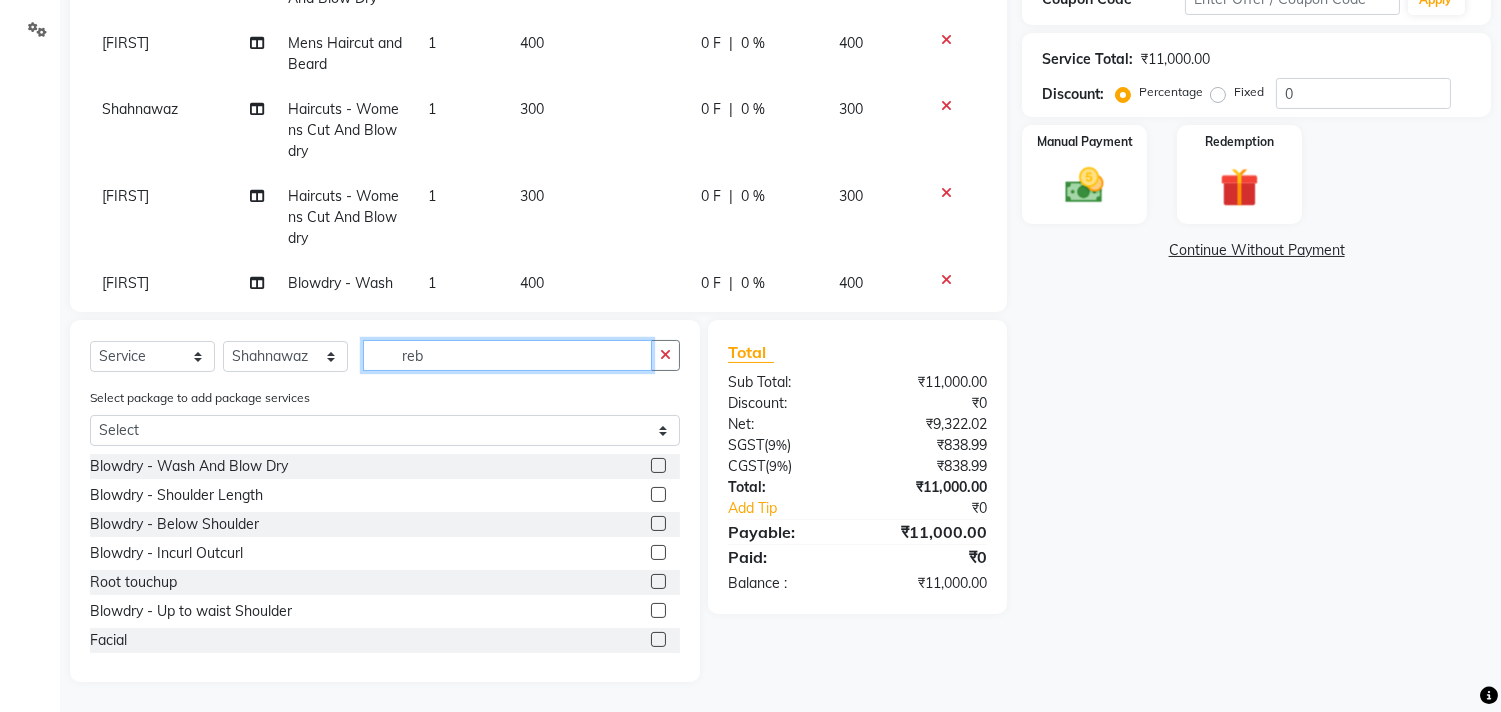 click on "reb" 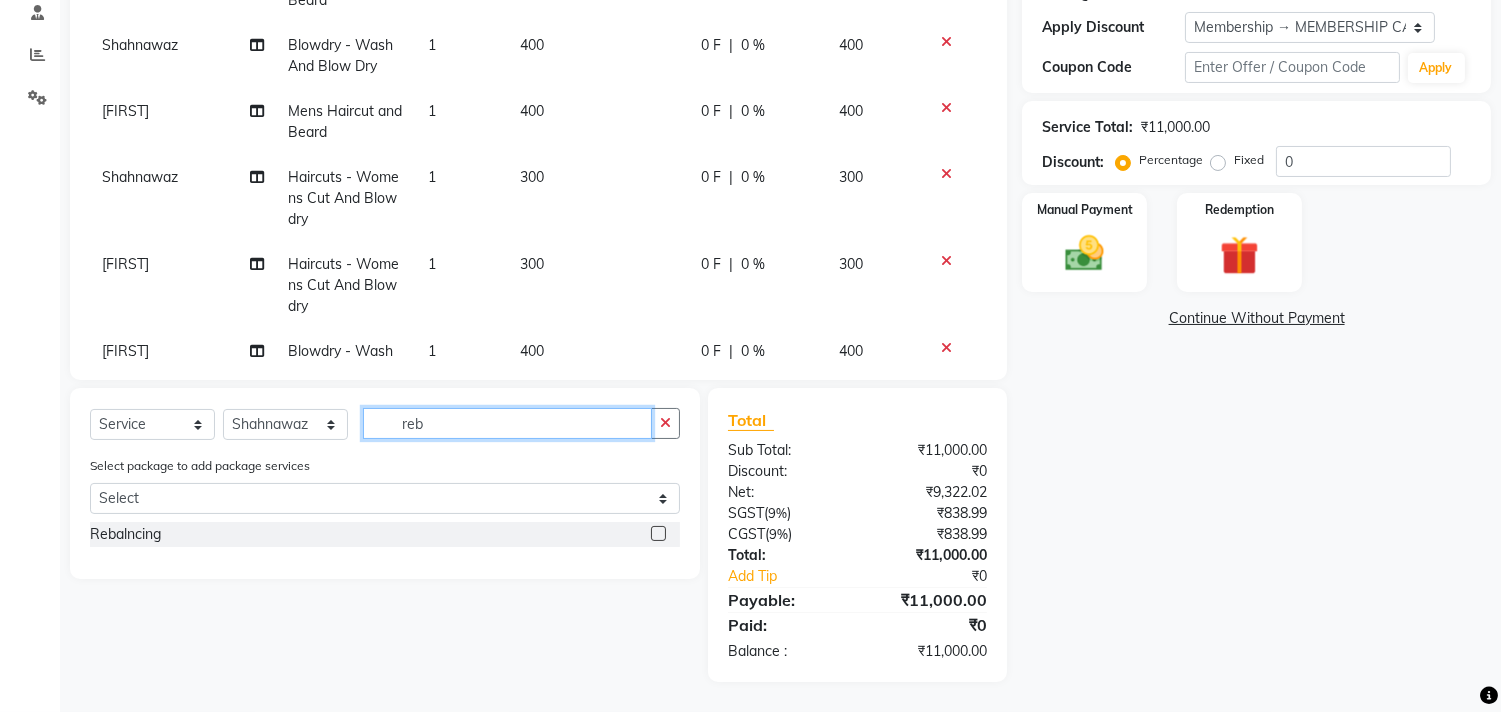 scroll, scrollTop: 387, scrollLeft: 0, axis: vertical 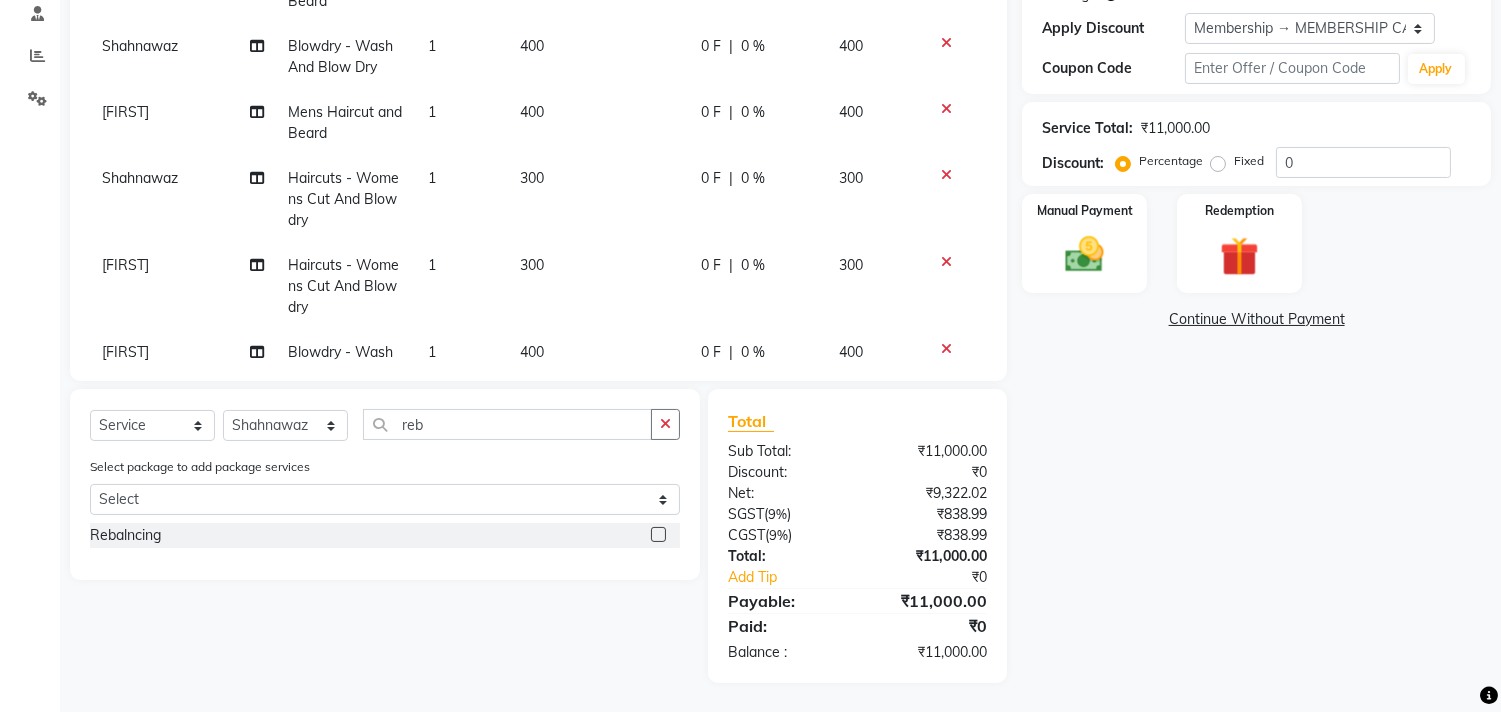 click 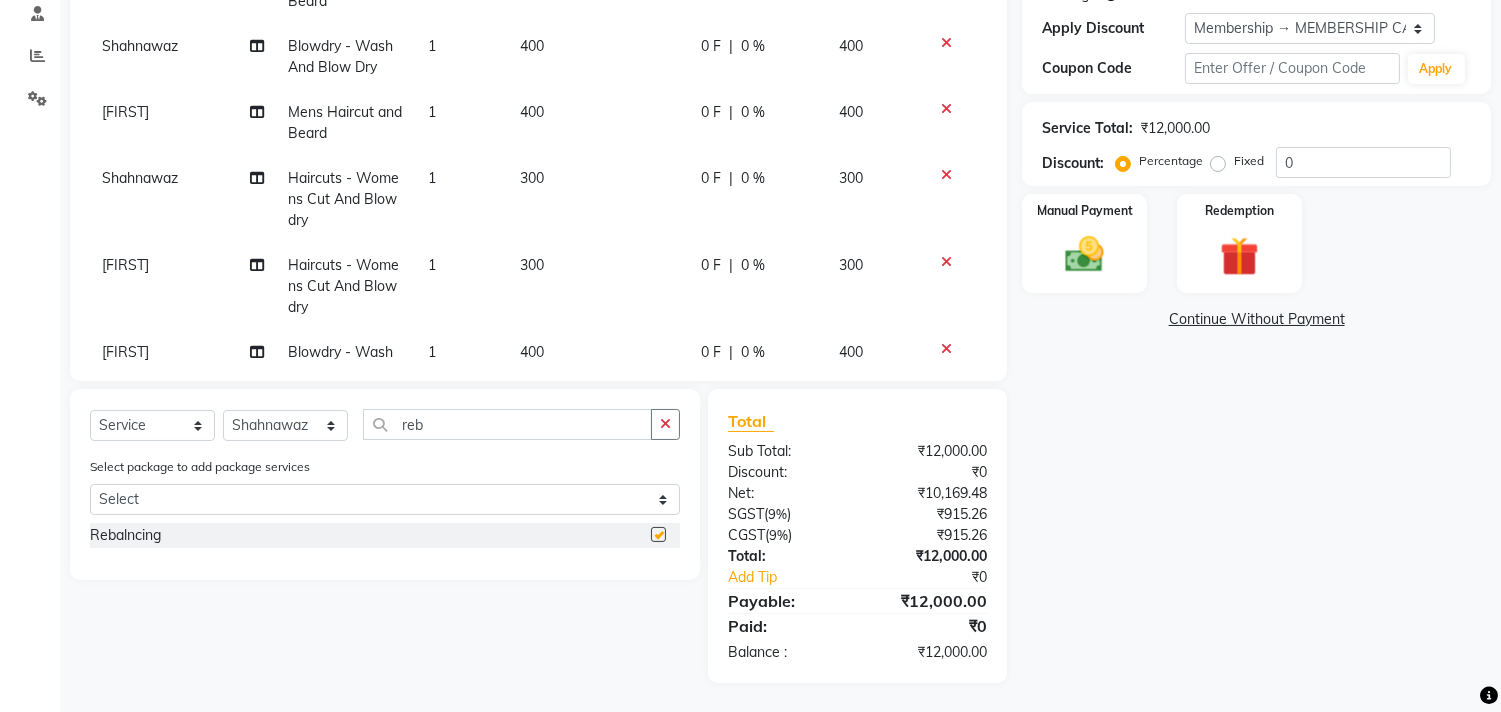 checkbox on "false" 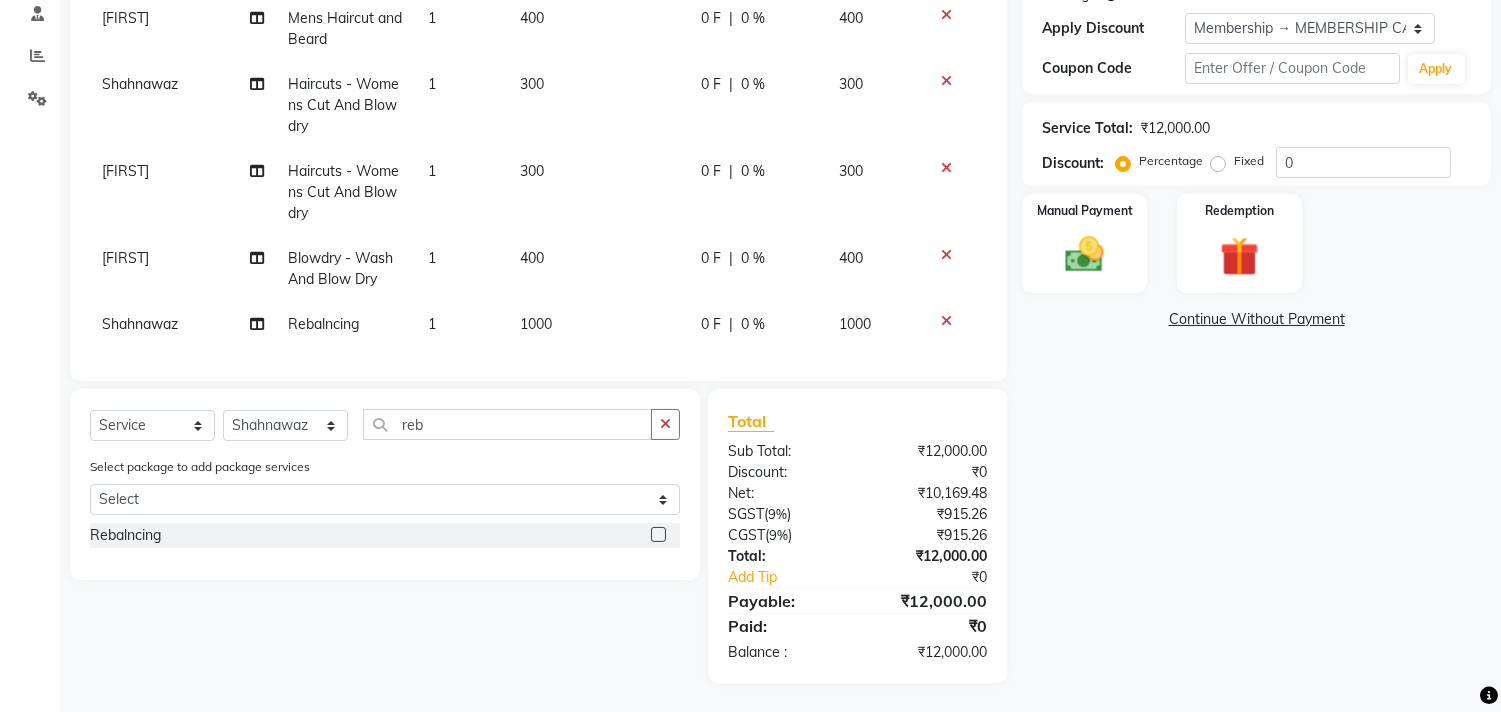 scroll, scrollTop: 1785, scrollLeft: 0, axis: vertical 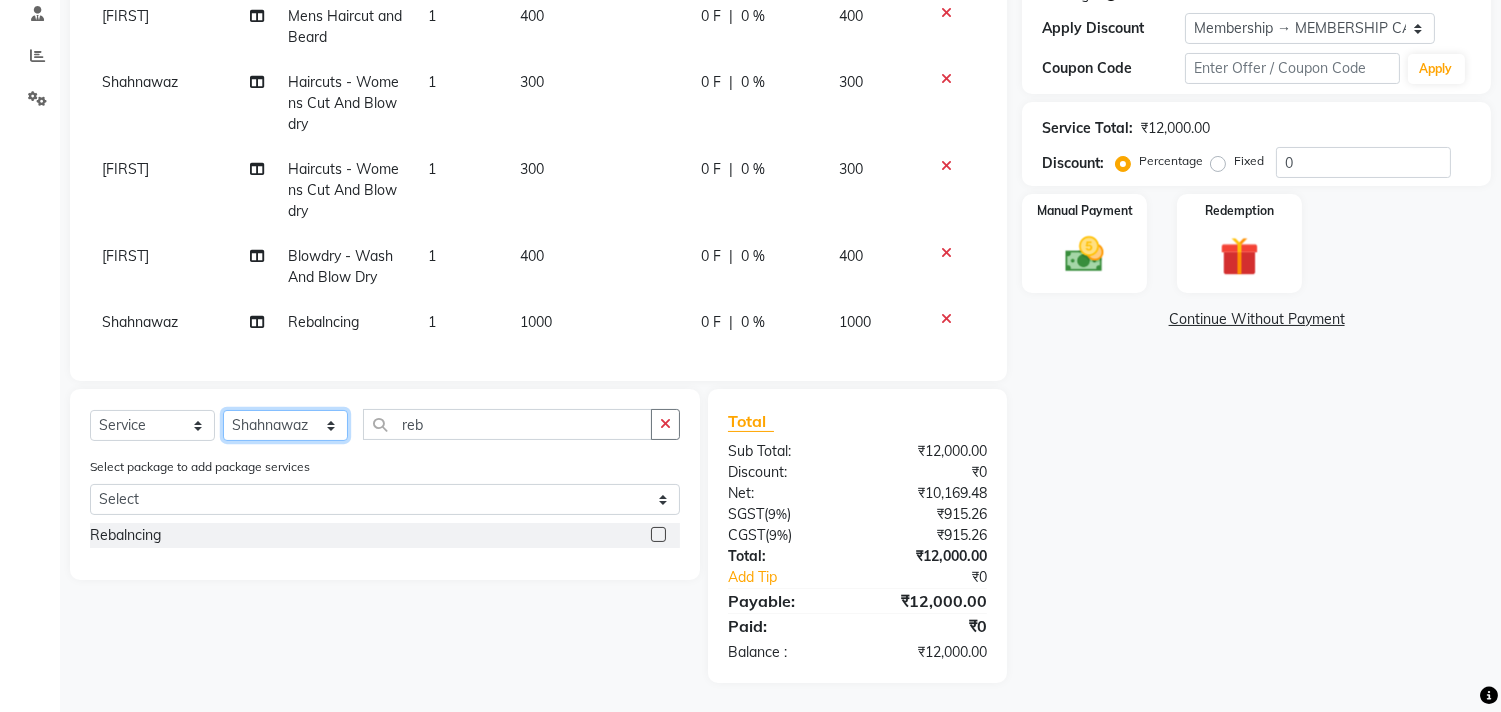 click on "Select Stylist Ajam ARIF Asif Manager M M Neelam Niyaz Salman Sameer Sayali Shahid Shahnawaz Vidya Zubair" 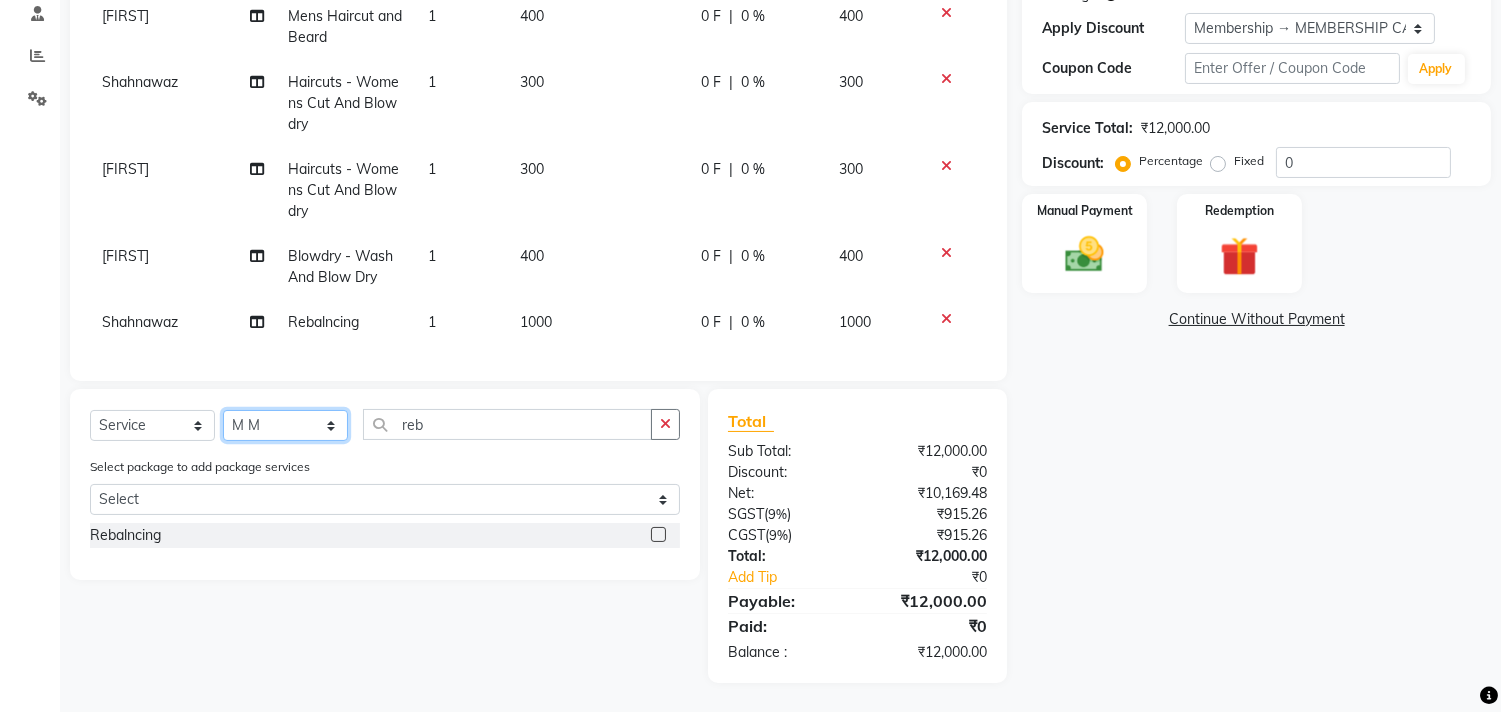 click on "Select Stylist Ajam ARIF Asif Manager M M Neelam Niyaz Salman Sameer Sayali Shahid Shahnawaz Vidya Zubair" 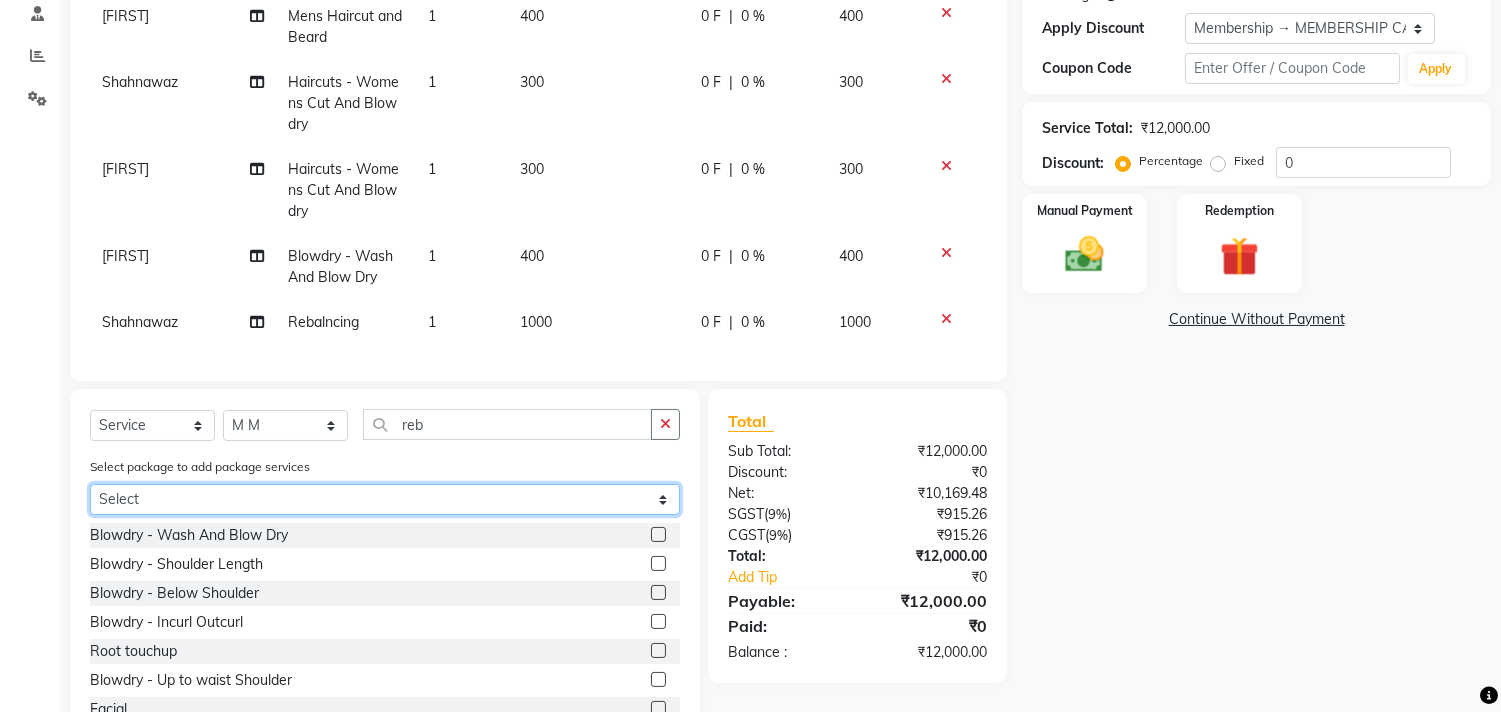 click on "Select Ornab Mukhrjee" 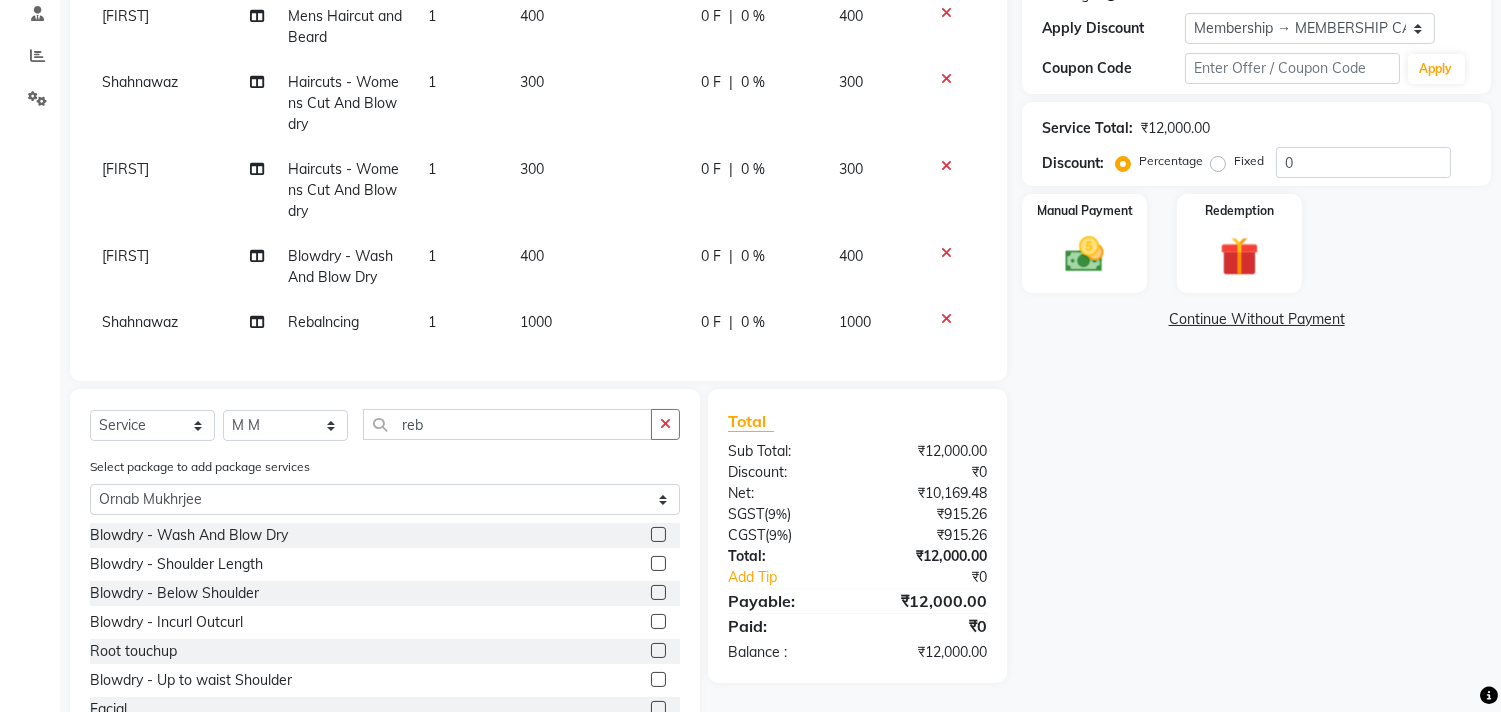 click on "Select package to add package services Select Ornab Mukhrjee" 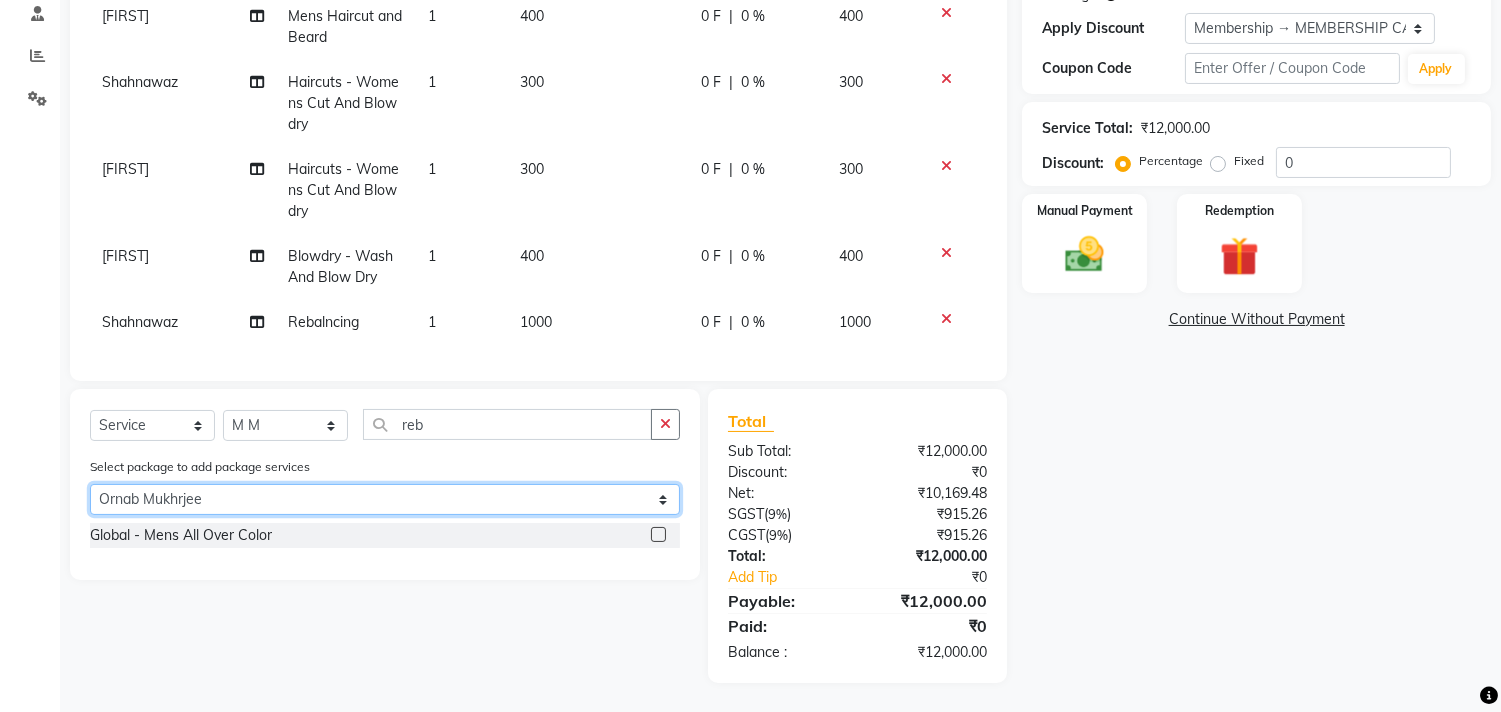 drag, startPoint x: 652, startPoint y: 497, endPoint x: 637, endPoint y: 513, distance: 21.931713 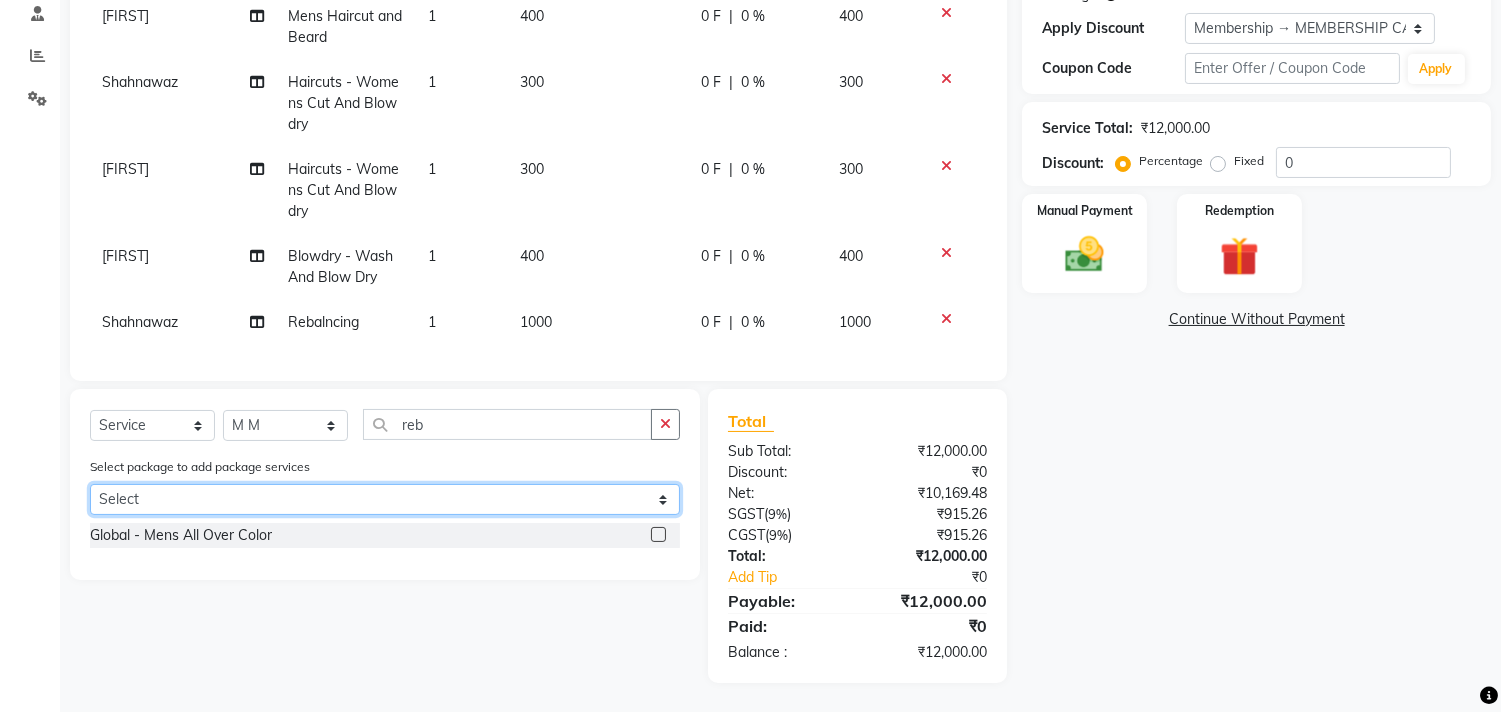 click on "Select Ornab Mukhrjee" 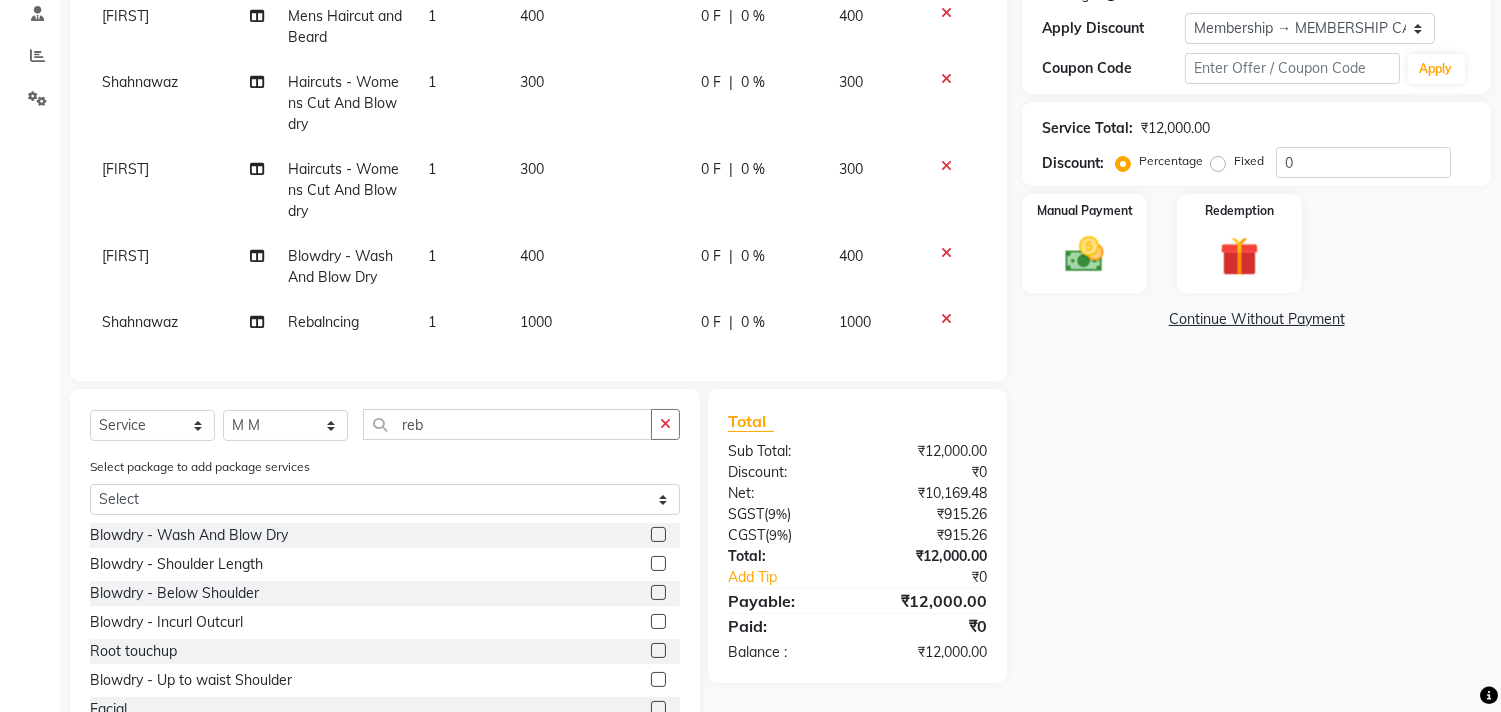 click on "Select package to add package services Select Ornab Mukhrjee" 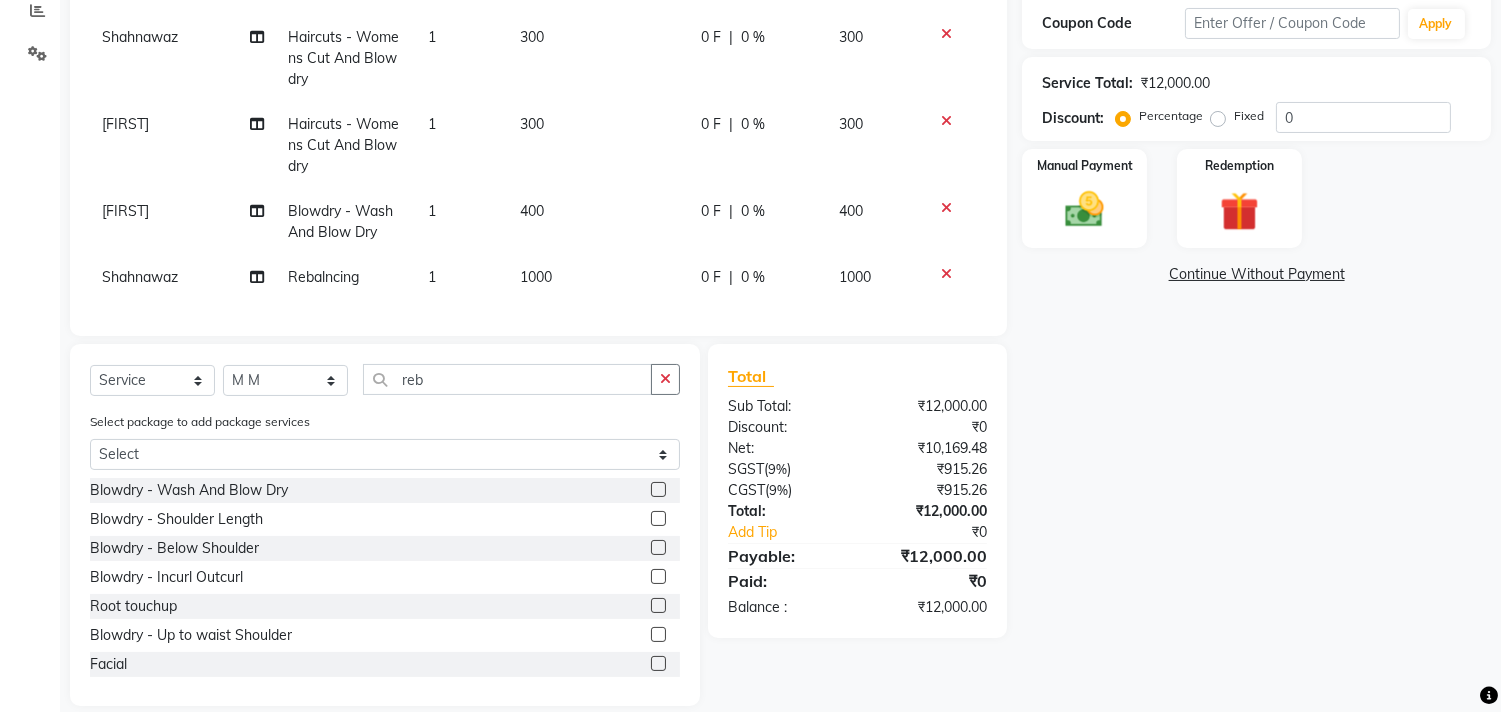 scroll, scrollTop: 456, scrollLeft: 0, axis: vertical 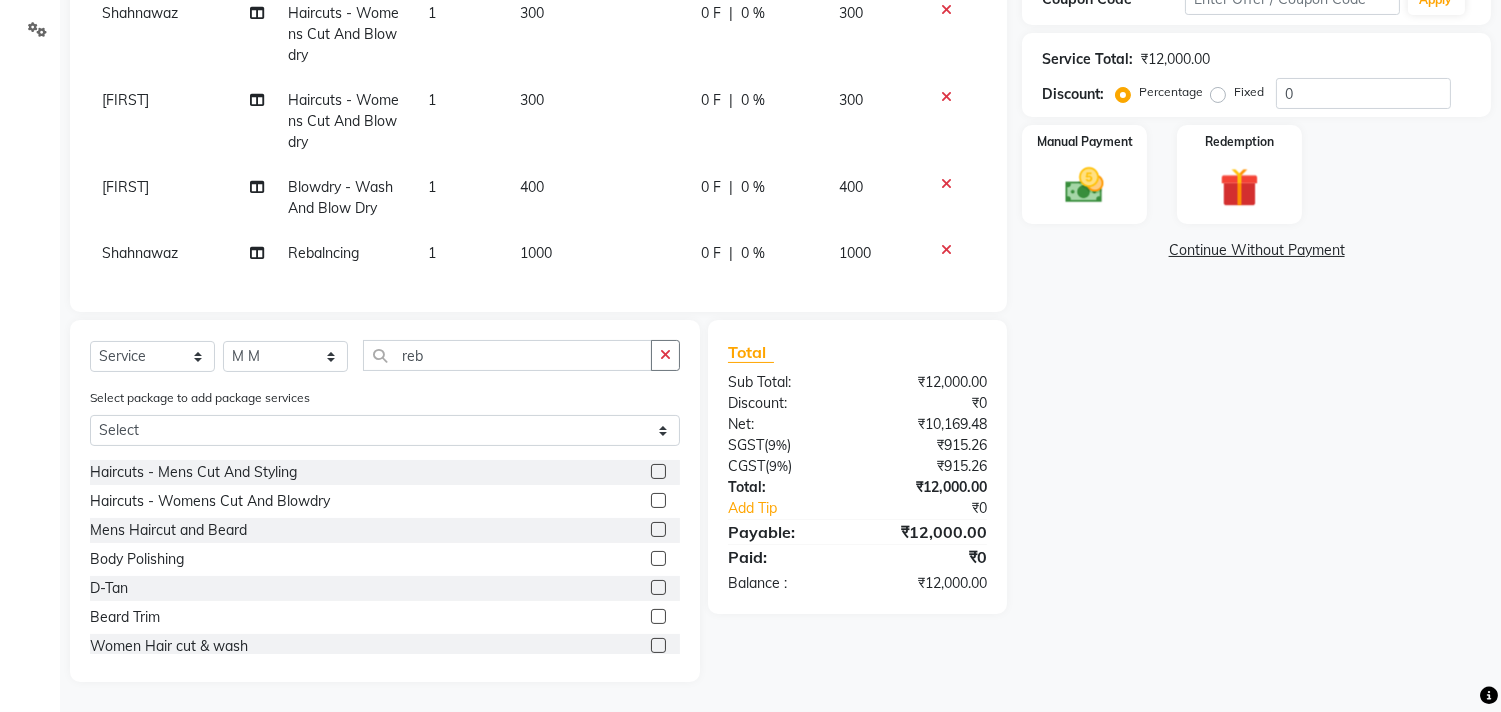 click 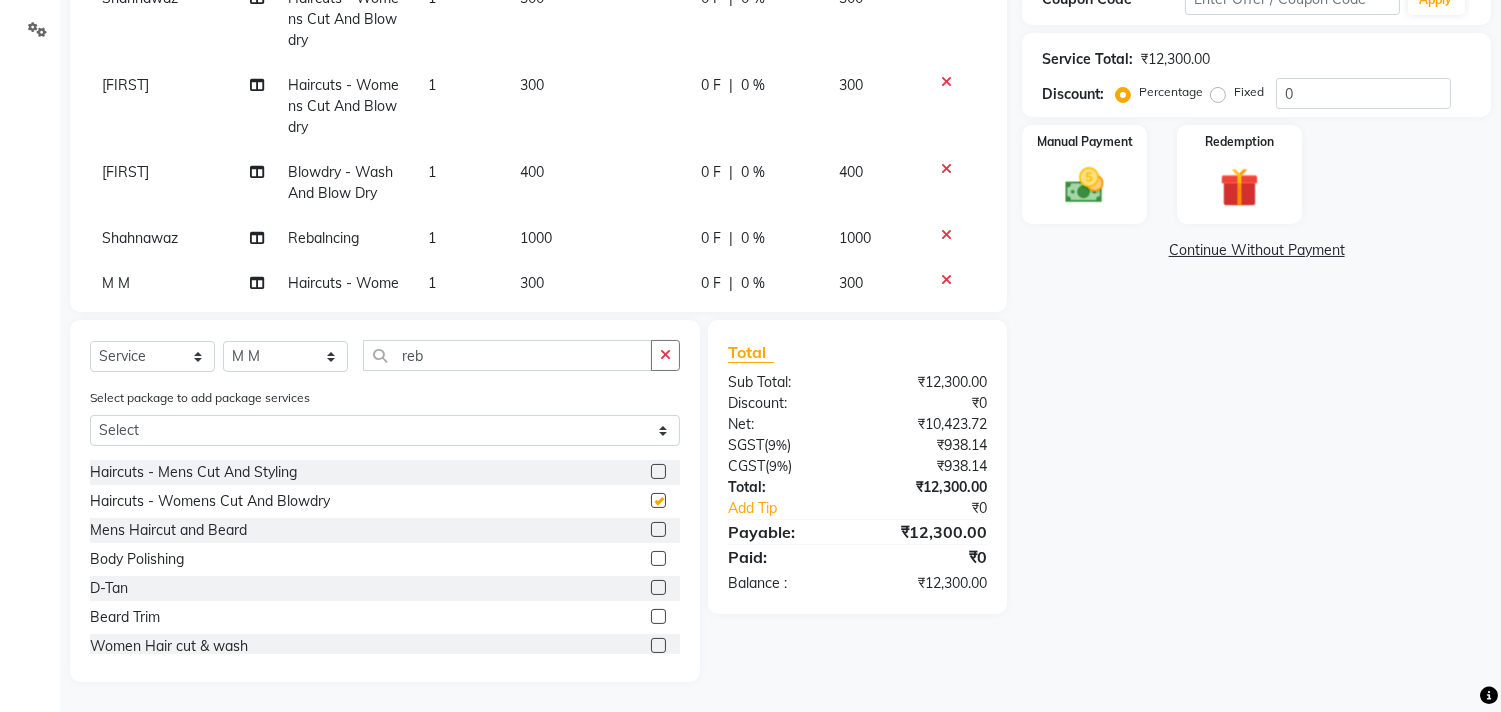 checkbox on "false" 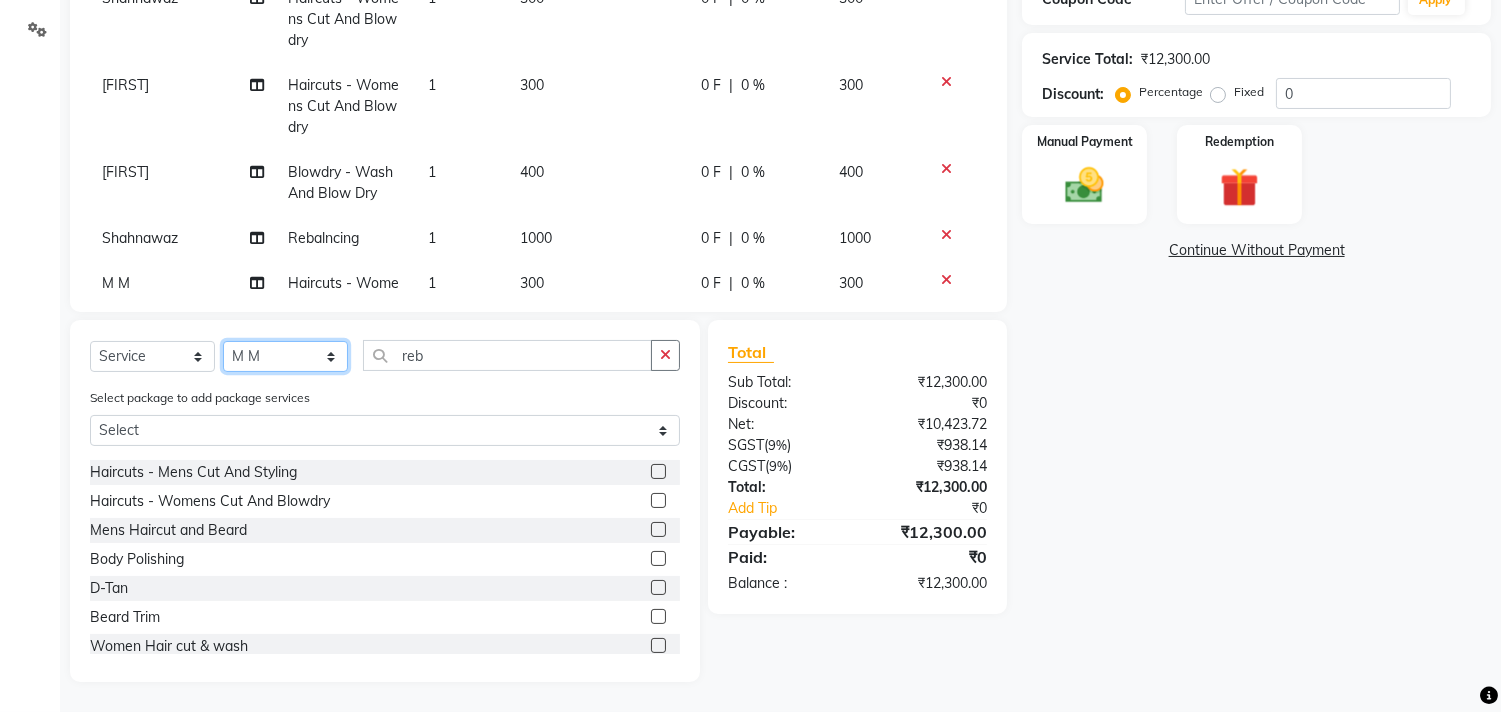 click on "Select Stylist Ajam ARIF Asif Manager M M Neelam Niyaz Salman Sameer Sayali Shahid Shahnawaz Vidya Zubair" 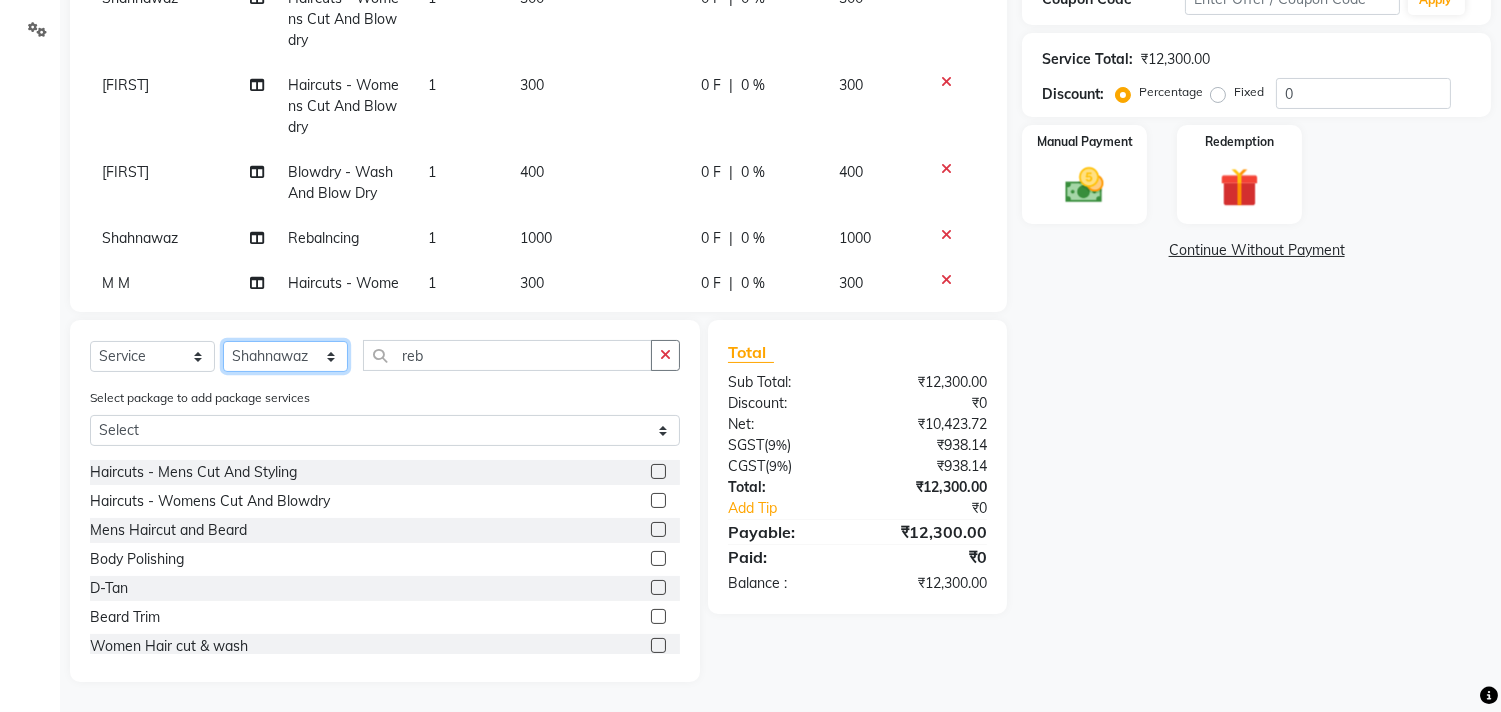 click on "Select Stylist Ajam ARIF Asif Manager M M Neelam Niyaz Salman Sameer Sayali Shahid Shahnawaz Vidya Zubair" 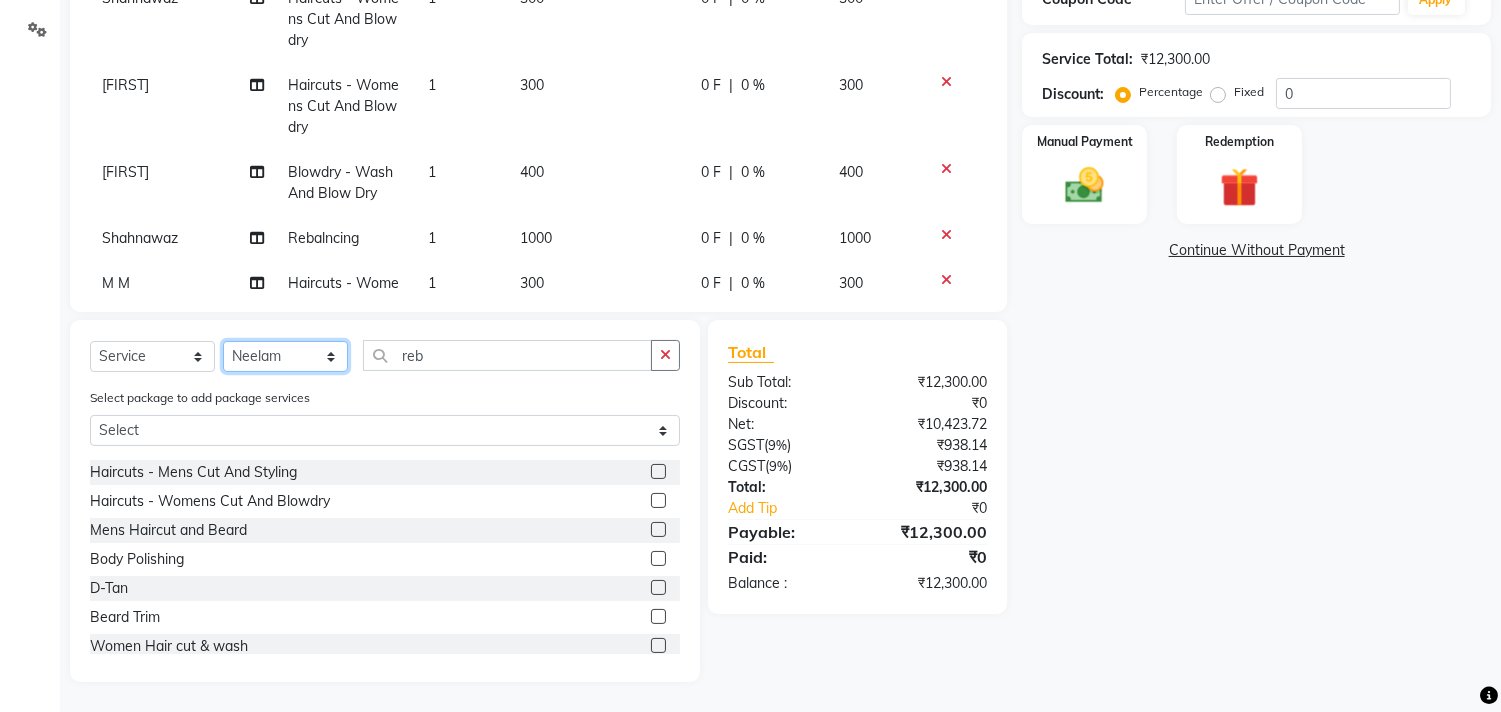 select on "29954" 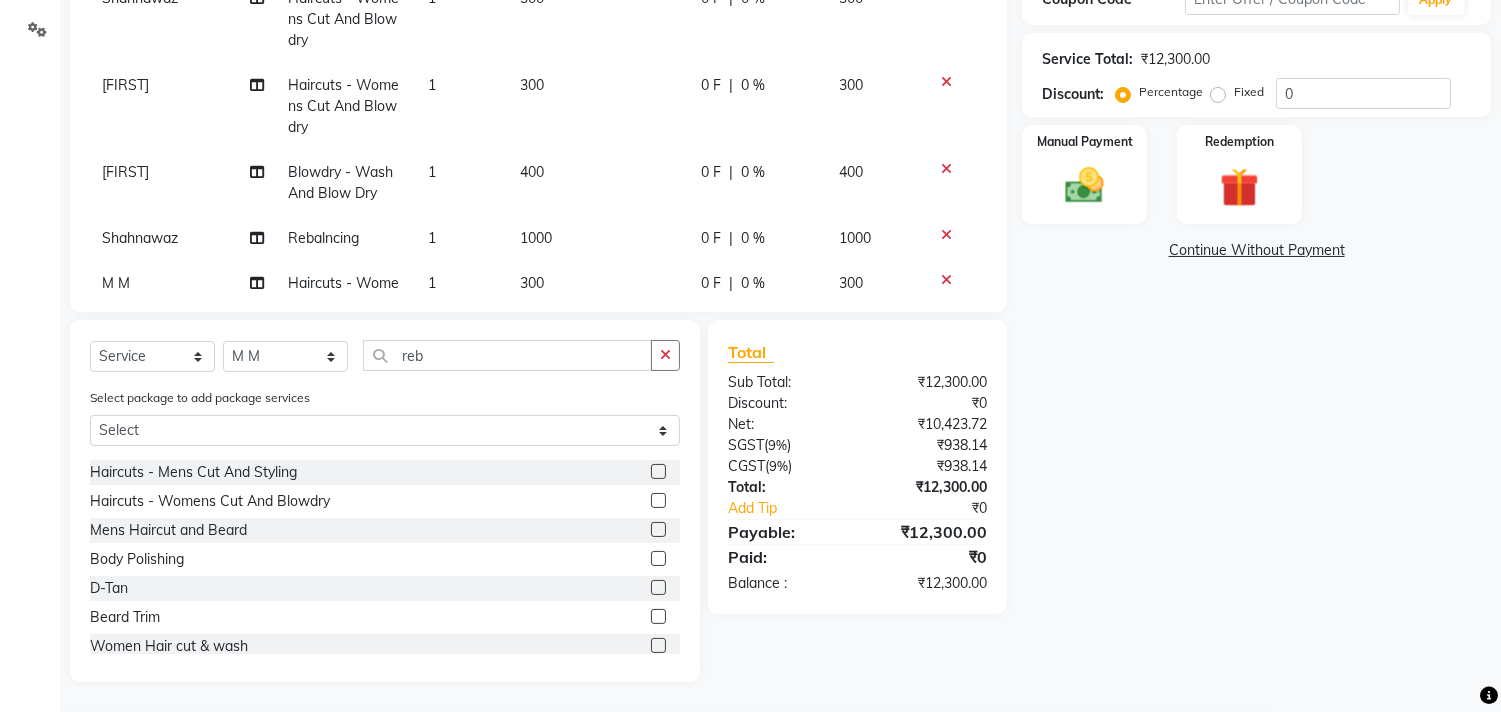click 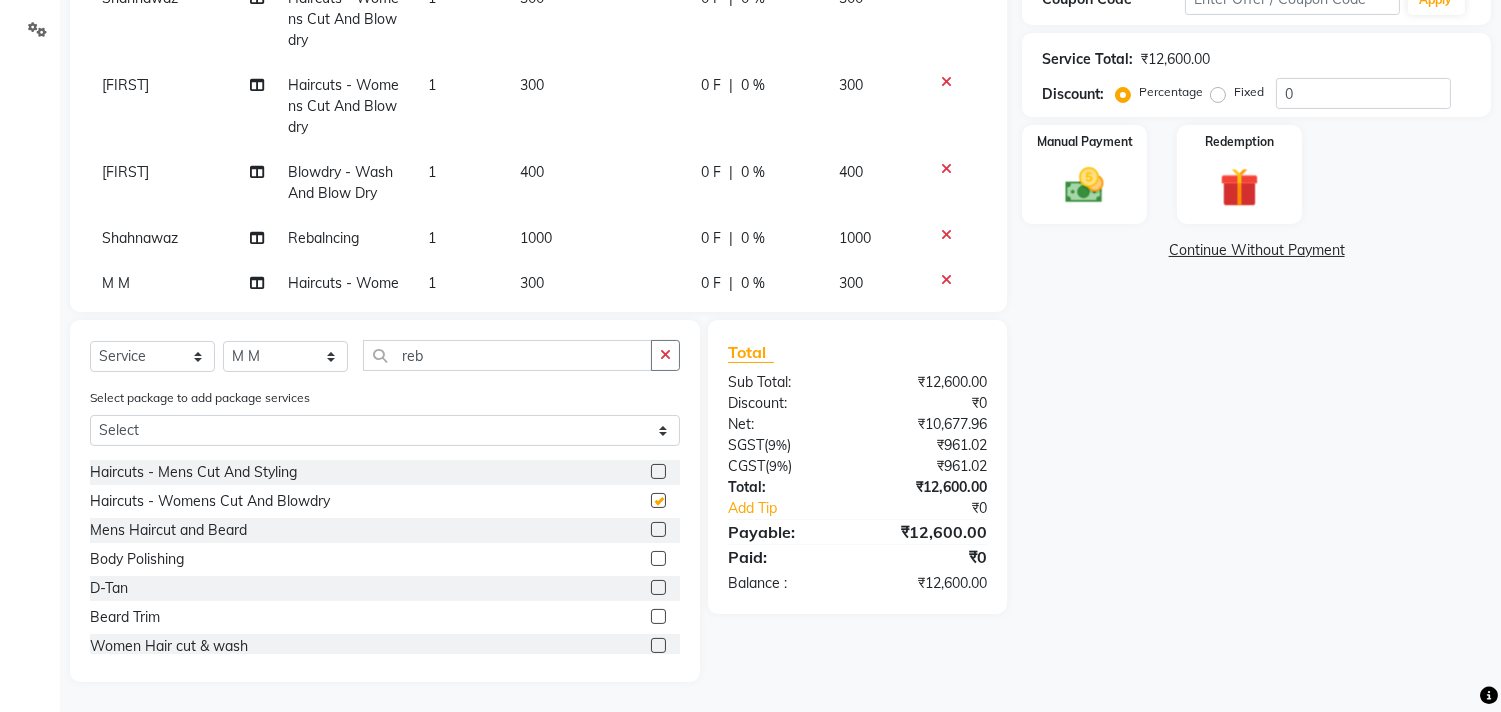 checkbox on "false" 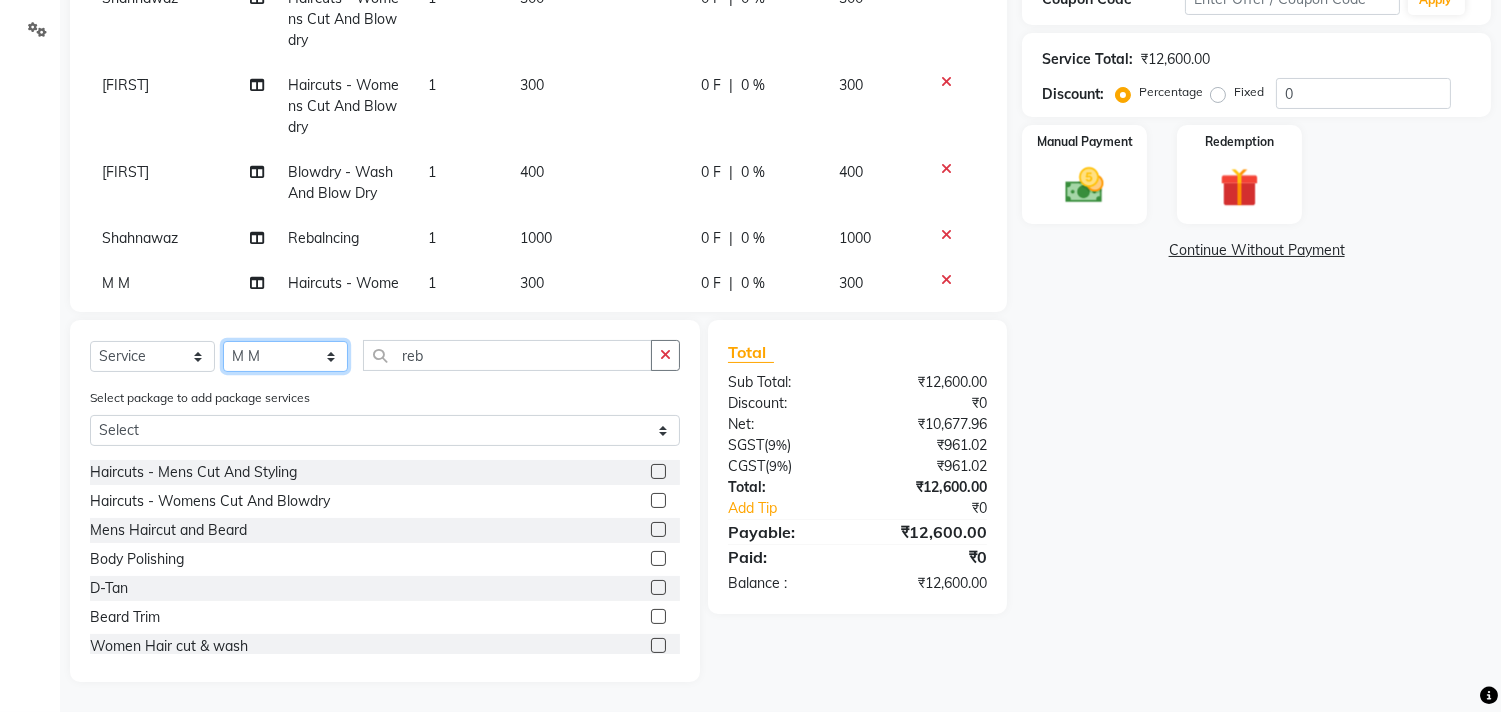 click on "Select Stylist Ajam ARIF Asif Manager M M Neelam Niyaz Salman Sameer Sayali Shahid Shahnawaz Vidya Zubair" 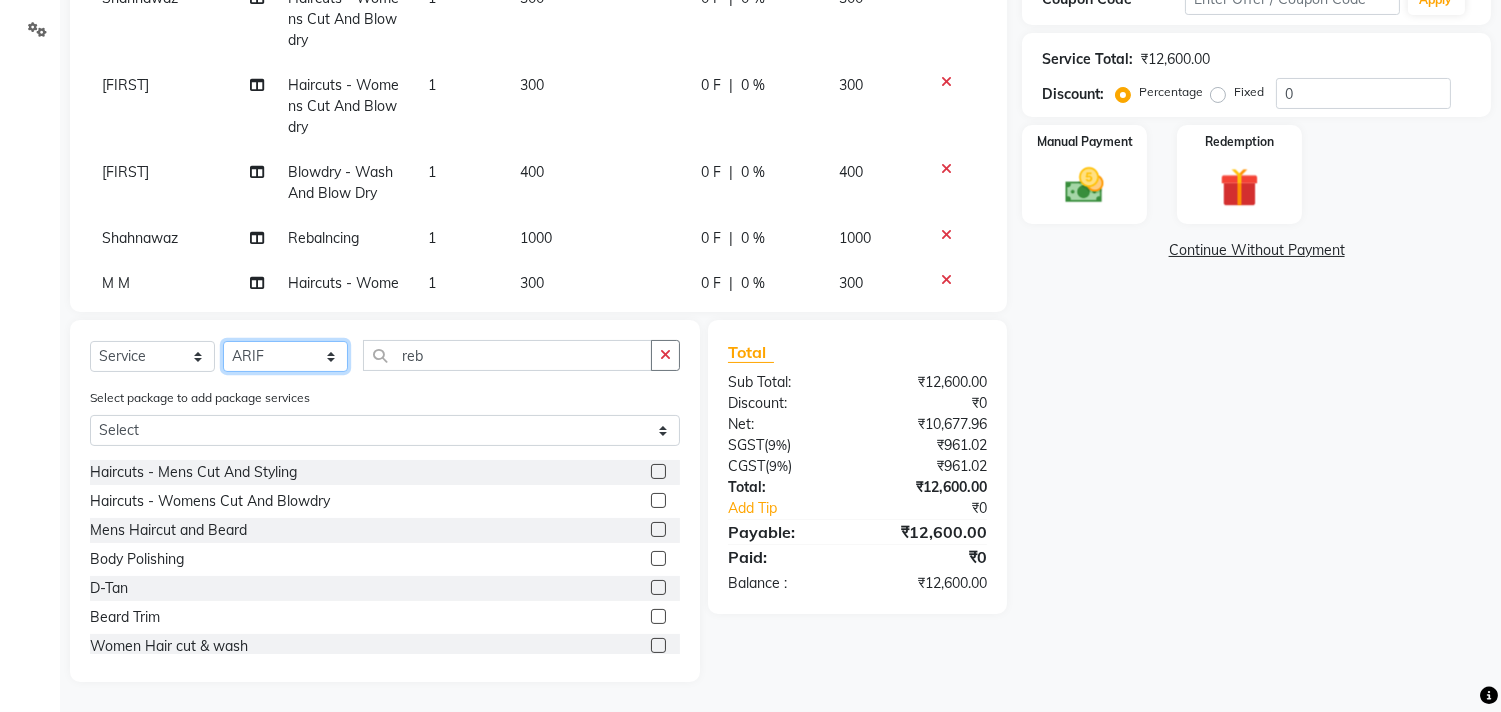 click on "Select Stylist Ajam ARIF Asif Manager M M Neelam Niyaz Salman Sameer Sayali Shahid Shahnawaz Vidya Zubair" 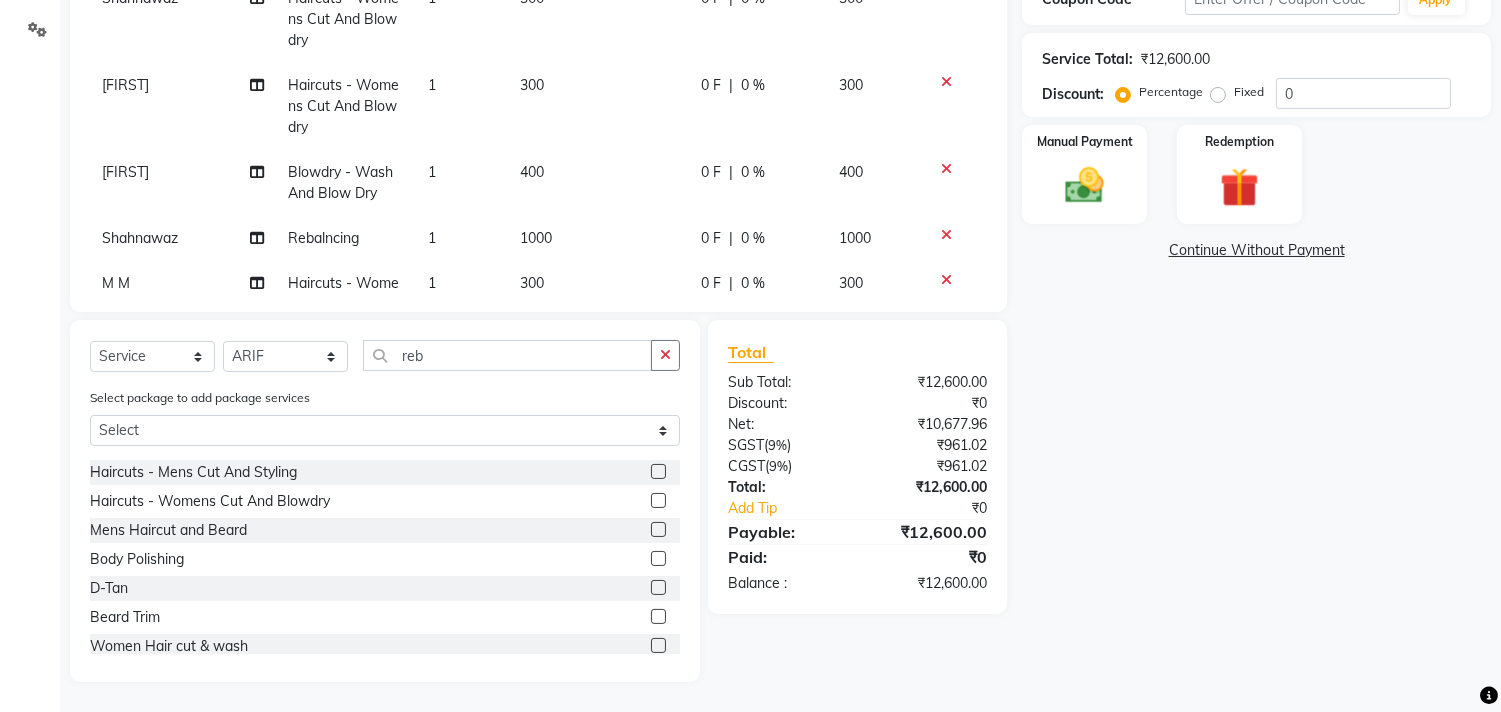 click 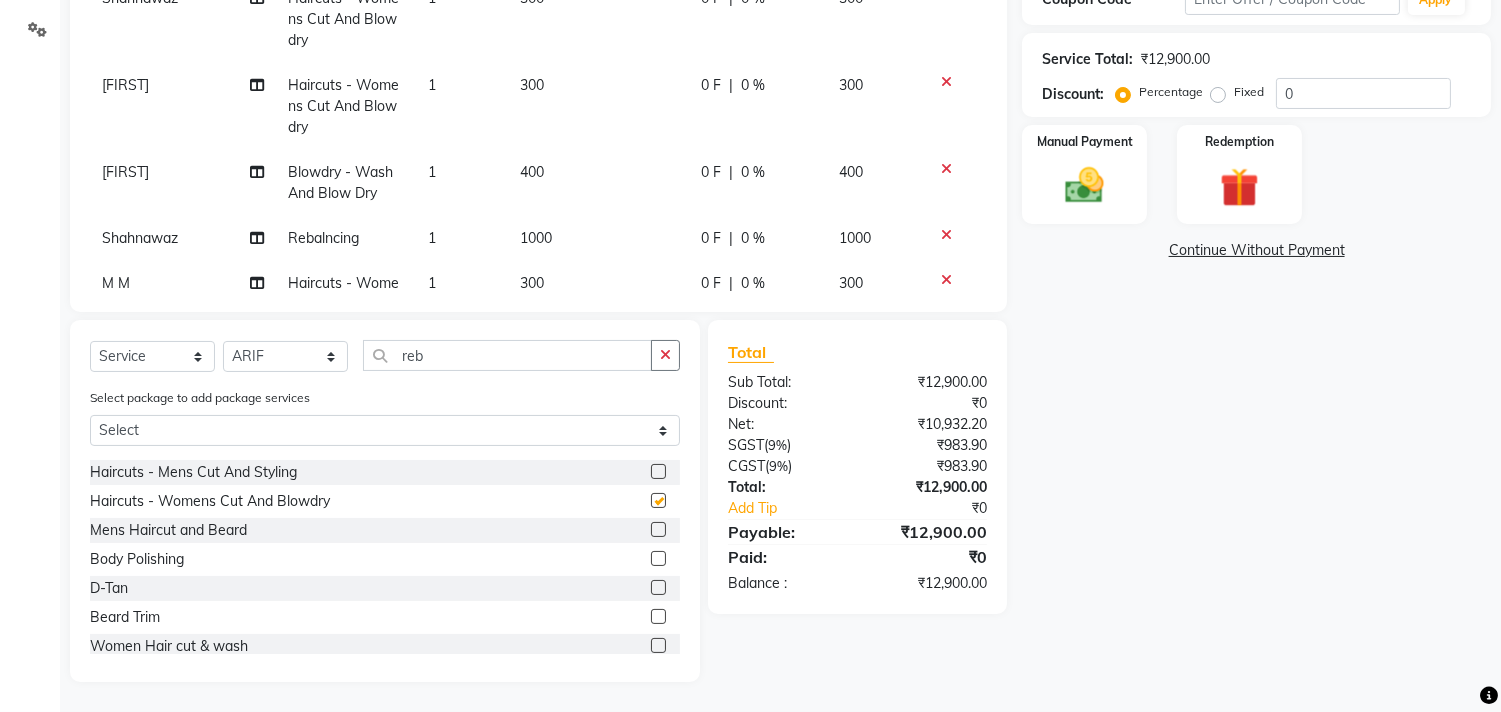 checkbox on "false" 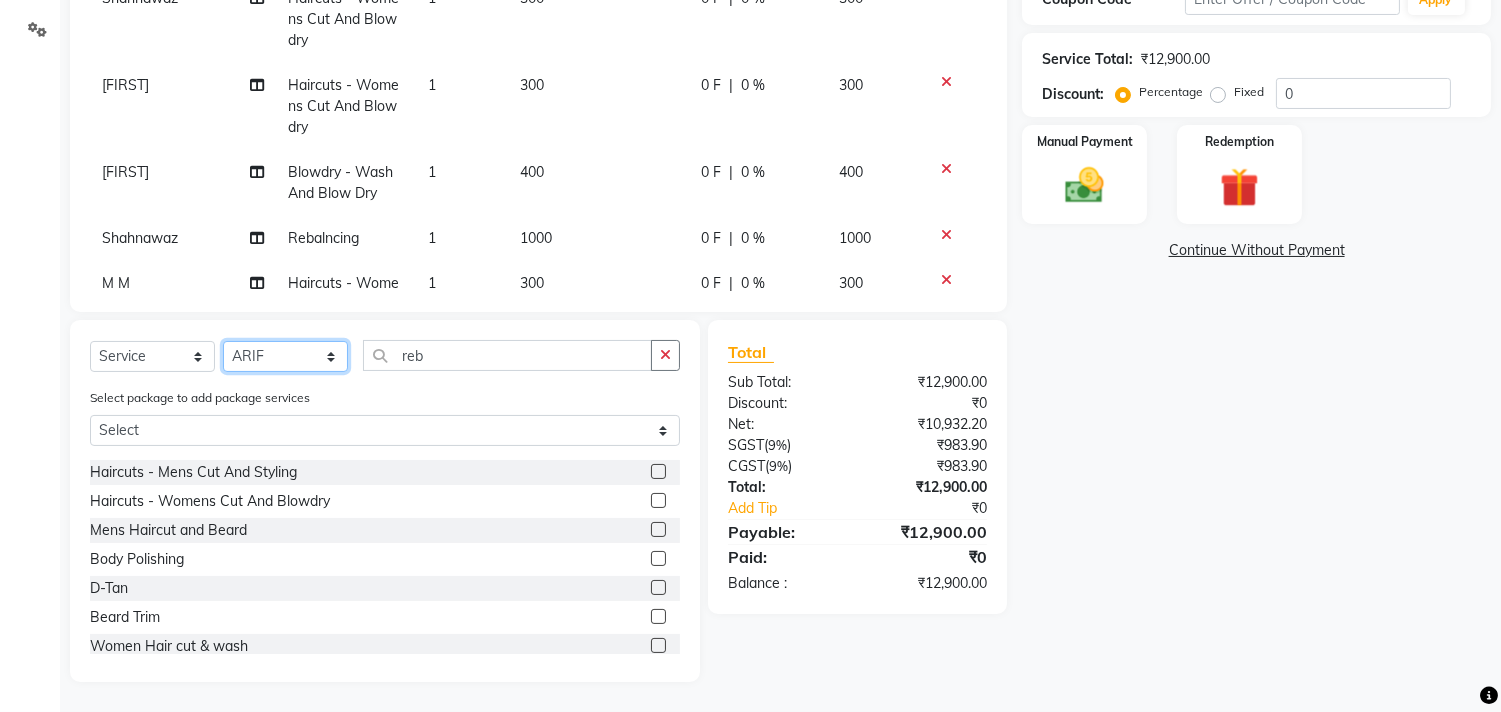 click on "Select Stylist Ajam ARIF Asif Manager M M Neelam Niyaz Salman Sameer Sayali Shahid Shahnawaz Vidya Zubair" 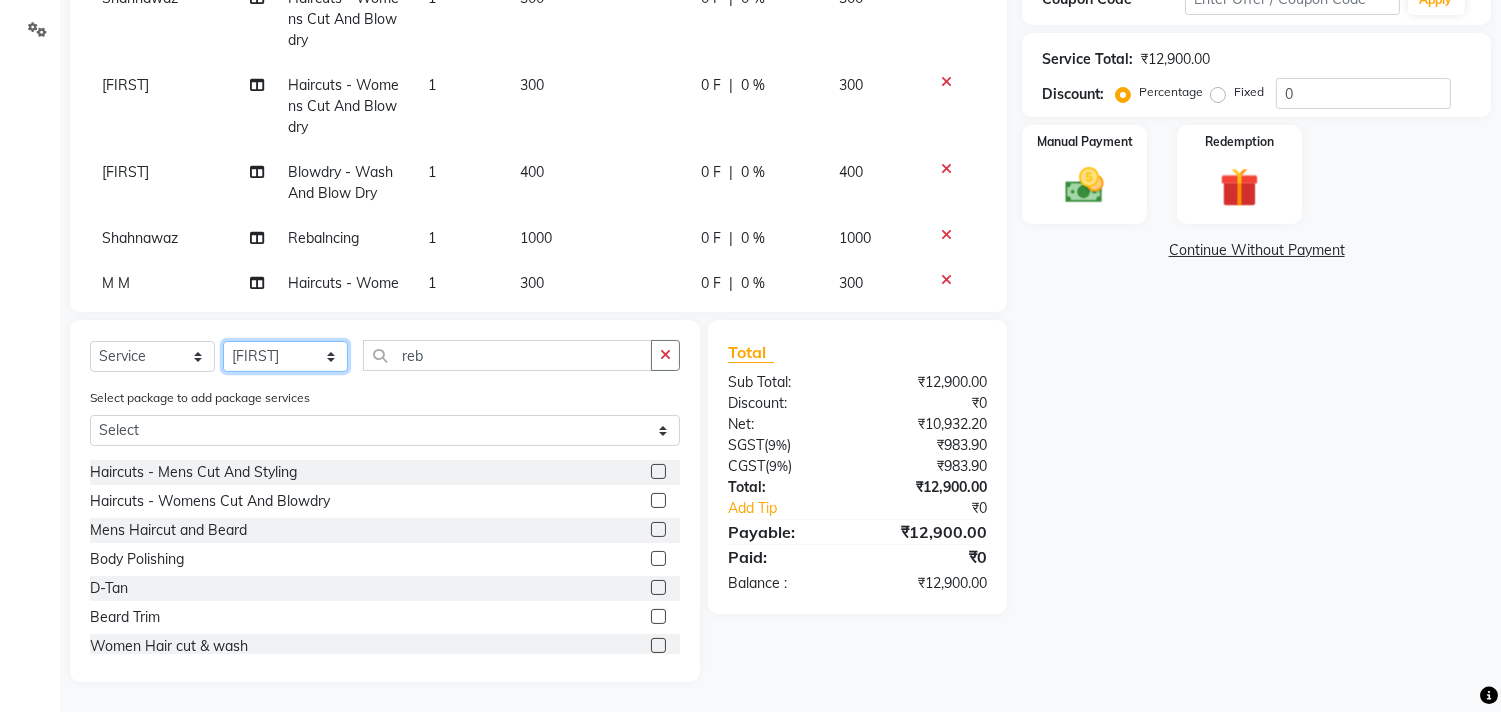 click on "Select Stylist Ajam ARIF Asif Manager M M Neelam Niyaz Salman Sameer Sayali Shahid Shahnawaz Vidya Zubair" 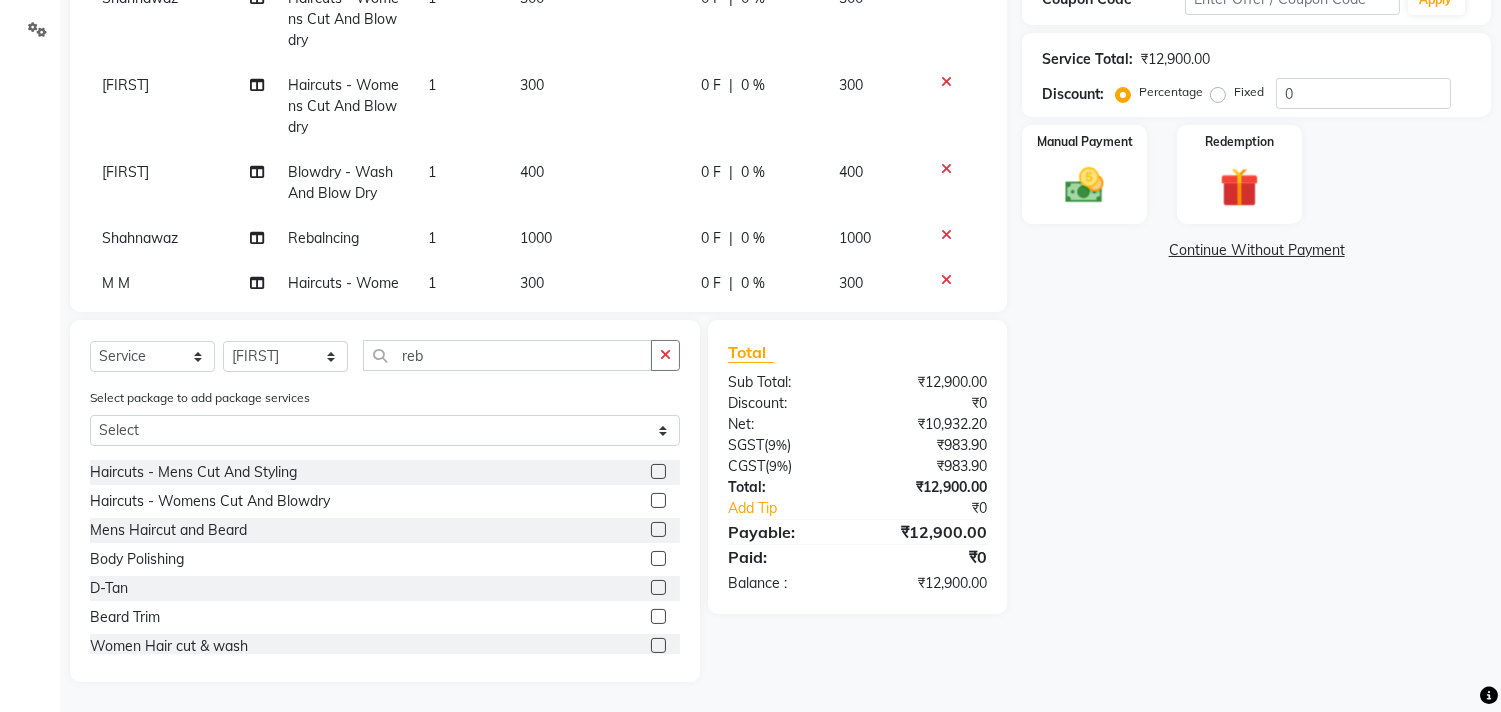 click 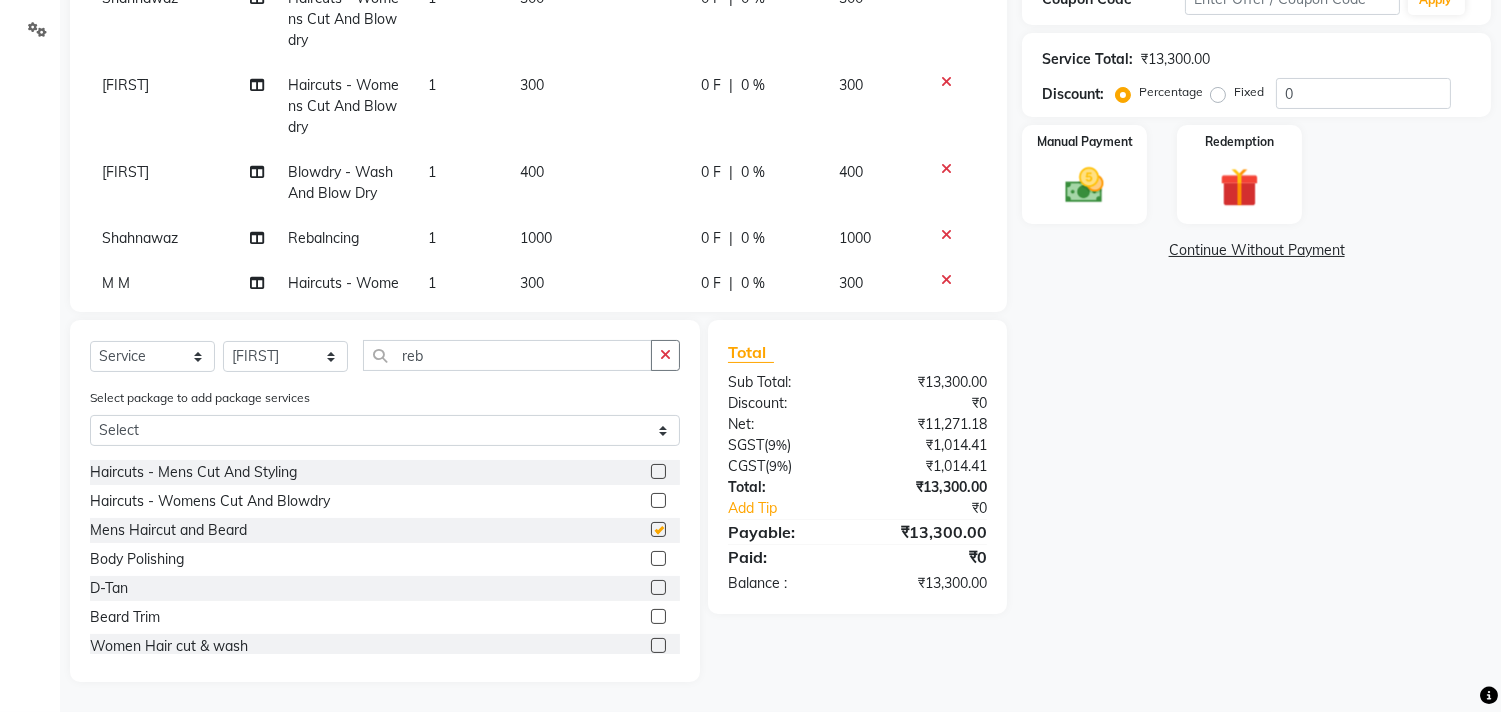 checkbox on "false" 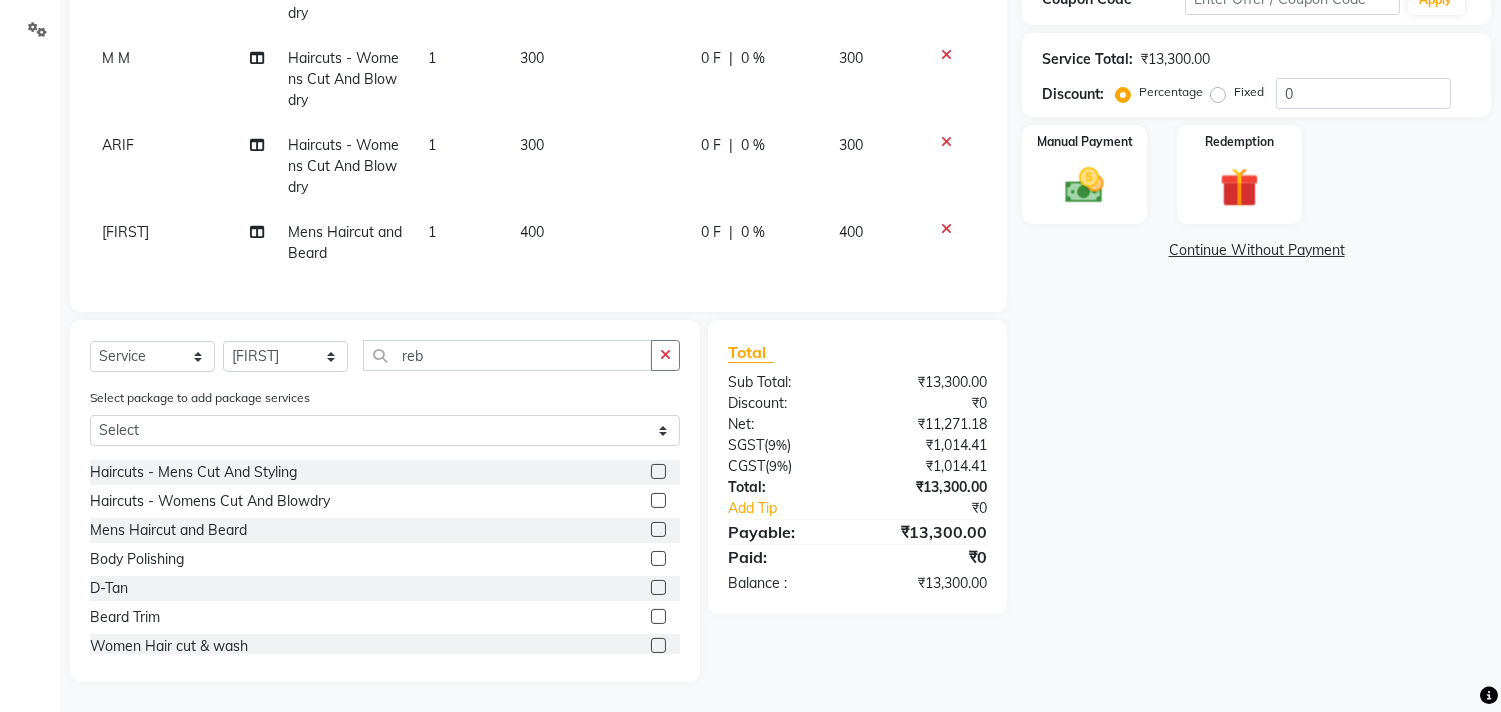 scroll, scrollTop: 2112, scrollLeft: 0, axis: vertical 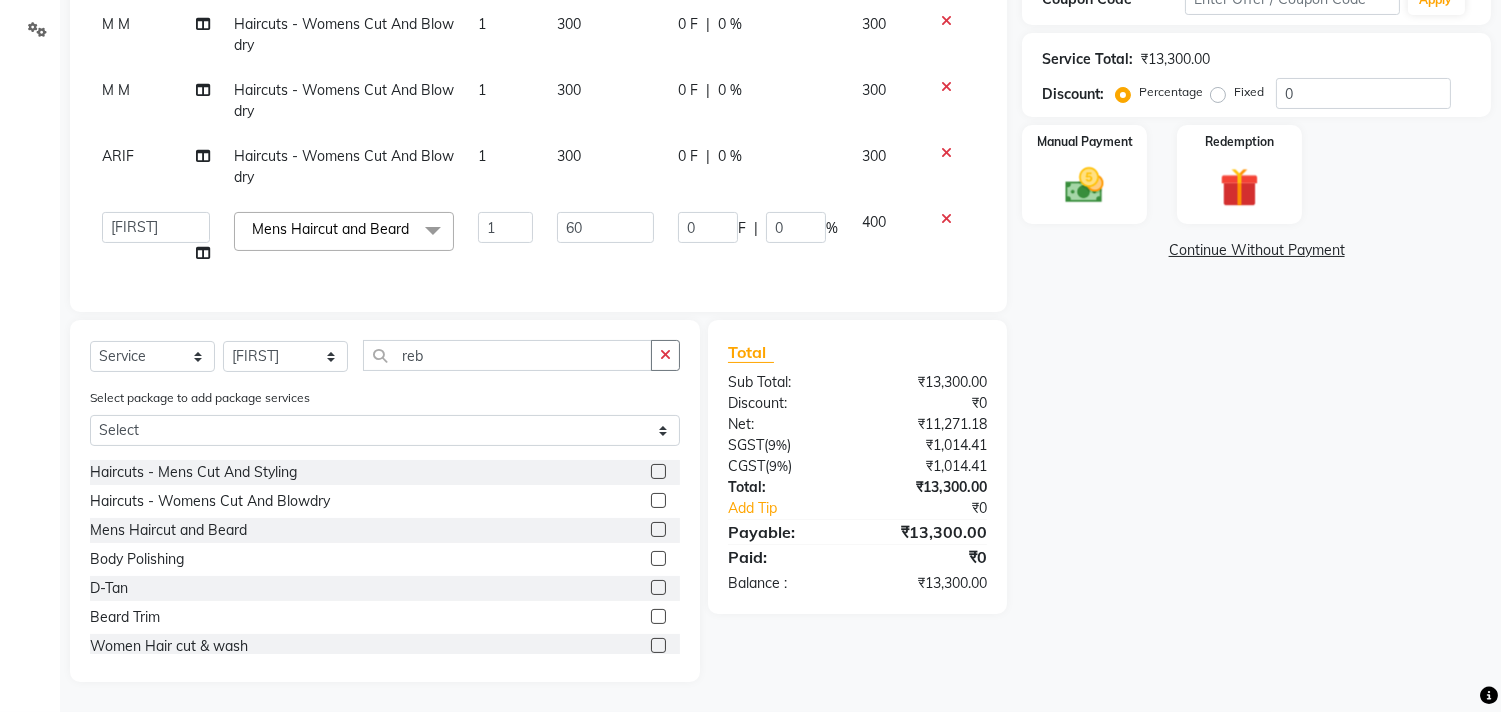 type on "600" 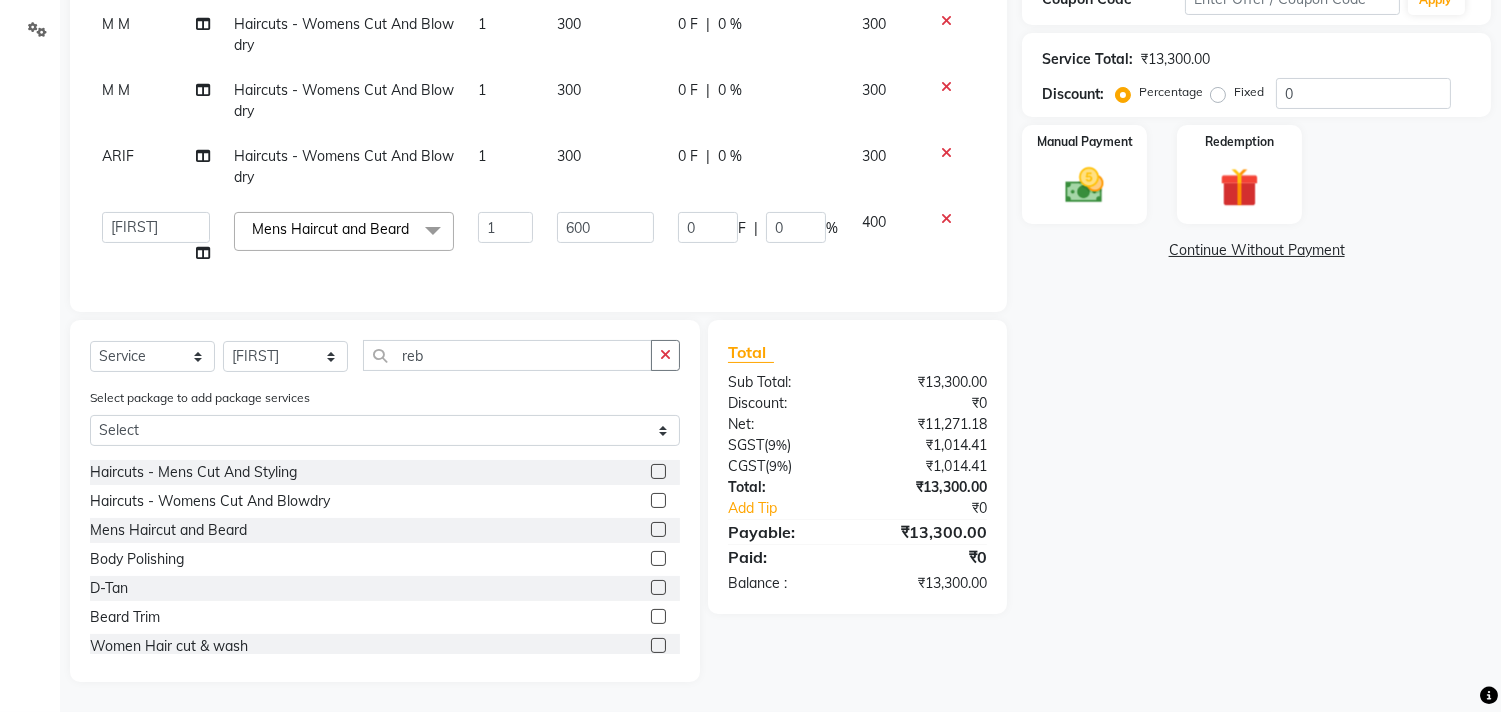 scroll, scrollTop: 1460, scrollLeft: 0, axis: vertical 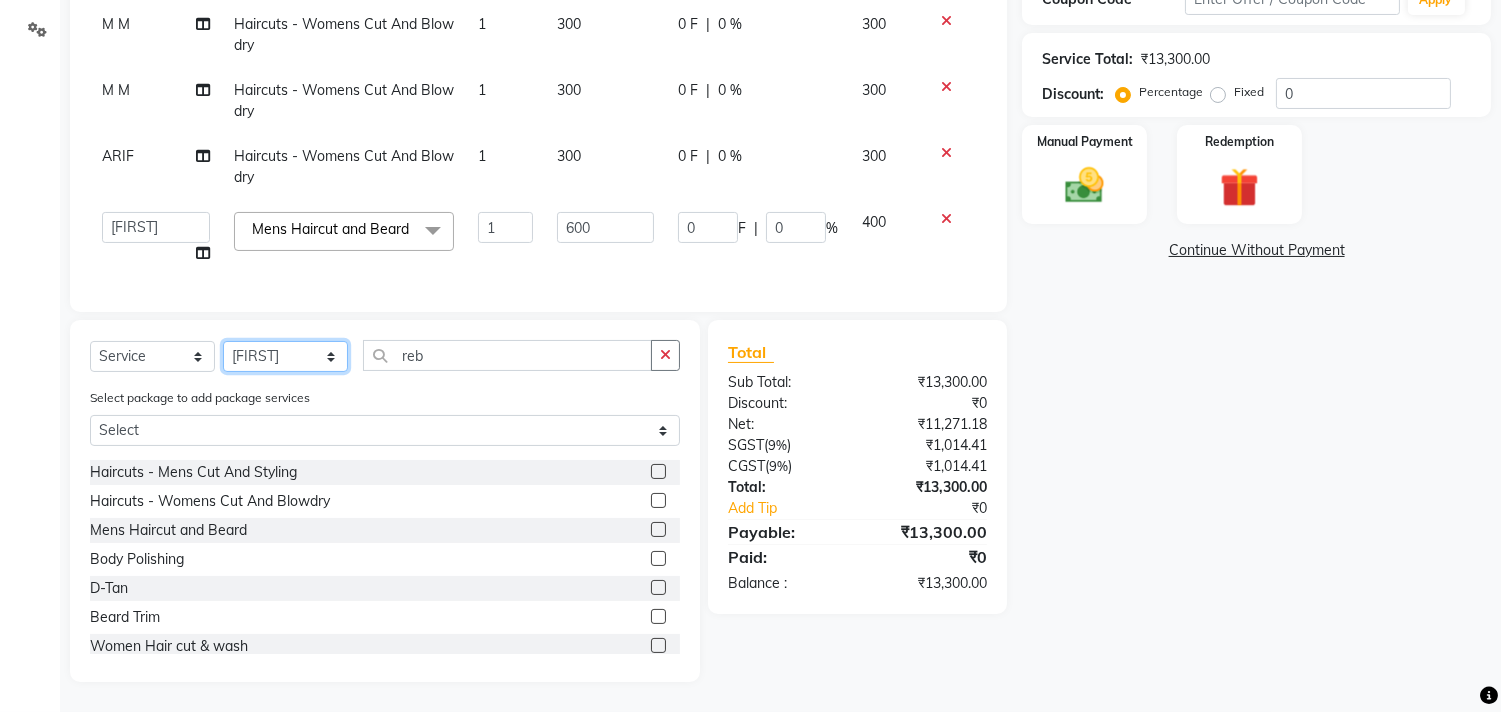 click on "Select Stylist Ajam ARIF Asif Manager M M Neelam Niyaz Salman Sameer Sayali Shahid Shahnawaz Vidya Zubair" 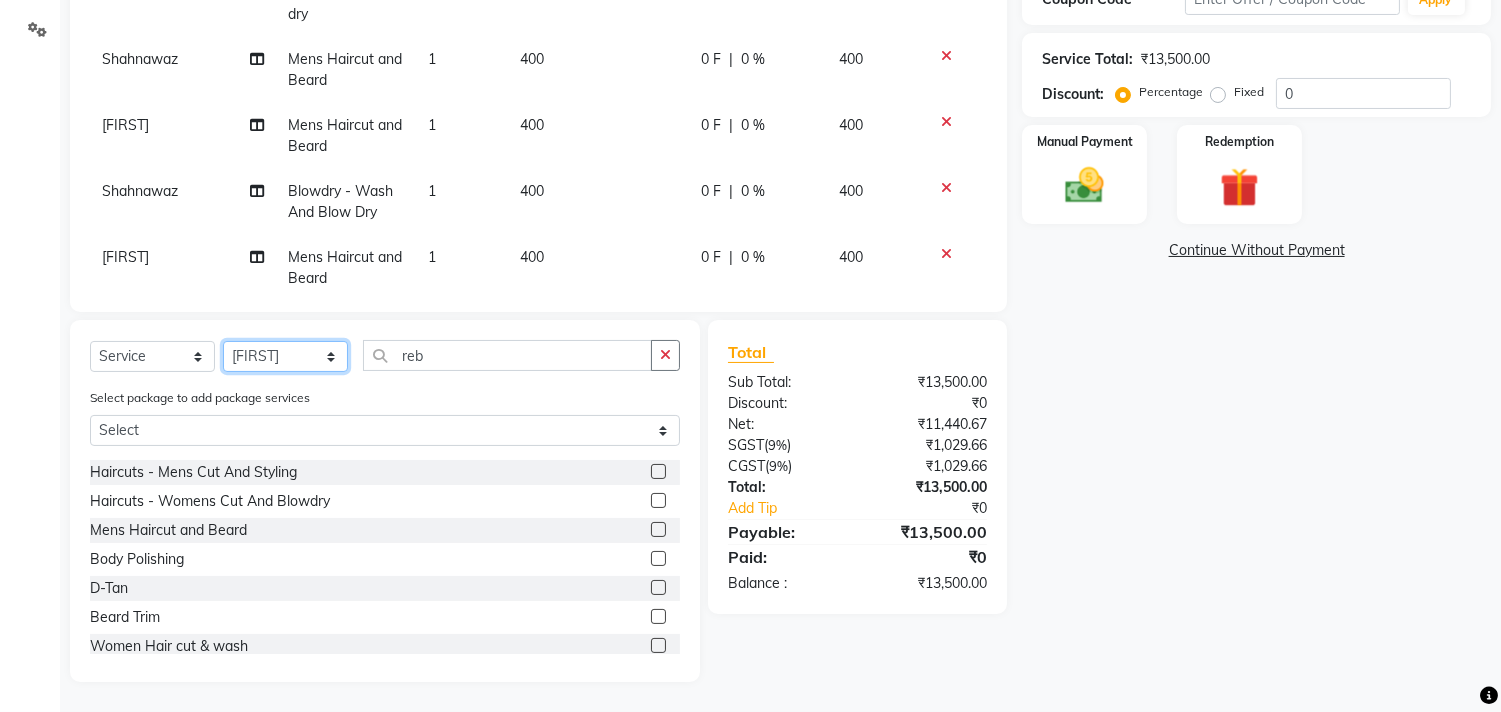 scroll, scrollTop: 2005, scrollLeft: 0, axis: vertical 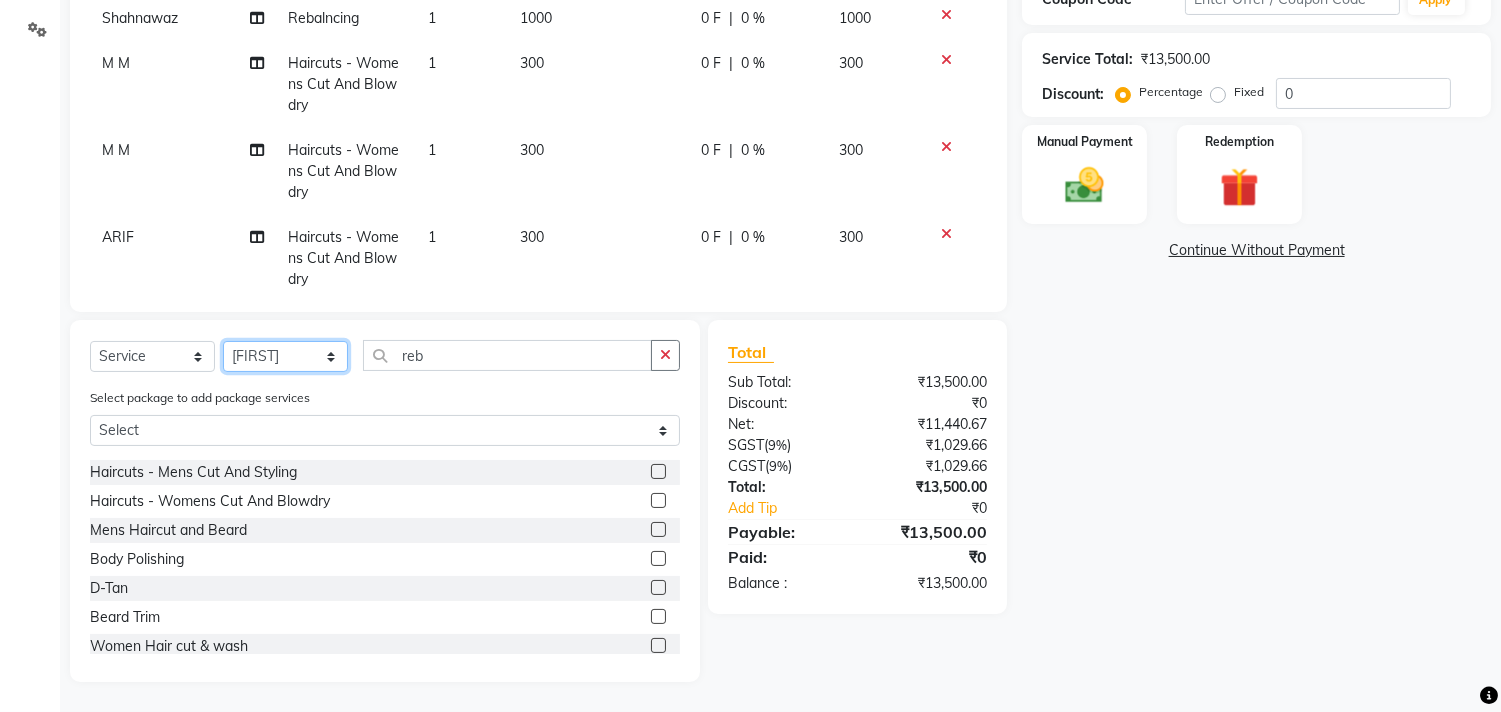select on "29955" 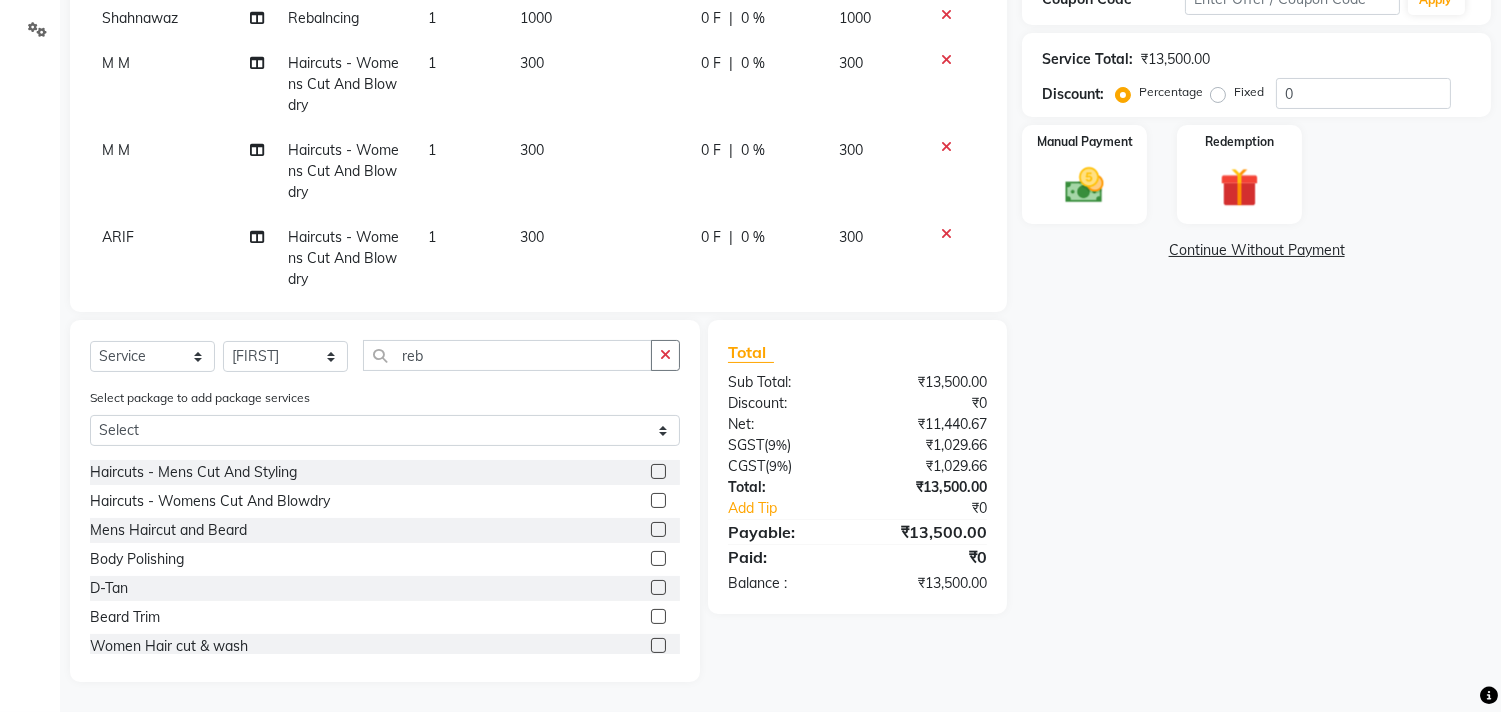 click on "Select  Service  Product  Membership  Package Voucher Prepaid Gift Card  Select Stylist Ajam ARIF Asif Manager M M Neelam Niyaz Salman Sameer Sayali Shahid Shahnawaz Vidya Zubair reb Select package to add package services Select Ornab Mukhrjee Blowdry  -  Wash And Blow Dry  Blowdry  -  Shoulder Length  Blowdry  -  Below Shoulder  Blowdry  -  Incurl Outcurl  Root touchup  Blowdry  -  Up to waist Shoulder  Facial  Basic Makeup  Beard Color  Deep Conditioning  Nail Paint  All Hair Shave  Wax (Upperlips)  Pore Cleanup   Head Massage- Habibs Oil  Package Facial  Pakage  Whitening Mask  Women- Global Funky Color  Wax (Rica)- Ear   12K + PKG  10K + PKG  Smoothening  11K + PKG  Wax- Lower Lips  Wax- Chin  Root Touchup- Ammonia Free  Beard- Styling Blade  Haircuts- Kids Haircut  O3 SeaWood Facial  Haircuts -  Mens Cut And Styling  Haircuts -  Womens Cut And Blowdry  Mens Haircut and Beard  Body Polishing  D-Tan  Beard Trim  Women Hair cut & wash  Face Wax  Pro Longer Treatment  Pro Longer Treatment  Rebalncing" 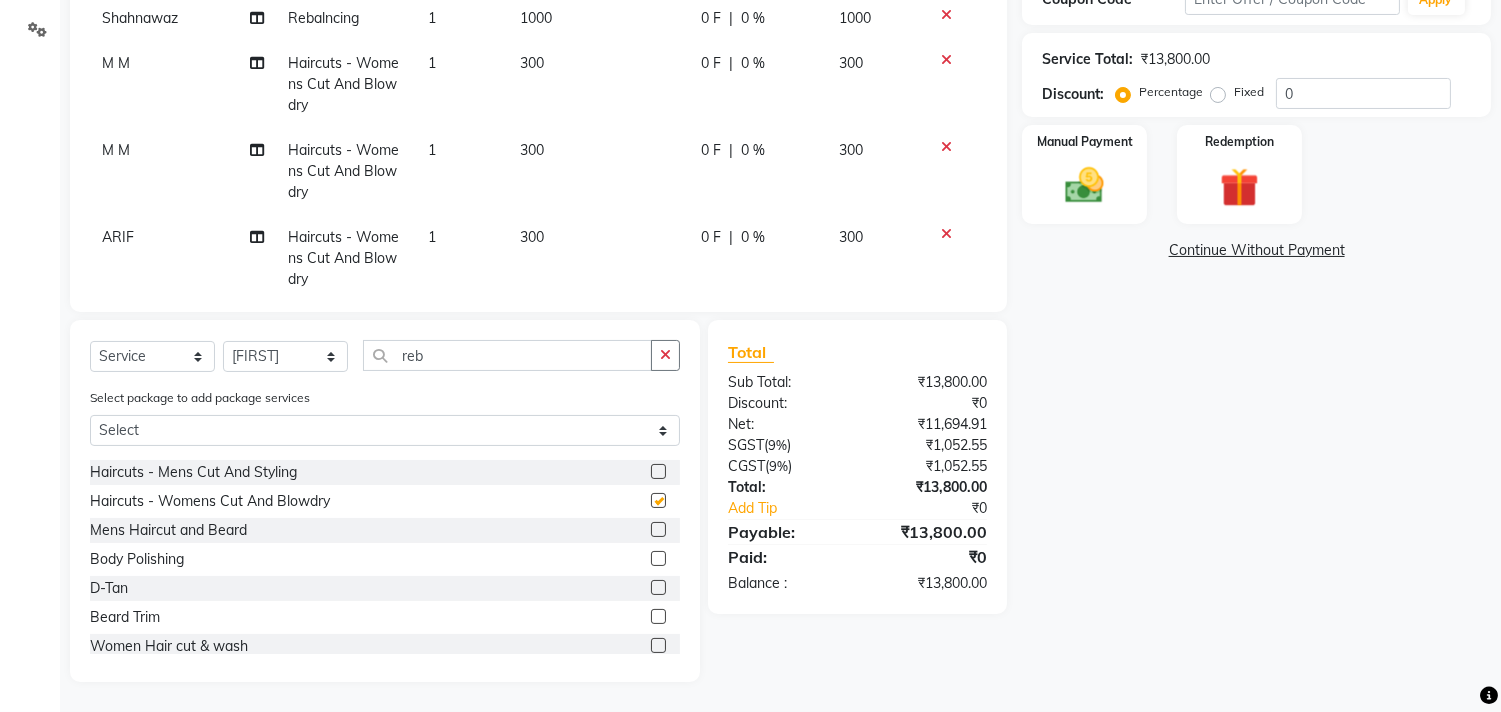 checkbox on "false" 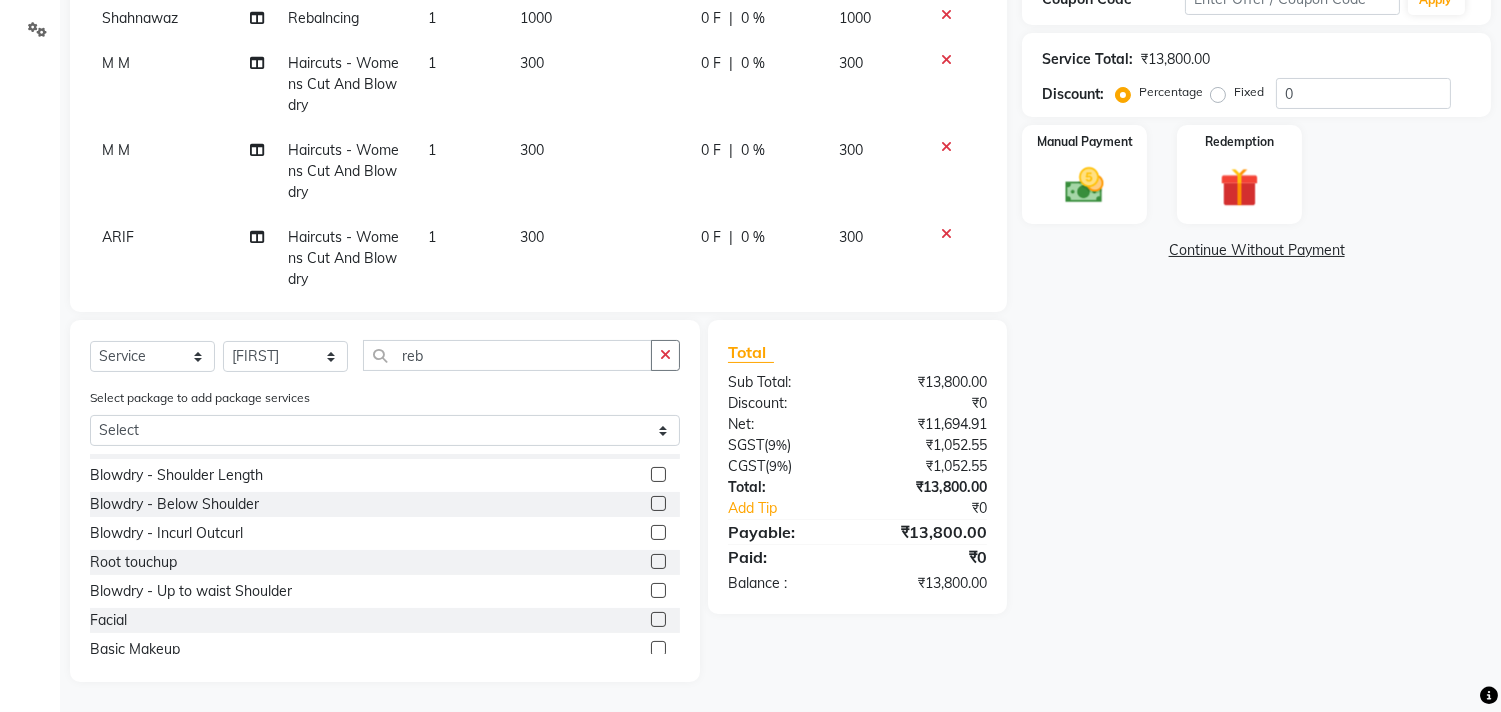 scroll, scrollTop: 0, scrollLeft: 0, axis: both 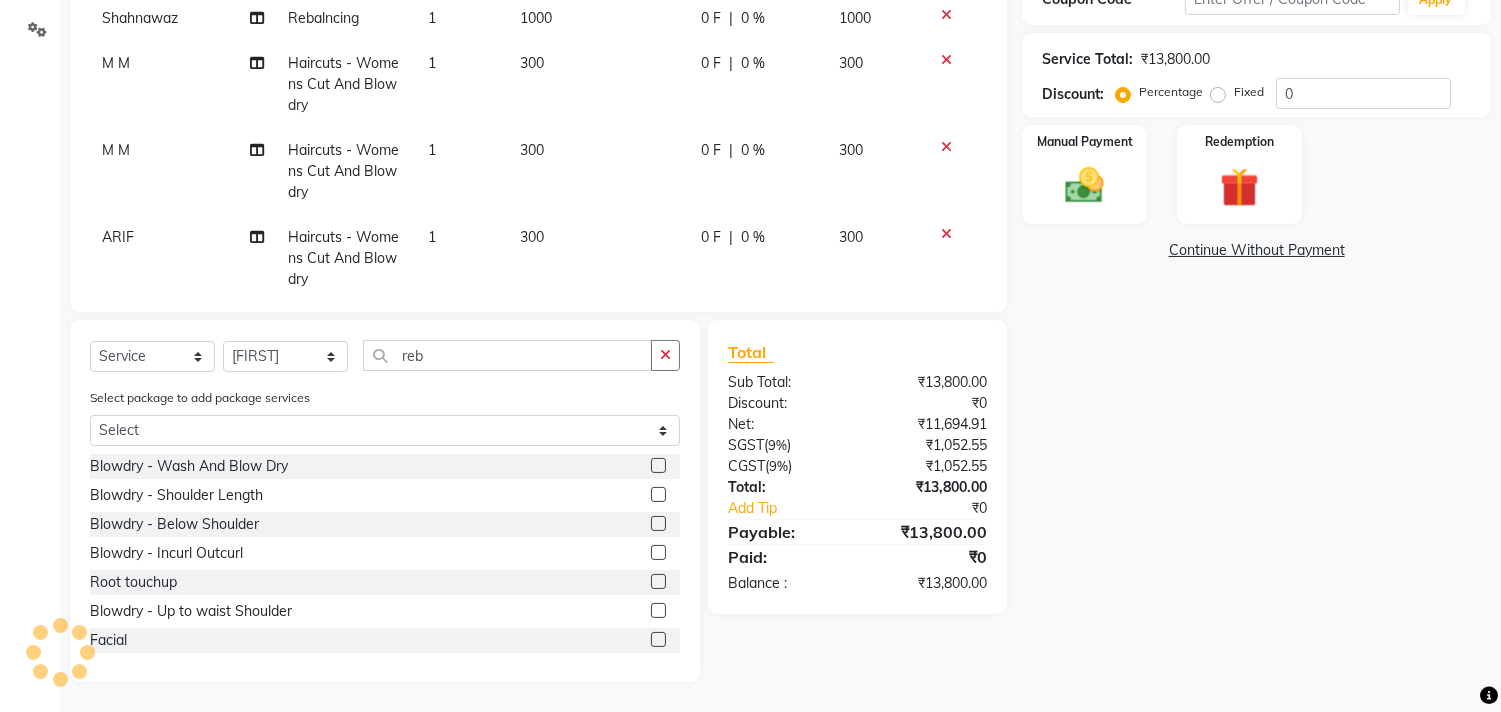 click 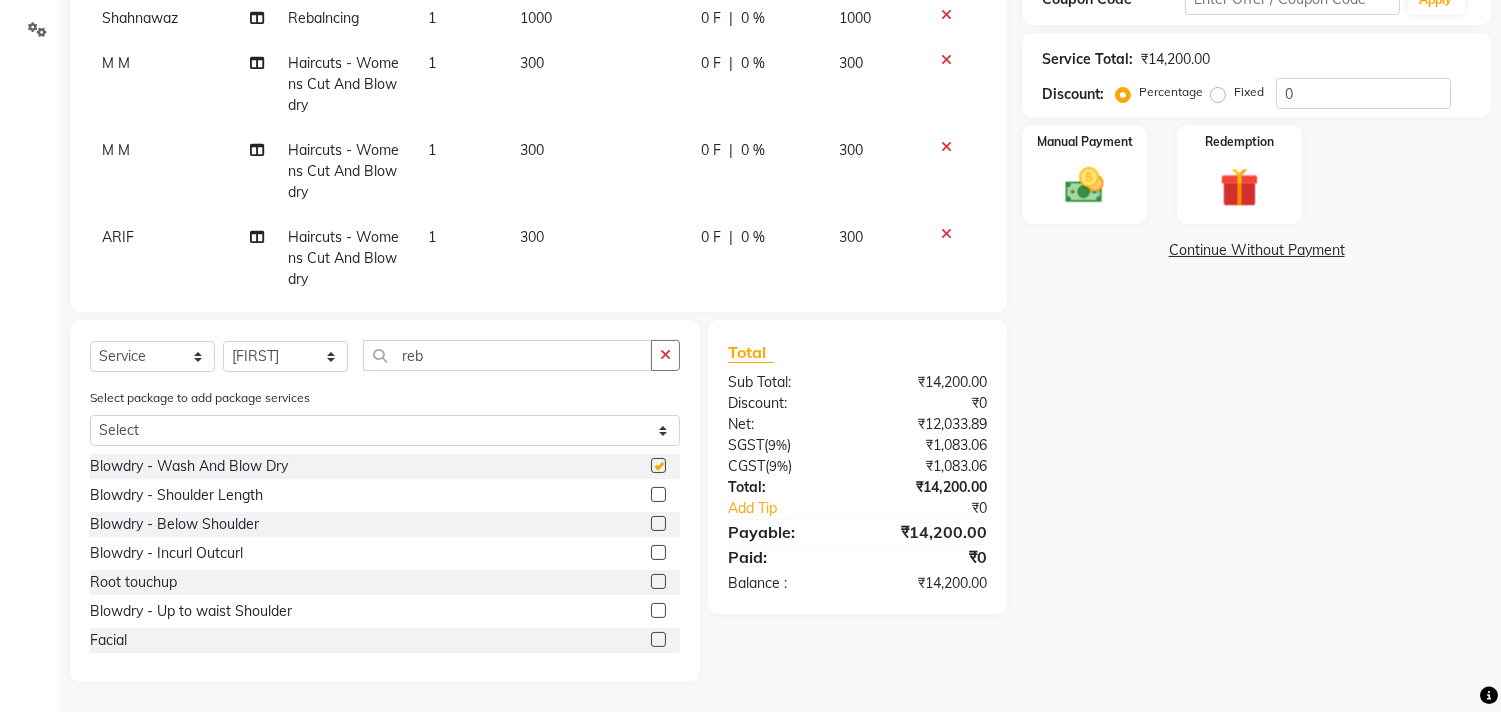 checkbox on "false" 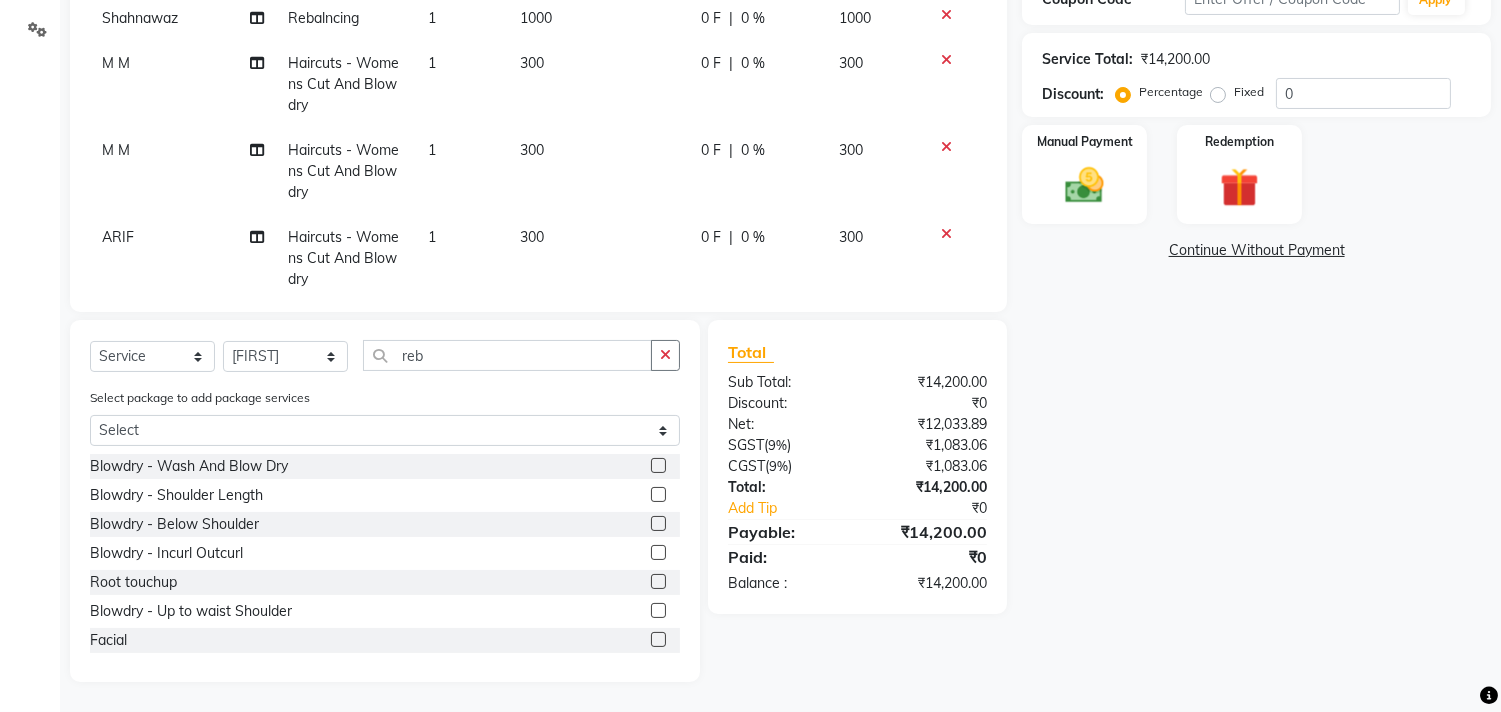 scroll, scrollTop: 2265, scrollLeft: 0, axis: vertical 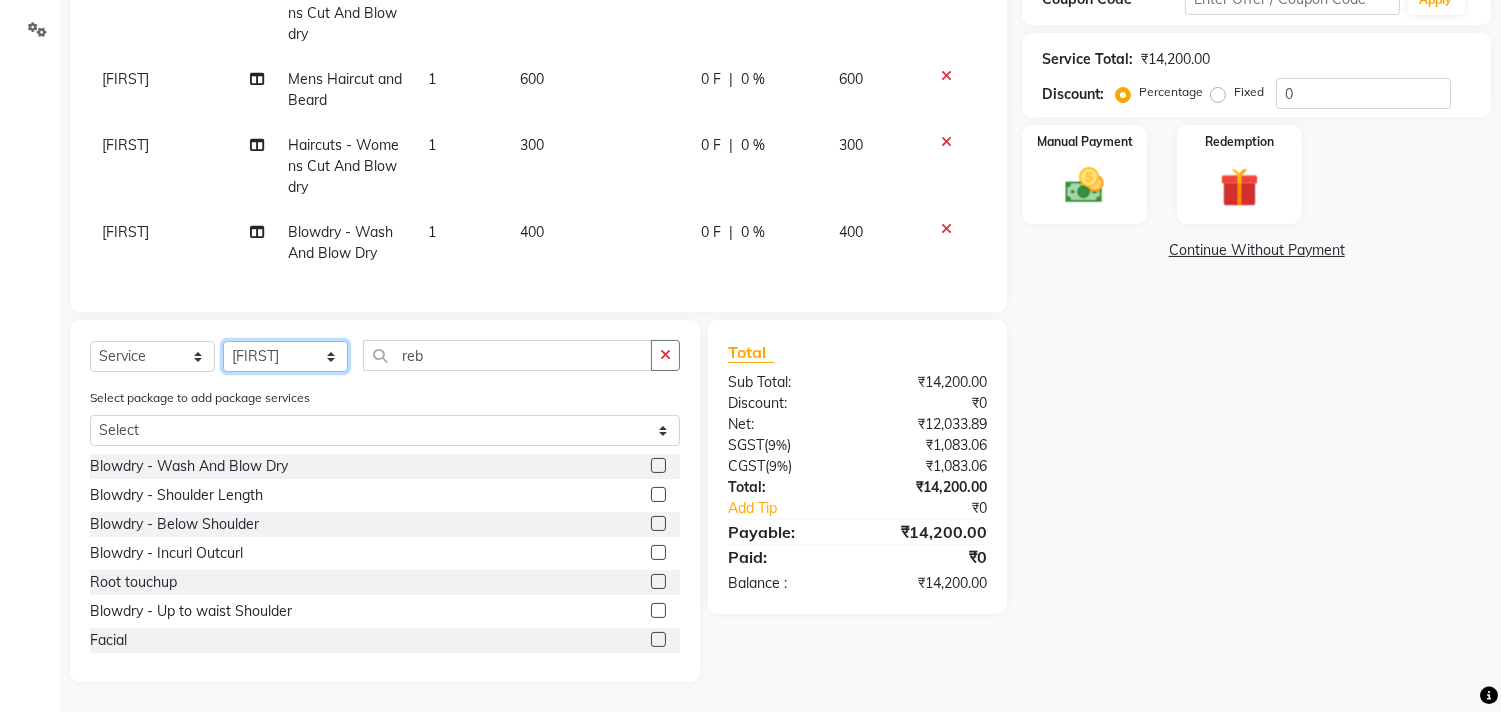 click on "Select Stylist Ajam ARIF Asif Manager M M Neelam Niyaz Salman Sameer Sayali Shahid Shahnawaz Vidya Zubair" 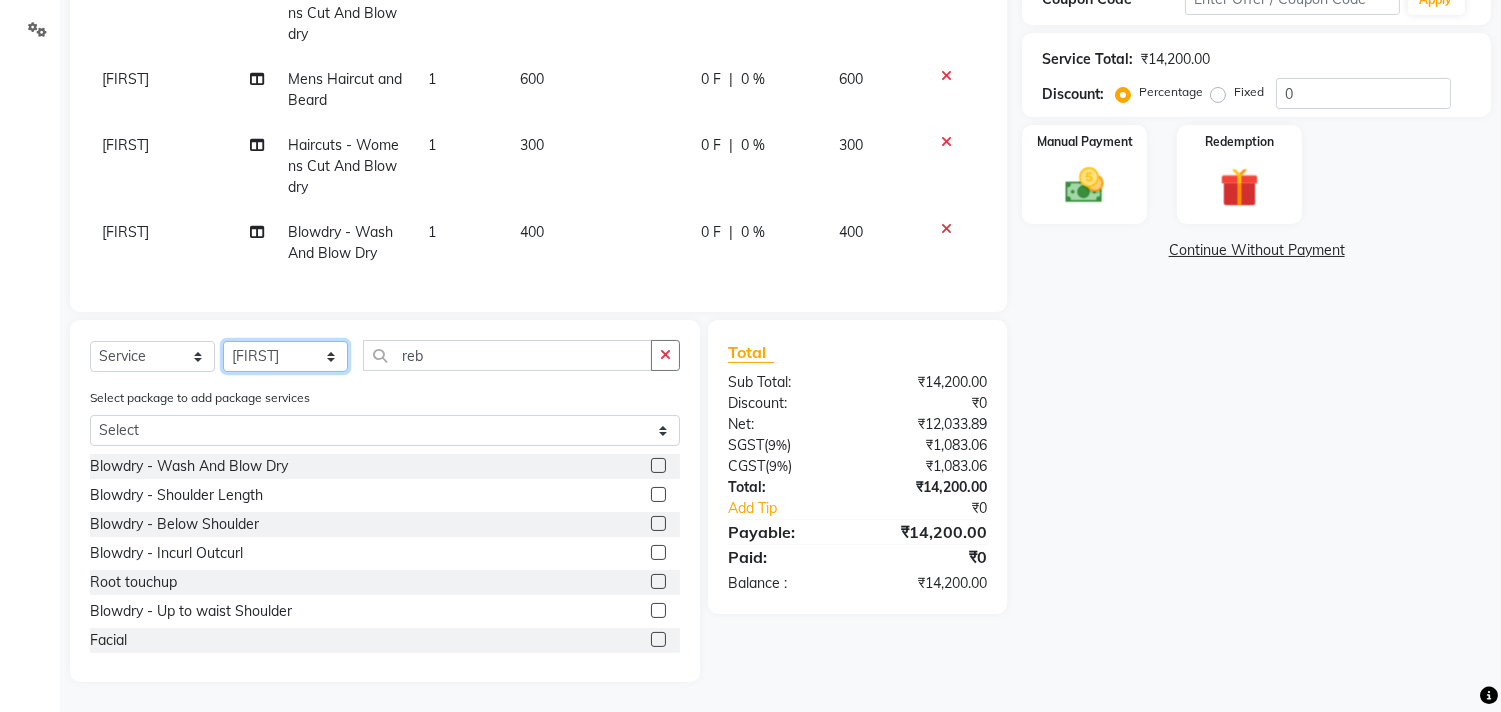 select on "35506" 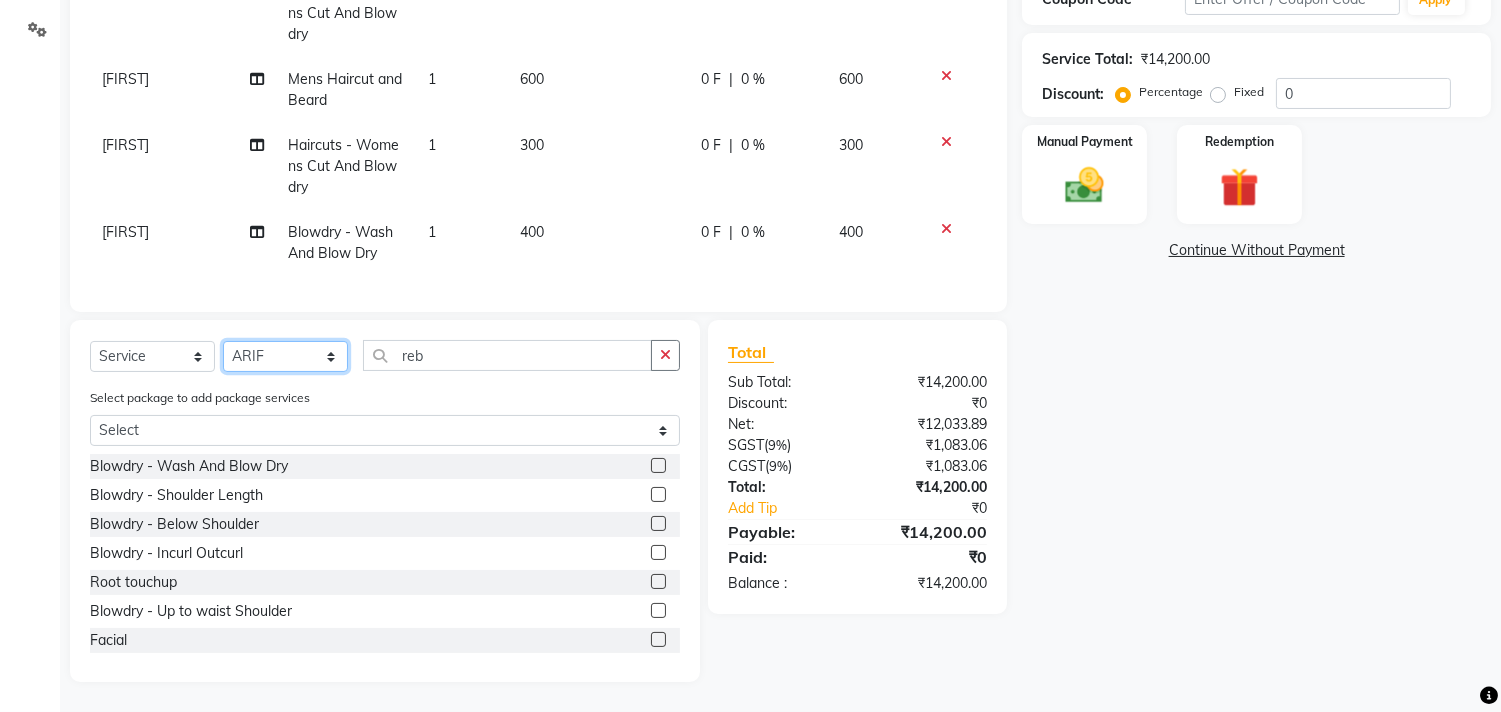 click on "Select Stylist Ajam ARIF Asif Manager M M Neelam Niyaz Salman Sameer Sayali Shahid Shahnawaz Vidya Zubair" 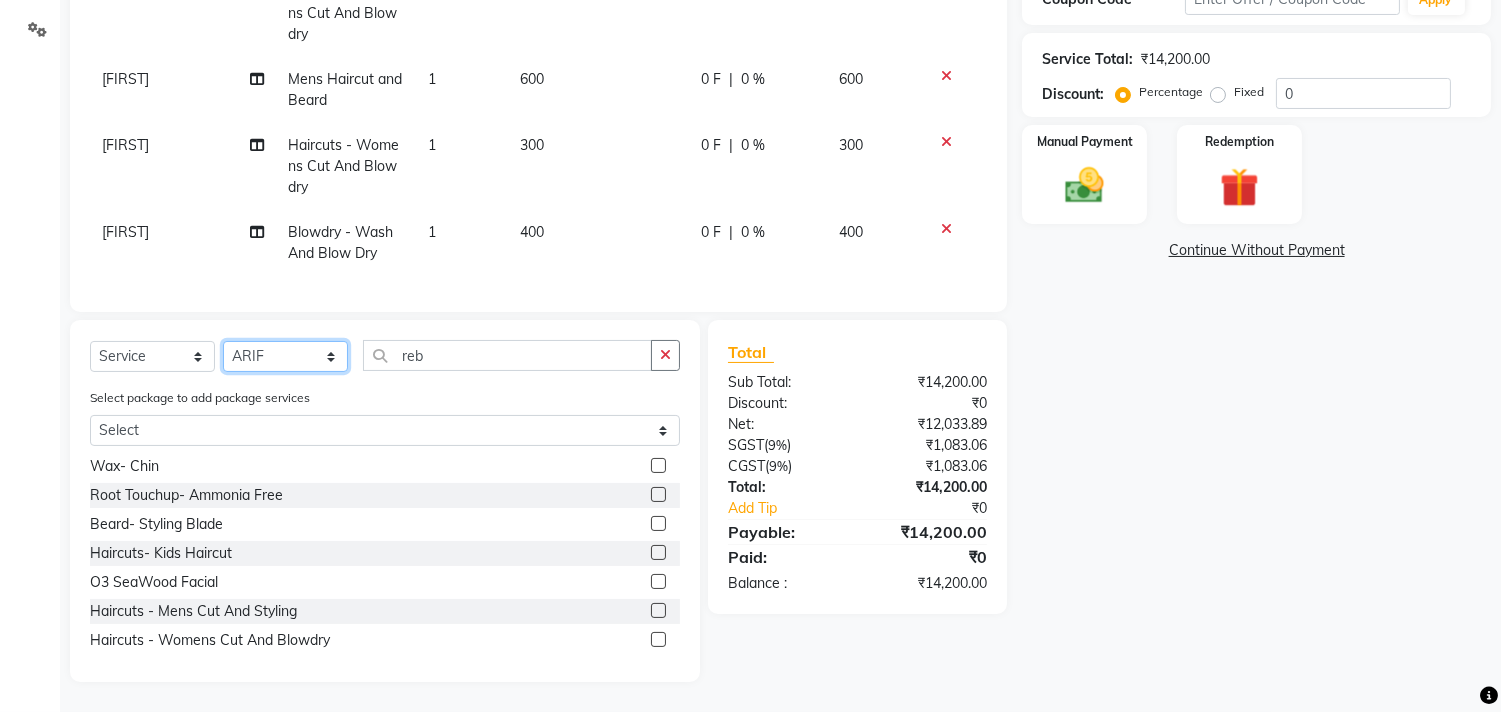 scroll, scrollTop: 872, scrollLeft: 0, axis: vertical 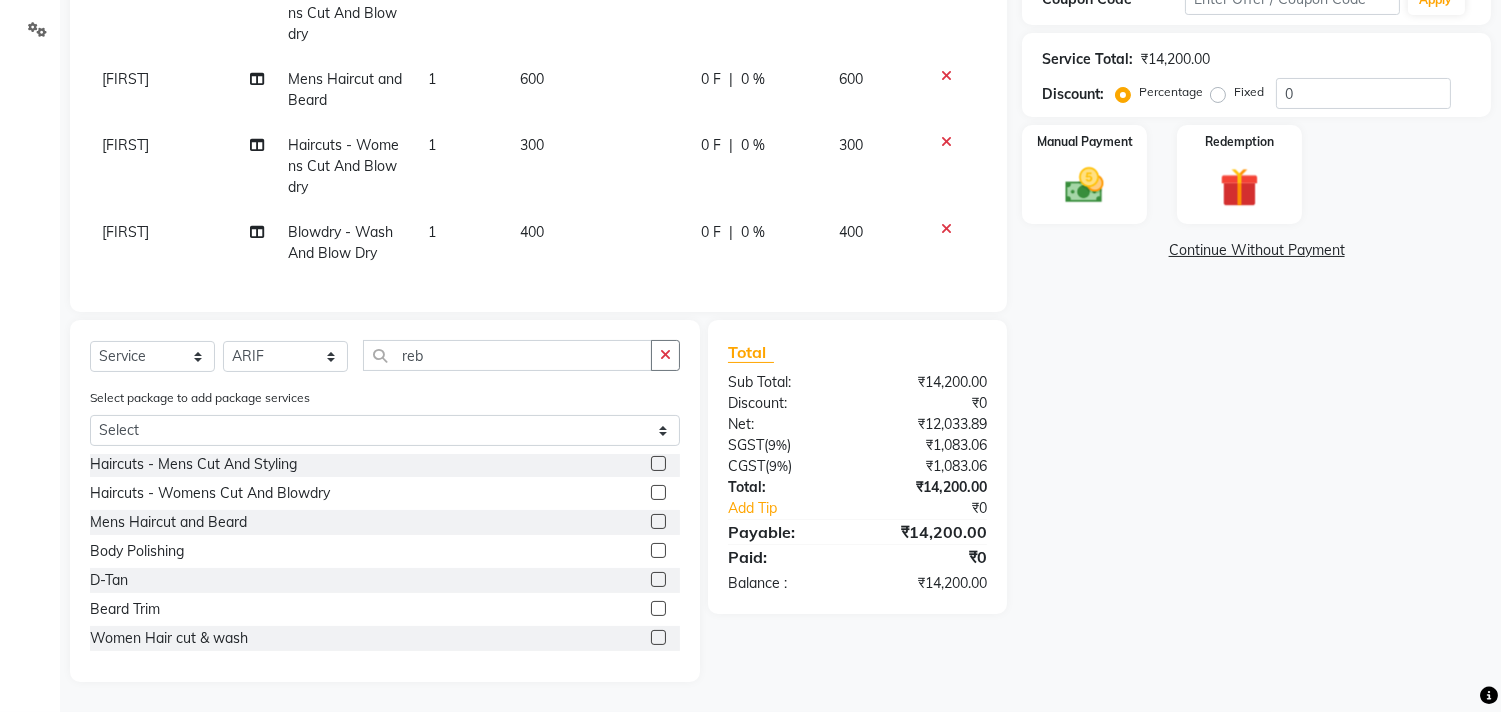 click 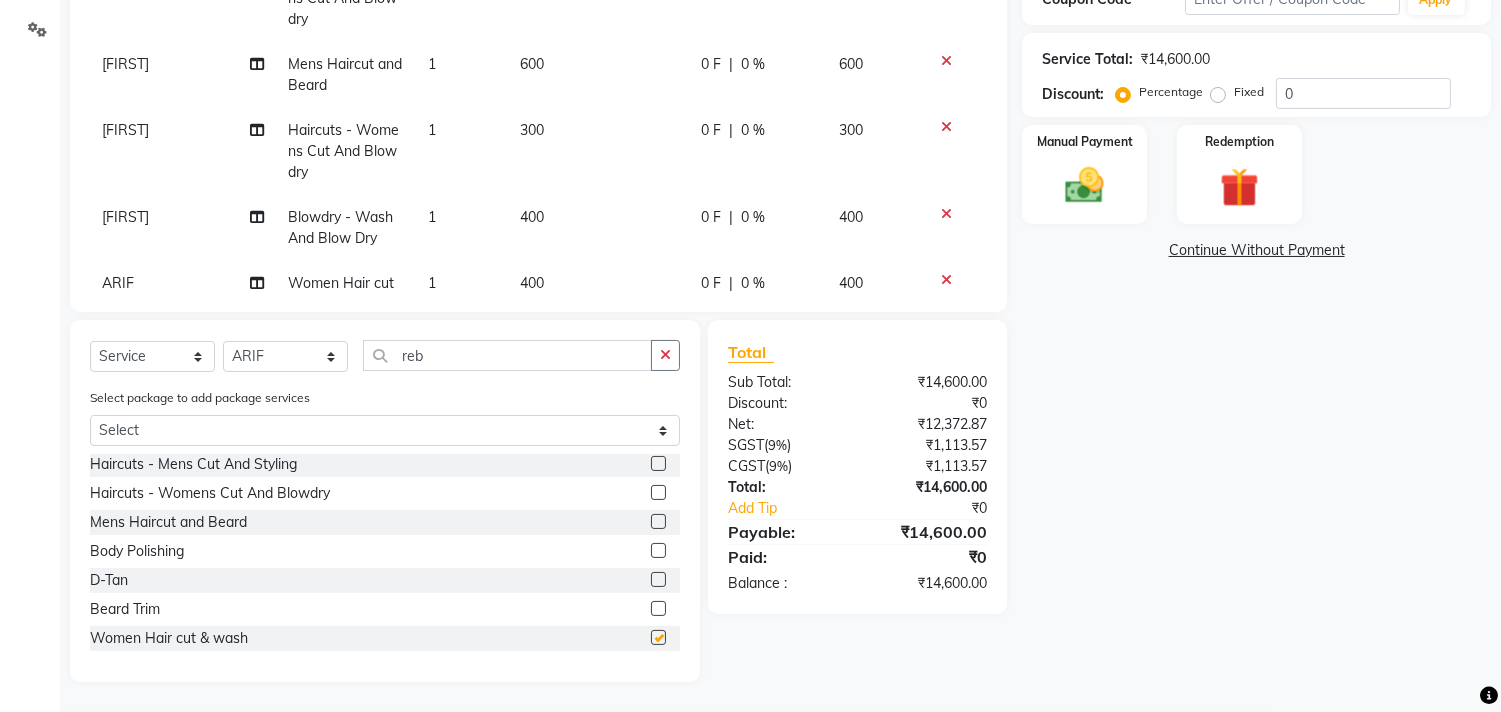 checkbox on "false" 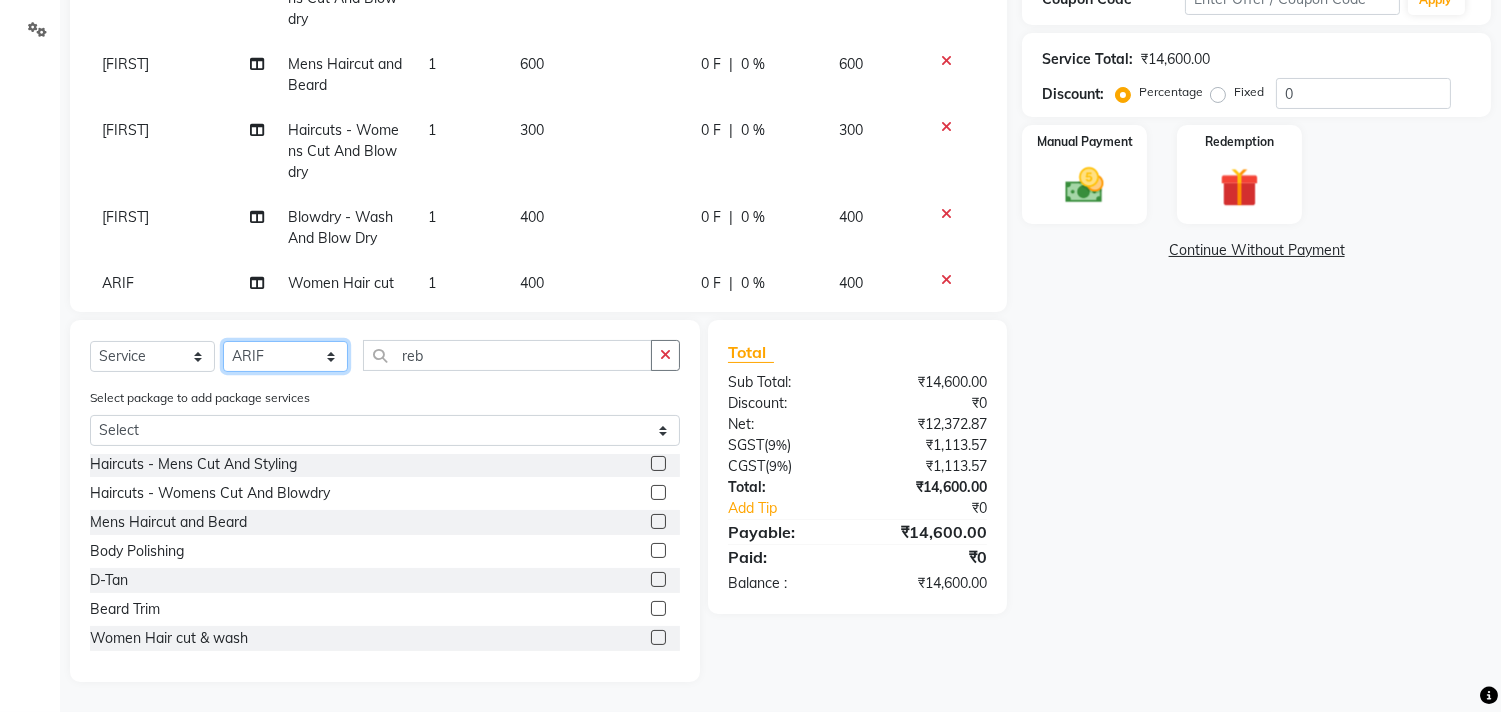 click on "Select Stylist Ajam ARIF Asif Manager M M Neelam Niyaz Salman Sameer Sayali Shahid Shahnawaz Vidya Zubair" 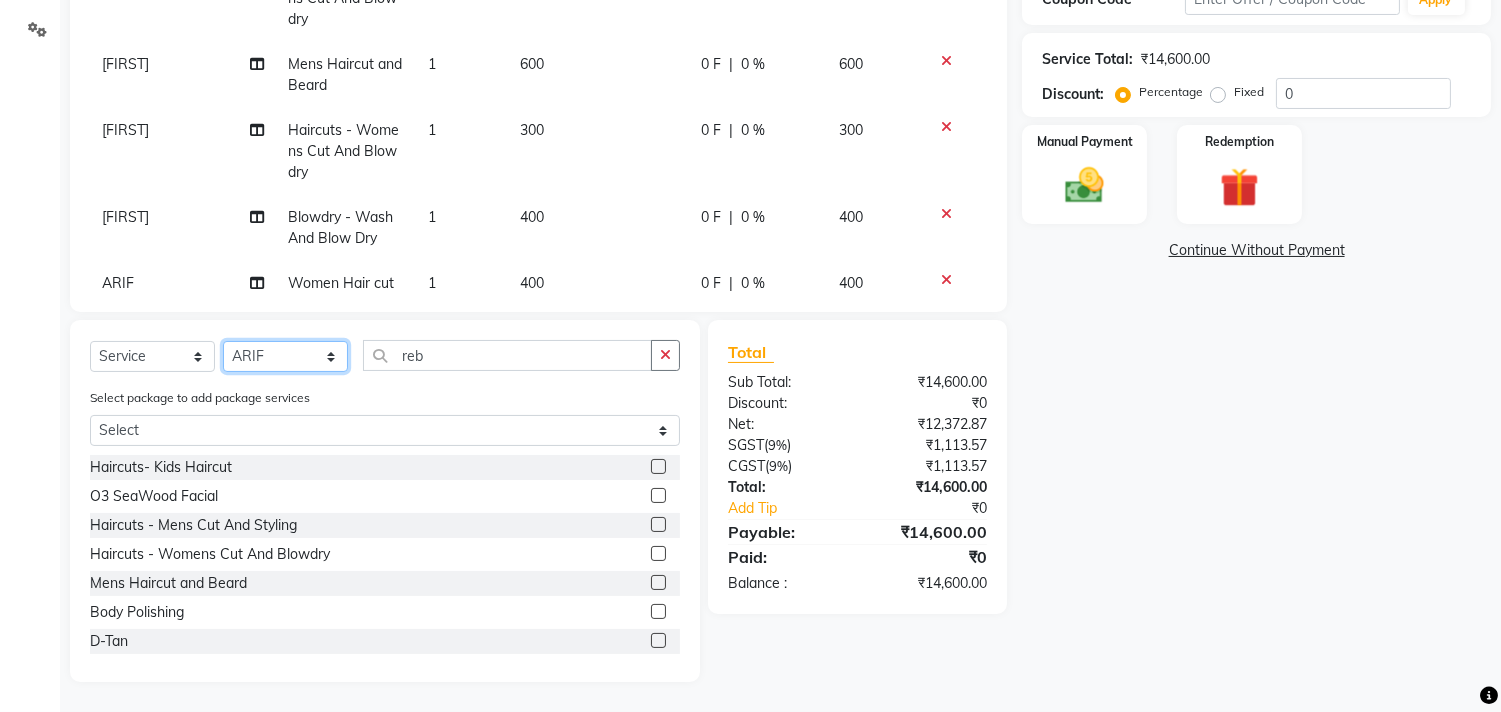 scroll, scrollTop: 783, scrollLeft: 0, axis: vertical 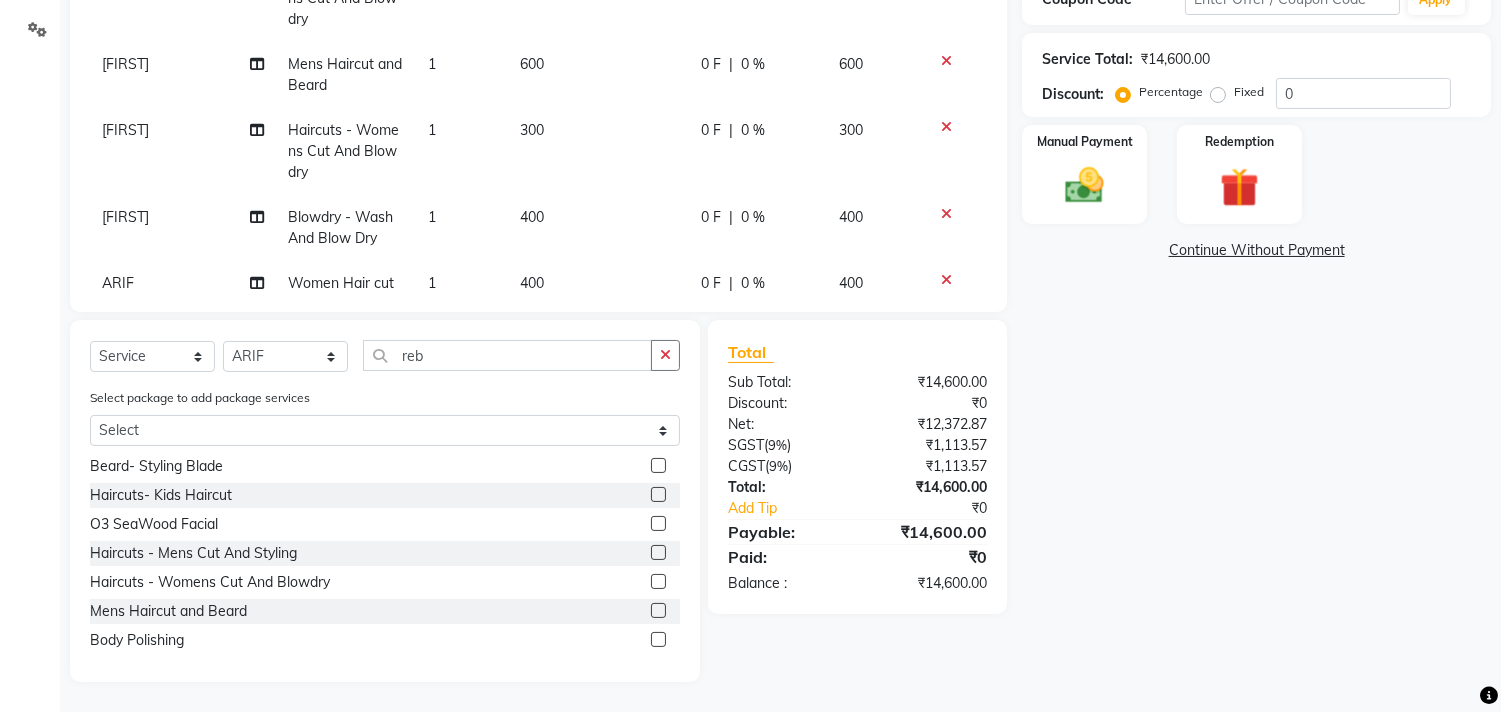 click 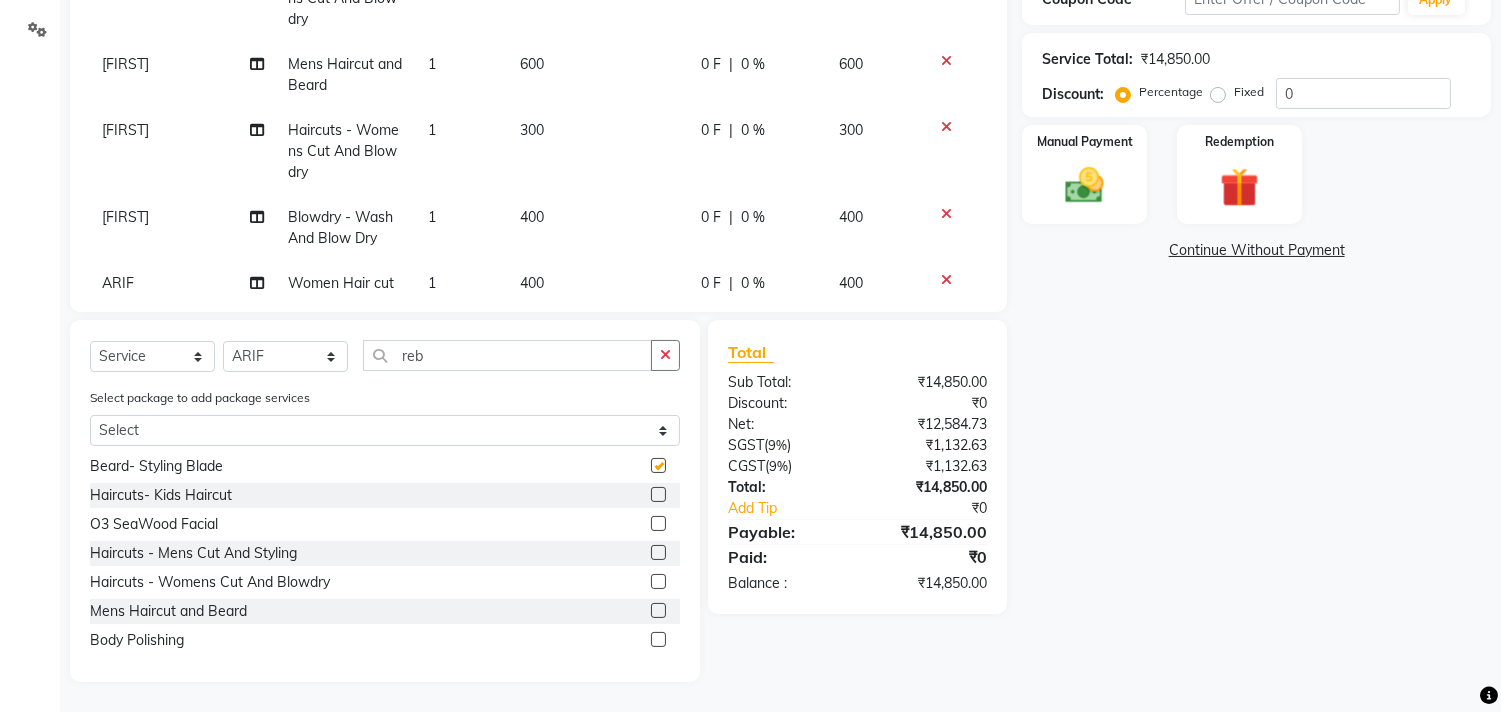checkbox on "false" 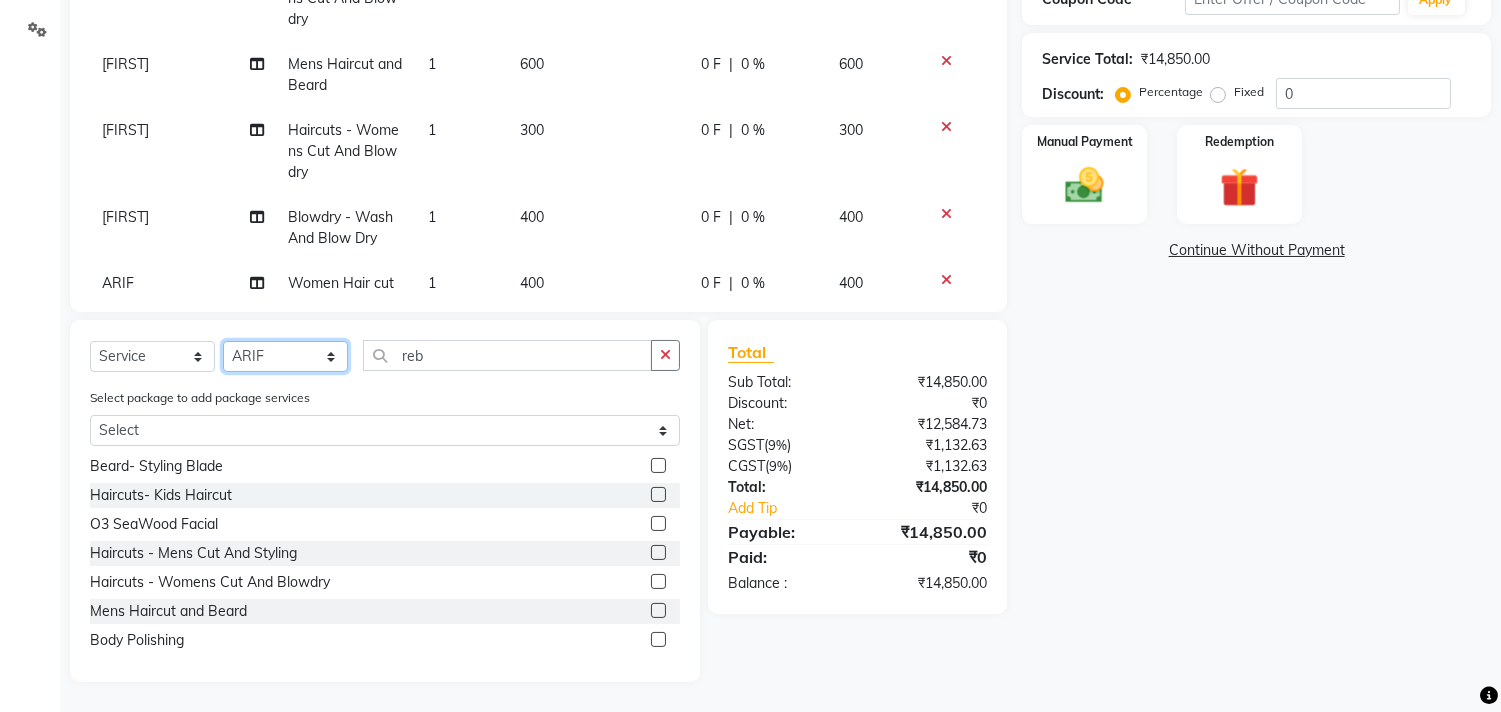 click on "Select Stylist Ajam ARIF Asif Manager M M Neelam Niyaz Salman Sameer Sayali Shahid Shahnawaz Vidya Zubair" 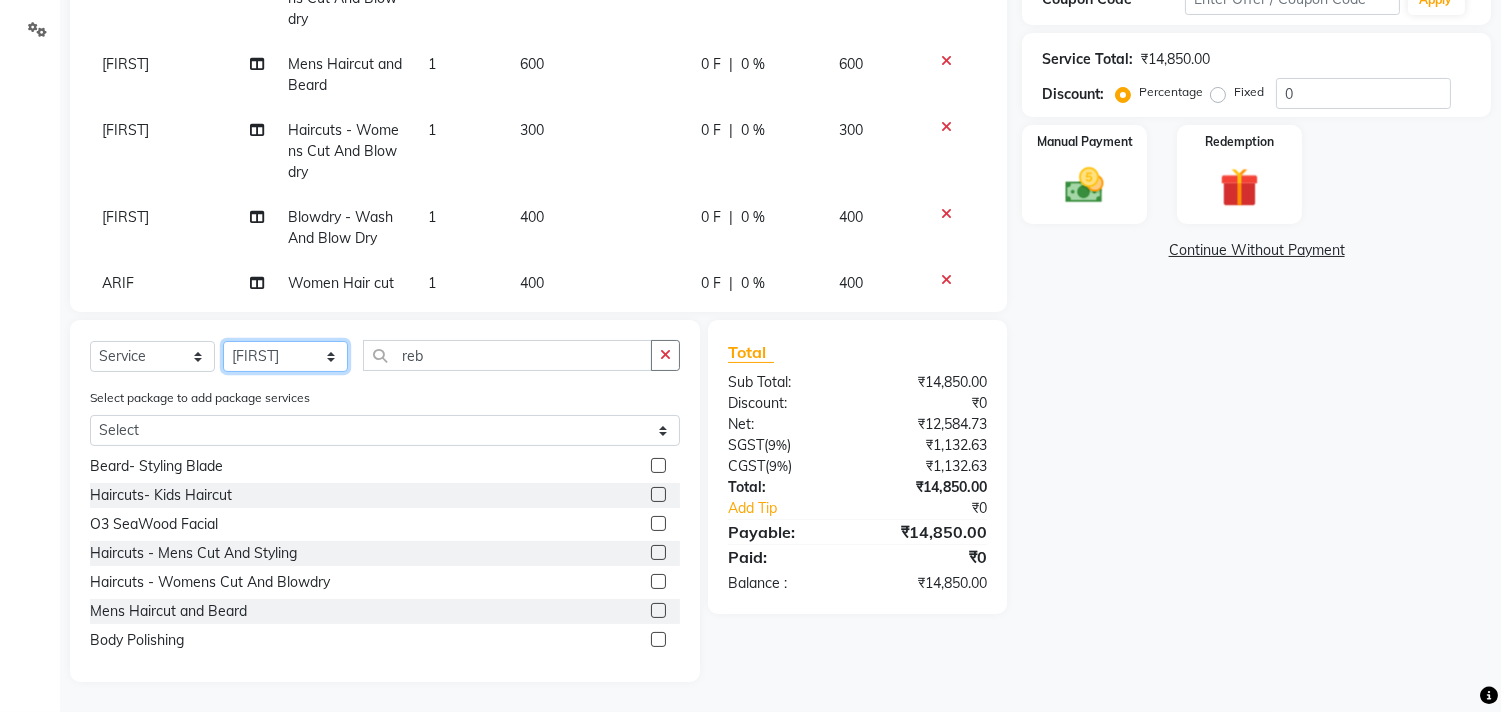 click on "Select Stylist Ajam ARIF Asif Manager M M Neelam Niyaz Salman Sameer Sayali Shahid Shahnawaz Vidya Zubair" 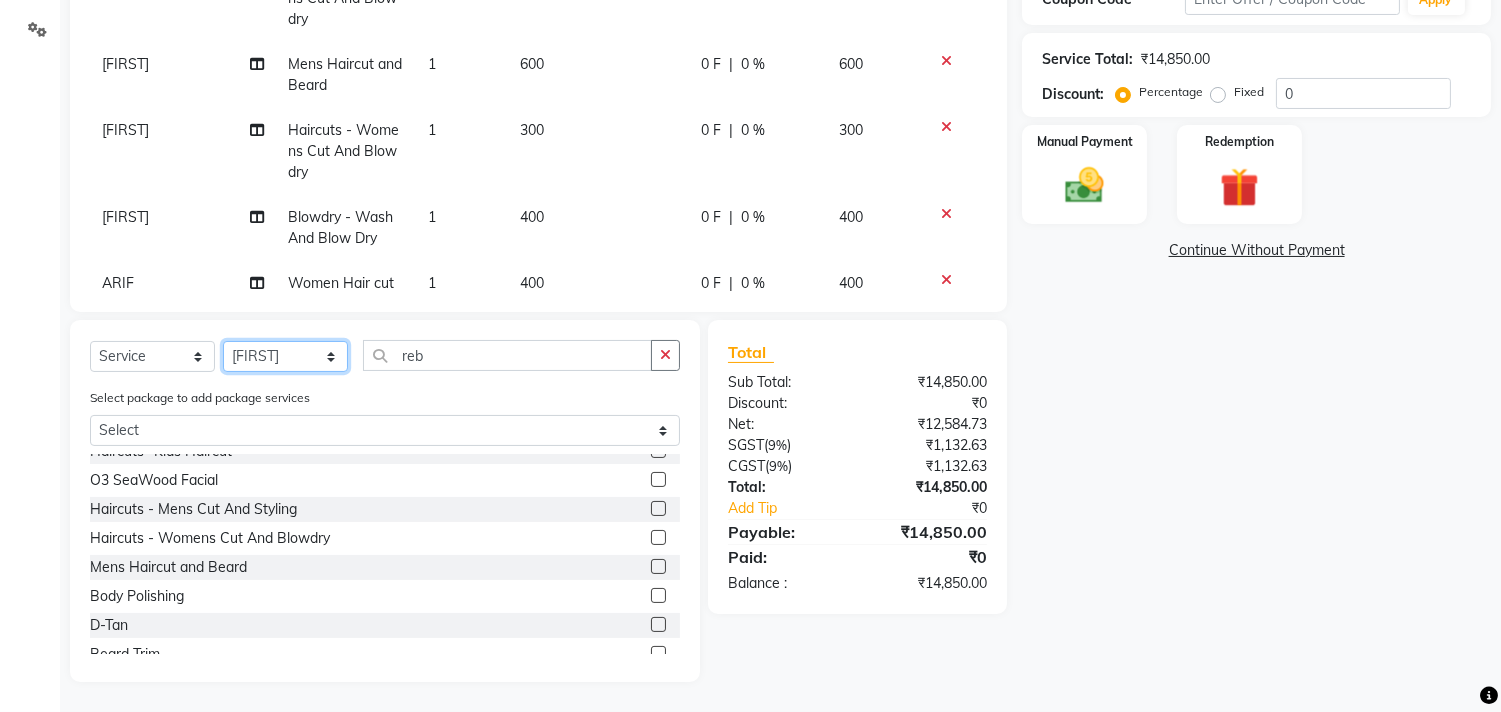 scroll, scrollTop: 872, scrollLeft: 0, axis: vertical 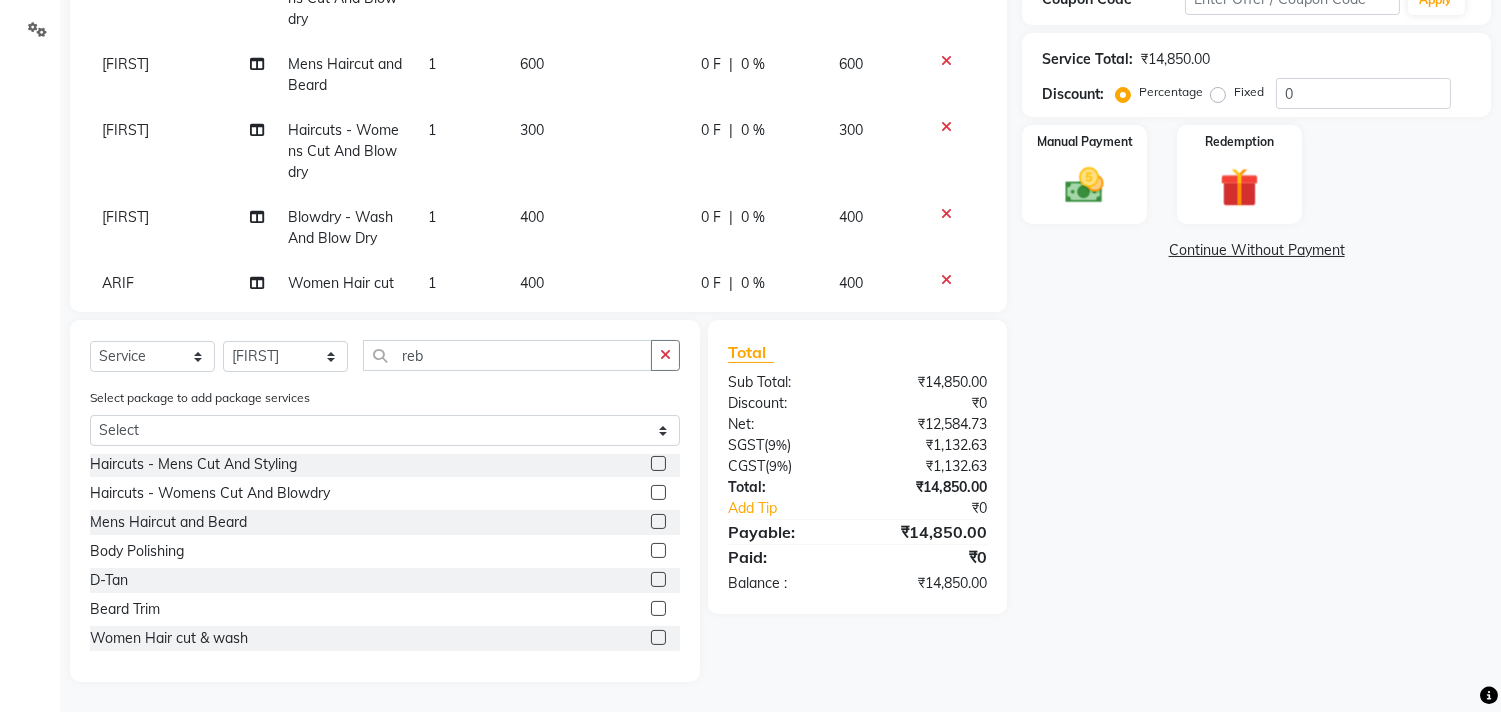 click 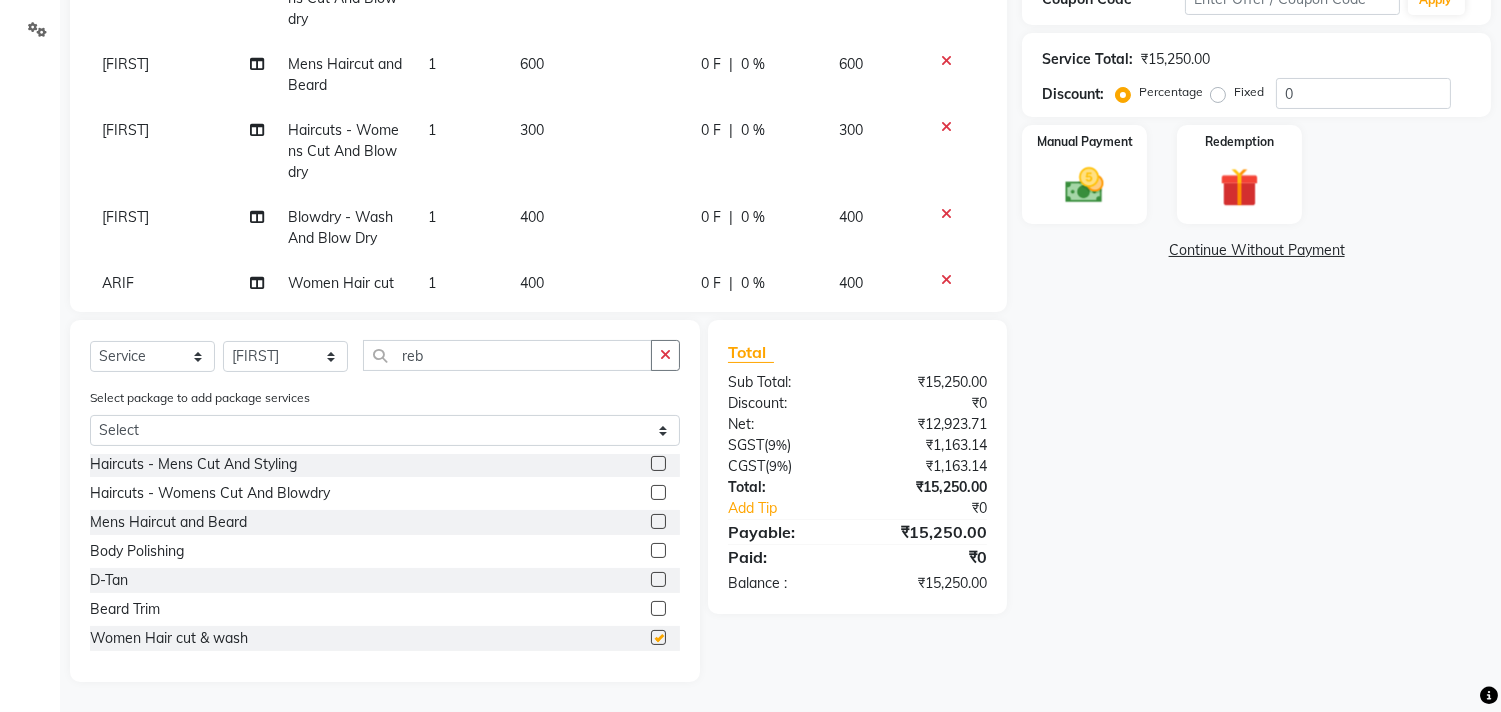 checkbox on "false" 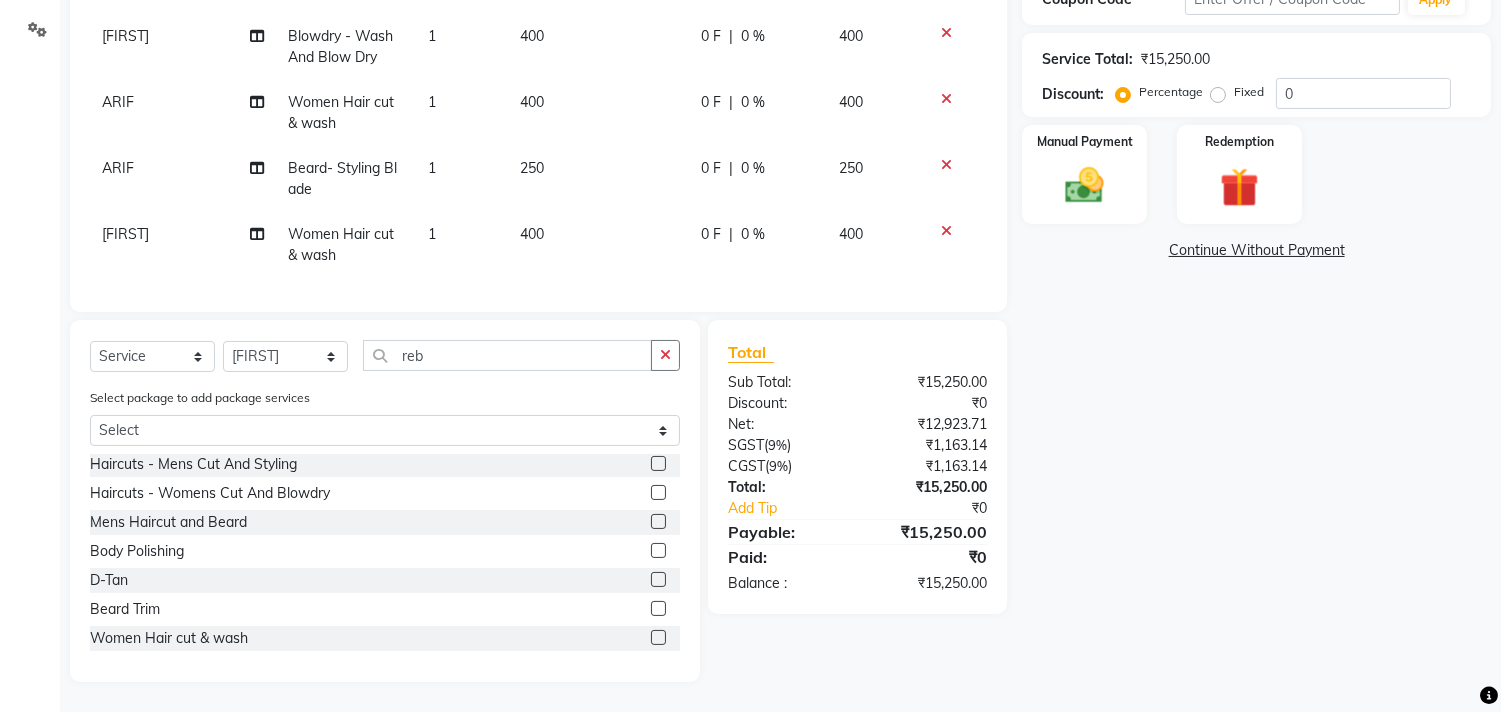 scroll, scrollTop: 2463, scrollLeft: 0, axis: vertical 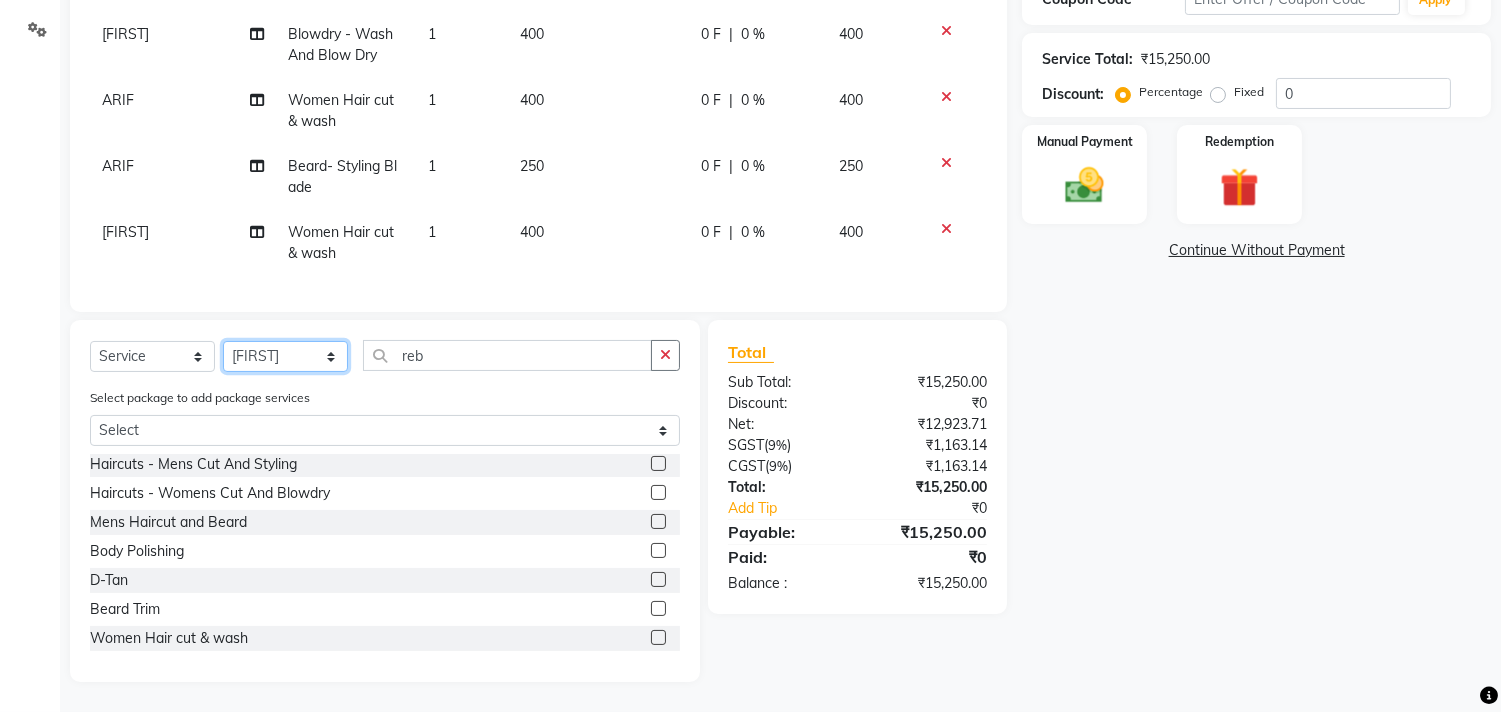 click on "Select Stylist Ajam ARIF Asif Manager M M Neelam Niyaz Salman Sameer Sayali Shahid Shahnawaz Vidya Zubair" 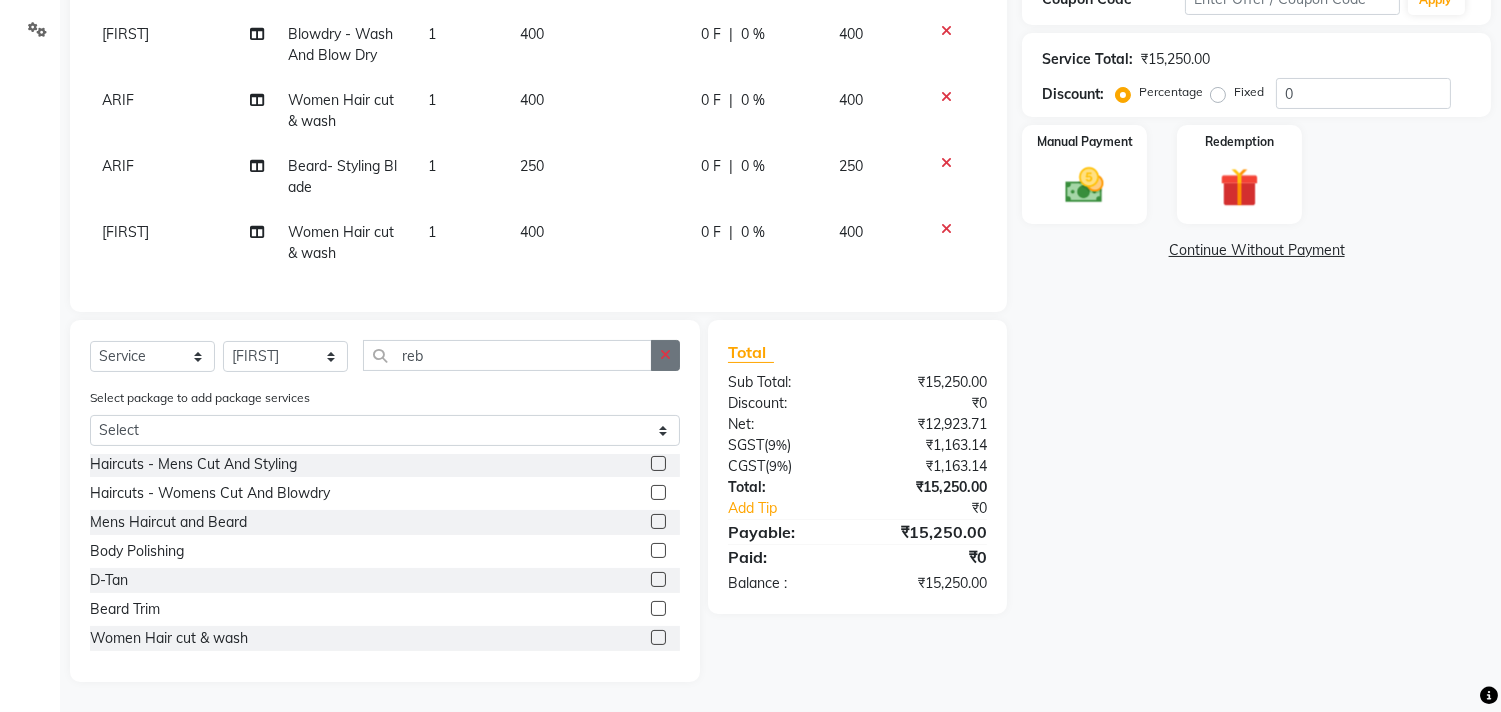 click 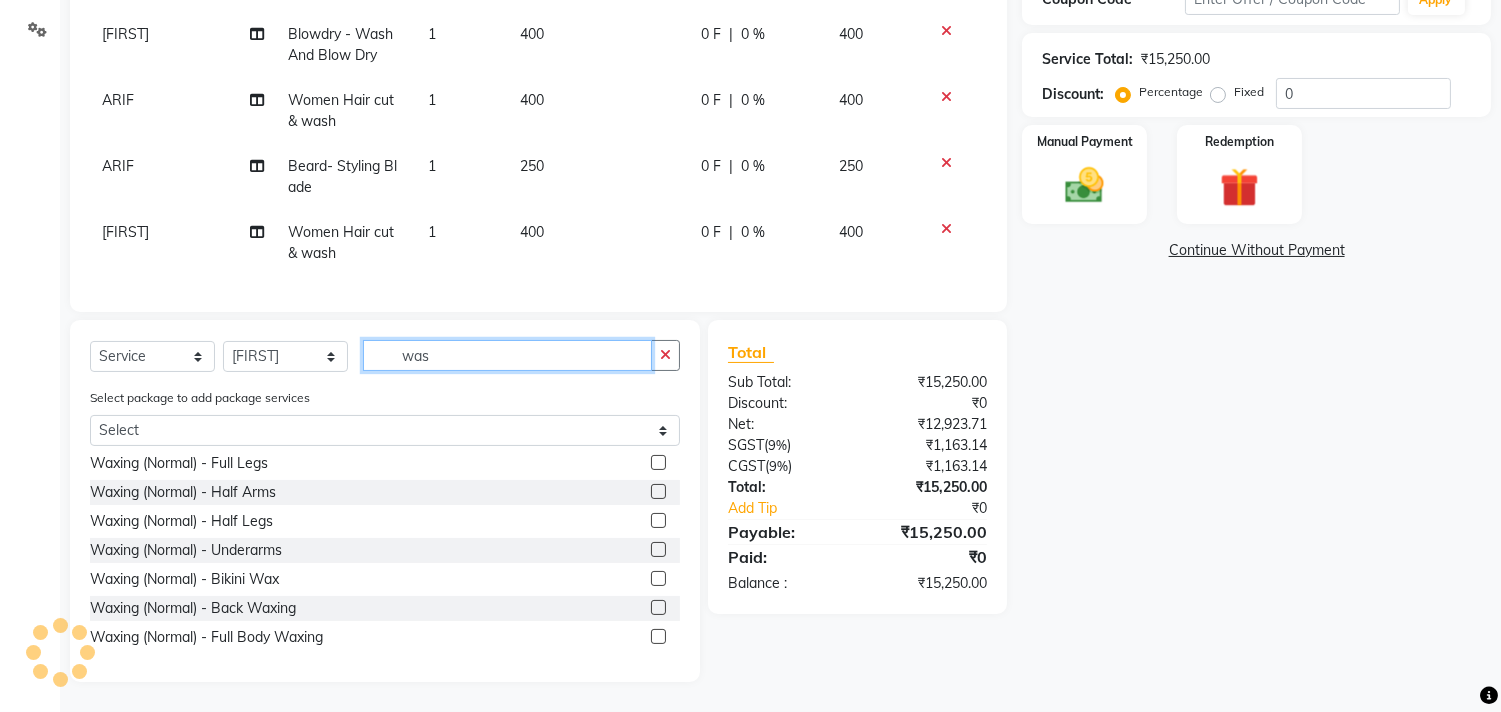 scroll, scrollTop: 387, scrollLeft: 0, axis: vertical 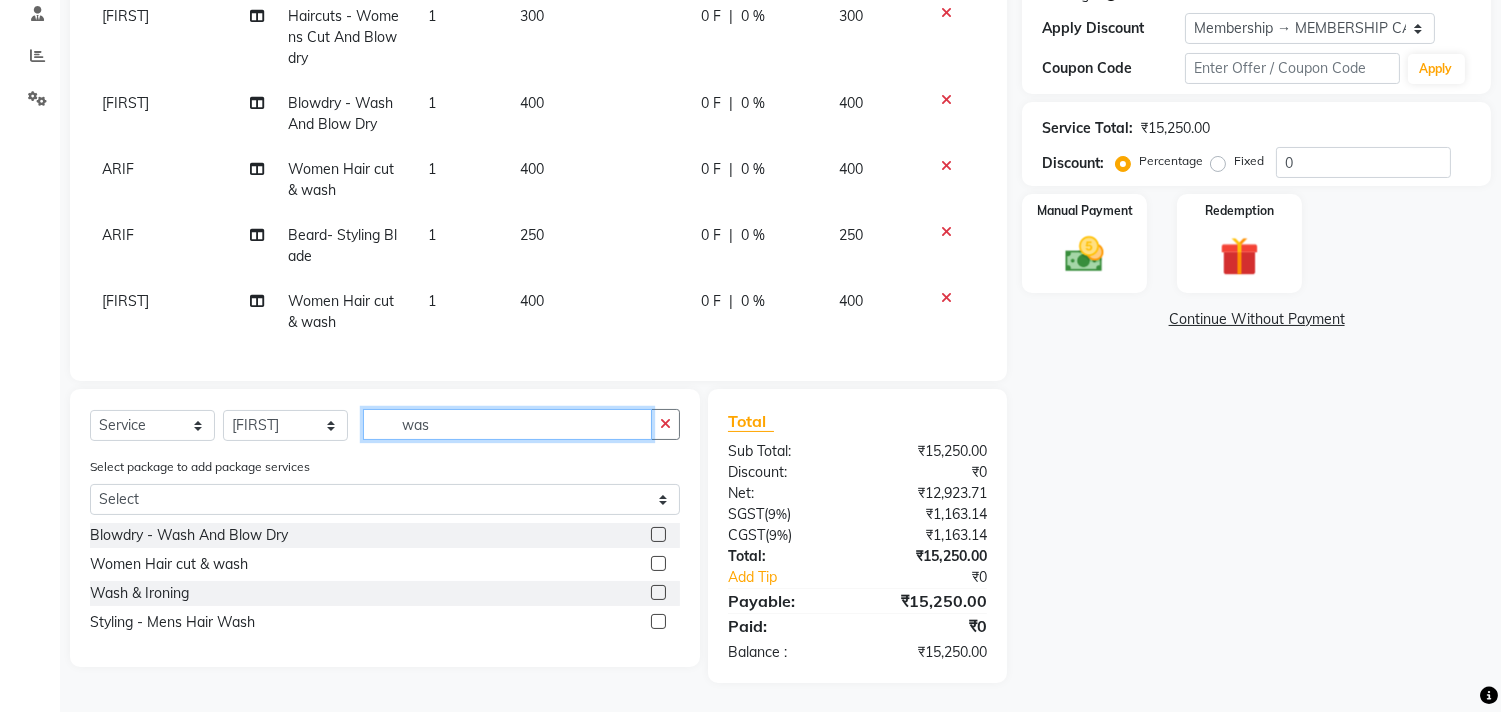 type on "was" 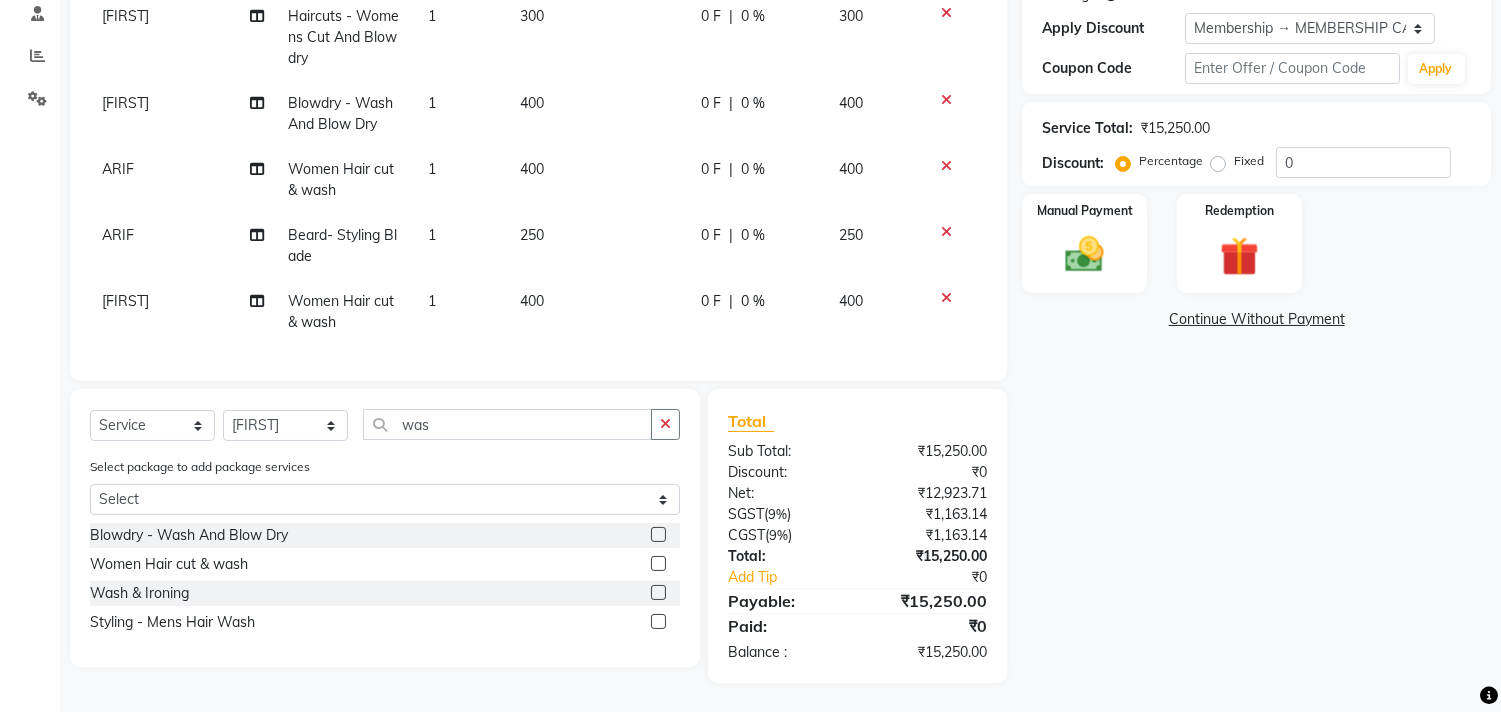 click 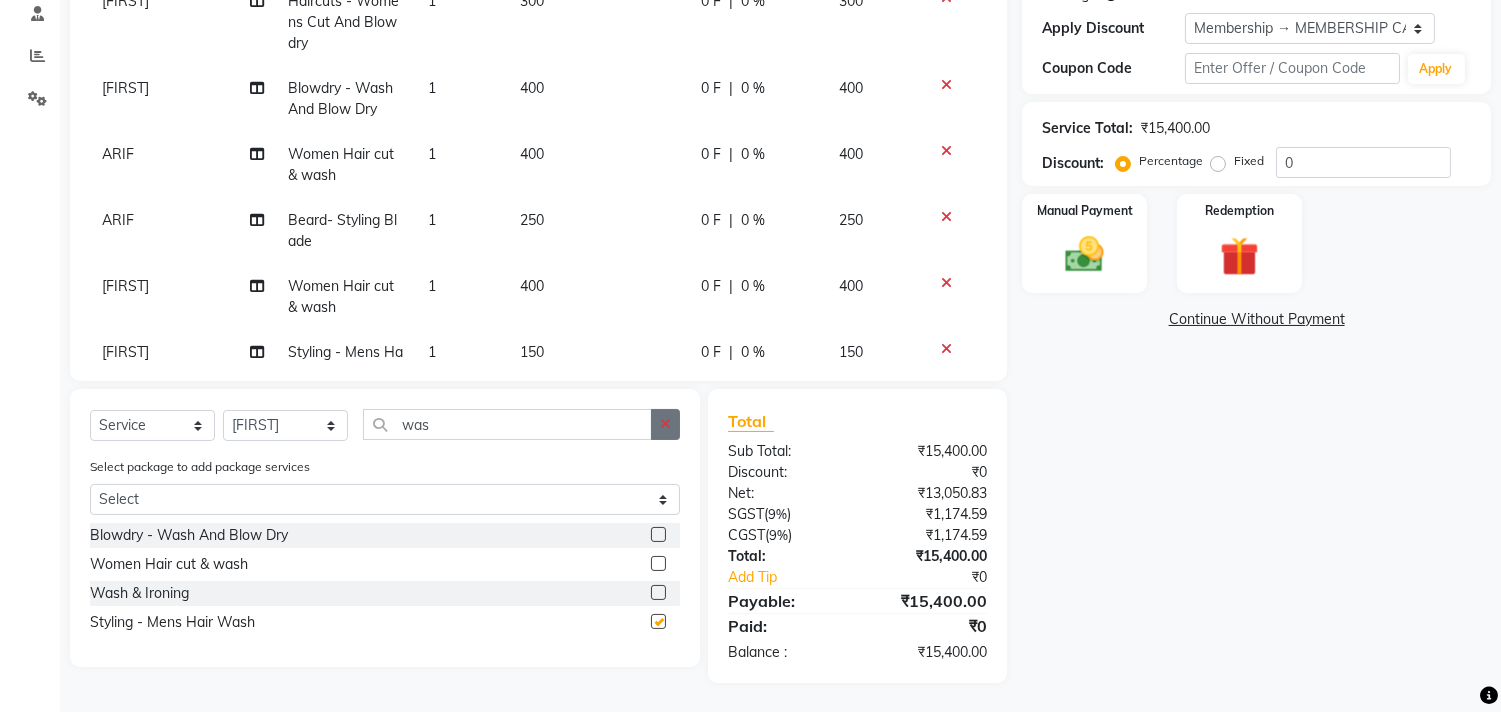 checkbox on "false" 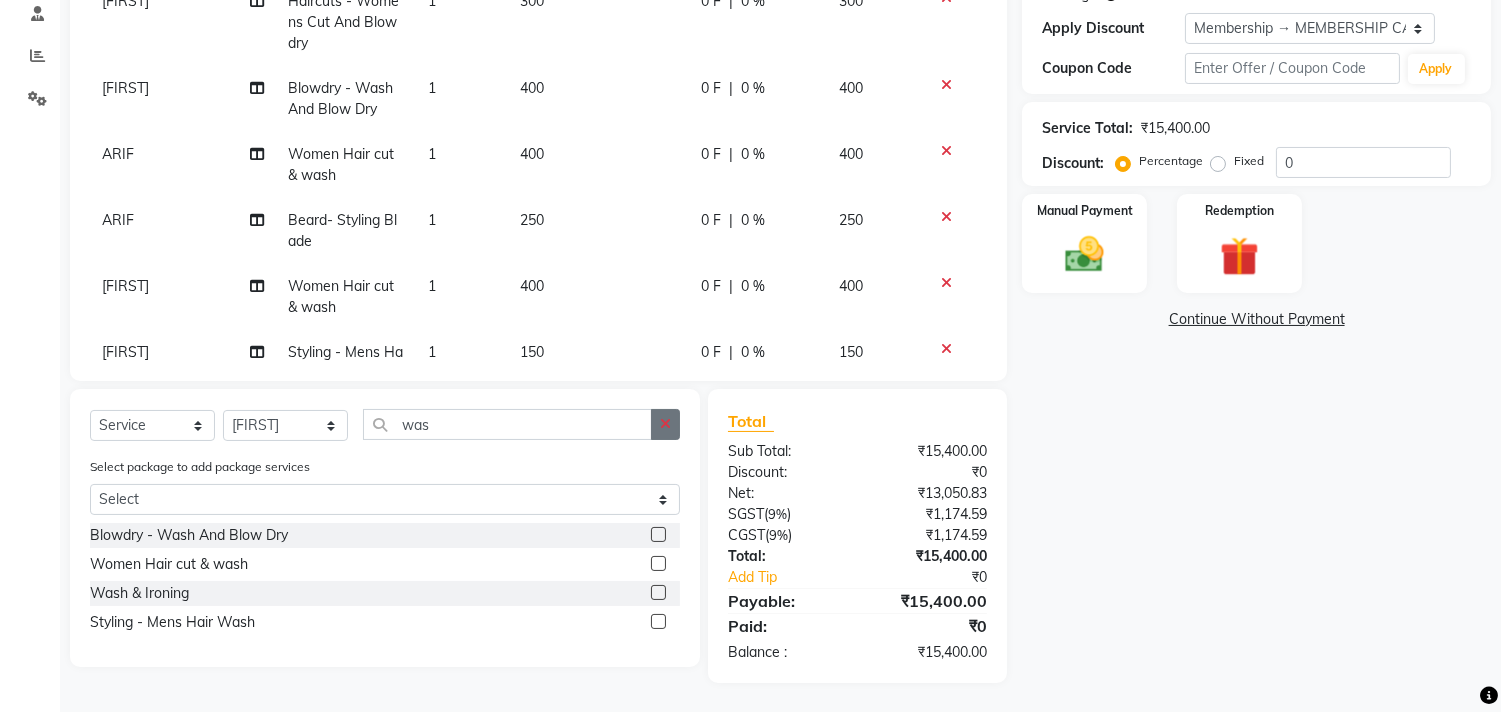 click 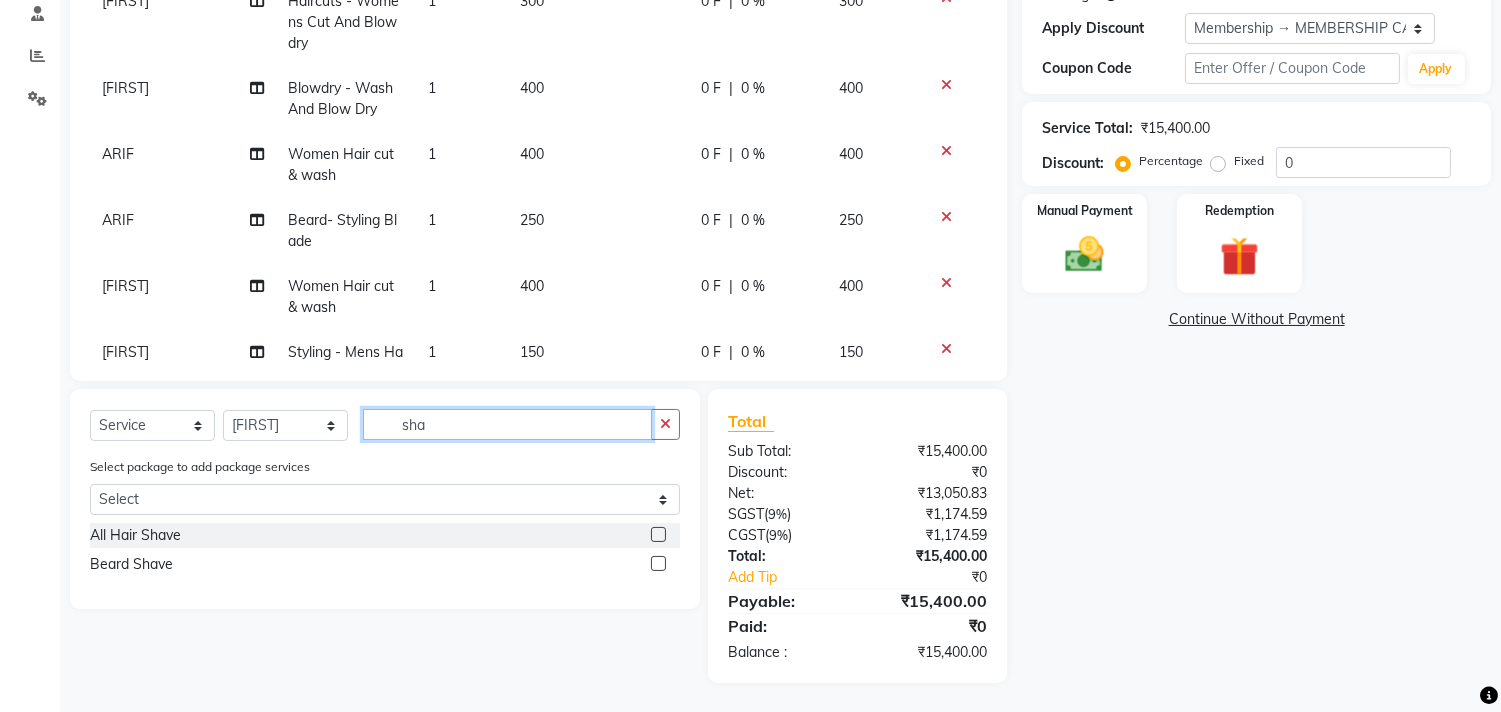 type on "sha" 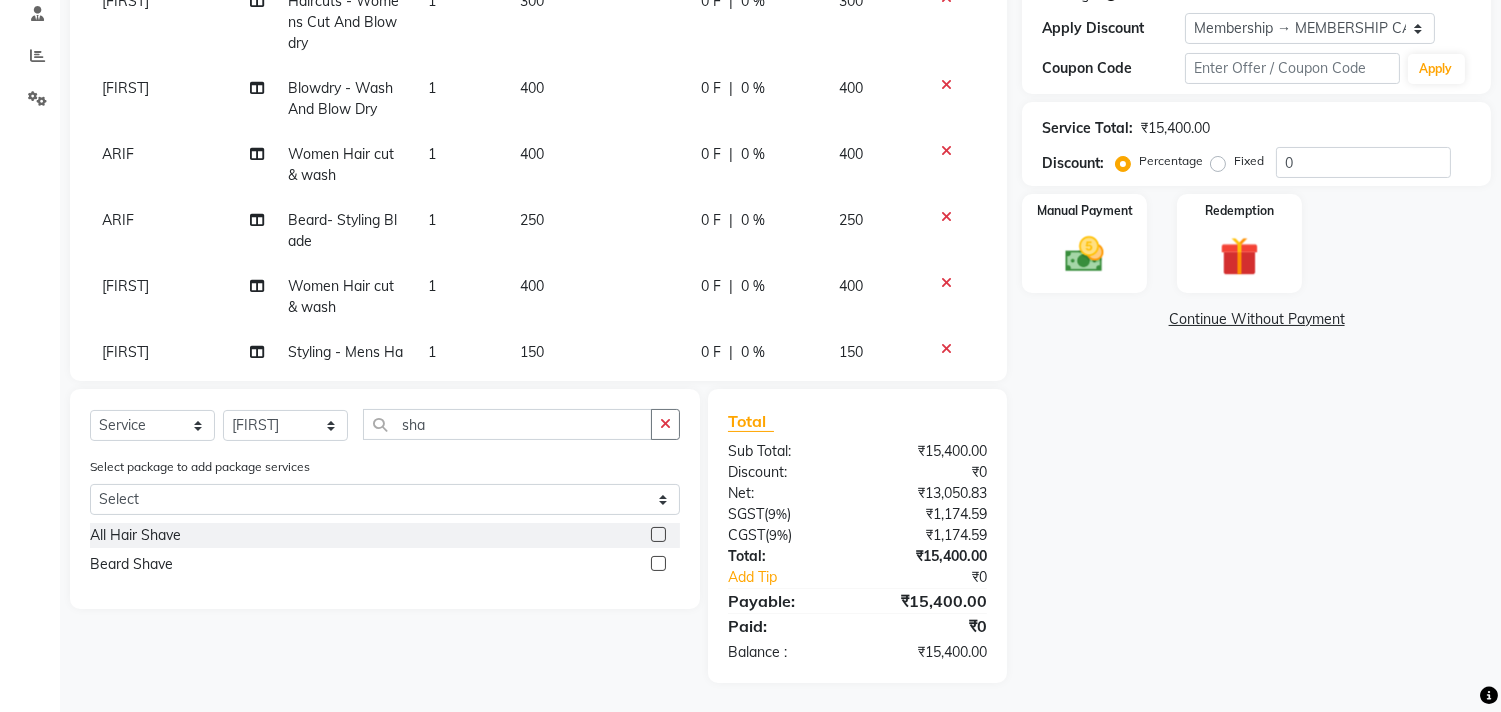 click 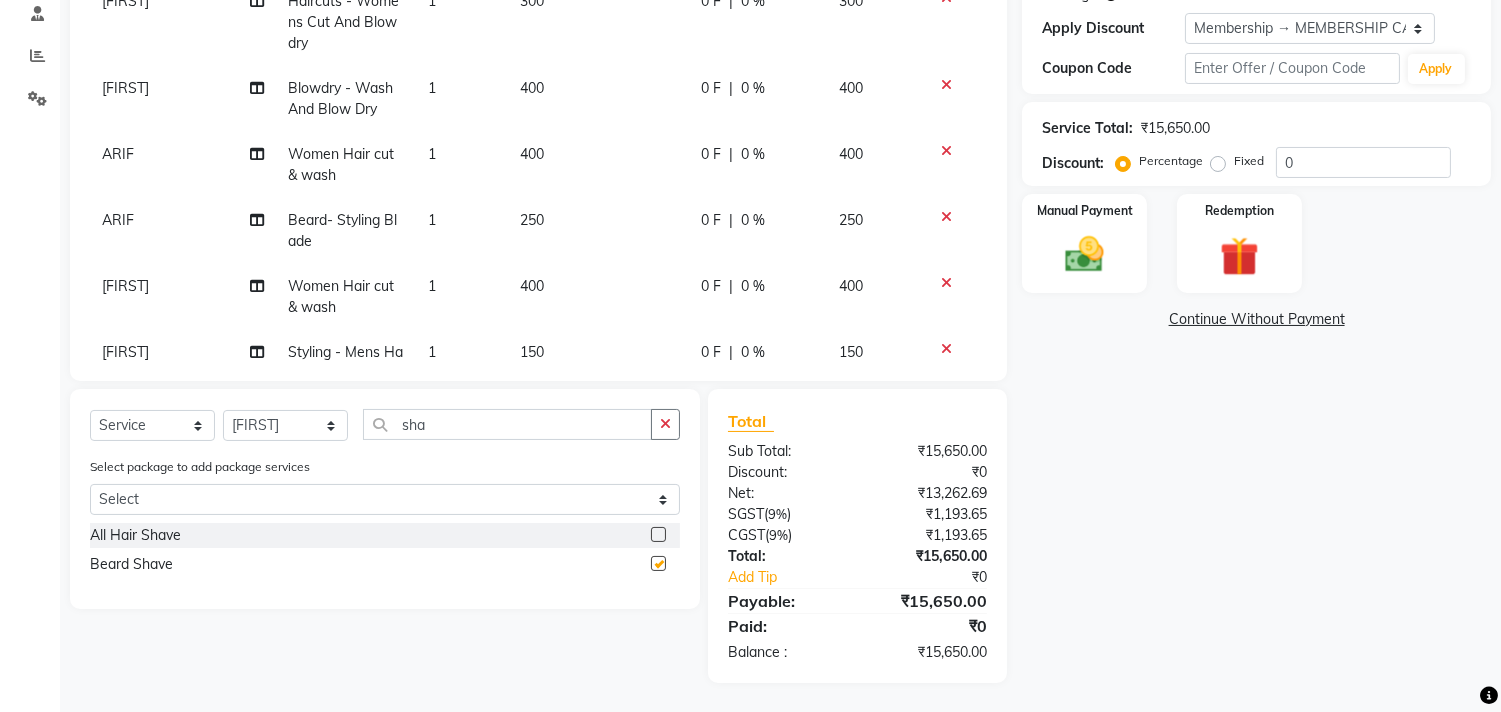 checkbox on "false" 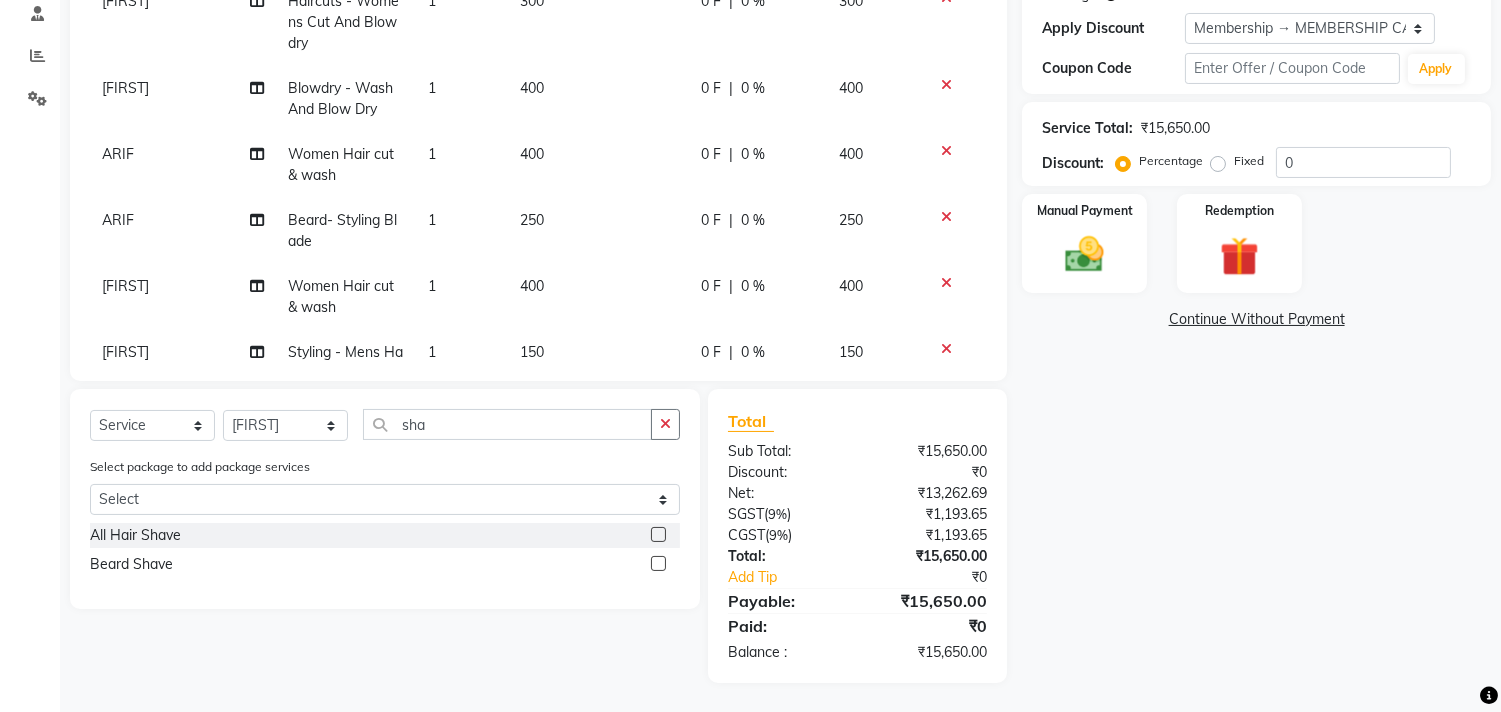 scroll, scrollTop: 2574, scrollLeft: 0, axis: vertical 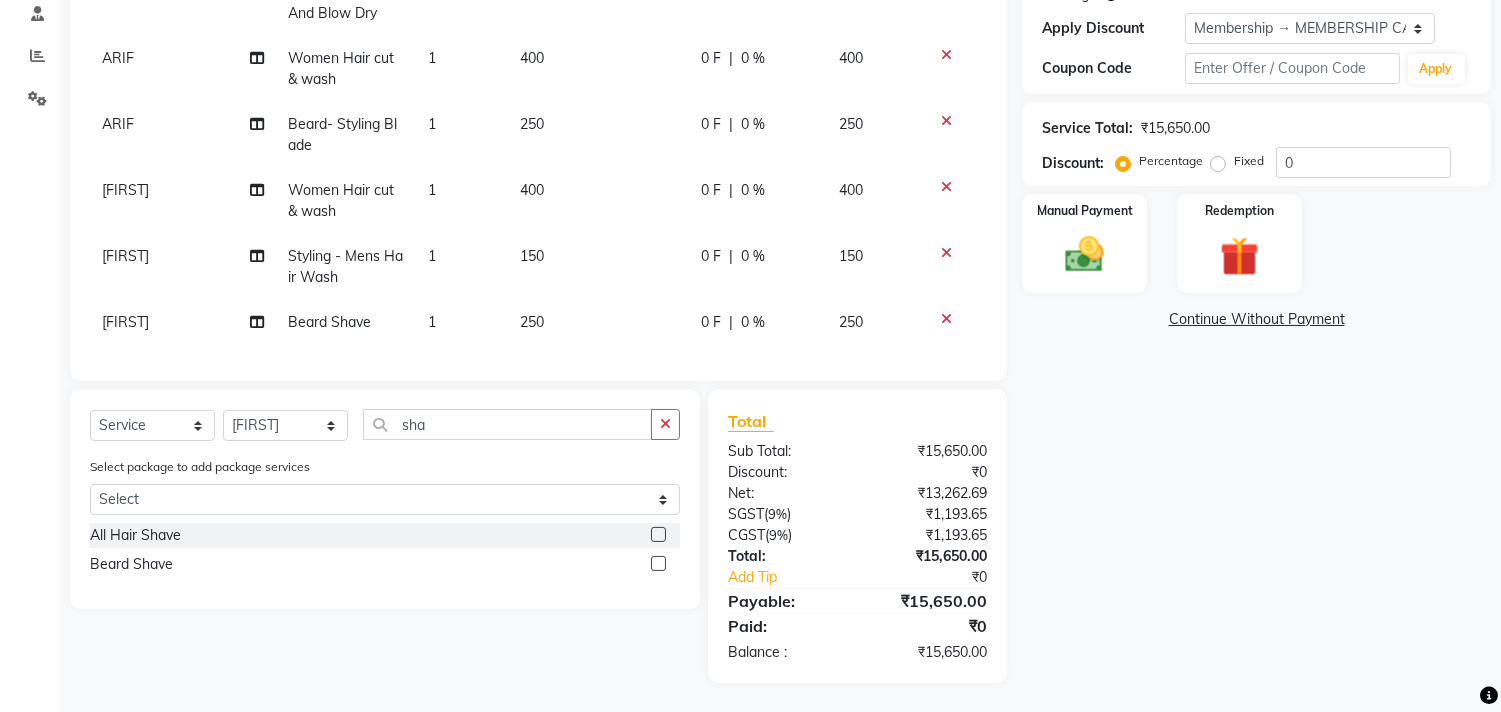 click on "150" 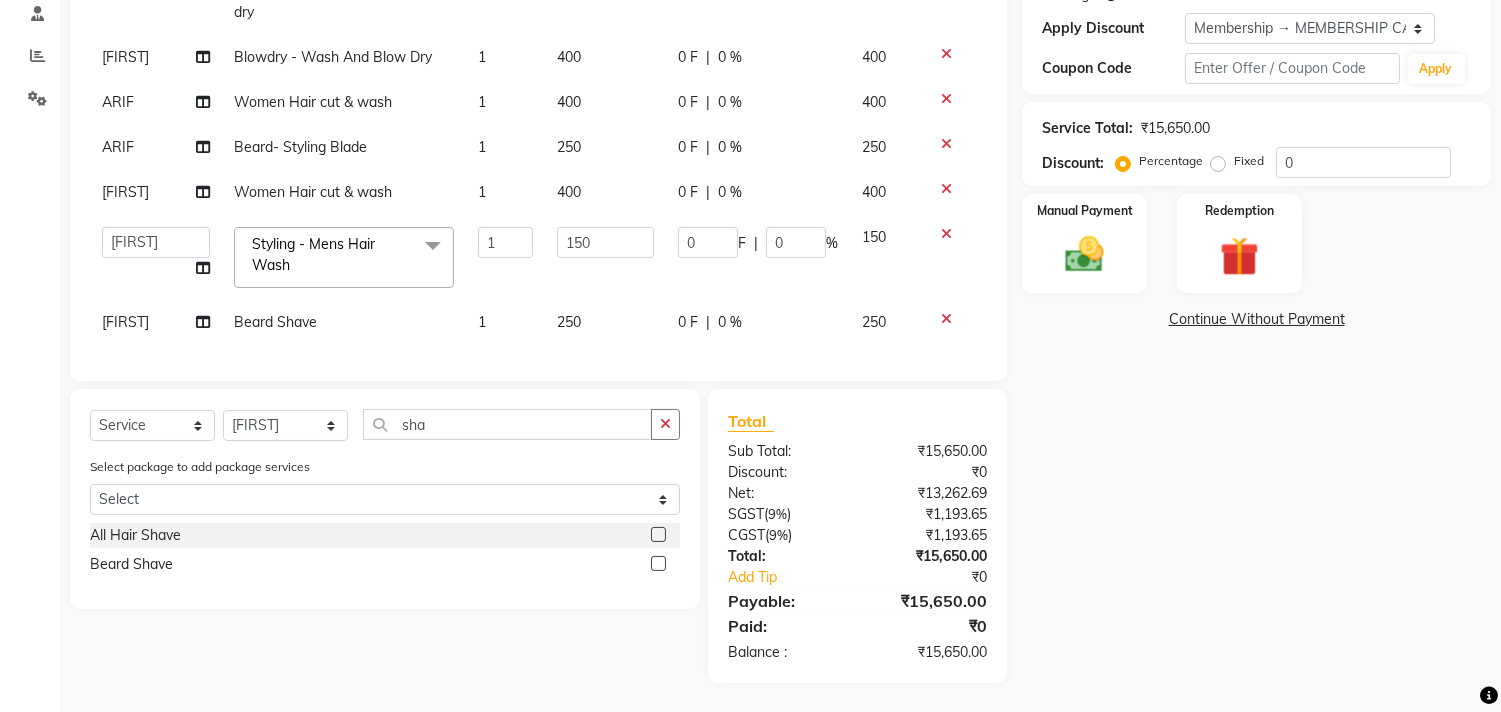 click on "150" 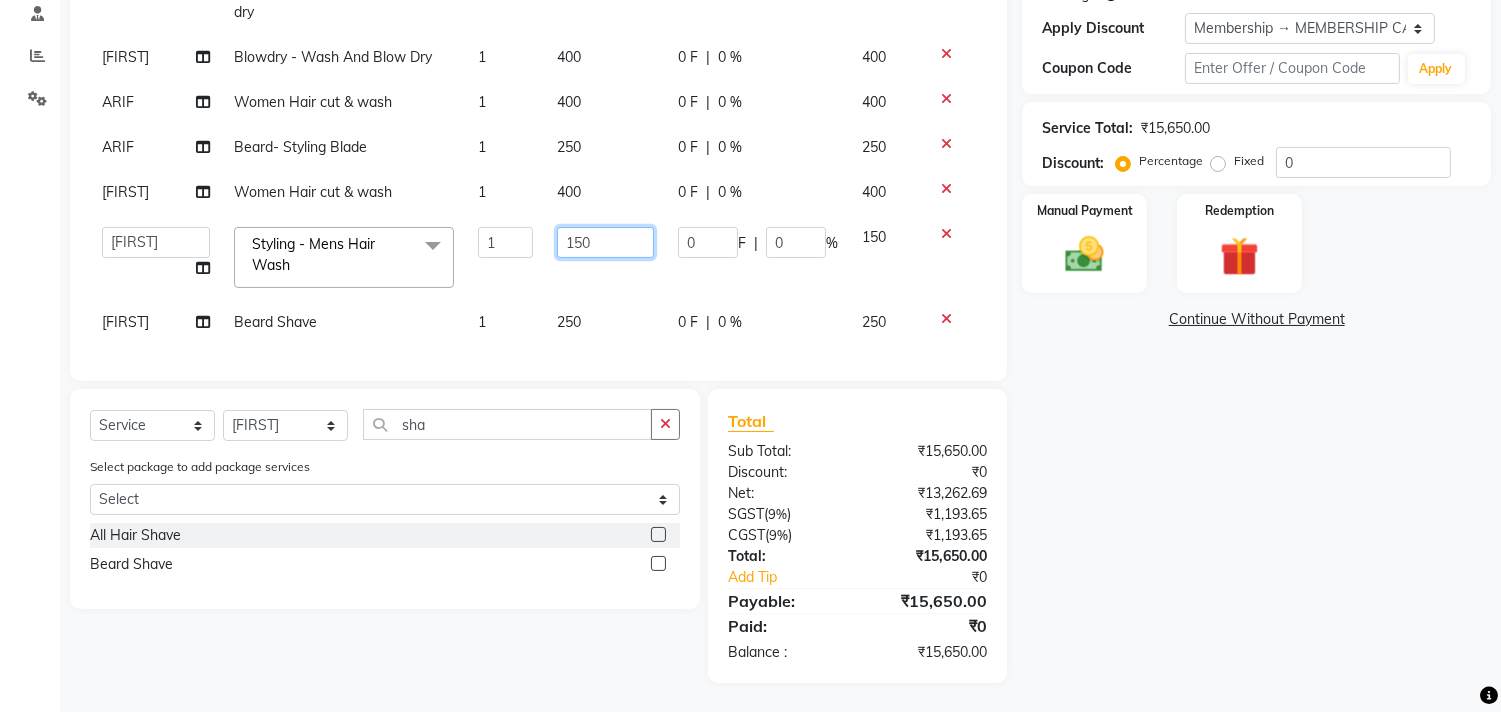 click on "150" 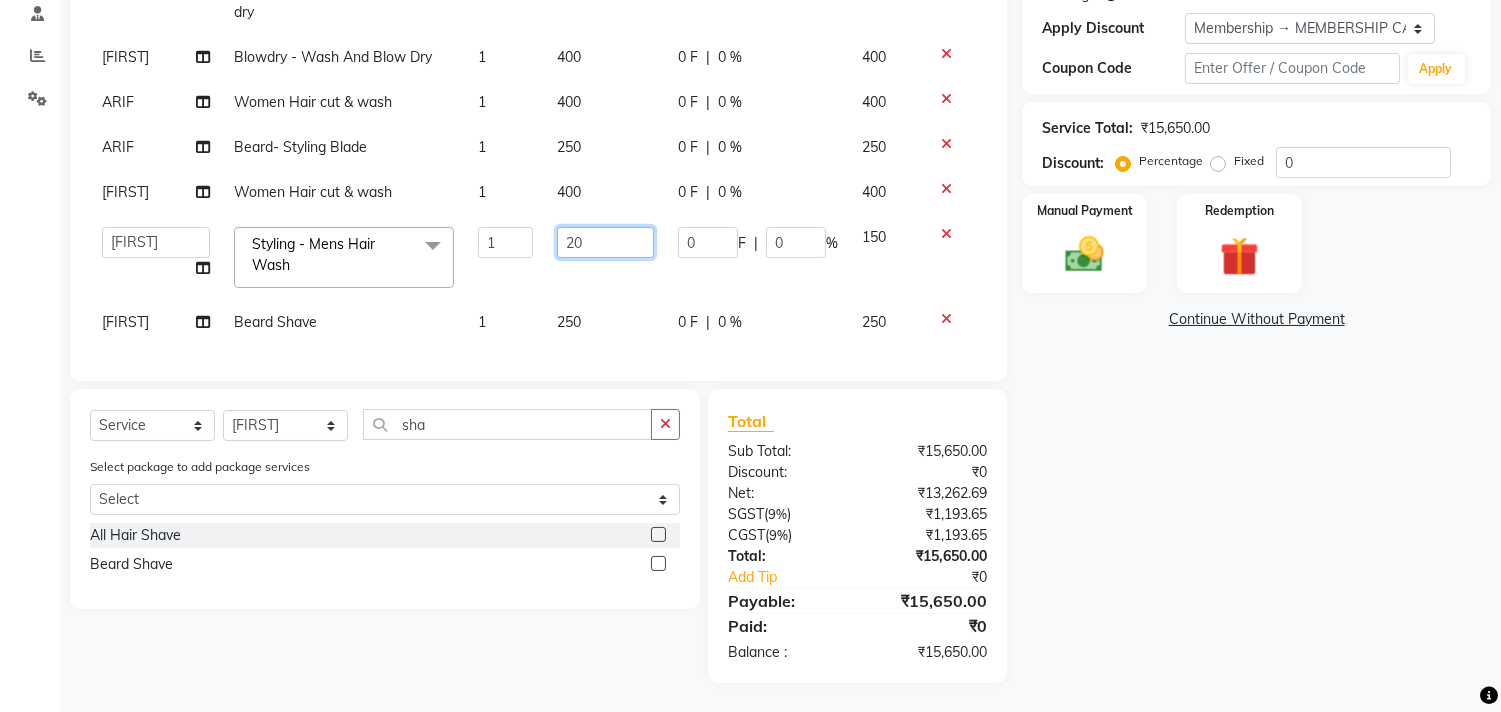 type on "200" 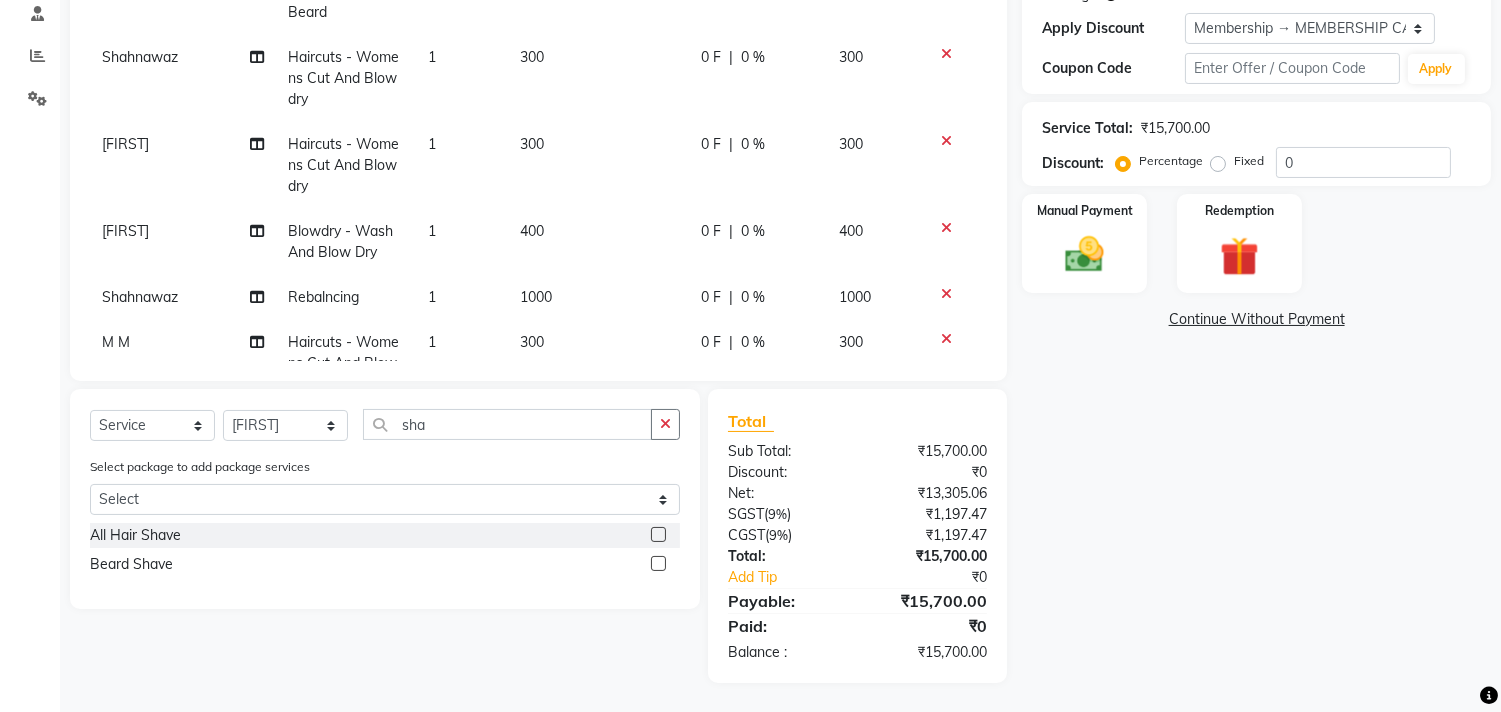 scroll, scrollTop: 2446, scrollLeft: 0, axis: vertical 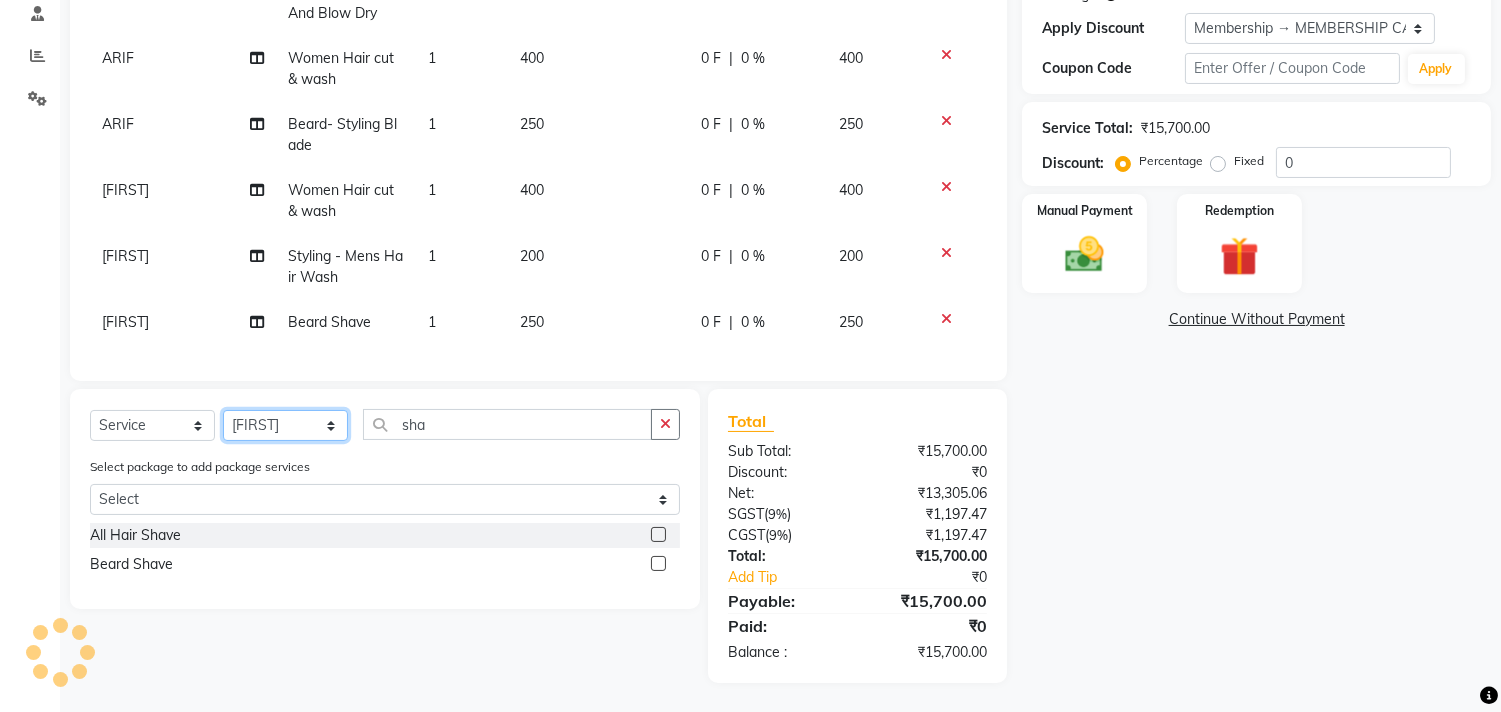 click on "Select Stylist Ajam ARIF Asif Manager M M Neelam Niyaz Salman Sameer Sayali Shahid Shahnawaz Vidya Zubair" 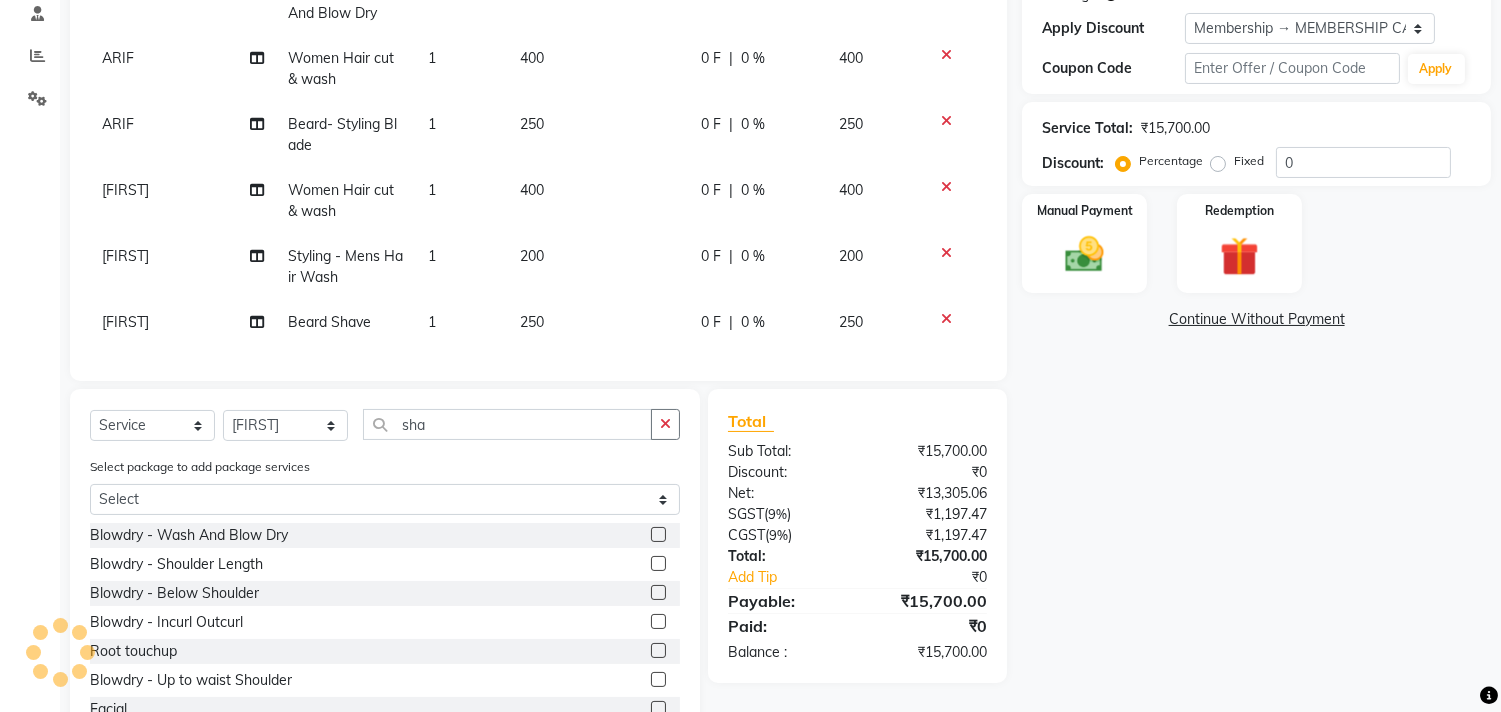 click on "Select package to add package services Select Ornab Mukhrjee" 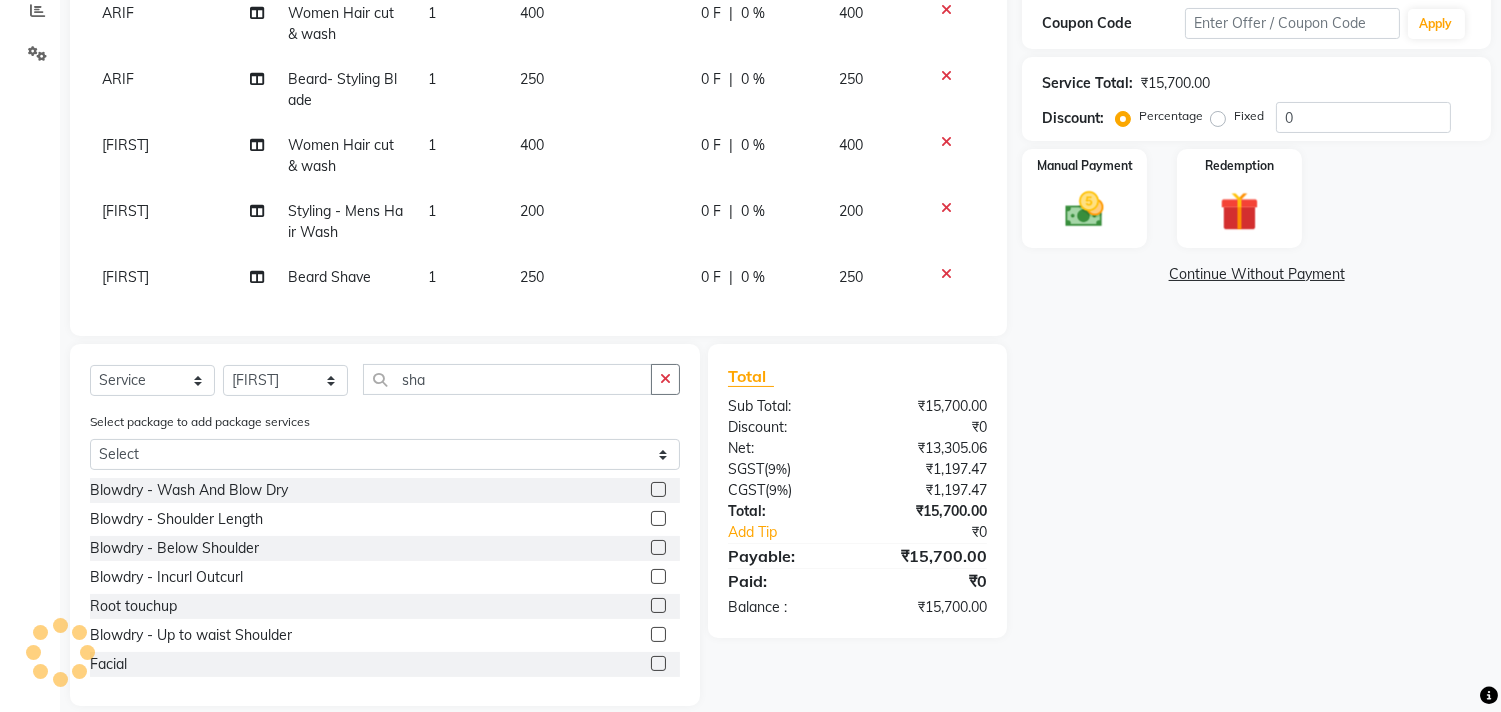 scroll, scrollTop: 456, scrollLeft: 0, axis: vertical 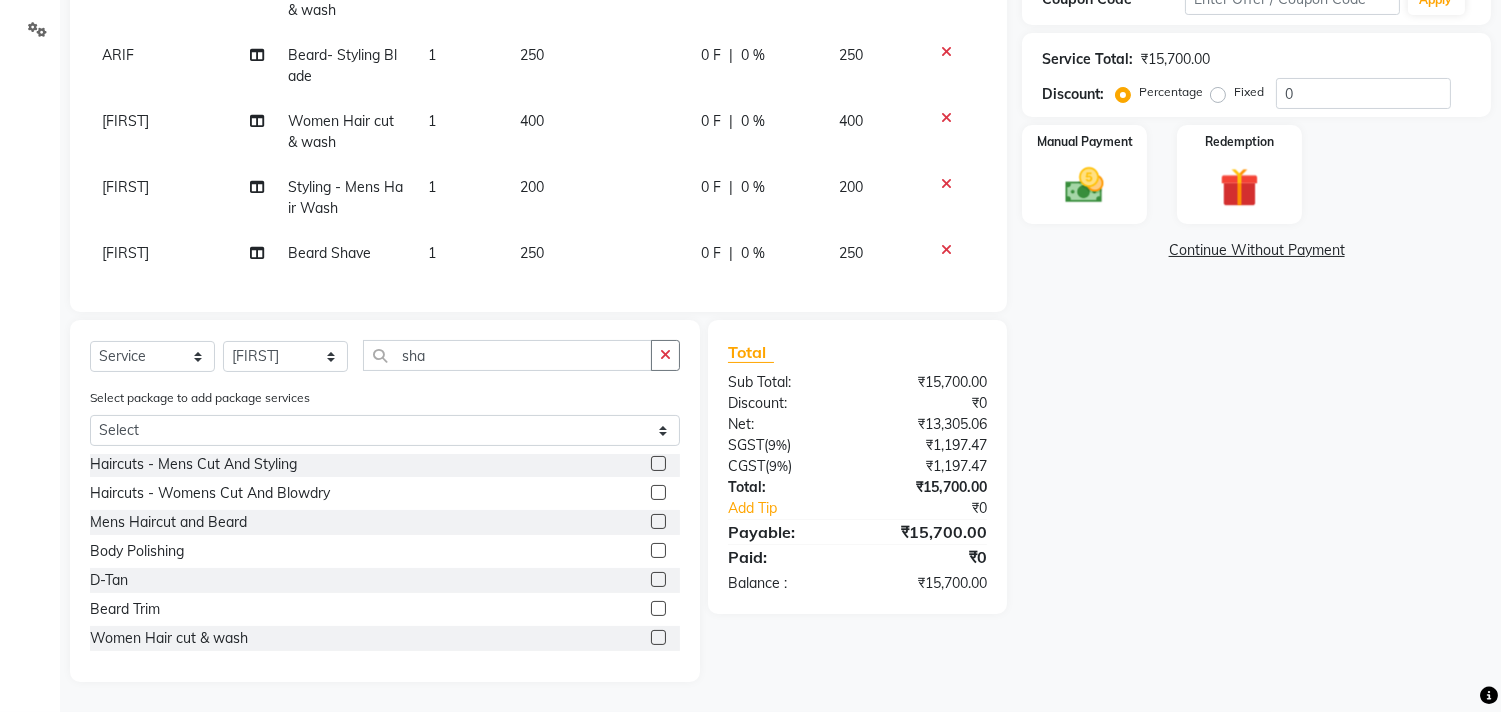 click 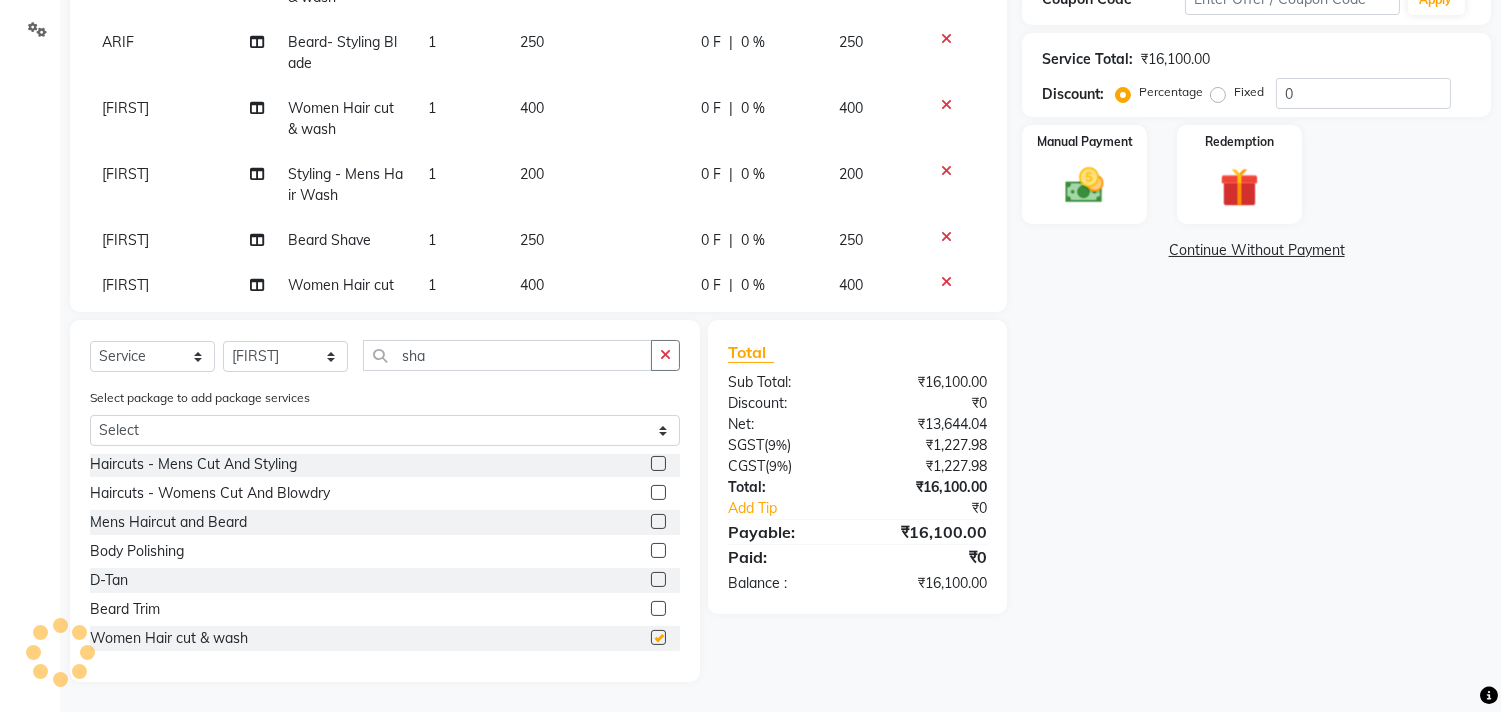 checkbox on "false" 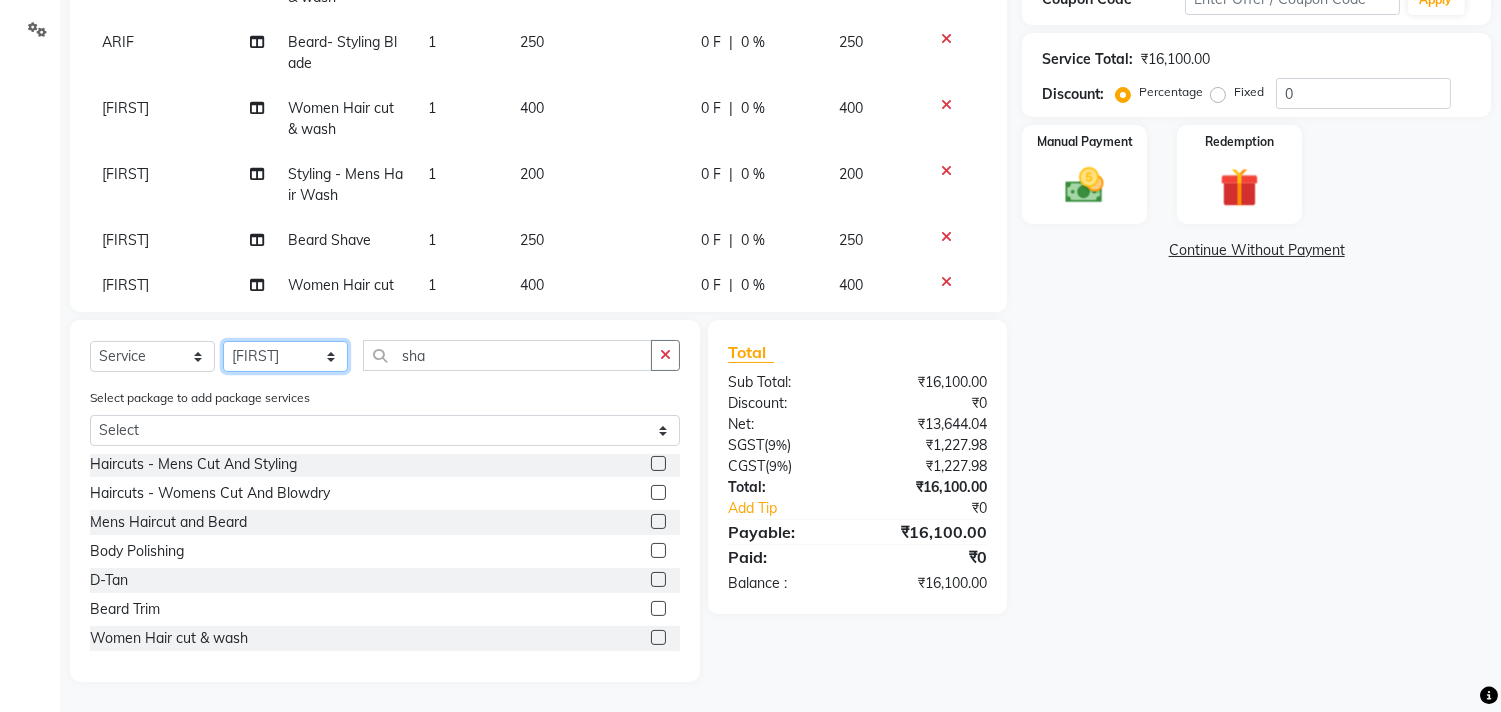 click on "Select Stylist Ajam ARIF Asif Manager M M Neelam Niyaz Salman Sameer Sayali Shahid Shahnawaz Vidya Zubair" 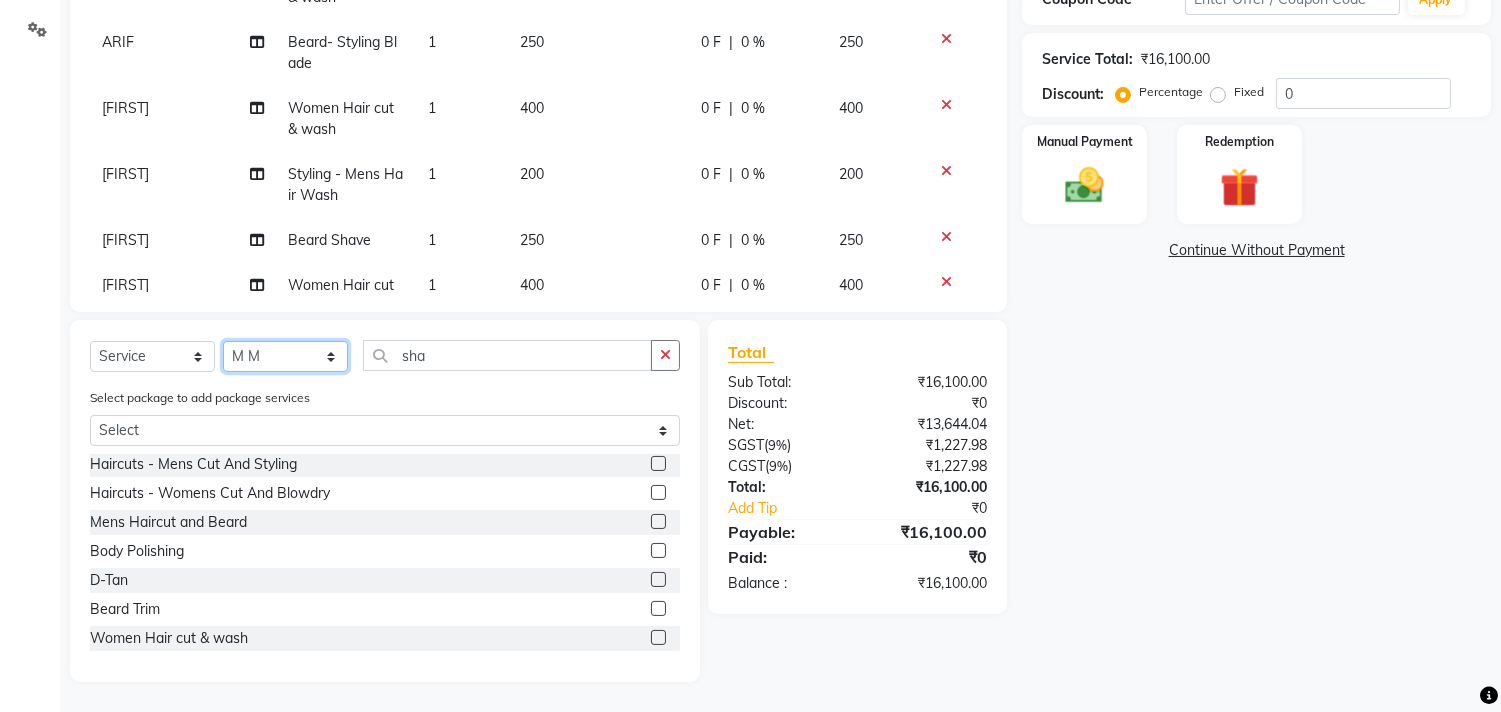 click on "Select Stylist Ajam ARIF Asif Manager M M Neelam Niyaz Salman Sameer Sayali Shahid Shahnawaz Vidya Zubair" 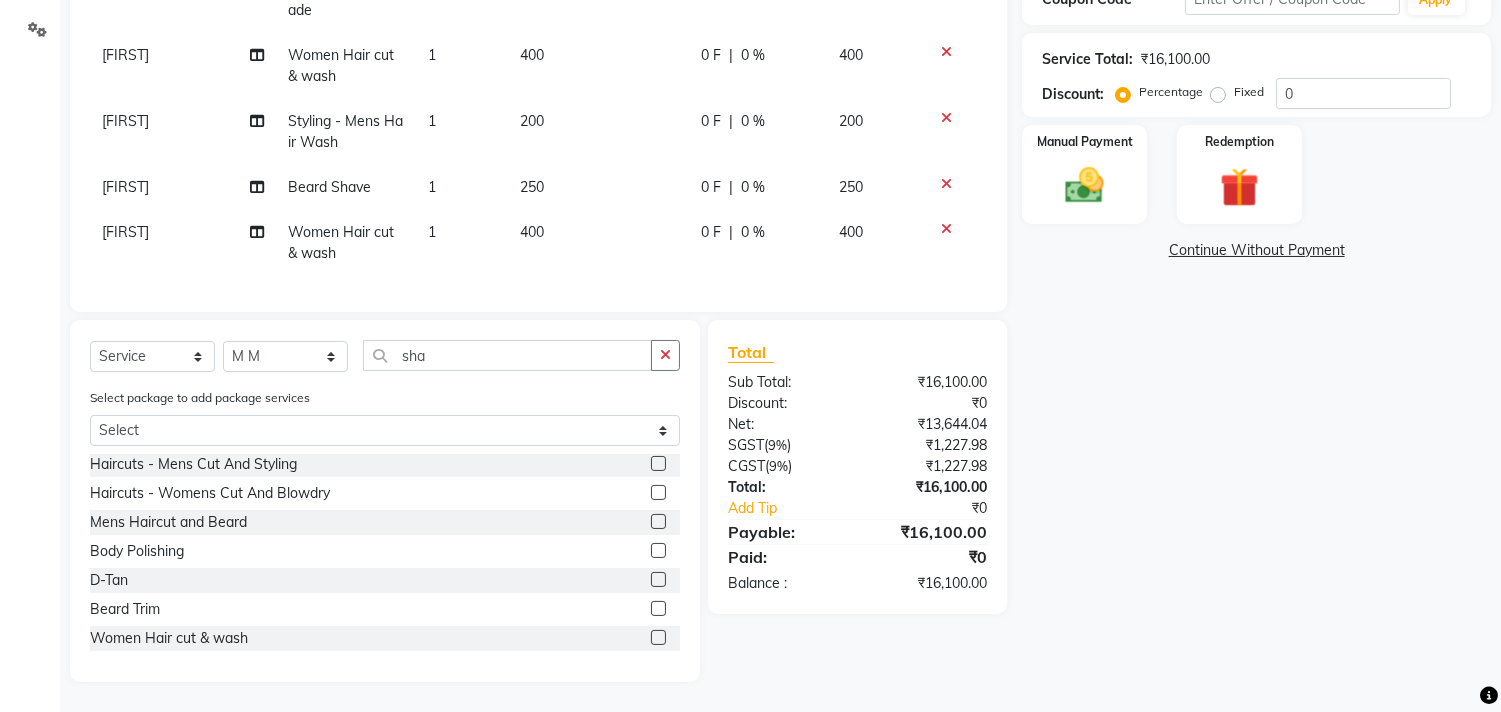 click 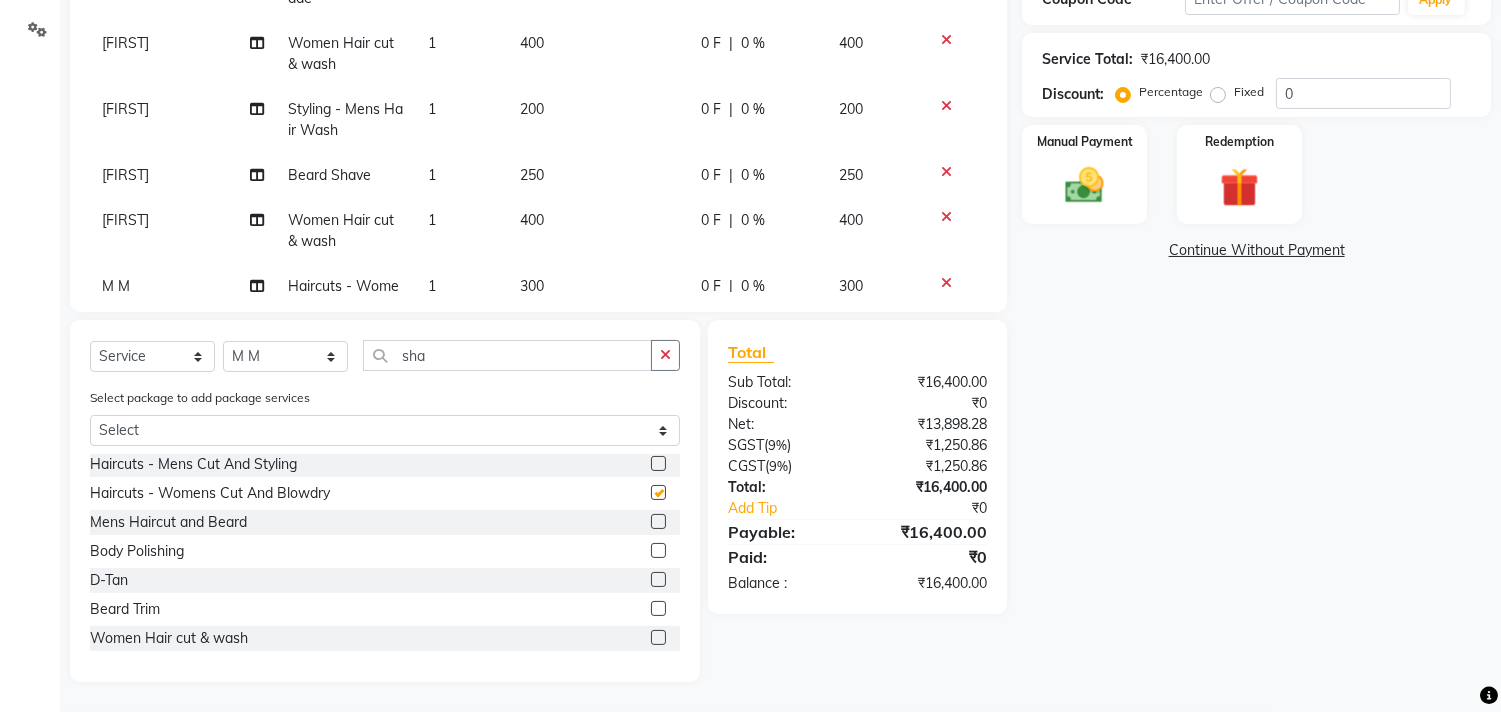 checkbox on "false" 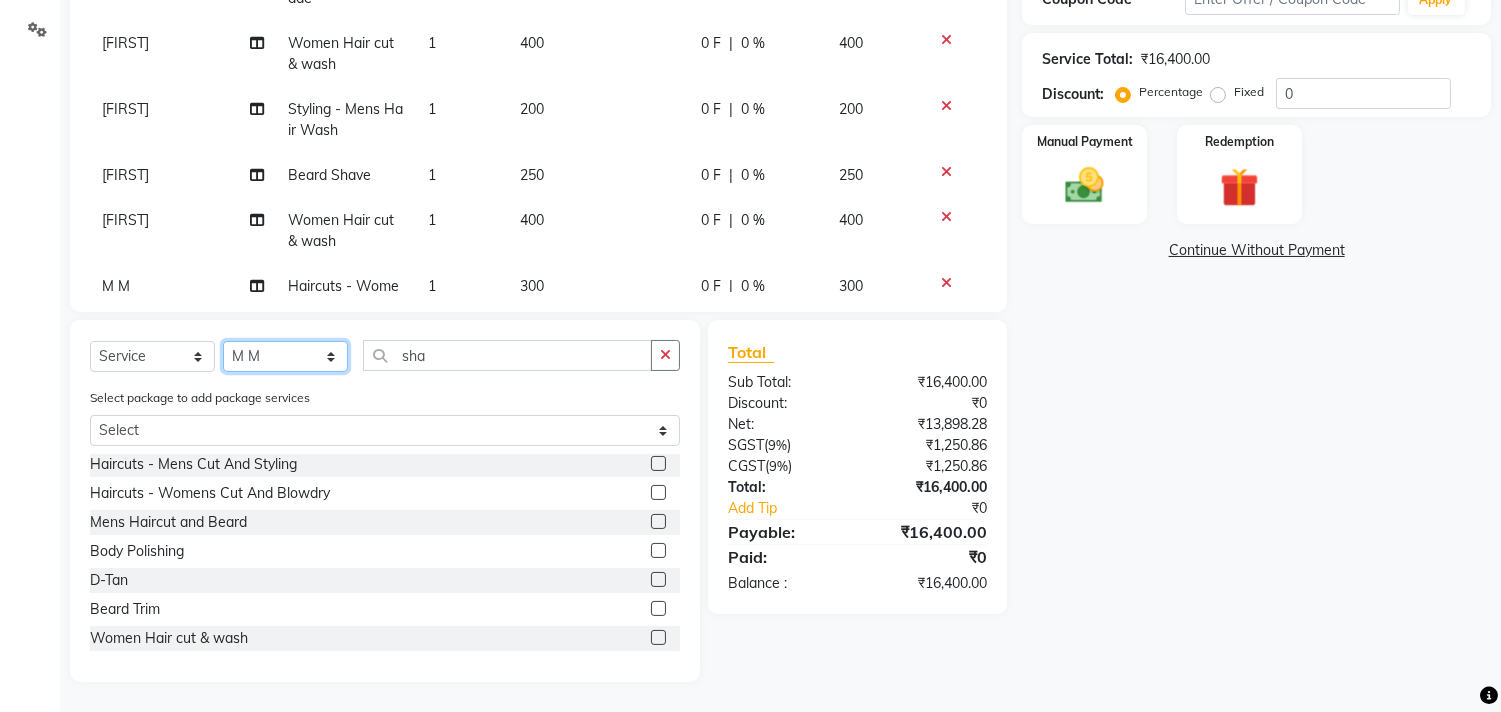 click on "Select Stylist Ajam ARIF Asif Manager M M Neelam Niyaz Salman Sameer Sayali Shahid Shahnawaz Vidya Zubair" 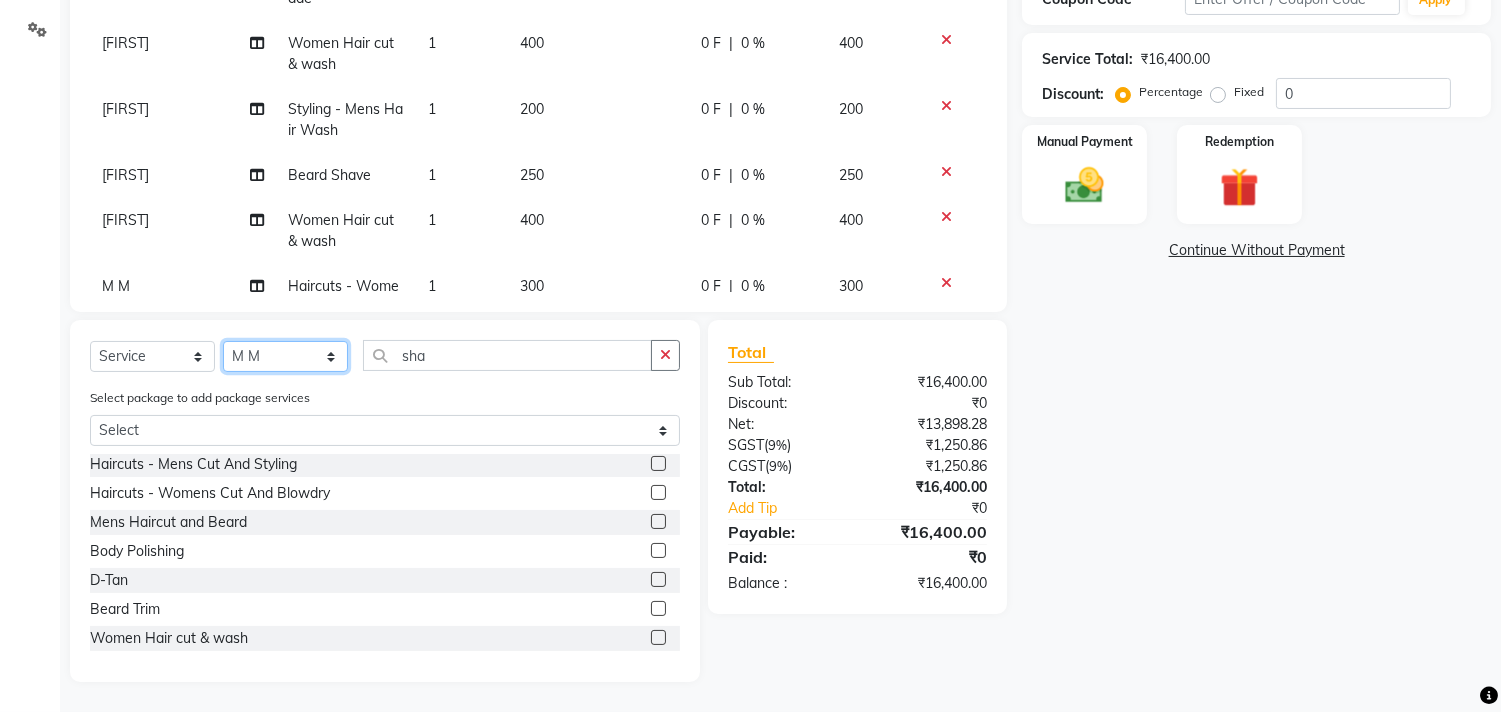 select on "29957" 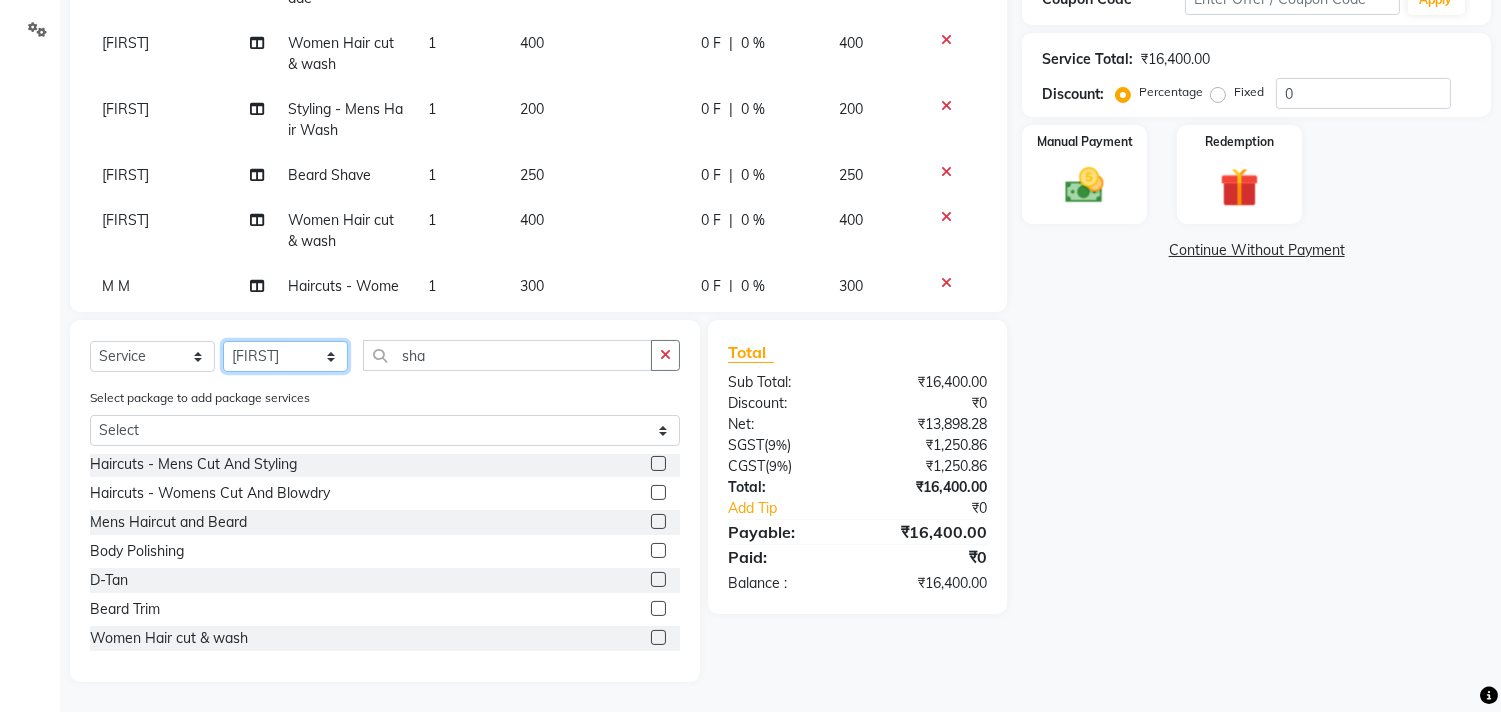 click on "Select Stylist Ajam ARIF Asif Manager M M Neelam Niyaz Salman Sameer Sayali Shahid Shahnawaz Vidya Zubair" 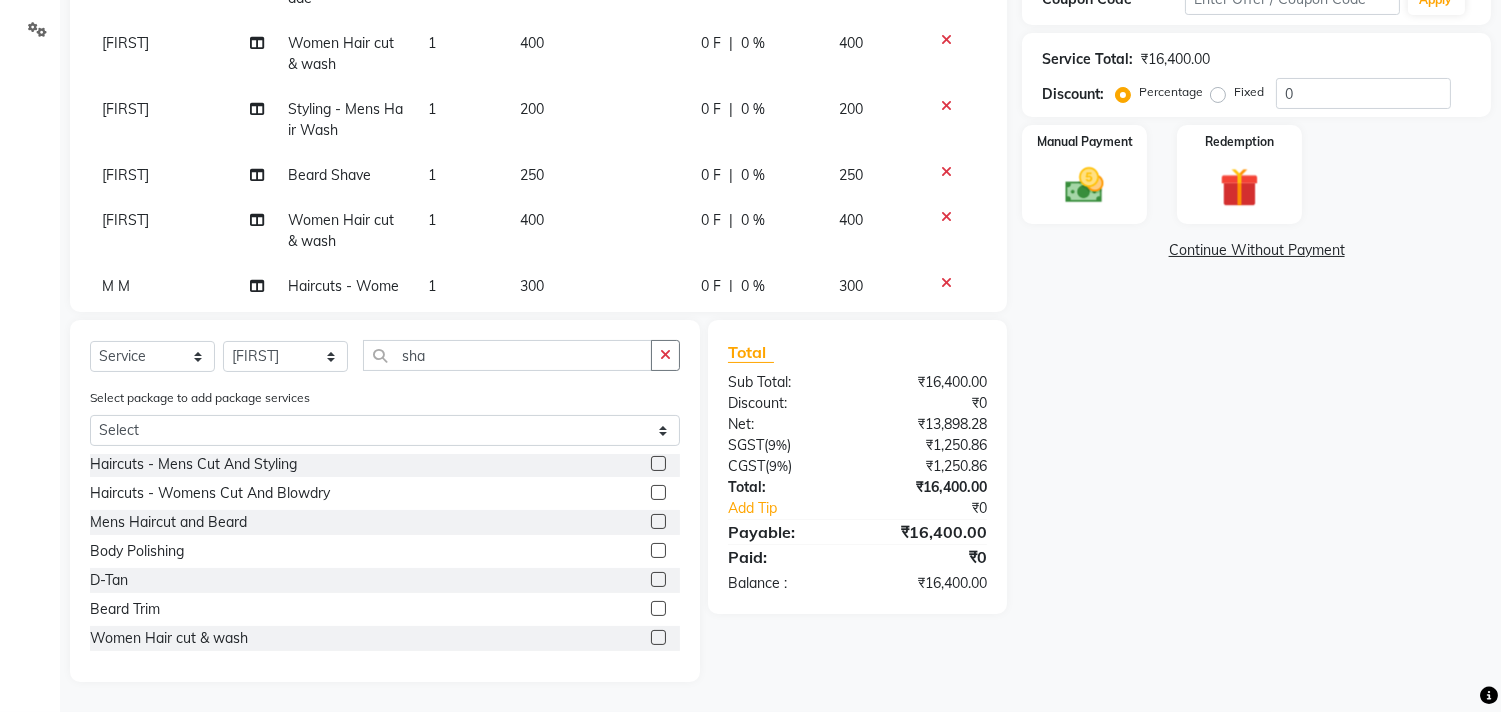 click 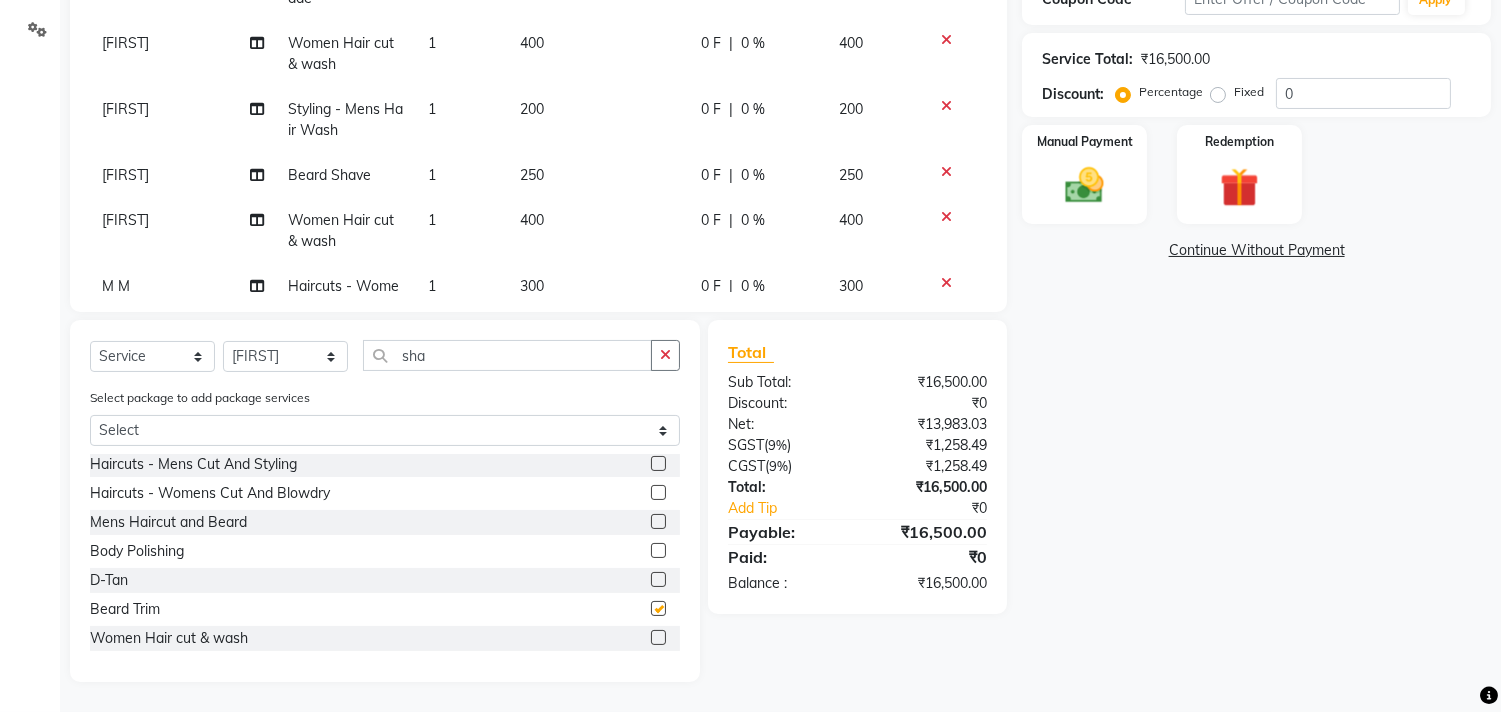 checkbox on "false" 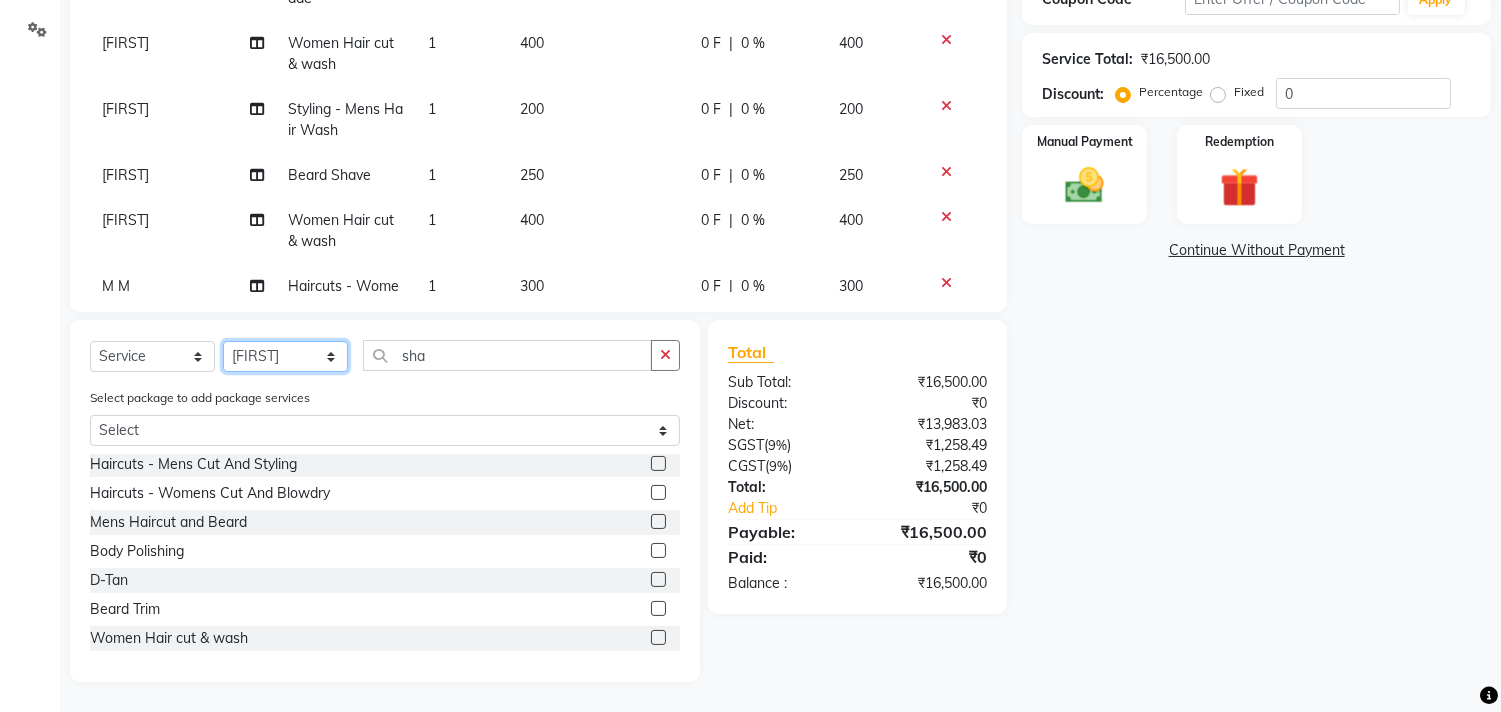 click on "Select Stylist Ajam ARIF Asif Manager M M Neelam Niyaz Salman Sameer Sayali Shahid Shahnawaz Vidya Zubair" 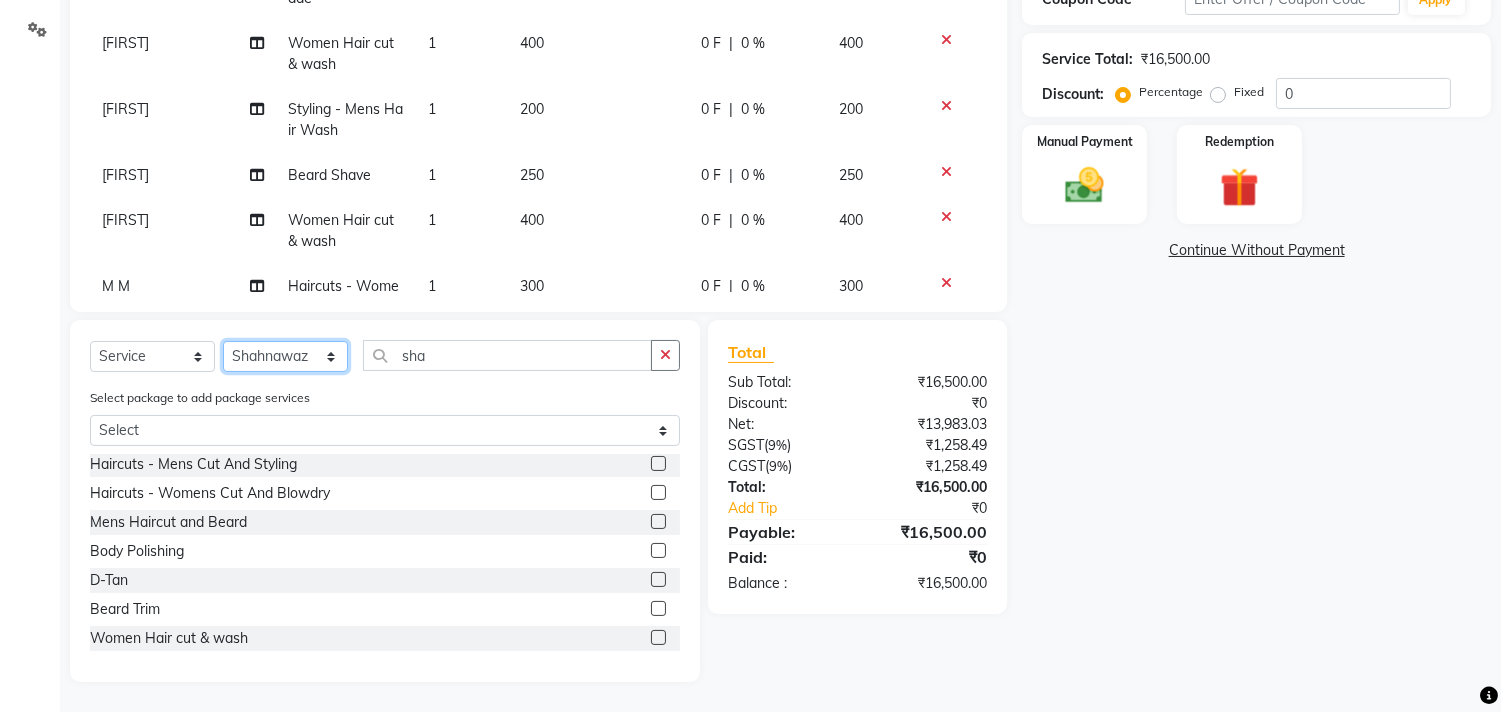 click on "Select Stylist Ajam ARIF Asif Manager M M Neelam Niyaz Salman Sameer Sayali Shahid Shahnawaz Vidya Zubair" 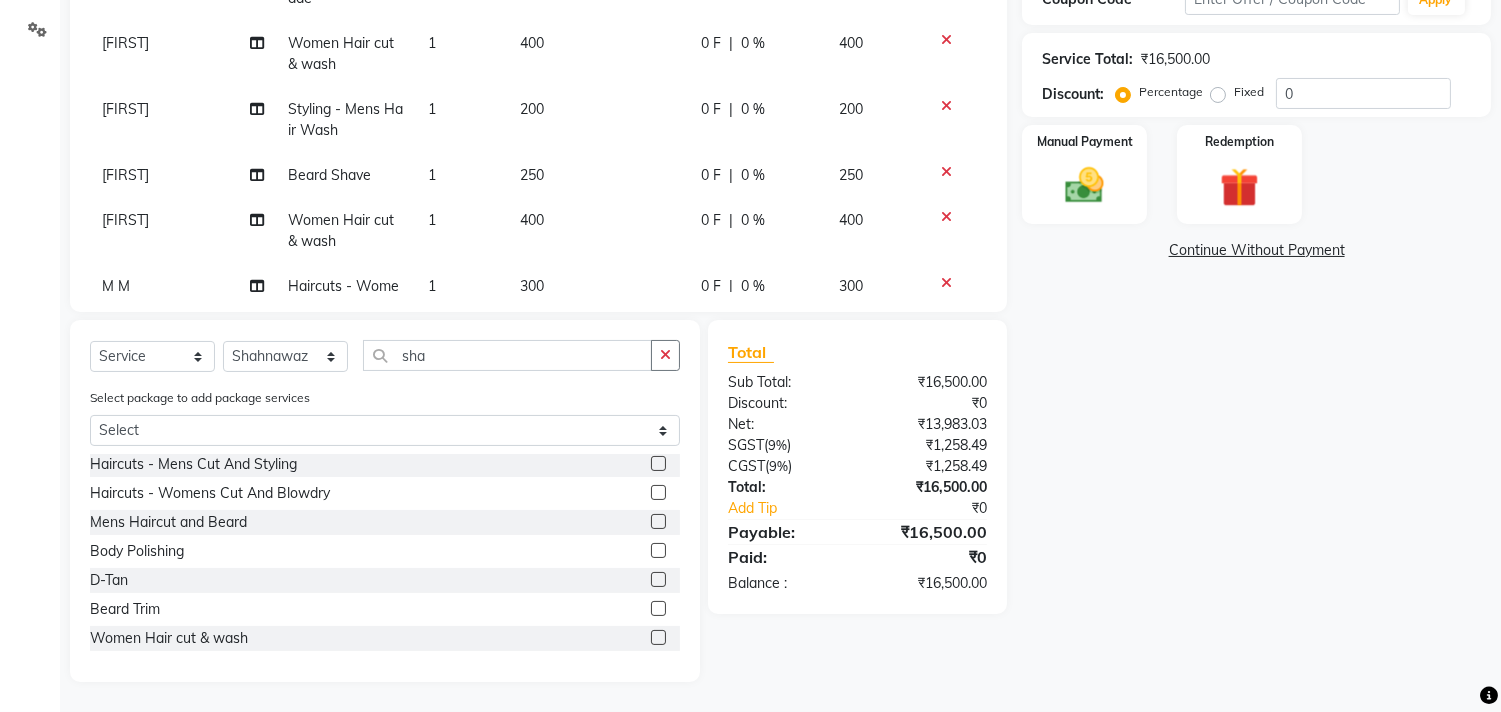 click 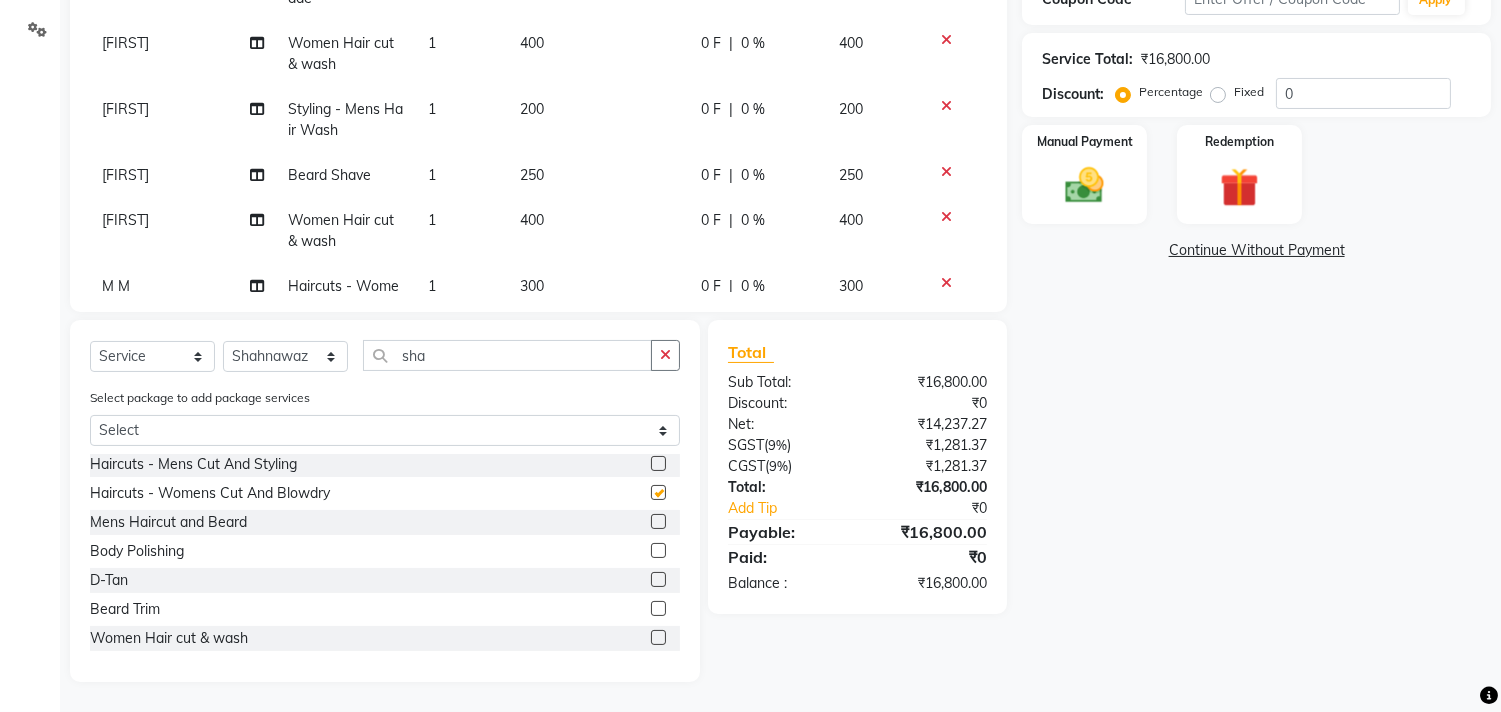 checkbox on "false" 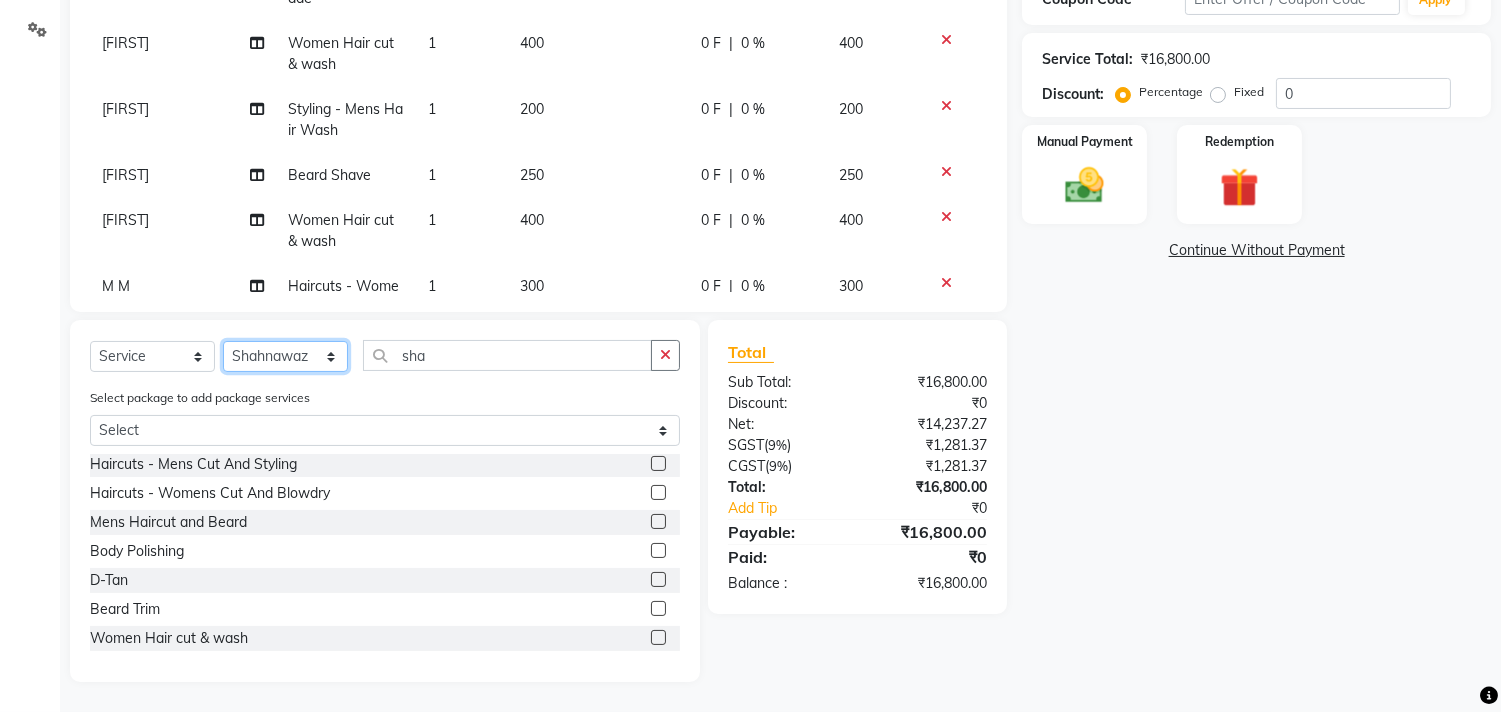 click on "Select Stylist Ajam ARIF Asif Manager M M Neelam Niyaz Salman Sameer Sayali Shahid Shahnawaz Vidya Zubair" 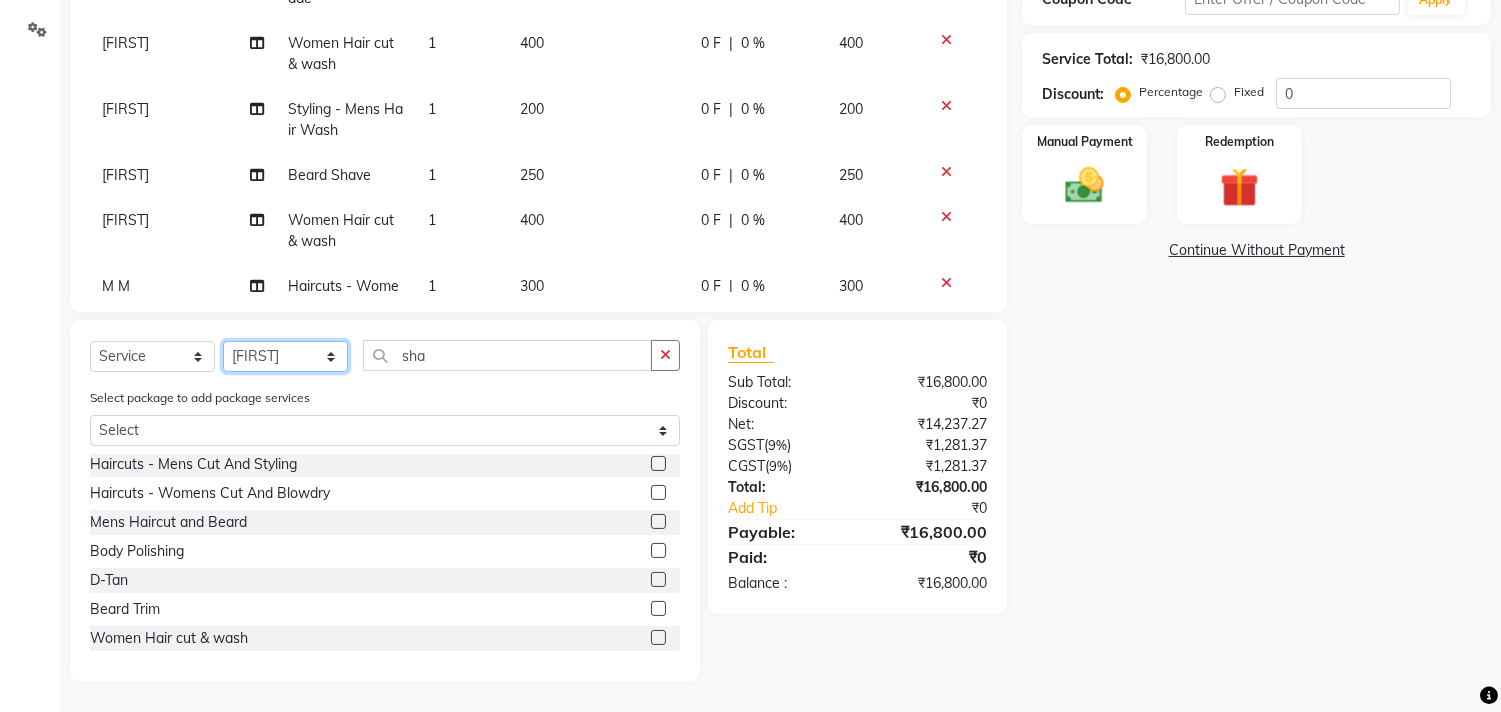 click on "Select Stylist Ajam ARIF Asif Manager M M Neelam Niyaz Salman Sameer Sayali Shahid Shahnawaz Vidya Zubair" 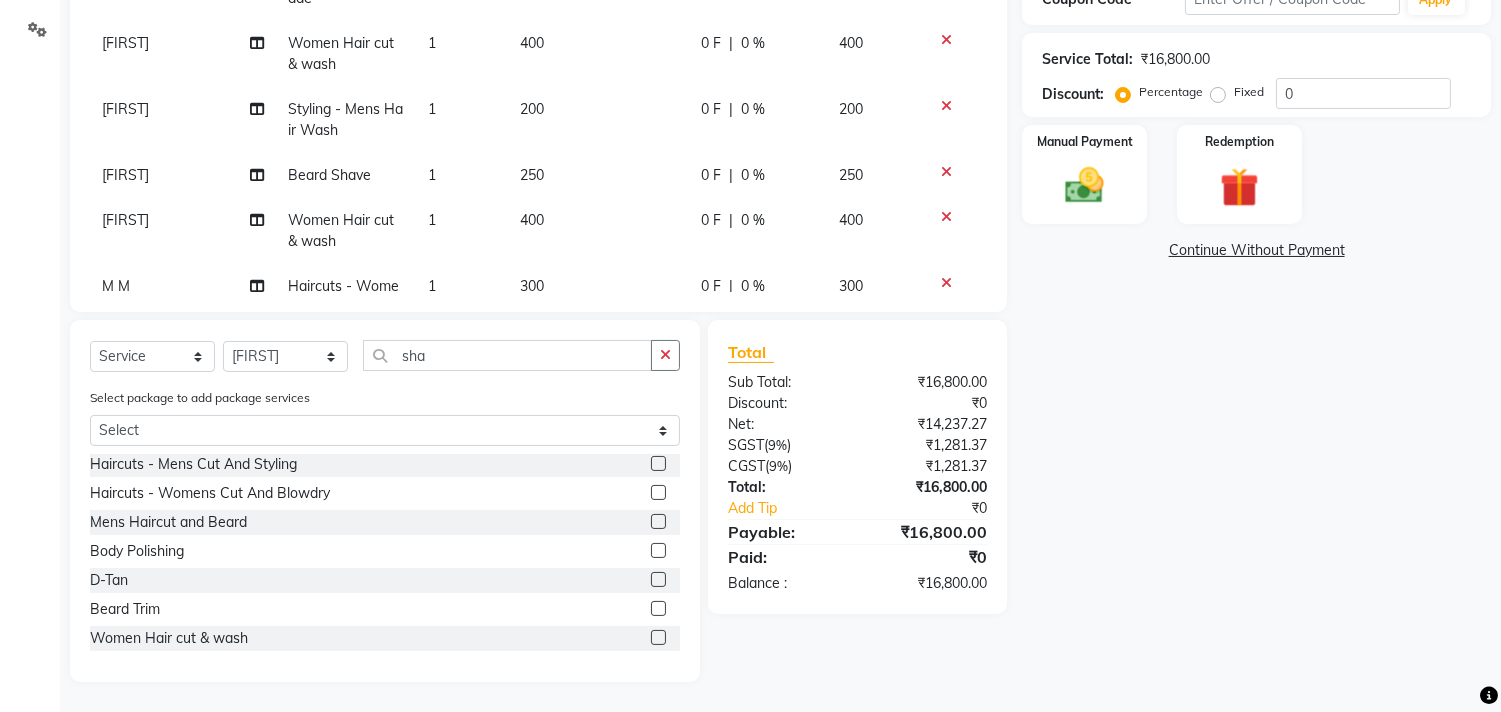 click 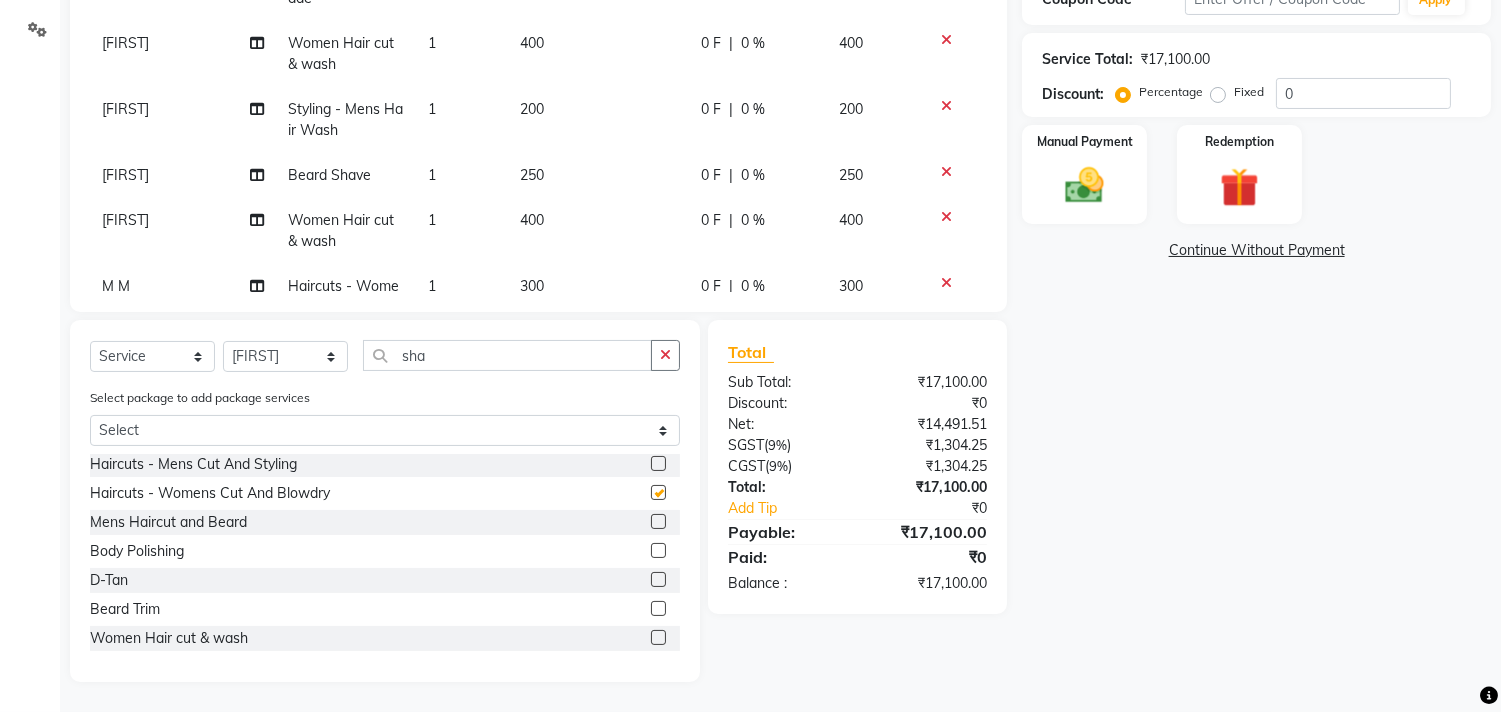 checkbox on "false" 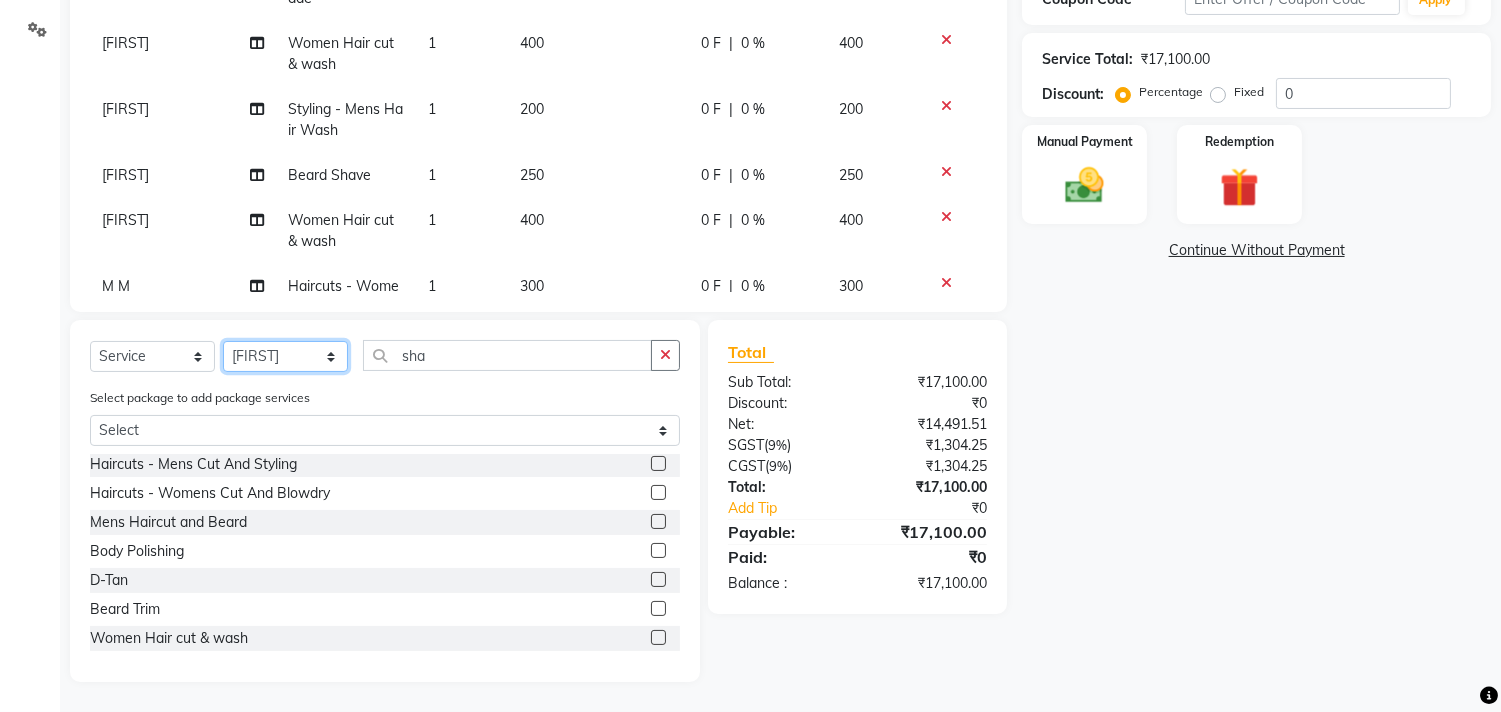 click on "Select Stylist Ajam ARIF Asif Manager M M Neelam Niyaz Salman Sameer Sayali Shahid Shahnawaz Vidya Zubair" 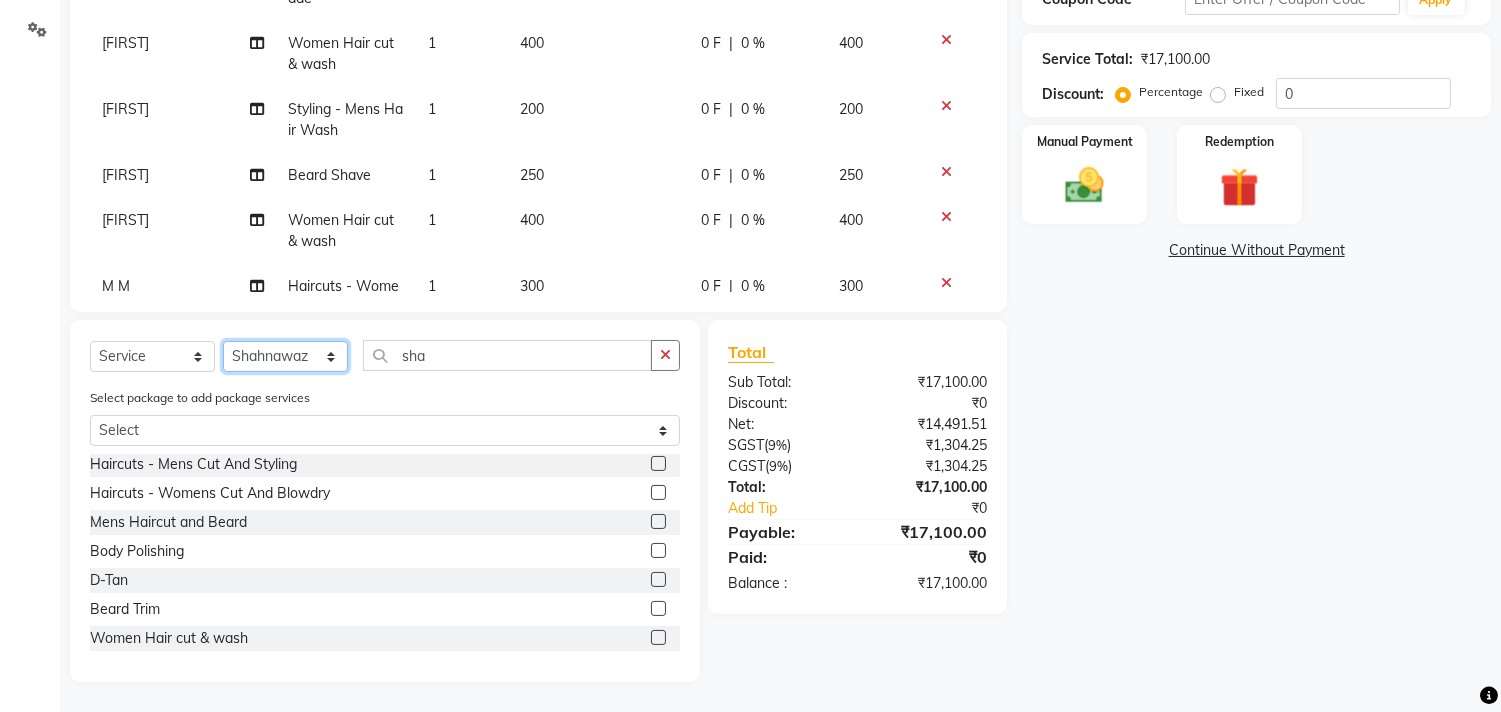 click on "Select Stylist Ajam ARIF Asif Manager M M Neelam Niyaz Salman Sameer Sayali Shahid Shahnawaz Vidya Zubair" 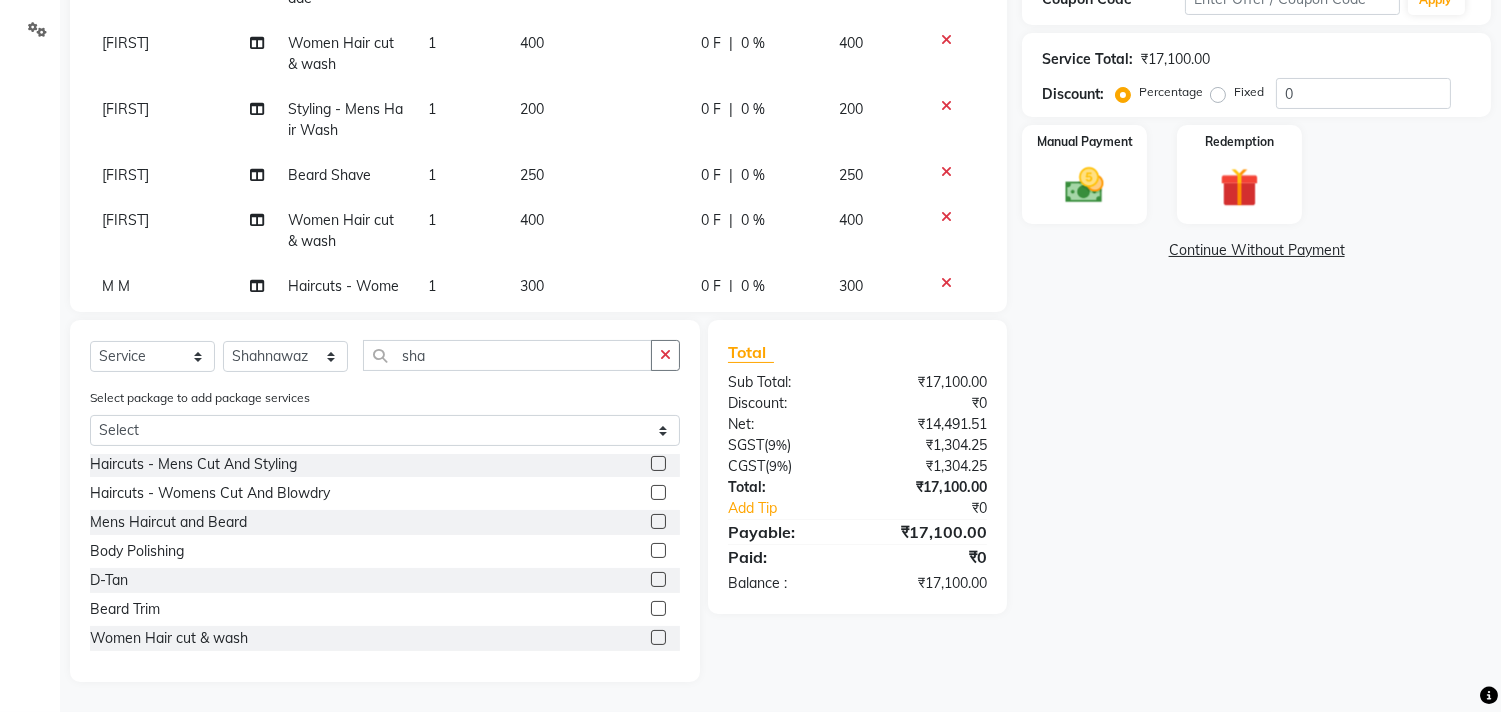 click 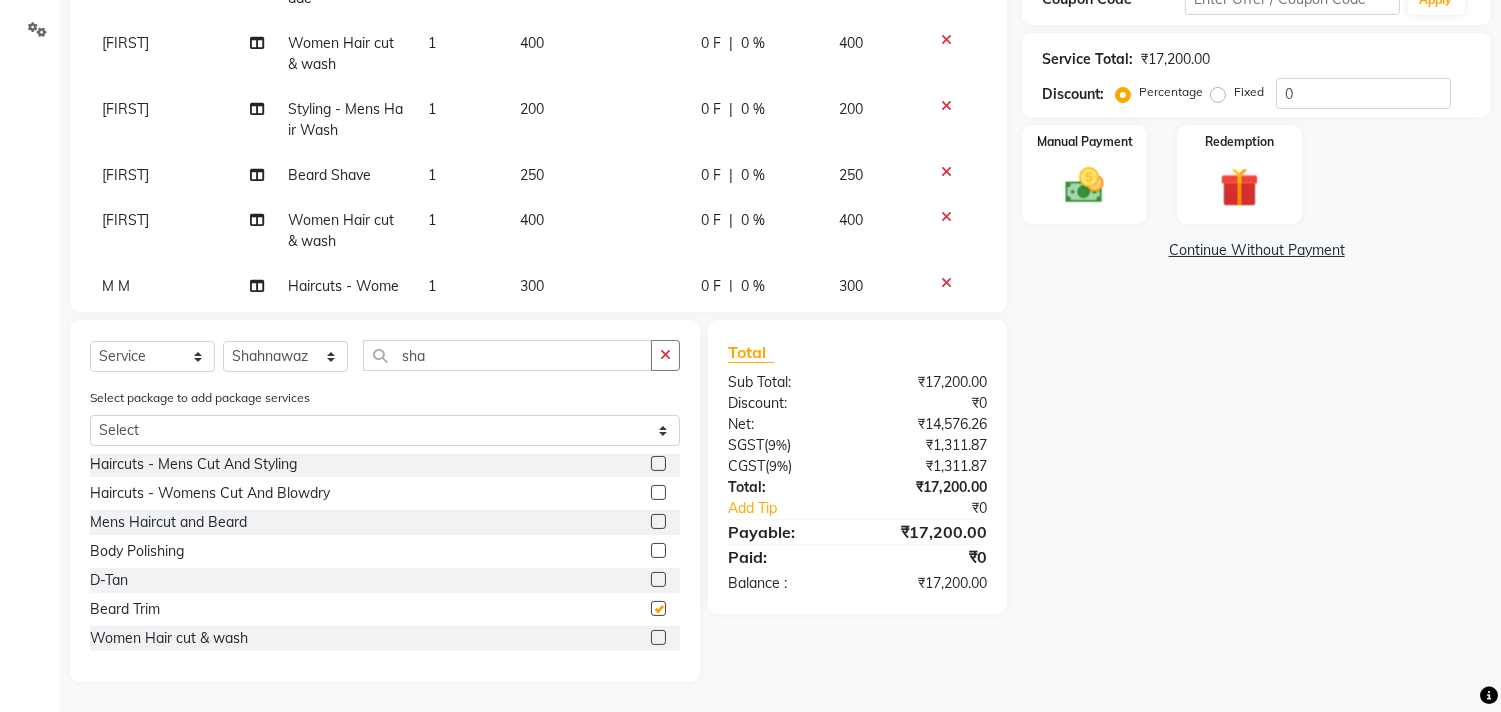 checkbox on "false" 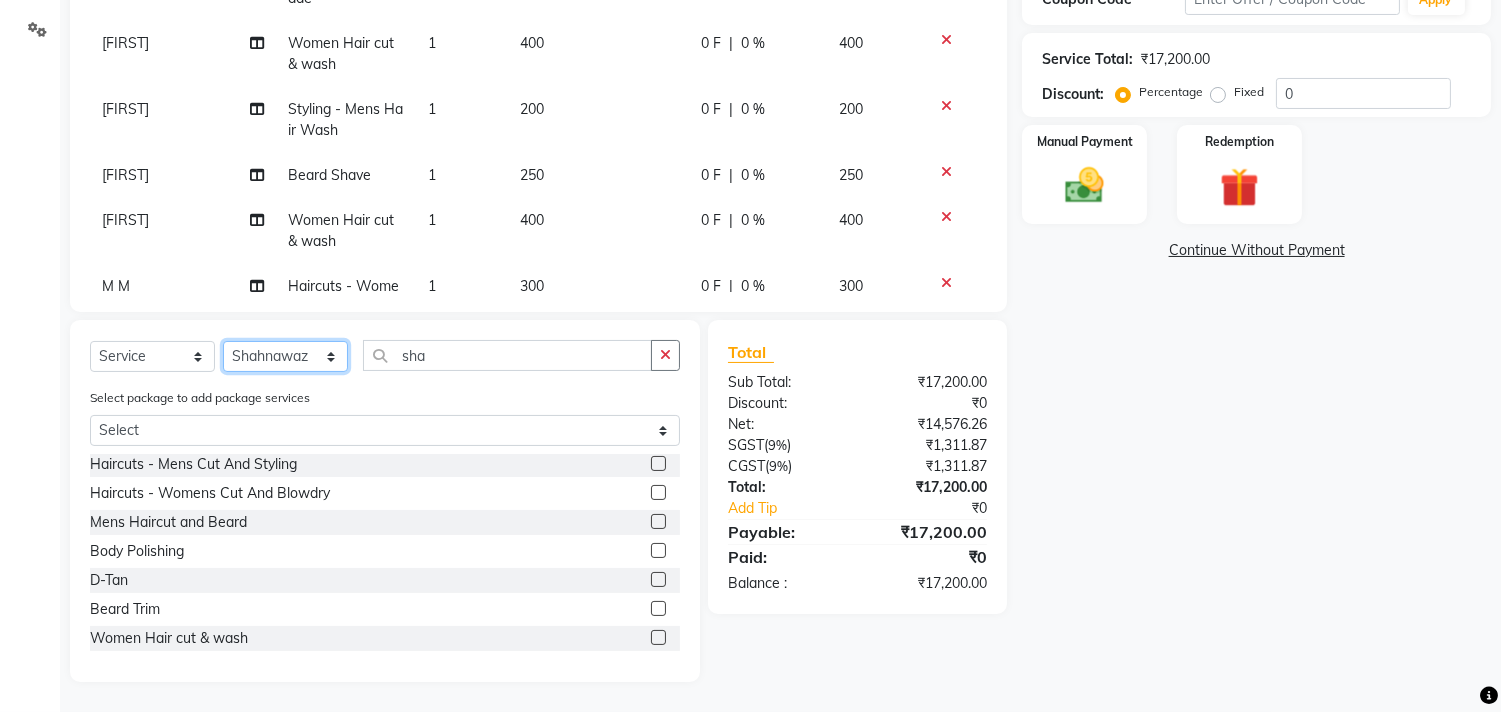 click on "Select Stylist Ajam ARIF Asif Manager M M Neelam Niyaz Salman Sameer Sayali Shahid Shahnawaz Vidya Zubair" 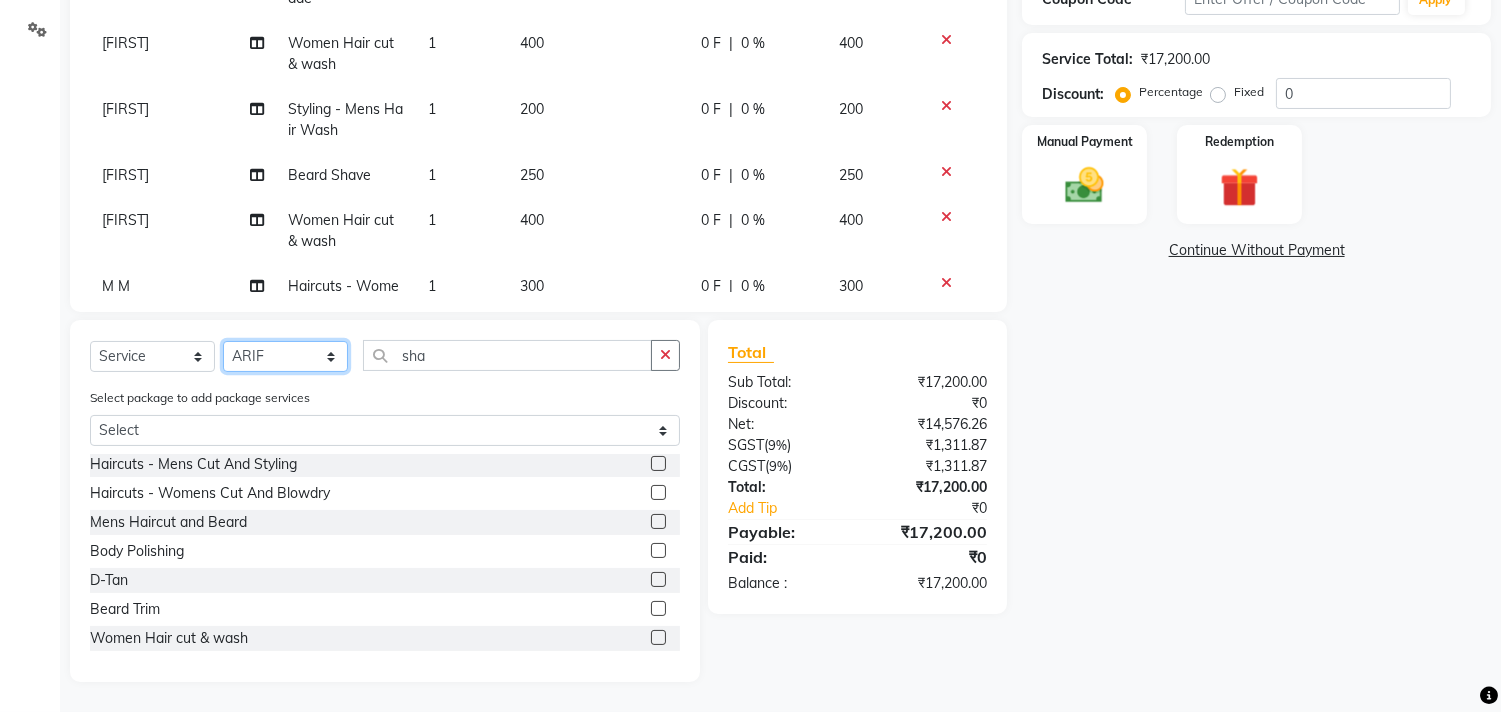click on "Select Stylist Ajam ARIF Asif Manager M M Neelam Niyaz Salman Sameer Sayali Shahid Shahnawaz Vidya Zubair" 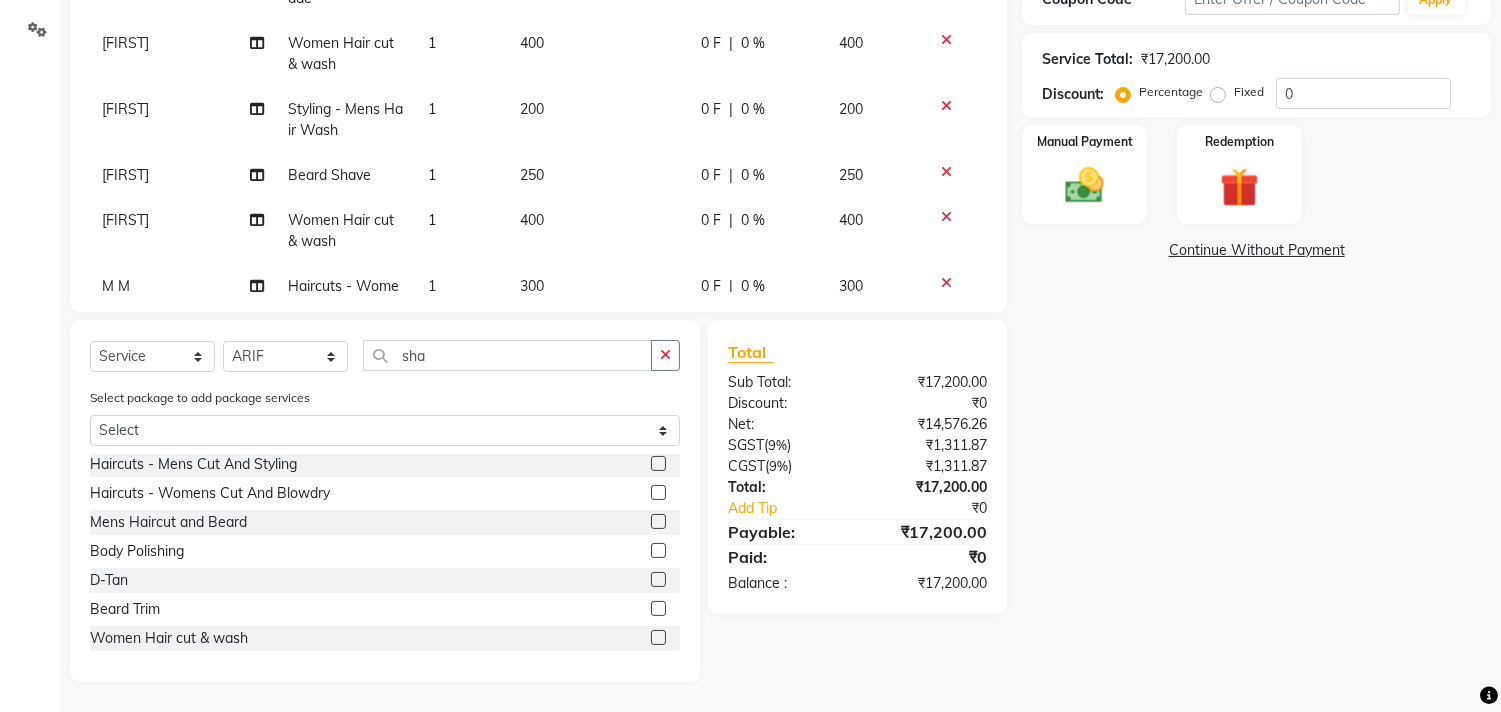 click 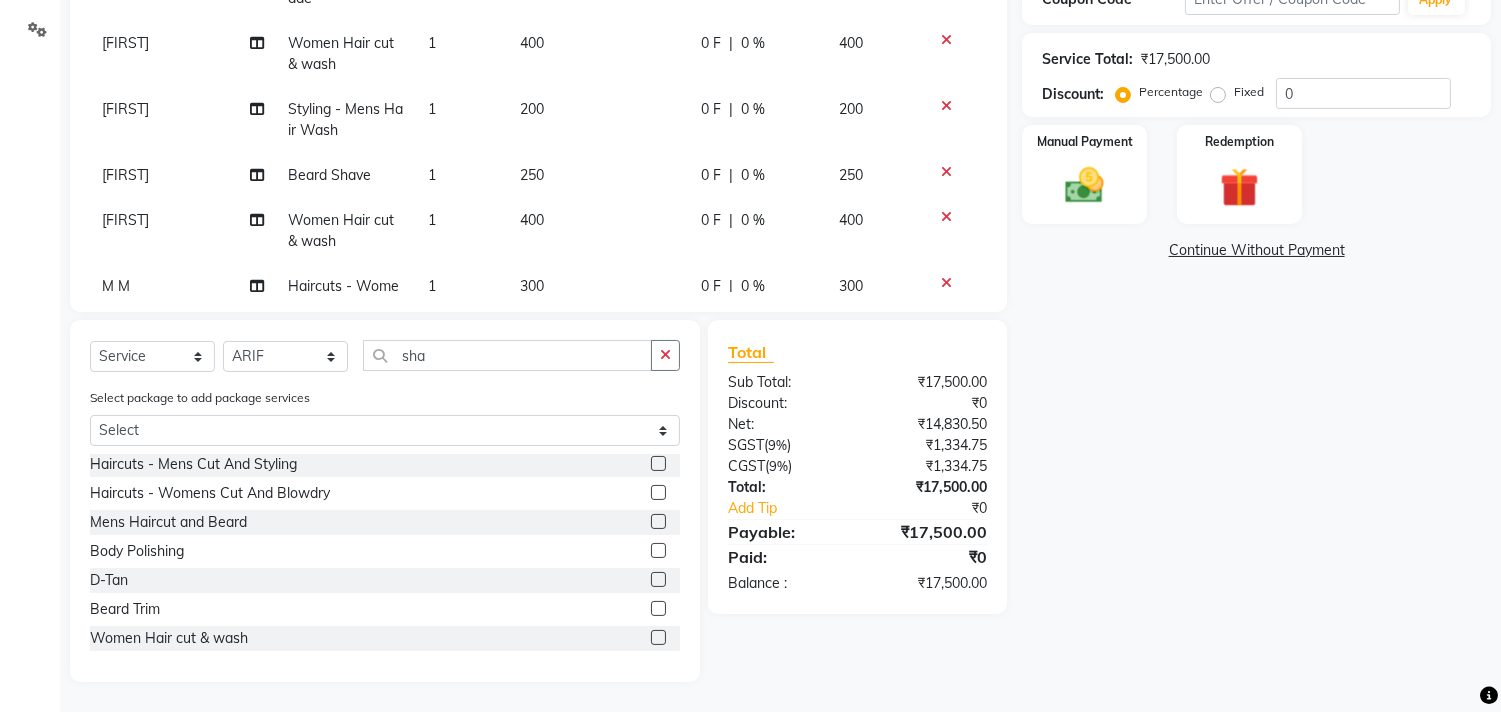 click 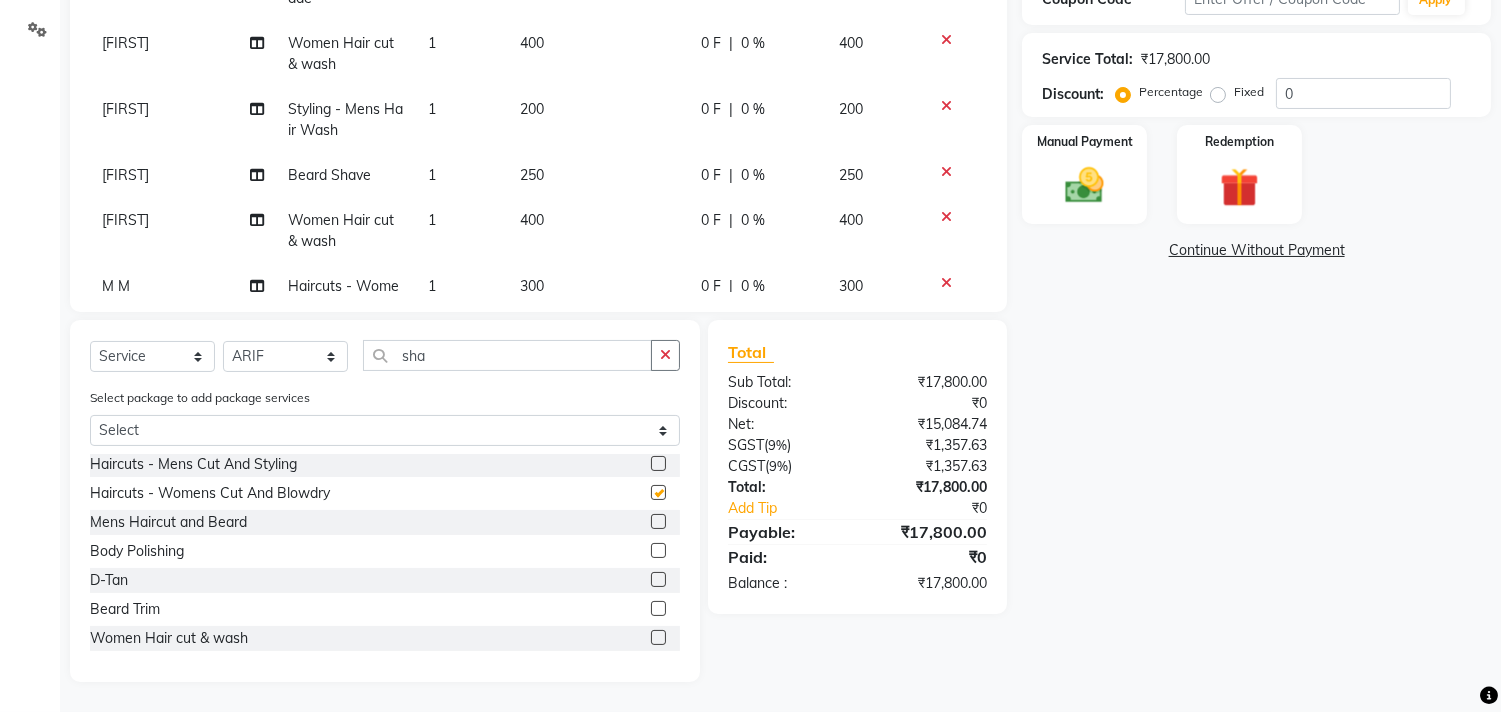 checkbox on "false" 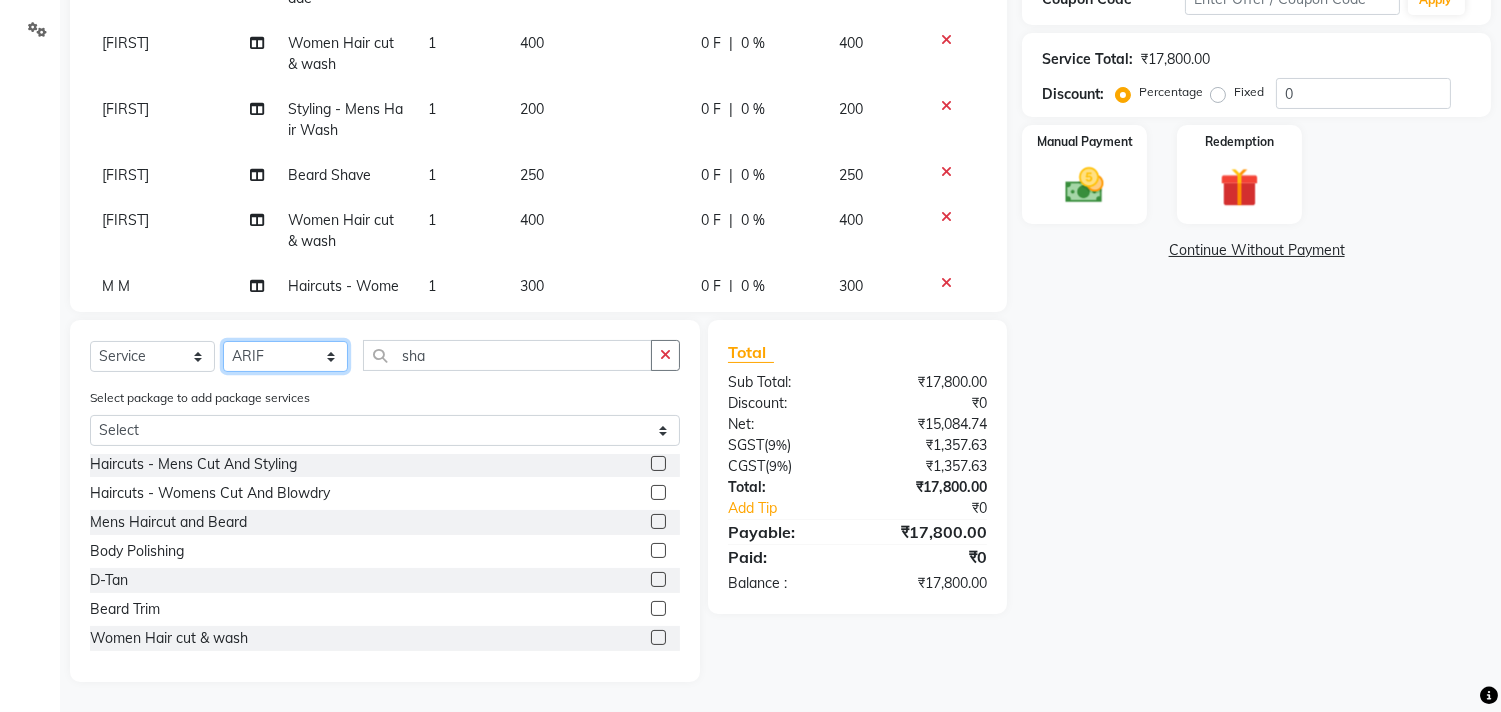 click on "Select Stylist Ajam ARIF Asif Manager M M Neelam Niyaz Salman Sameer Sayali Shahid Shahnawaz Vidya Zubair" 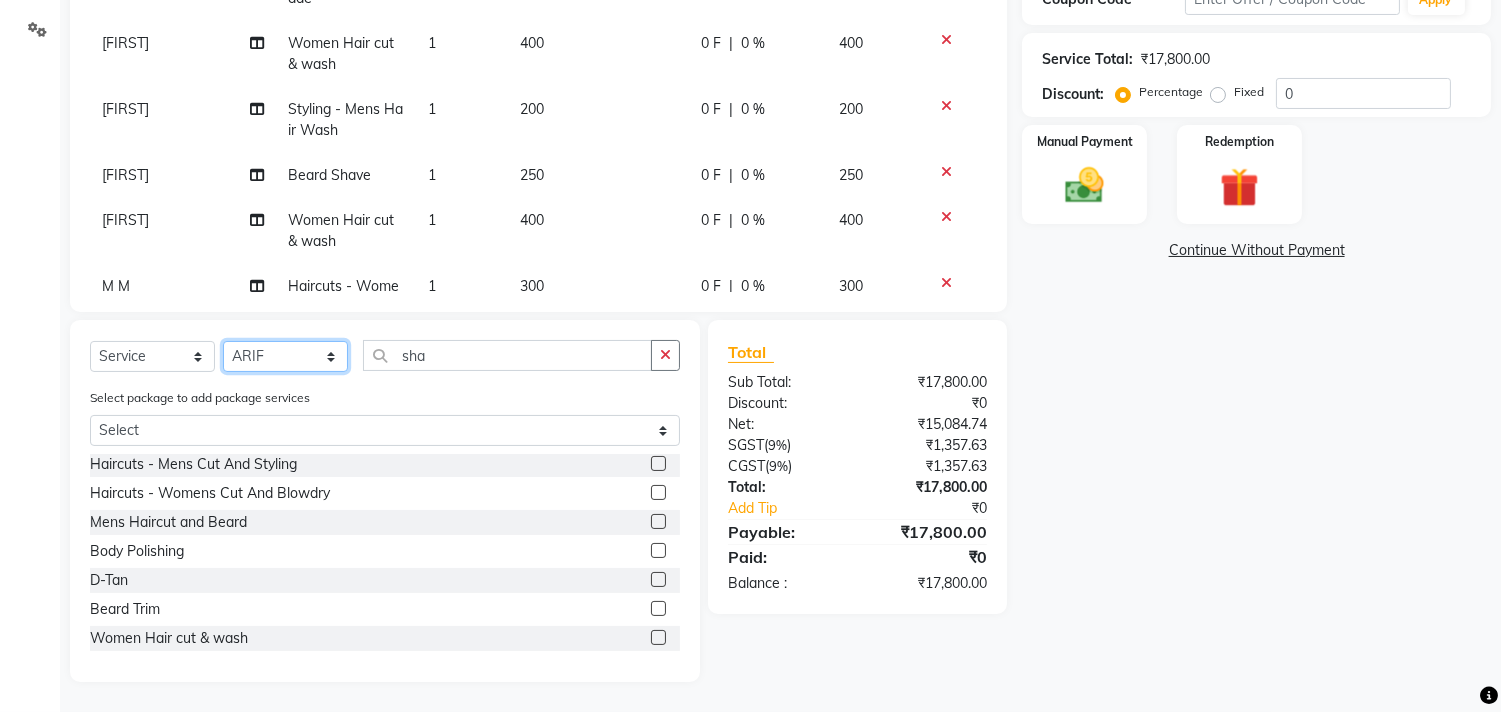 select on "29954" 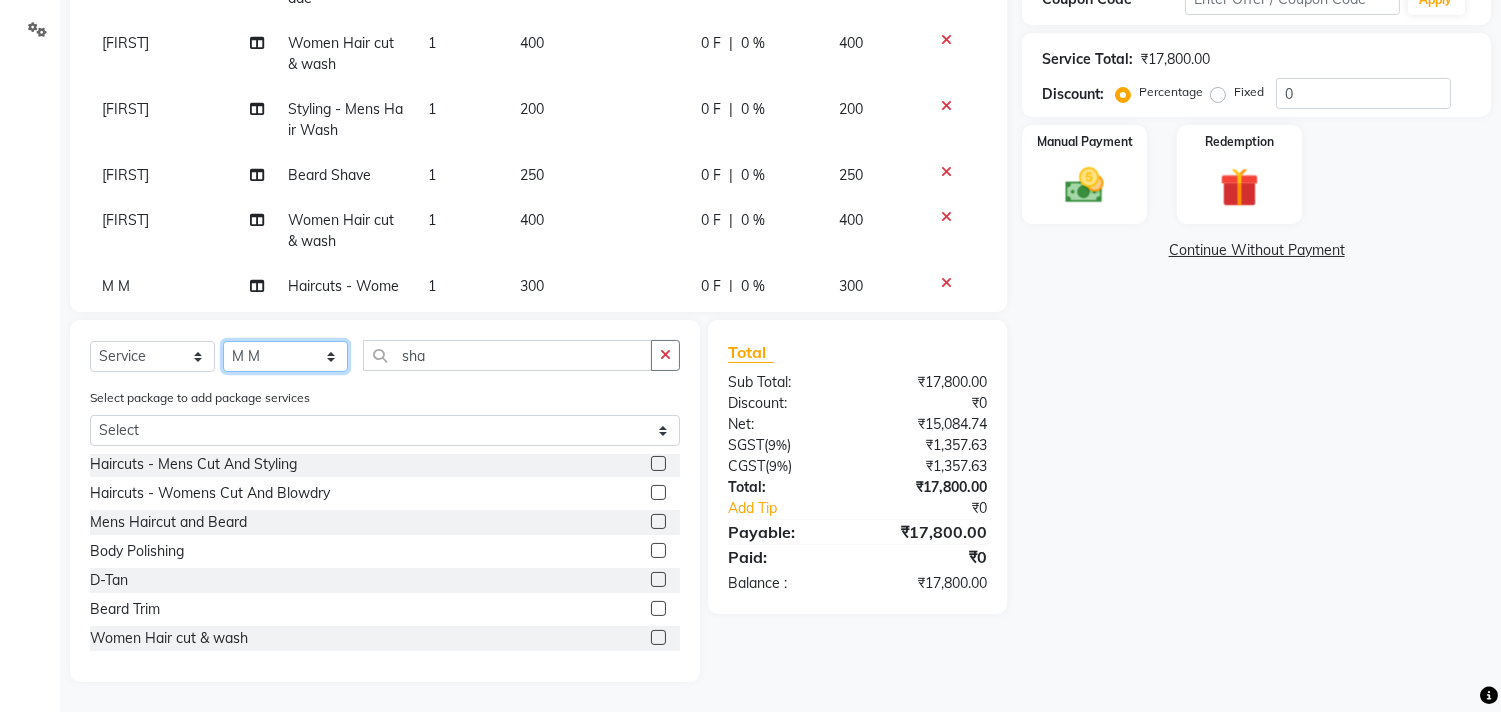 click on "Select Stylist Ajam ARIF Asif Manager M M Neelam Niyaz Salman Sameer Sayali Shahid Shahnawaz Vidya Zubair" 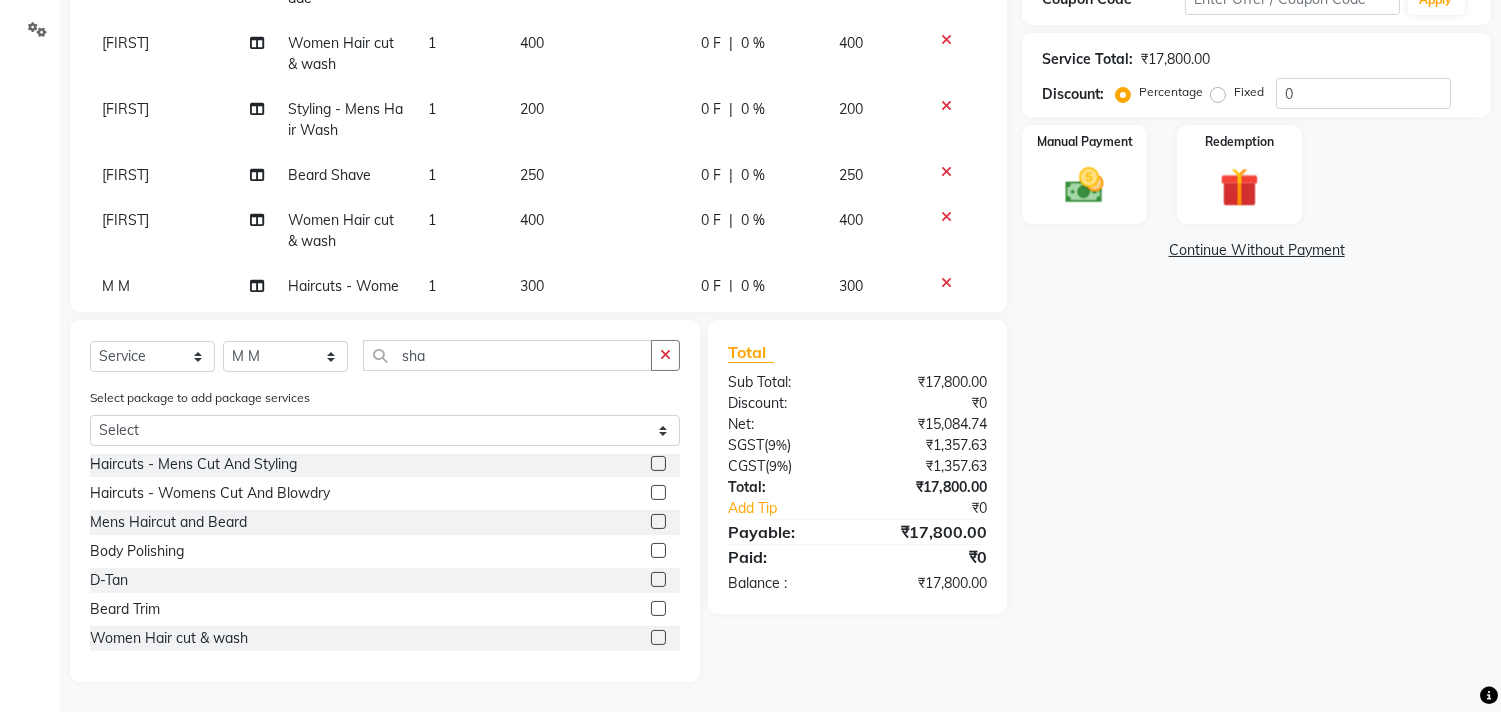 click 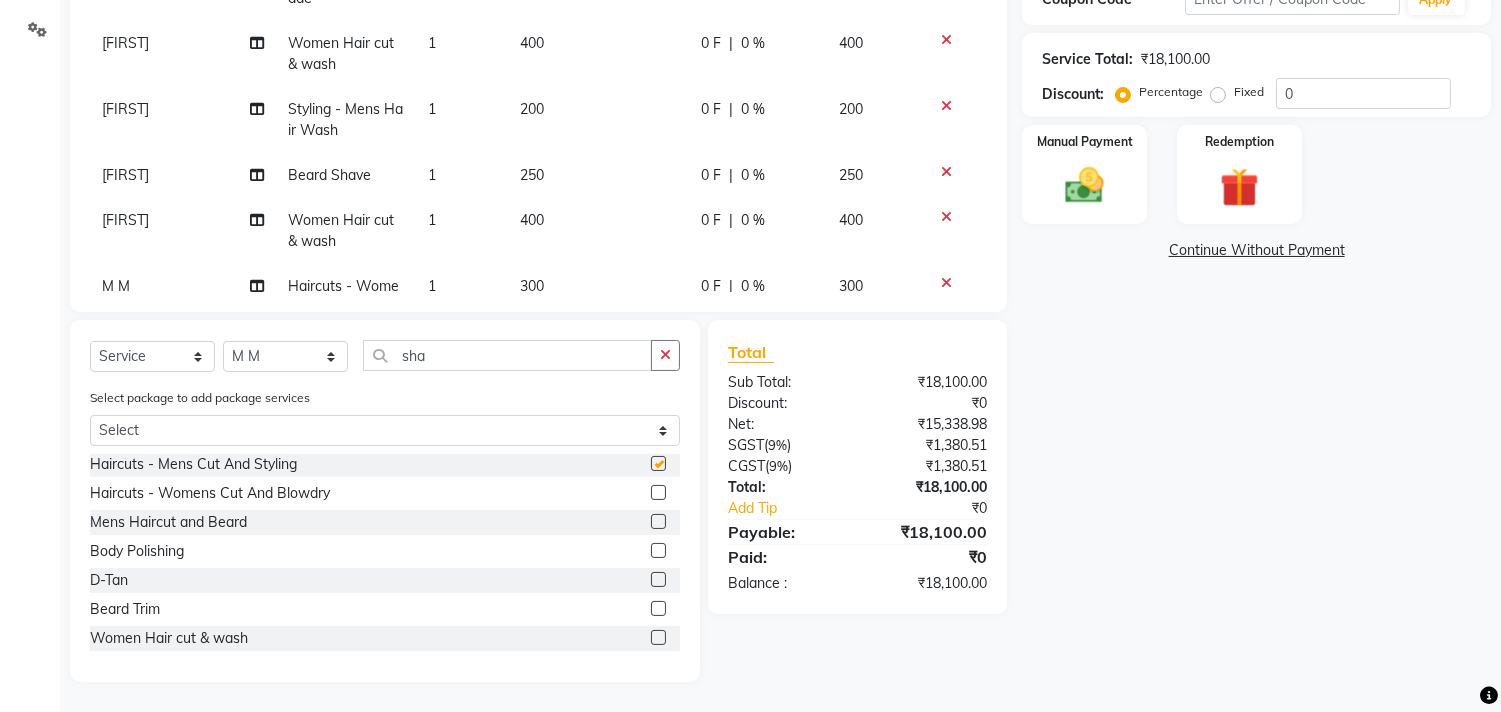 checkbox on "false" 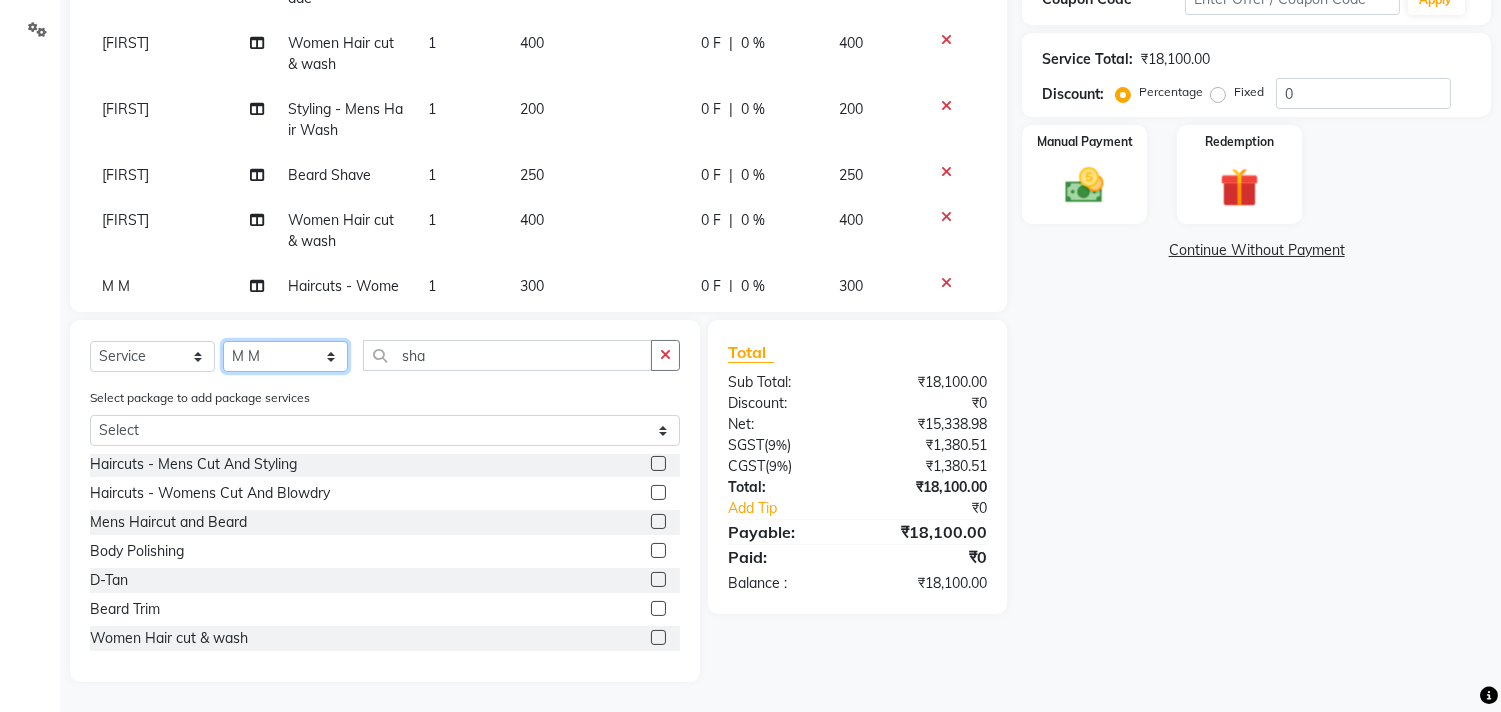 click on "Select Stylist Ajam ARIF Asif Manager M M Neelam Niyaz Salman Sameer Sayali Shahid Shahnawaz Vidya Zubair" 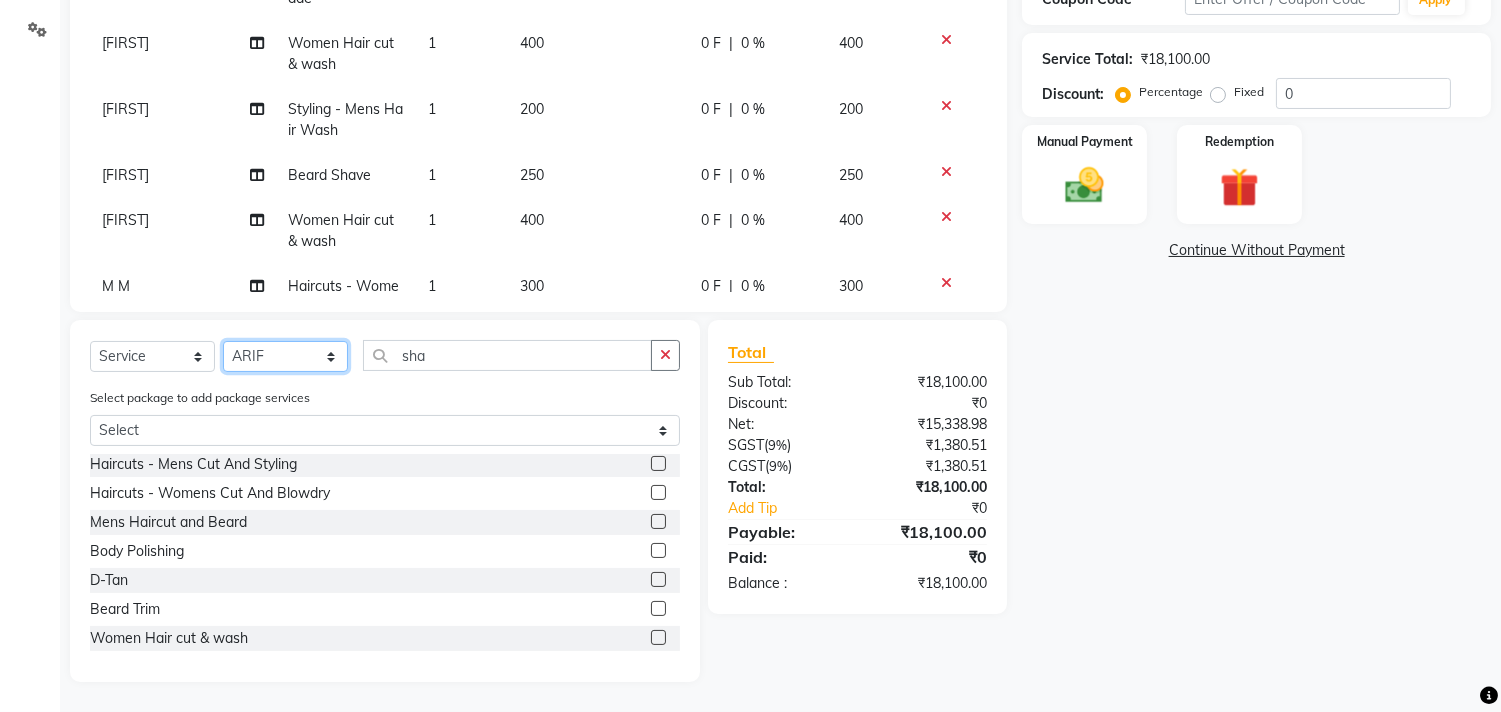 click on "Select Stylist Ajam ARIF Asif Manager M M Neelam Niyaz Salman Sameer Sayali Shahid Shahnawaz Vidya Zubair" 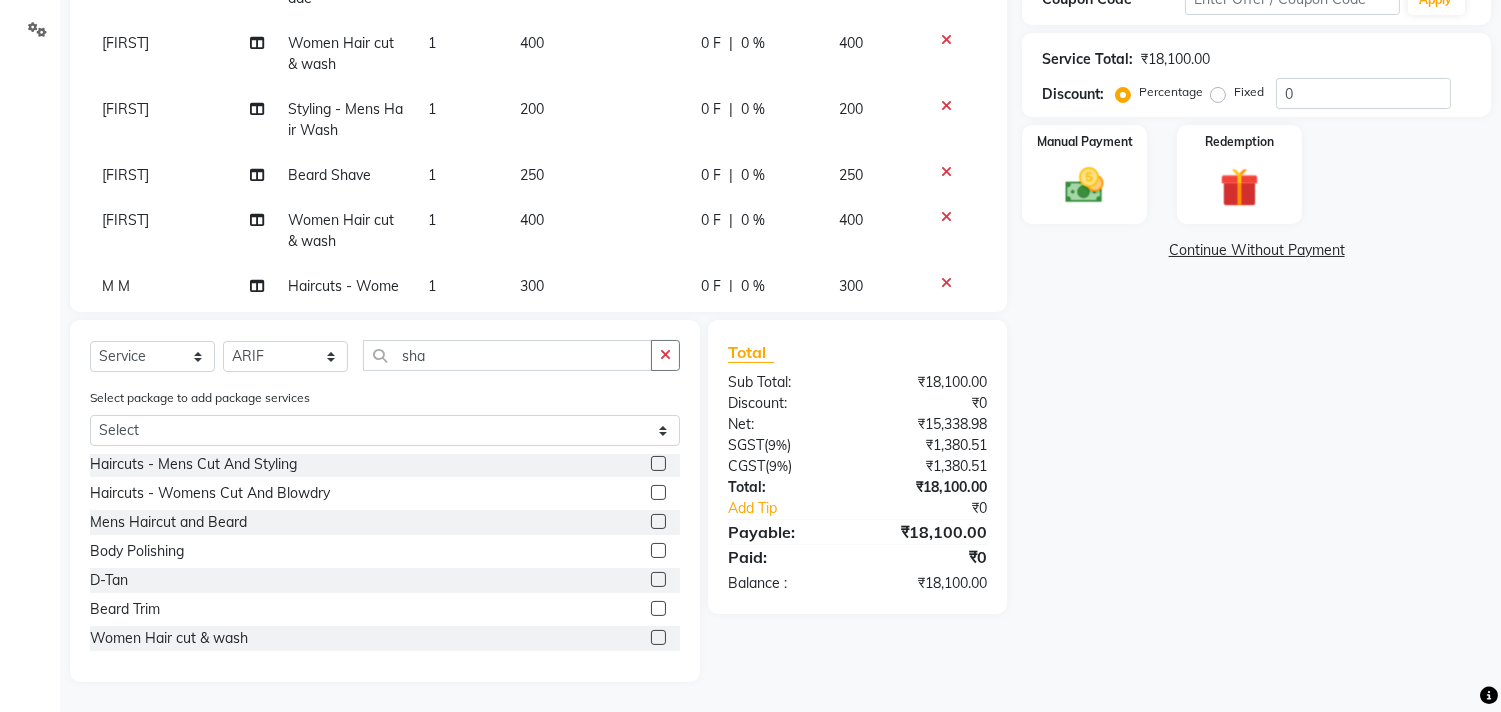 click 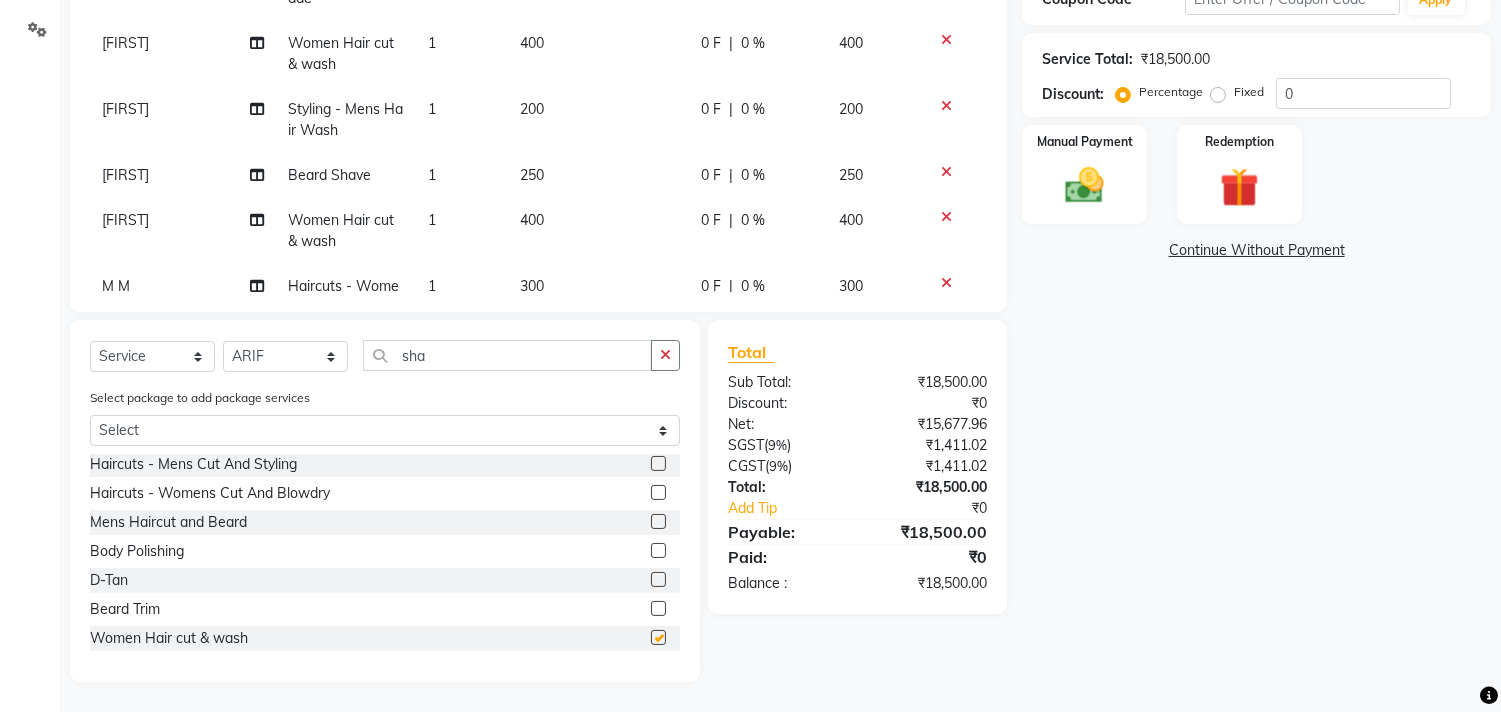 checkbox on "false" 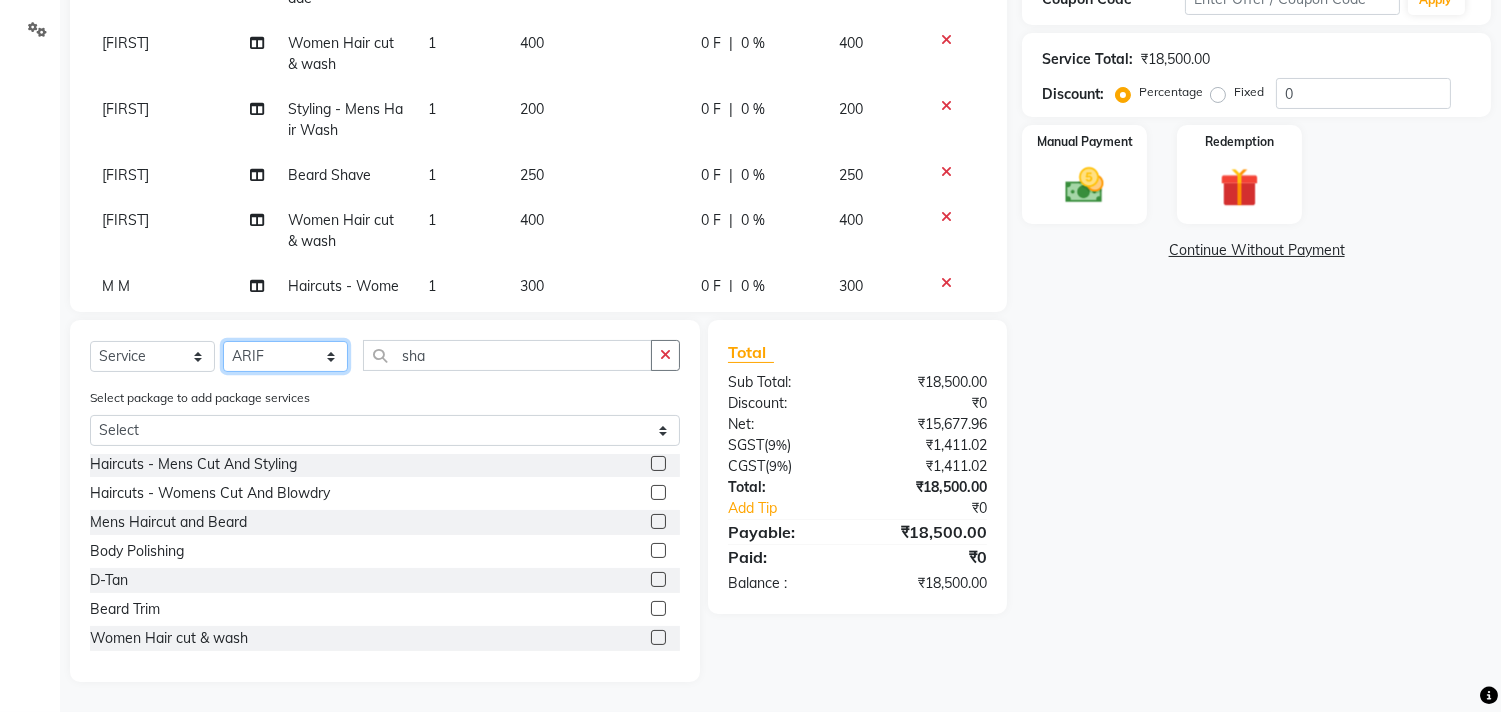 click on "Select Stylist Ajam ARIF Asif Manager M M Neelam Niyaz Salman Sameer Sayali Shahid Shahnawaz Vidya Zubair" 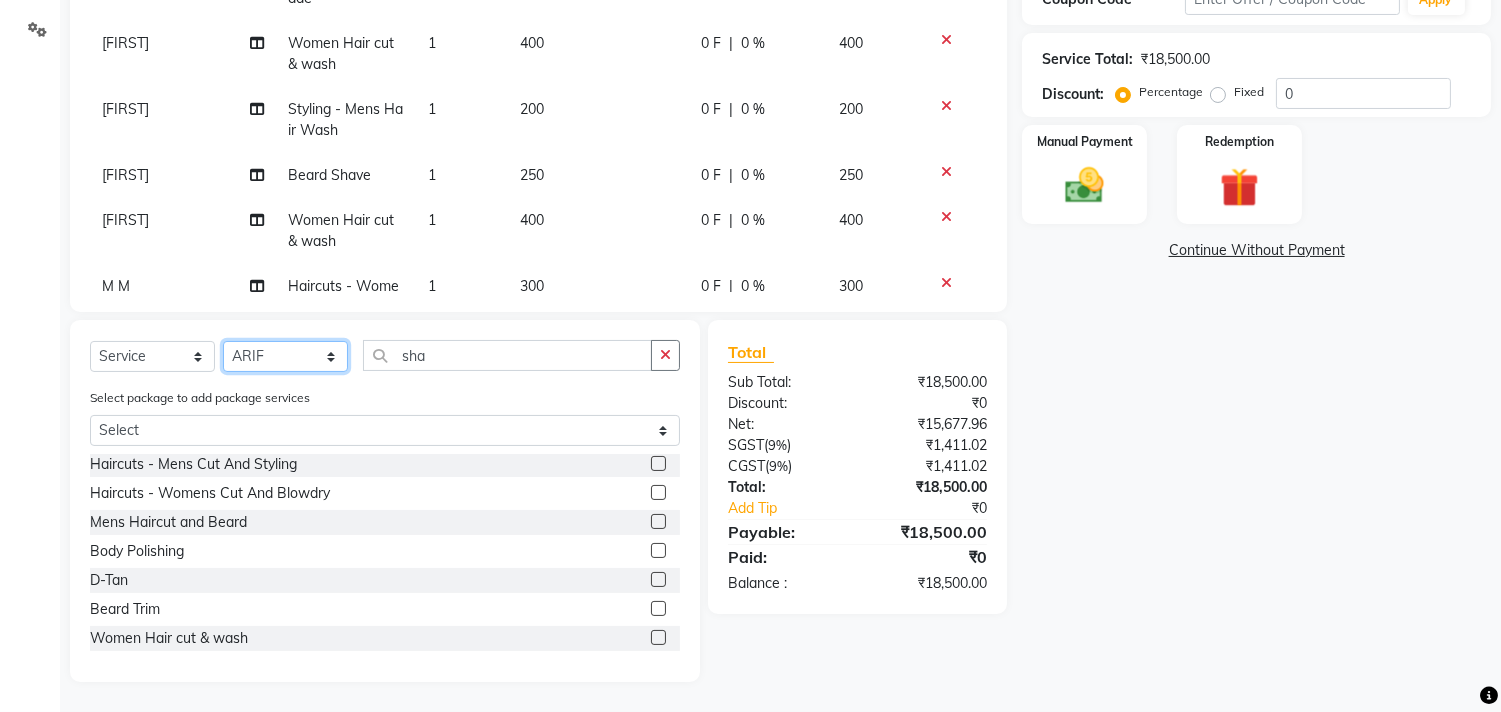 select on "36968" 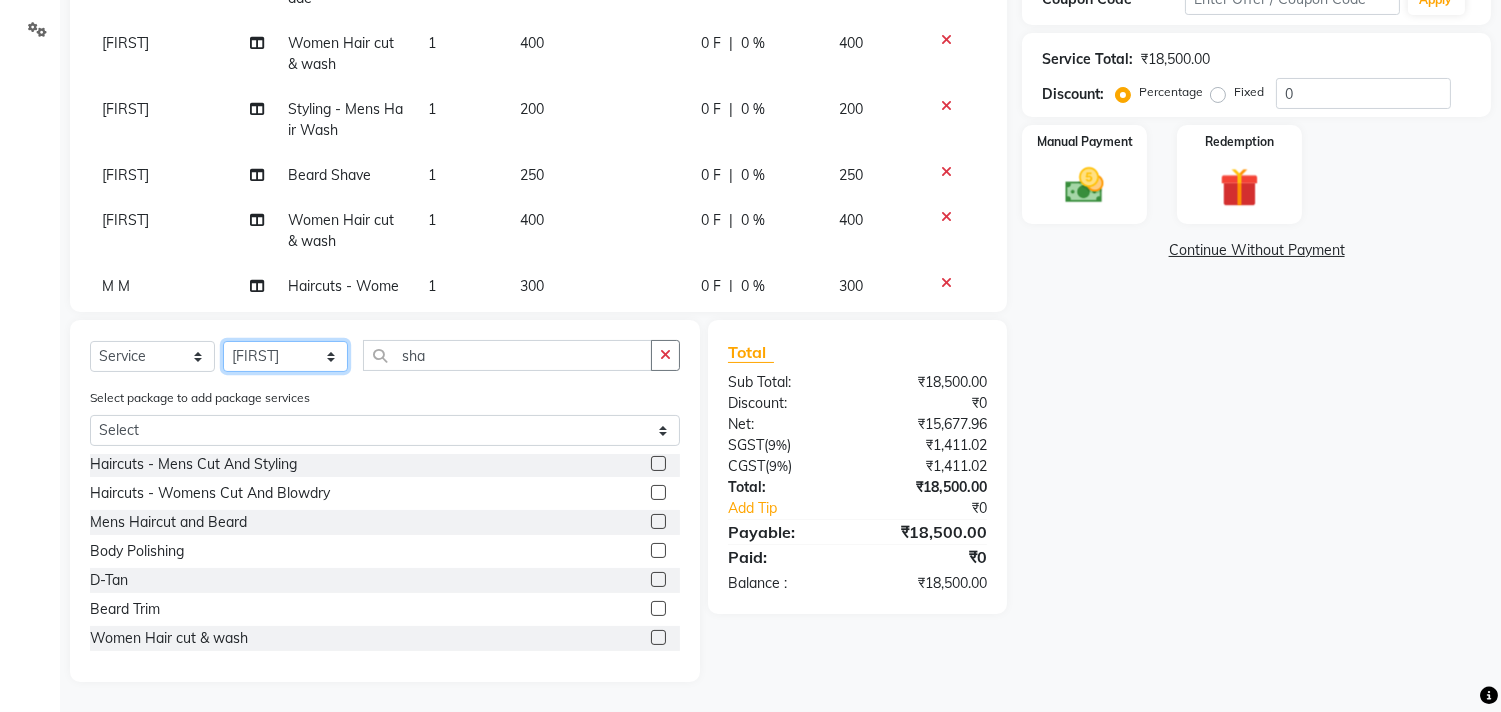 click on "Select Stylist Ajam ARIF Asif Manager M M Neelam Niyaz Salman Sameer Sayali Shahid Shahnawaz Vidya Zubair" 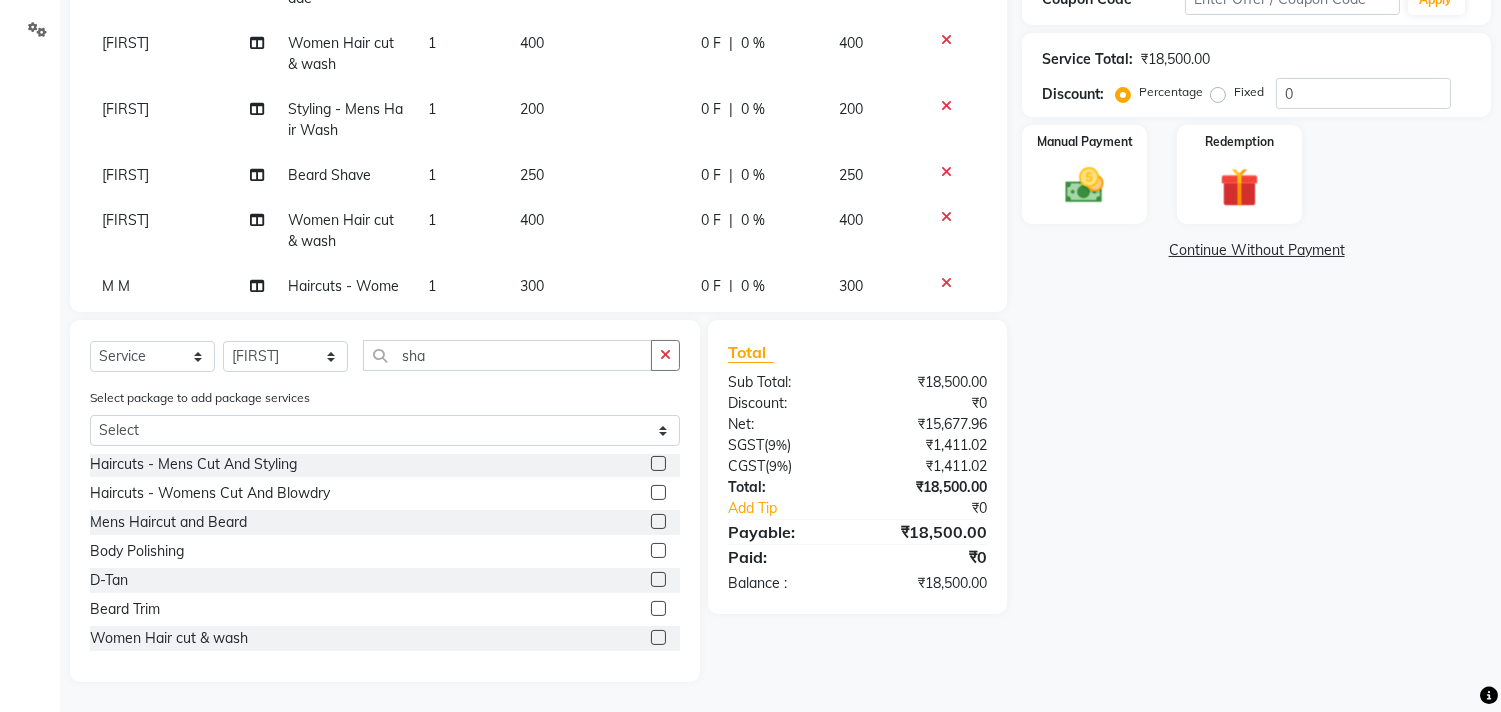 click 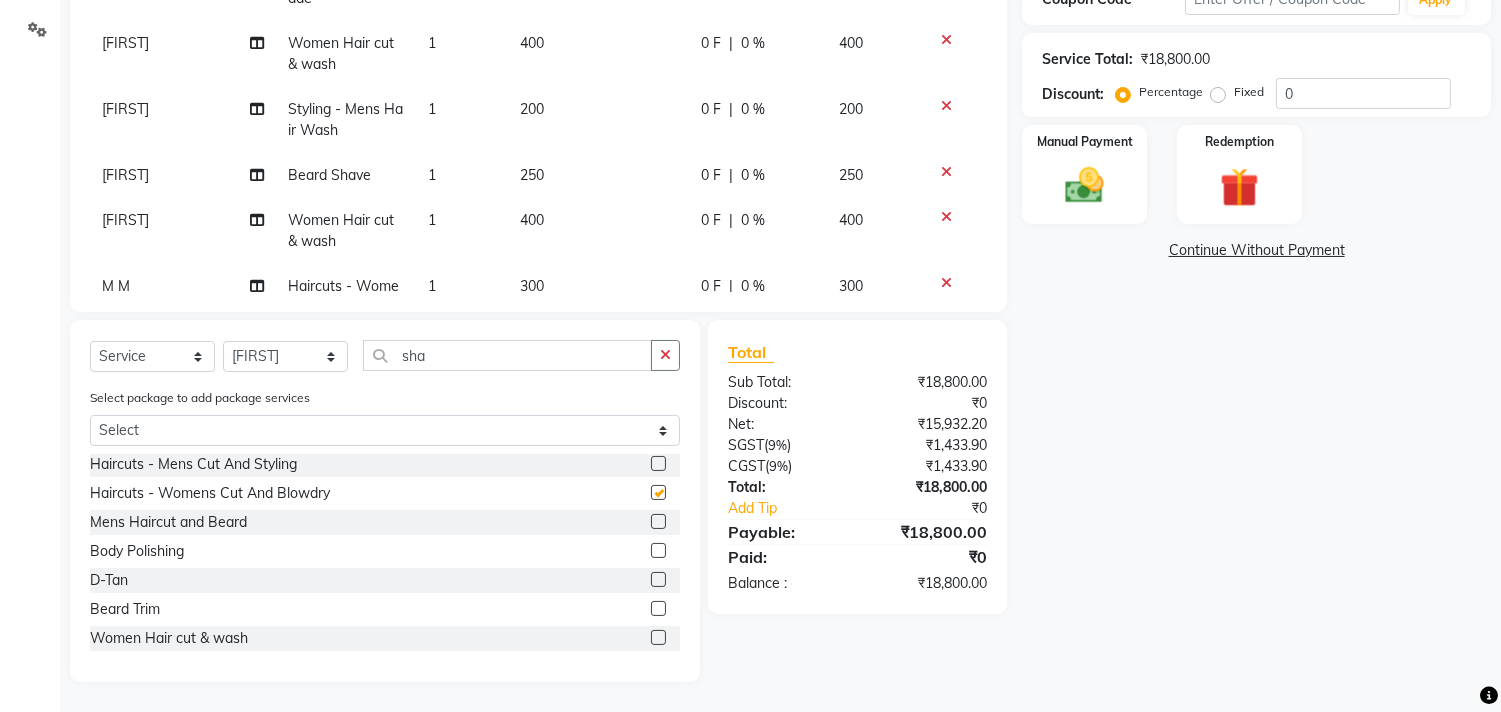 checkbox on "false" 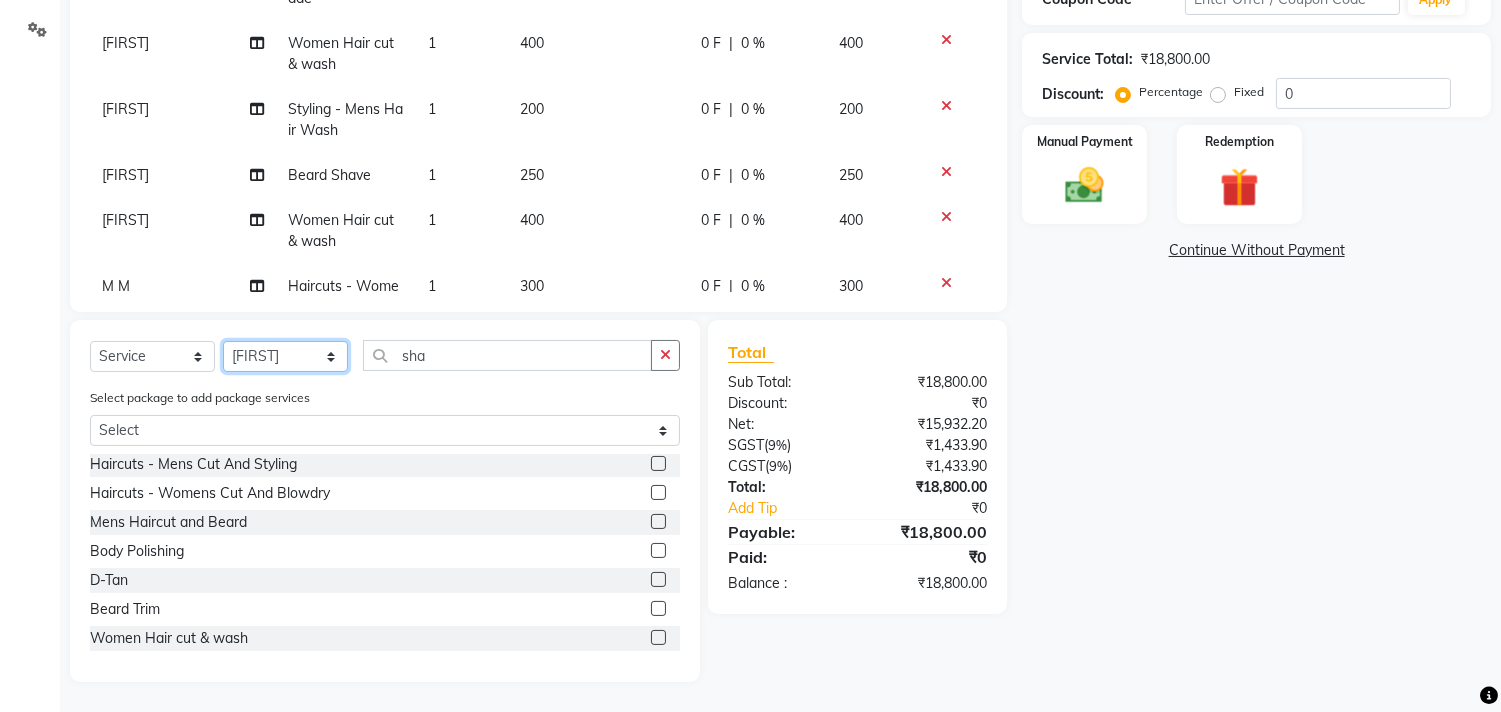 click on "Select Stylist Ajam ARIF Asif Manager M M Neelam Niyaz Salman Sameer Sayali Shahid Shahnawaz Vidya Zubair" 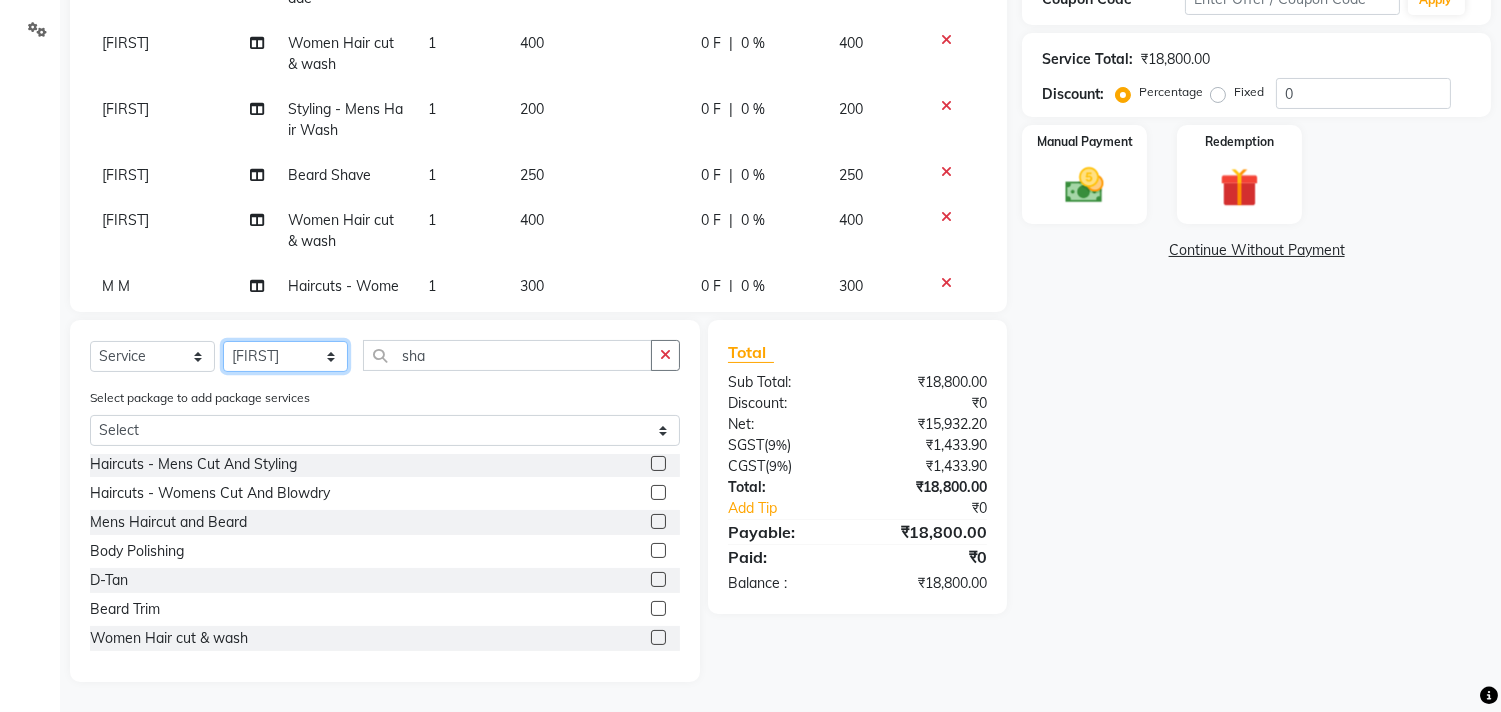 select on "29955" 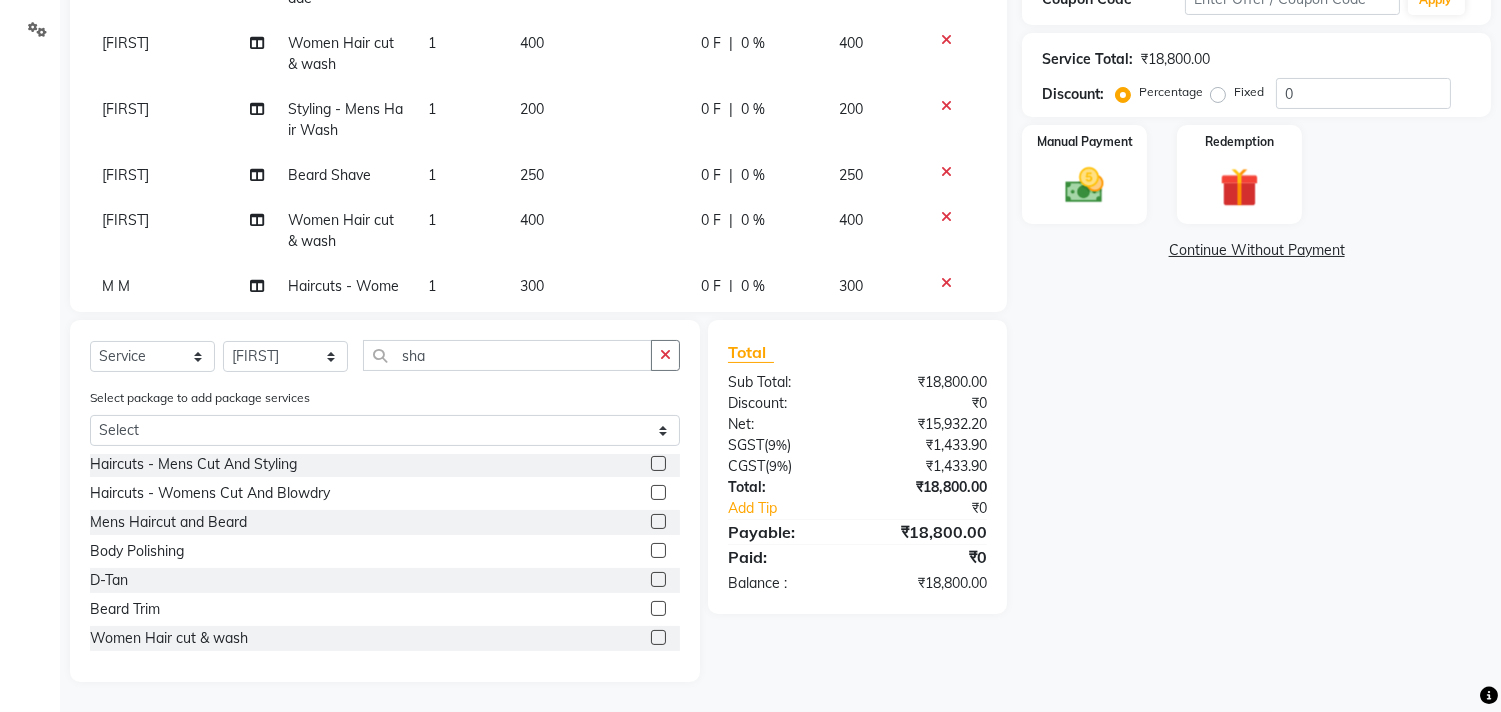 click 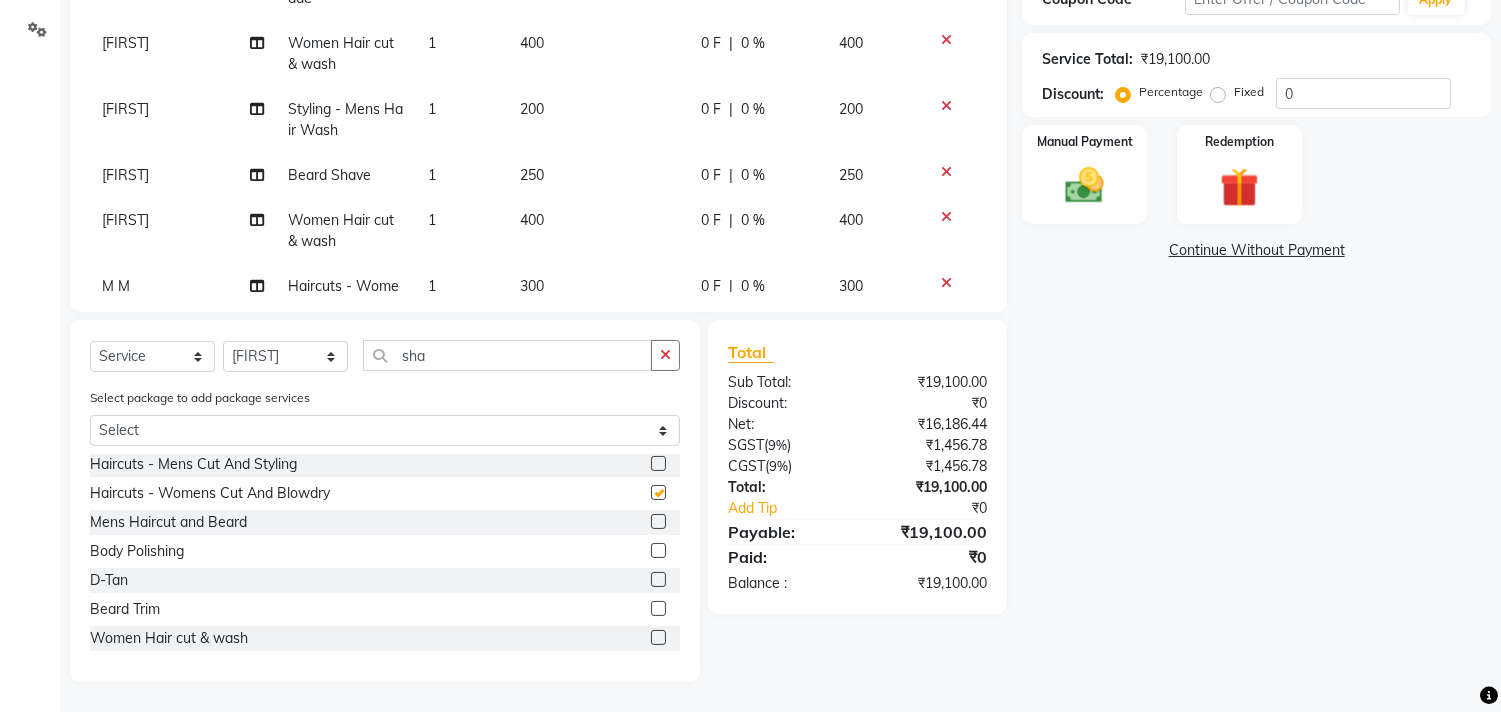 checkbox on "false" 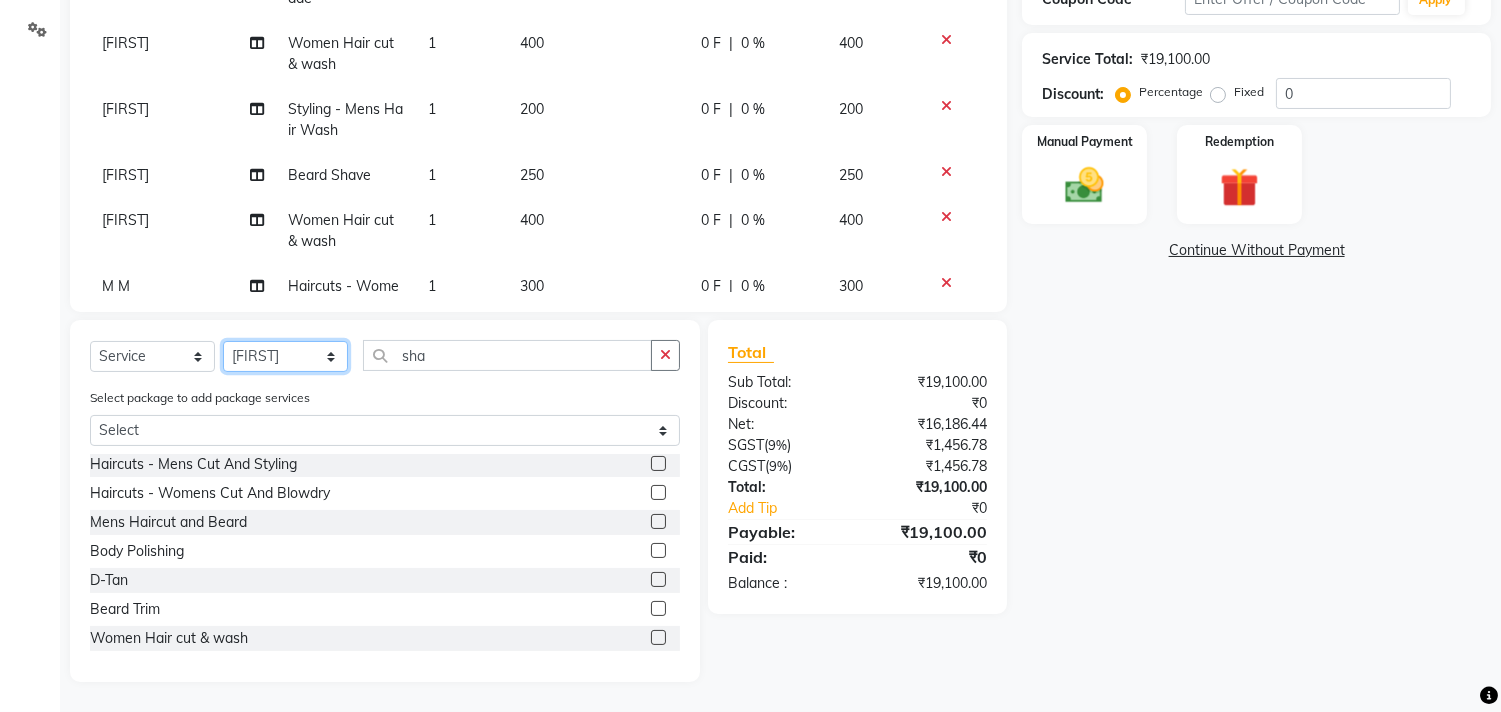 click on "Select Stylist Ajam ARIF Asif Manager M M Neelam Niyaz Salman Sameer Sayali Shahid Shahnawaz Vidya Zubair" 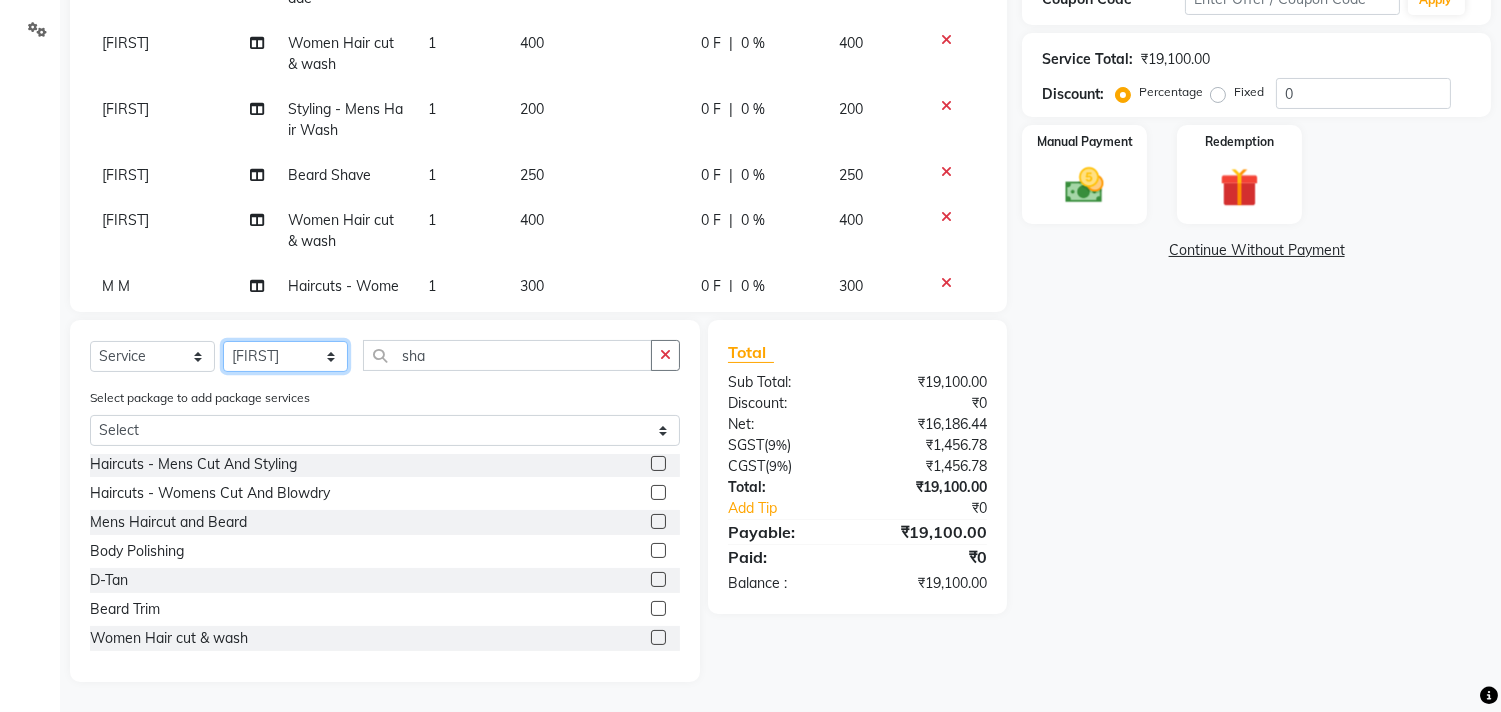 click on "Select Stylist Ajam ARIF Asif Manager M M Neelam Niyaz Salman Sameer Sayali Shahid Shahnawaz Vidya Zubair" 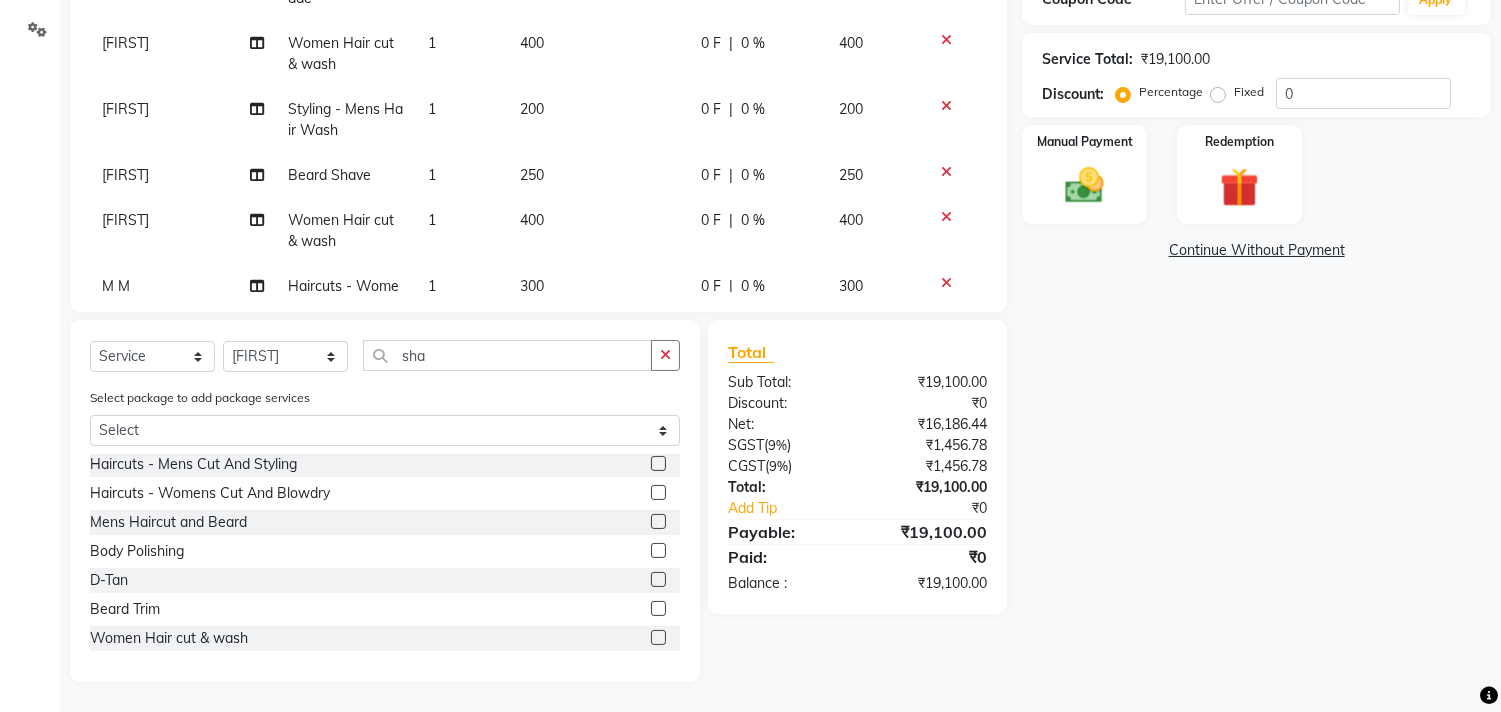 click 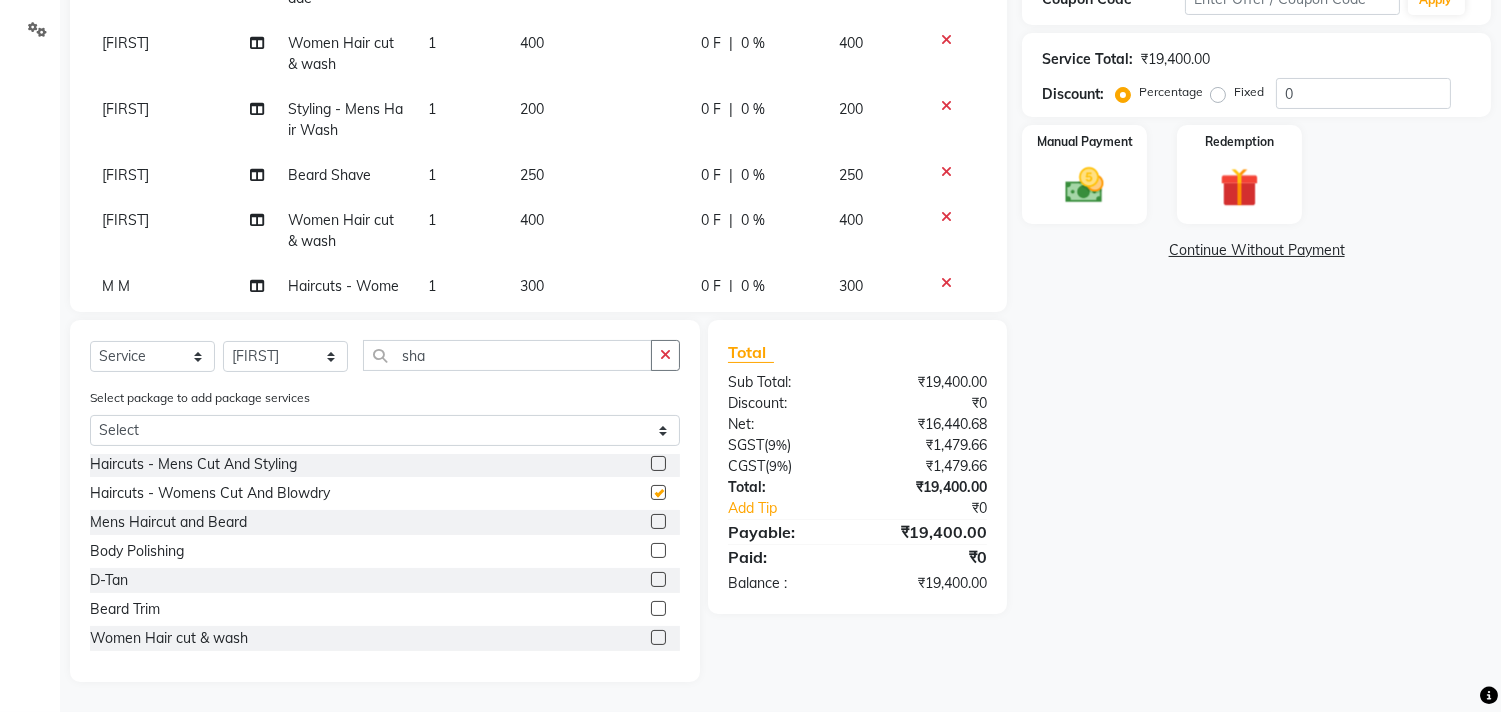 checkbox on "false" 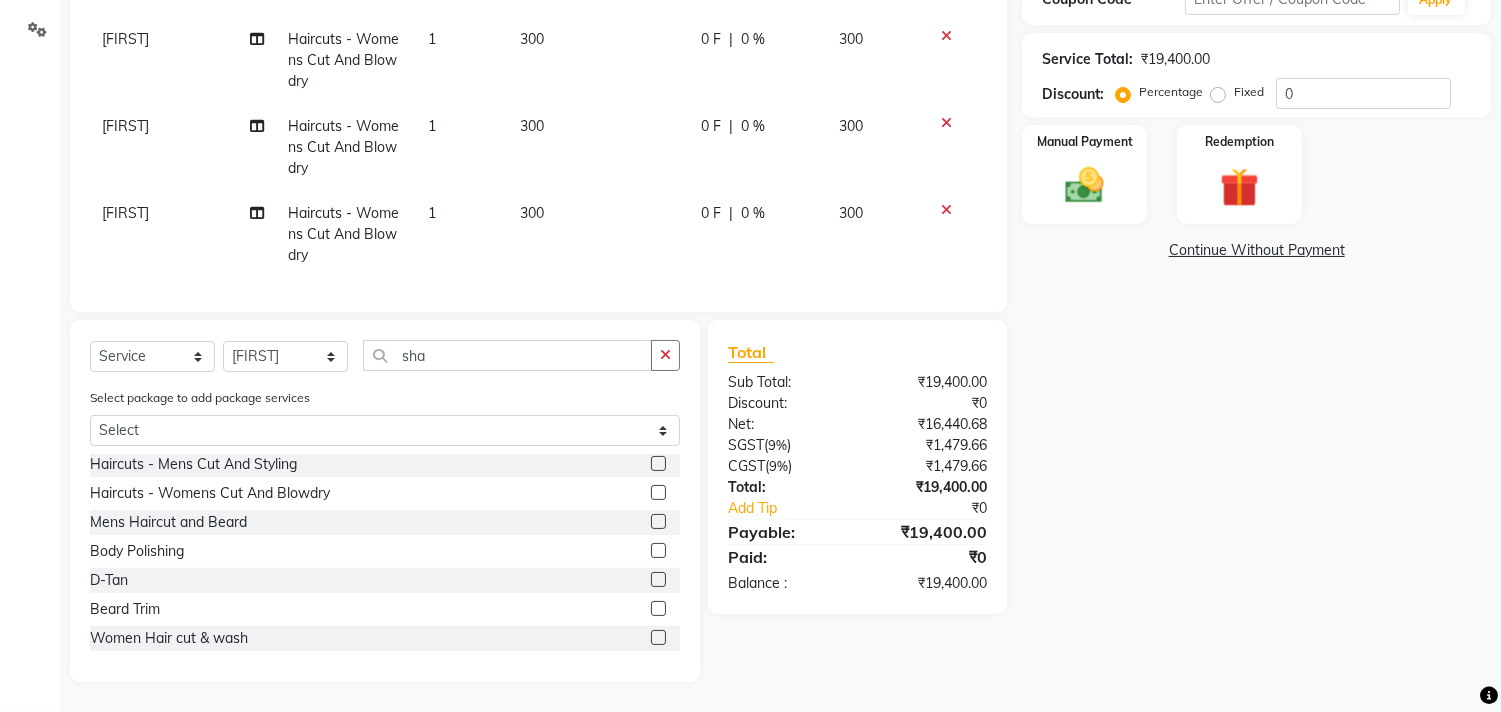 scroll, scrollTop: 3557, scrollLeft: 0, axis: vertical 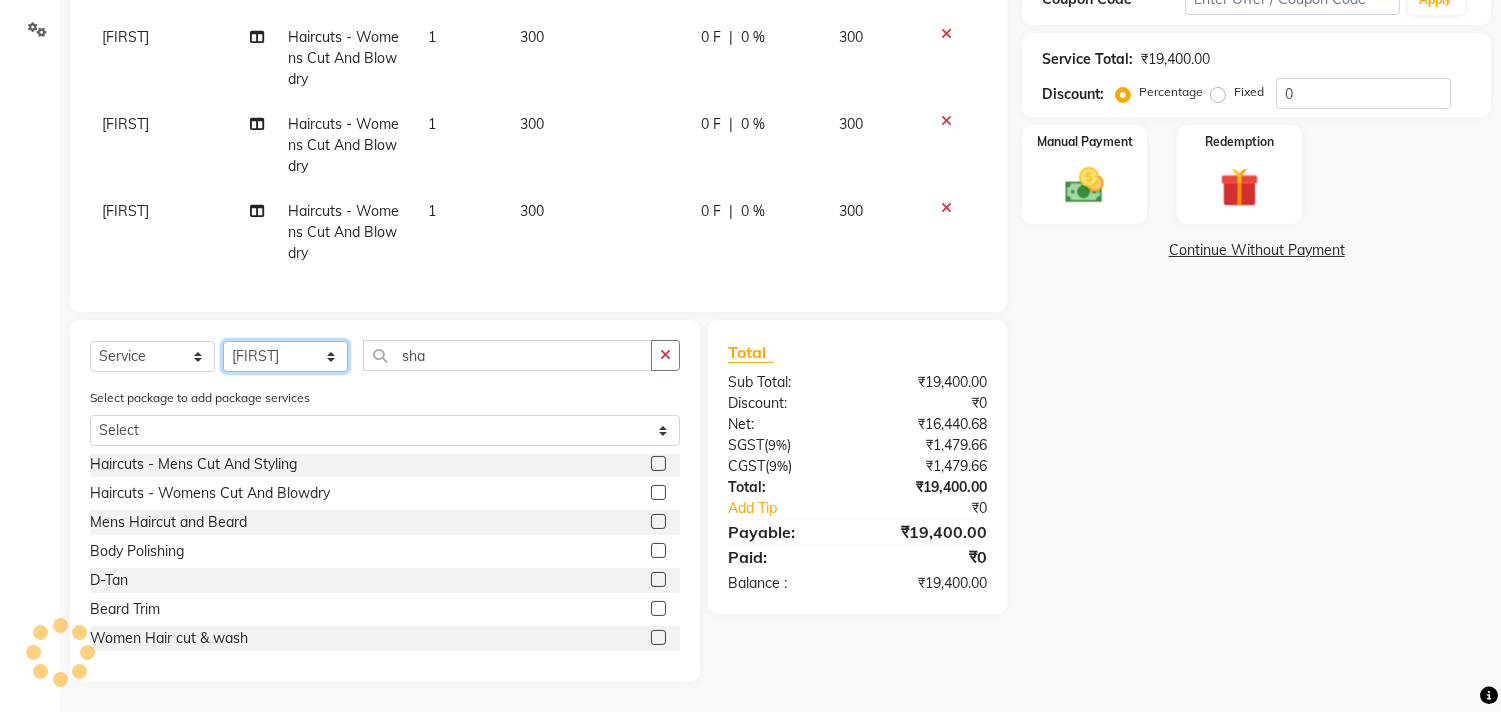 click on "Select Stylist Ajam ARIF Asif Manager M M Neelam Niyaz Salman Sameer Sayali Shahid Shahnawaz Vidya Zubair" 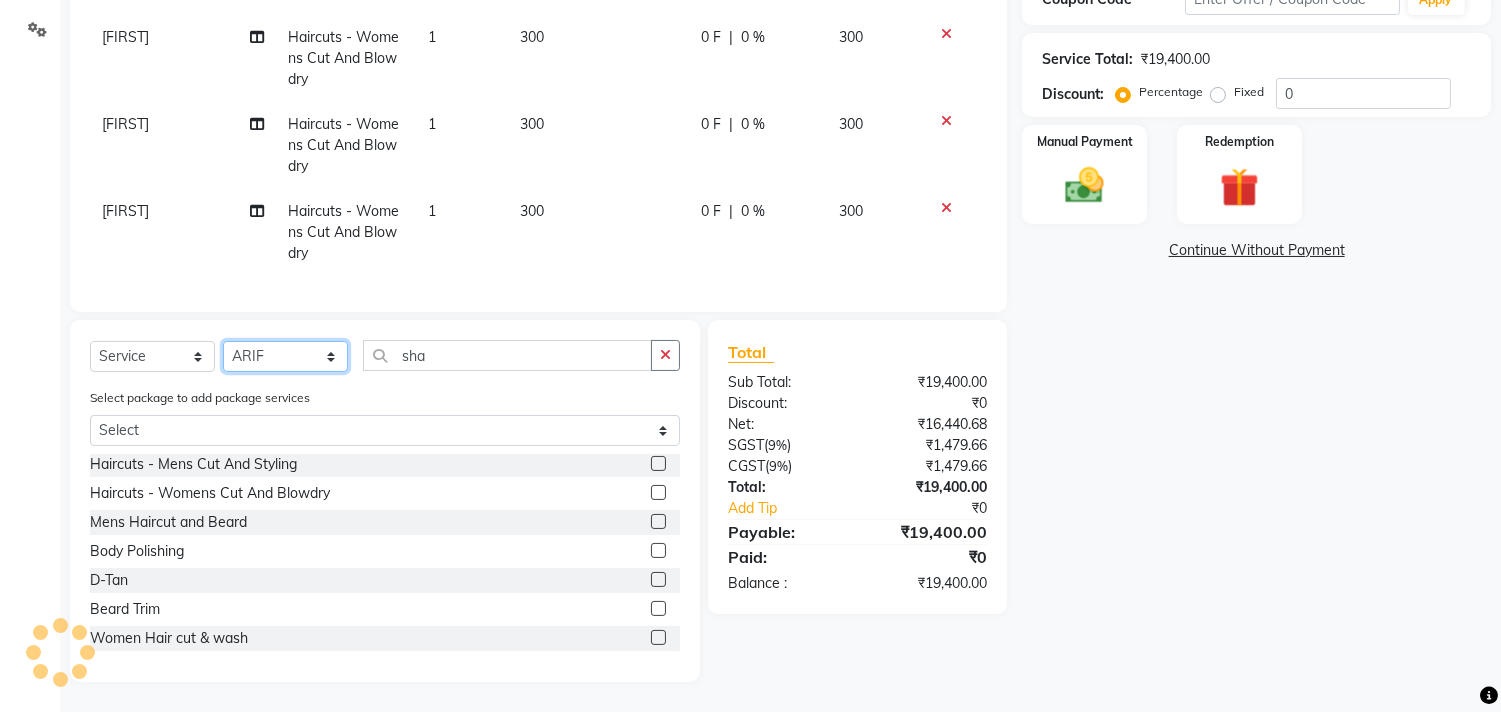 click on "Select Stylist Ajam ARIF Asif Manager M M Neelam Niyaz Salman Sameer Sayali Shahid Shahnawaz Vidya Zubair" 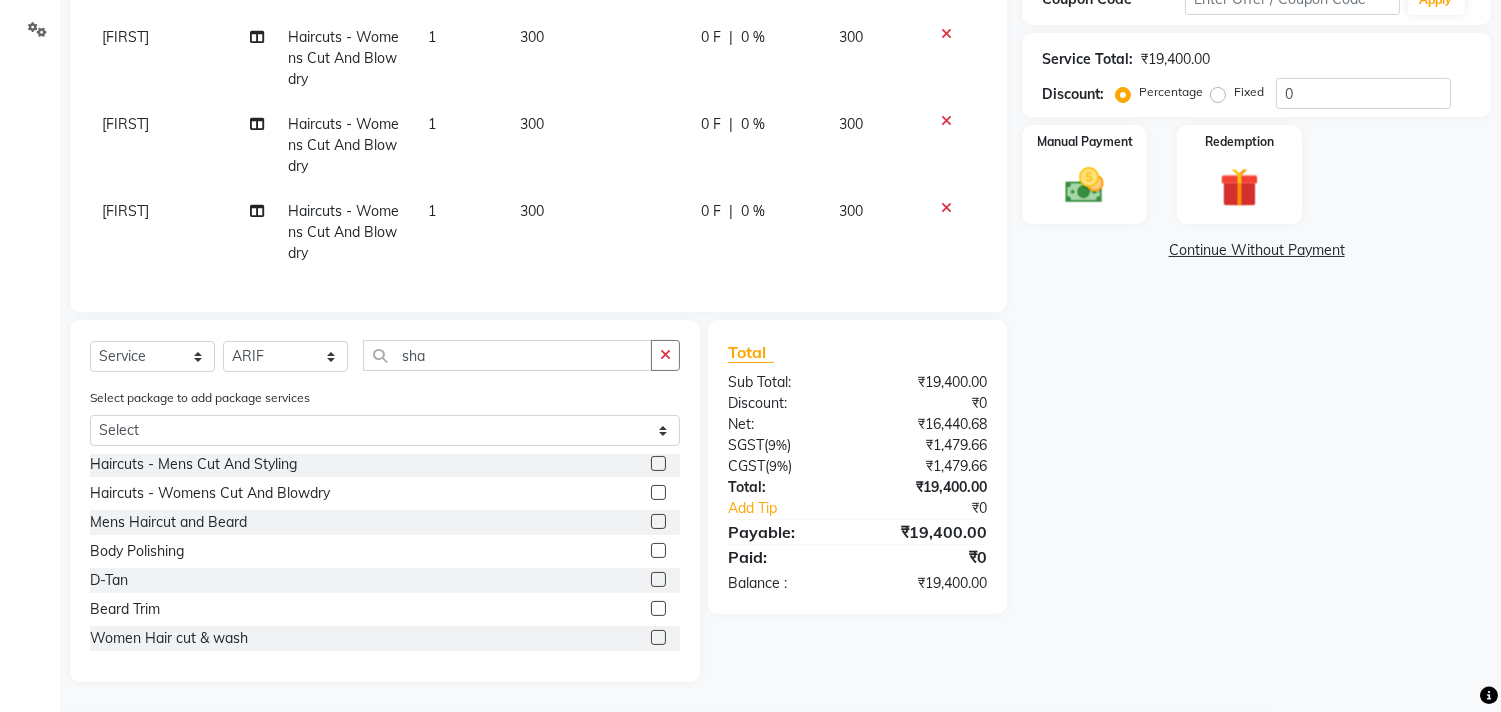 click on "Client +91 [PHONE] Date 03-08-2025 Invoice Number V/2025 V/2025-26 2204 Services Stylist Service Qty Price Disc Total Action Salman Haircuts -  Mens Cut And Styling 1 300 0 F | 0 % 300 Salman Blowdry  -  Wash And Blow Dry 1 400 0 F | 0 % 400 ARIF Mens Haircut and Beard 1 400 0 F | 0 % 400 ARIF Haircuts -  Mens Cut And Styling 1 300 0 F | 0 % 300 ARIF Haircuts -  Mens Cut And Styling 1 300 0 F | 0 % 300 Niyaz Haircuts -  Womens Cut And Blowdry 1 300 0 F | 0 % 300 Niyaz Beard- Styling Blade 1 250 0 F | 0 % 250 Sameer Beard- Styling Blade 1 250 0 F | 0 % 250 Sameer Haircuts -  Mens Cut And Styling 1 300 0 F | 0 % 300 ARIF Haircuts -  Mens Cut And Styling 1 300 0 F | 0 % 300 Sameer Mens Haircut and Beard 1 400 0 F | 0 % 400 ARIF Blowdry  -  Wash And Blow Dry 1 400 0 F | 0 % 400 M M Haircuts -  Womens Cut And Blowdry 1 300 0 F | 0 % 300 Niyaz Rebalncing  1 1100 0 F | 0 % 1100 Sameer Mens Haircut and Beard 1 400 0 F | 0 % 400 Ajam Haircuts -  Womens Cut And Blowdry 1 300 0 F | 0 % 300 Shahnawaz 1 300 0 F | 0 % 1" 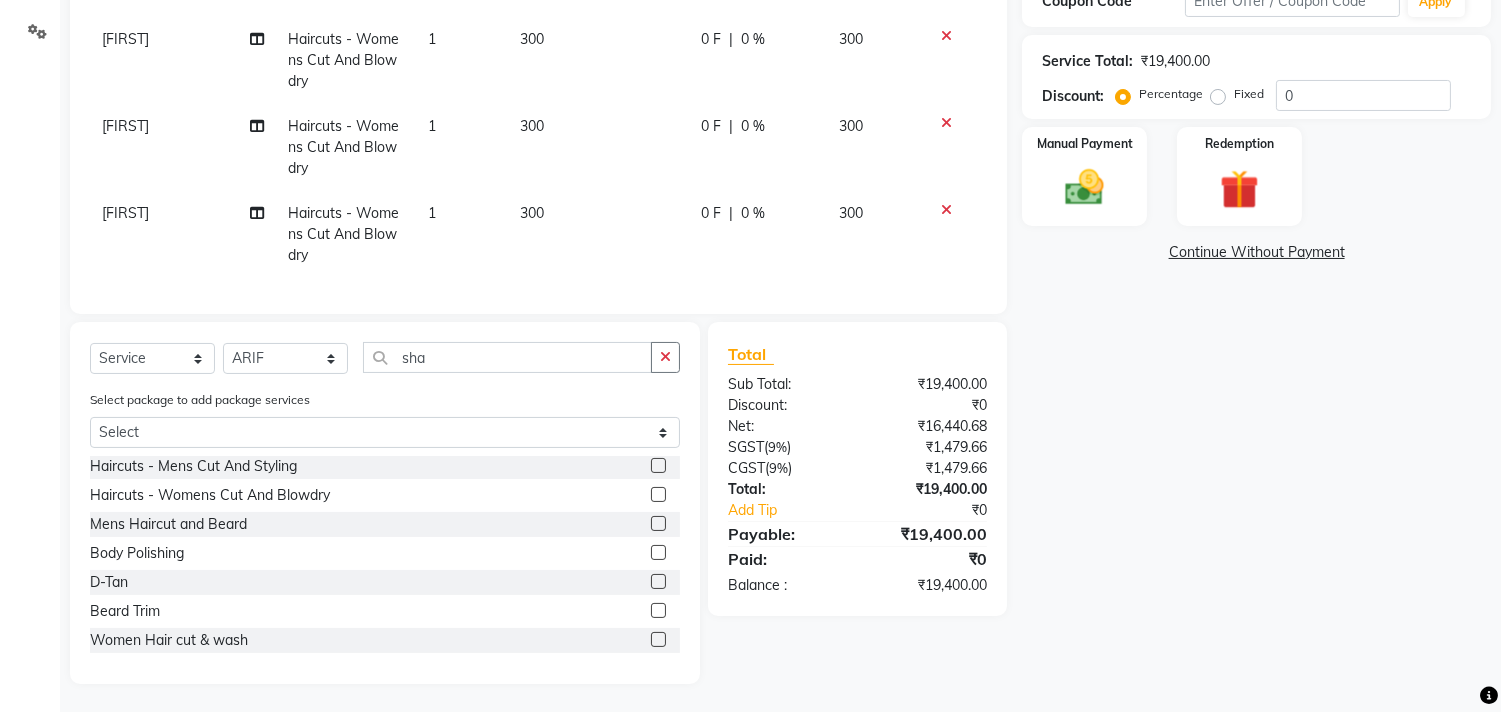 scroll, scrollTop: 456, scrollLeft: 0, axis: vertical 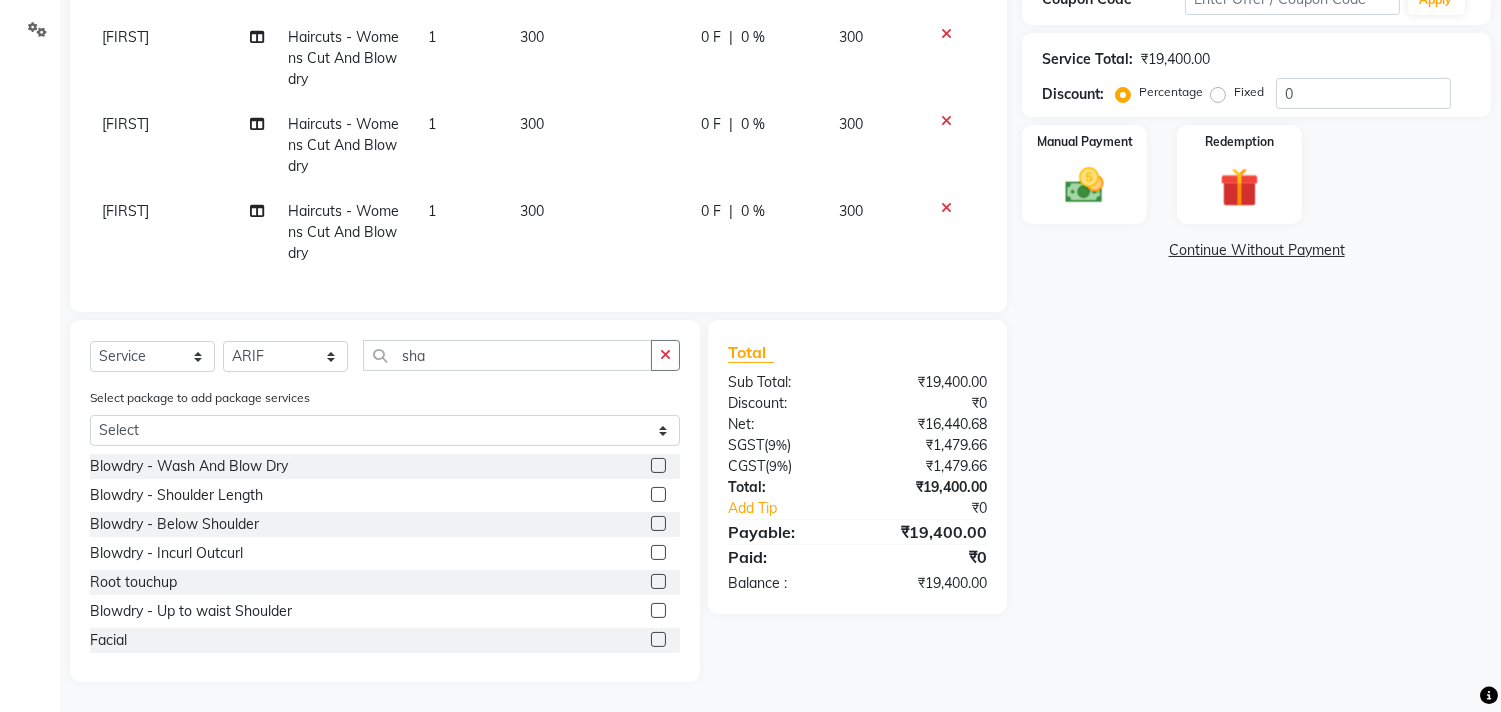 click 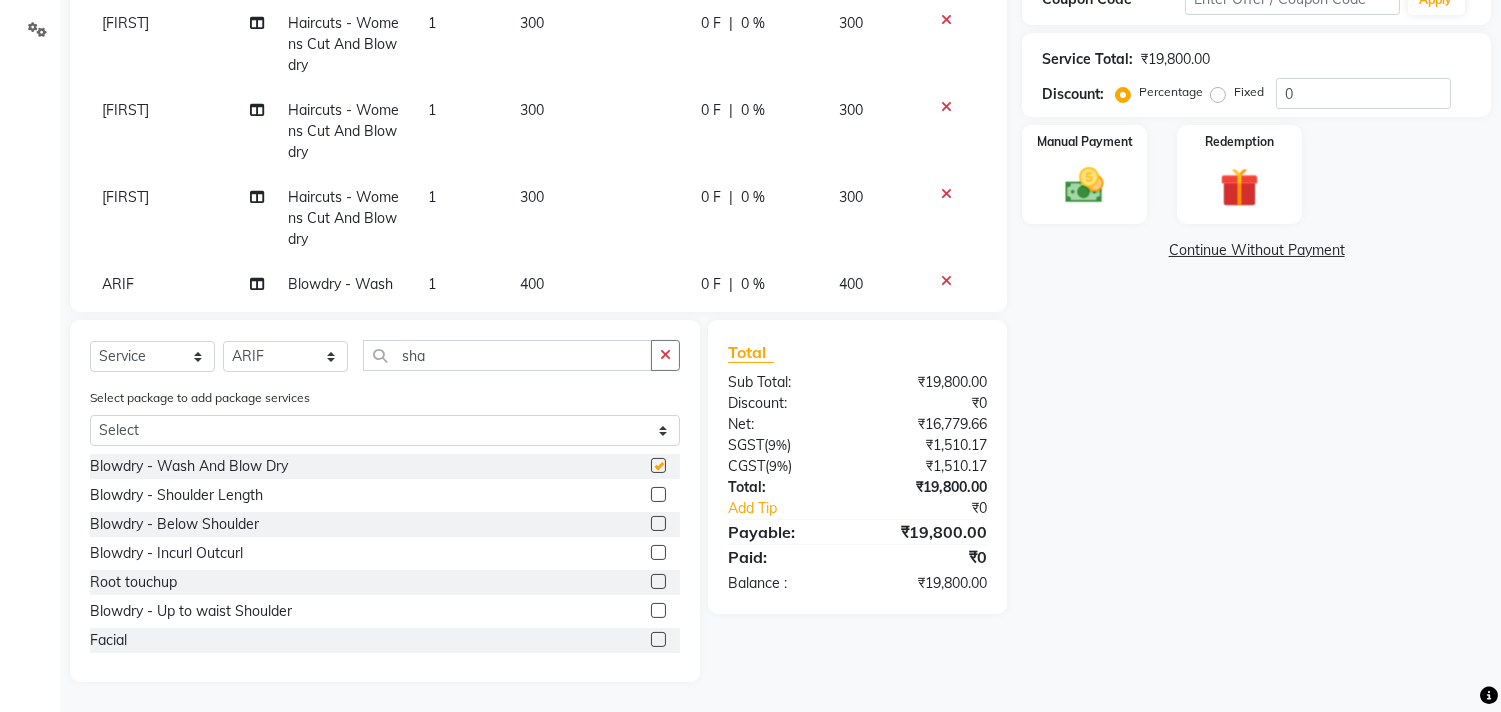 checkbox on "false" 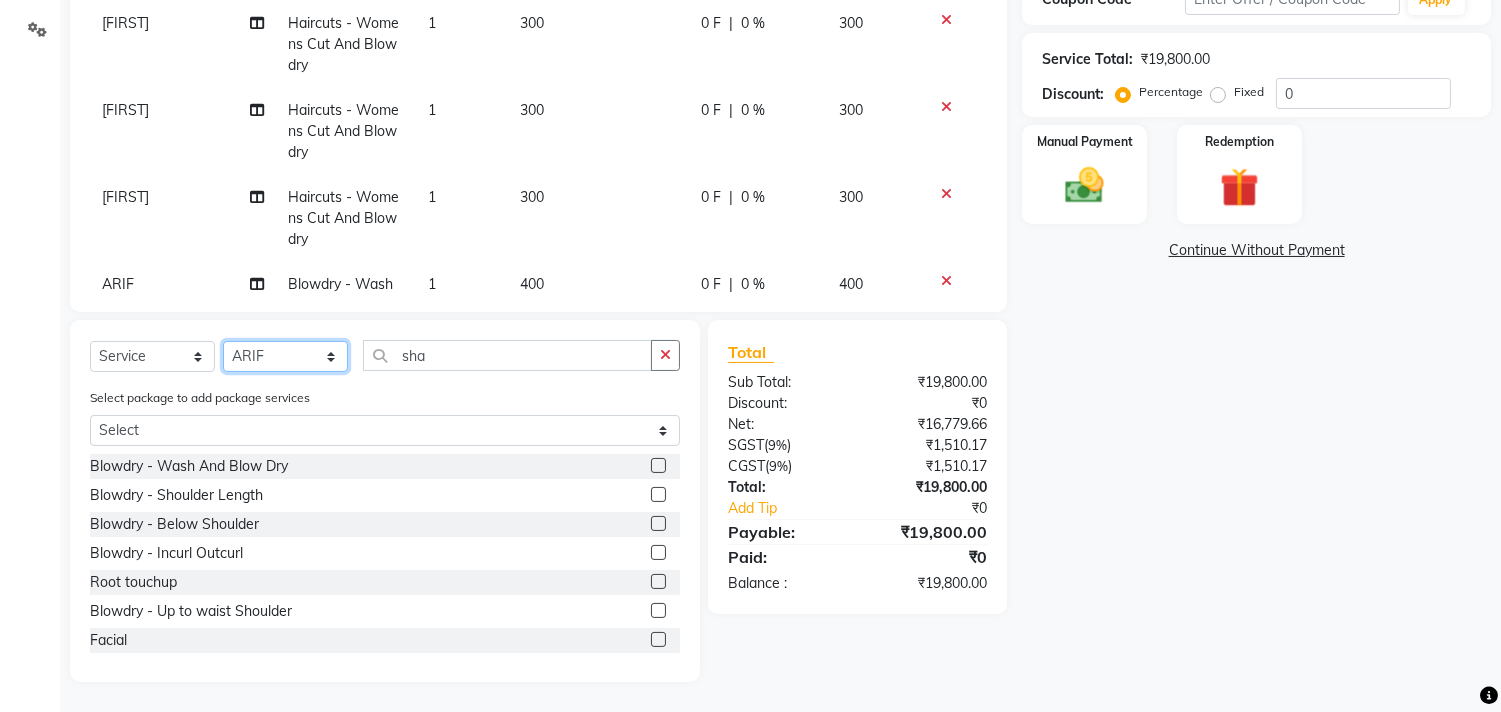 click on "Select Stylist Ajam ARIF Asif Manager M M Neelam Niyaz Salman Sameer Sayali Shahid Shahnawaz Vidya Zubair" 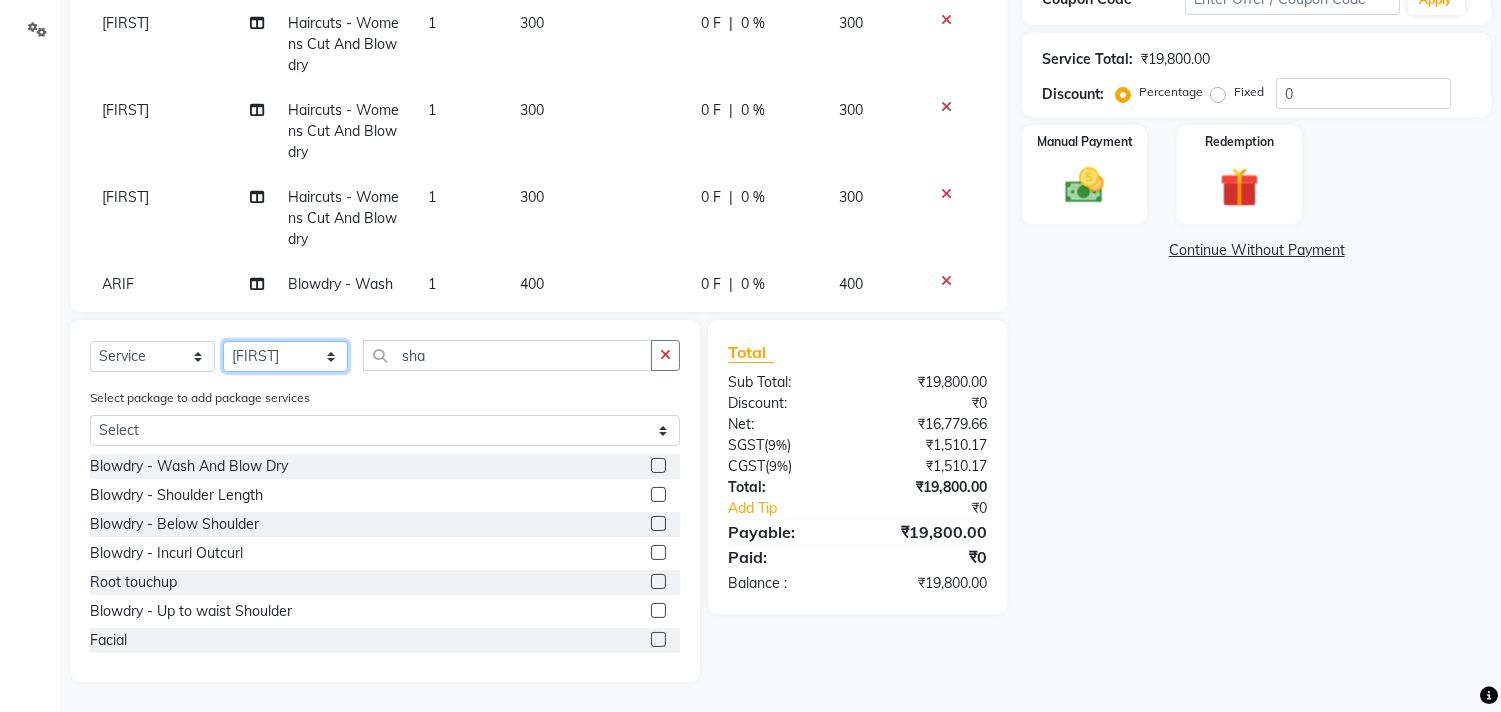 click on "Select Stylist Ajam ARIF Asif Manager M M Neelam Niyaz Salman Sameer Sayali Shahid Shahnawaz Vidya Zubair" 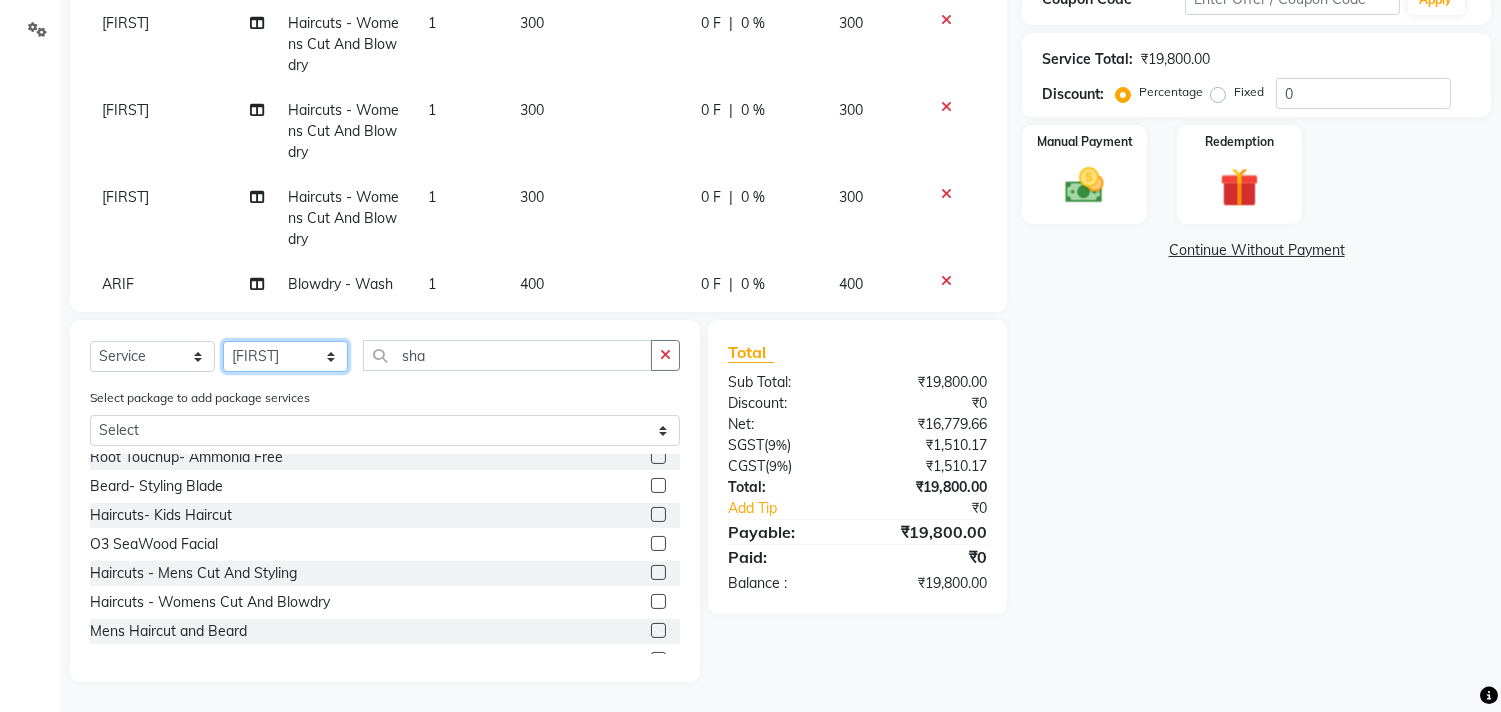 scroll, scrollTop: 872, scrollLeft: 0, axis: vertical 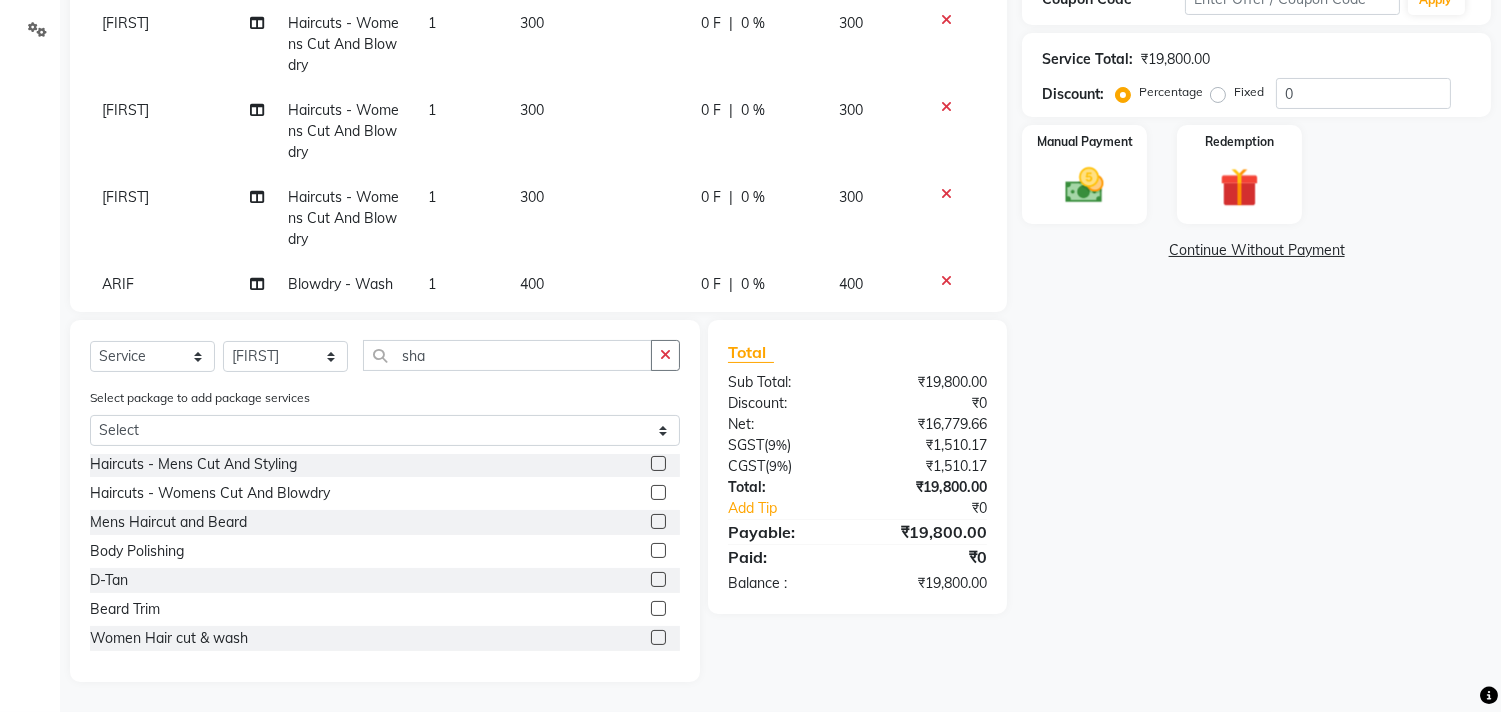 click 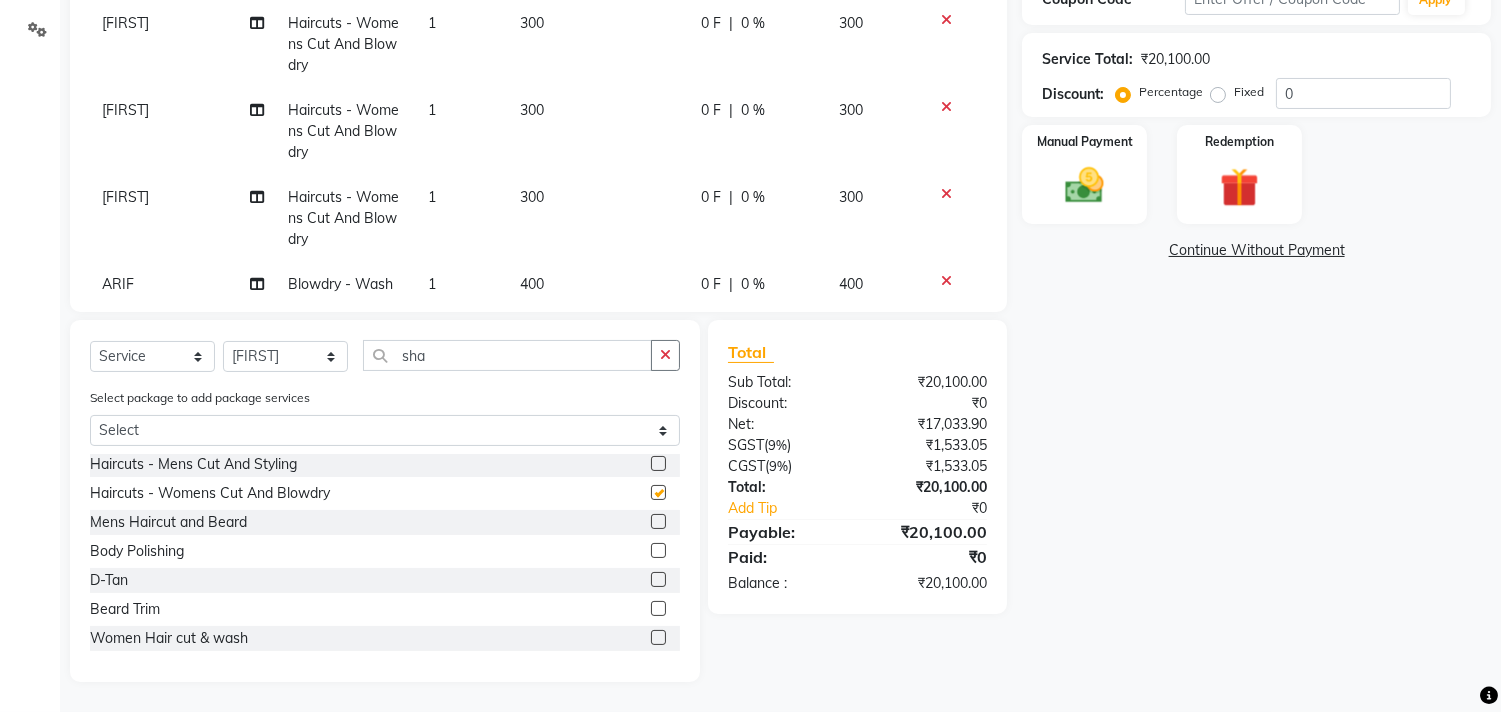checkbox on "false" 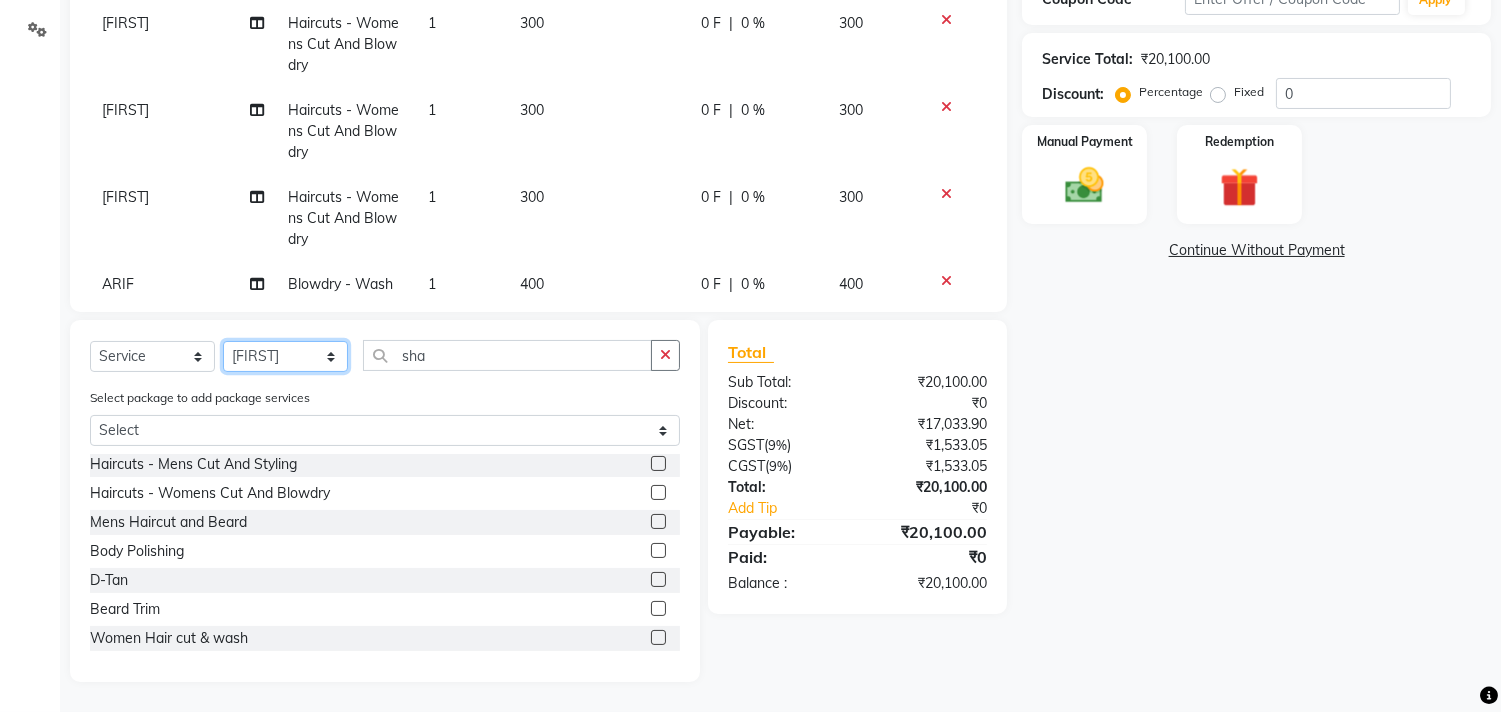 click on "Select Stylist Ajam ARIF Asif Manager M M Neelam Niyaz Salman Sameer Sayali Shahid Shahnawaz Vidya Zubair" 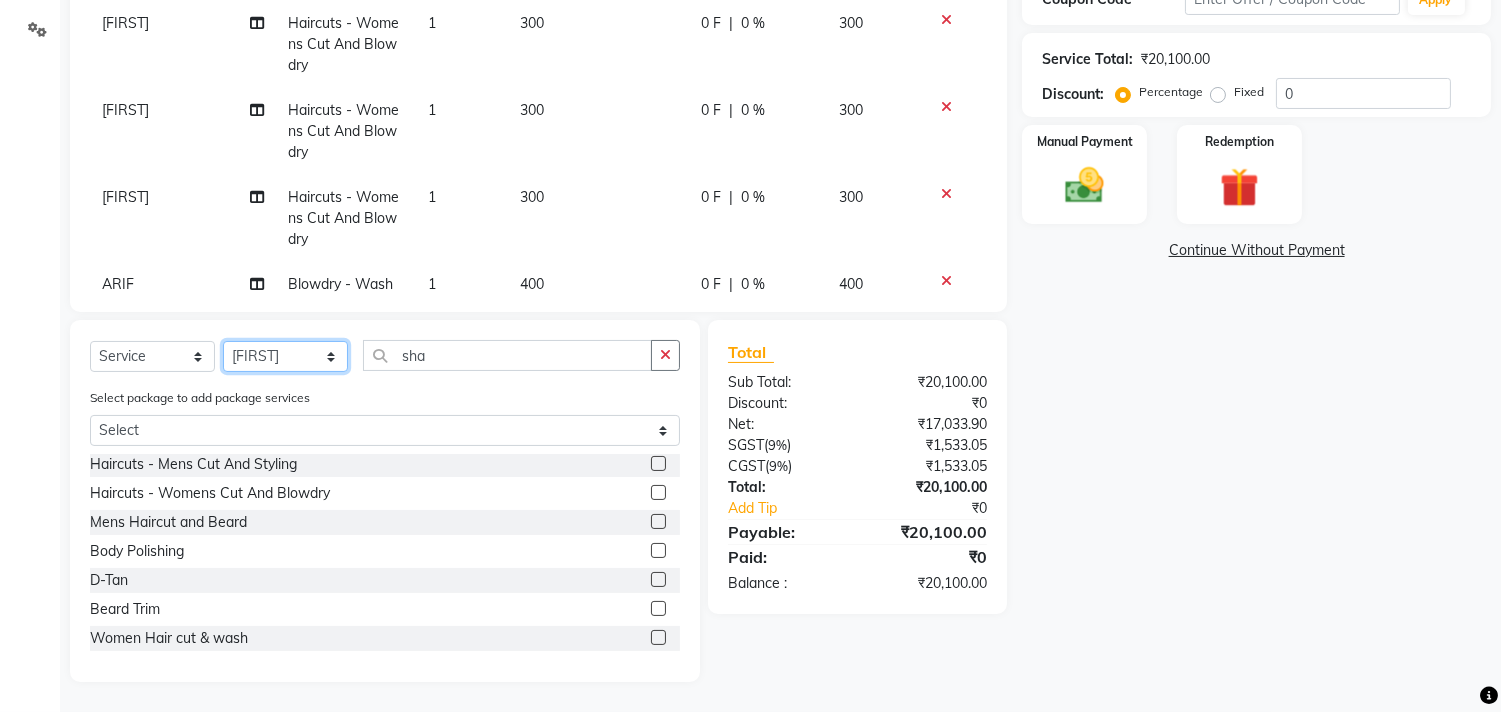select on "36968" 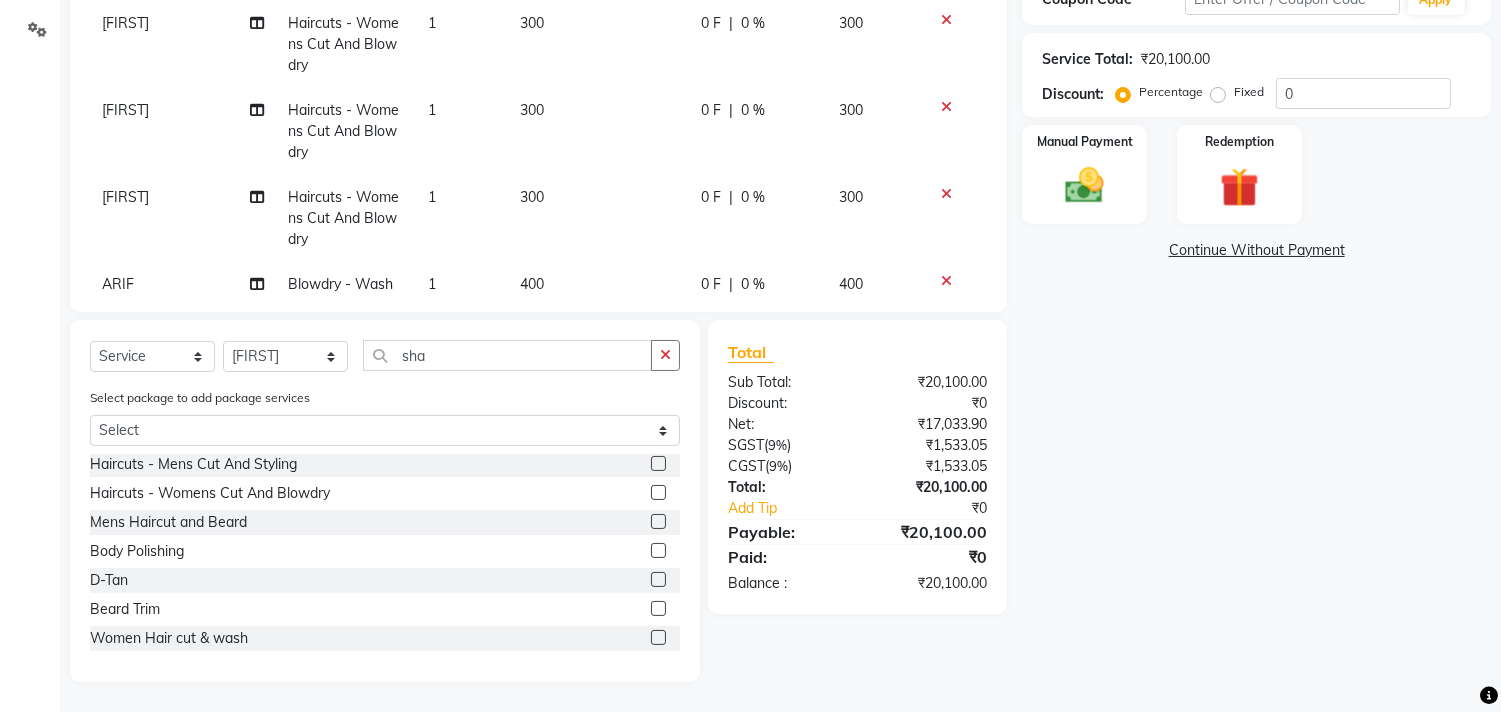 click 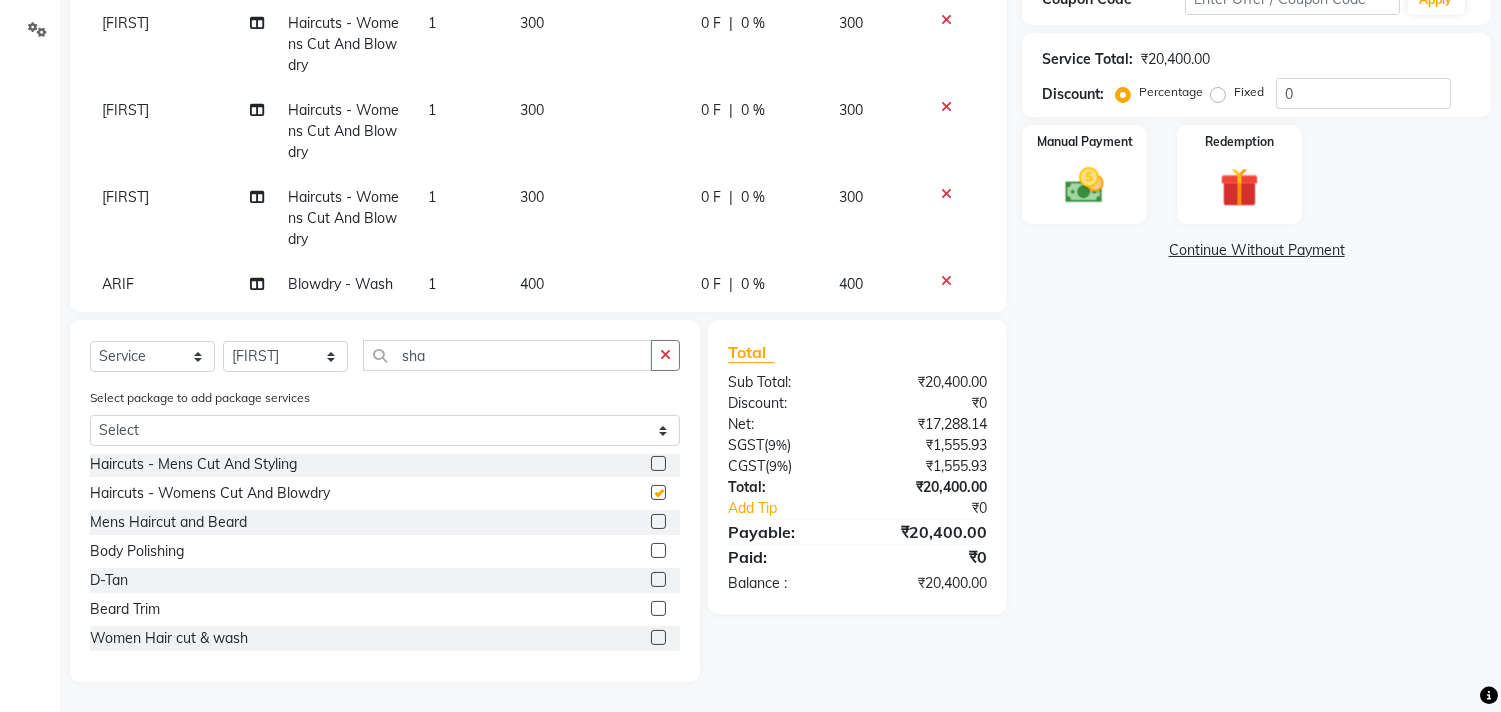 checkbox on "false" 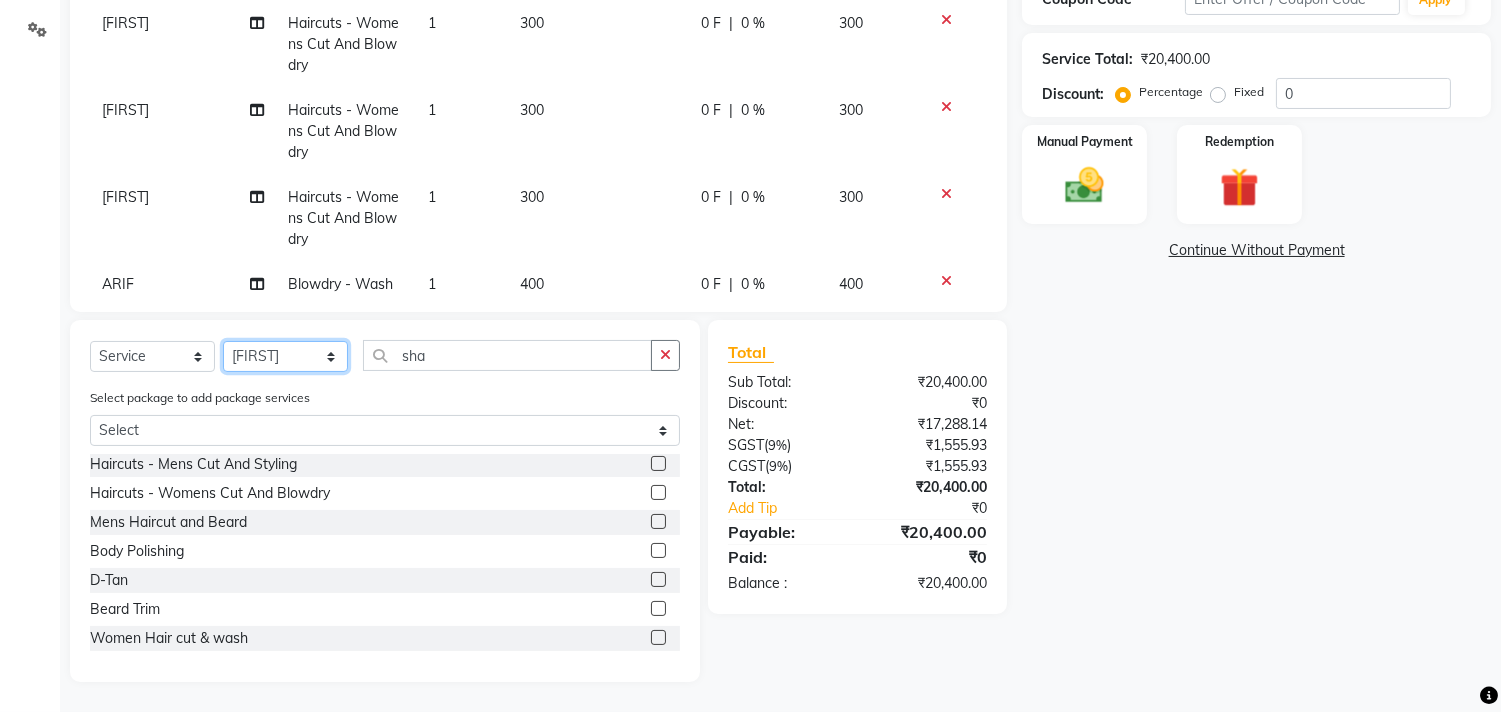 click on "Select Stylist Ajam ARIF Asif Manager M M Neelam Niyaz Salman Sameer Sayali Shahid Shahnawaz Vidya Zubair" 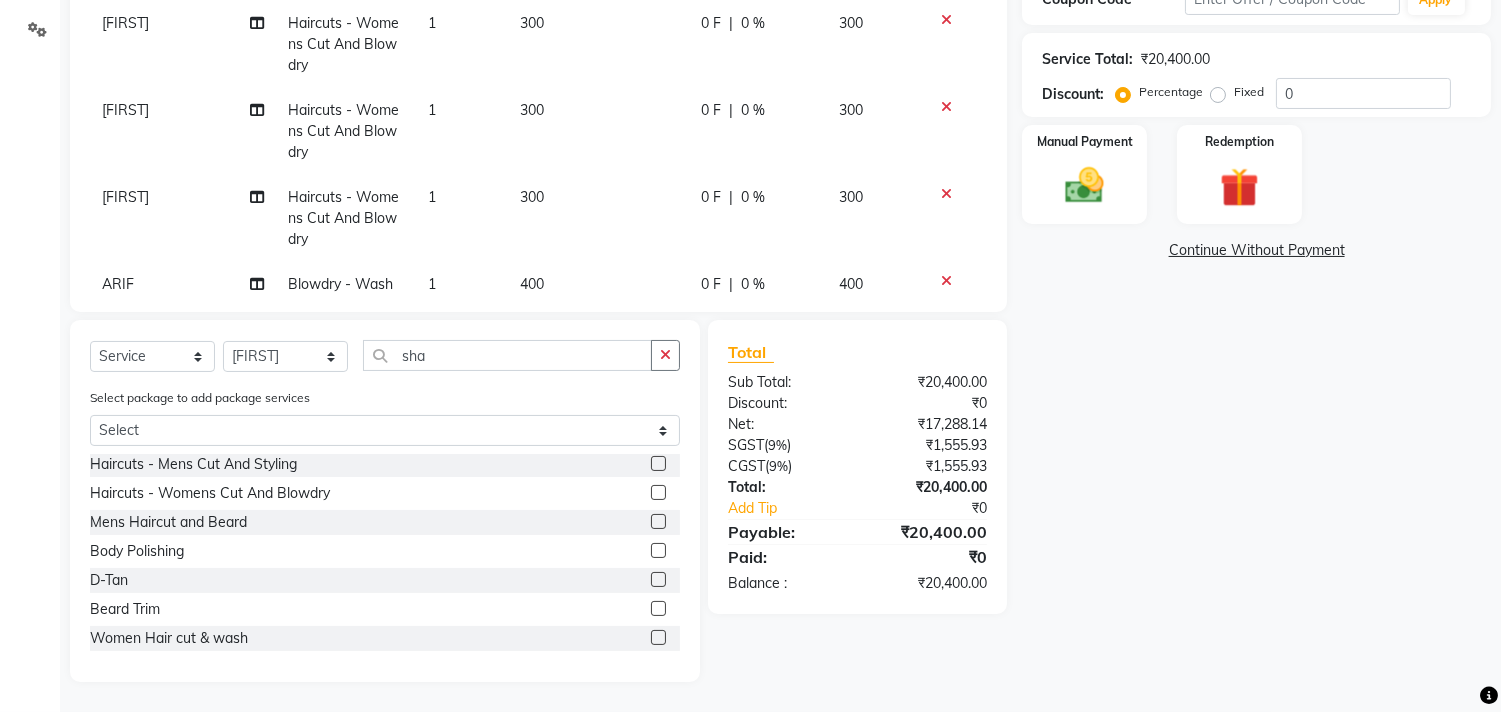 click 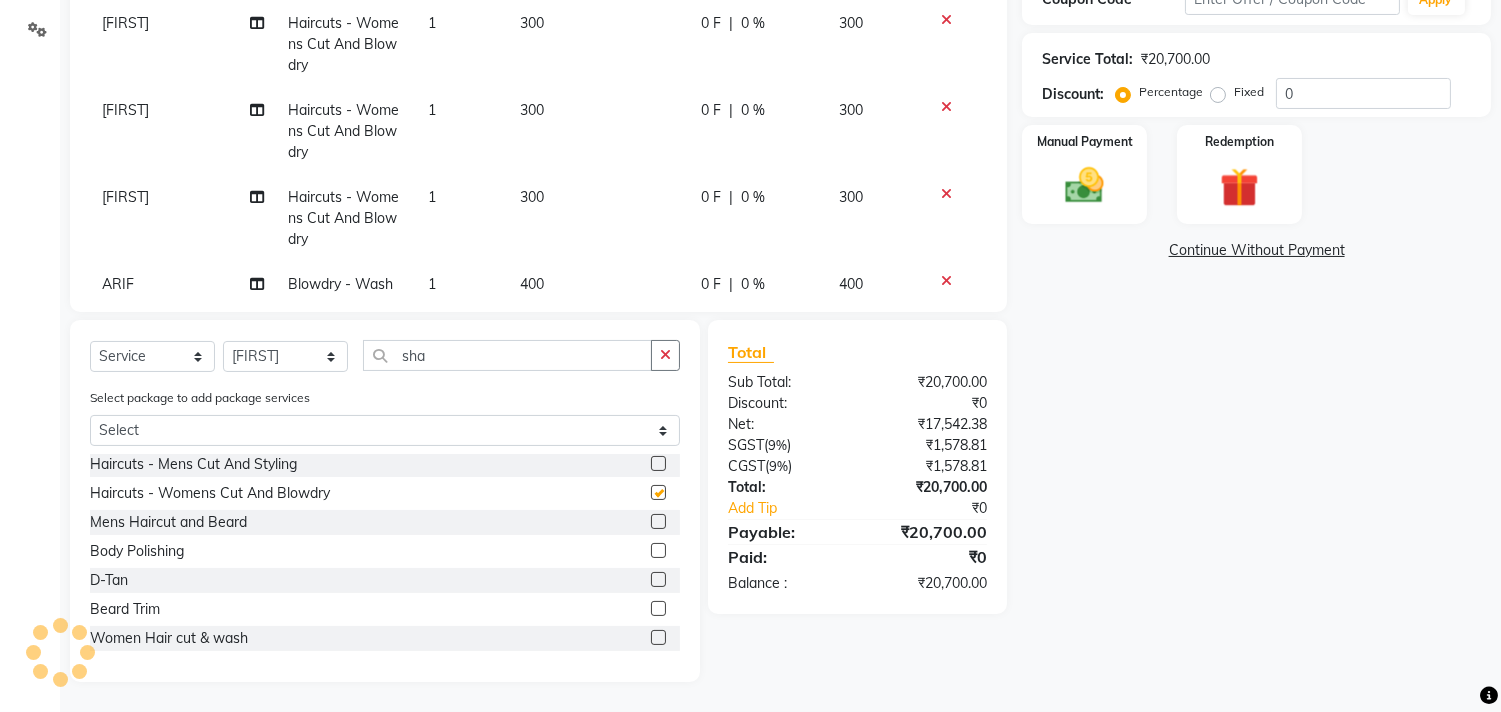 checkbox on "false" 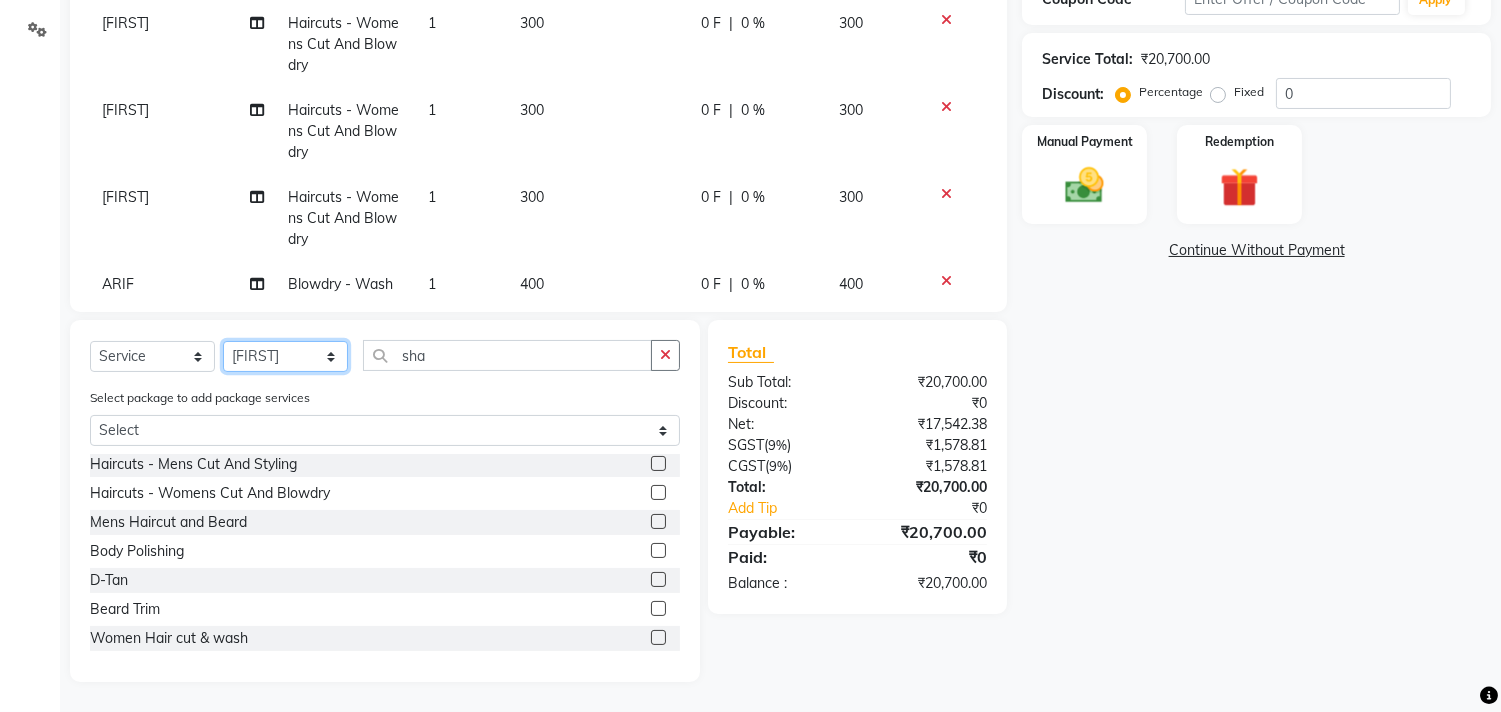 click on "Select Stylist Ajam ARIF Asif Manager M M Neelam Niyaz Salman Sameer Sayali Shahid Shahnawaz Vidya Zubair" 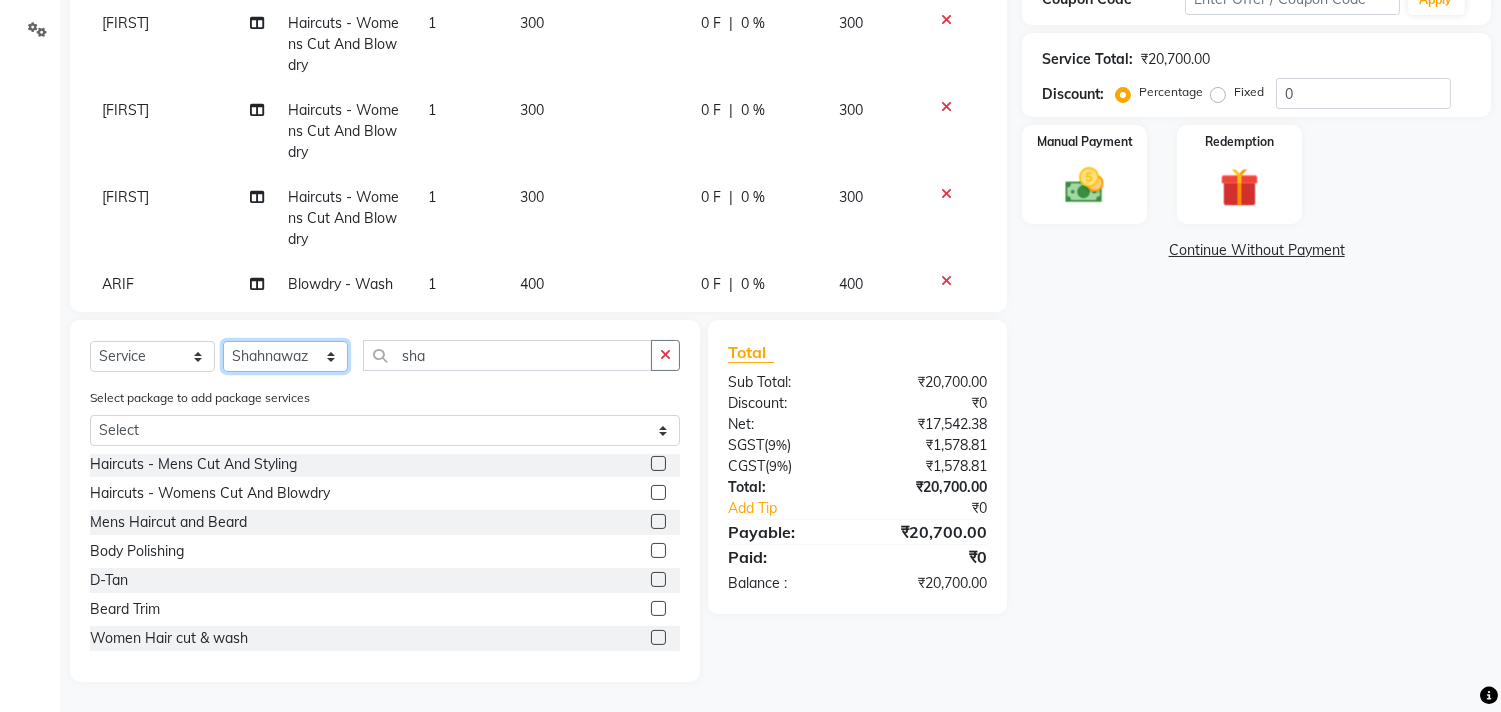 click on "Select Stylist Ajam ARIF Asif Manager M M Neelam Niyaz Salman Sameer Sayali Shahid Shahnawaz Vidya Zubair" 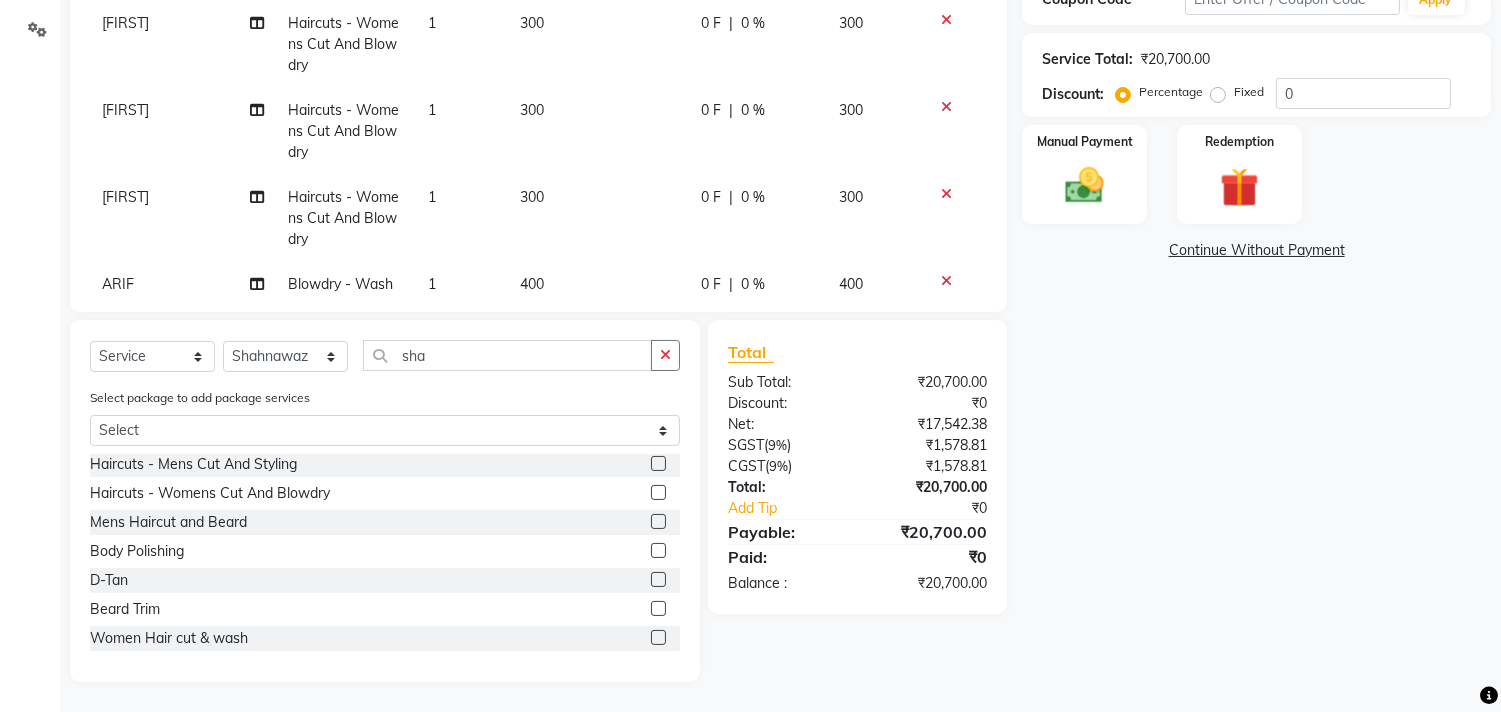 click 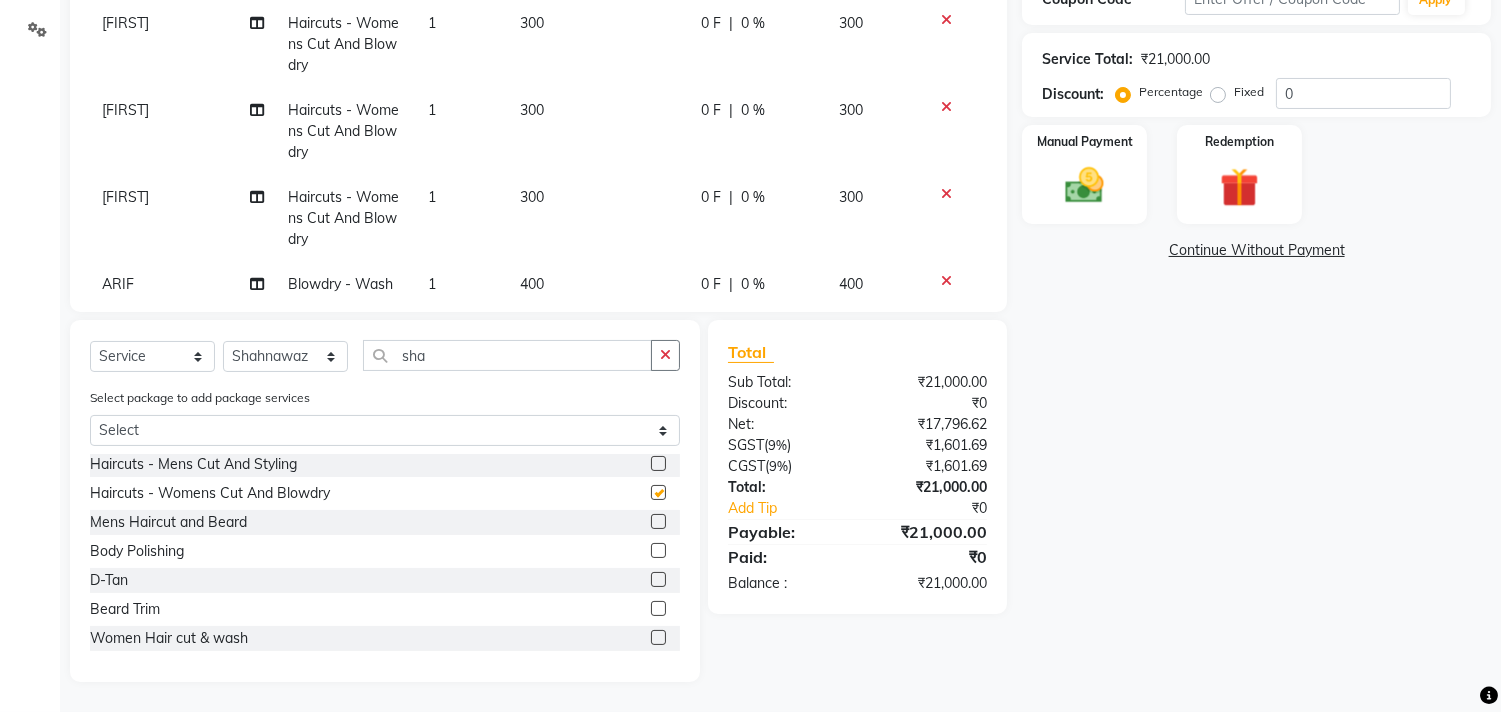 checkbox on "false" 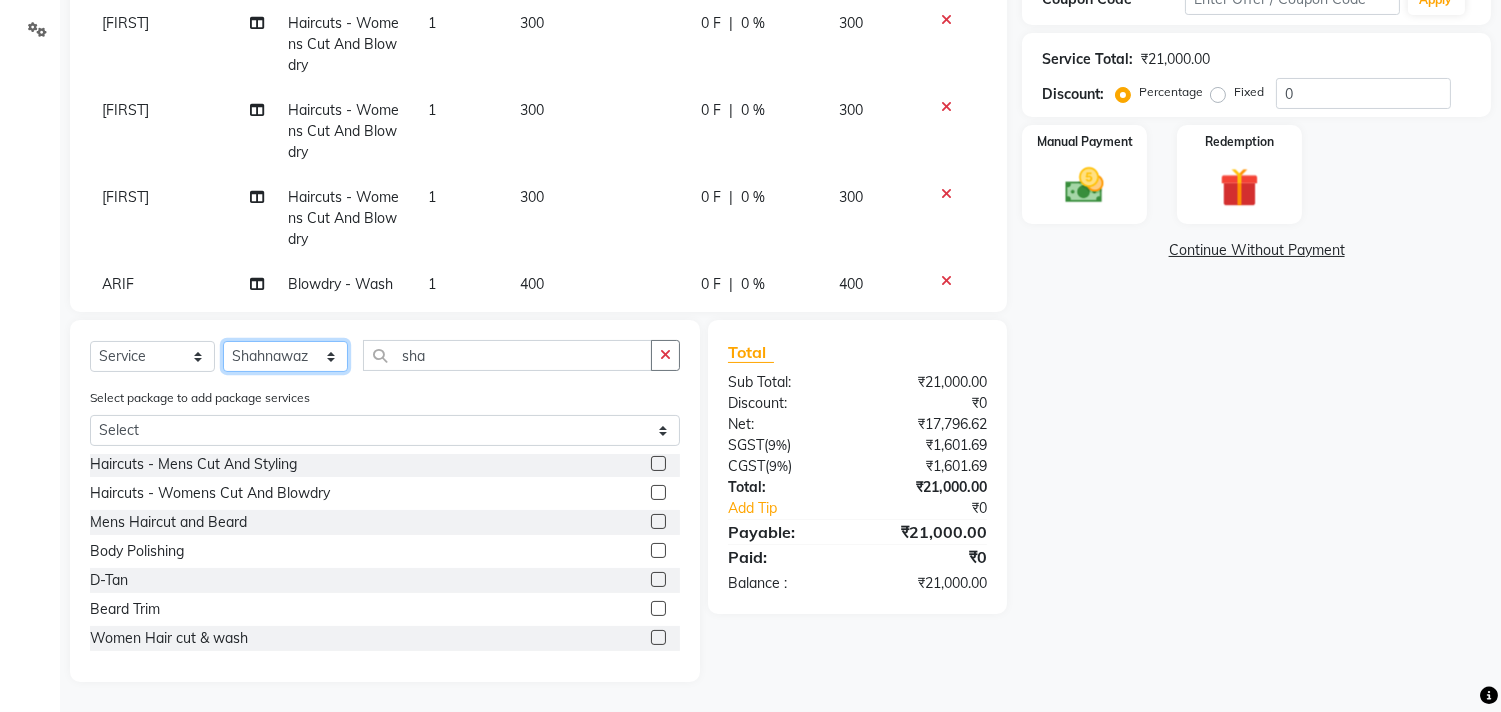 click on "Select Stylist Ajam ARIF Asif Manager M M Neelam Niyaz Salman Sameer Sayali Shahid Shahnawaz Vidya Zubair" 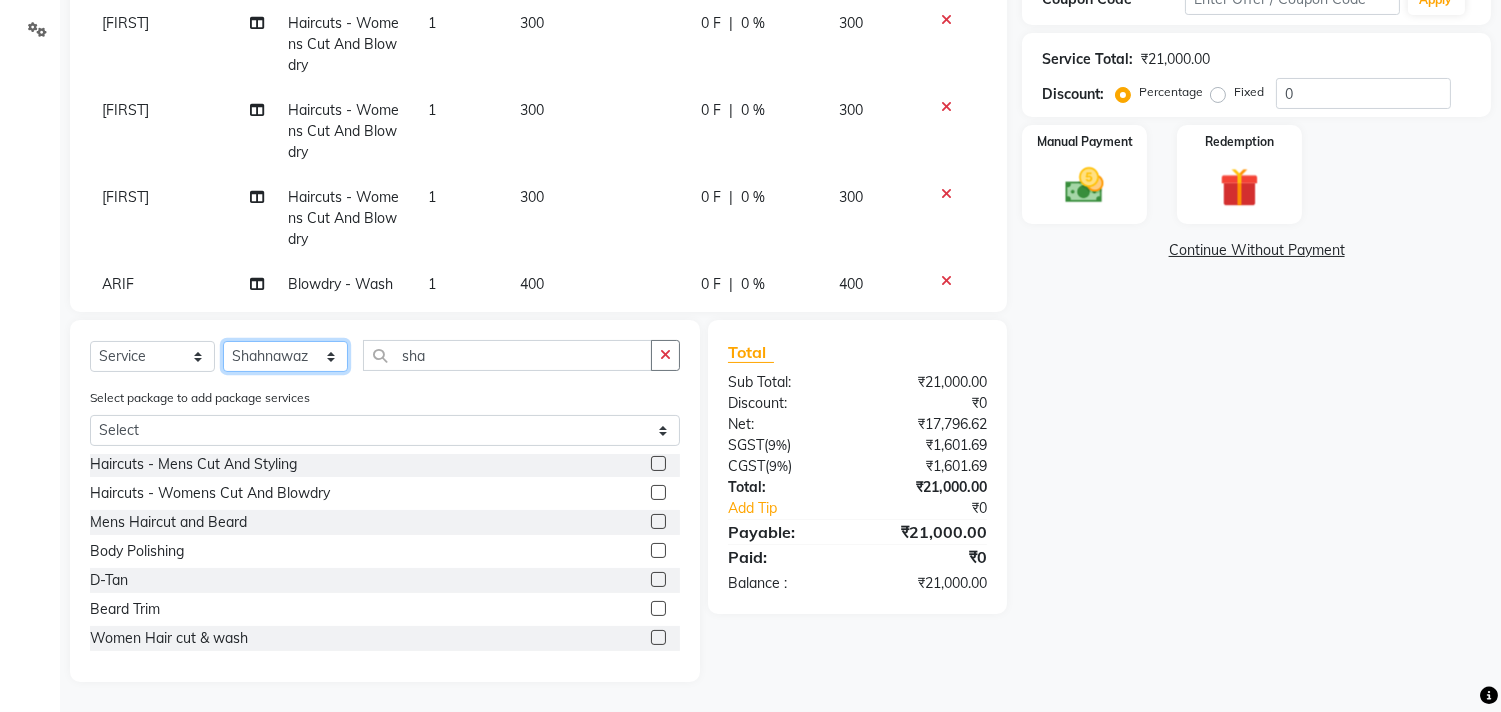 select on "29955" 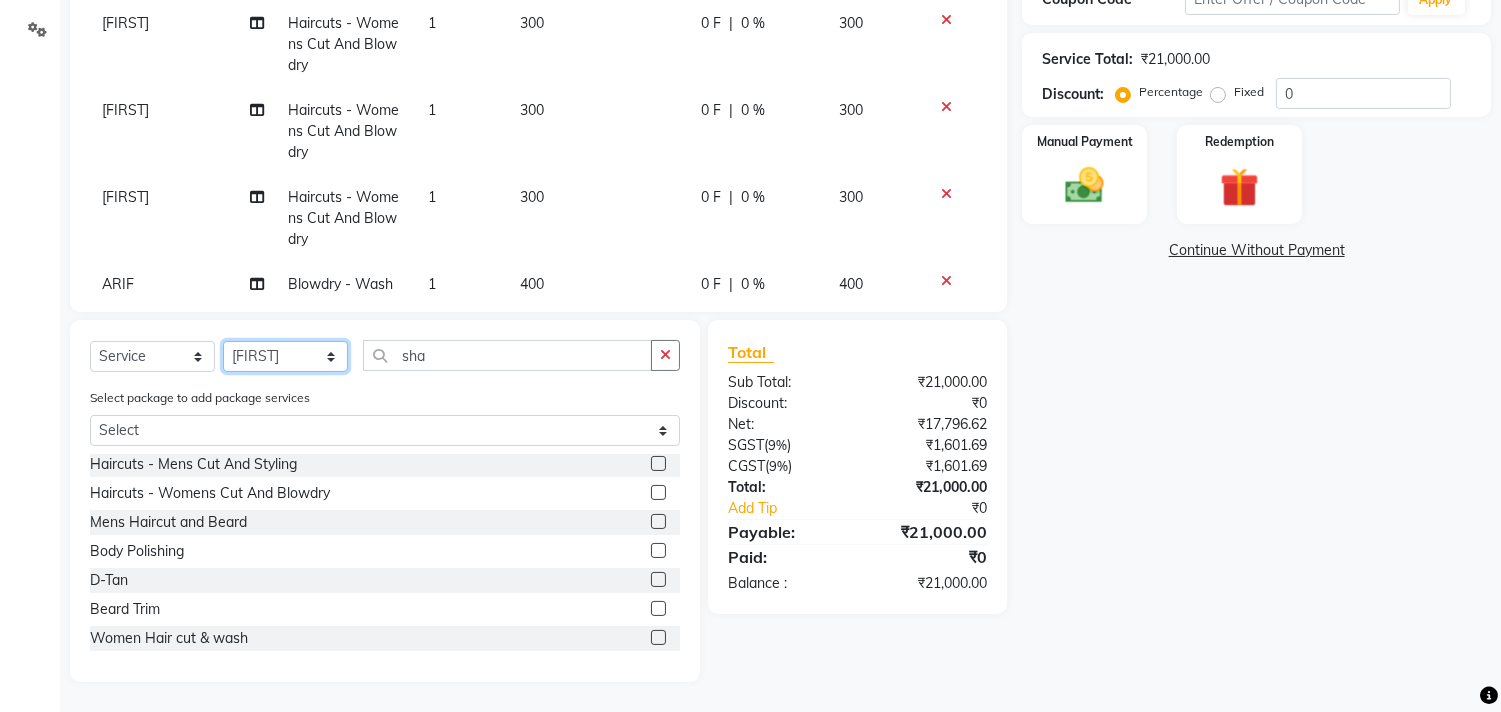click on "Select Stylist Ajam ARIF Asif Manager M M Neelam Niyaz Salman Sameer Sayali Shahid Shahnawaz Vidya Zubair" 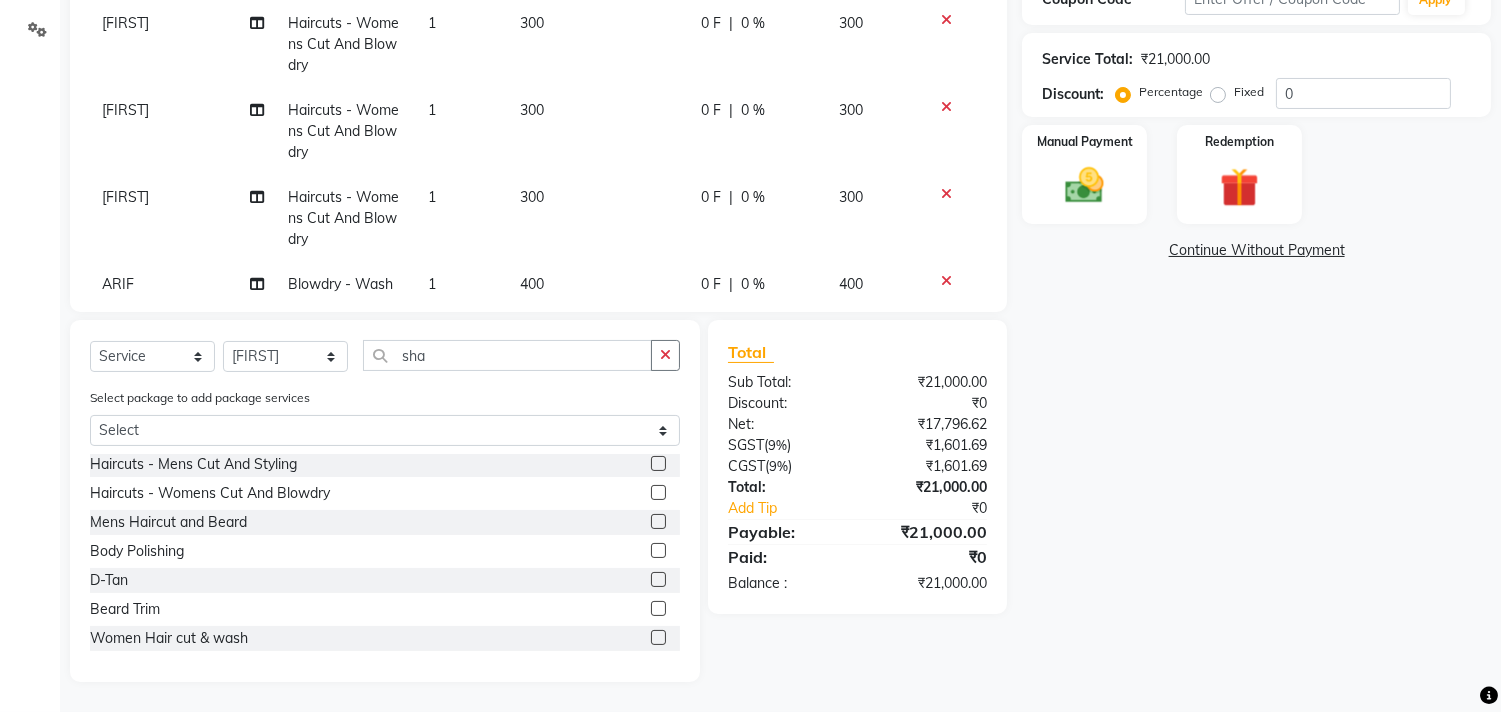 click 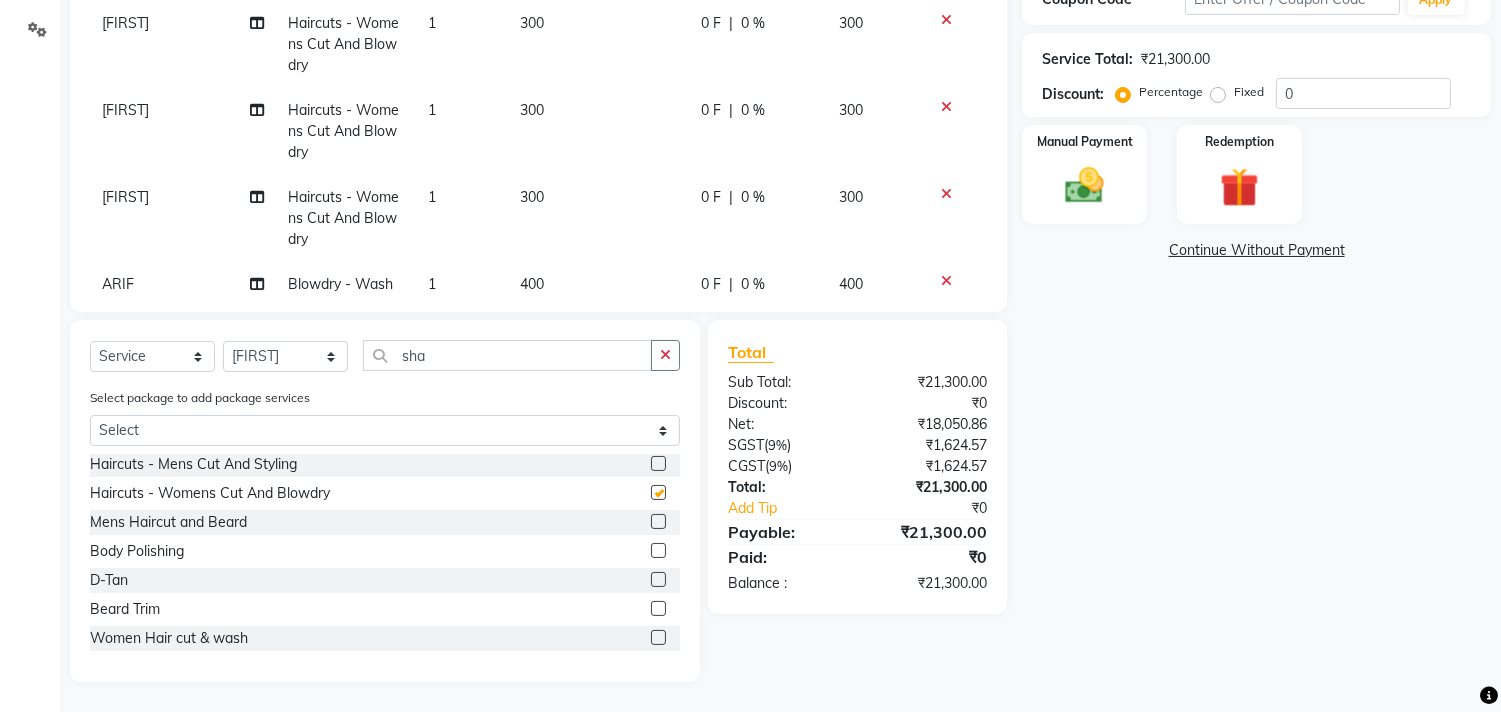 checkbox on "false" 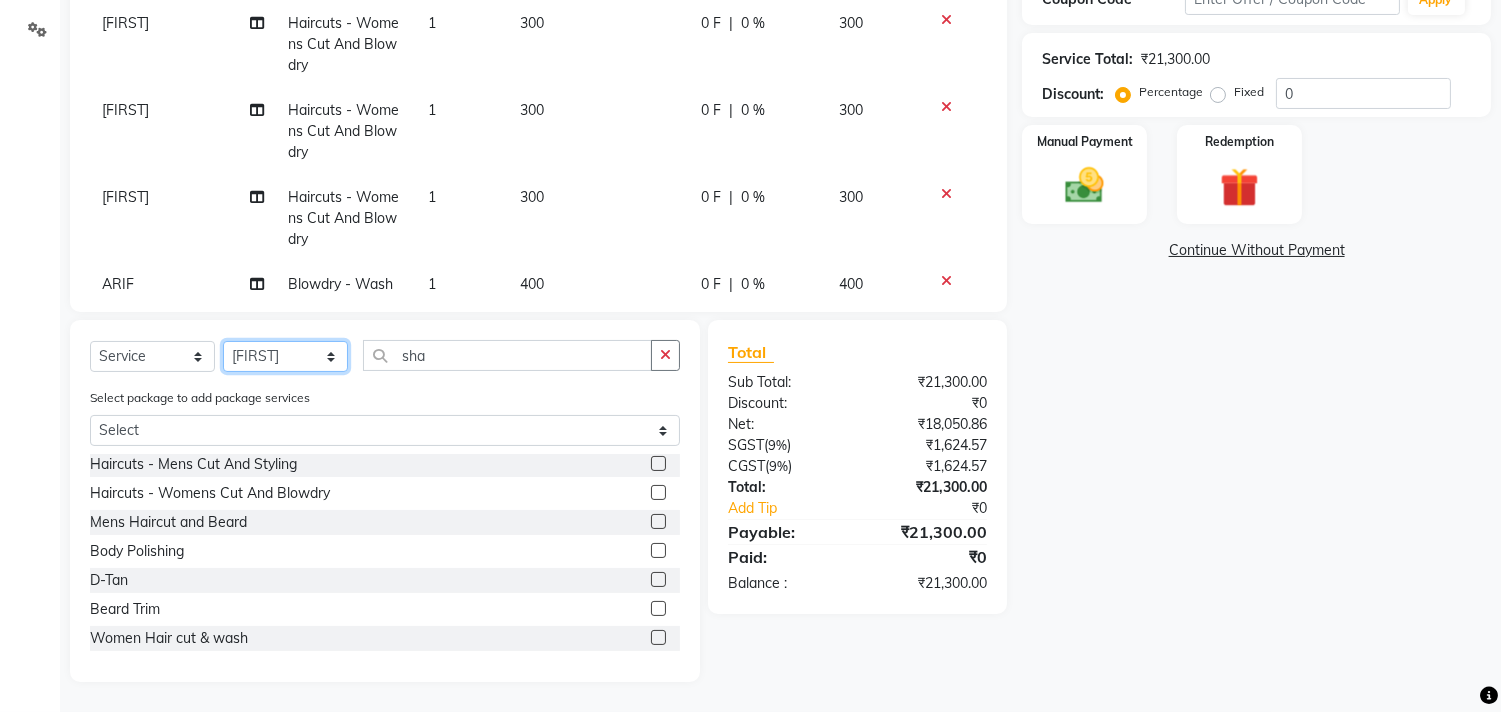click on "Select Stylist Ajam ARIF Asif Manager M M Neelam Niyaz Salman Sameer Sayali Shahid Shahnawaz Vidya Zubair" 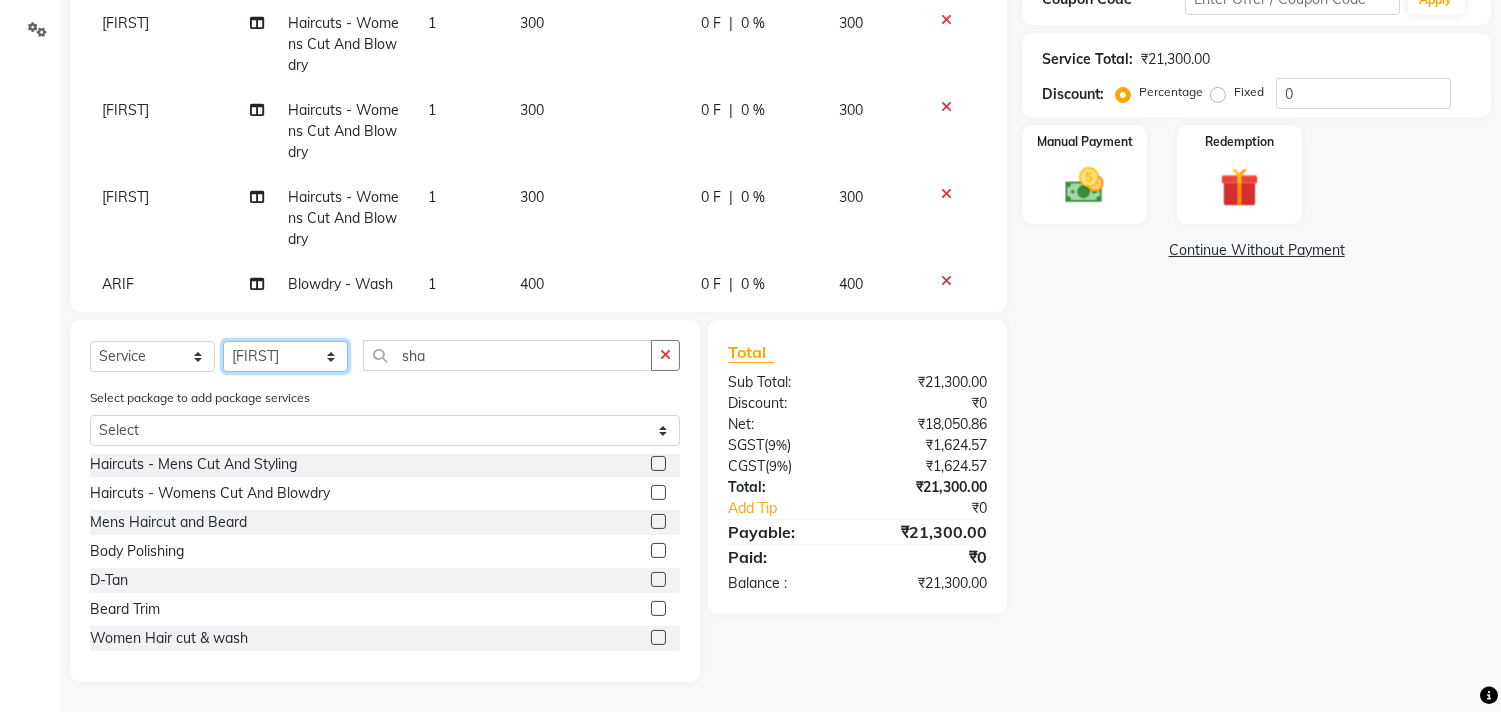 select on "36968" 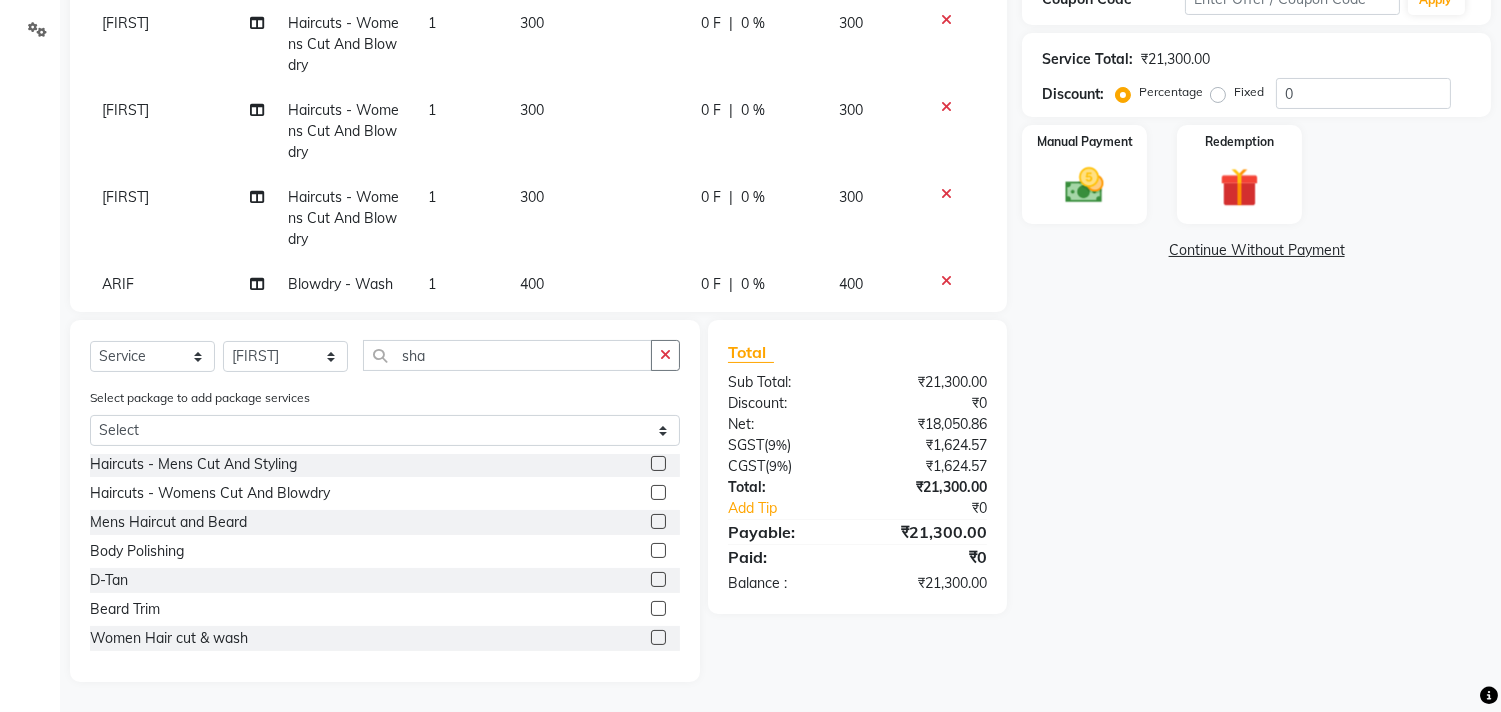 click 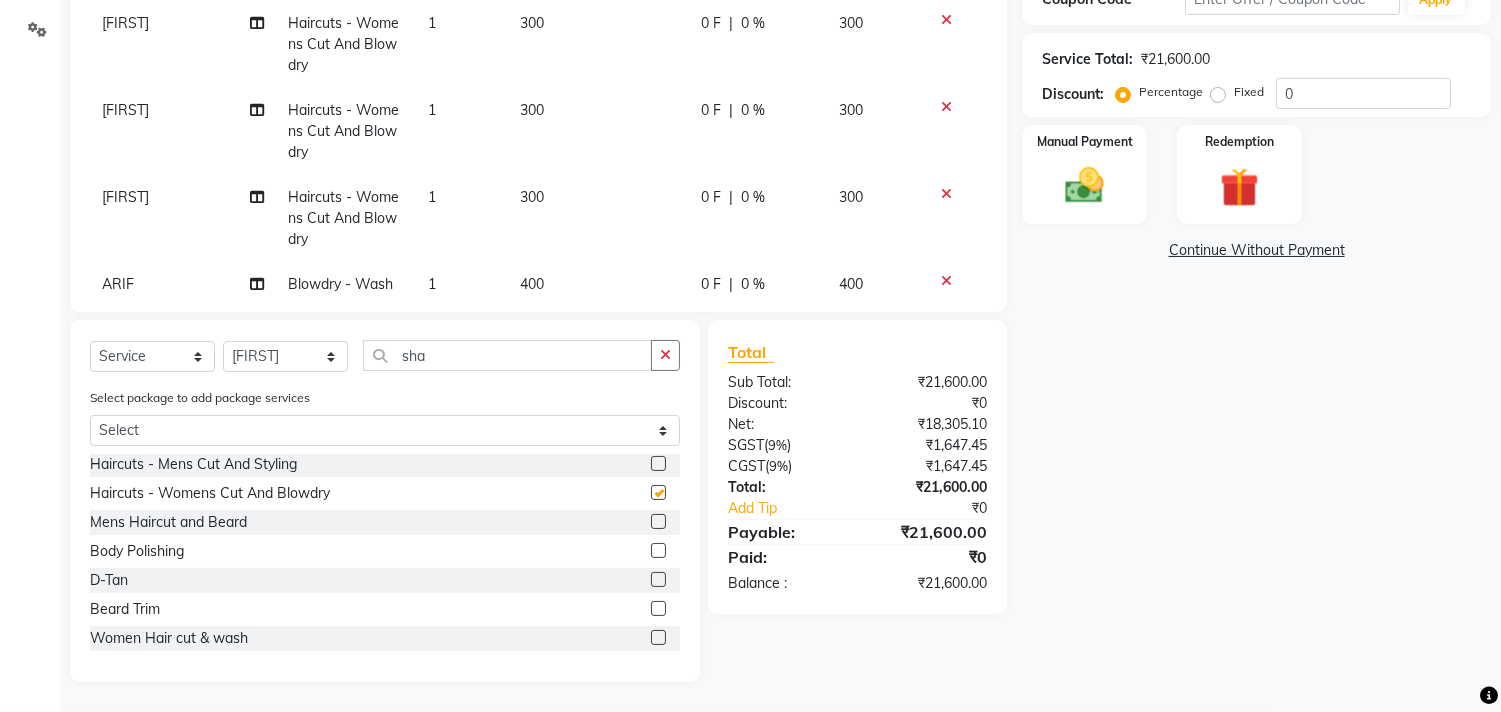 checkbox on "false" 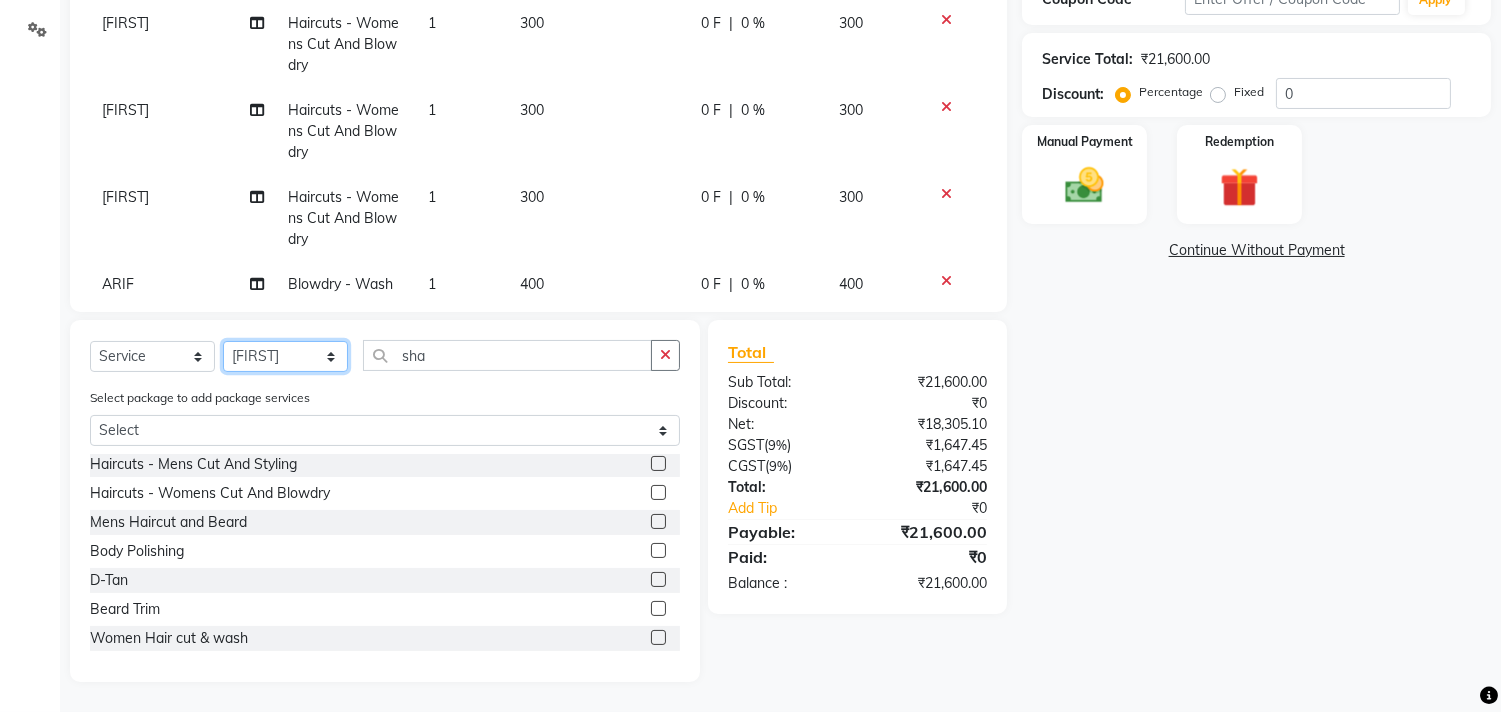 click on "Select Stylist Ajam ARIF Asif Manager M M Neelam Niyaz Salman Sameer Sayali Shahid Shahnawaz Vidya Zubair" 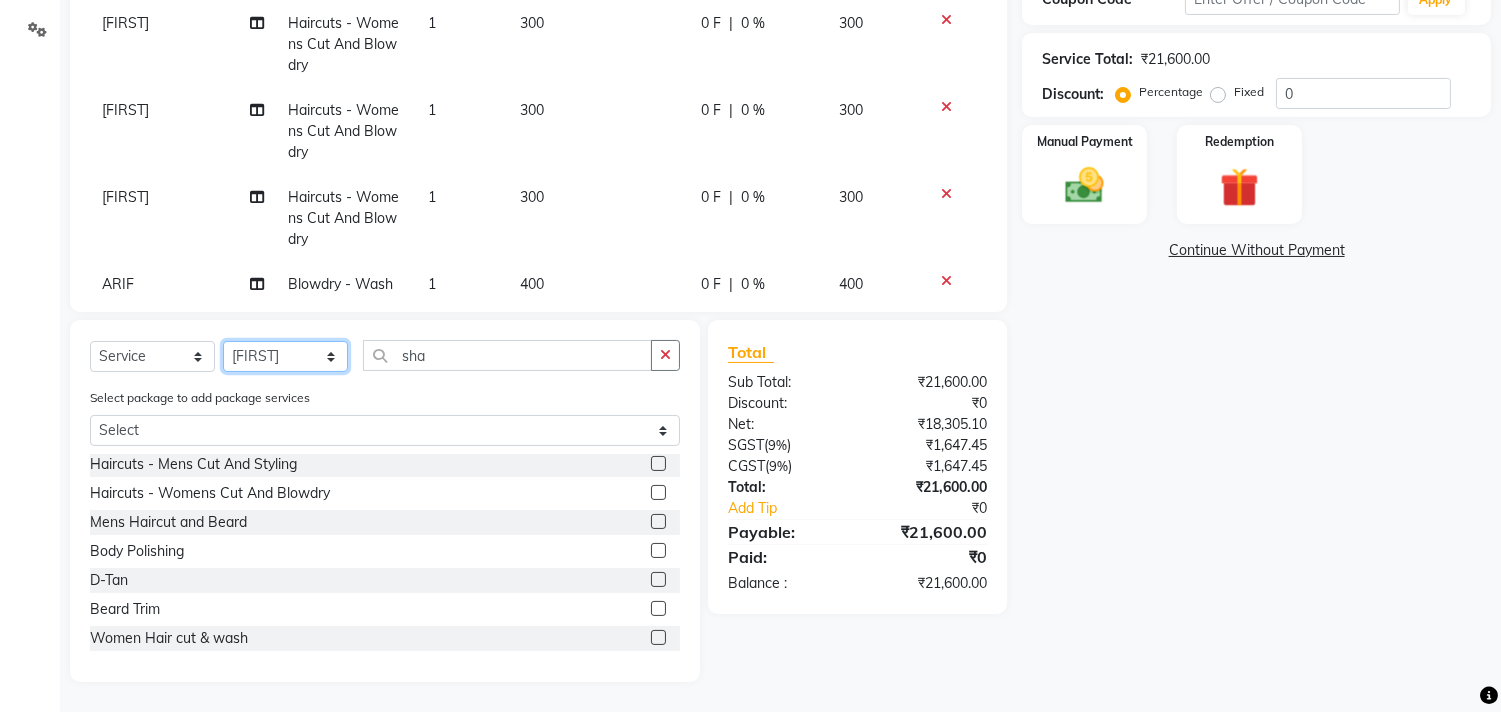 select on "68759" 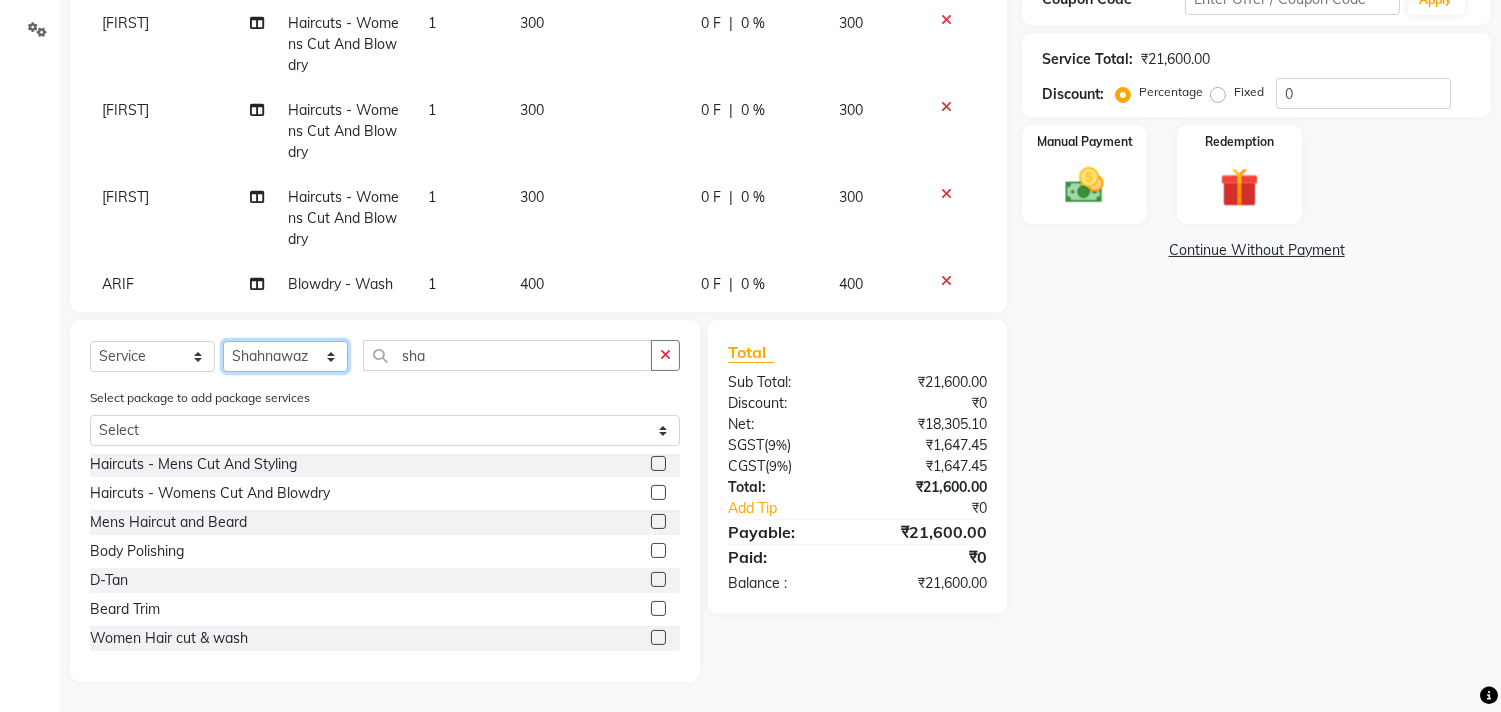 click on "Select Stylist Ajam ARIF Asif Manager M M Neelam Niyaz Salman Sameer Sayali Shahid Shahnawaz Vidya Zubair" 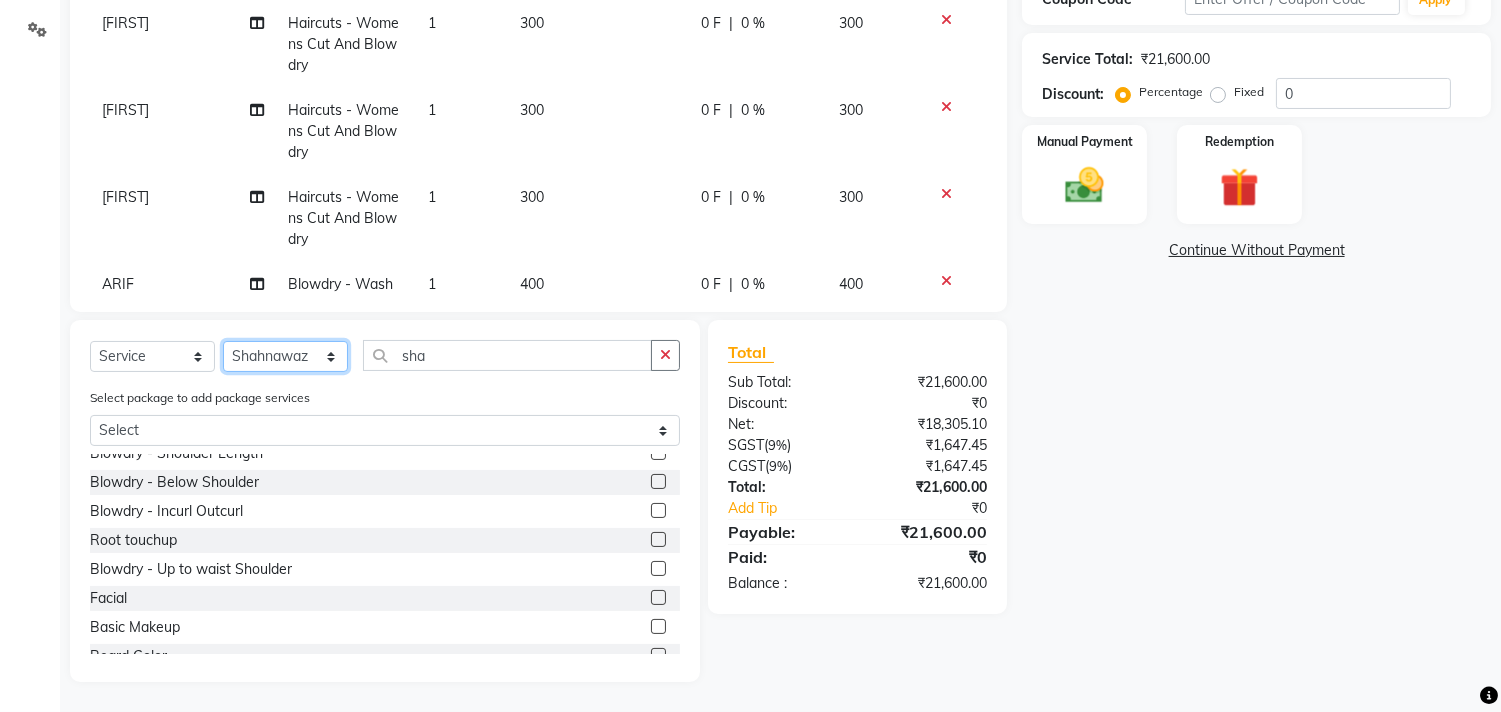 scroll, scrollTop: 0, scrollLeft: 0, axis: both 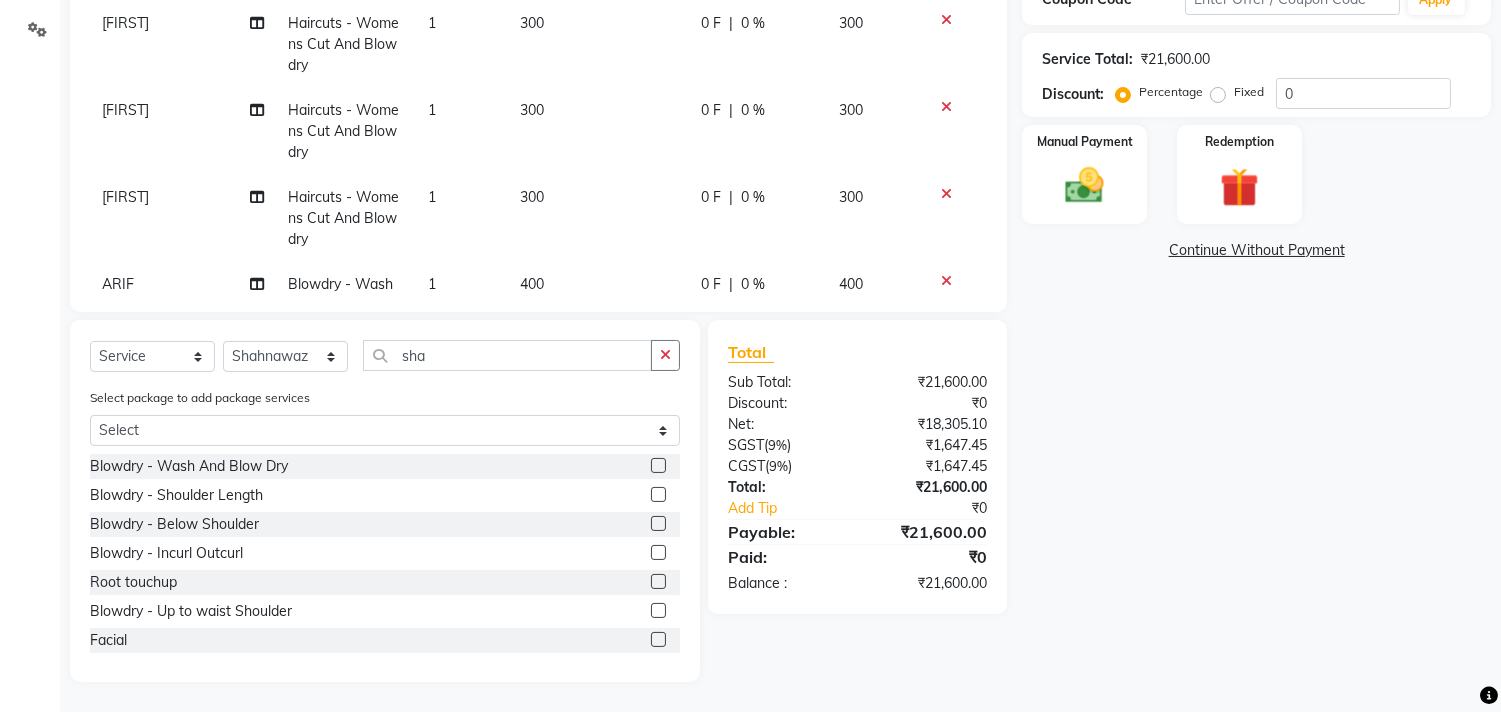click 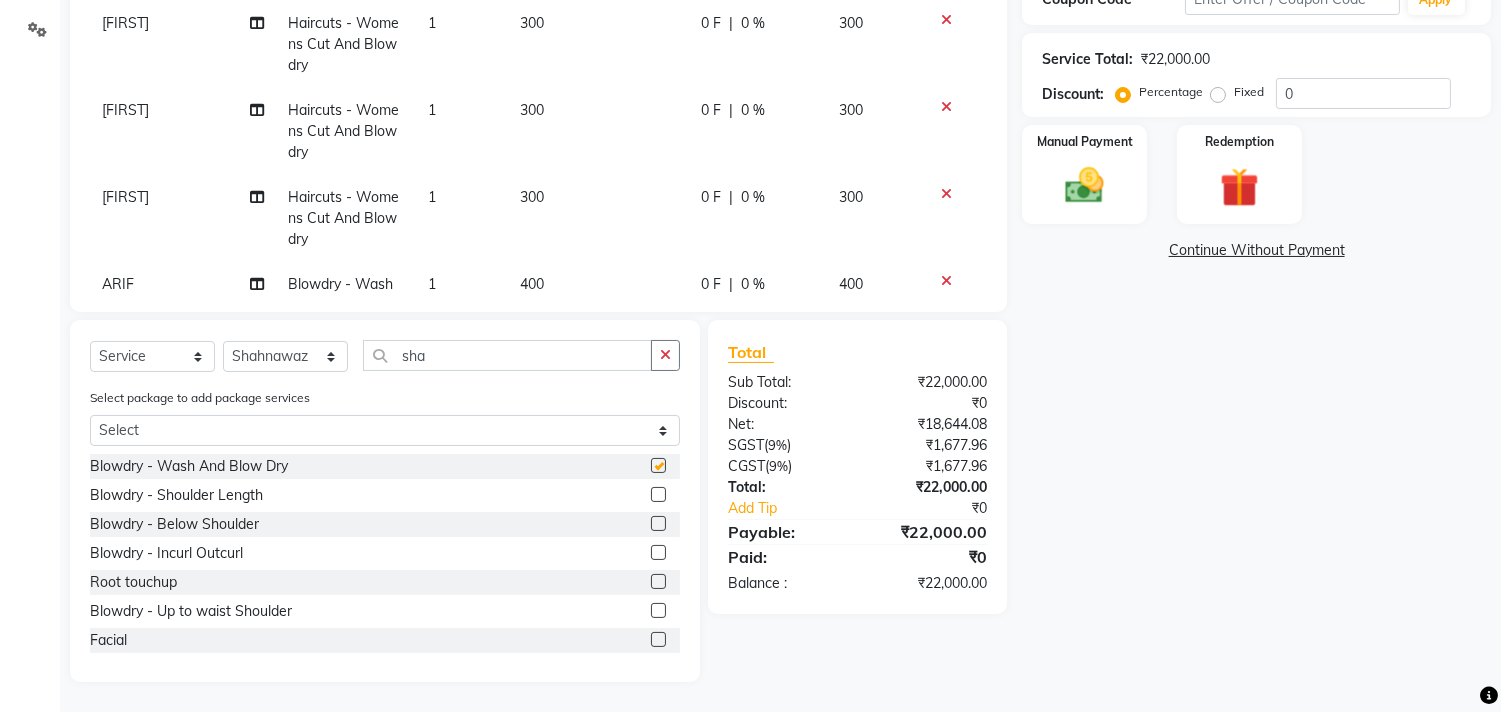 checkbox on "false" 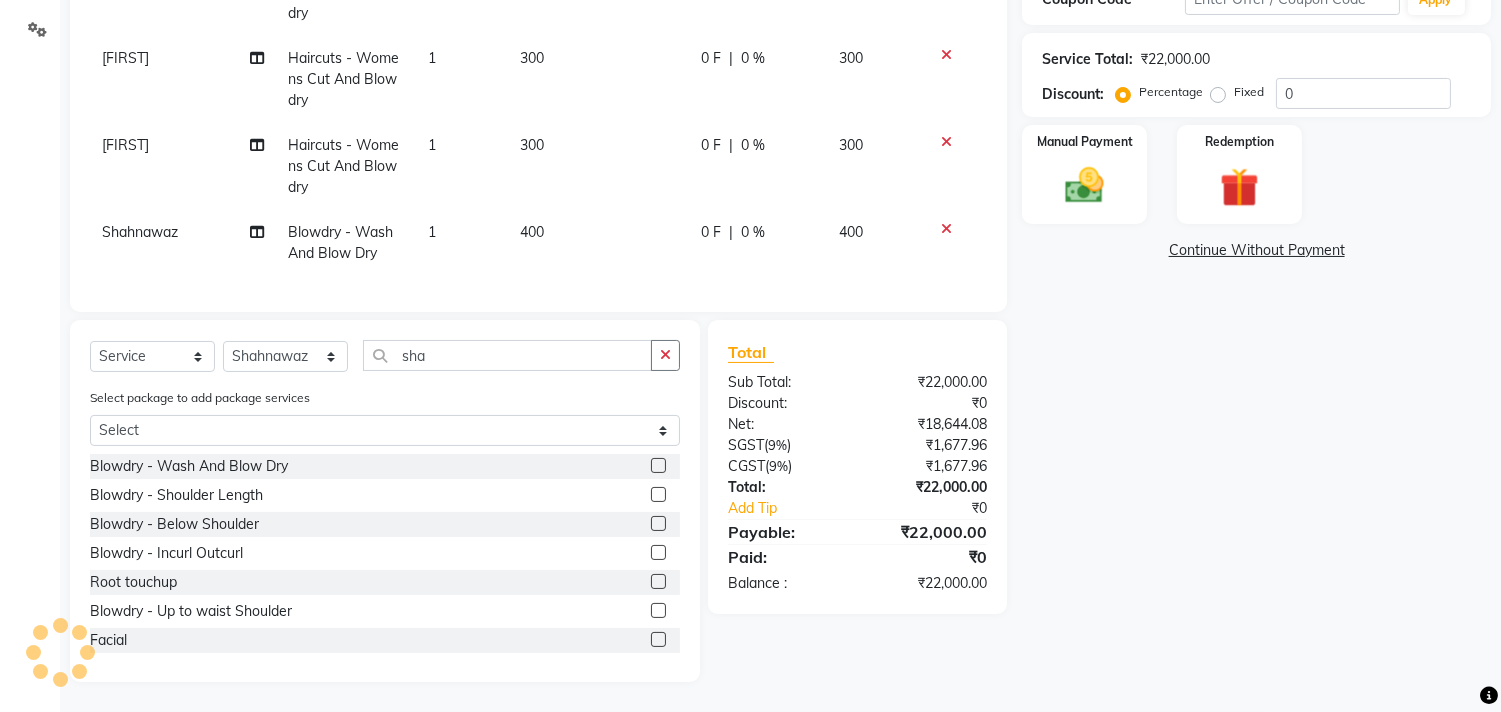 scroll, scrollTop: 4211, scrollLeft: 0, axis: vertical 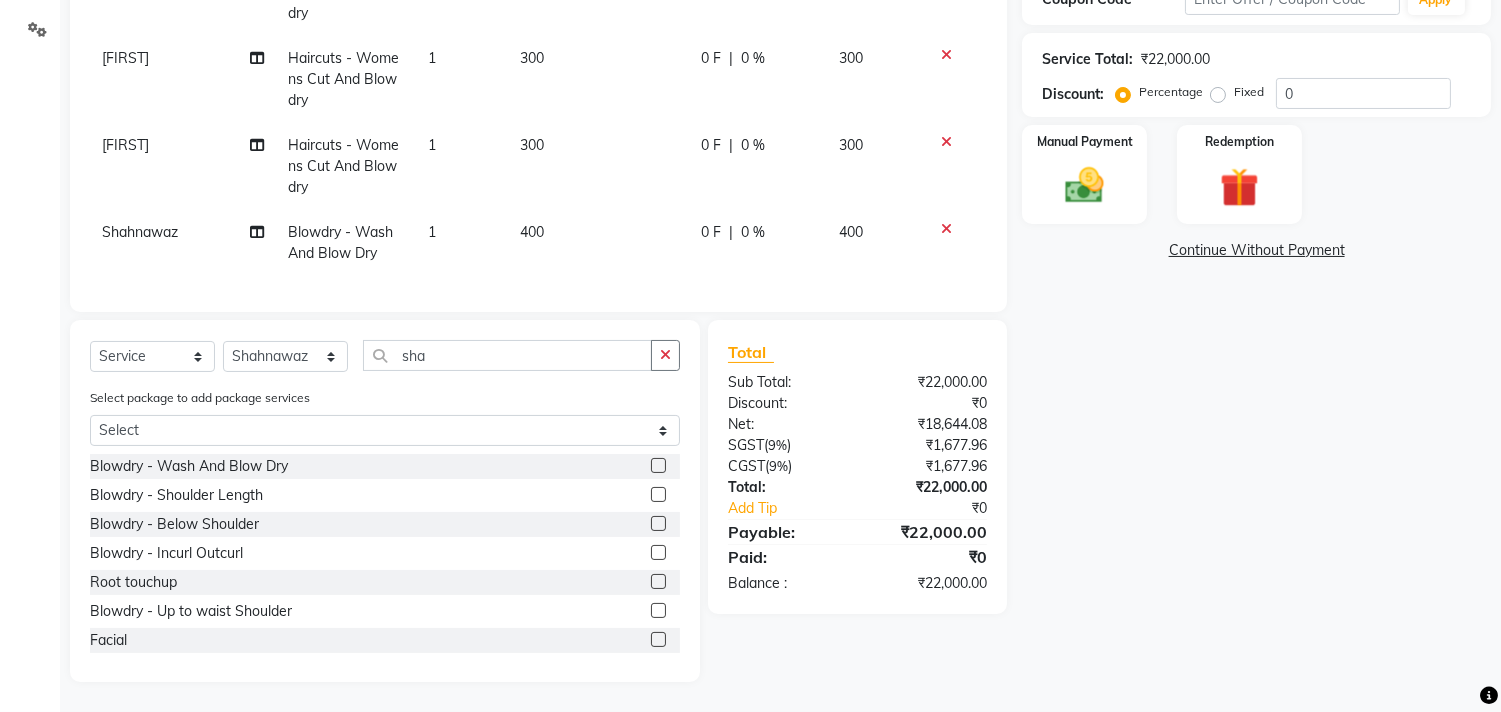 click on "400" 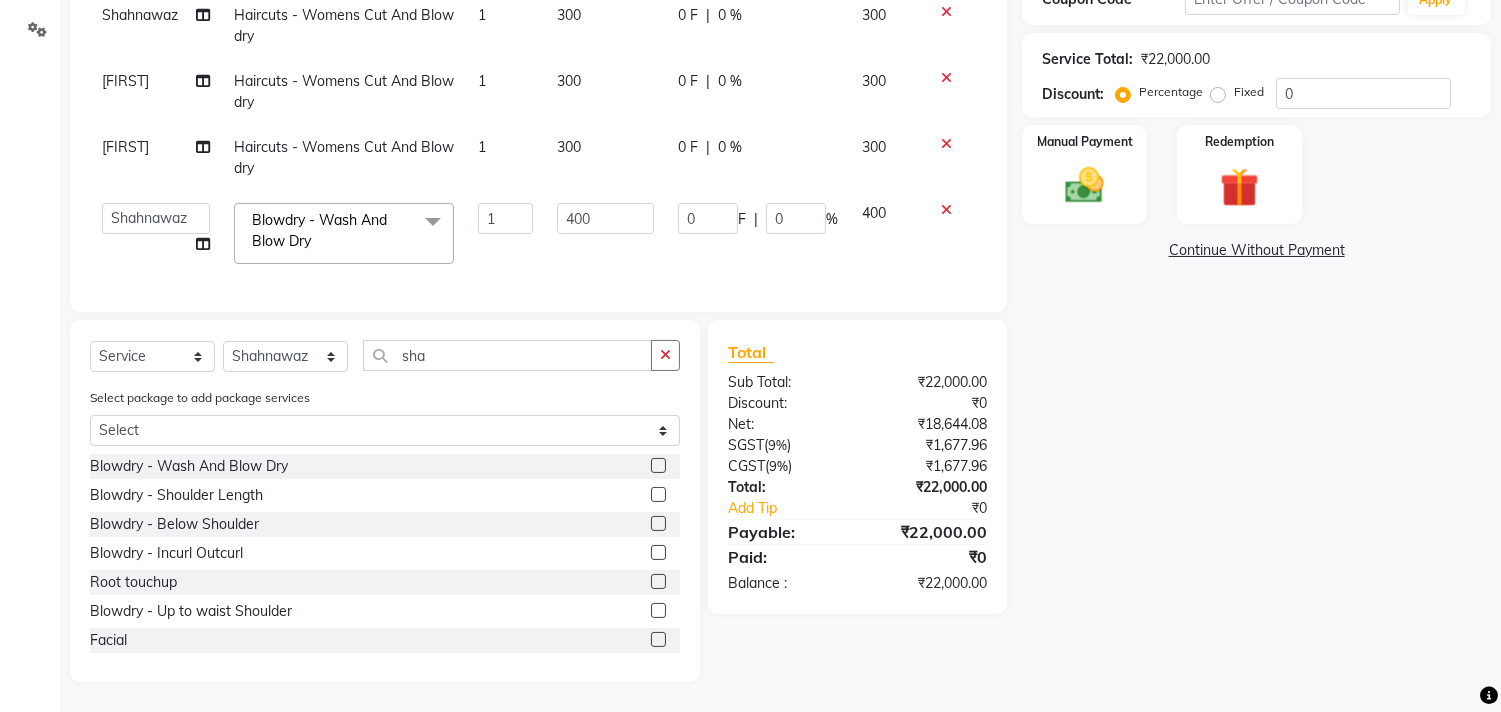 scroll, scrollTop: 3034, scrollLeft: 0, axis: vertical 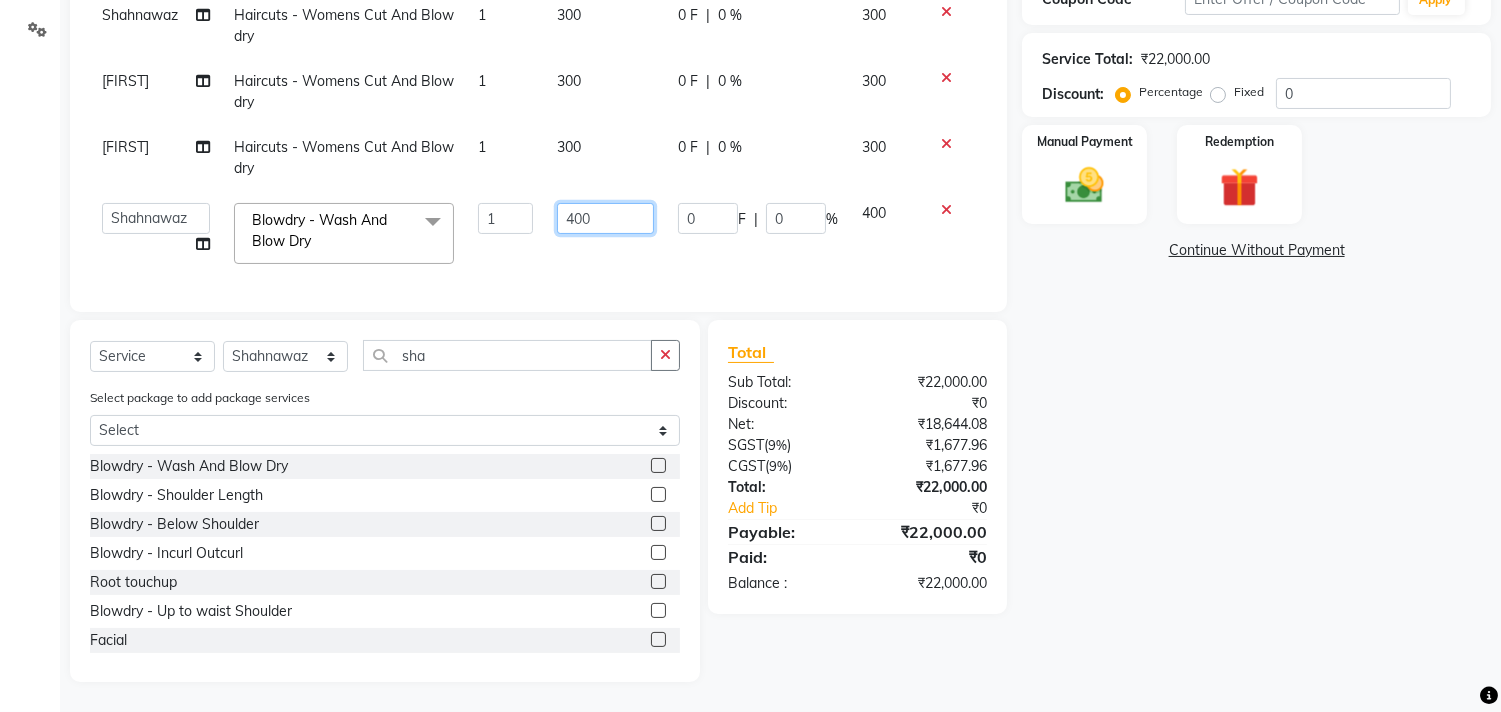 click on "400" 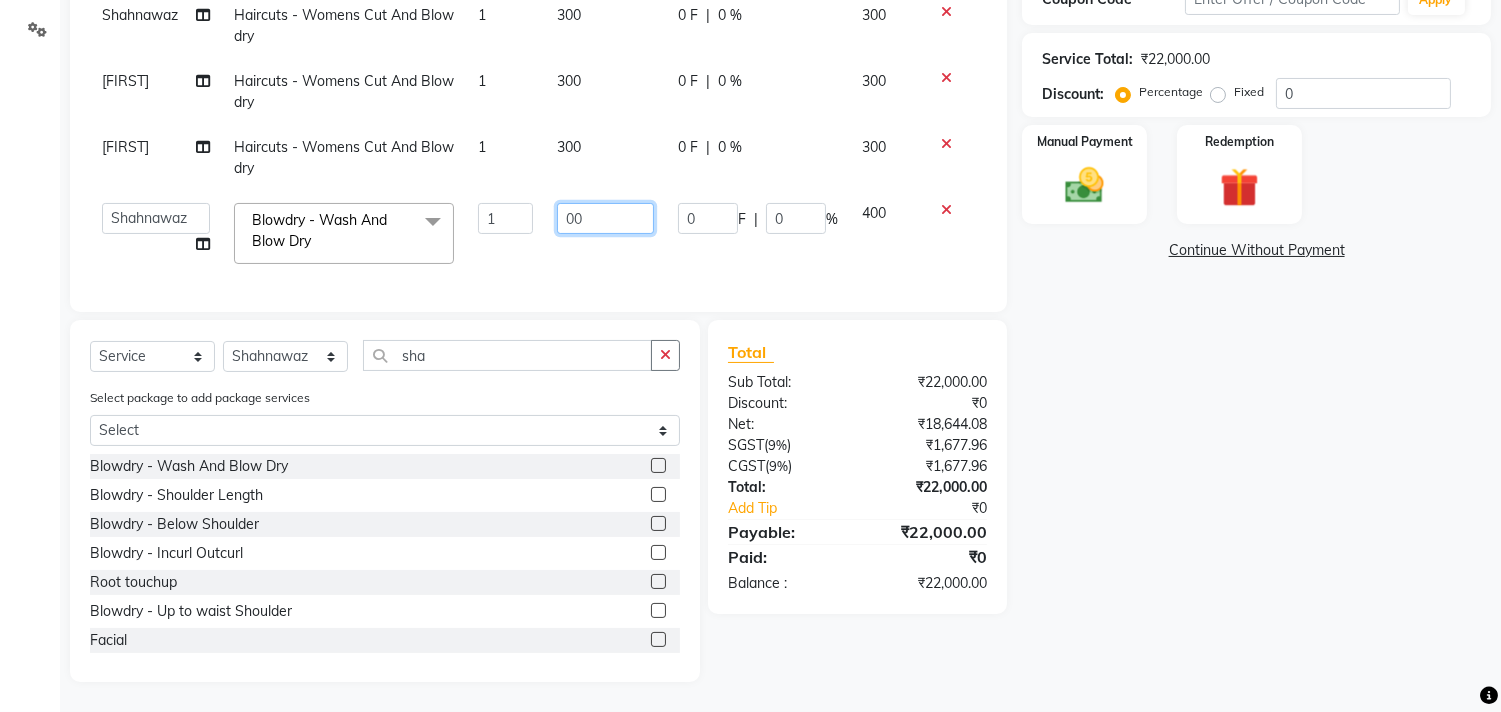 type on "500" 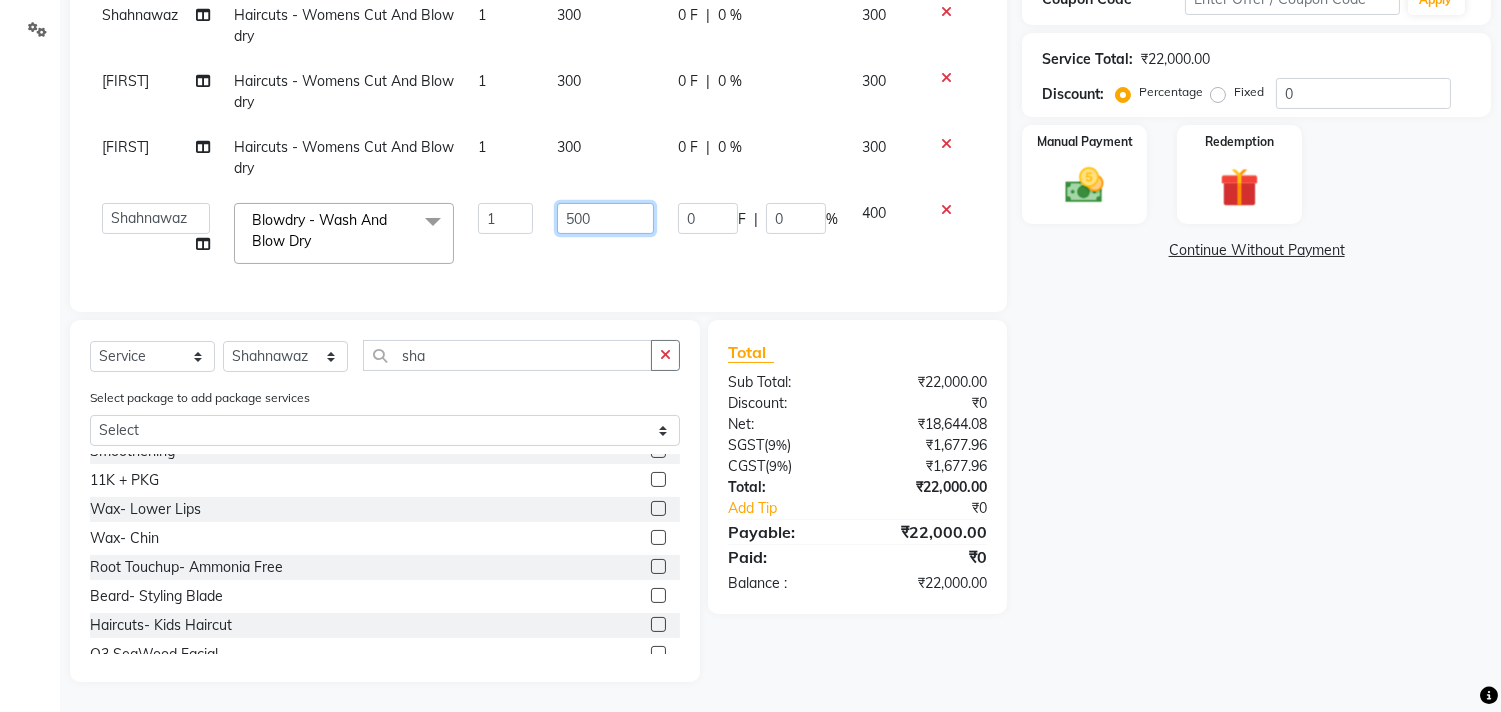 scroll, scrollTop: 697, scrollLeft: 0, axis: vertical 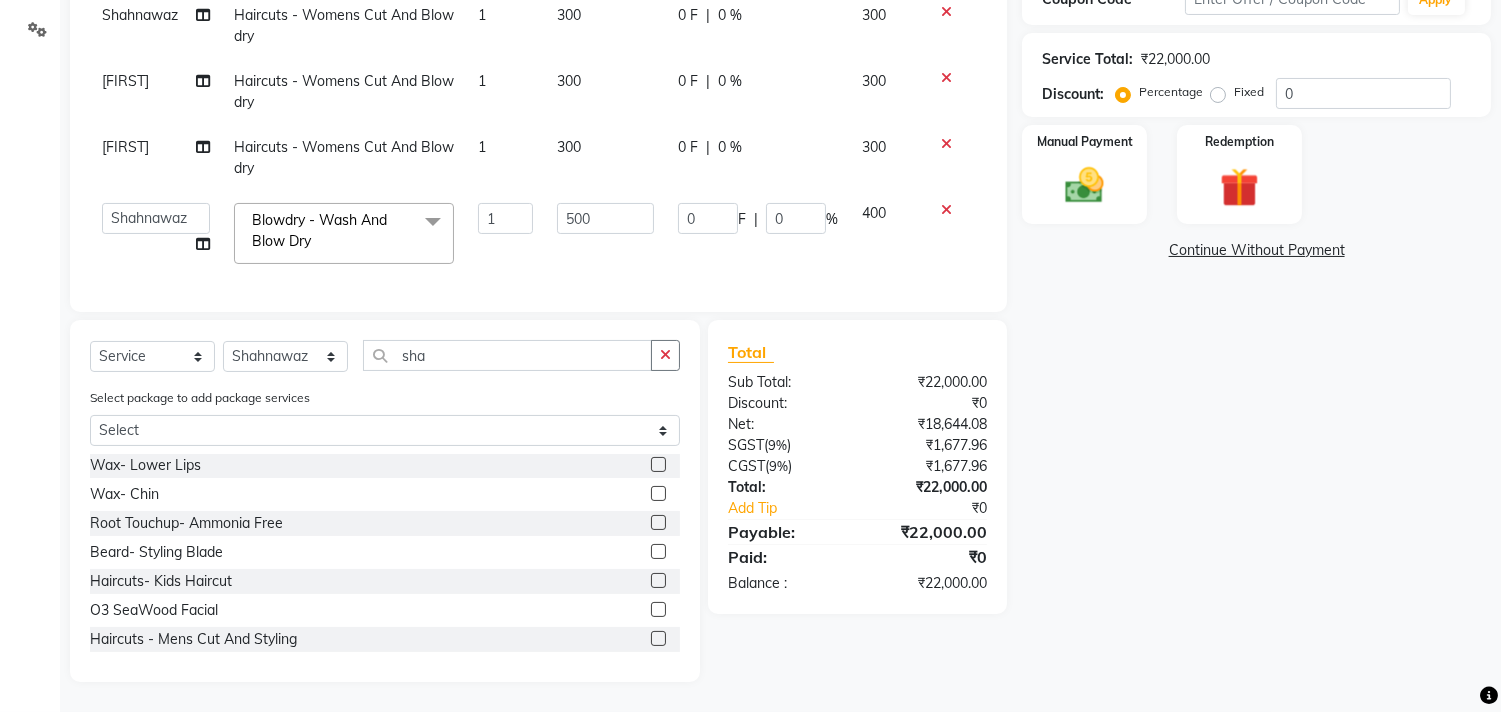 click on "Haircuts -  Mens Cut And Styling" 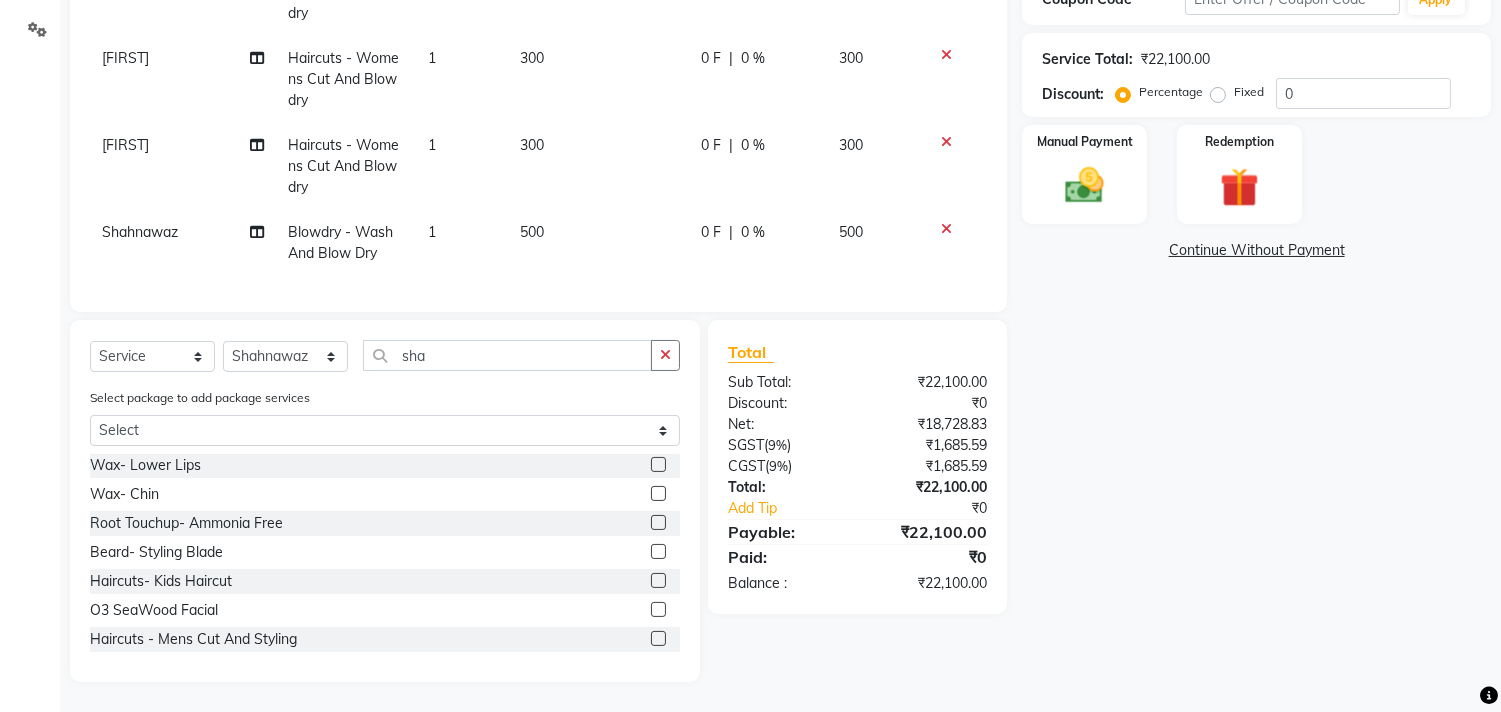scroll, scrollTop: 4211, scrollLeft: 0, axis: vertical 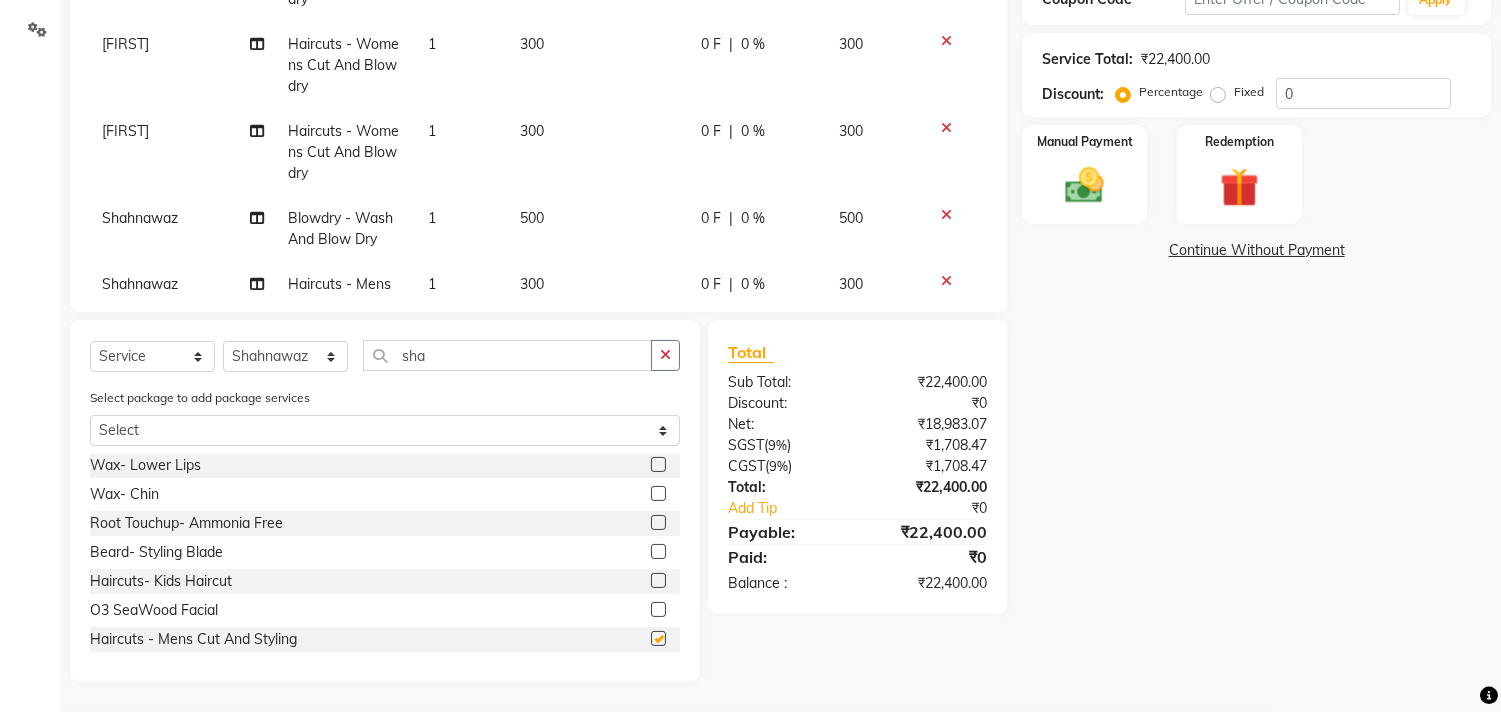 checkbox on "false" 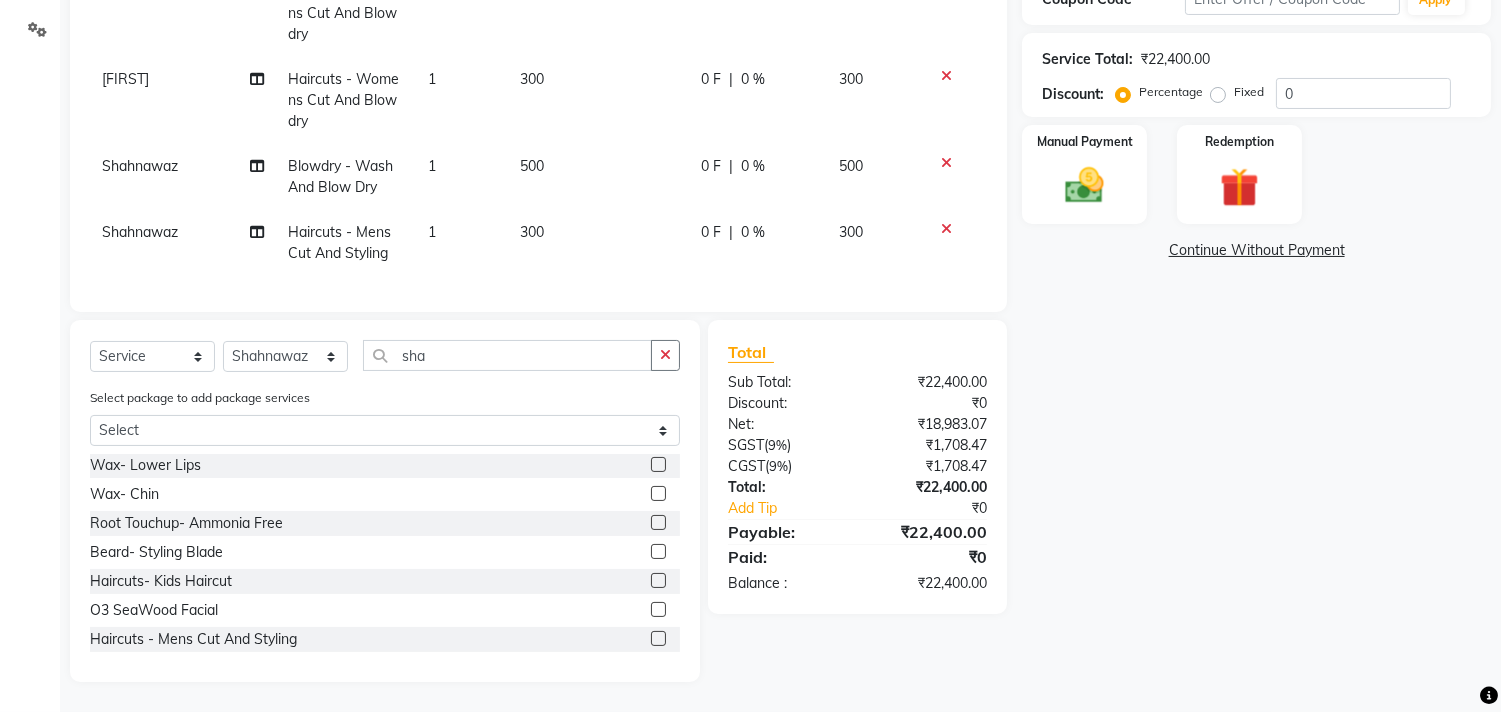scroll, scrollTop: 4277, scrollLeft: 0, axis: vertical 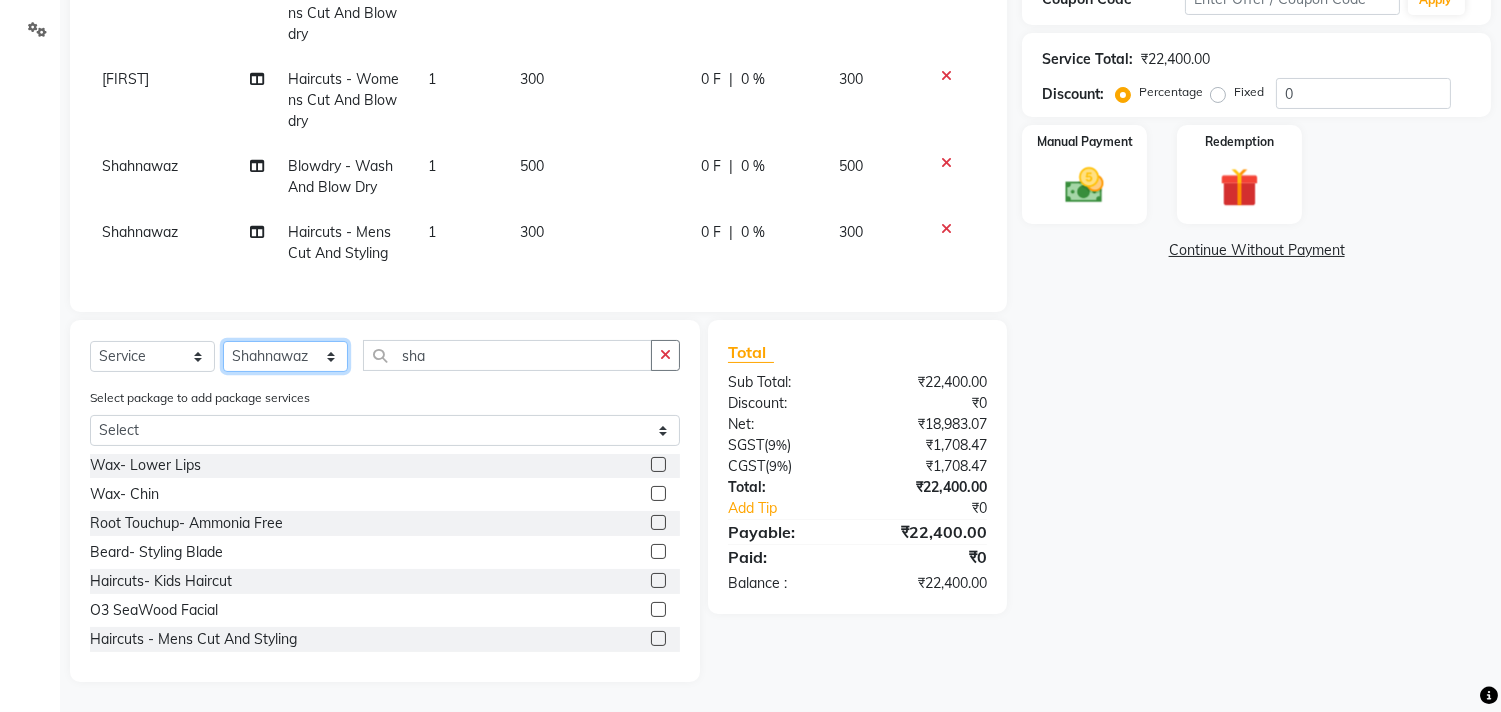 click on "Select Stylist Ajam ARIF Asif Manager M M Neelam Niyaz Salman Sameer Sayali Shahid Shahnawaz Vidya Zubair" 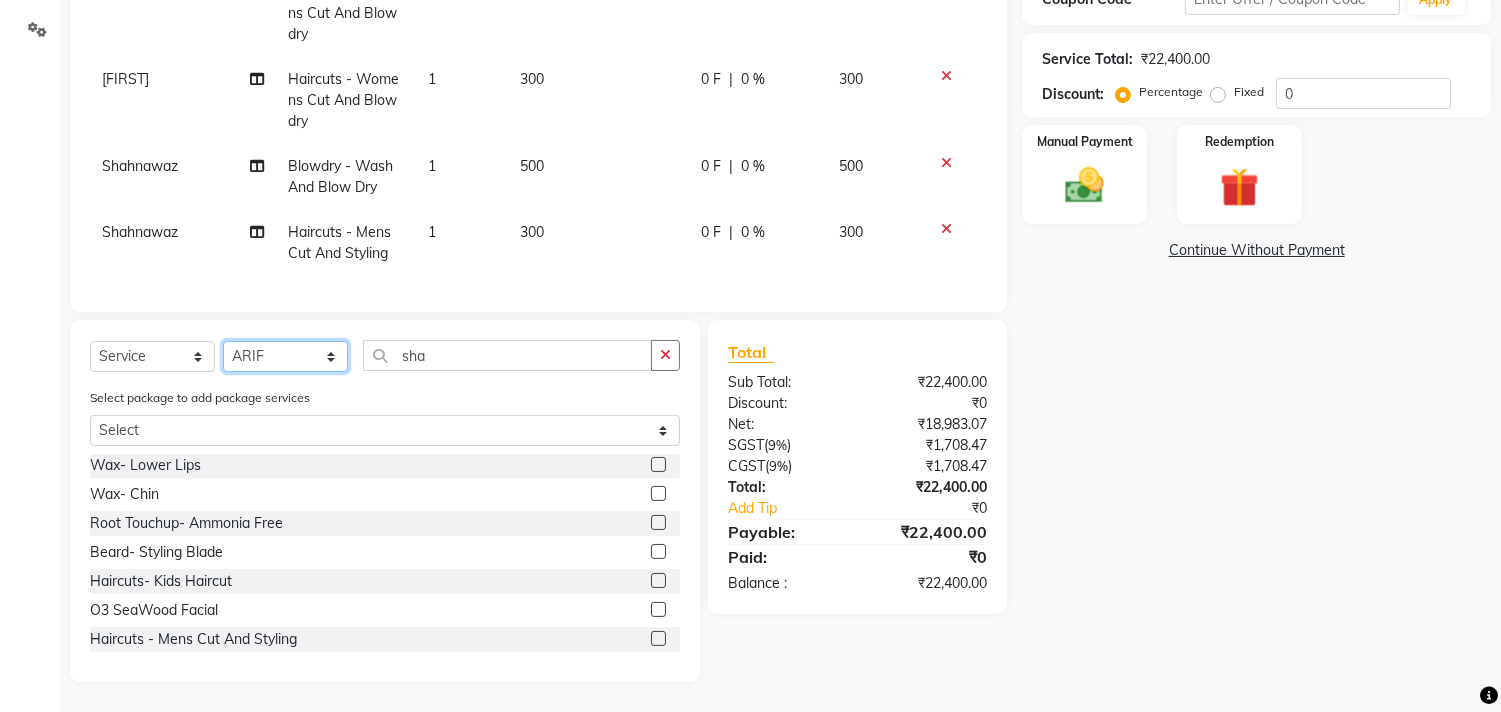 click on "Select Stylist Ajam ARIF Asif Manager M M Neelam Niyaz Salman Sameer Sayali Shahid Shahnawaz Vidya Zubair" 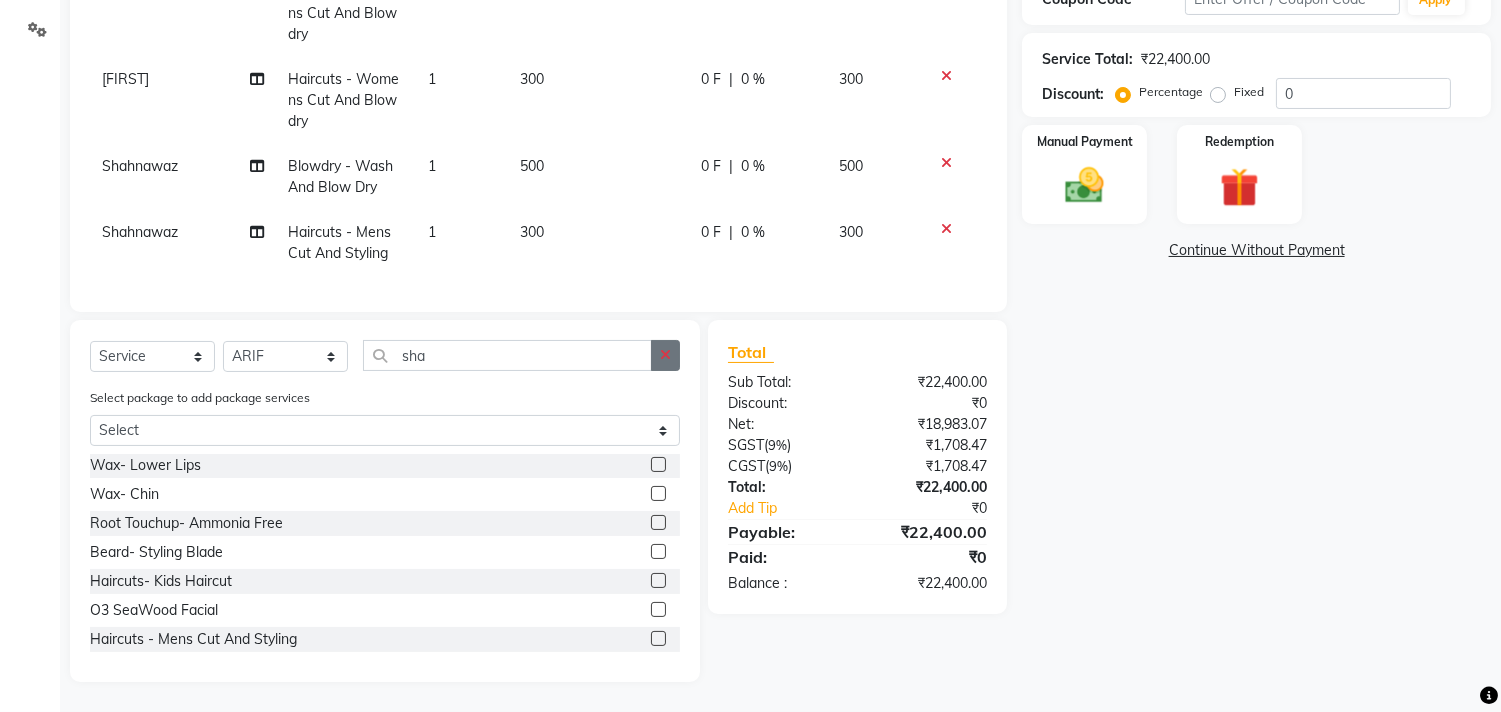 click 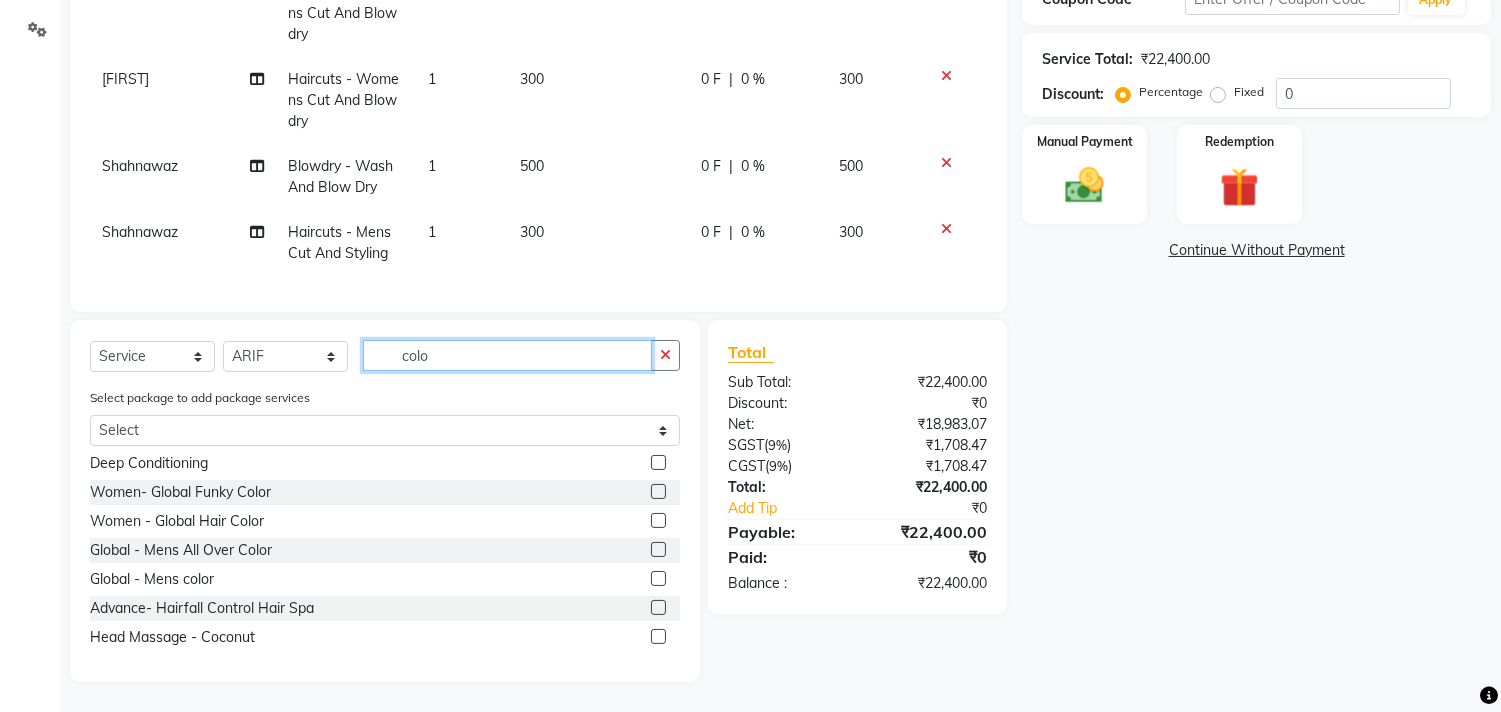 scroll, scrollTop: 0, scrollLeft: 0, axis: both 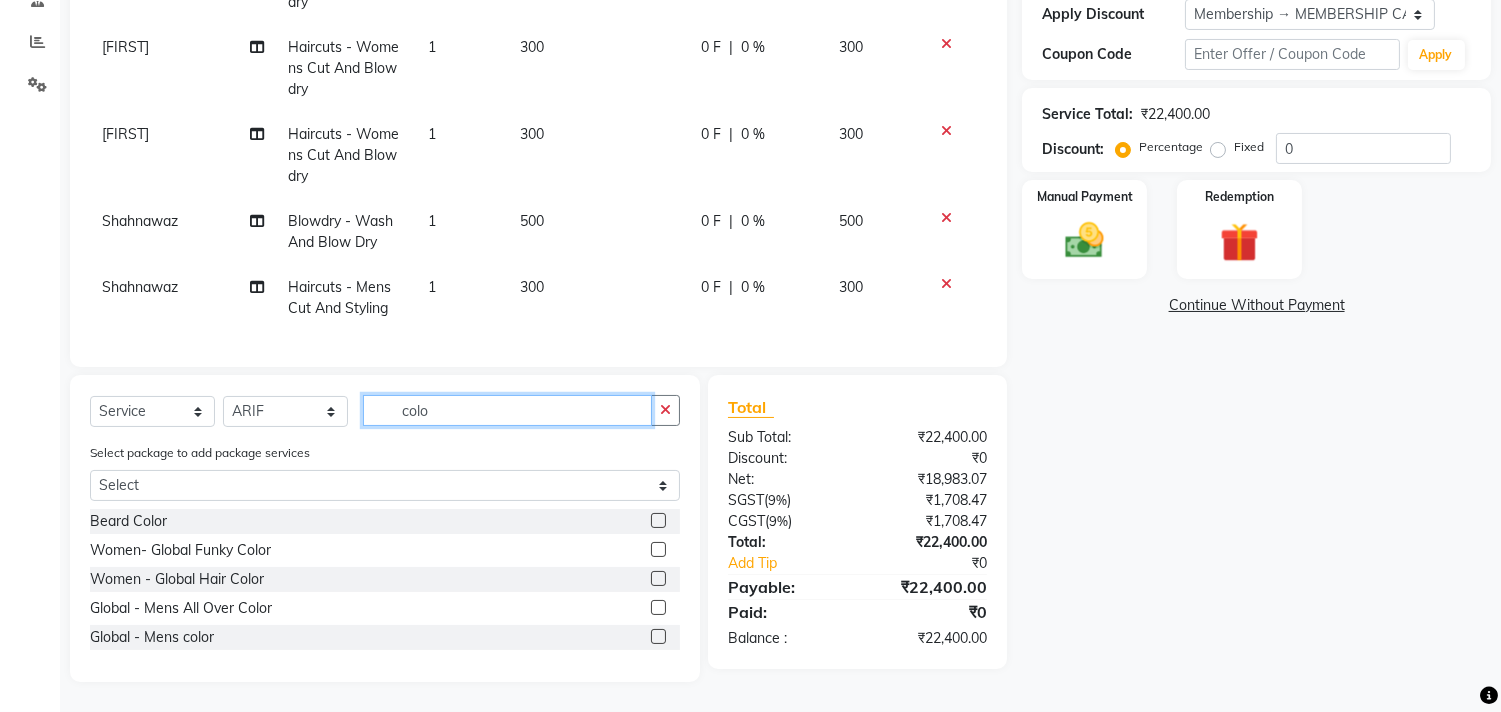 type on "colo" 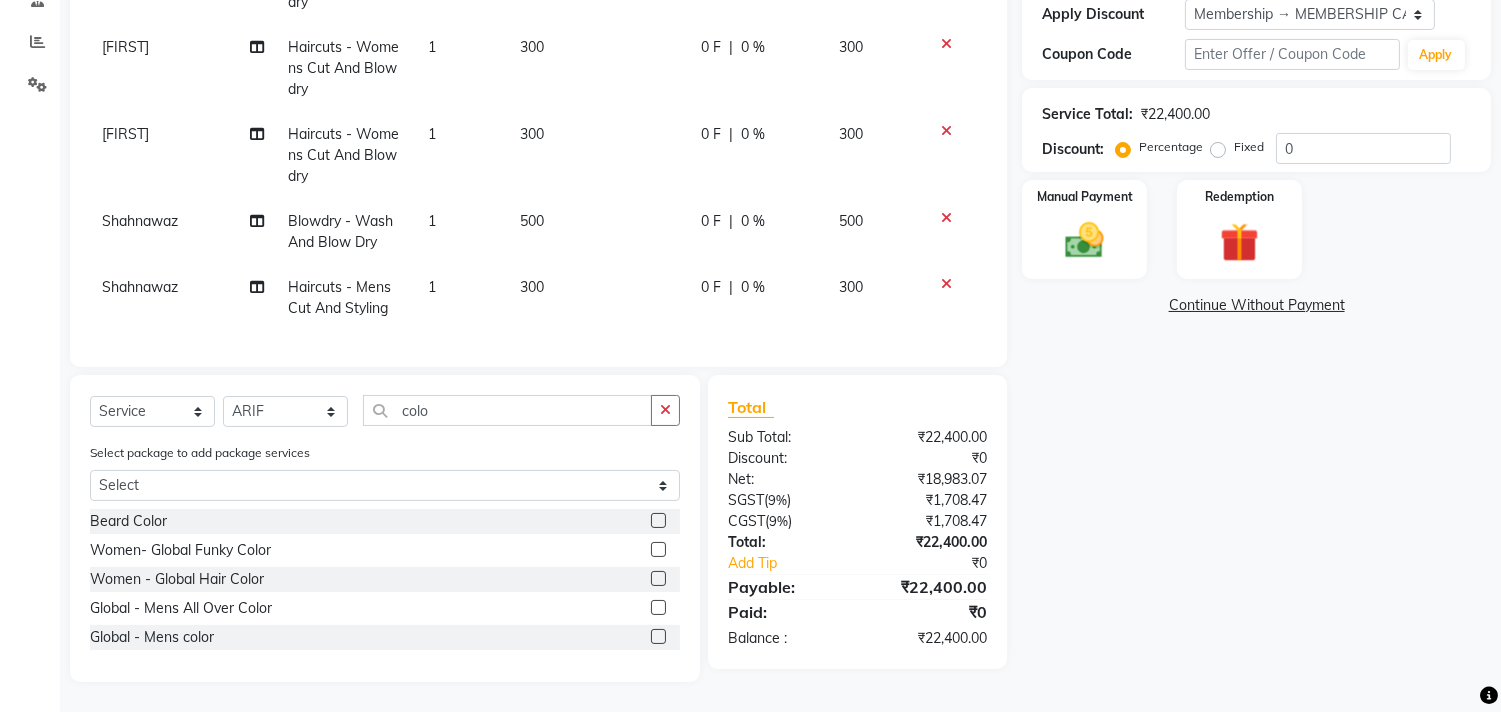 click 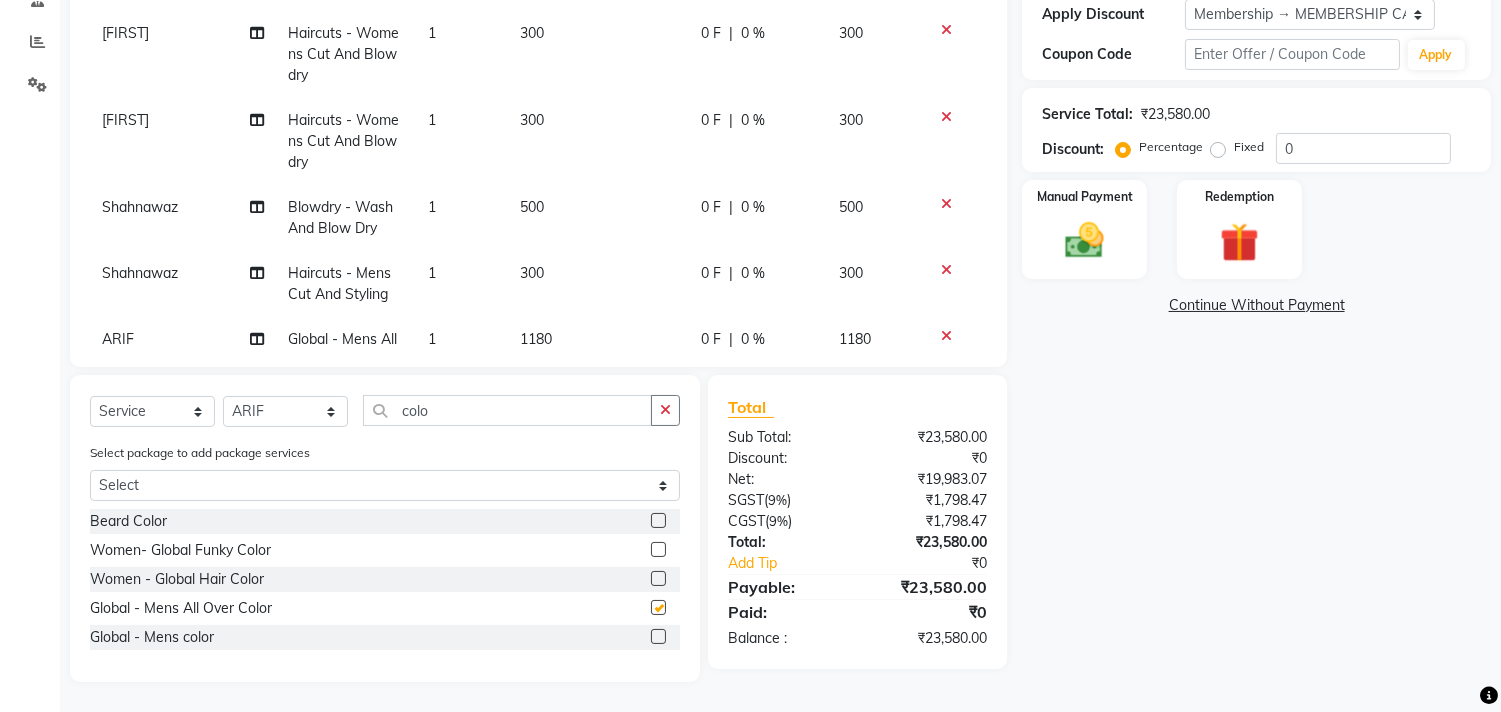 checkbox on "false" 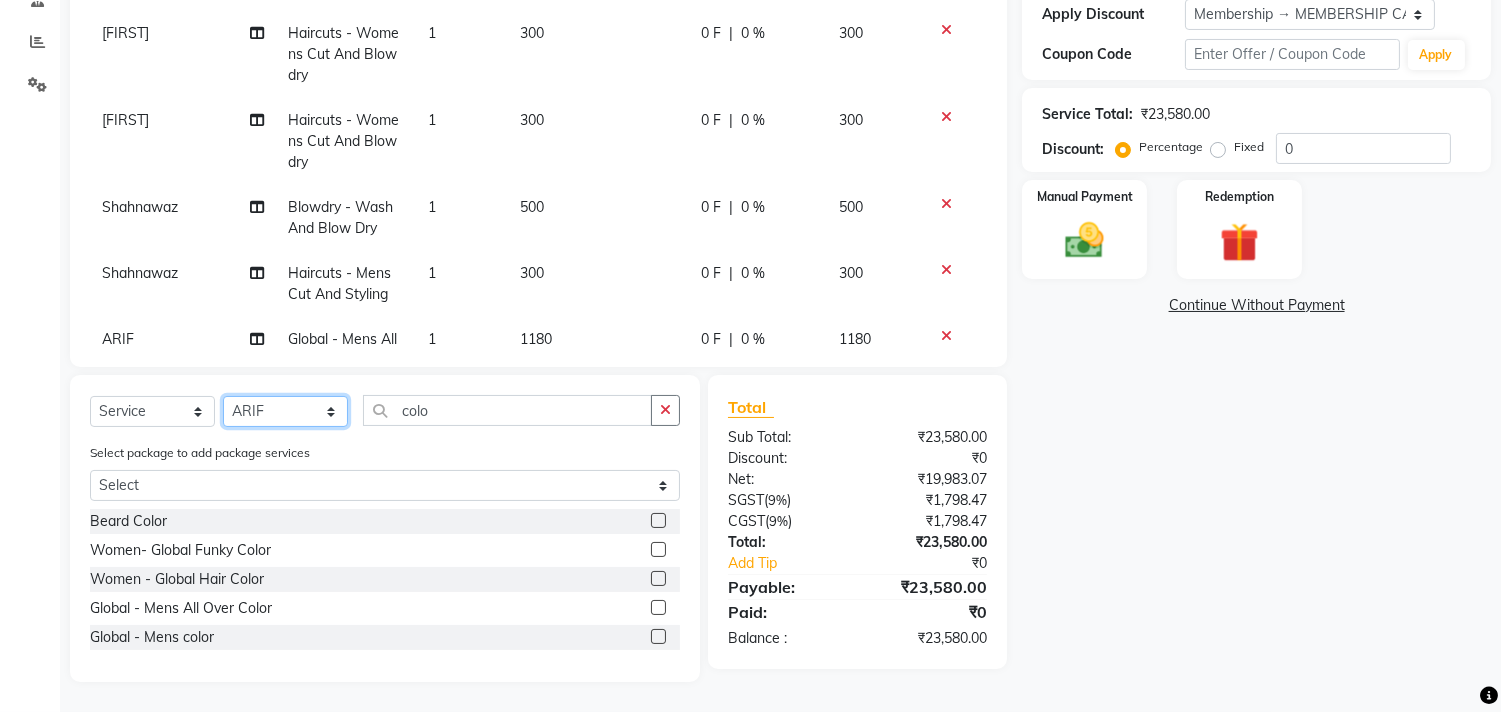 click on "Select Stylist Ajam ARIF Asif Manager M M Neelam Niyaz Salman Sameer Sayali Shahid Shahnawaz Vidya Zubair" 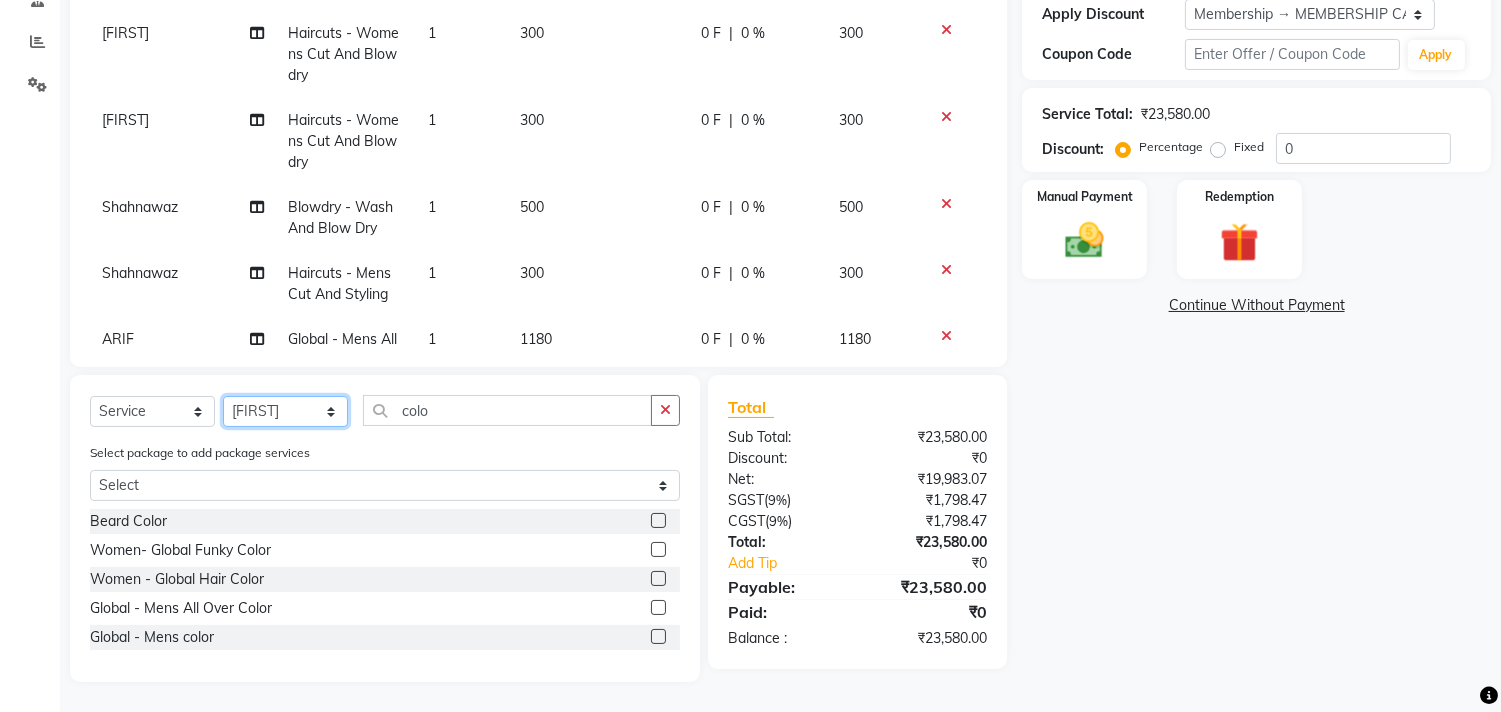 click on "Select Stylist Ajam ARIF Asif Manager M M Neelam Niyaz Salman Sameer Sayali Shahid Shahnawaz Vidya Zubair" 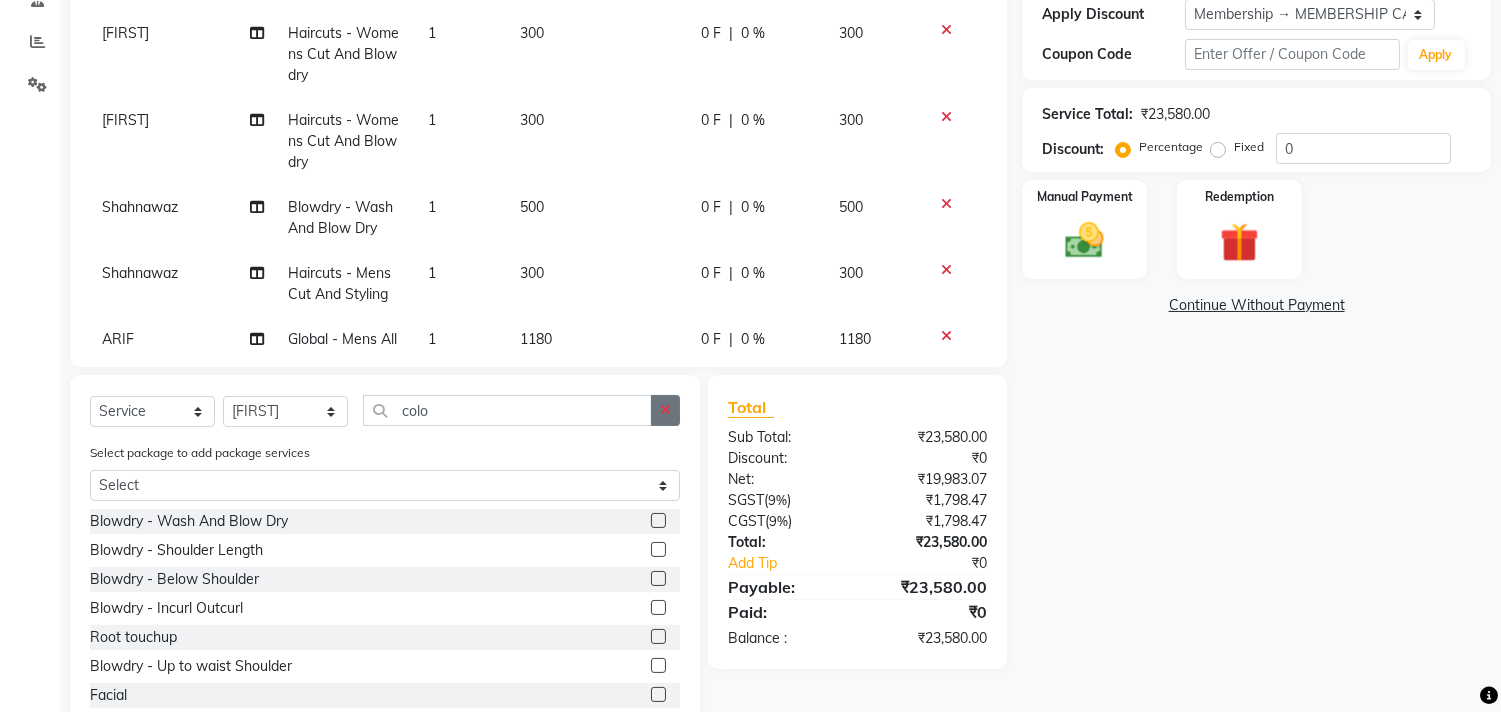 click 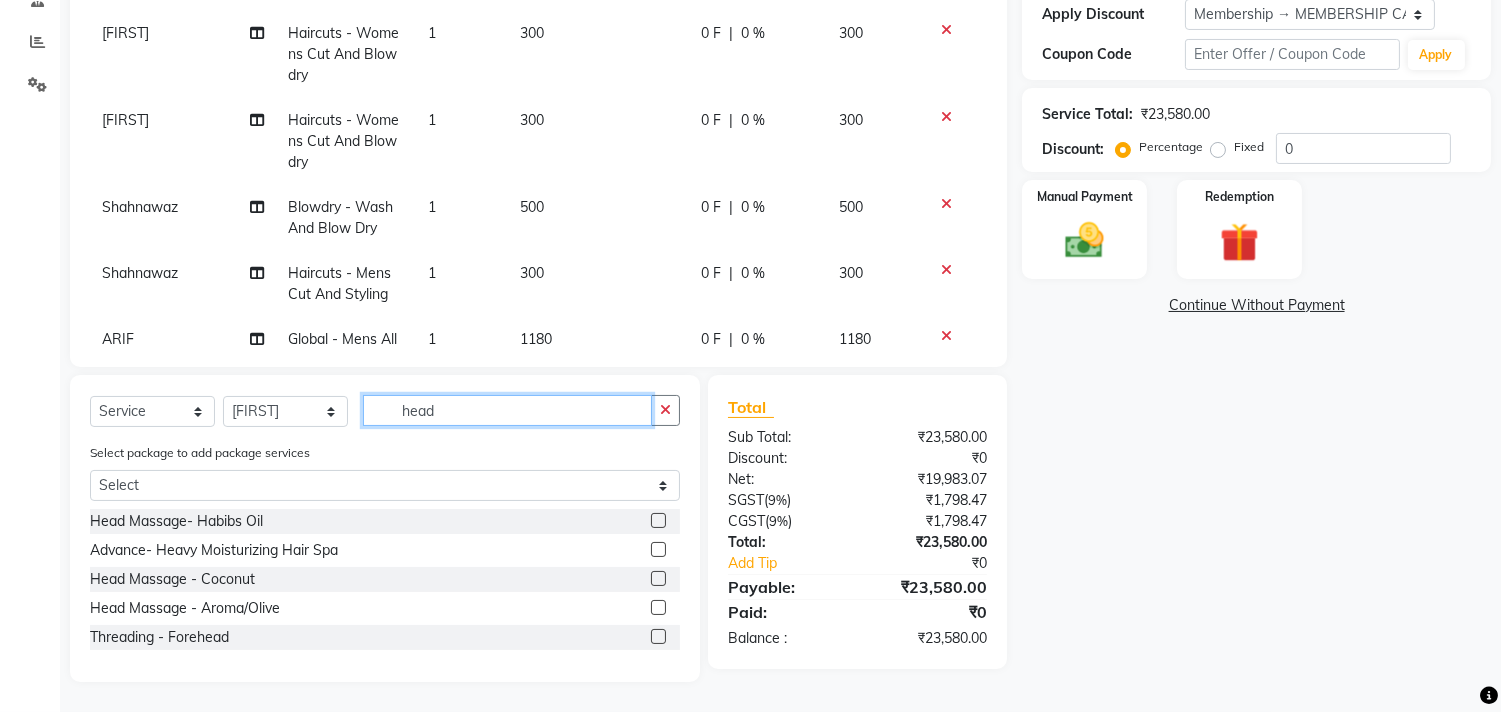 scroll, scrollTop: 387, scrollLeft: 0, axis: vertical 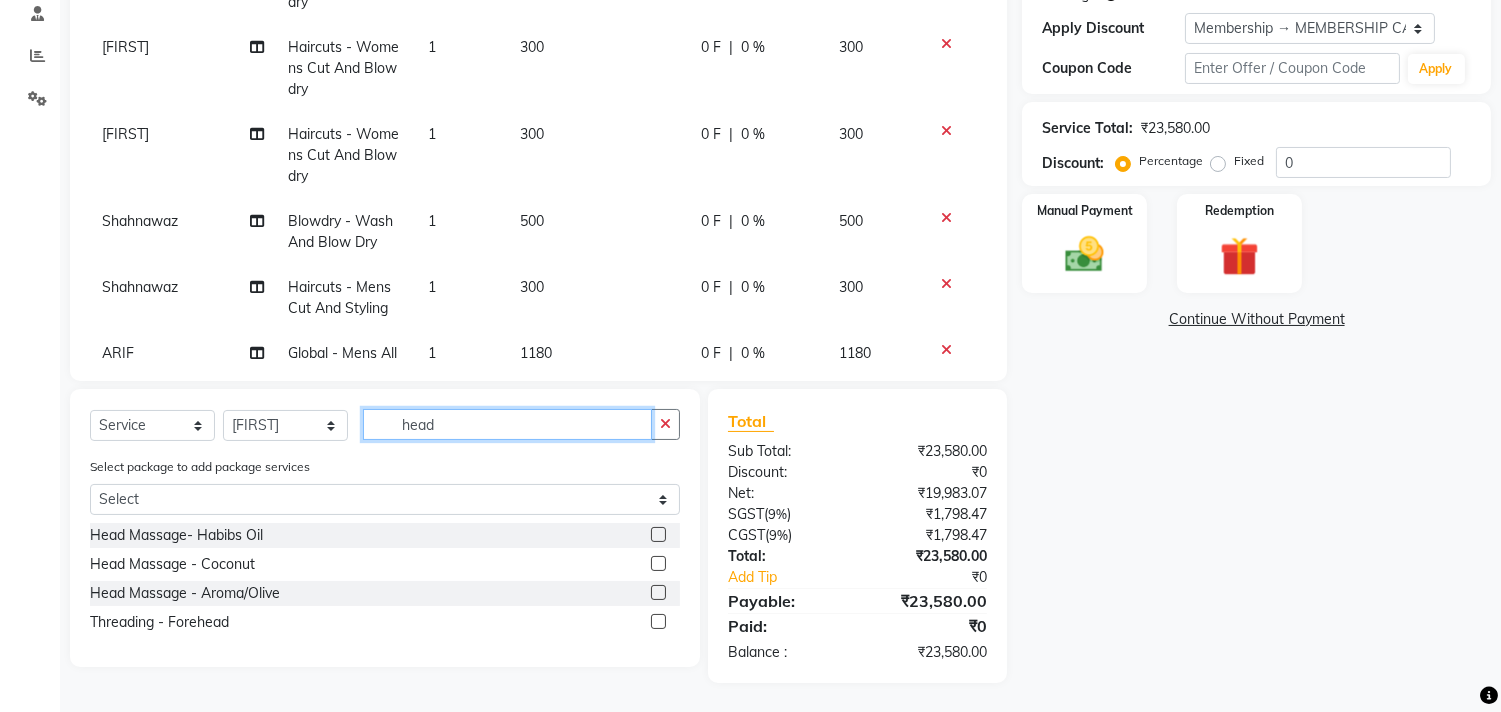 type on "head" 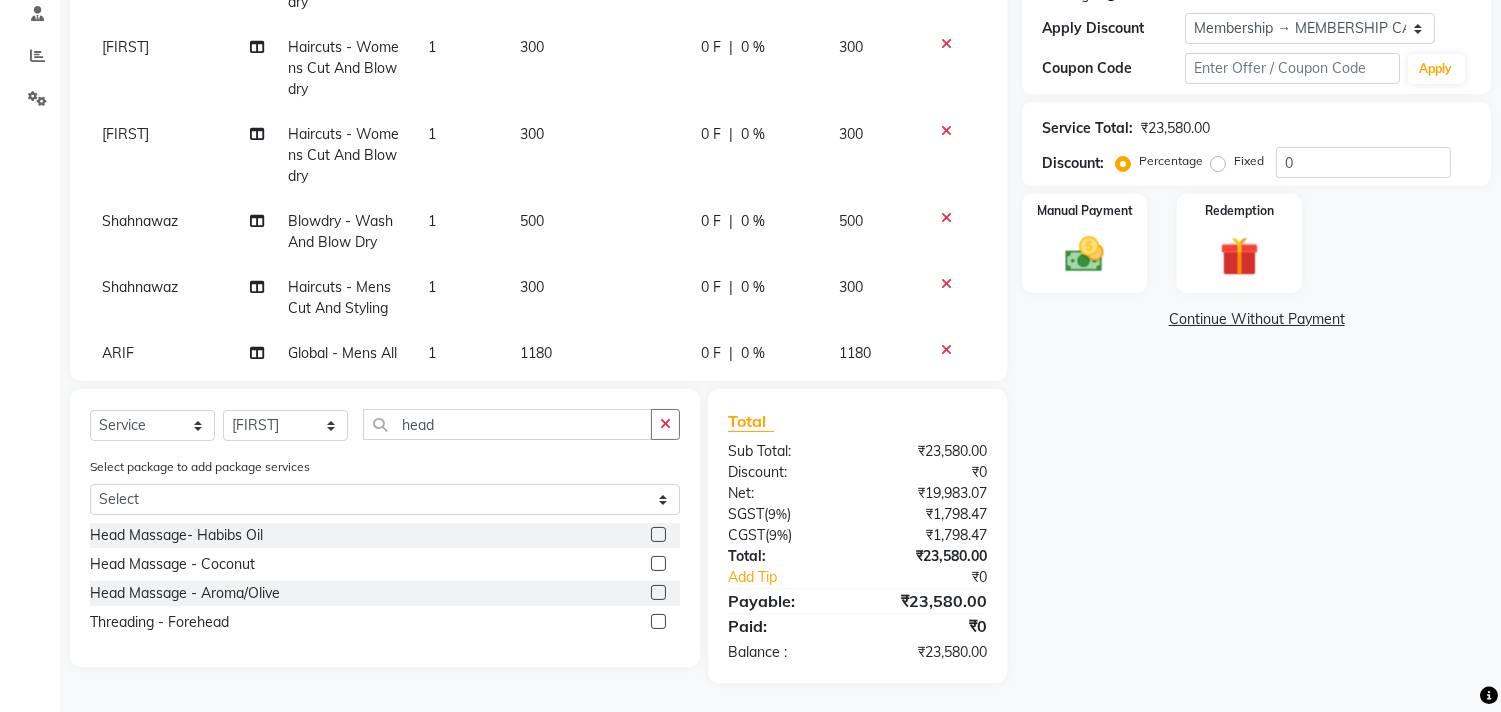 click 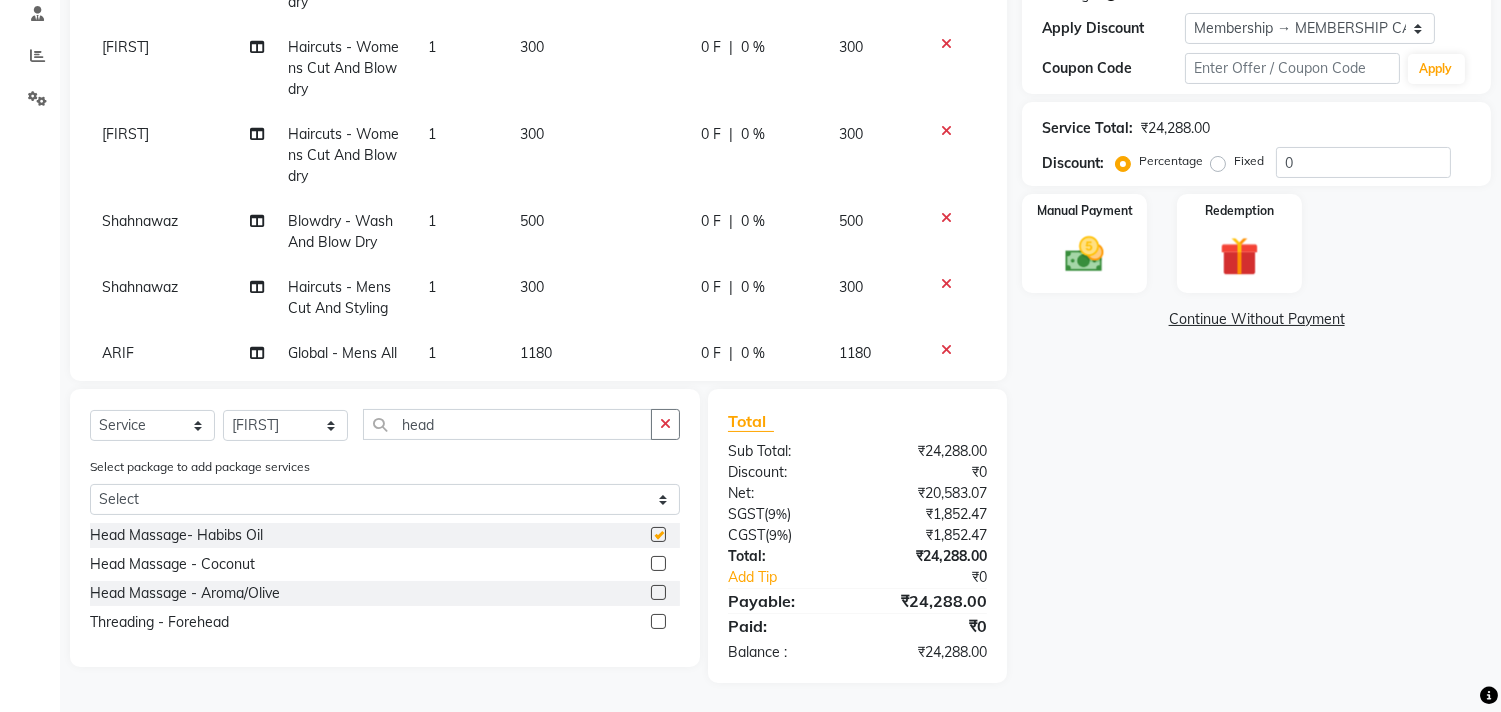 checkbox on "false" 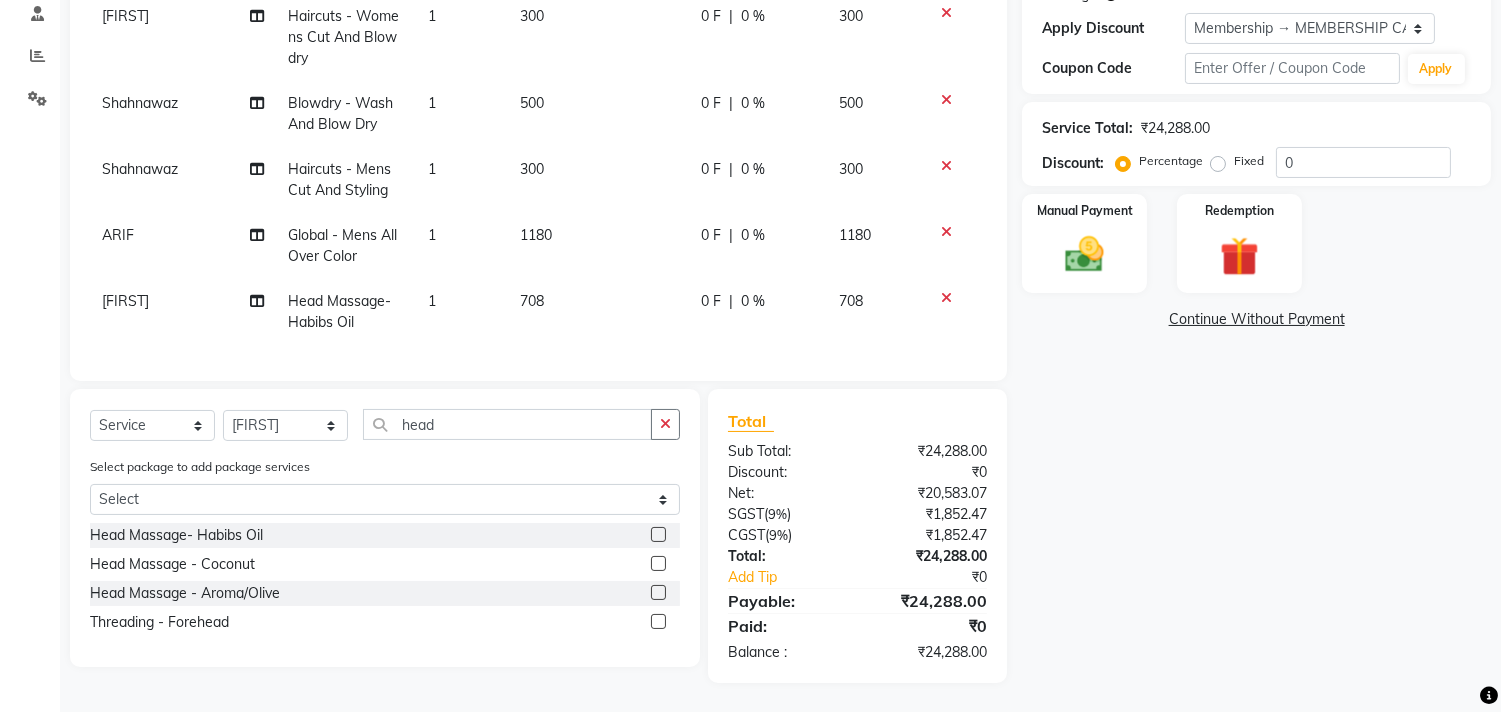 scroll, scrollTop: 4410, scrollLeft: 0, axis: vertical 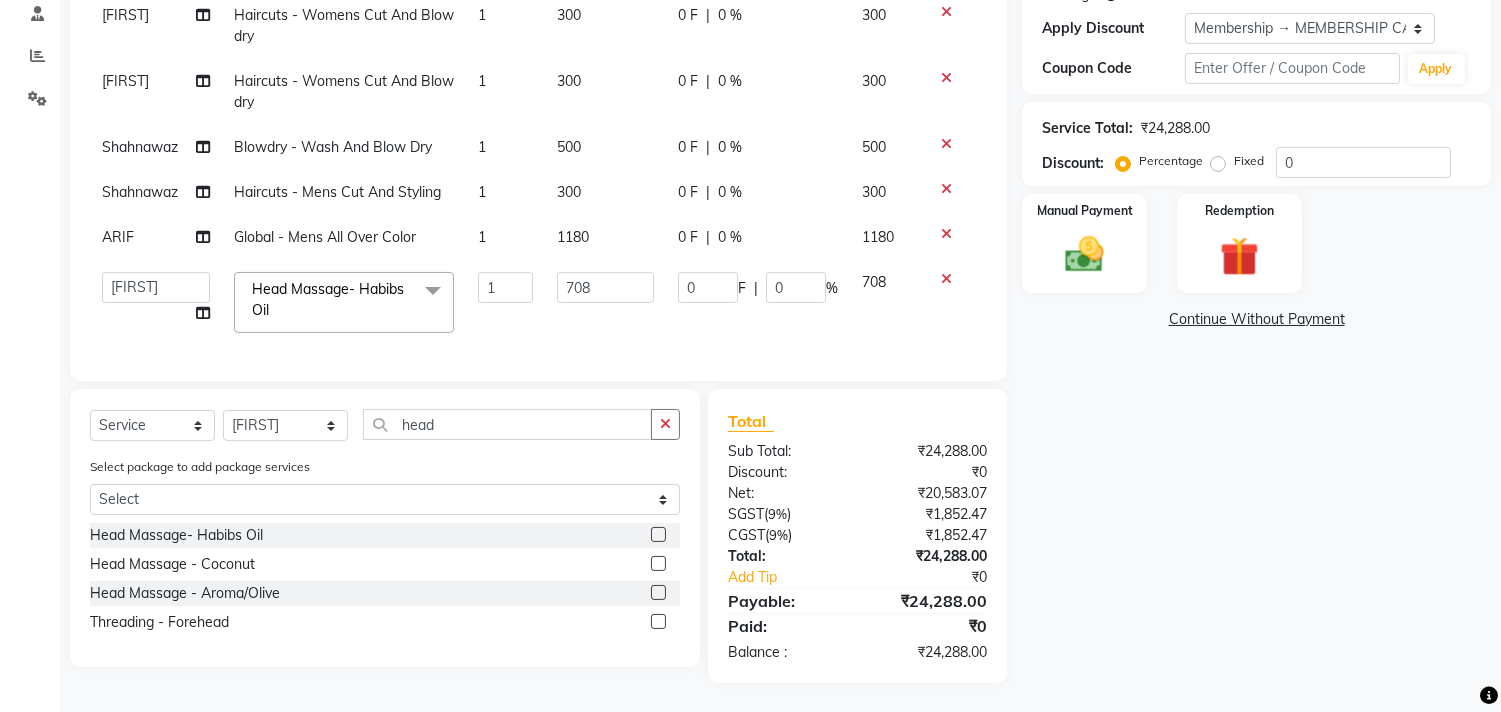 click on "708" 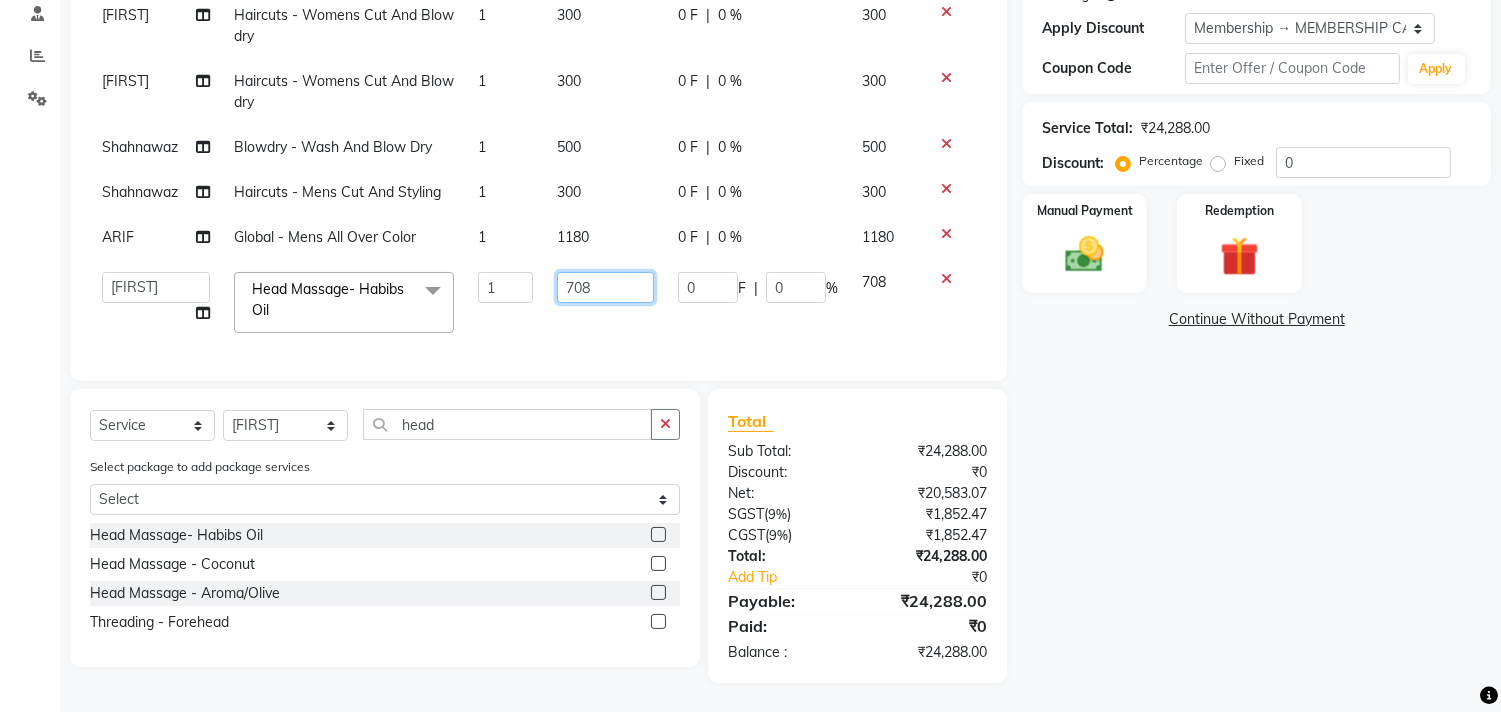 click on "708" 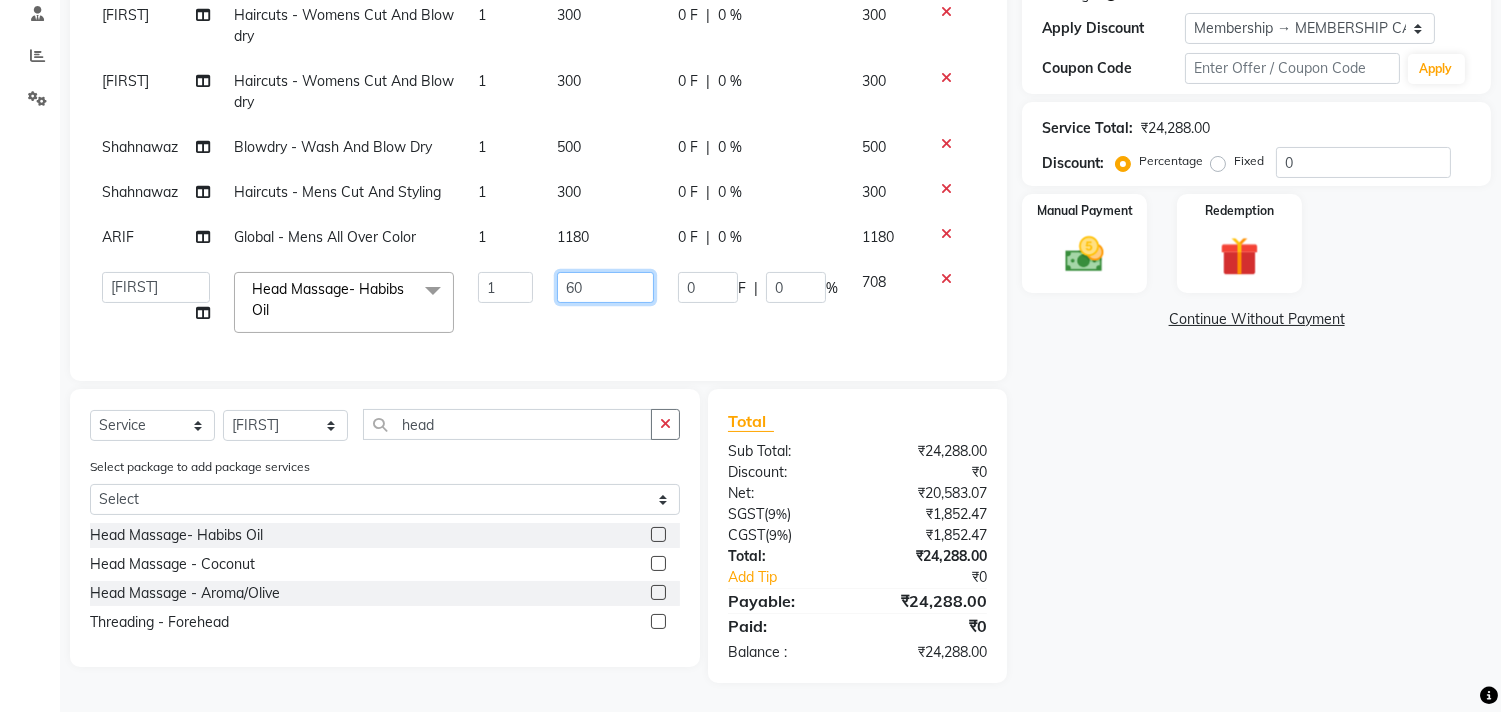type on "600" 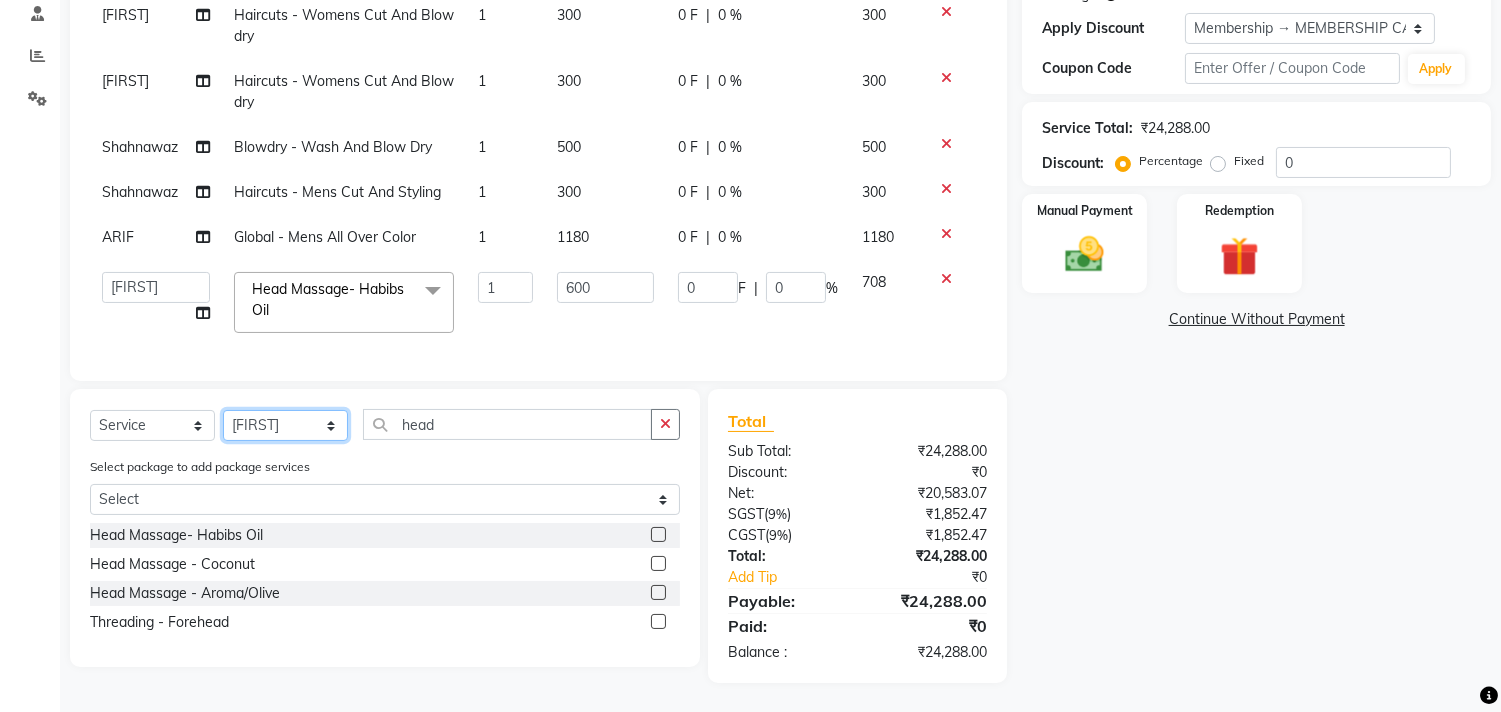 click on "Select Stylist Ajam ARIF Asif Manager M M Neelam Niyaz Salman Sameer Sayali Shahid Shahnawaz Vidya Zubair" 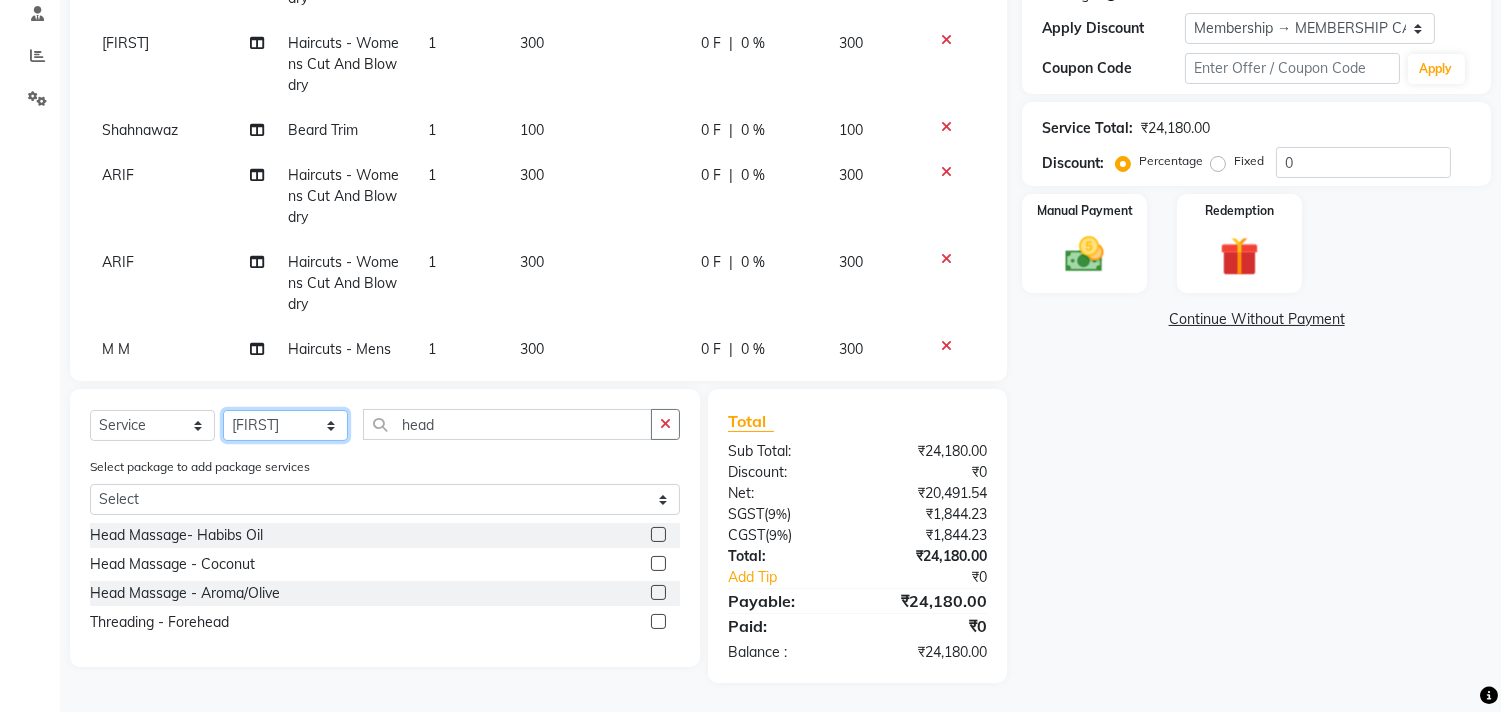 scroll, scrollTop: 4281, scrollLeft: 0, axis: vertical 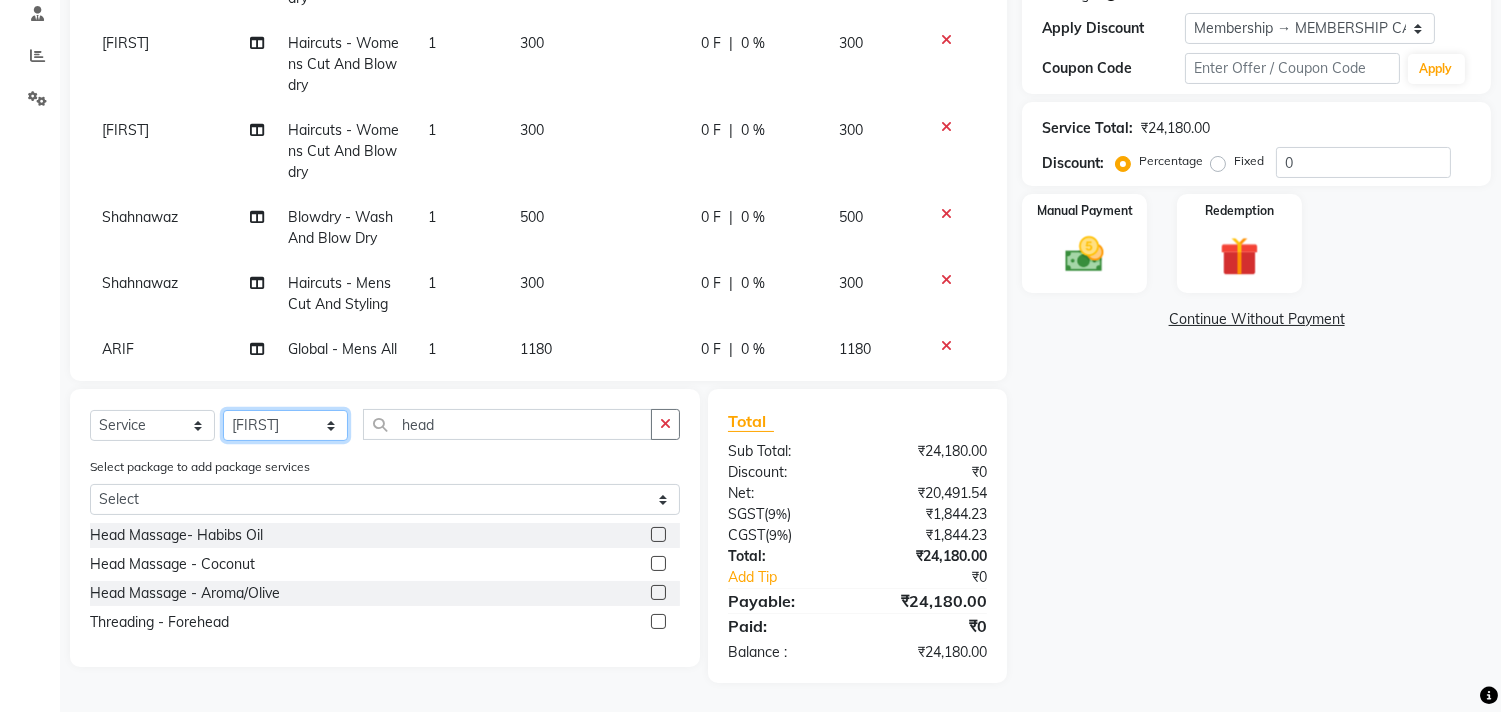 select on "36968" 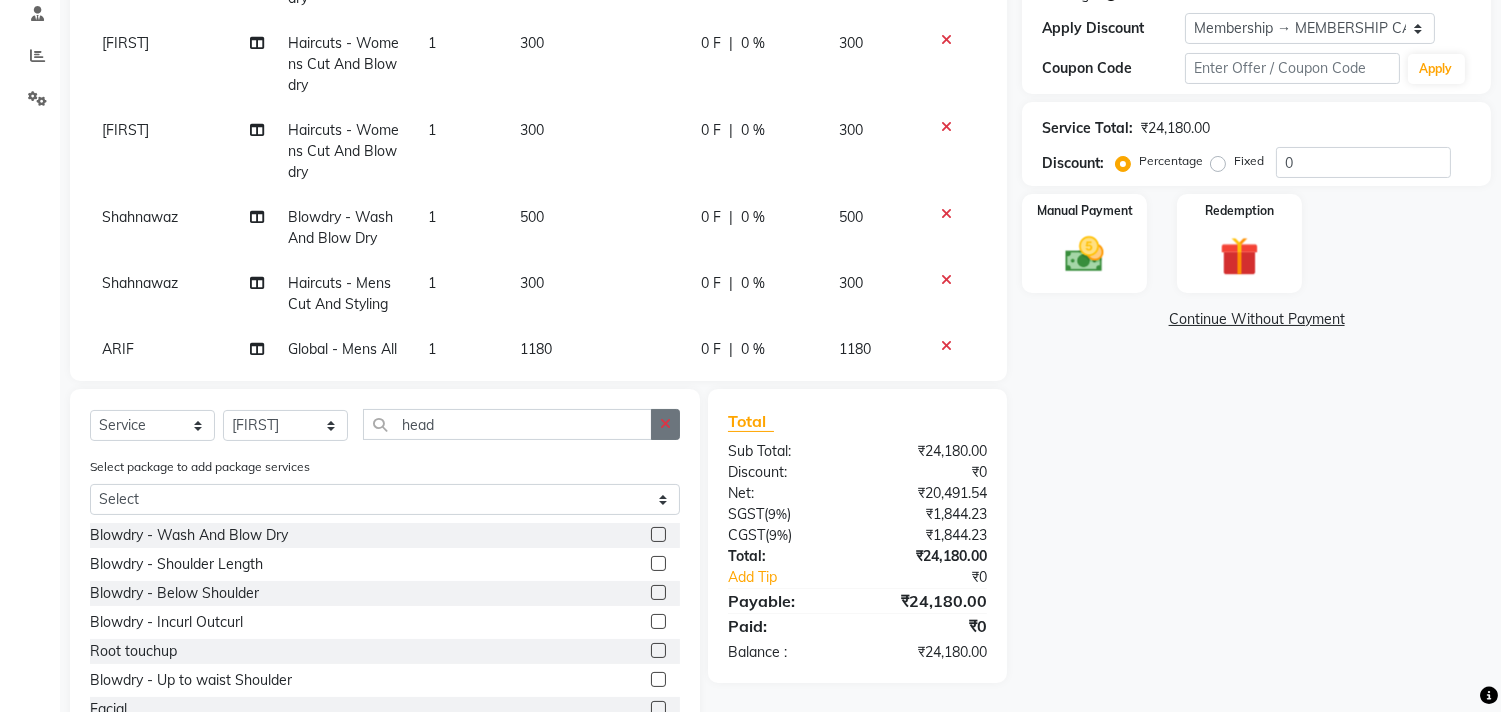 click 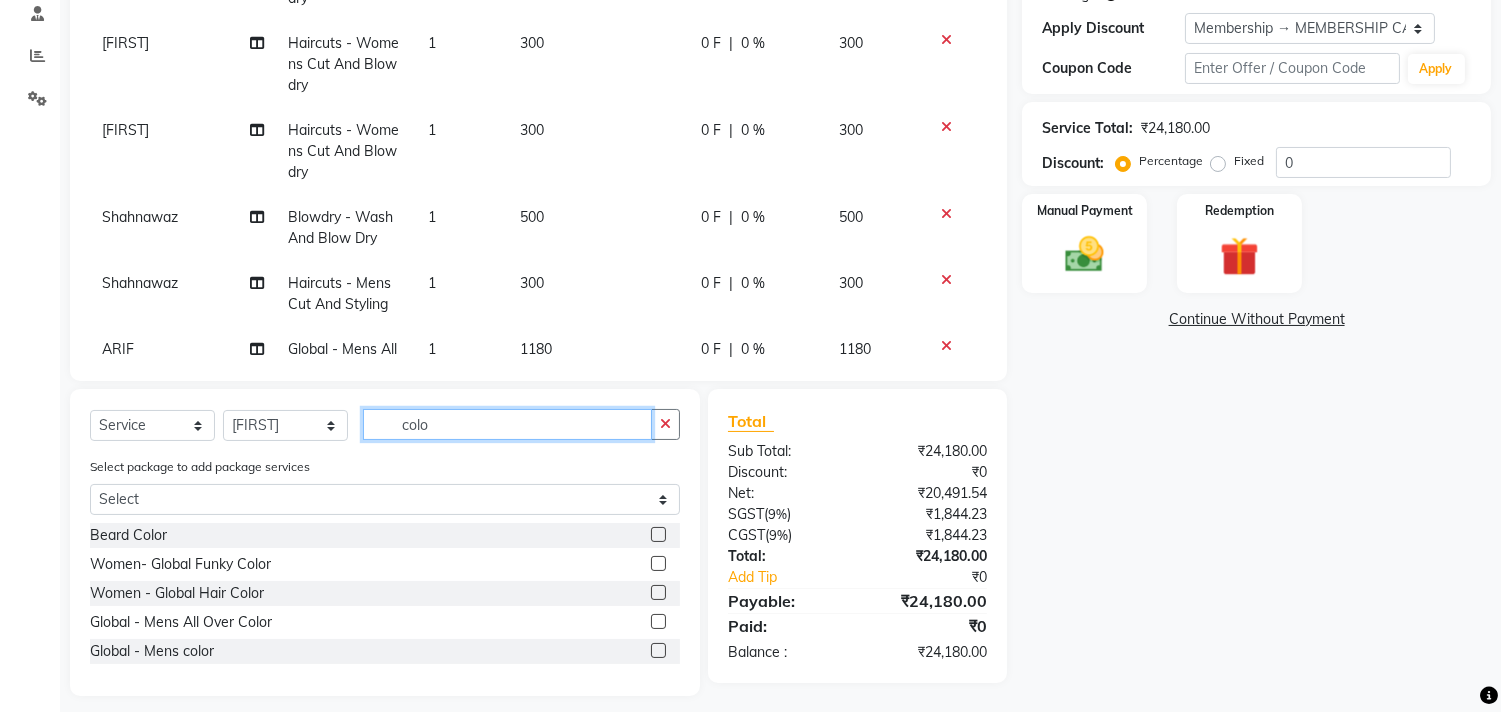 type on "colo" 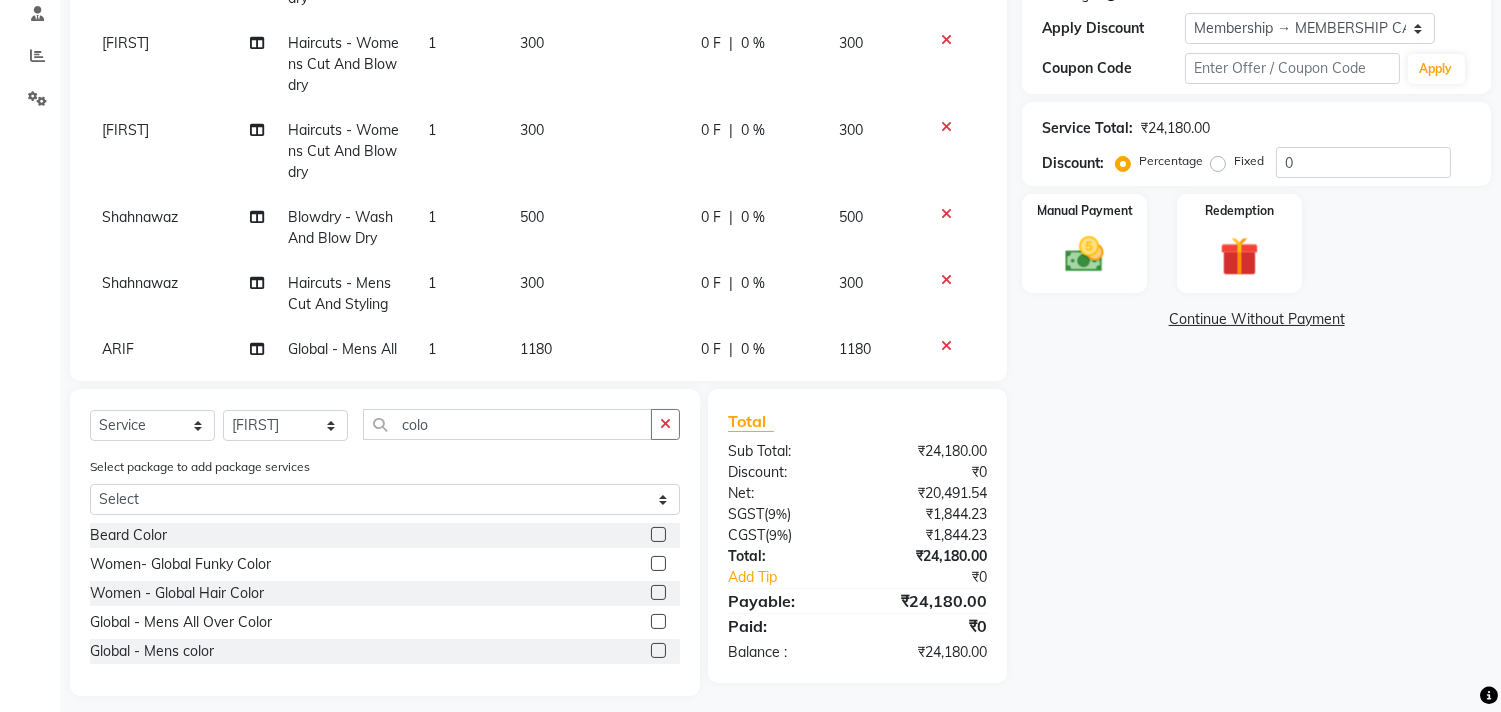 click 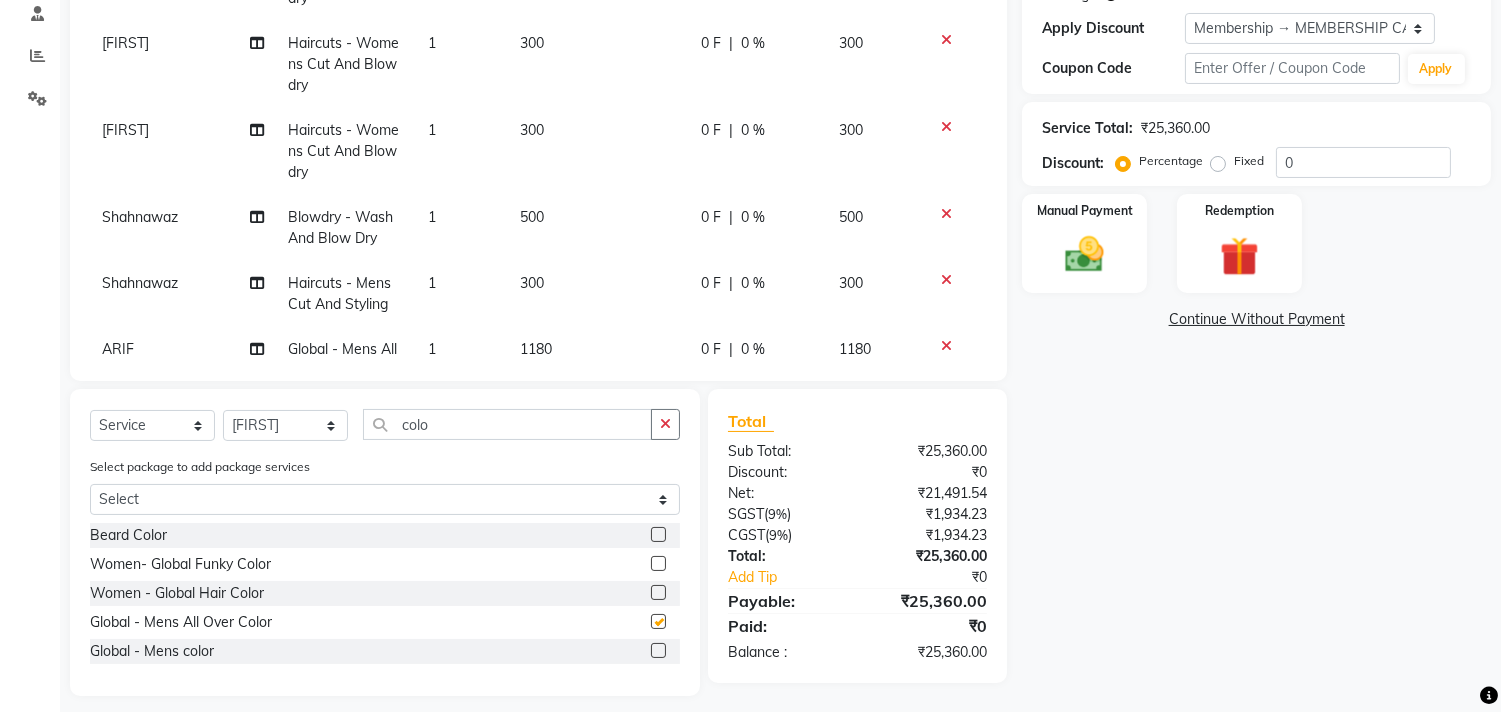 checkbox on "false" 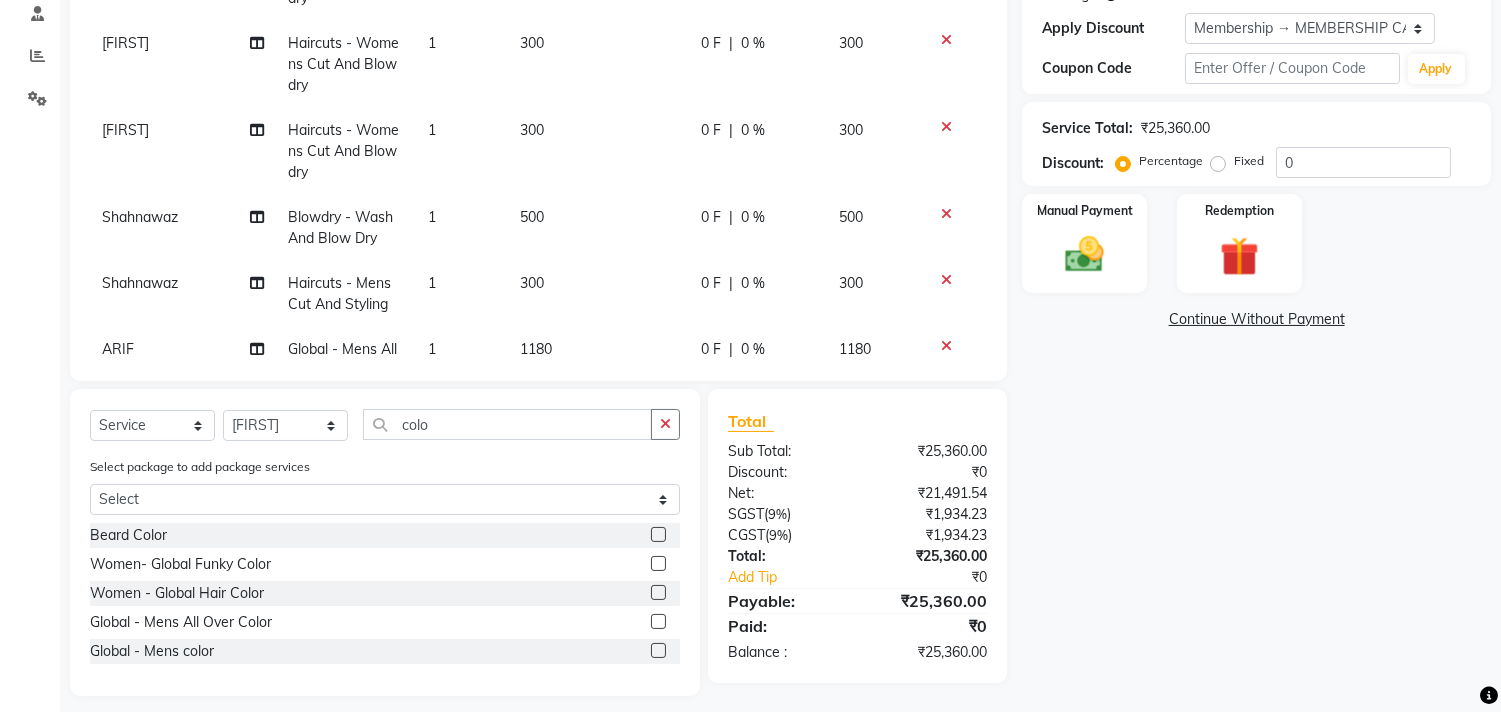 scroll, scrollTop: 4475, scrollLeft: 0, axis: vertical 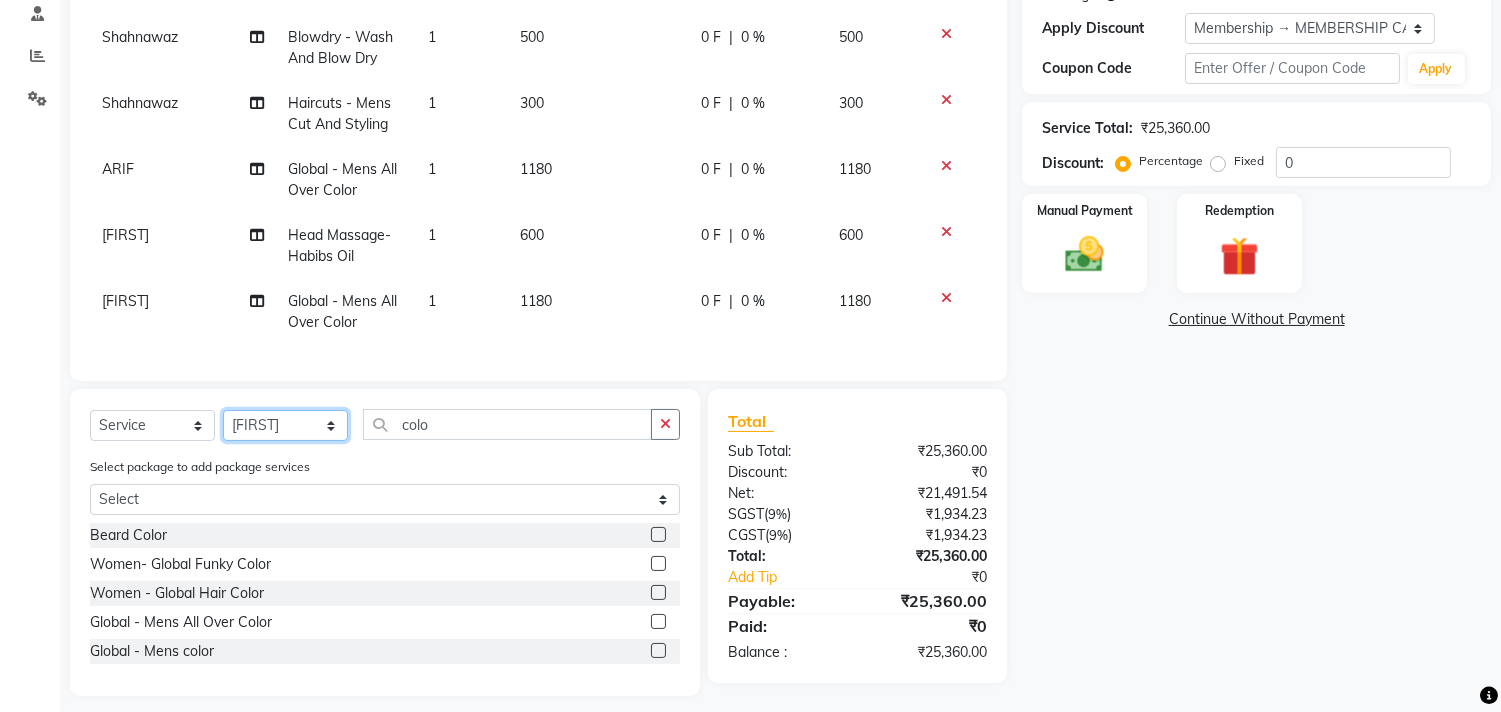 click on "Select Stylist Ajam ARIF Asif Manager M M Neelam Niyaz Salman Sameer Sayali Shahid Shahnawaz Vidya Zubair" 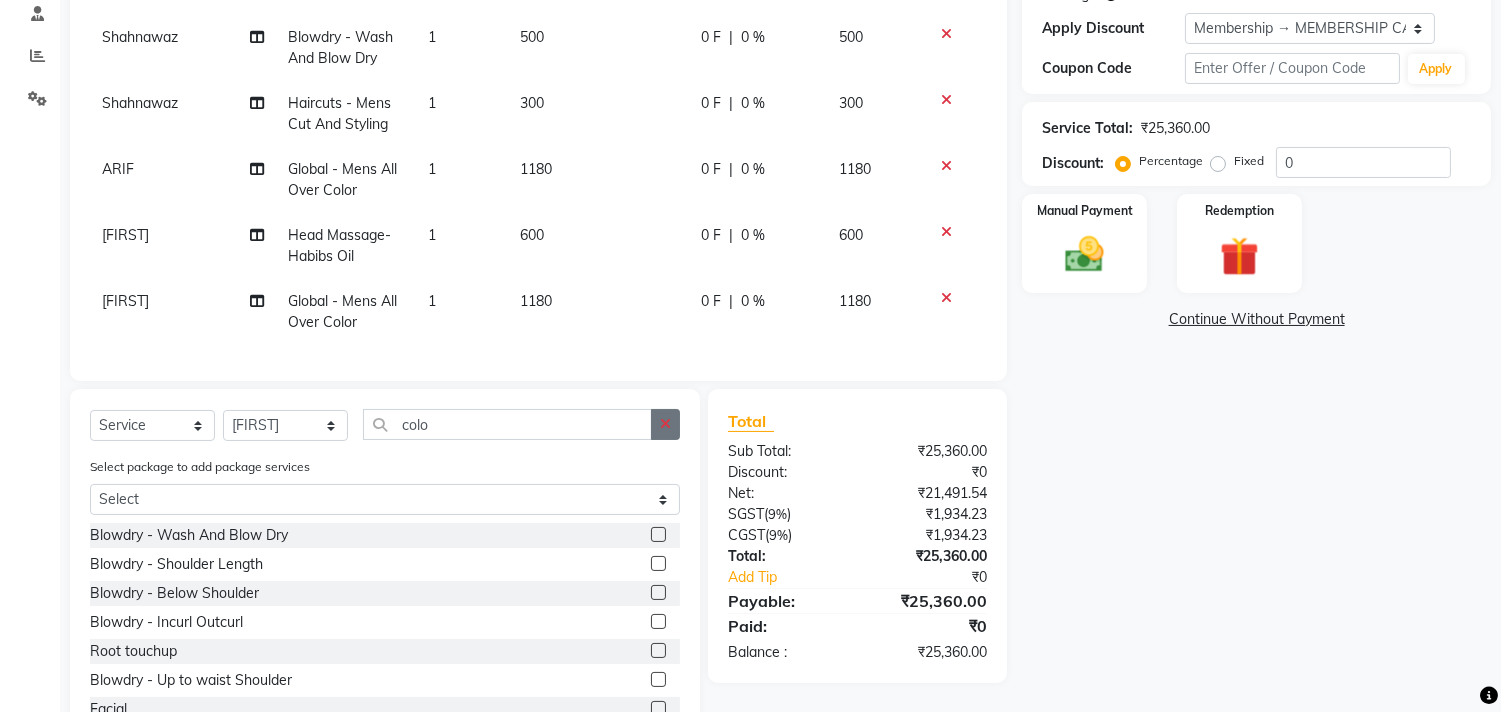 click 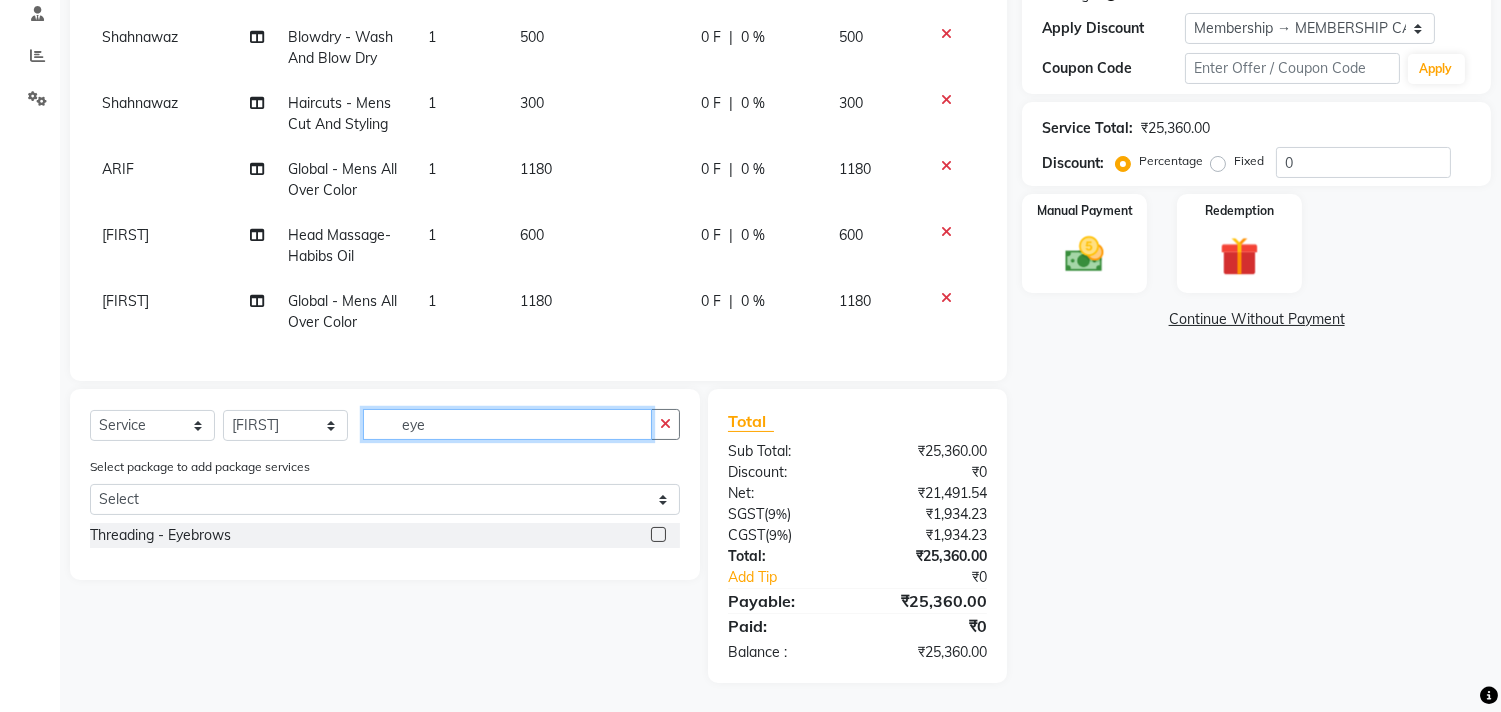 type on "eye" 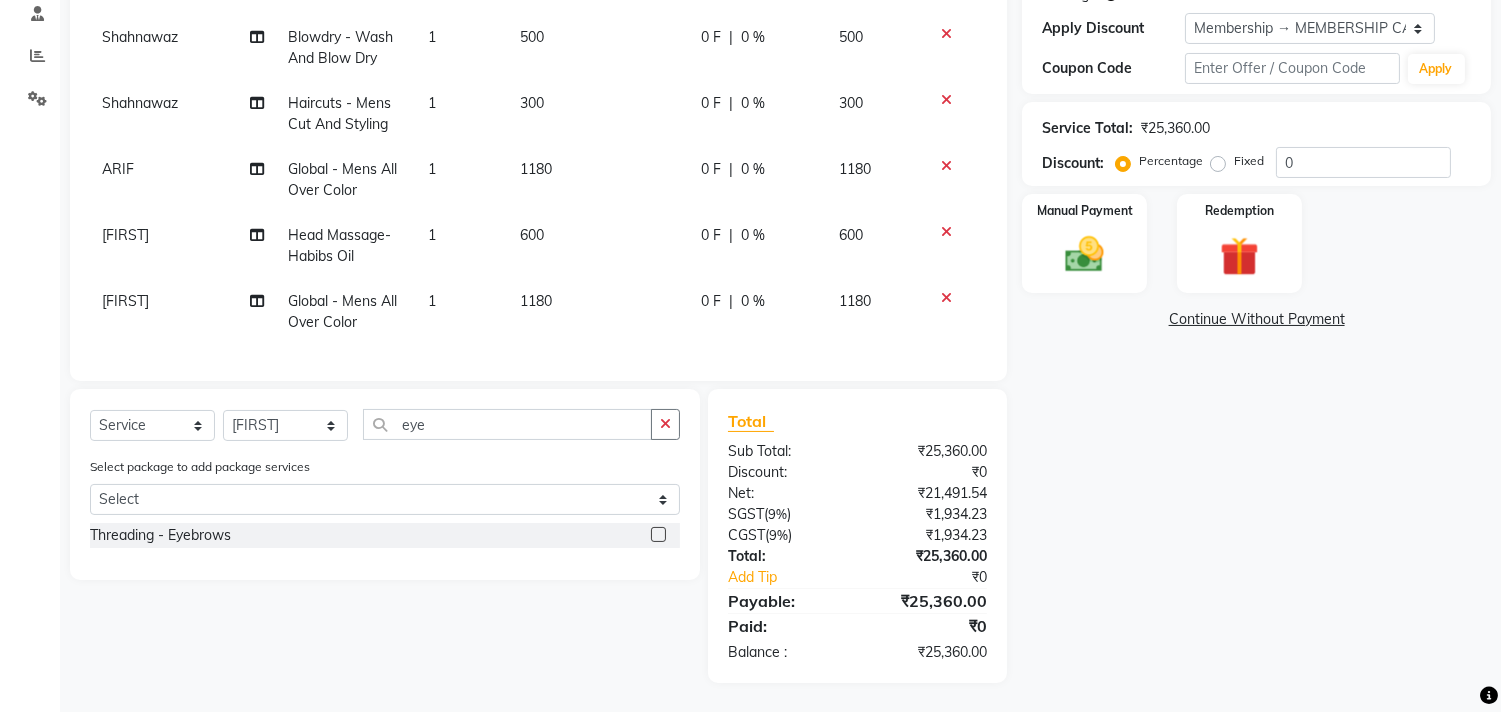 click 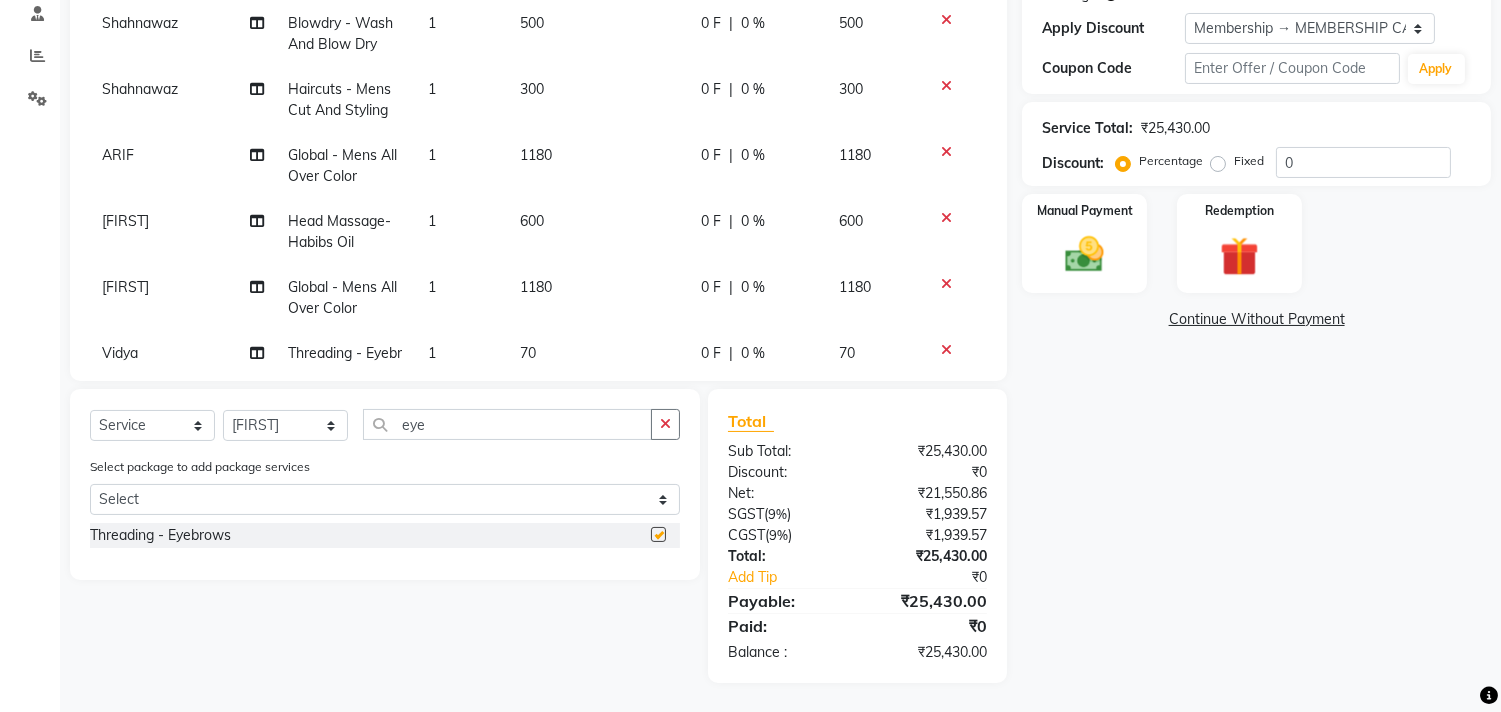 checkbox on "false" 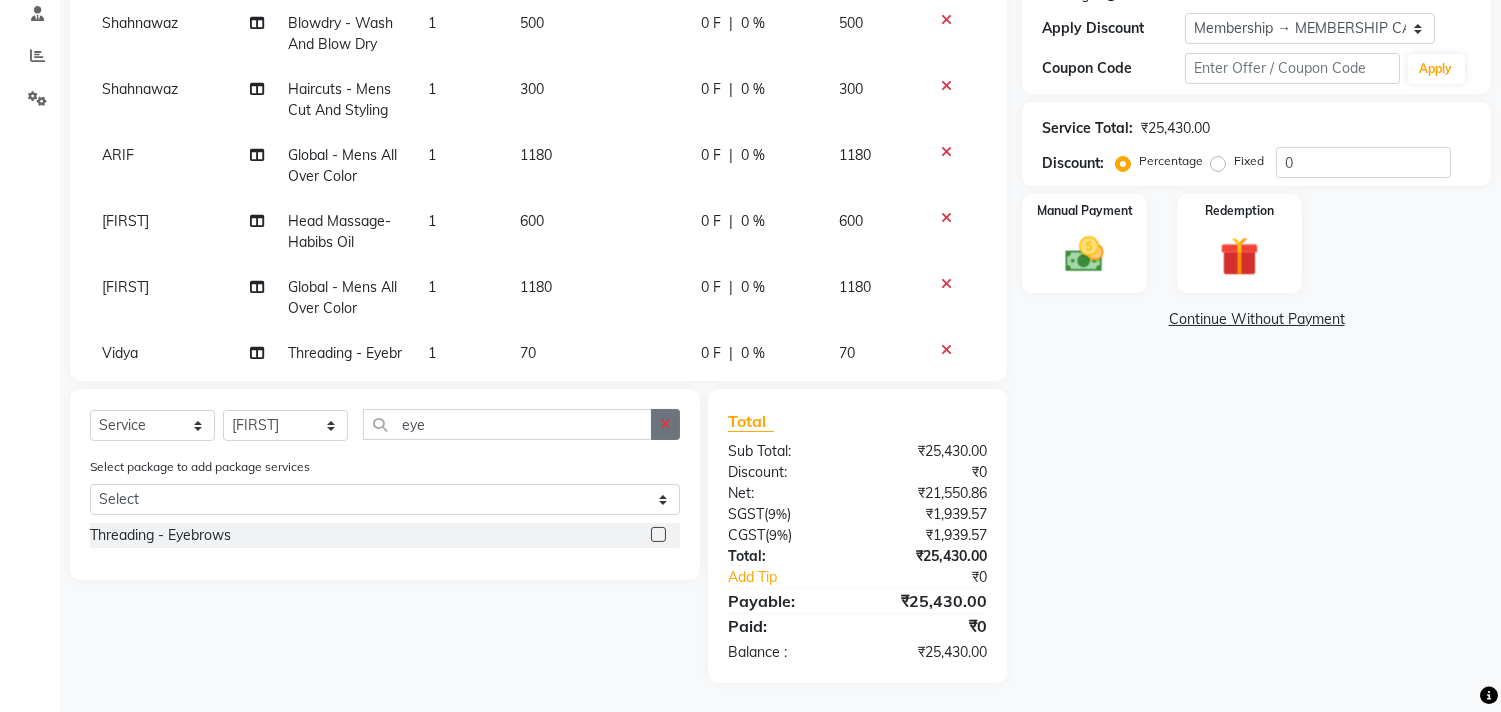 click 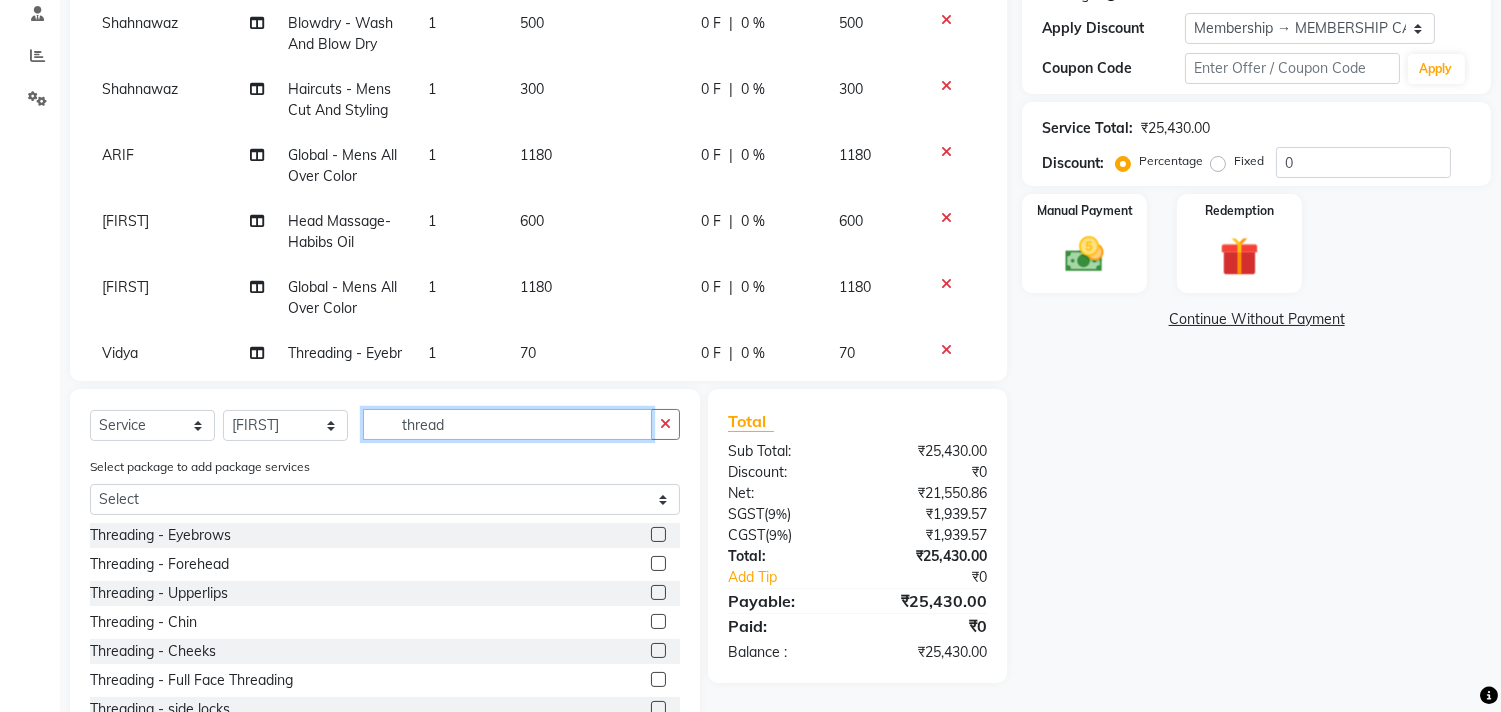 type on "thread" 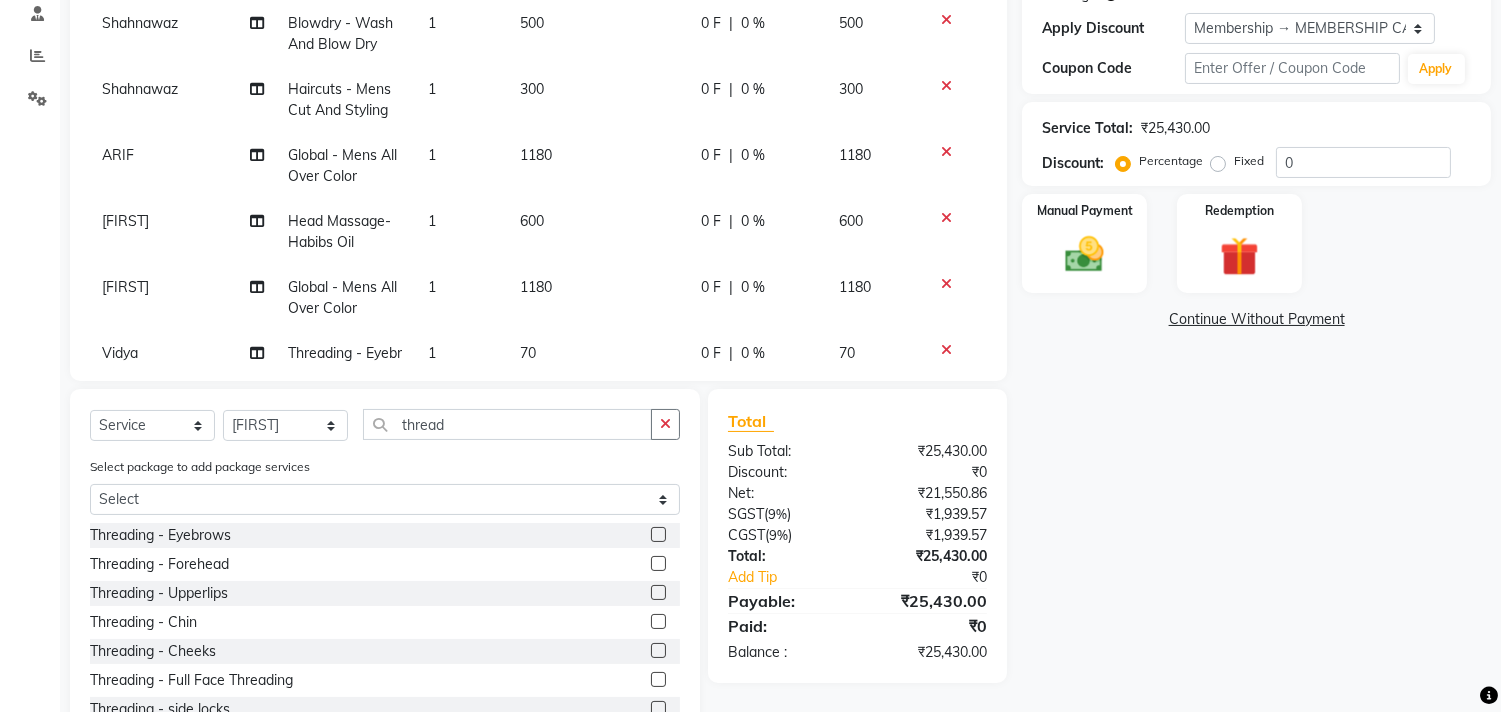 click 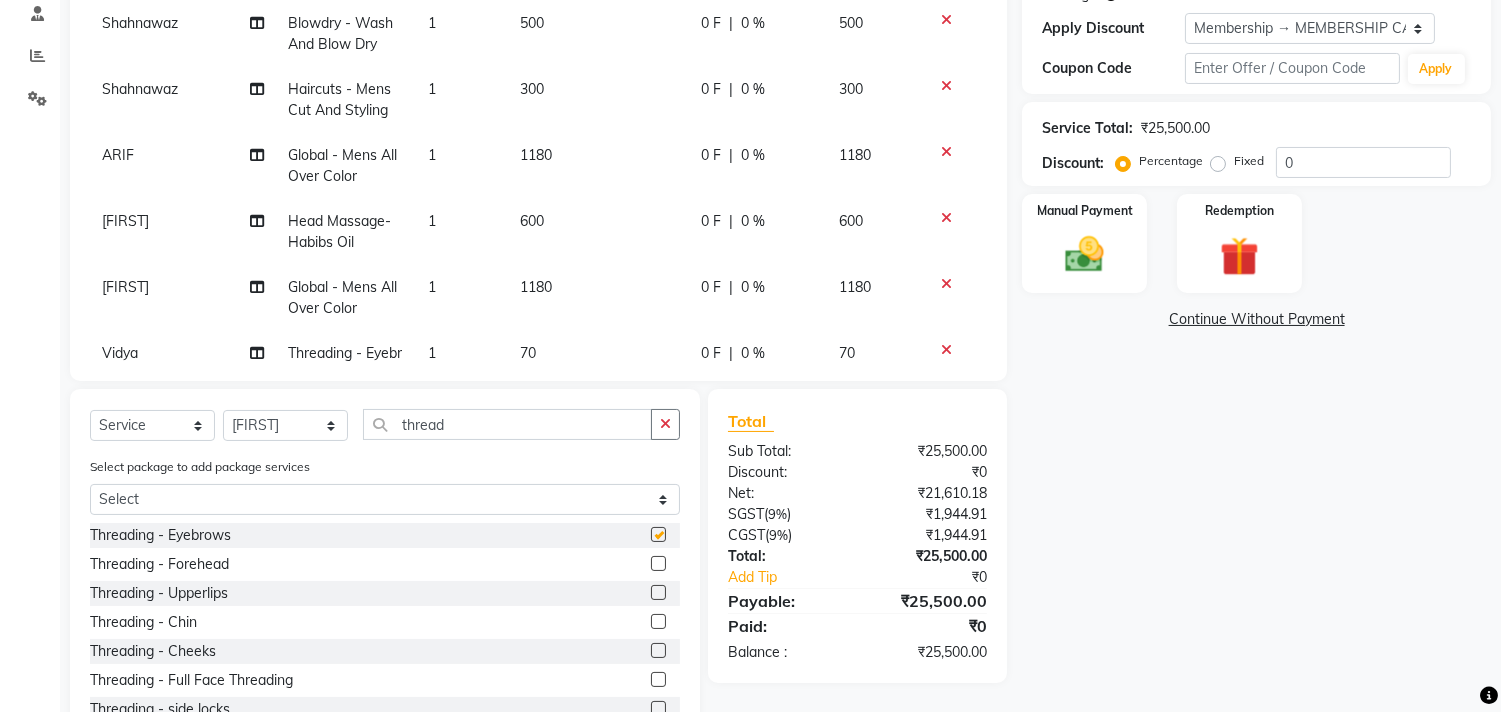 checkbox on "false" 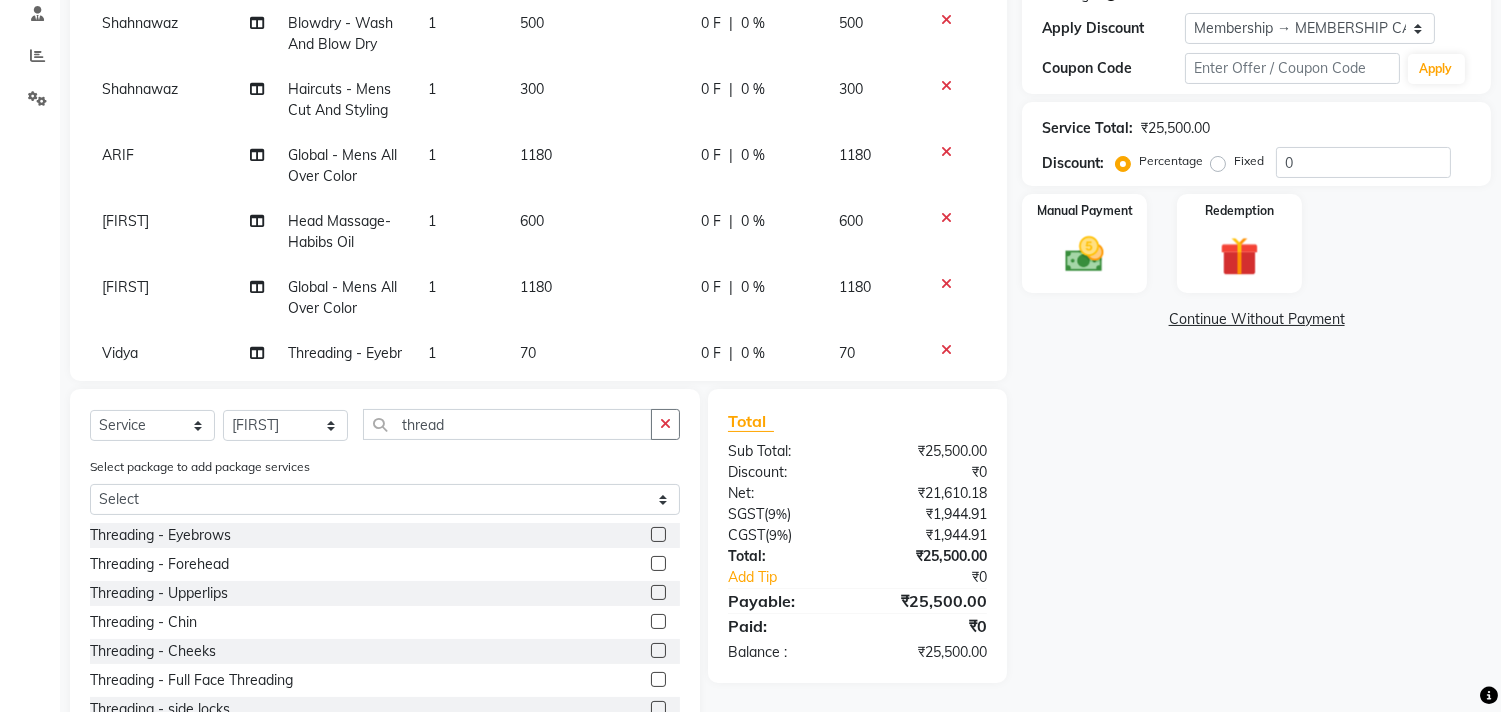 click 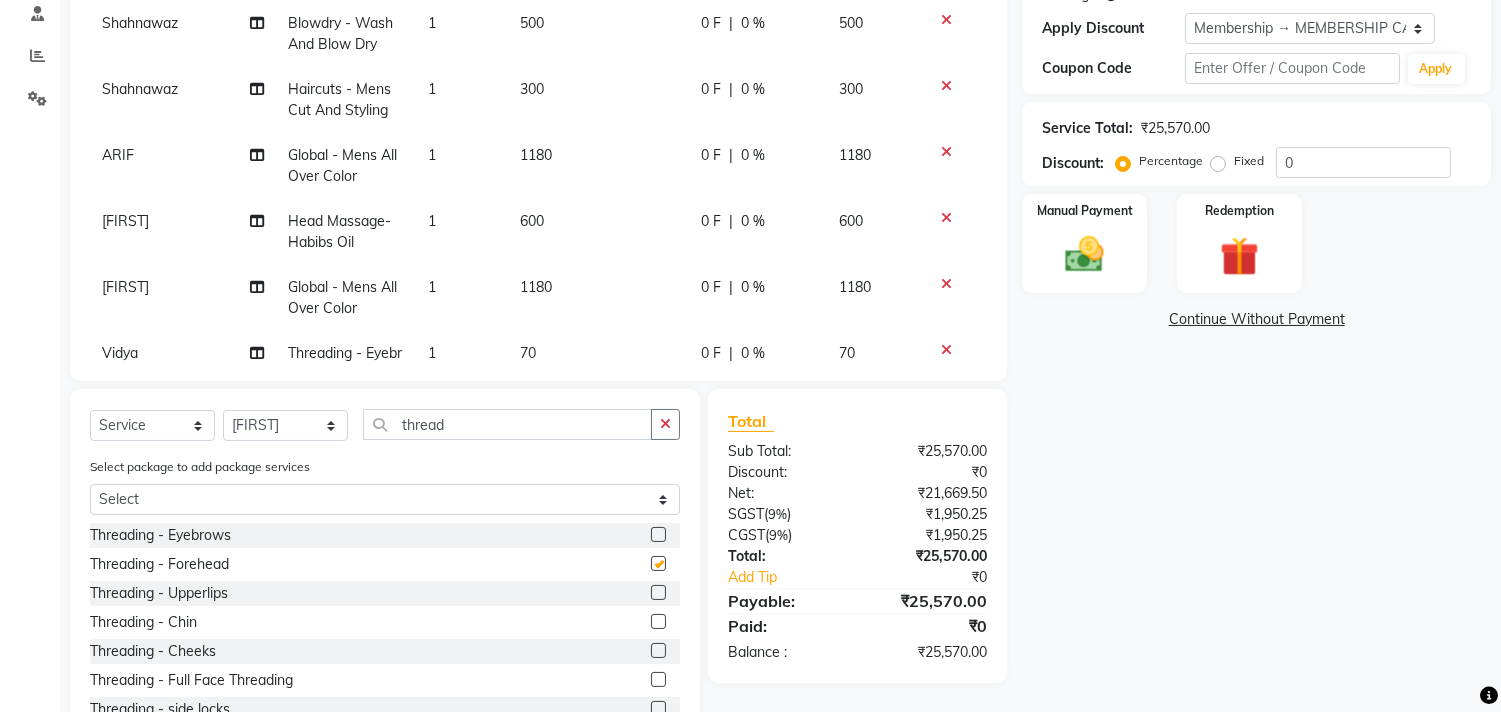 checkbox on "false" 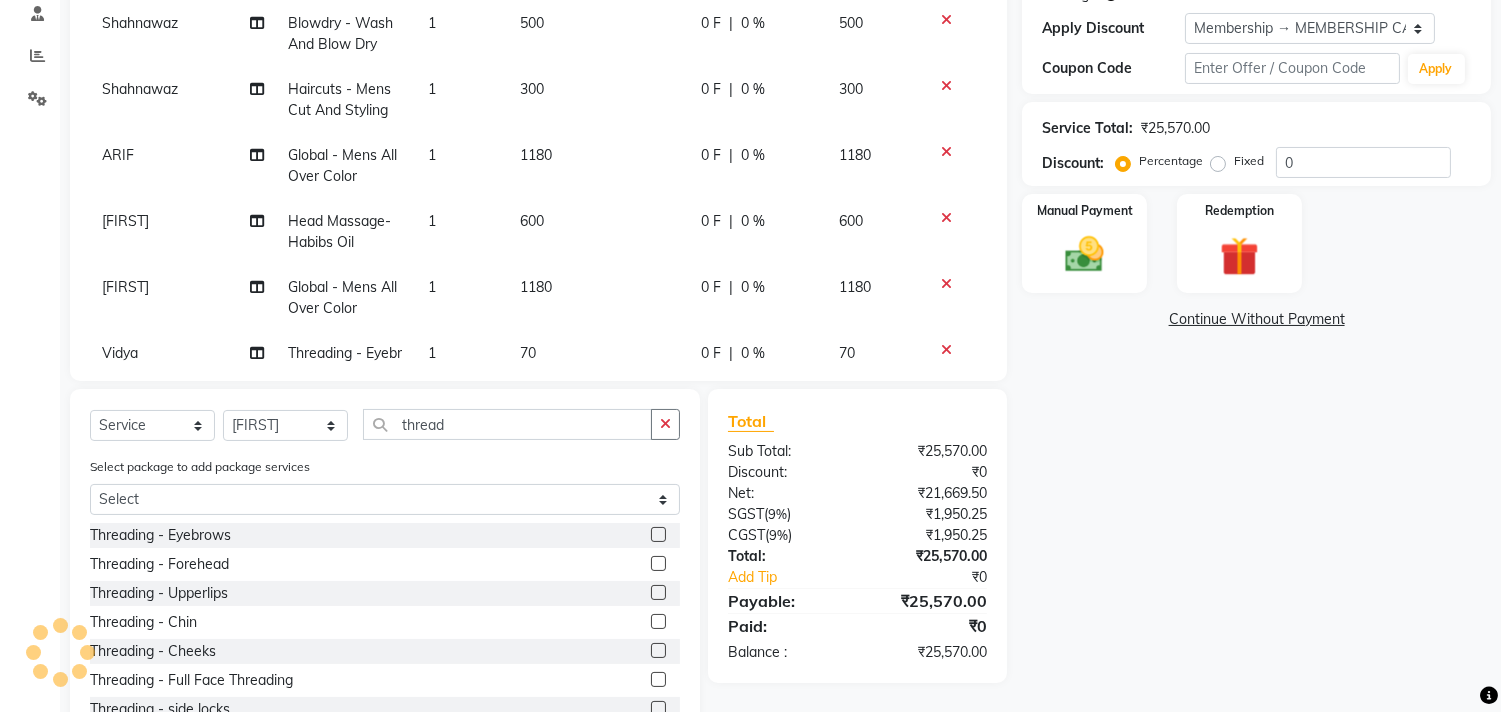 scroll, scrollTop: 4673, scrollLeft: 0, axis: vertical 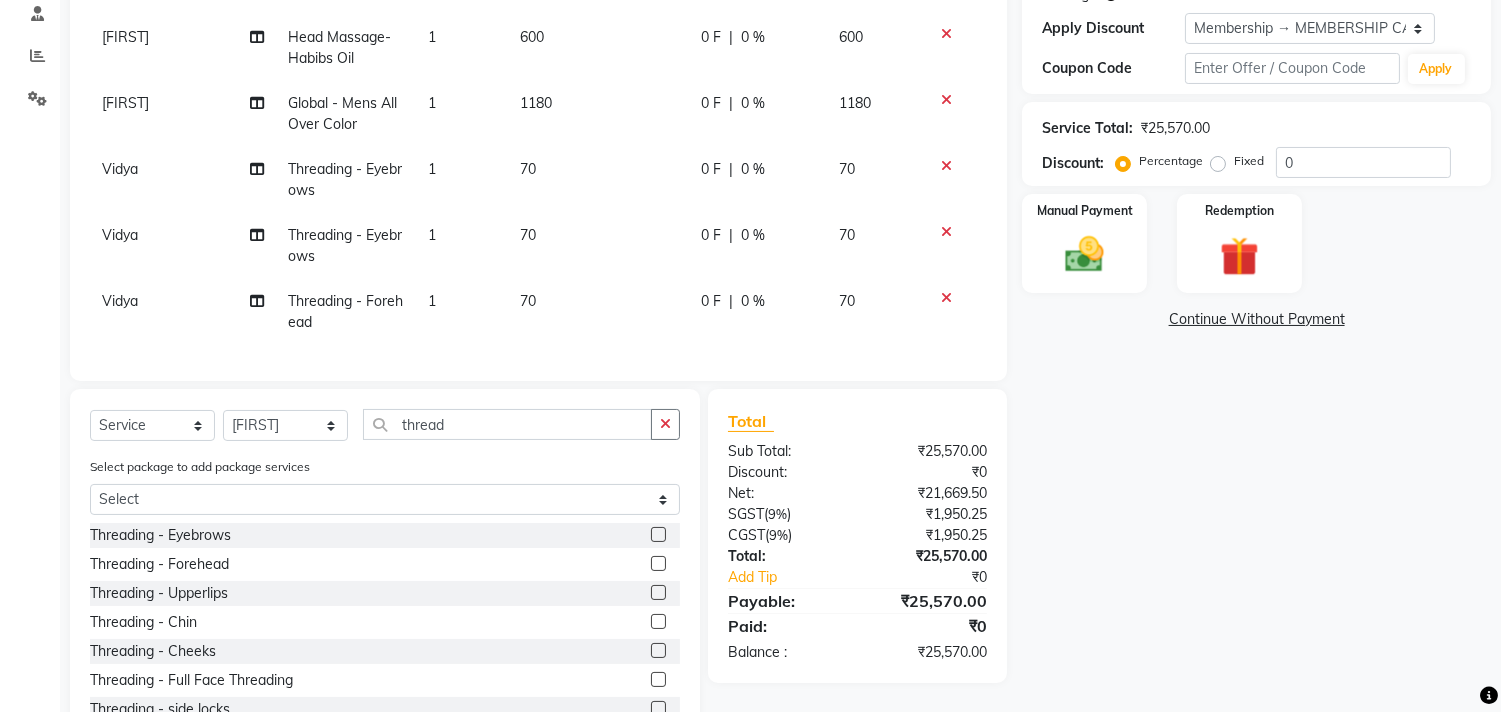 click on "70" 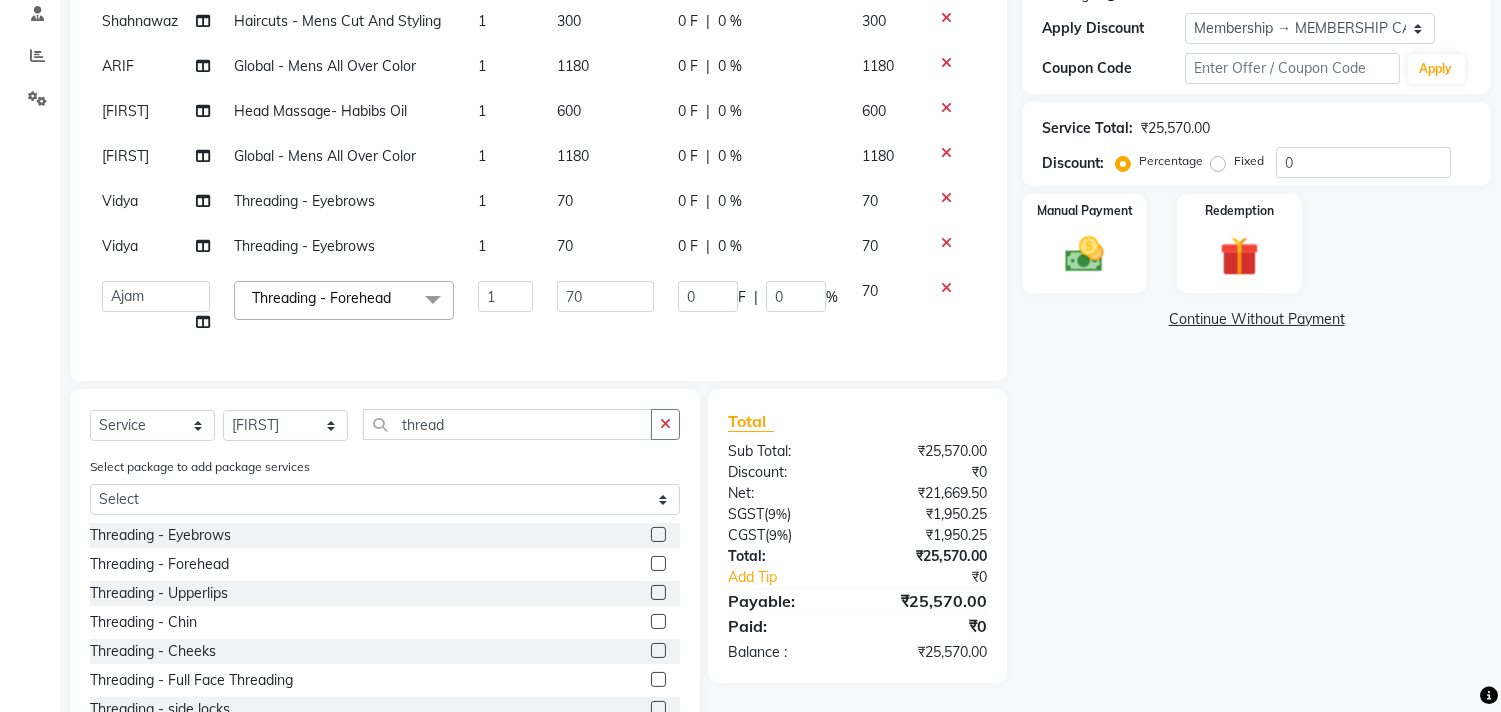 scroll, scrollTop: 3340, scrollLeft: 0, axis: vertical 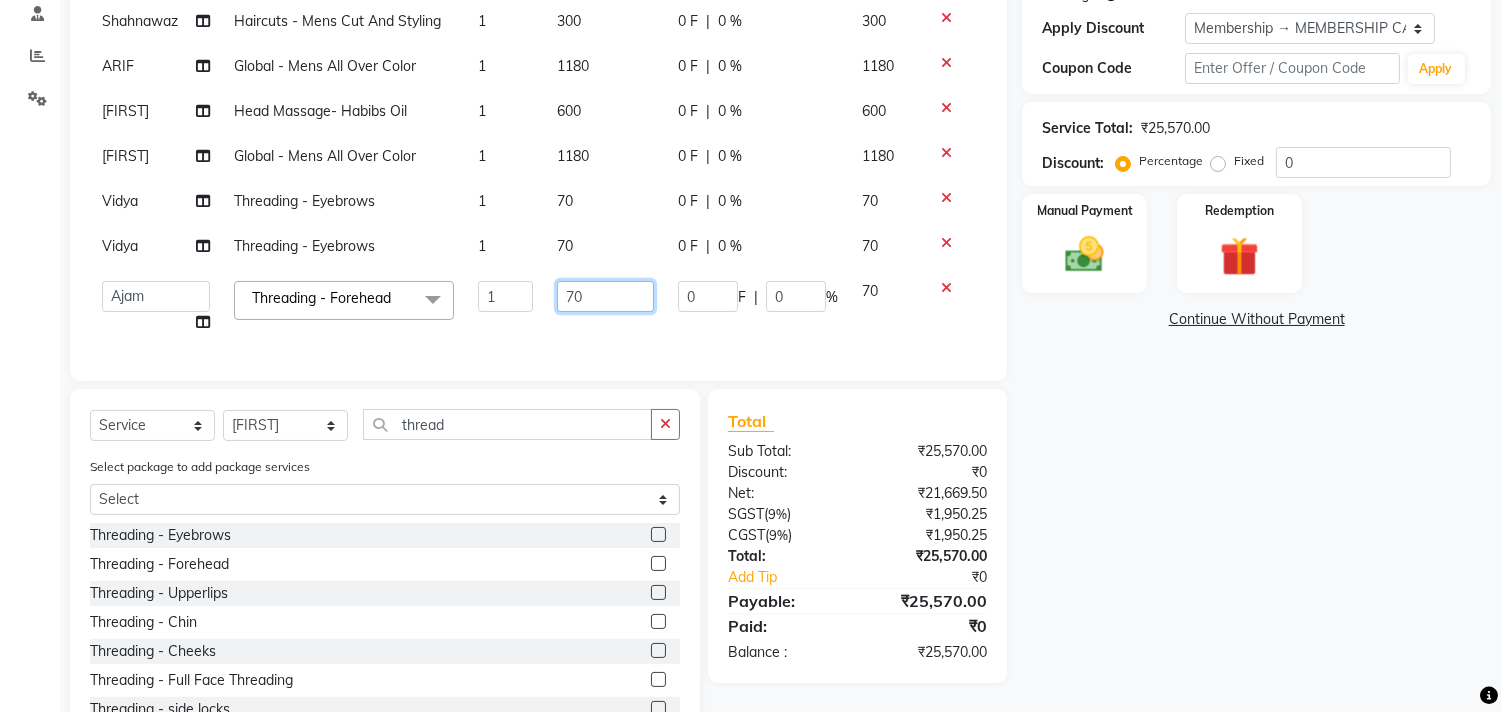 click on "70" 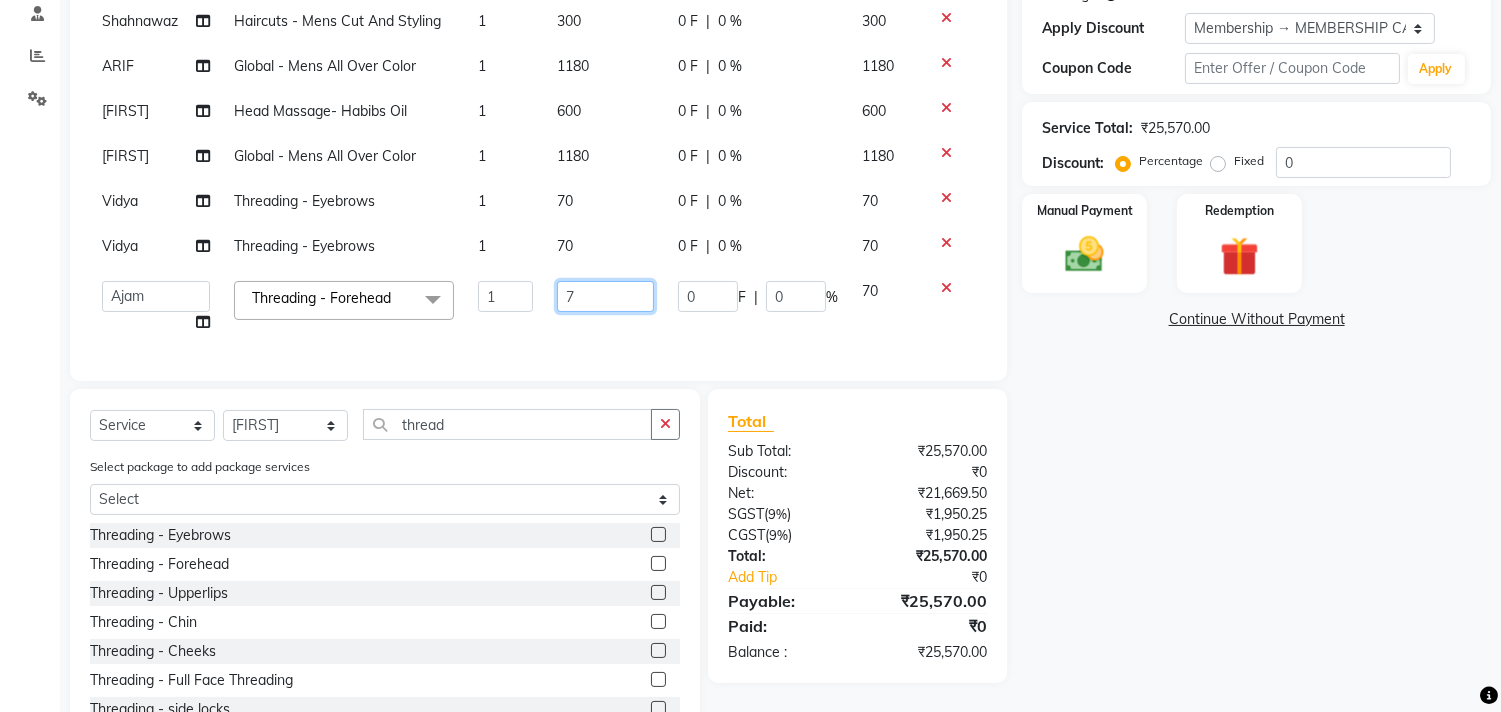 type on "71" 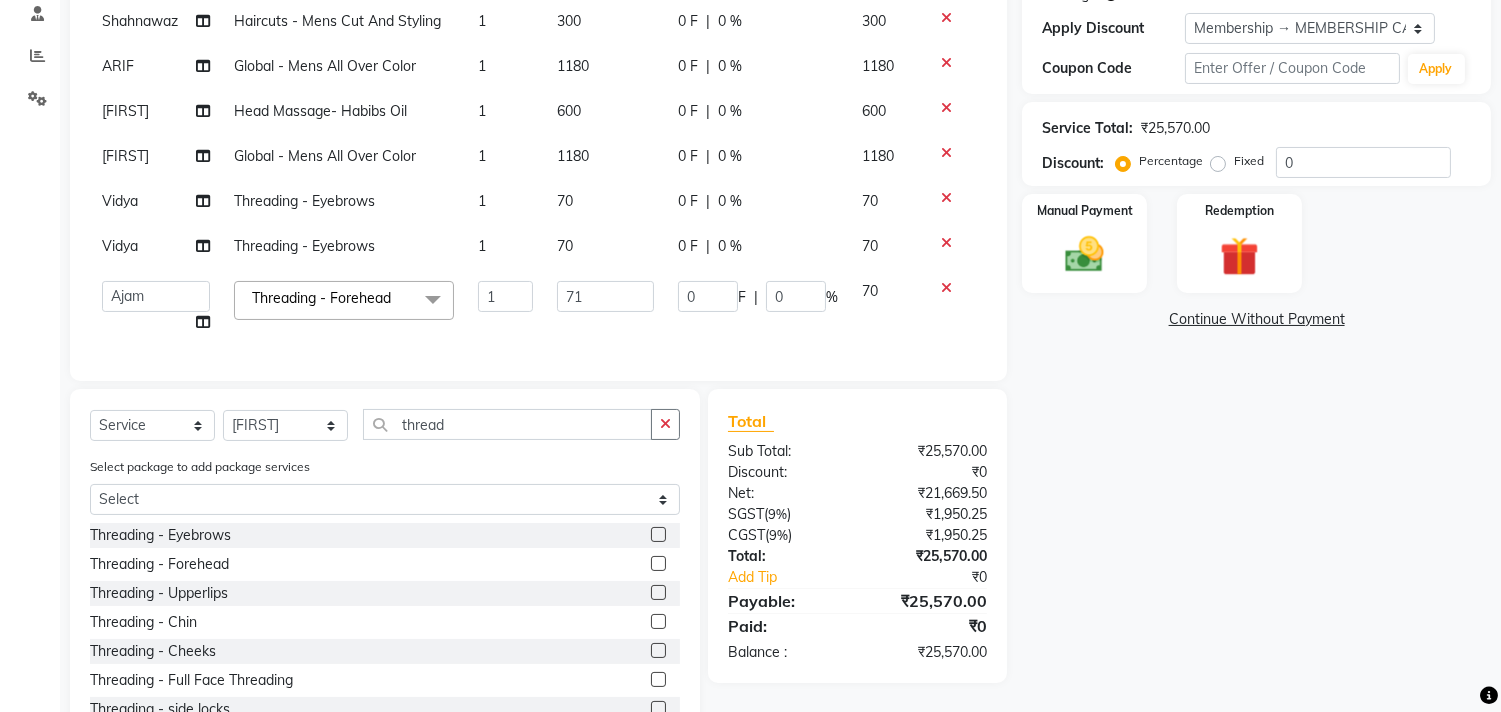 click on "Select package to add package services Select Ornab Mukhrjee" 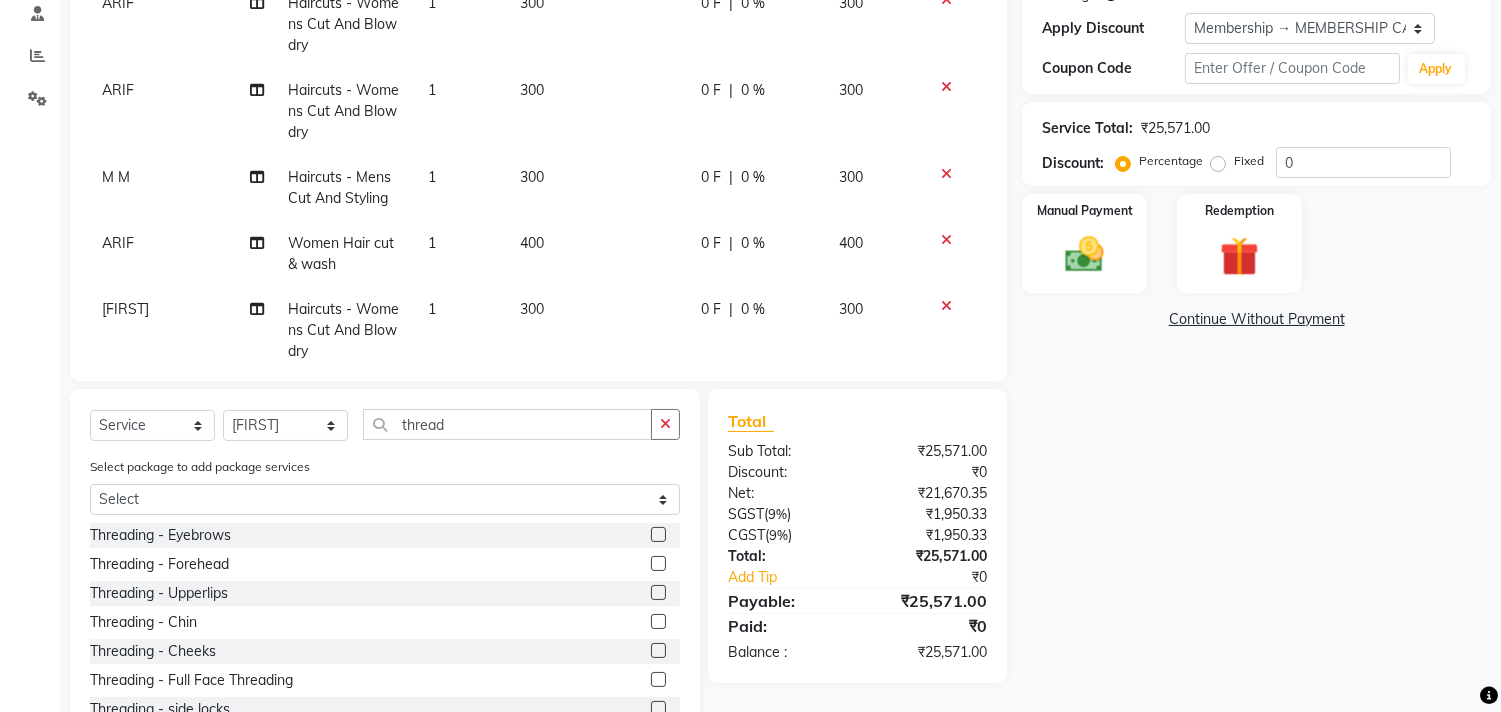 scroll, scrollTop: 4494, scrollLeft: 0, axis: vertical 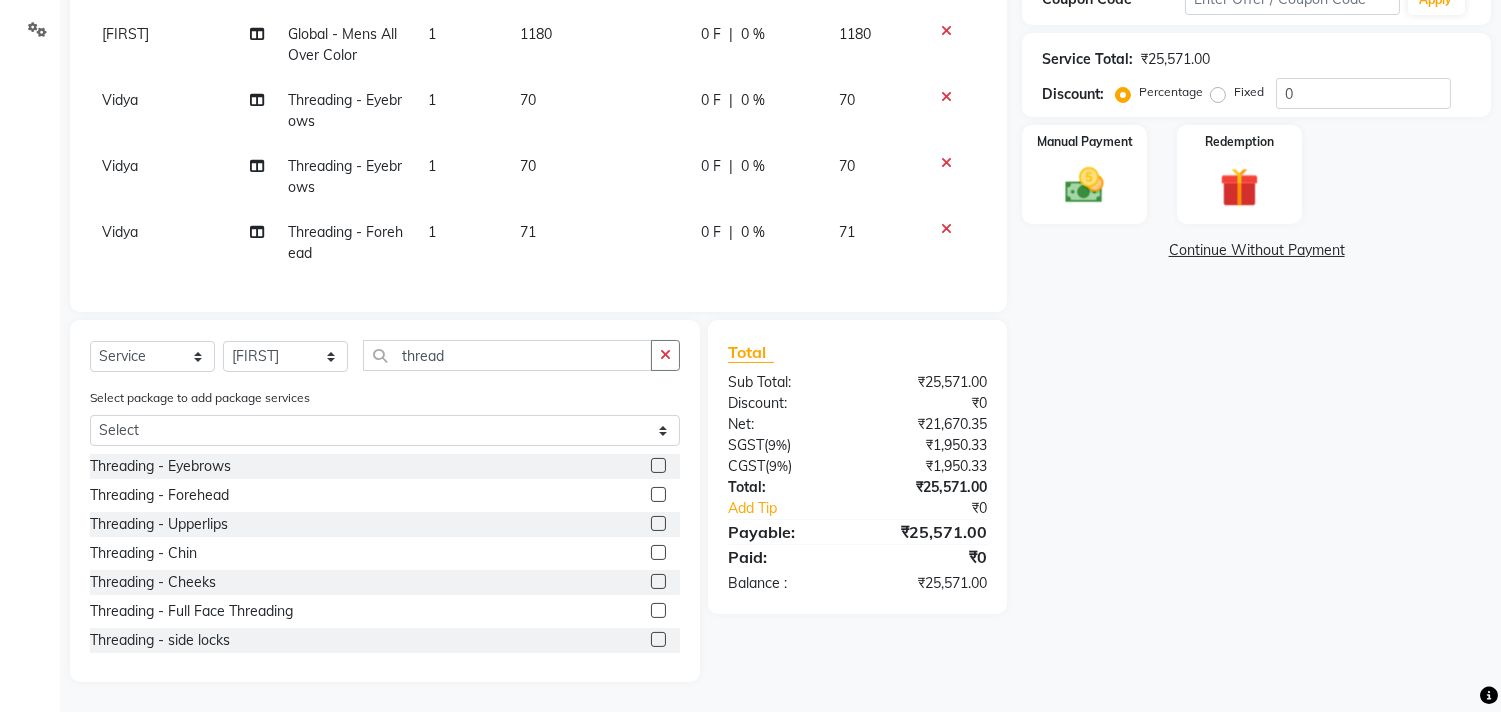 click 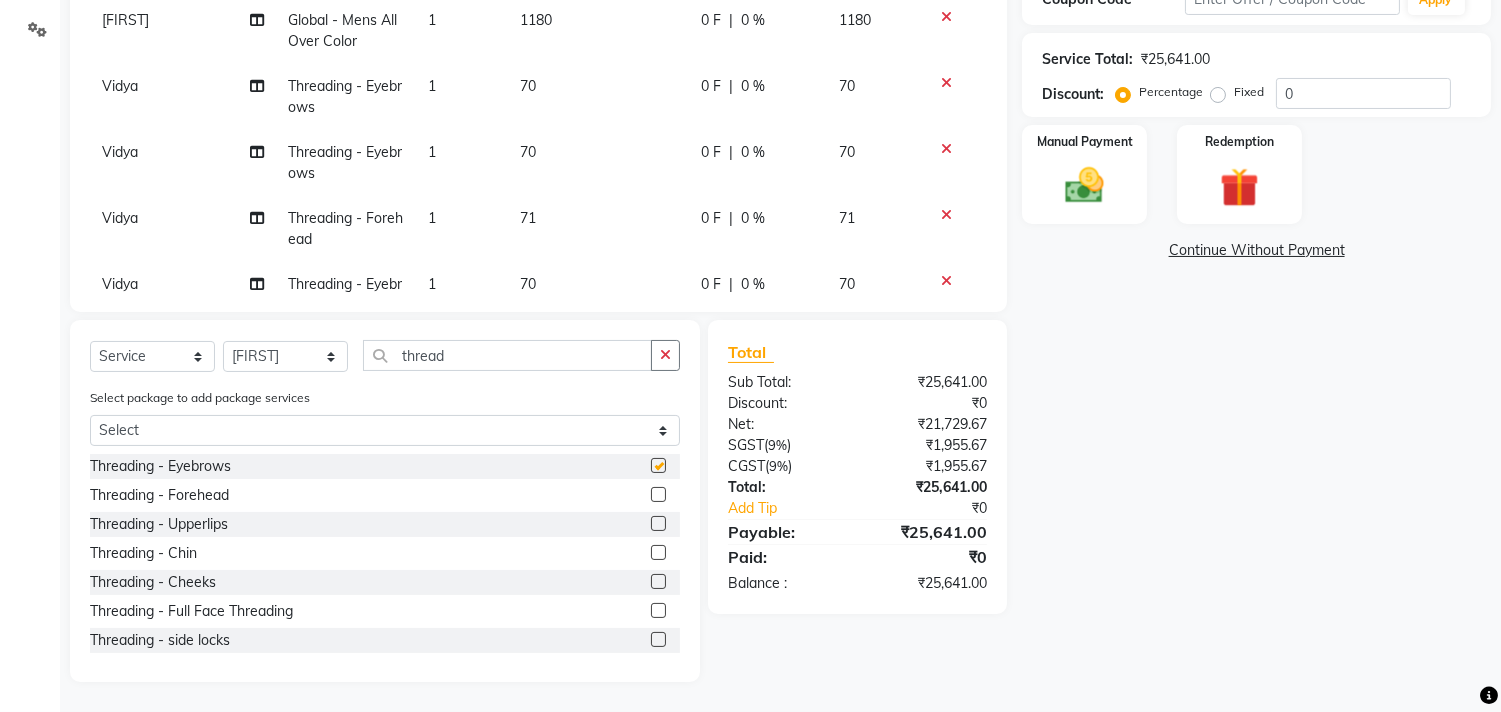 checkbox on "false" 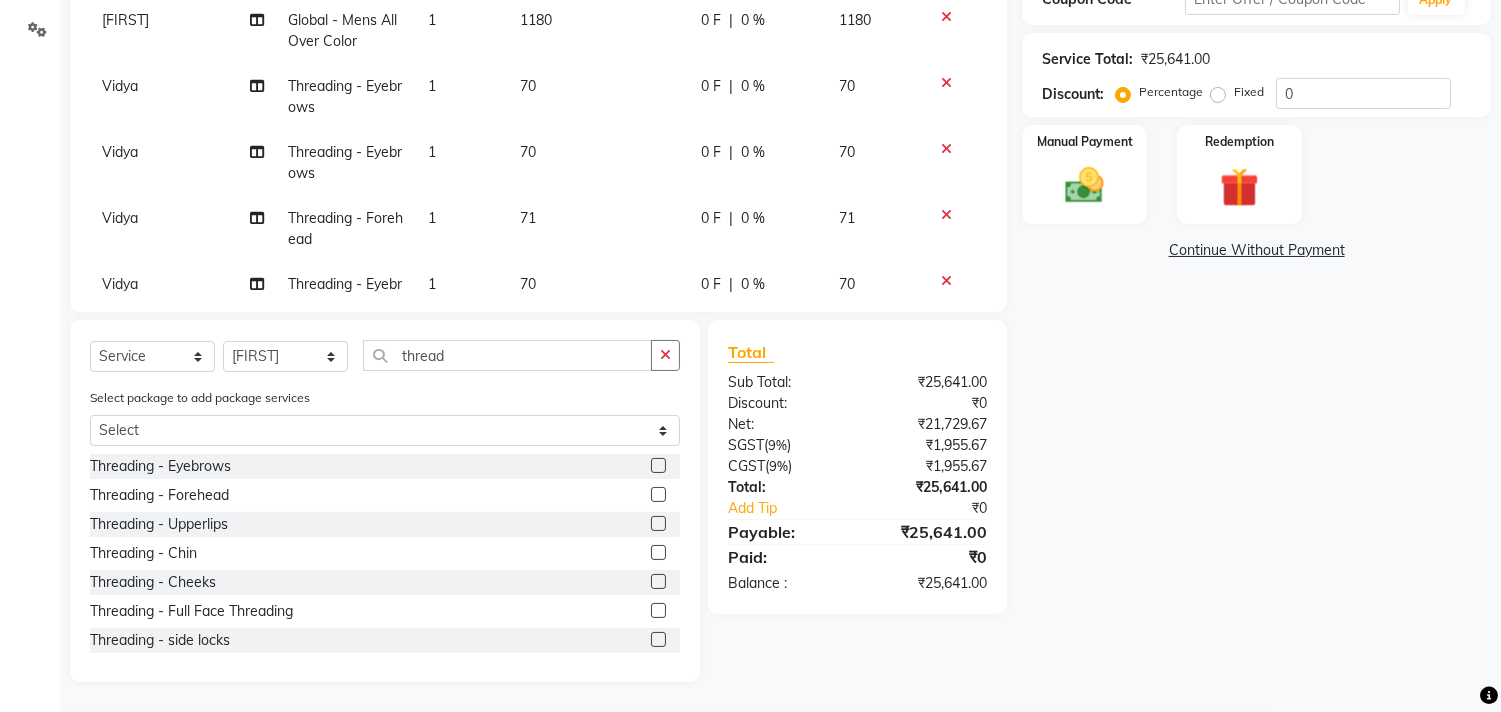 click 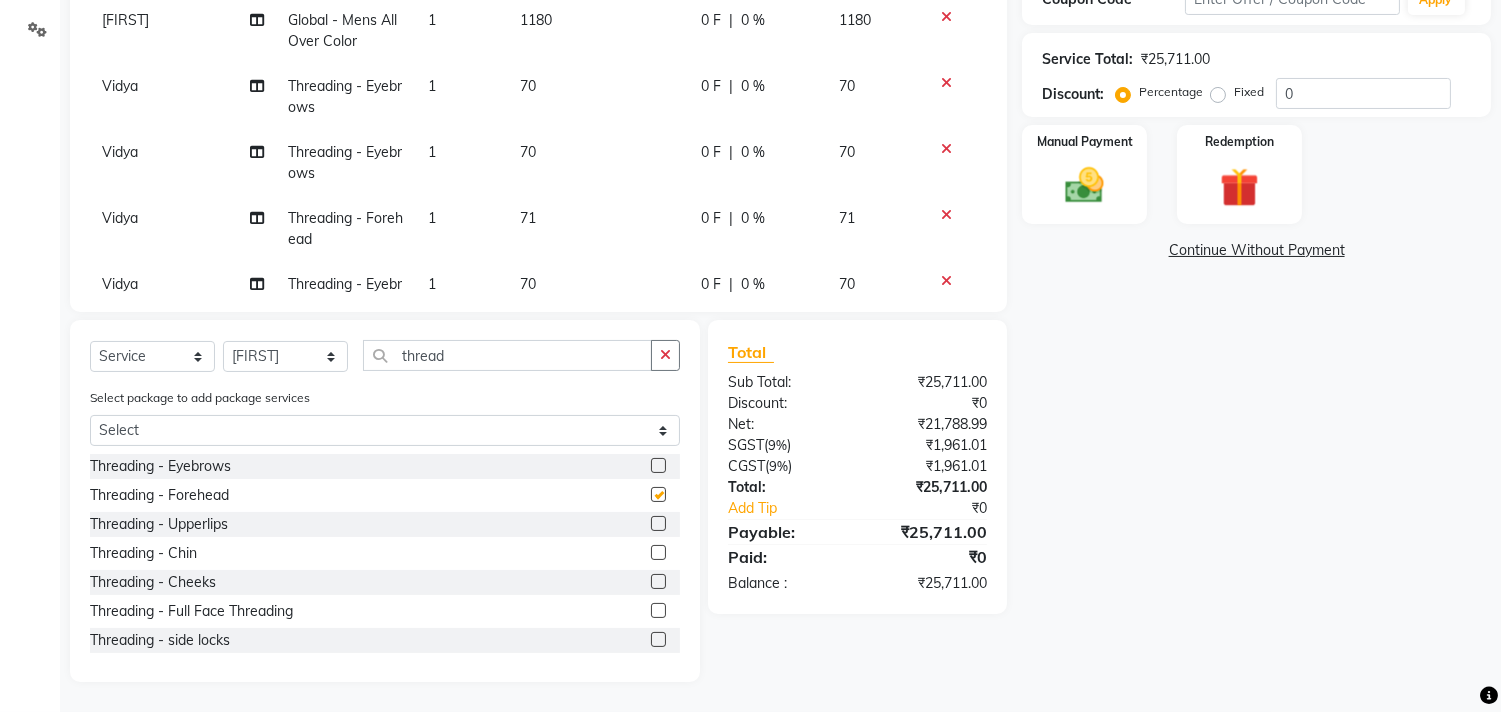 checkbox on "false" 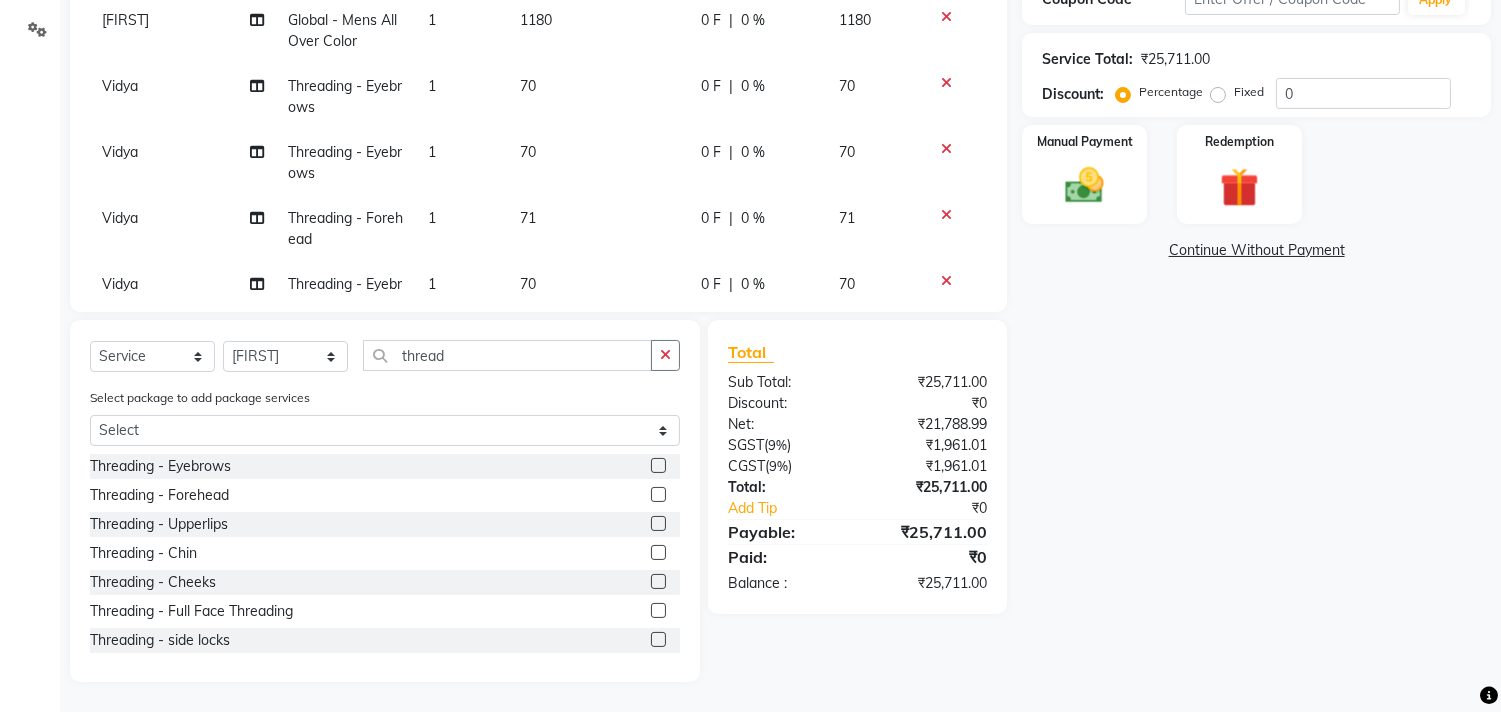 click 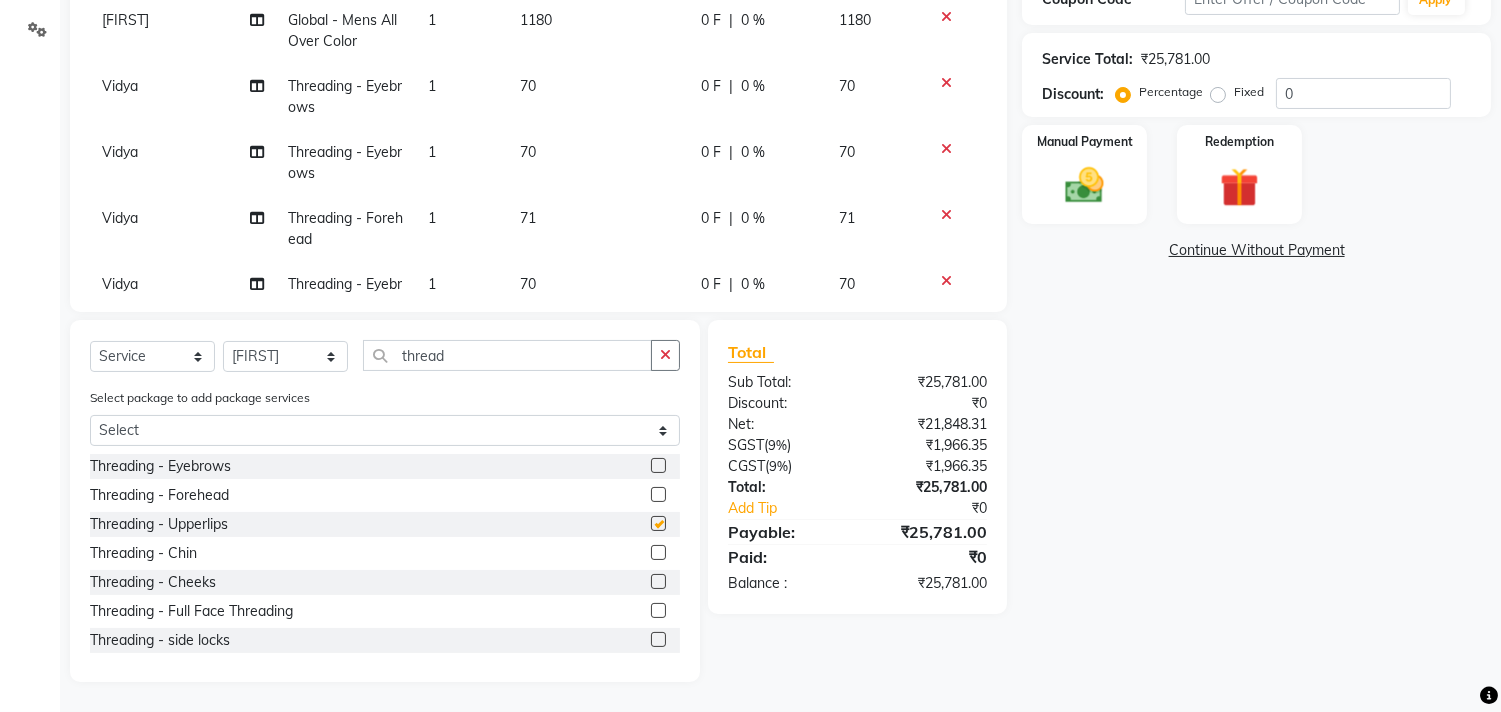 checkbox on "false" 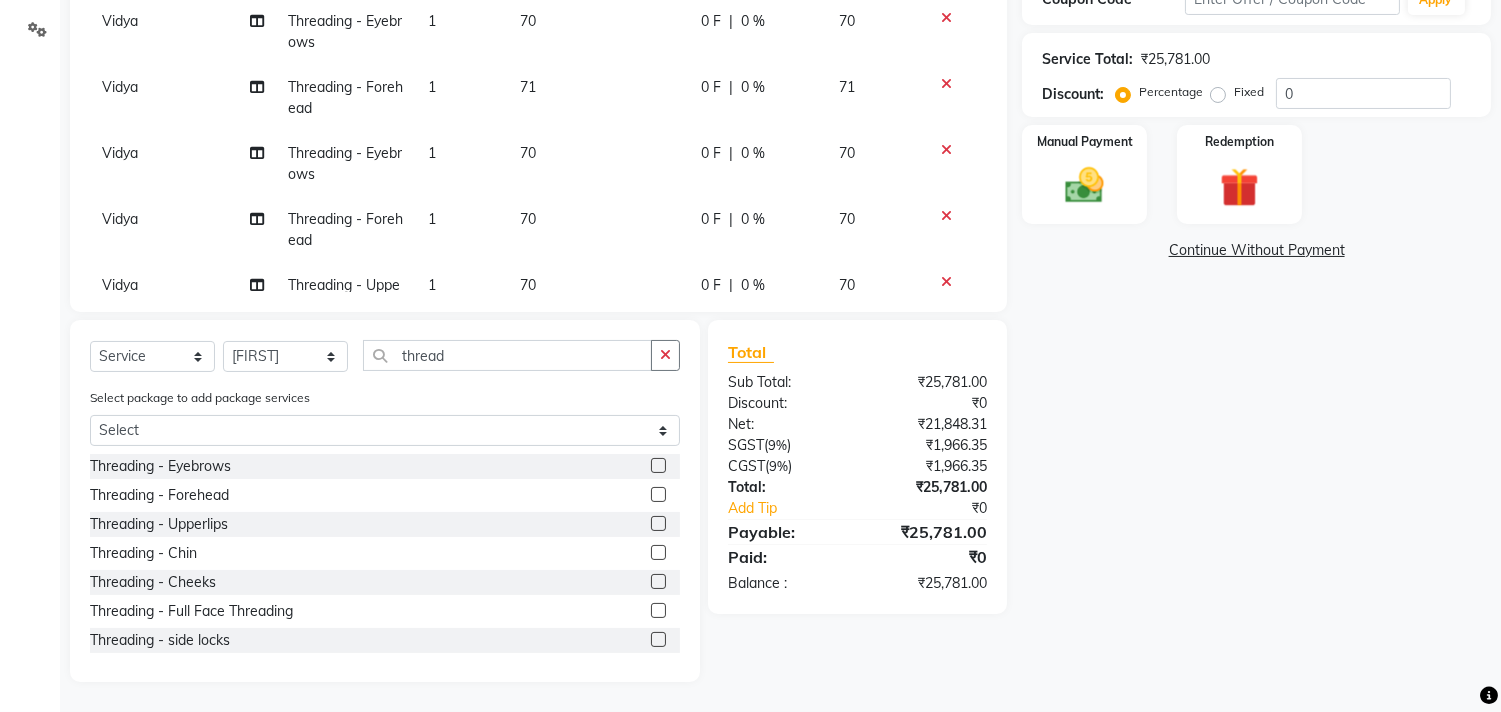 scroll, scrollTop: 4867, scrollLeft: 0, axis: vertical 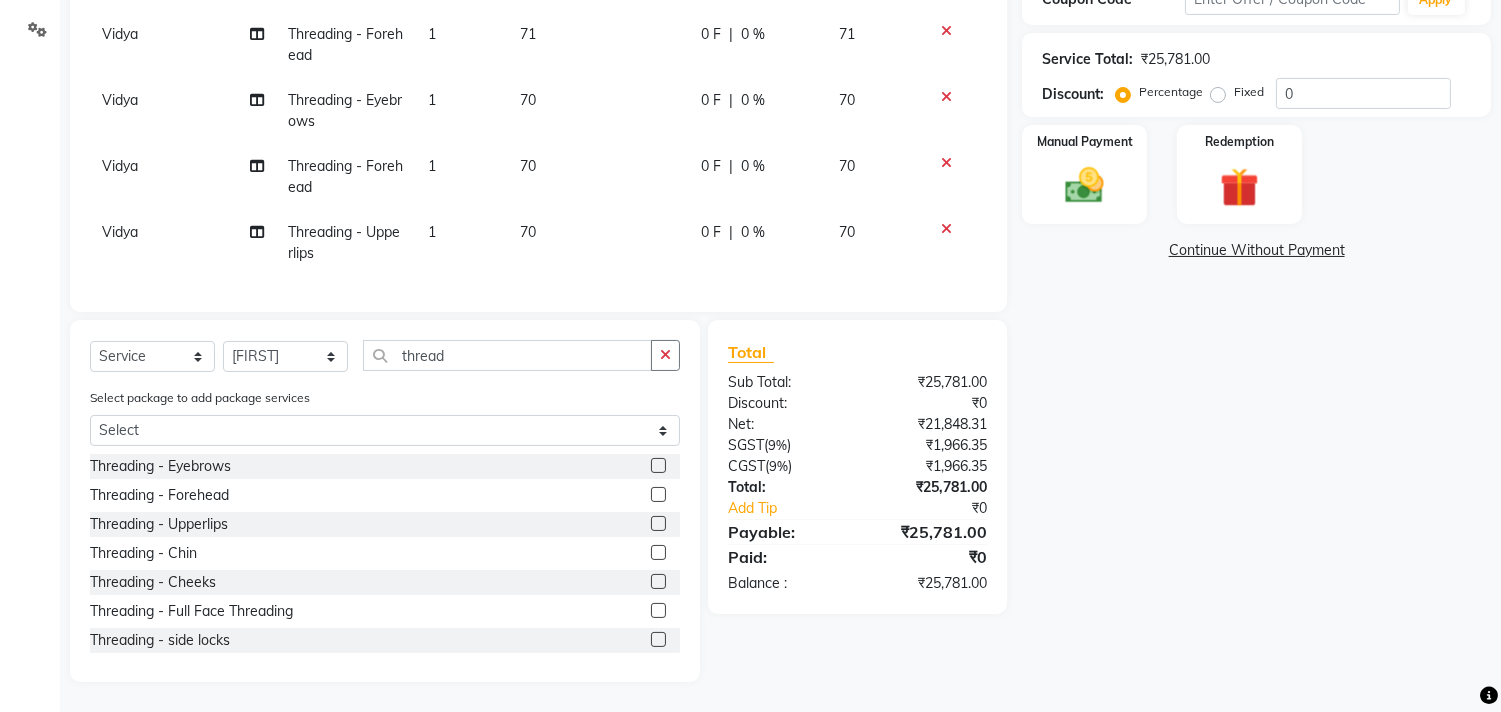 click on "70" 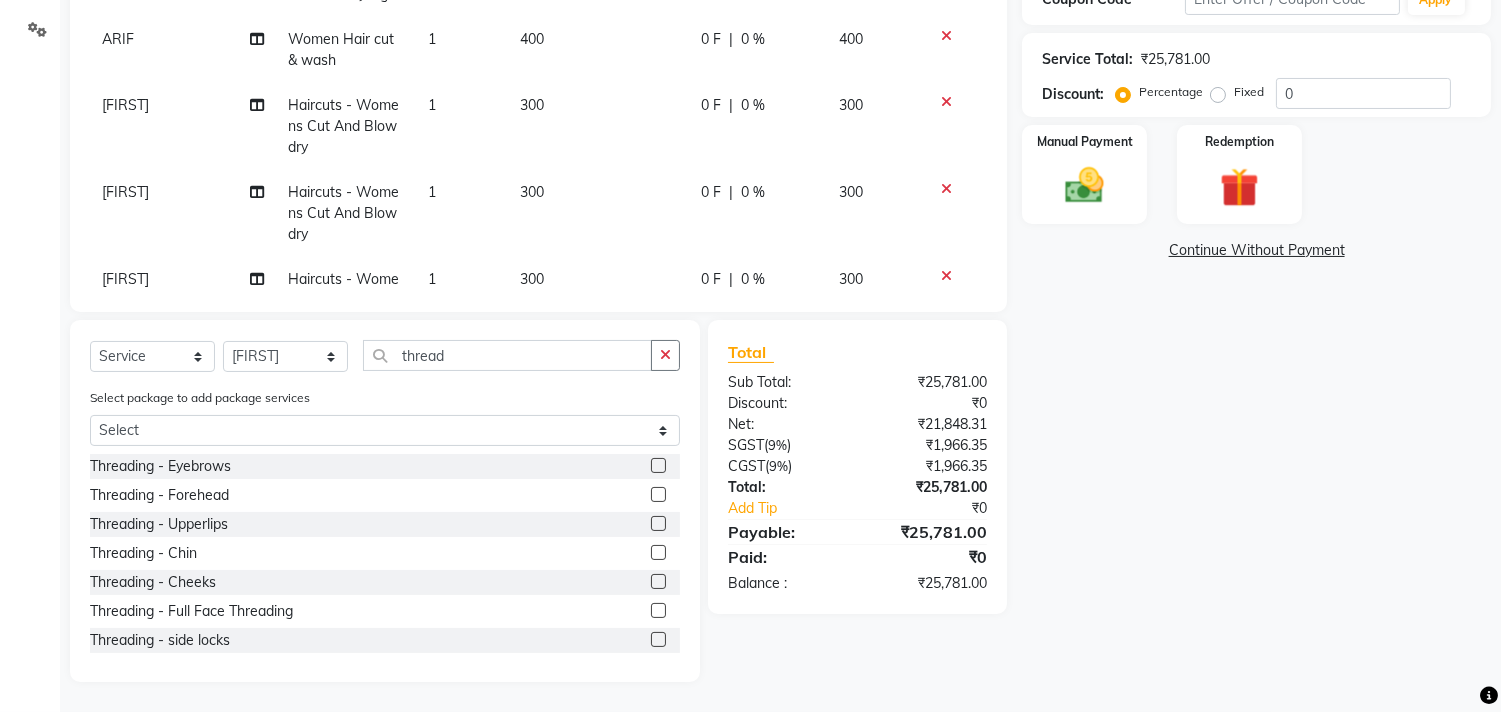 select on "[NUMBER]" 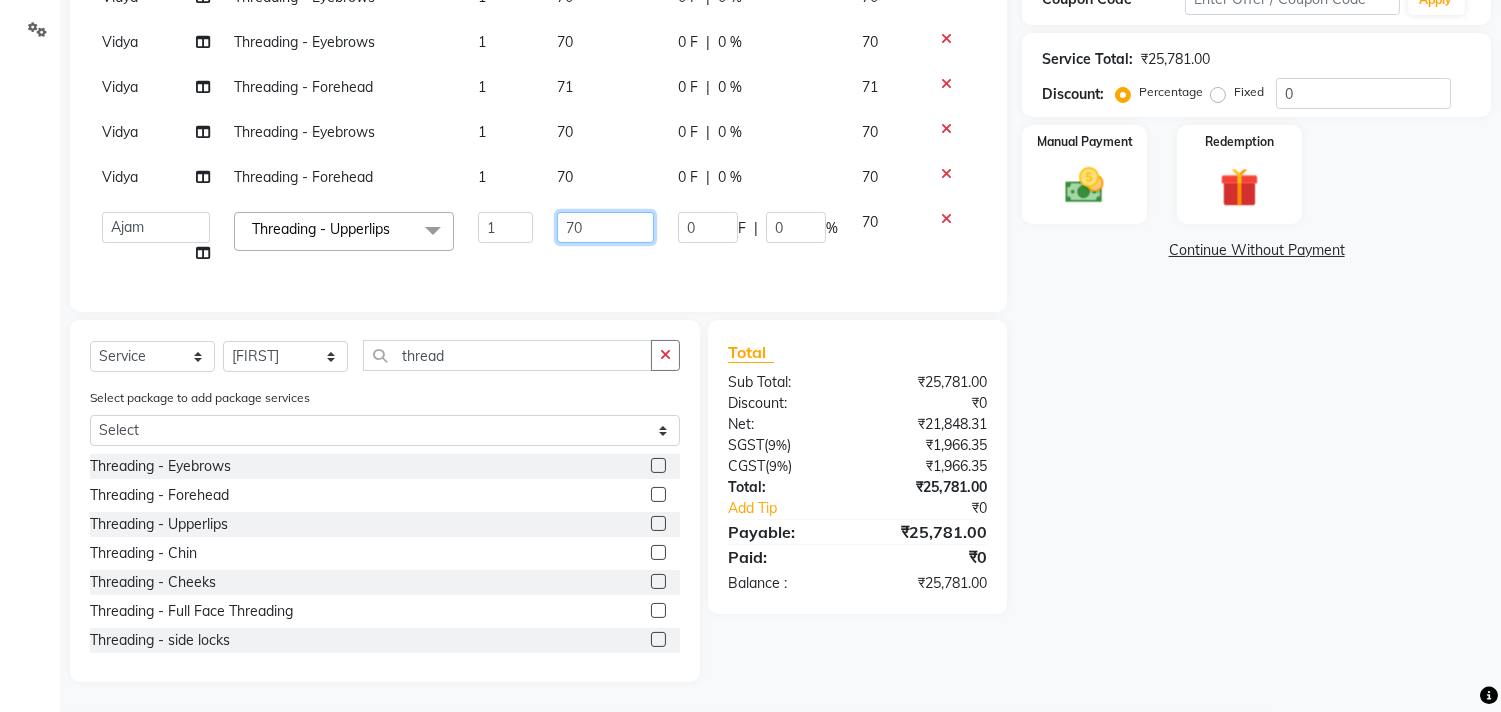 click on "70" 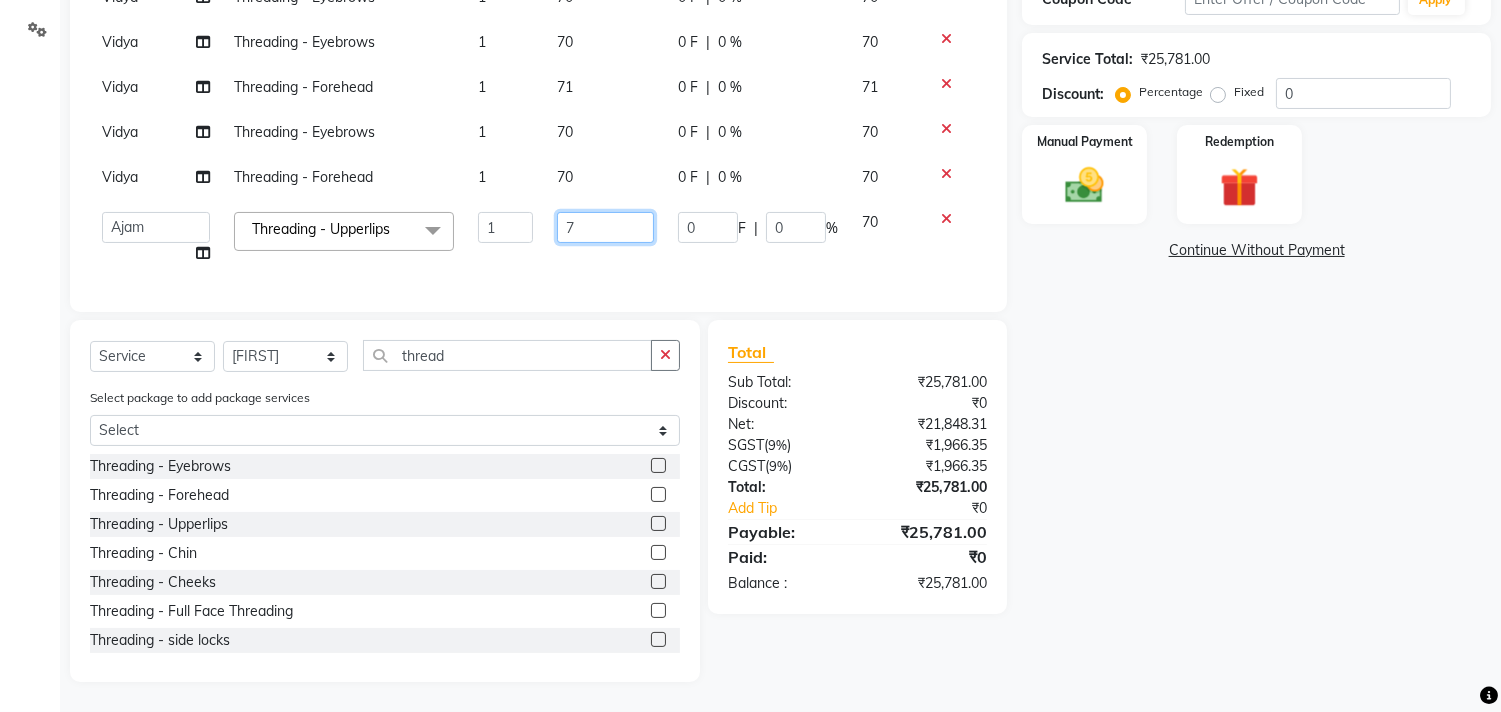 type on "72" 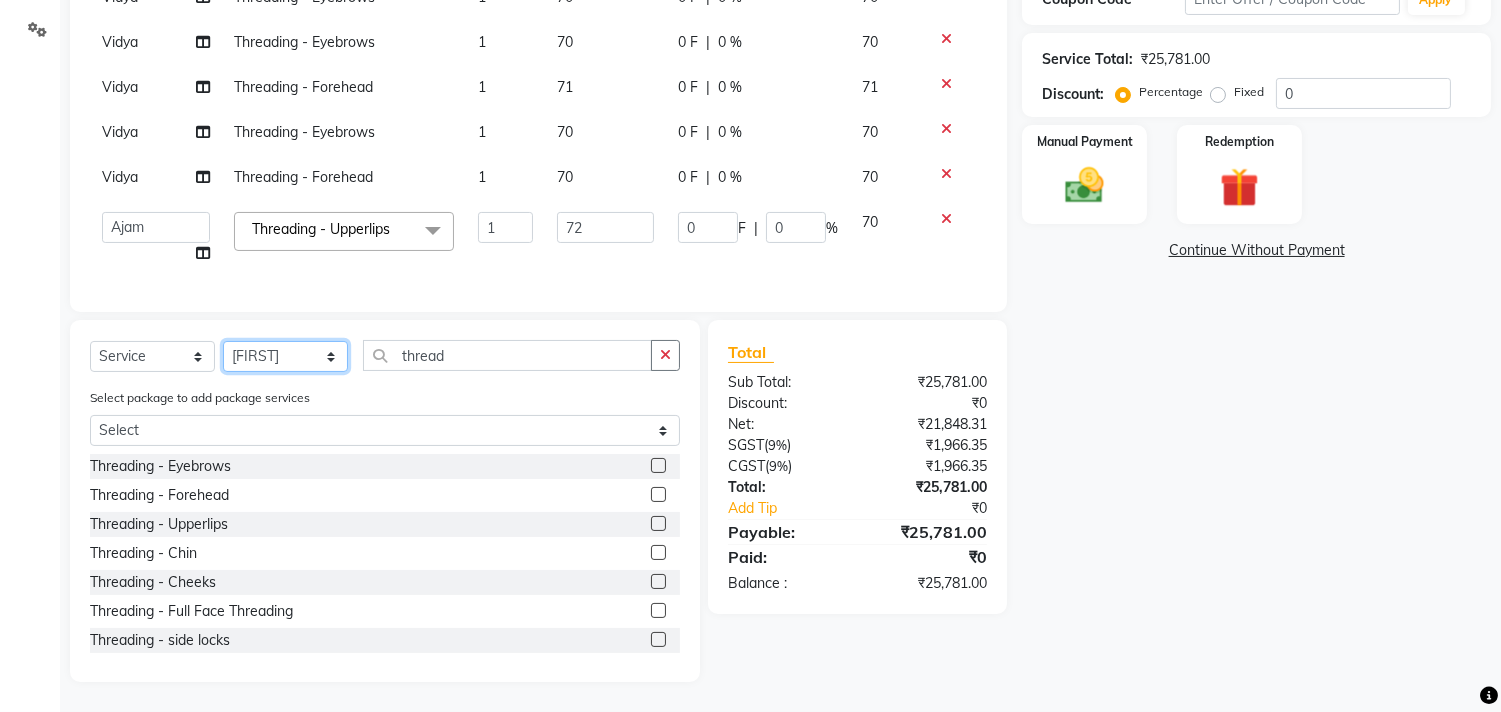 click on "Select Stylist Ajam ARIF Asif Manager M M Neelam Niyaz Salman Sameer Sayali Shahid Shahnawaz Vidya Zubair" 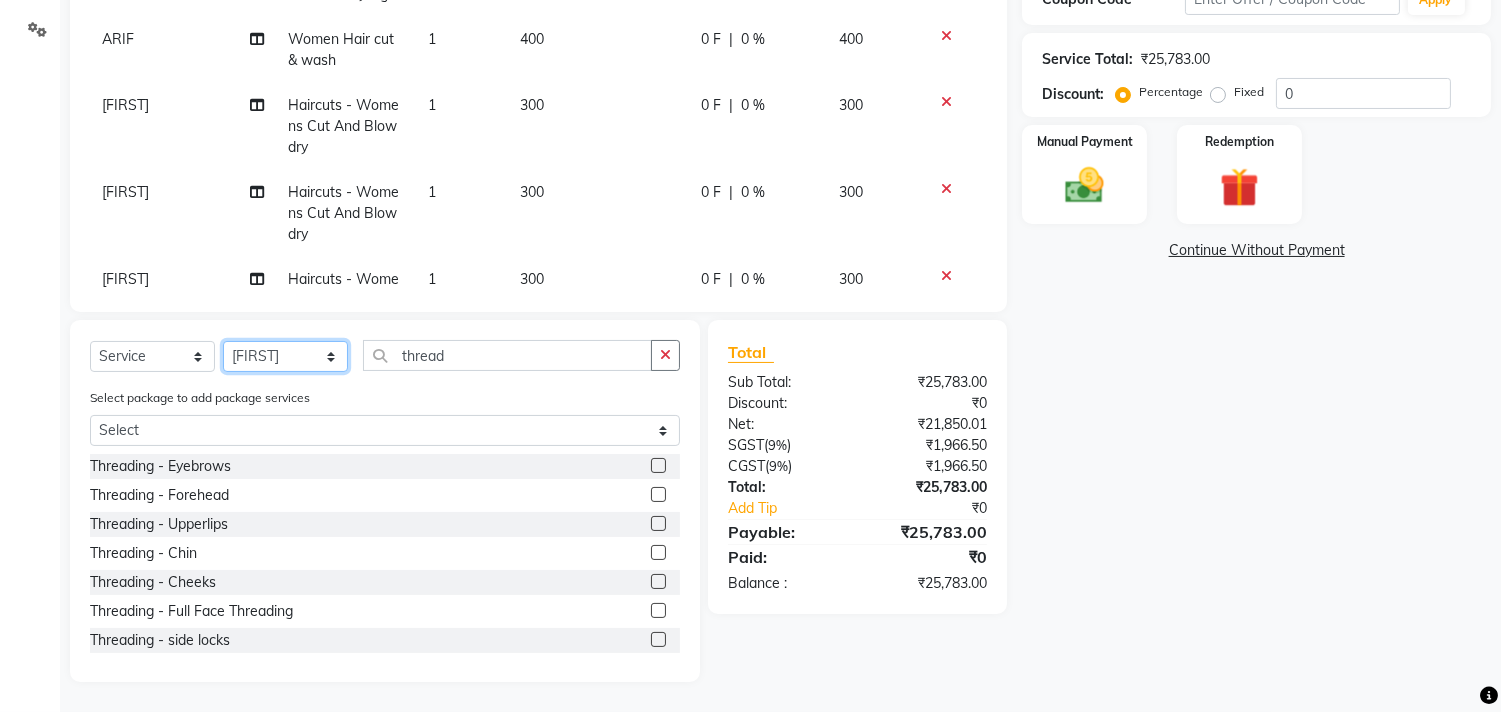 scroll, scrollTop: 4693, scrollLeft: 0, axis: vertical 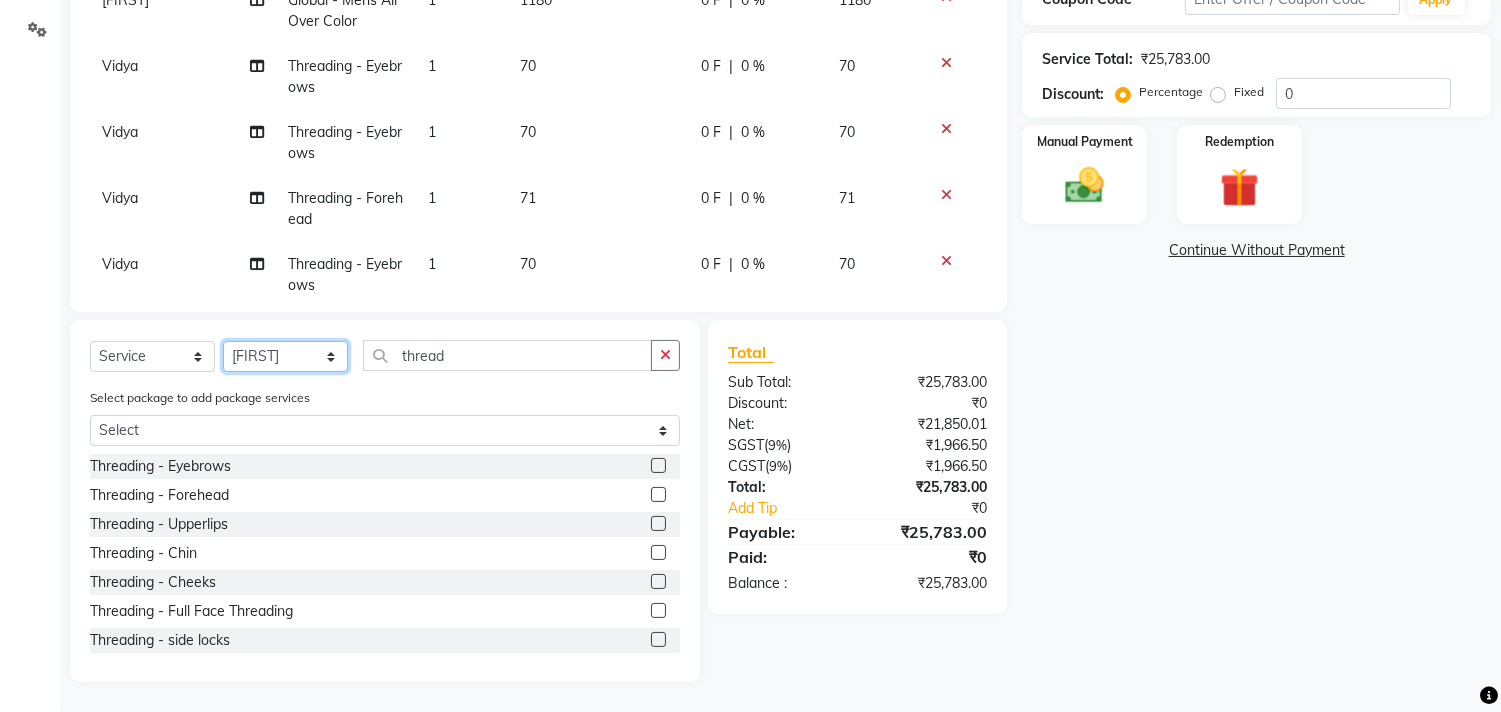select on "29955" 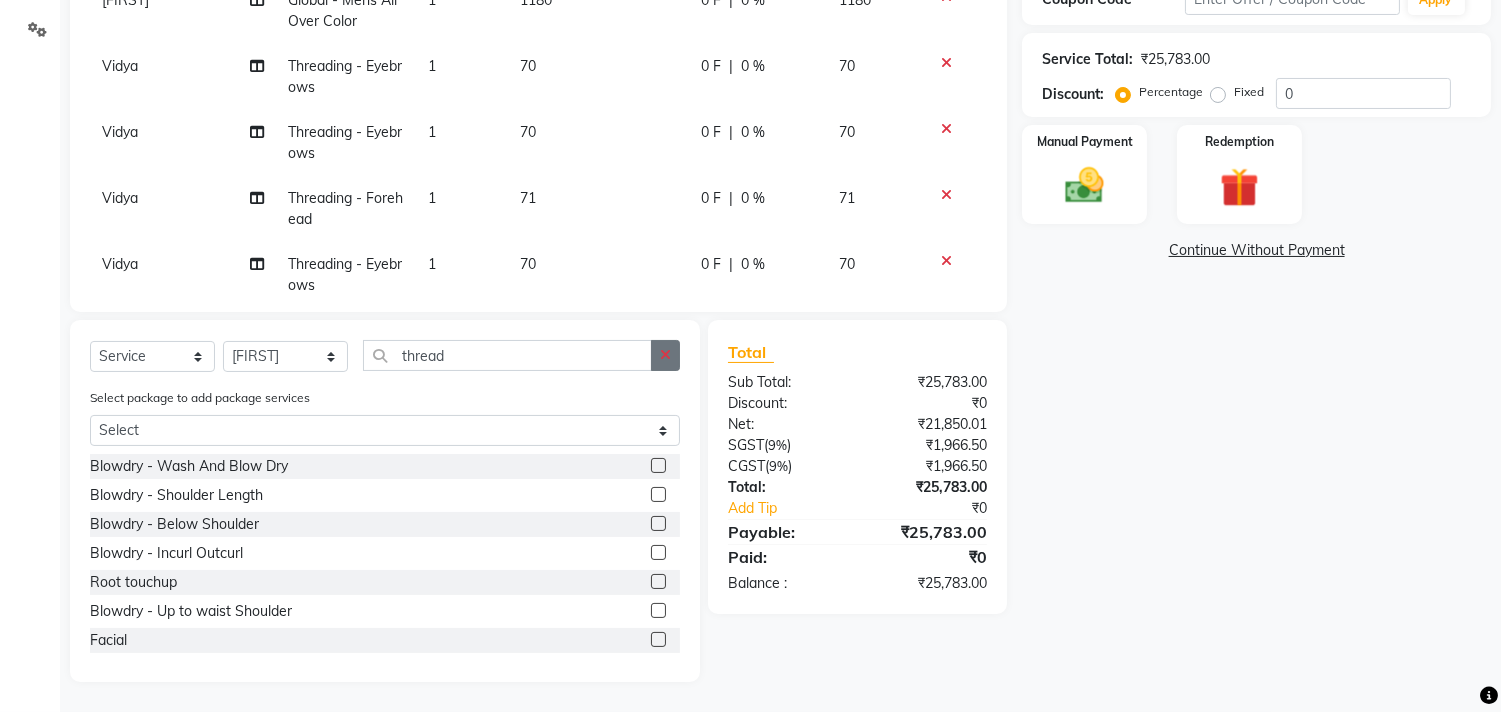 click 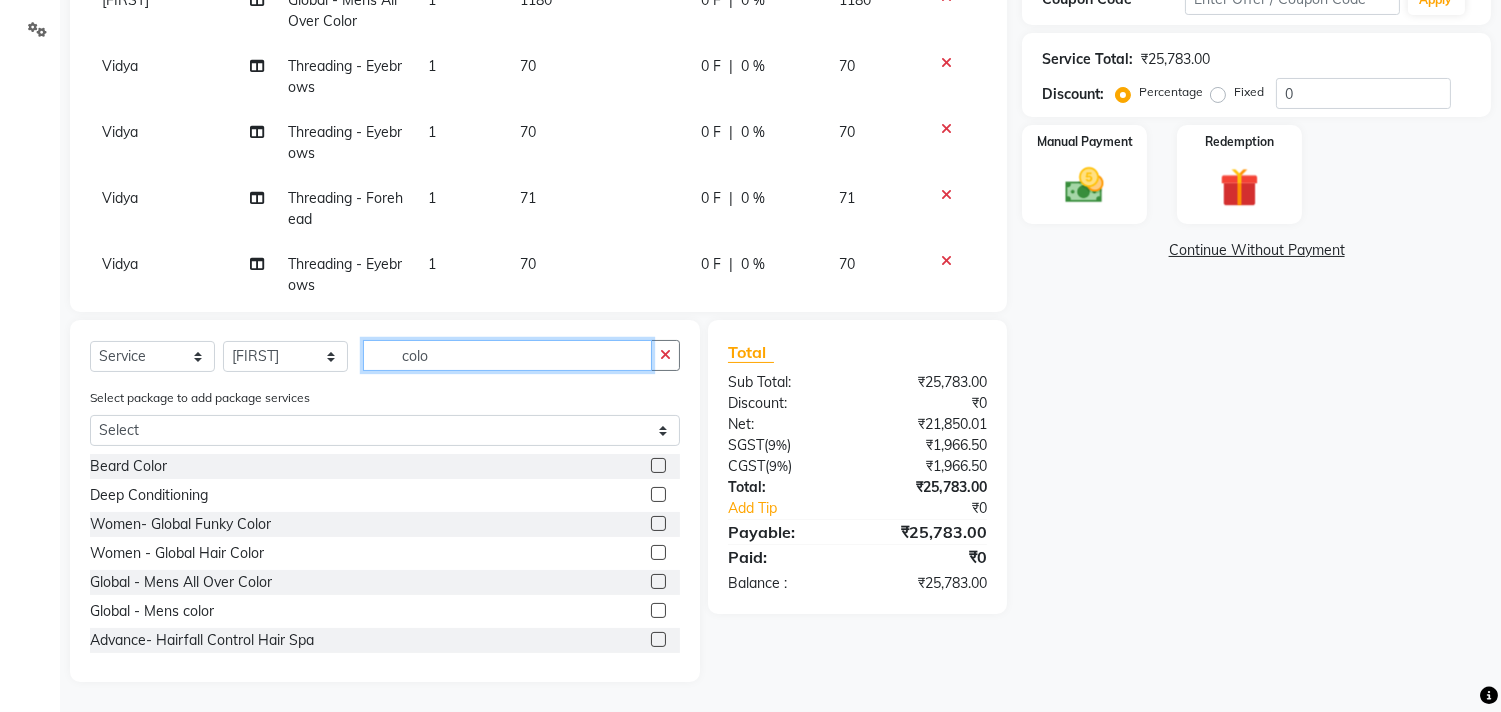 scroll, scrollTop: 401, scrollLeft: 0, axis: vertical 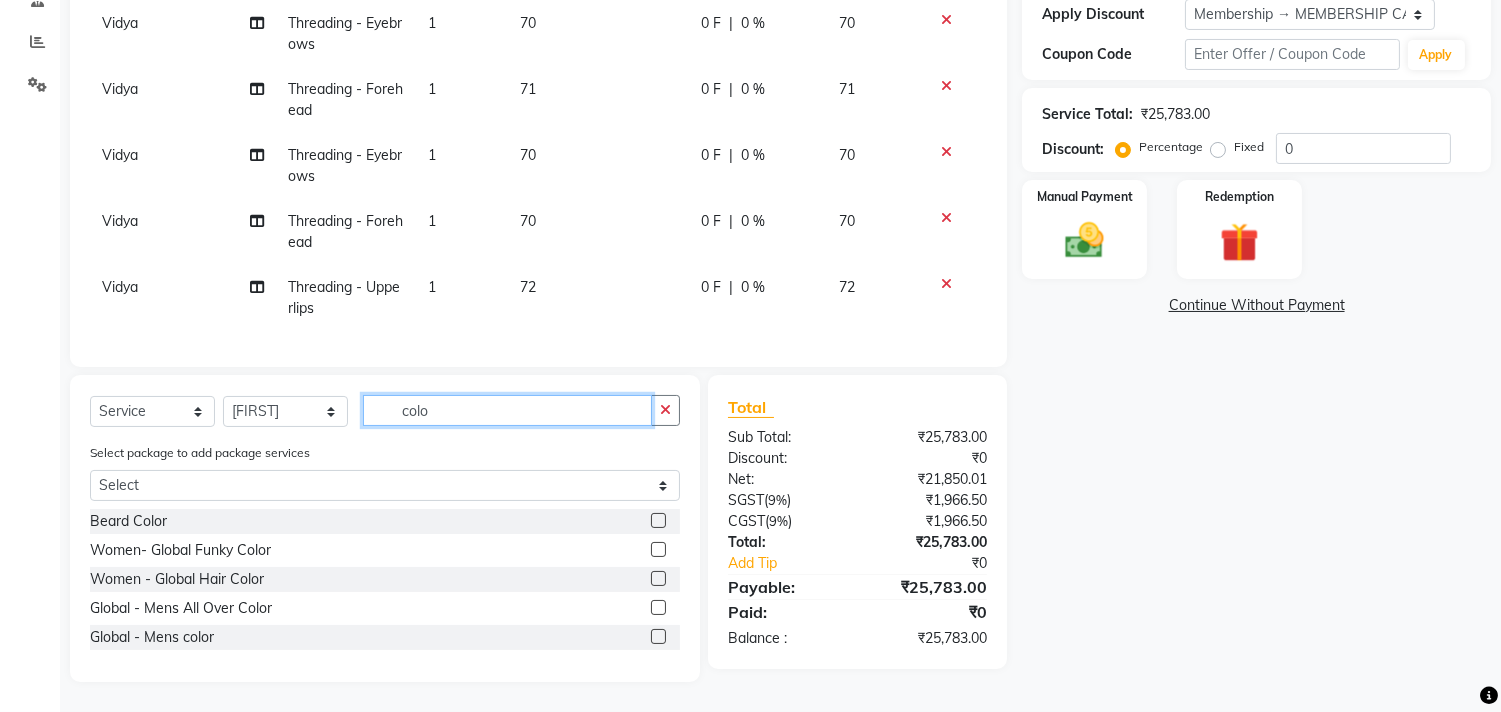 type on "colo" 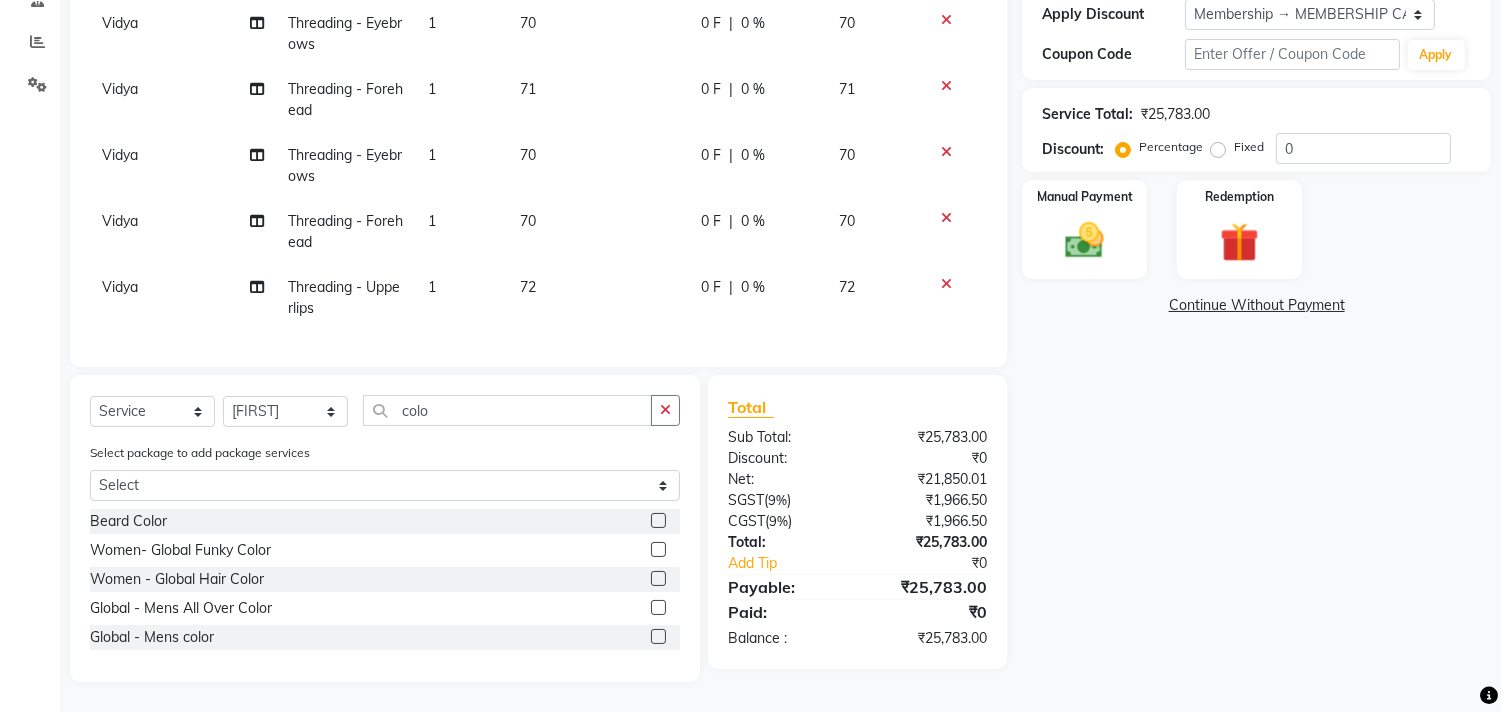 click 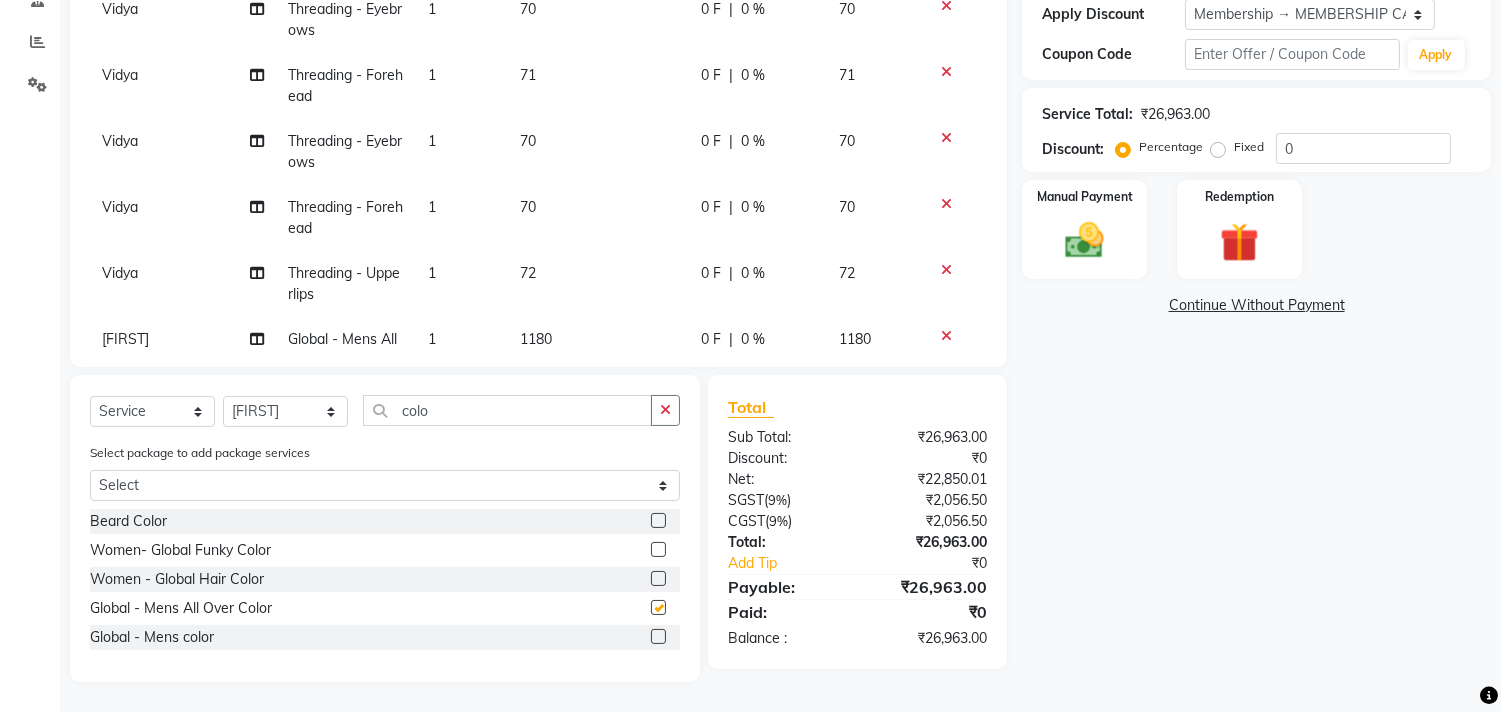 checkbox on "false" 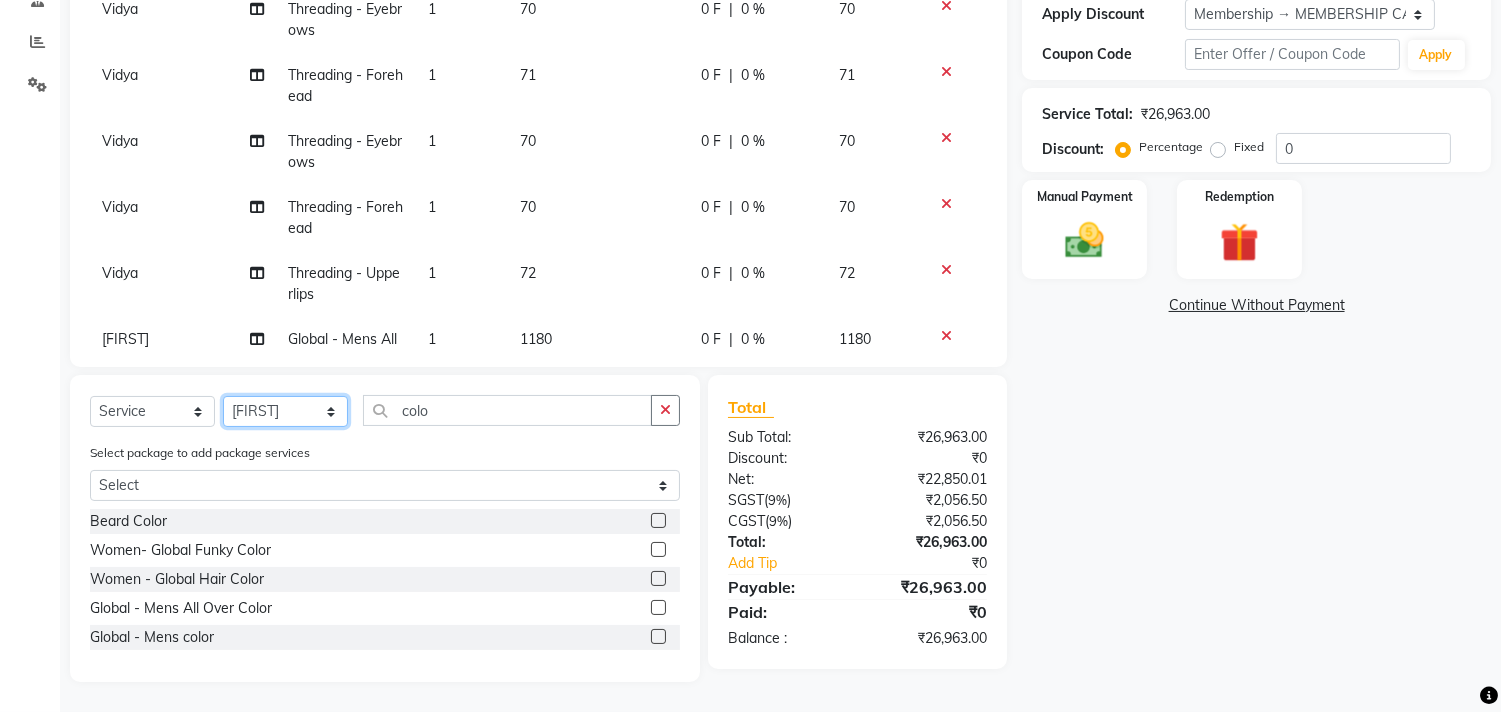 click on "Select Stylist Ajam ARIF Asif Manager M M Neelam Niyaz Salman Sameer Sayali Shahid Shahnawaz Vidya Zubair" 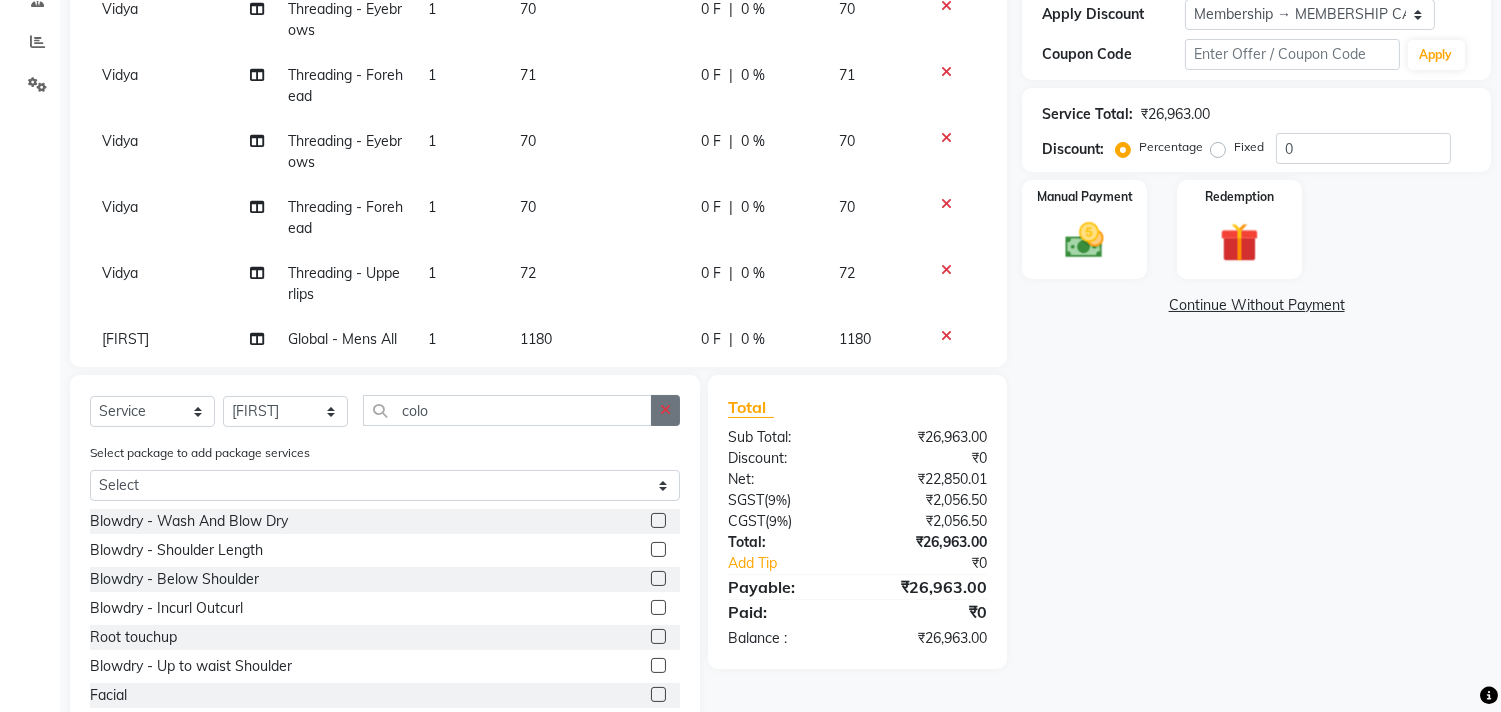 click 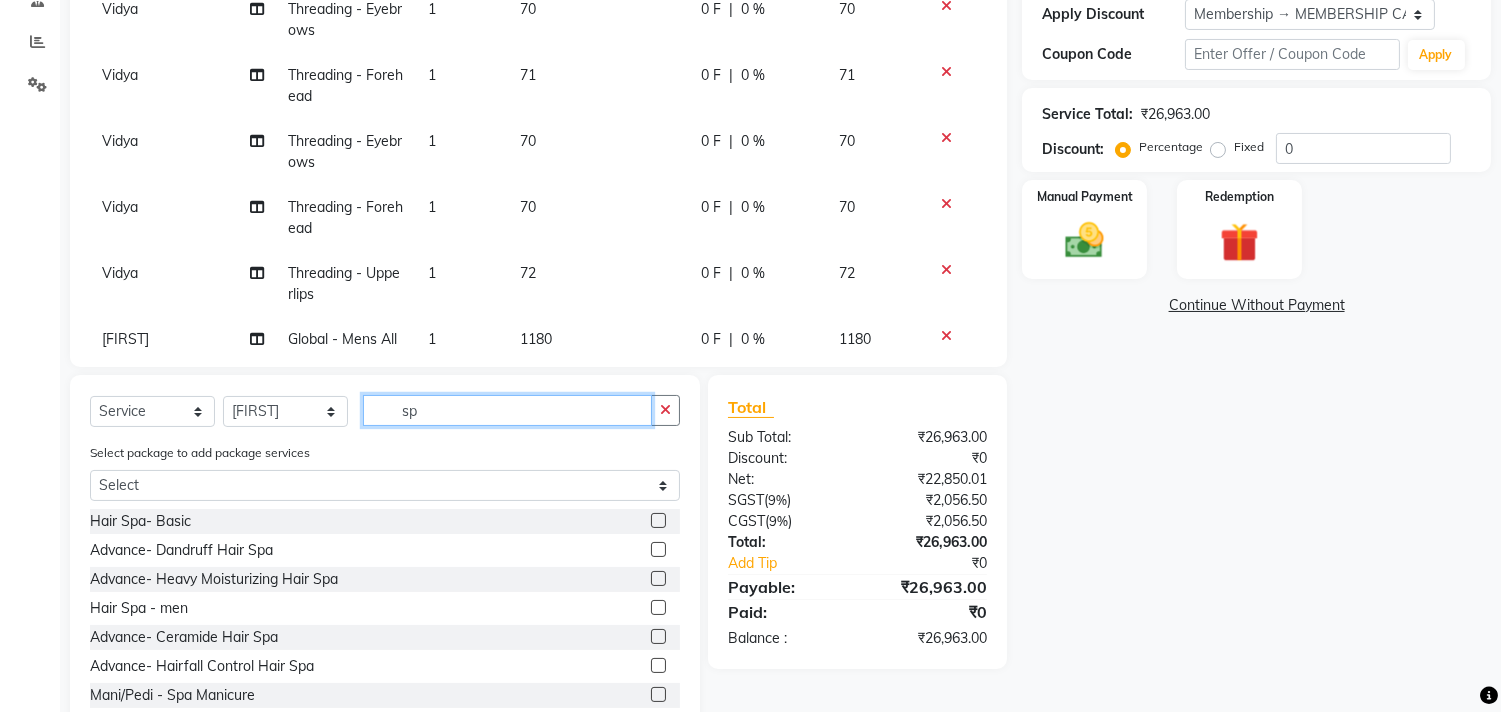 type on "sp" 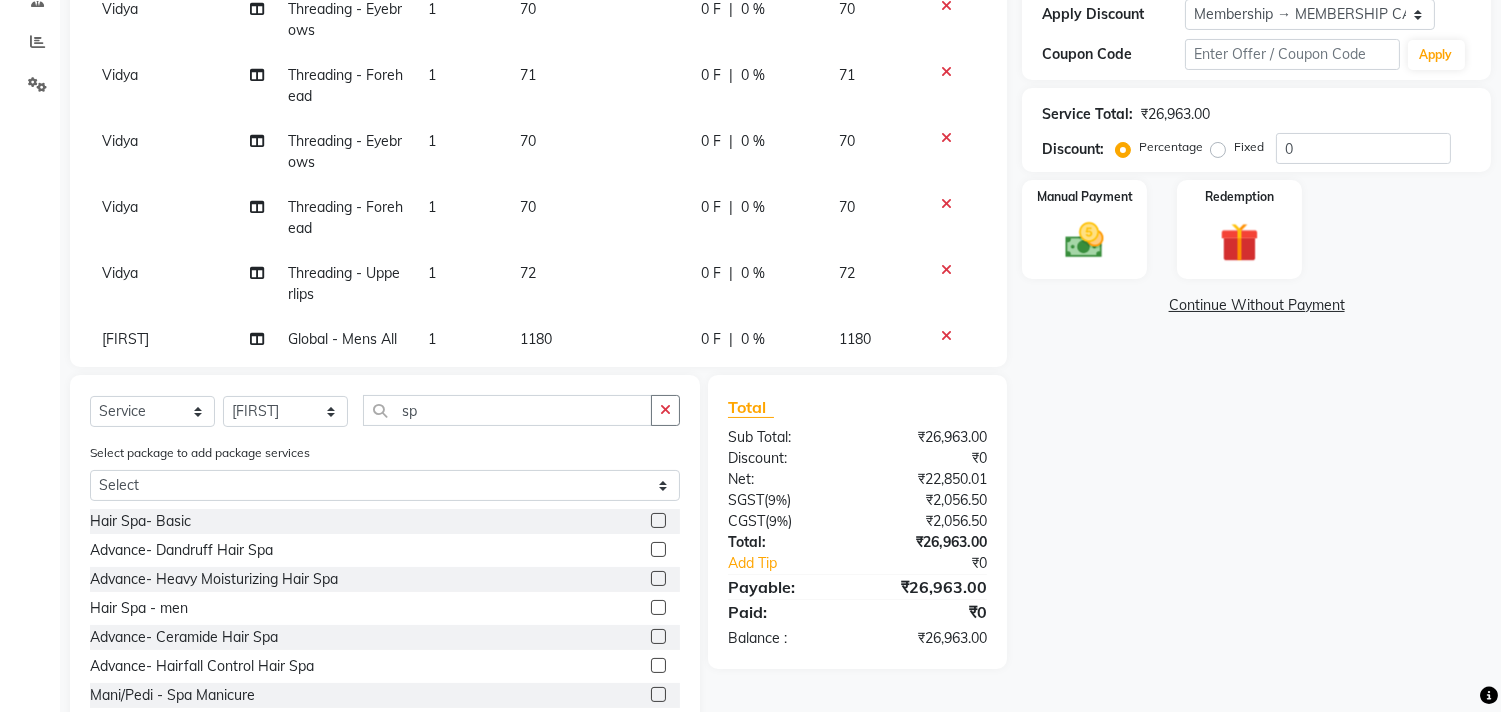 click 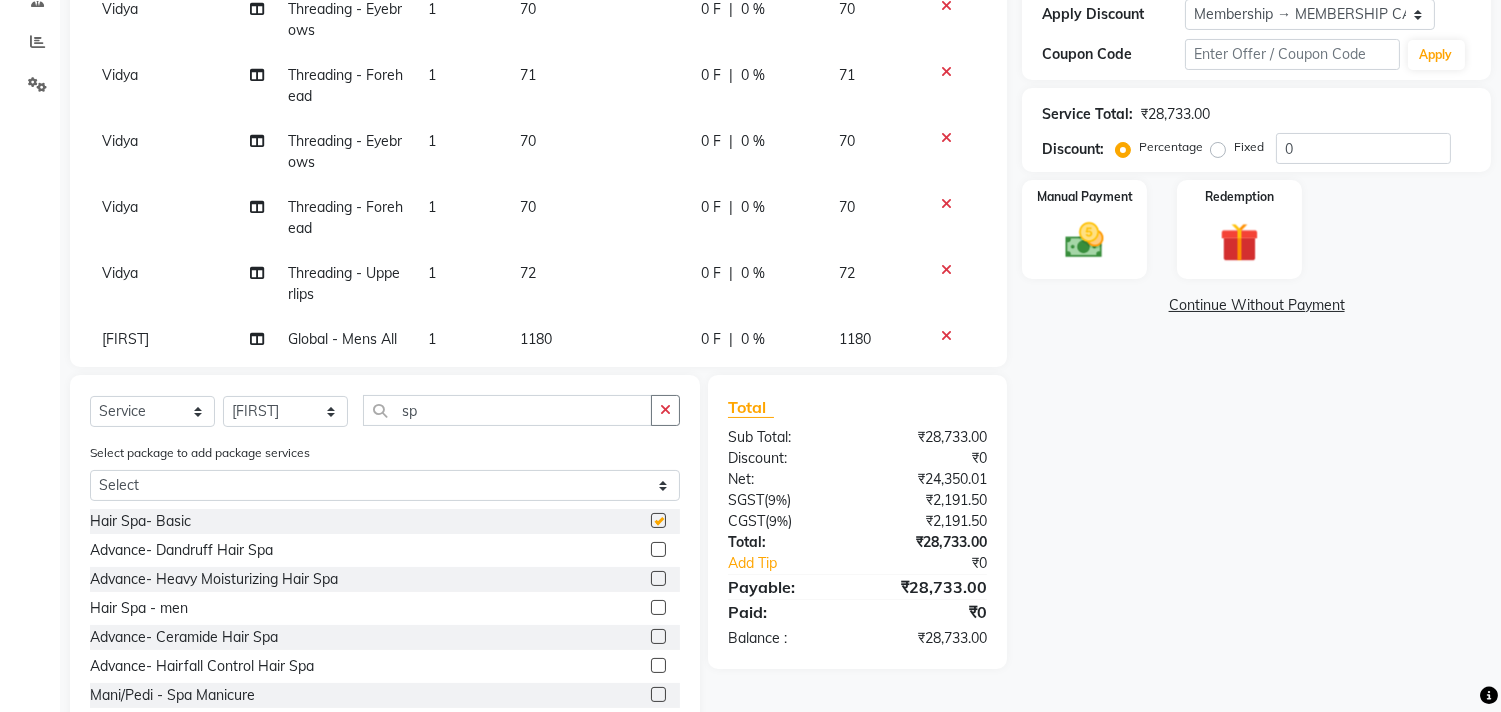 checkbox on "false" 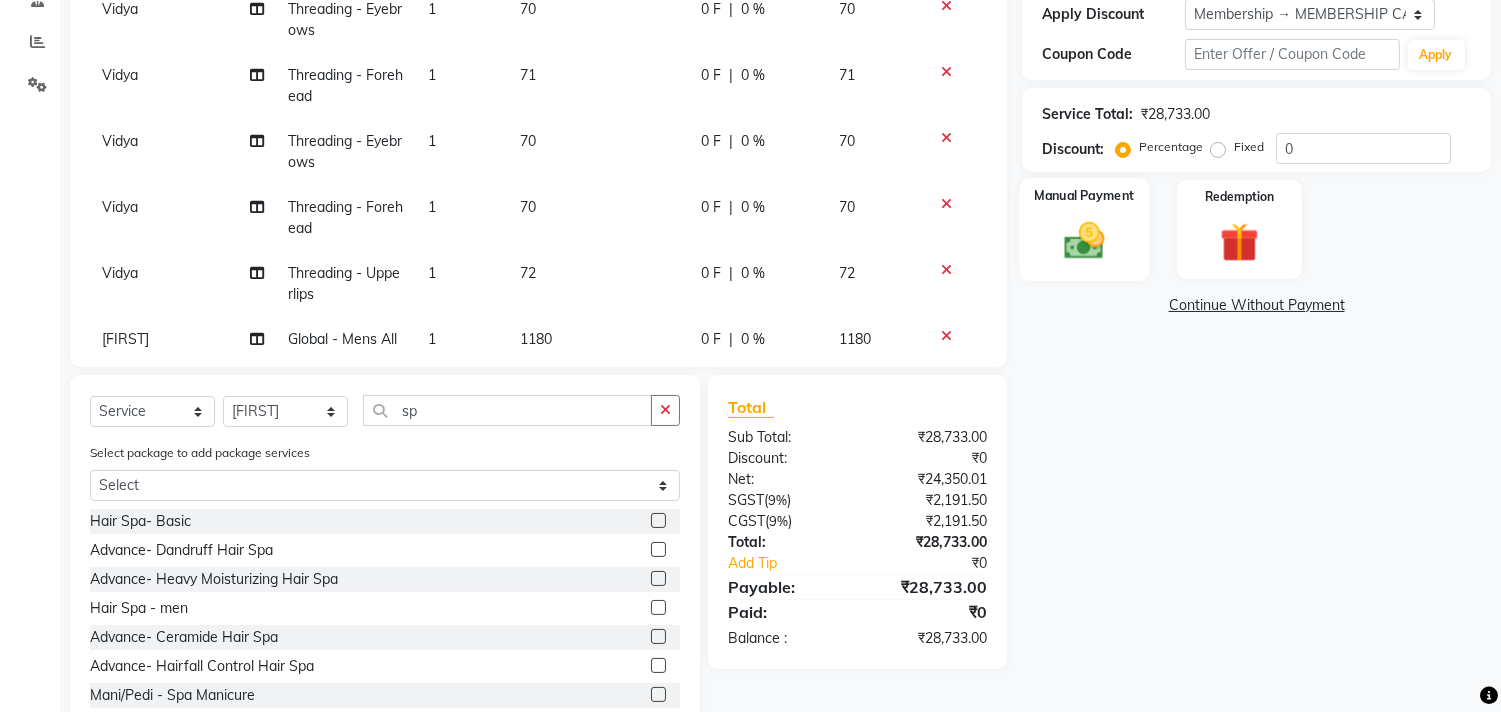 click on "Manual Payment" 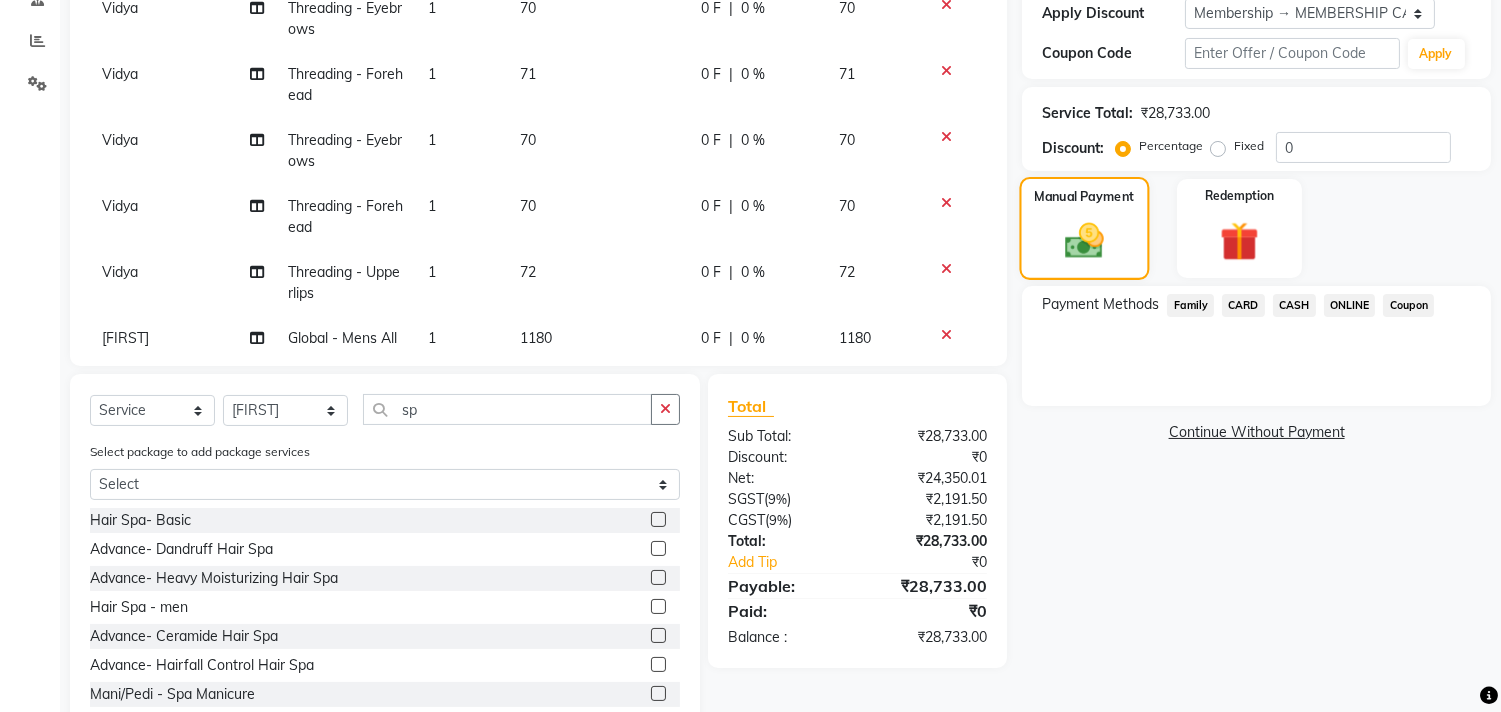 scroll, scrollTop: 456, scrollLeft: 0, axis: vertical 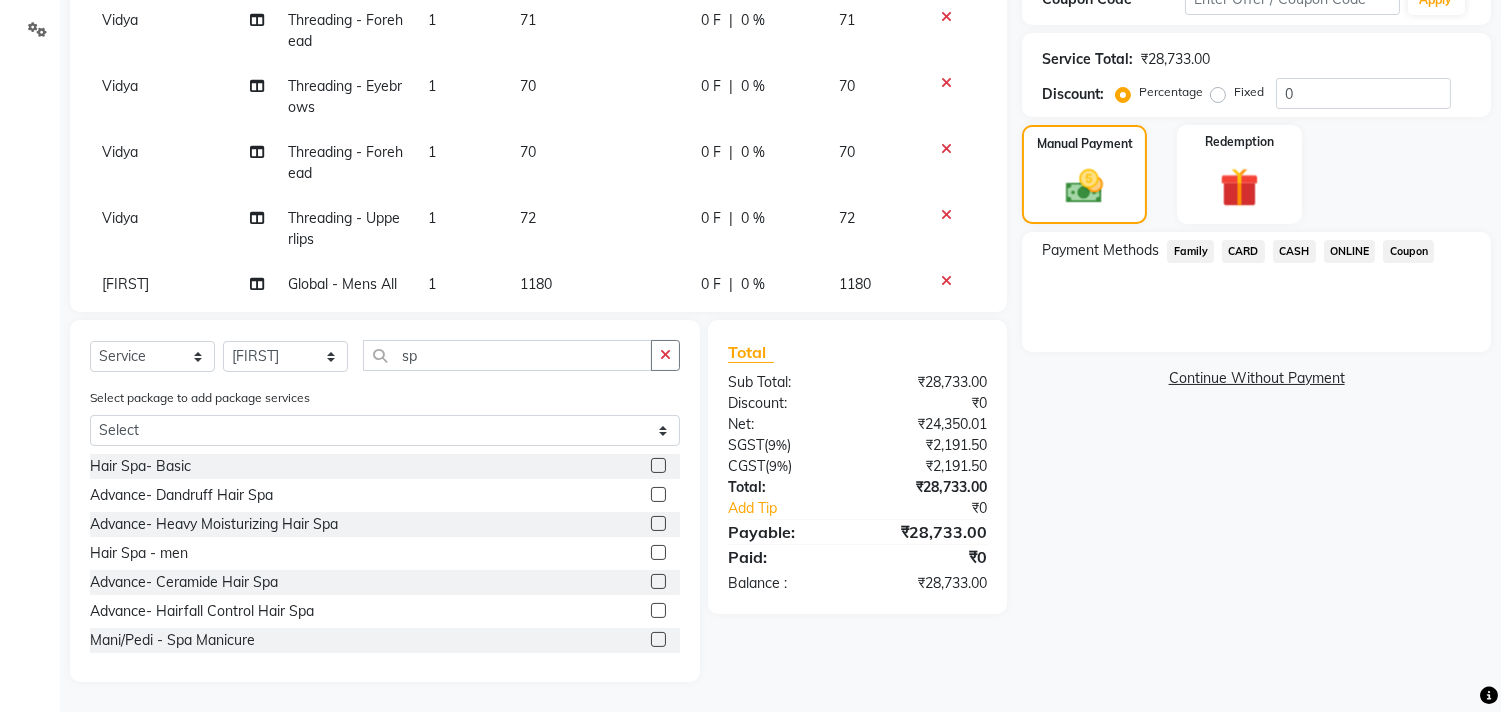 click on "ONLINE" 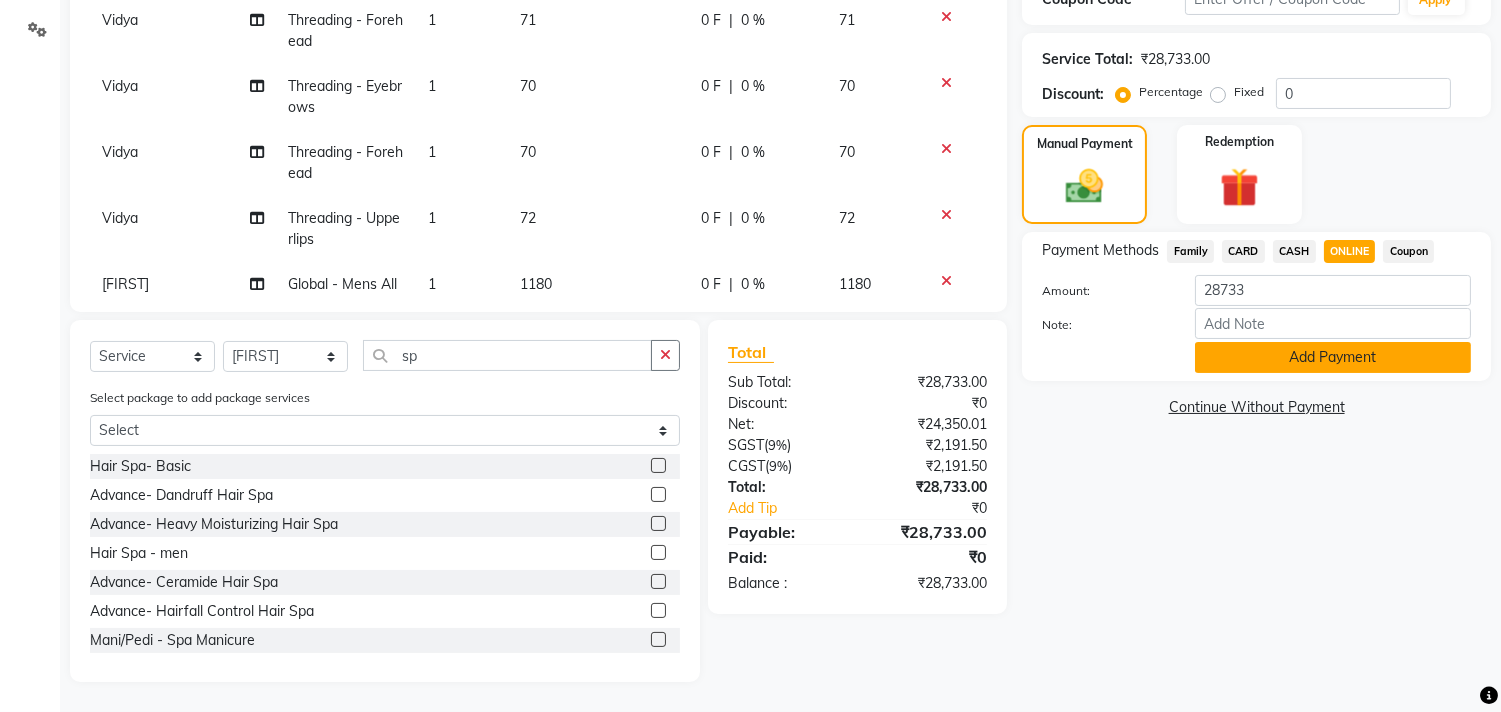 click on "Add Payment" 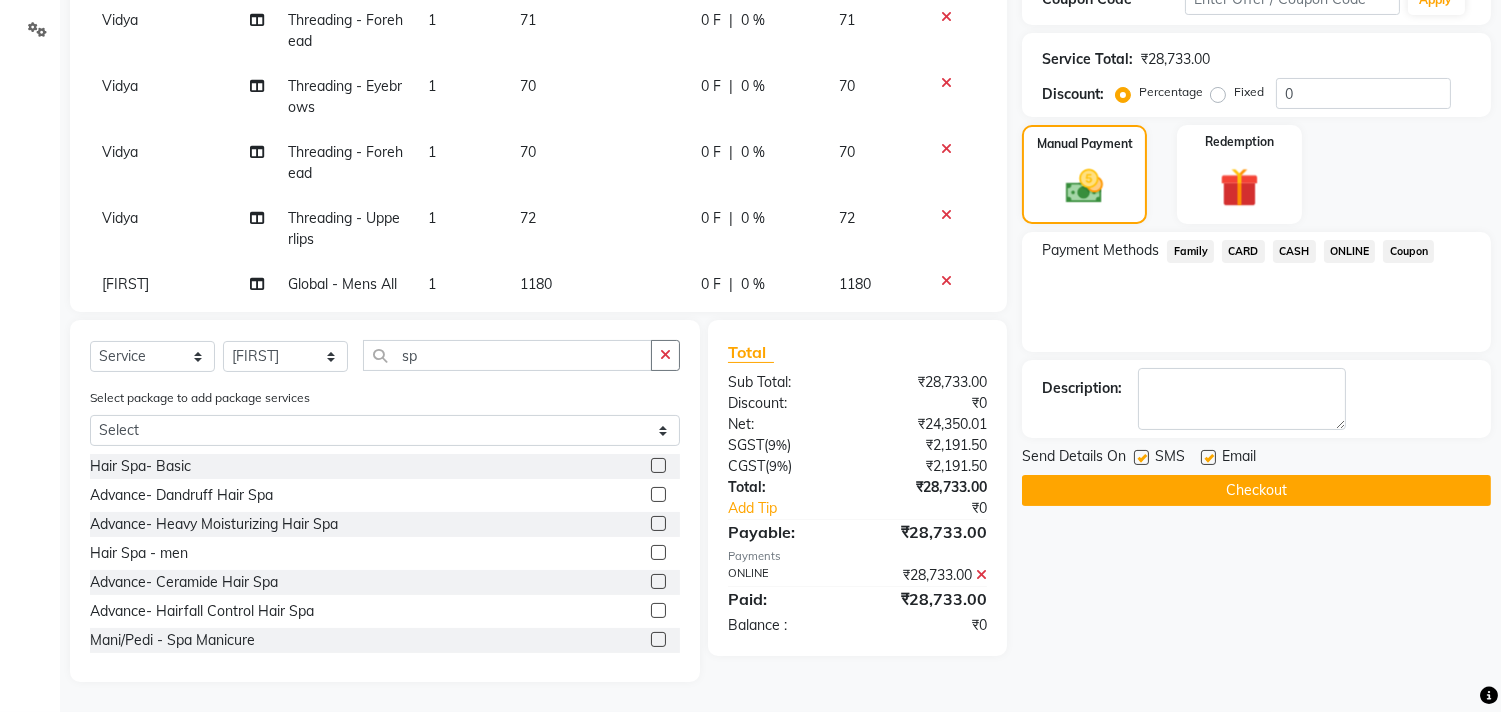 click on "Checkout" 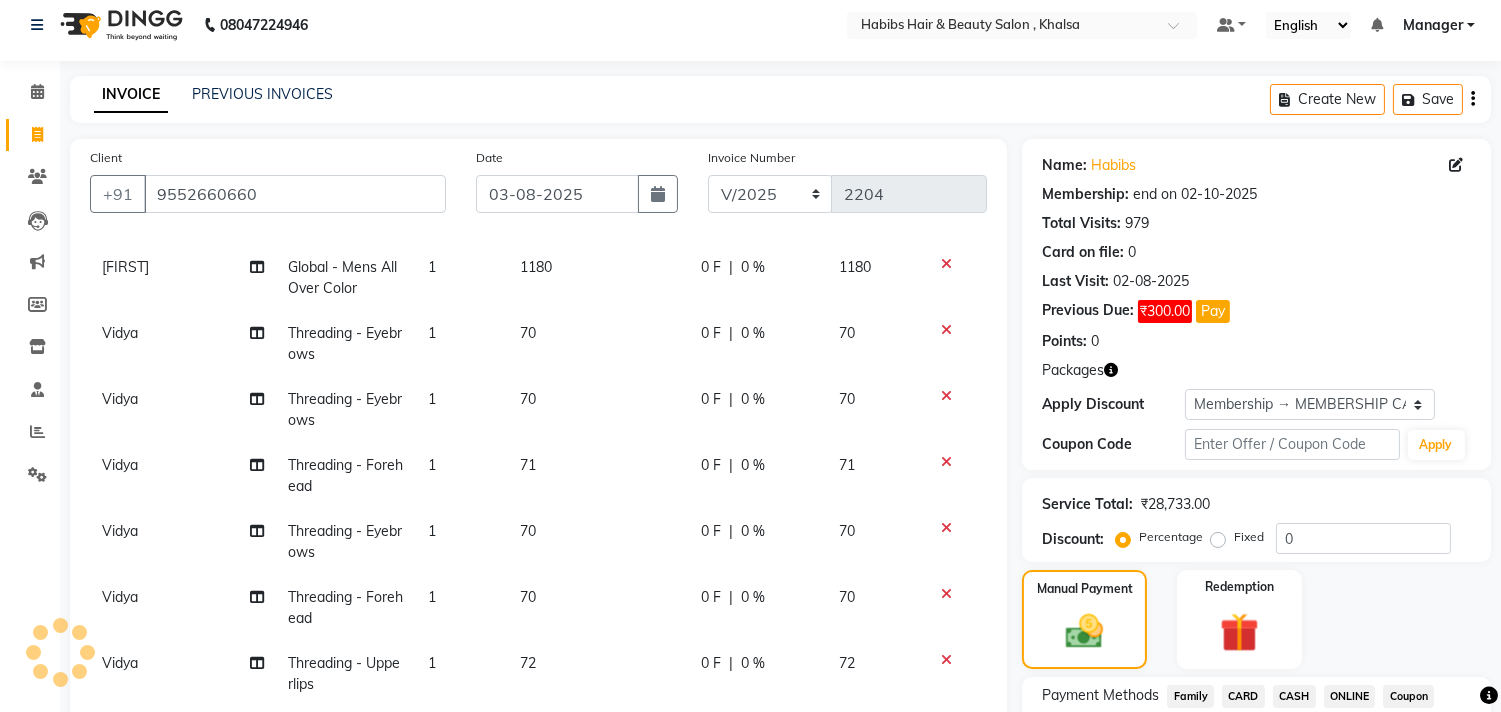 scroll, scrollTop: 0, scrollLeft: 0, axis: both 